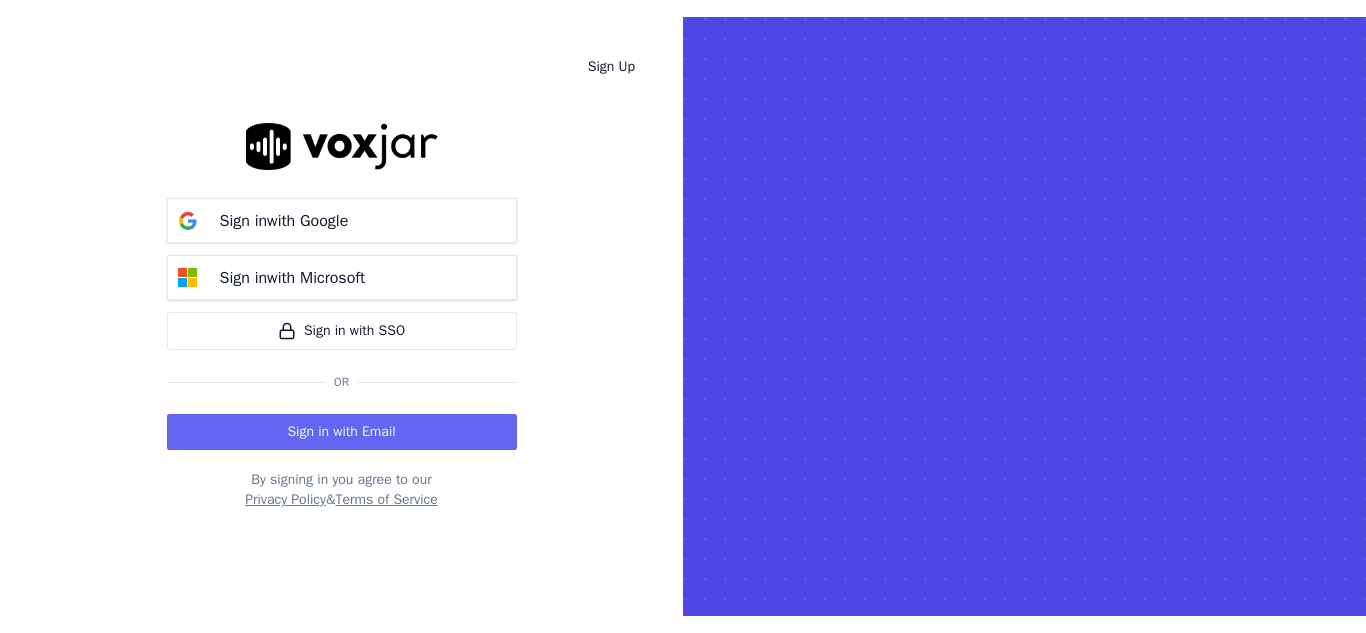 scroll, scrollTop: 0, scrollLeft: 0, axis: both 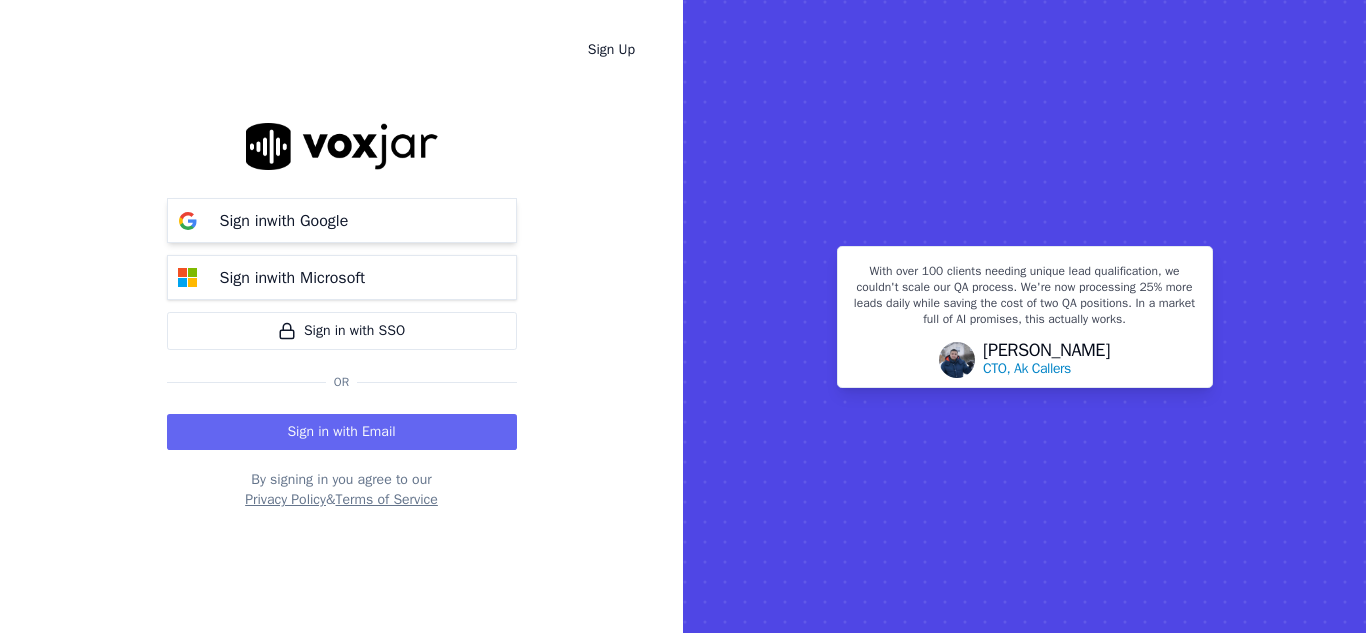 click on "Sign in  with Google" at bounding box center (342, 220) 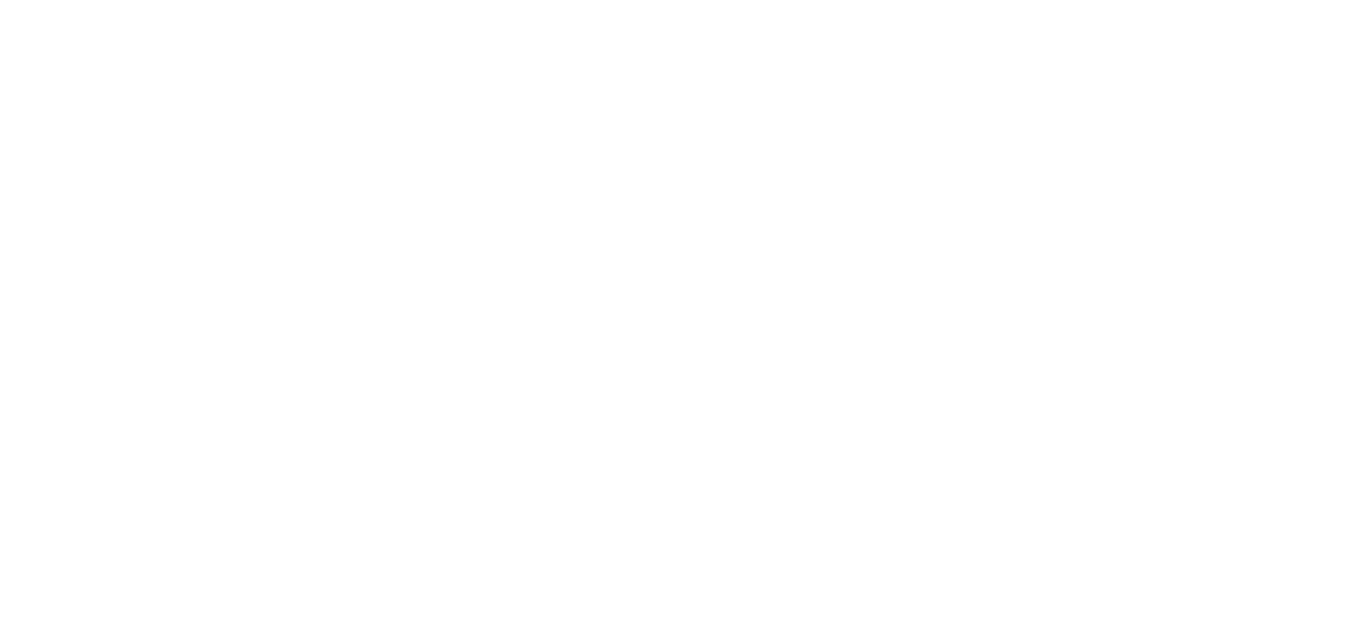 scroll, scrollTop: 0, scrollLeft: 0, axis: both 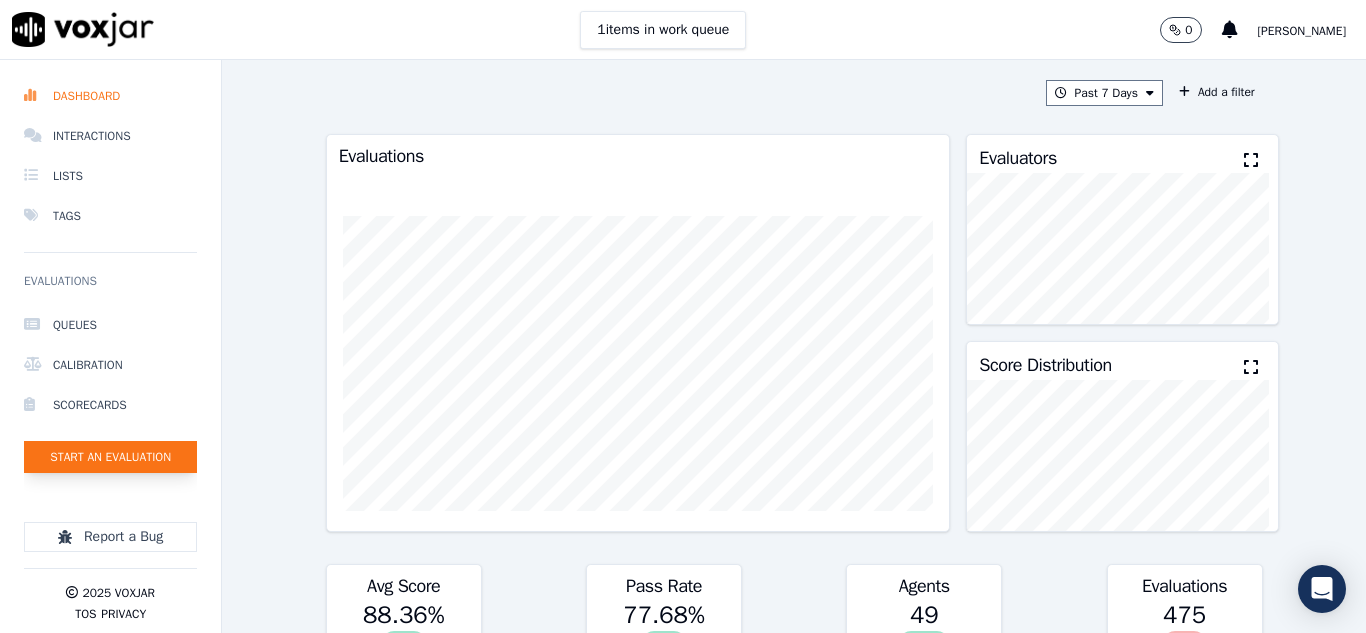 click on "Start an Evaluation" 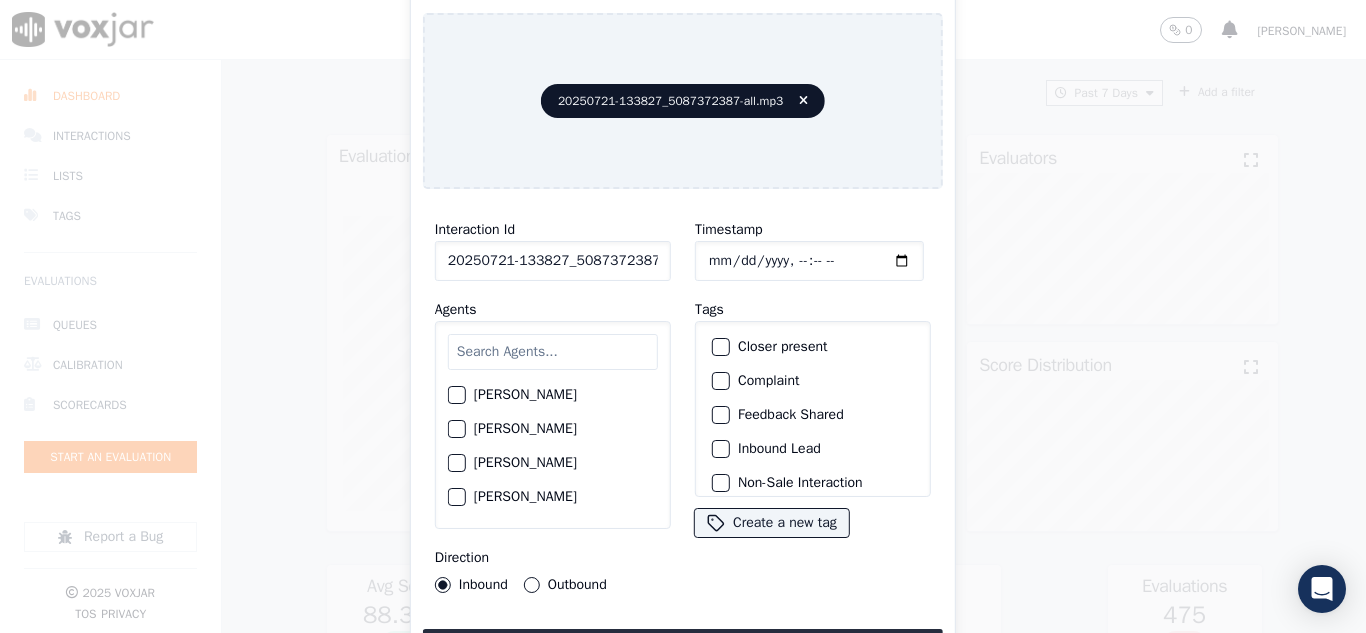scroll, scrollTop: 0, scrollLeft: 40, axis: horizontal 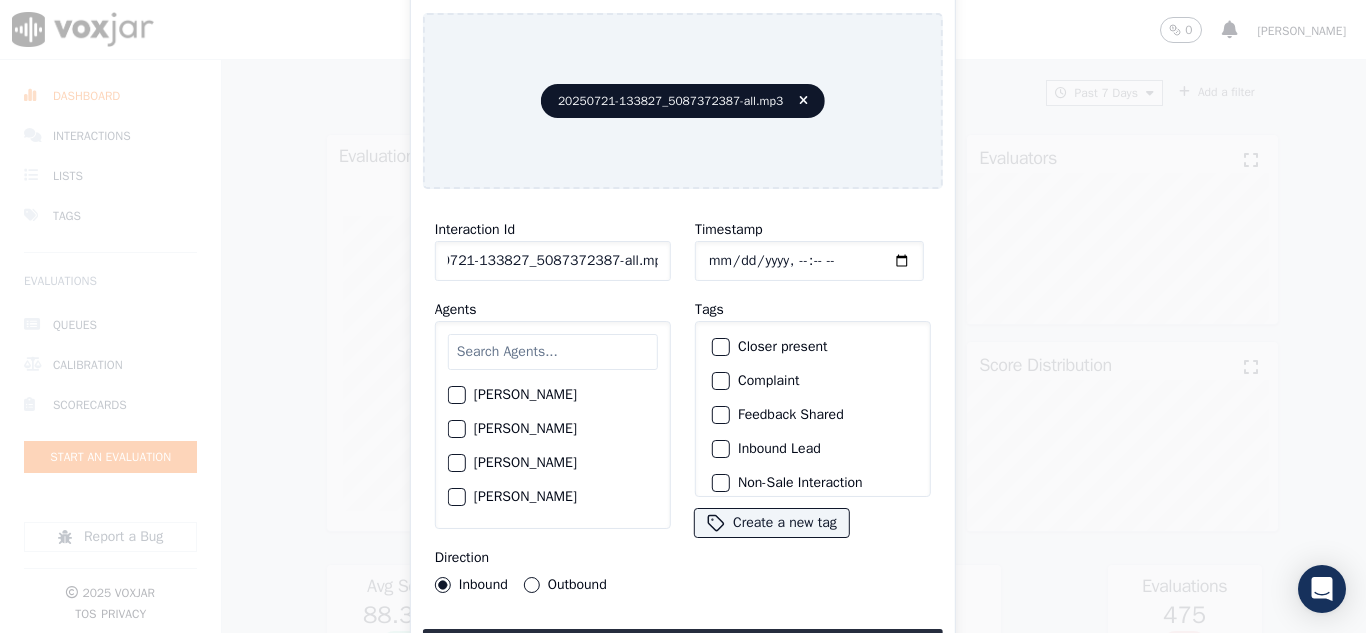drag, startPoint x: 639, startPoint y: 257, endPoint x: 776, endPoint y: 268, distance: 137.4409 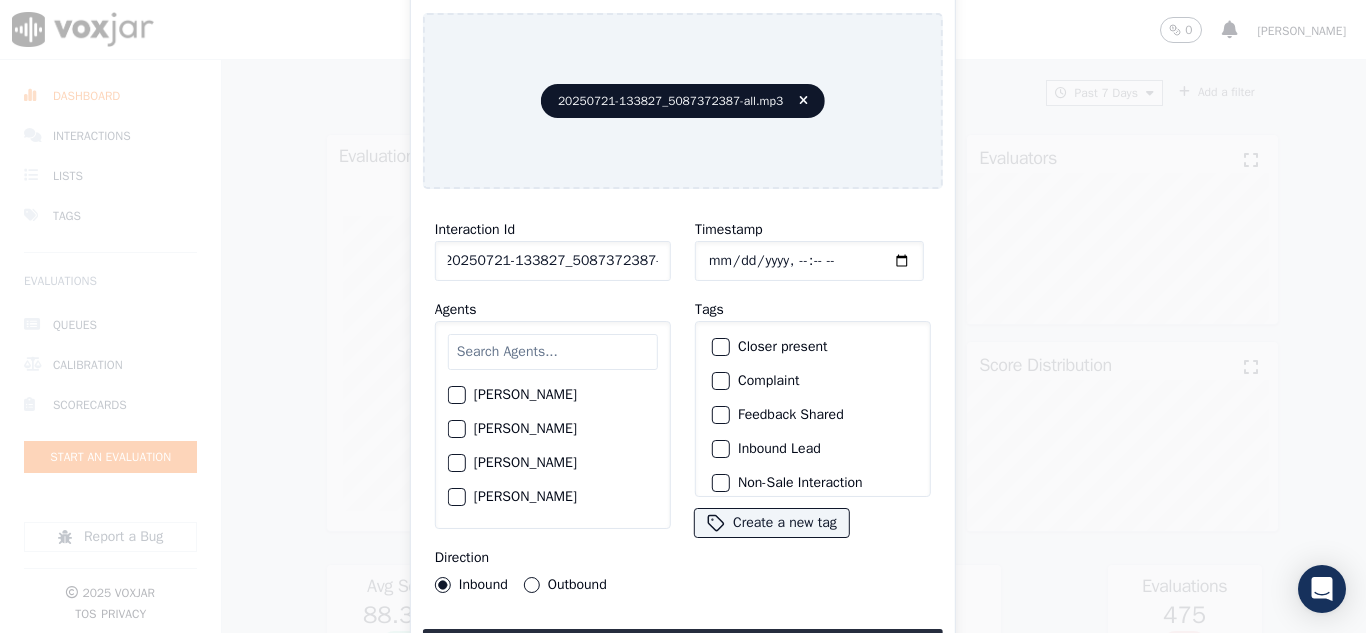 scroll, scrollTop: 0, scrollLeft: 11, axis: horizontal 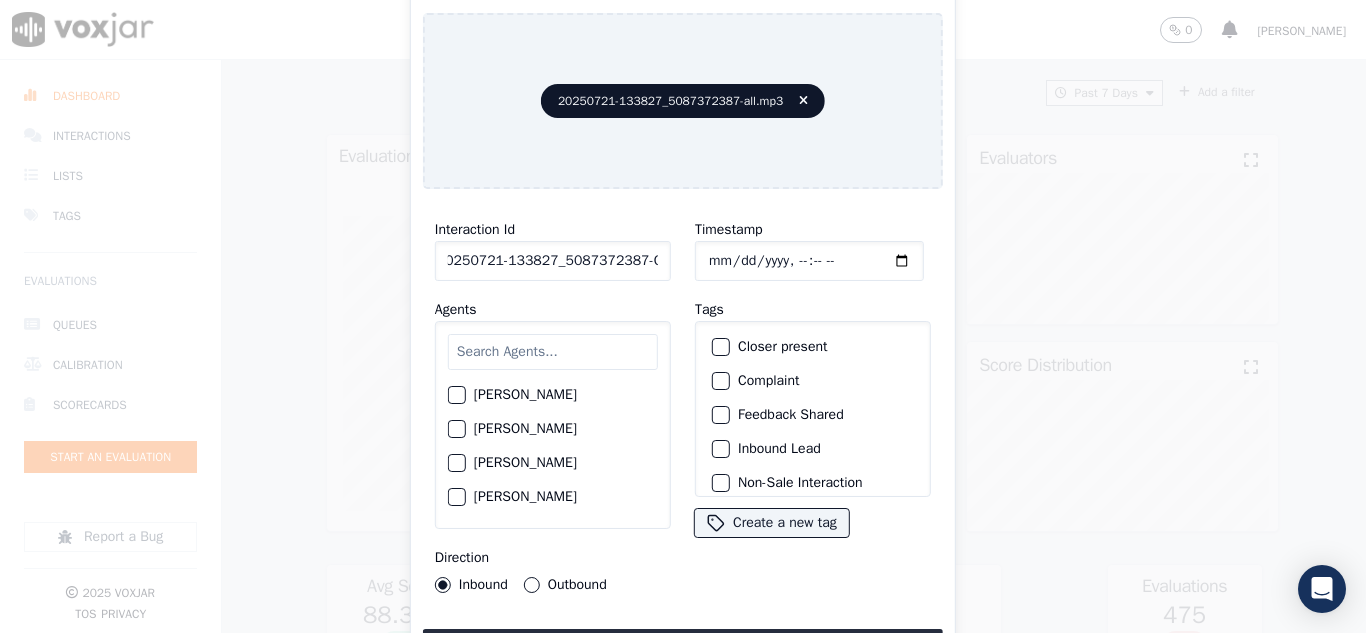 type on "20250721-133827_5087372387-C1" 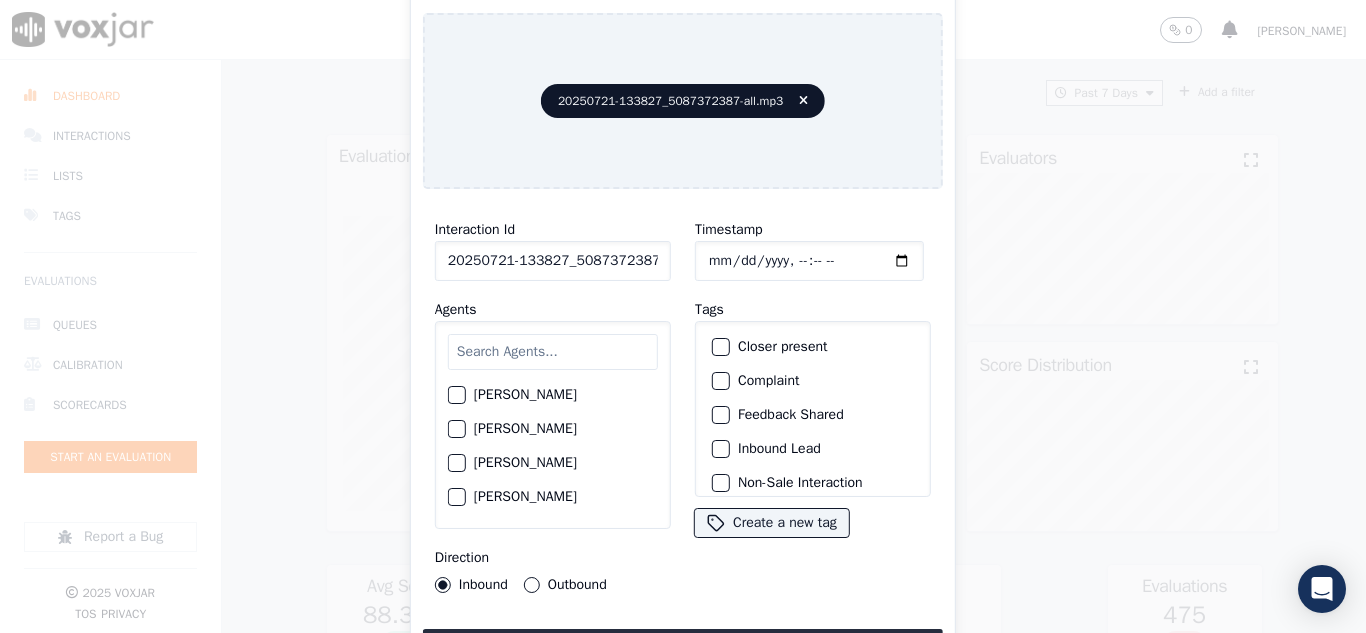 click on "Timestamp" 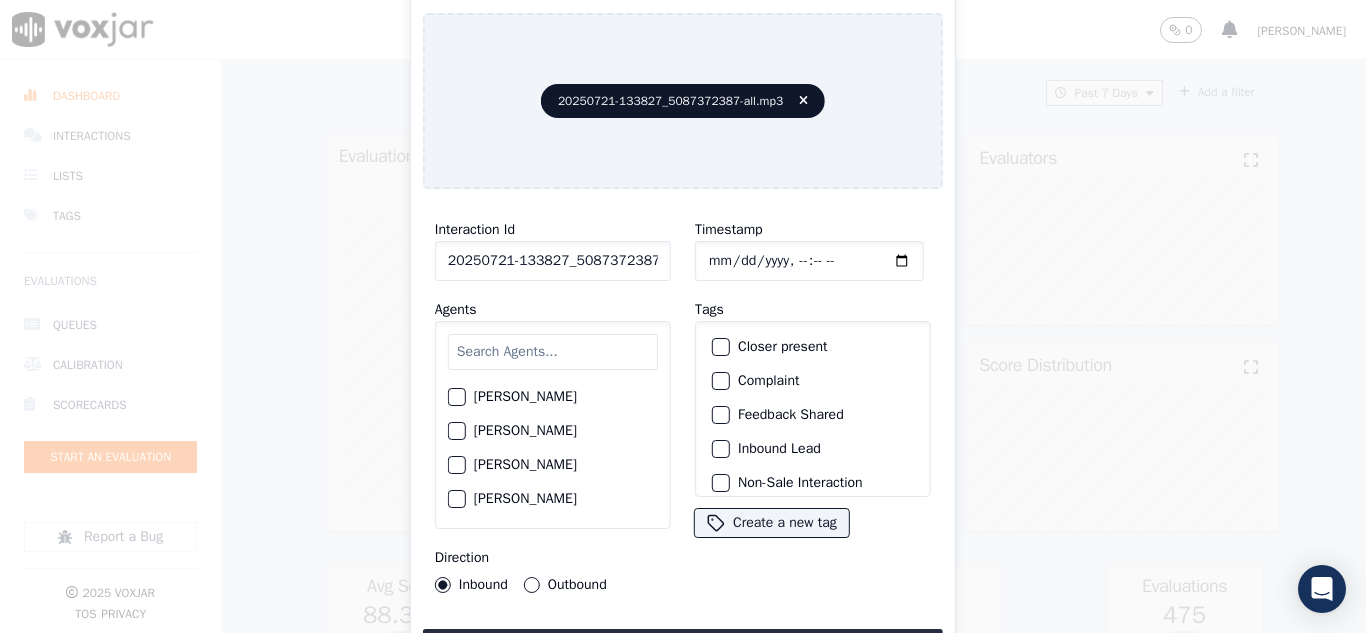 scroll, scrollTop: 2107, scrollLeft: 0, axis: vertical 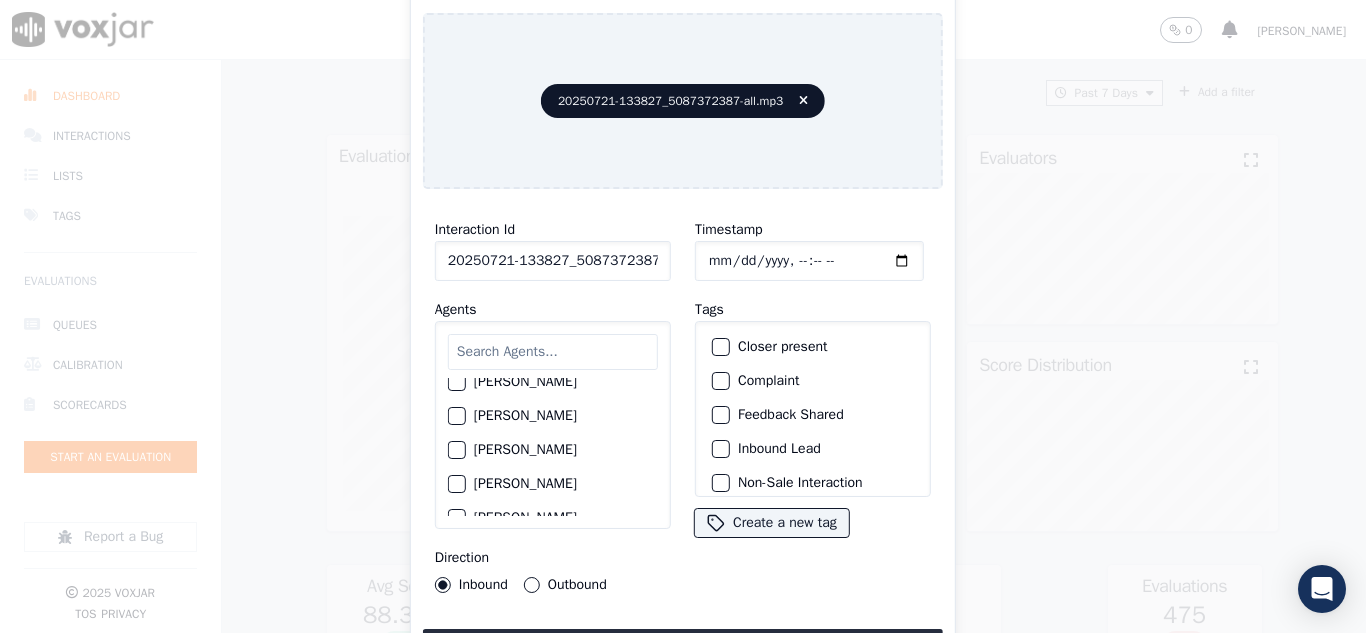 click on "[PERSON_NAME]" 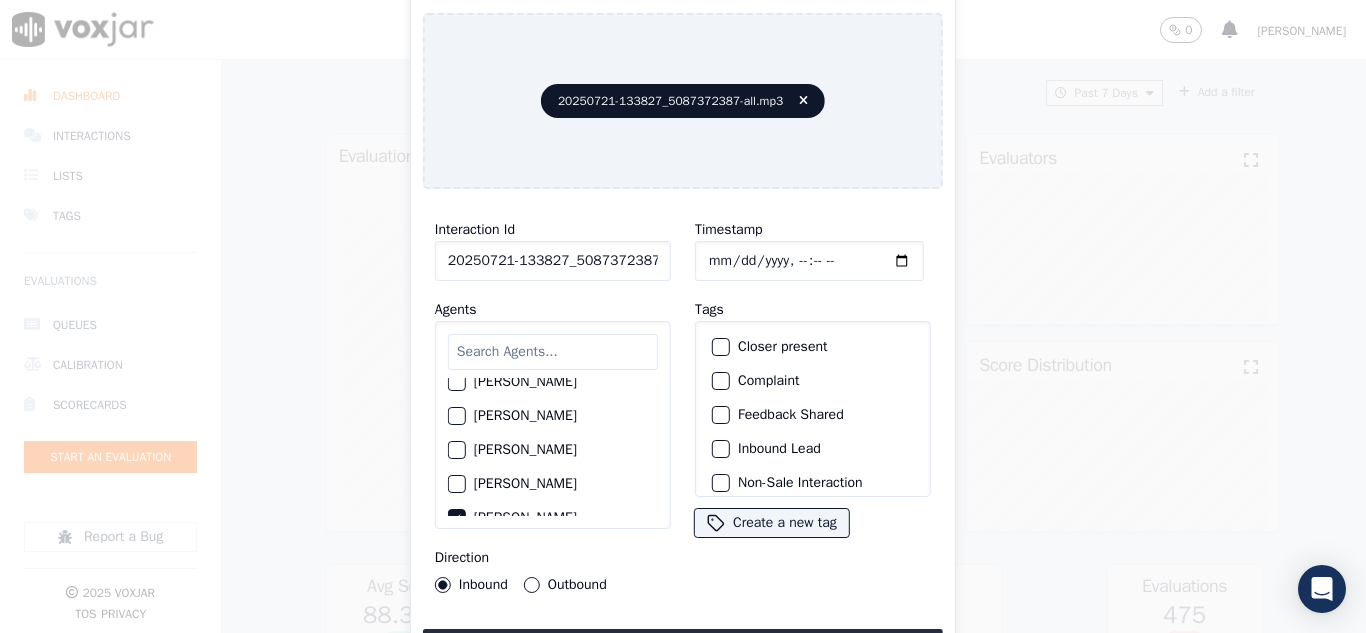 click on "Closer present" 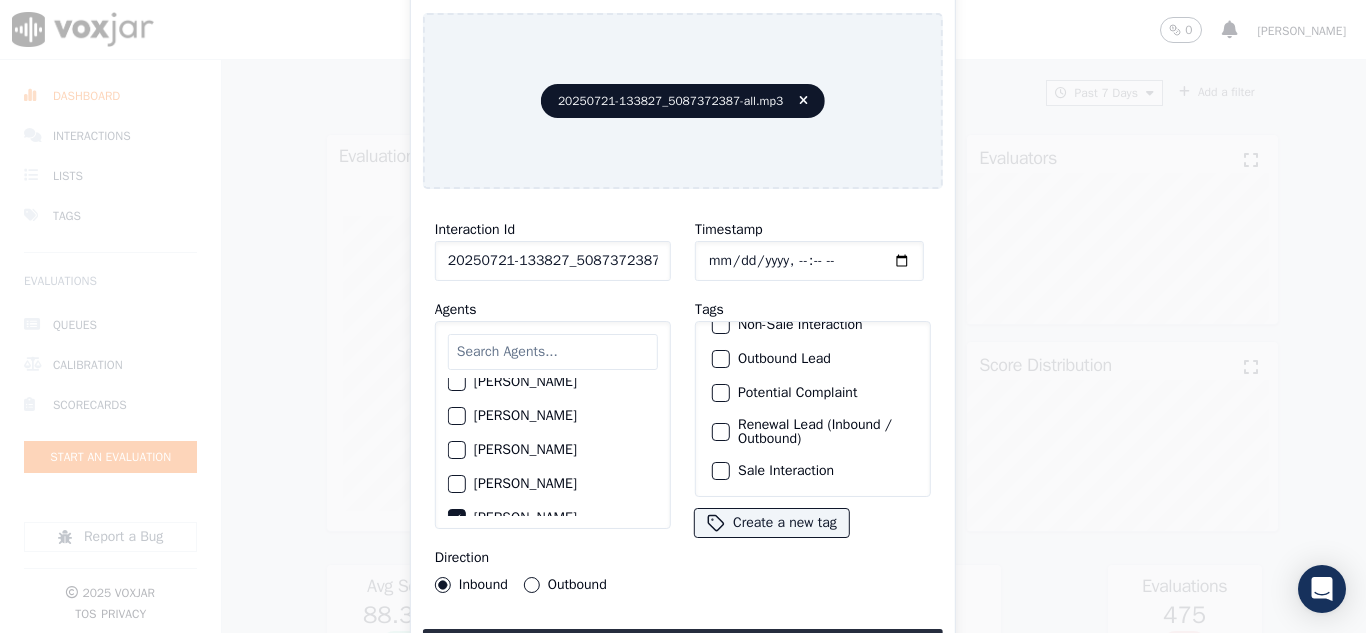 scroll, scrollTop: 0, scrollLeft: 0, axis: both 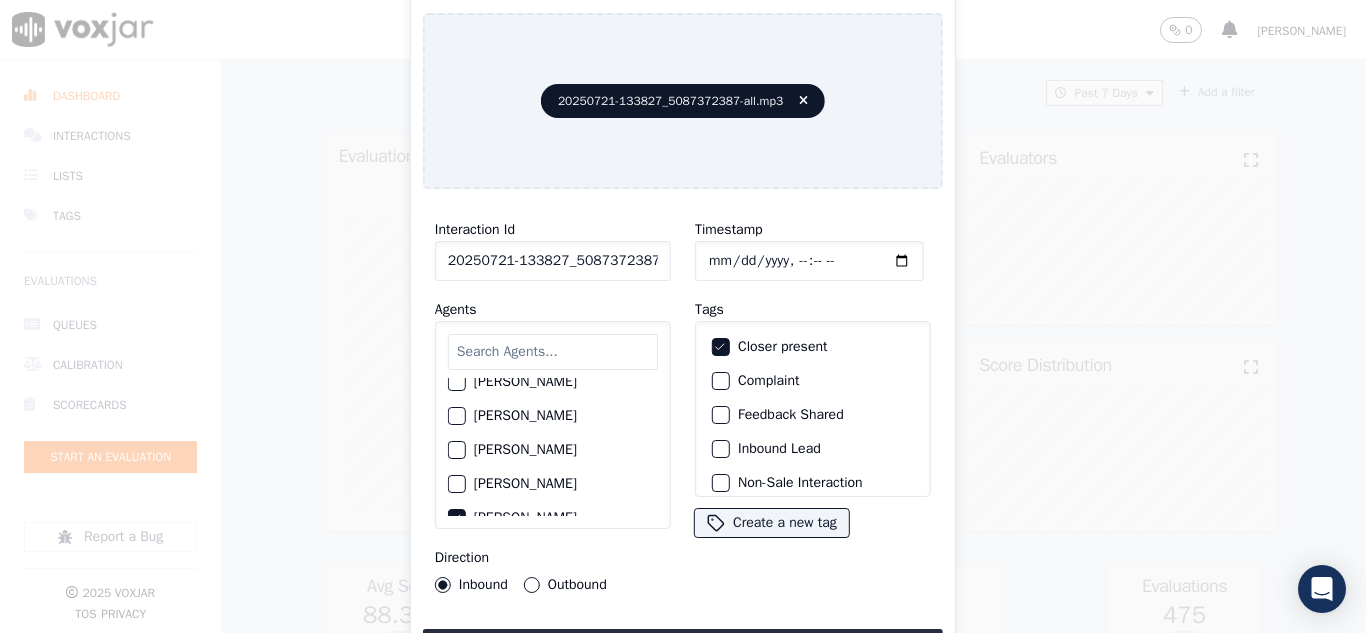 click on "Inbound Lead" 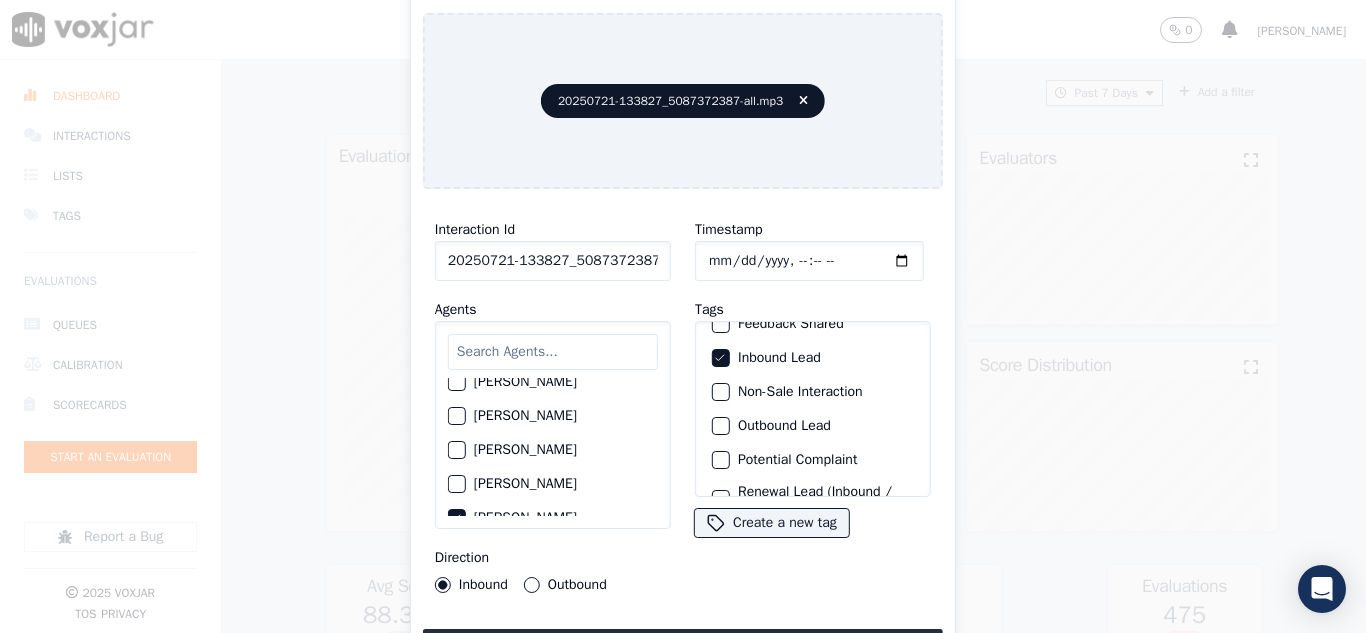 scroll, scrollTop: 173, scrollLeft: 0, axis: vertical 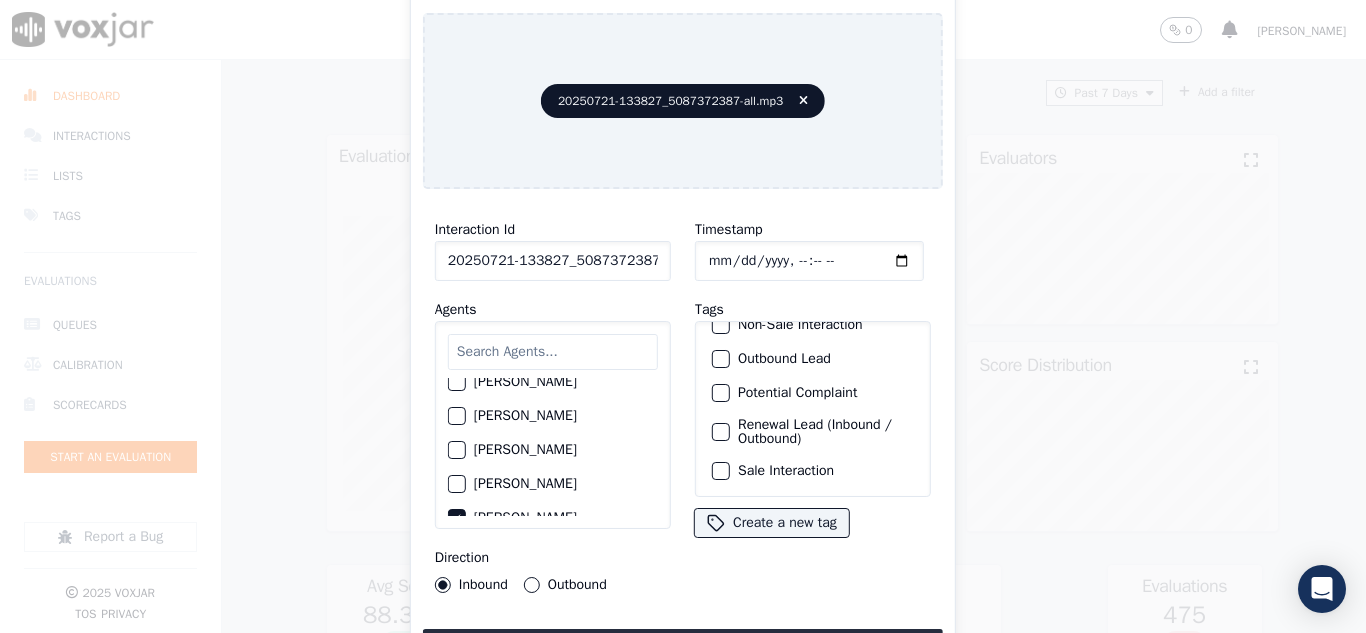 click on "Sale Interaction" 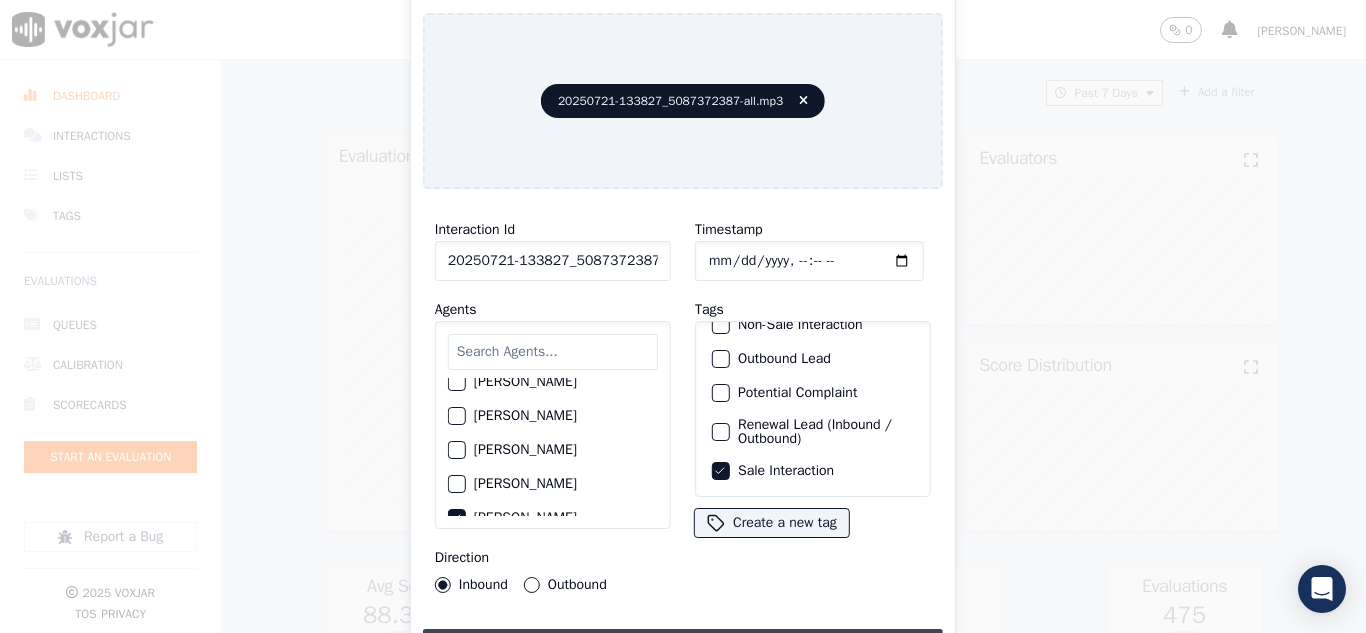 click on "Upload interaction to start evaluation" at bounding box center (683, 647) 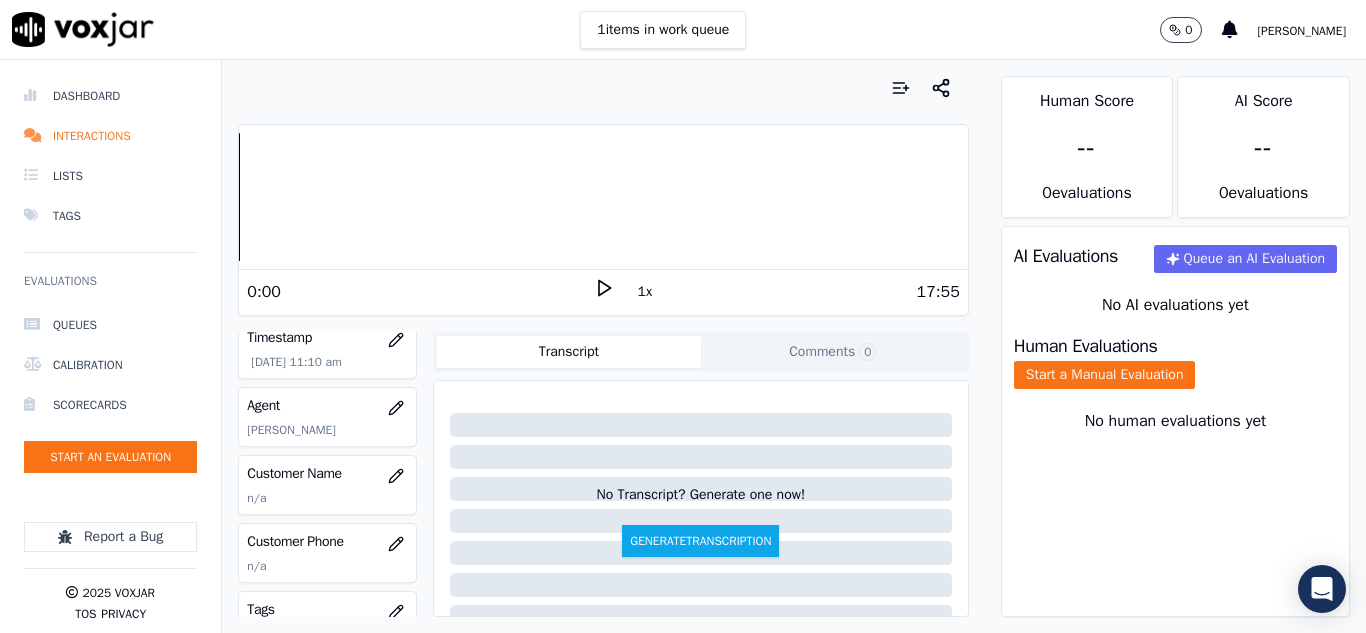 scroll, scrollTop: 200, scrollLeft: 0, axis: vertical 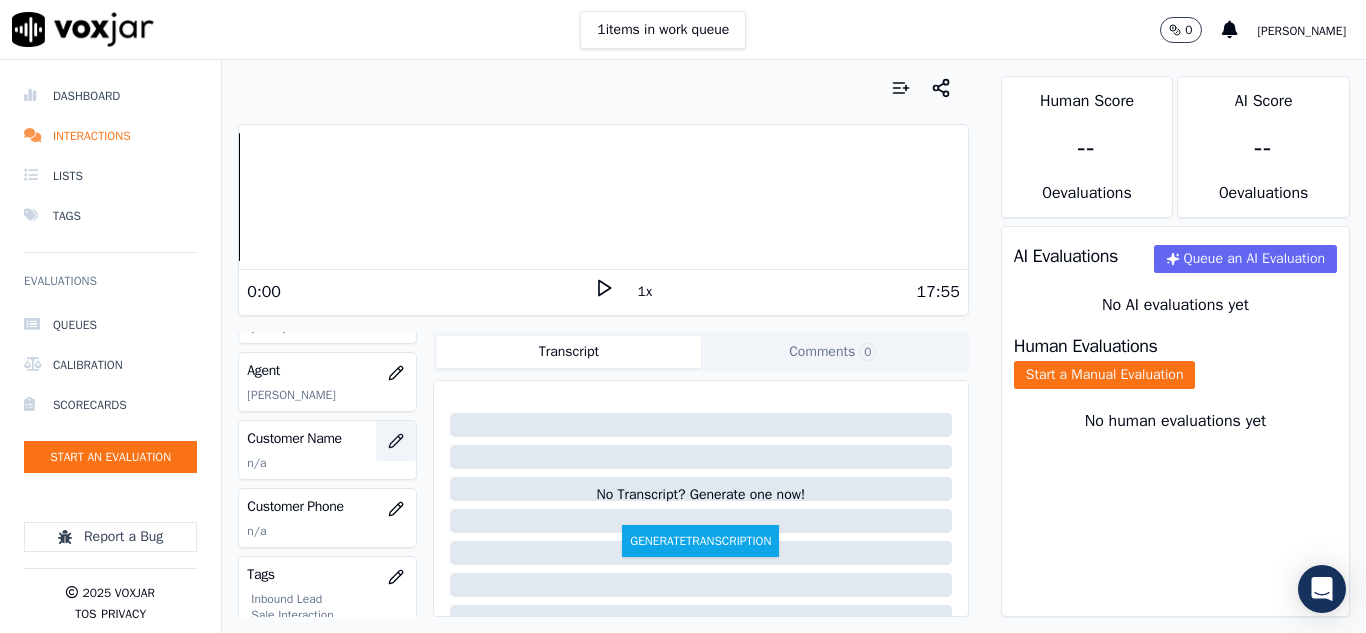 click 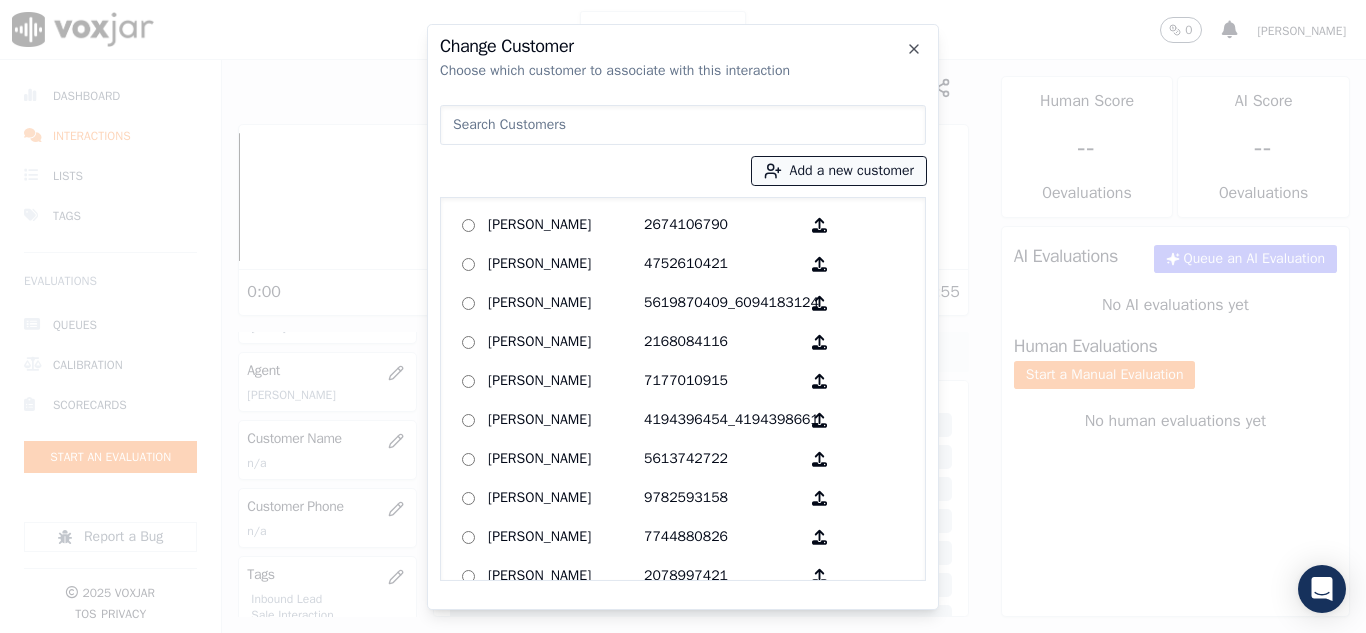click on "Add a new customer" at bounding box center [839, 171] 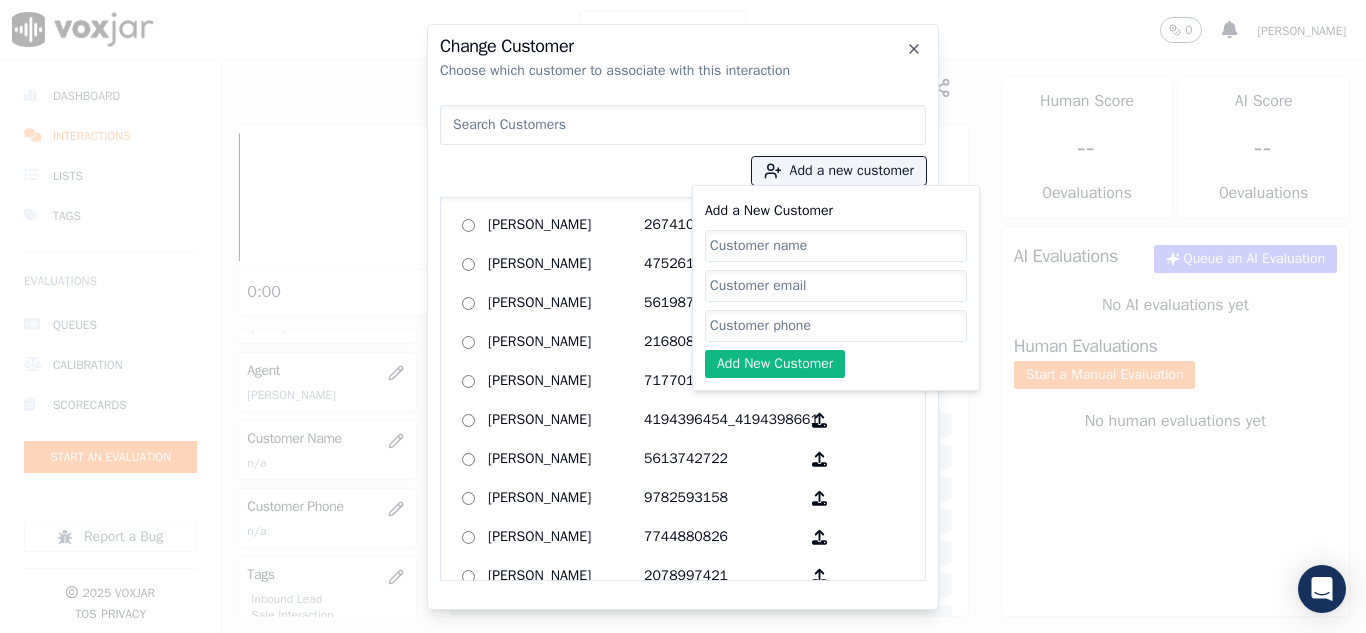 click on "Add a New Customer" 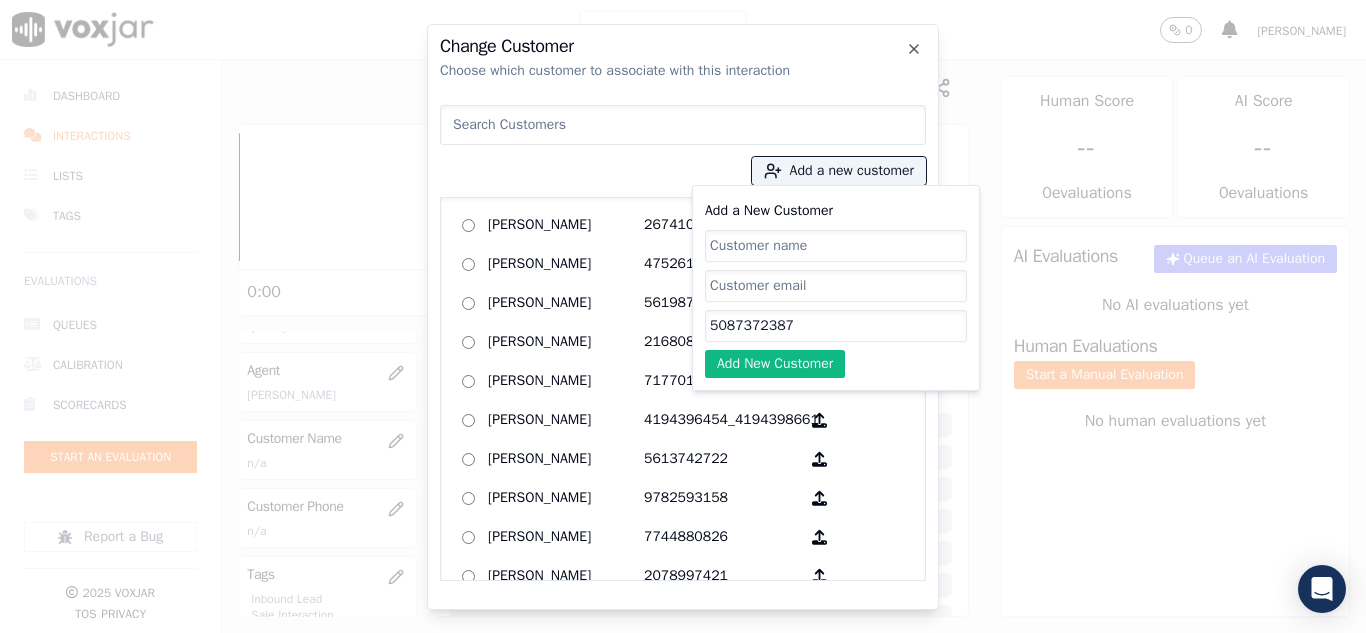 type on "5087372387" 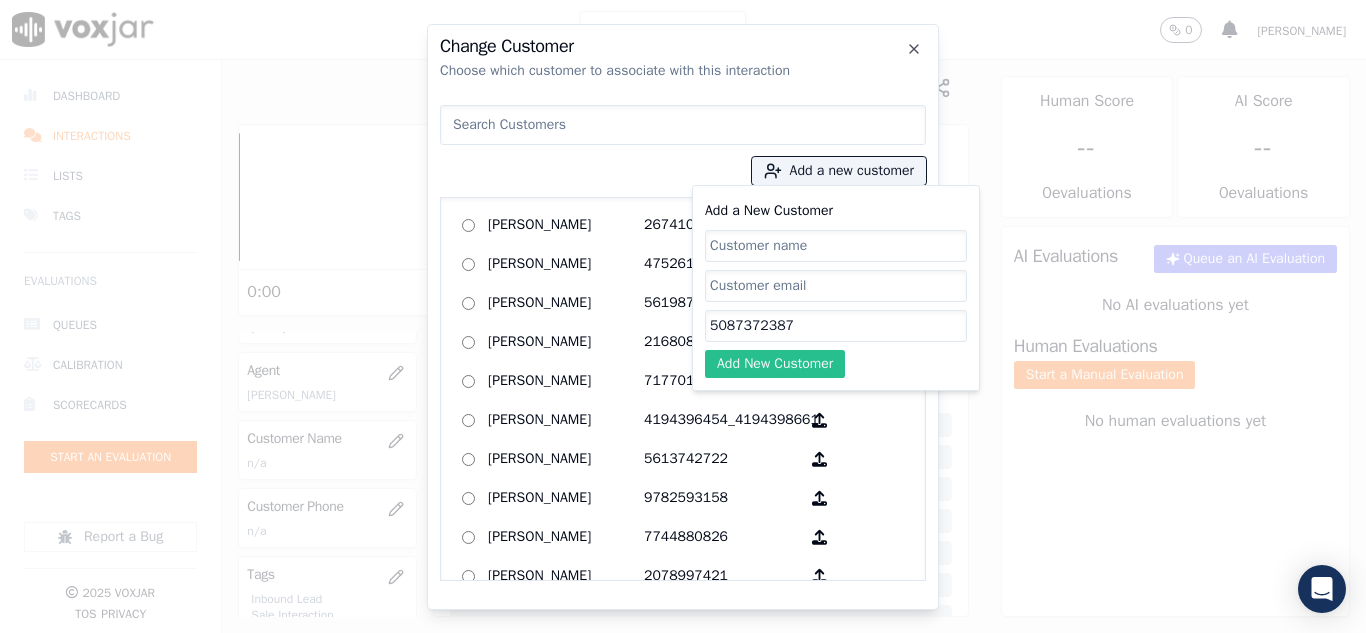 paste on "[MEDICAL_DATA][PERSON_NAME]" 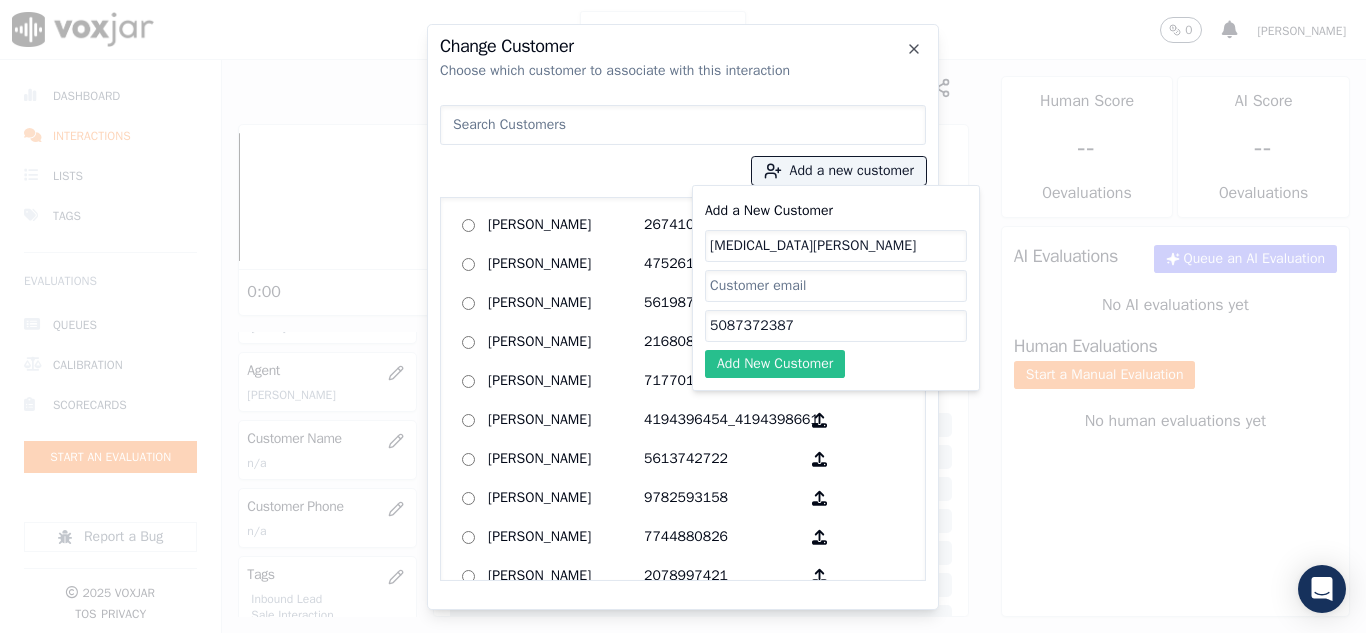 type on "[MEDICAL_DATA][PERSON_NAME]" 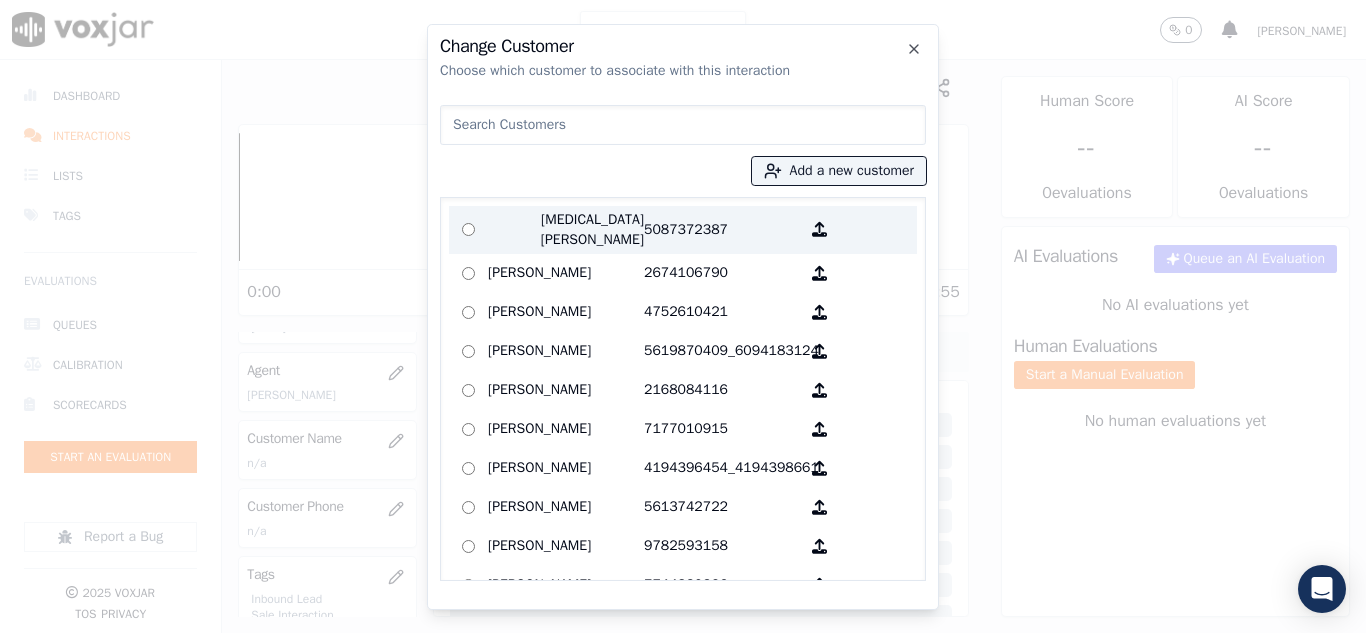 click on "[MEDICAL_DATA][PERSON_NAME]" at bounding box center (566, 230) 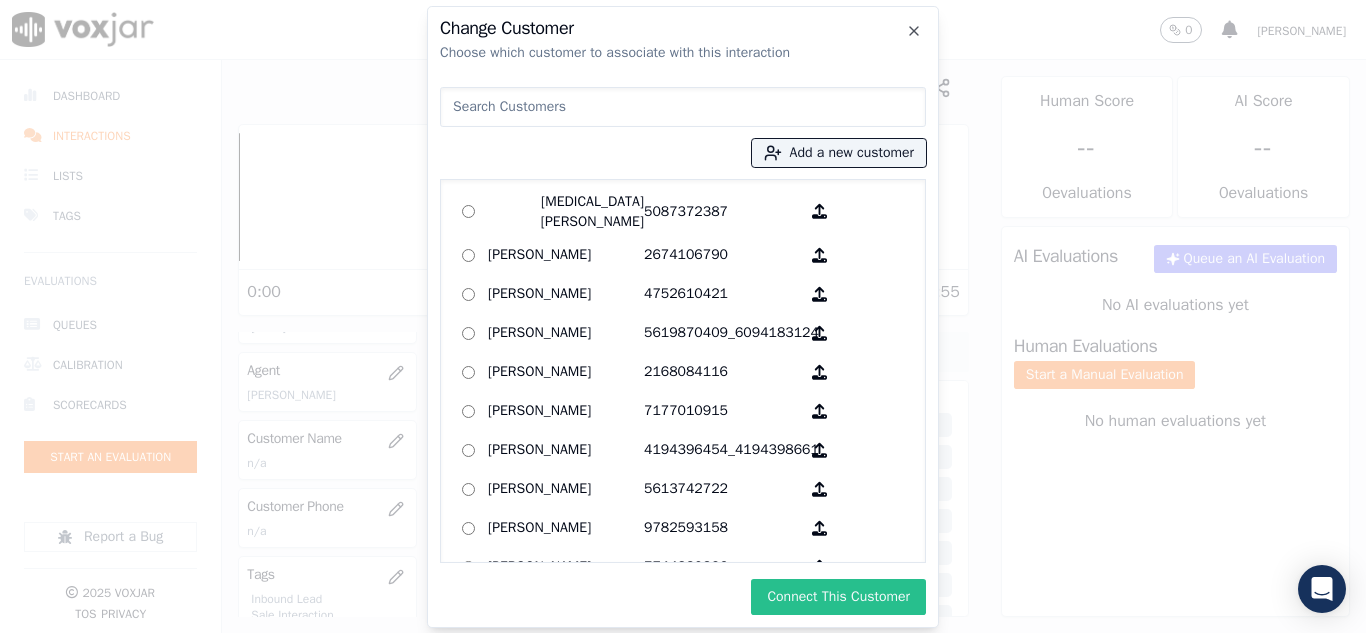 click on "Connect This Customer" at bounding box center (838, 597) 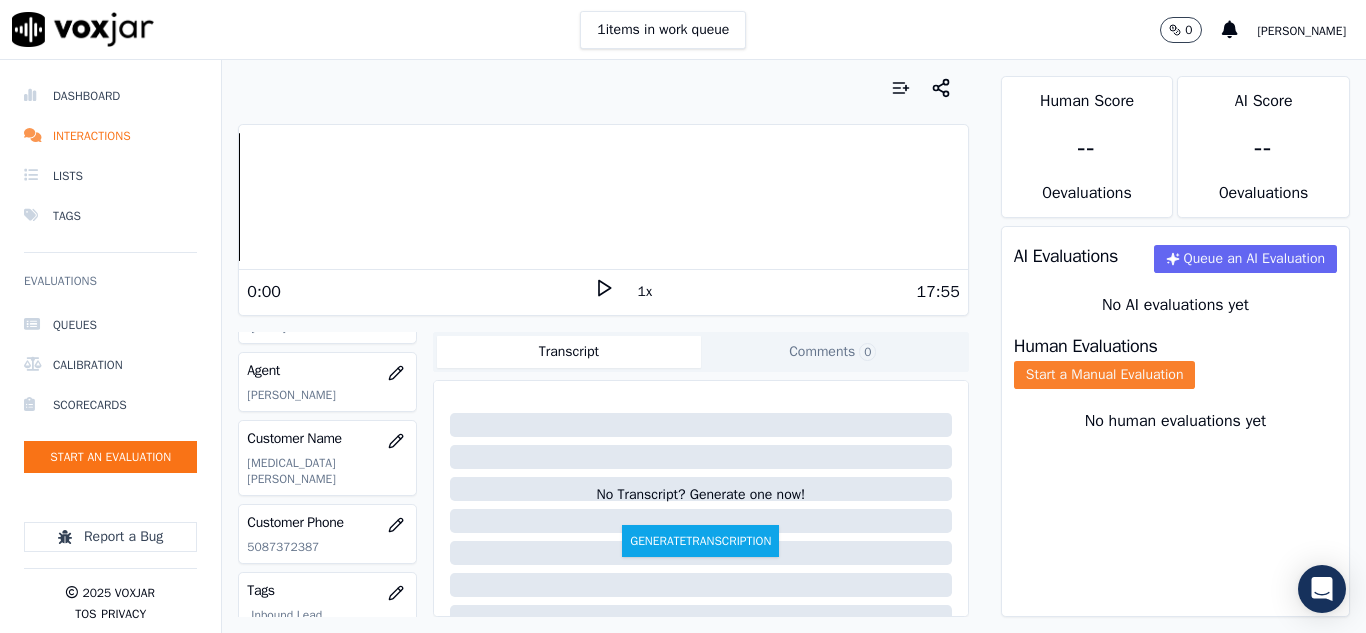click on "Start a Manual Evaluation" 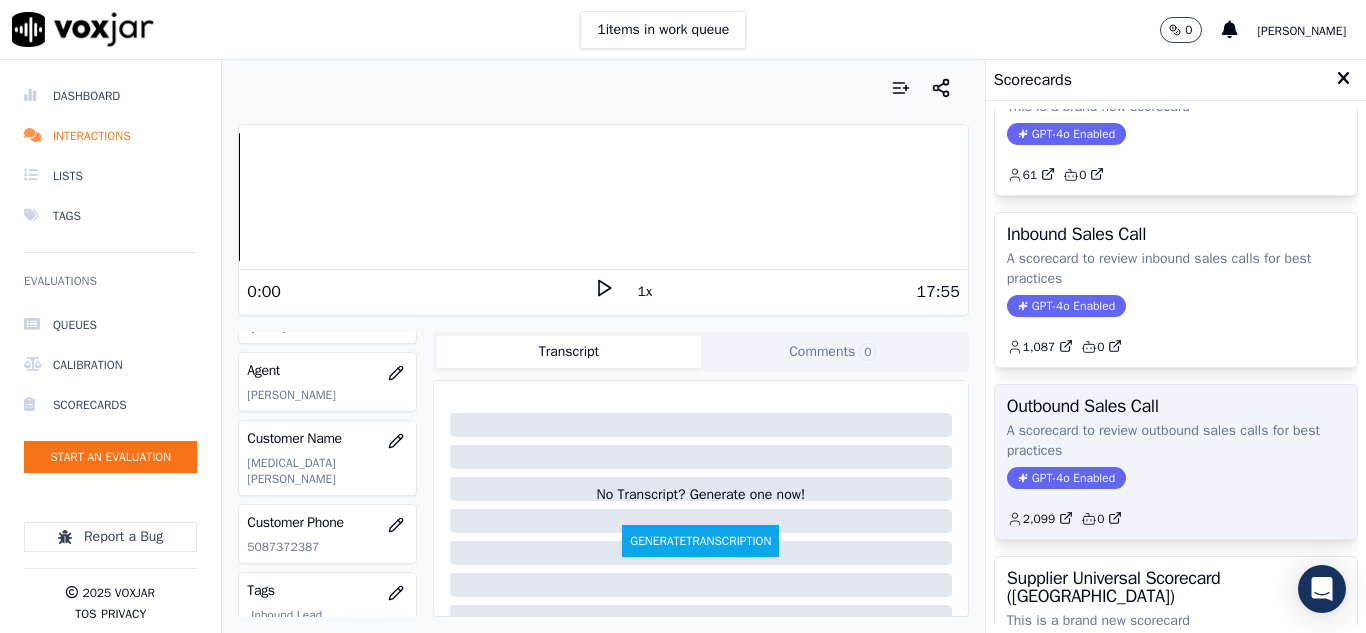 scroll, scrollTop: 100, scrollLeft: 0, axis: vertical 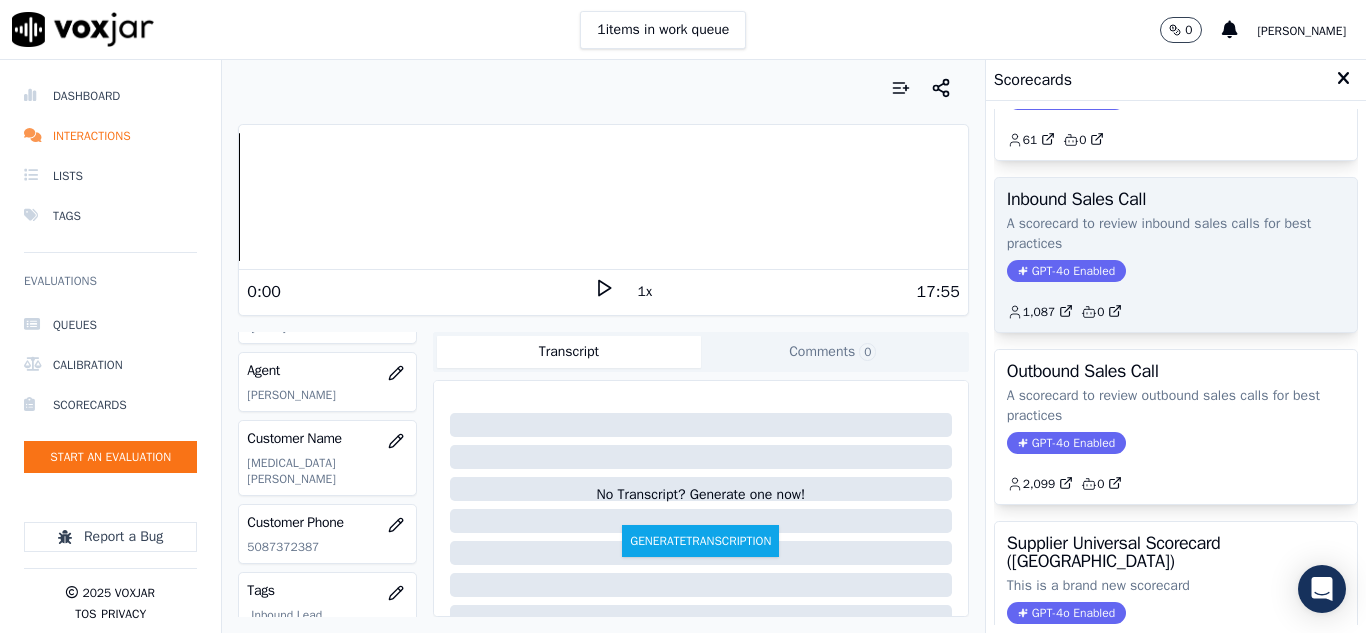 click on "A scorecard to review inbound sales calls for best practices" 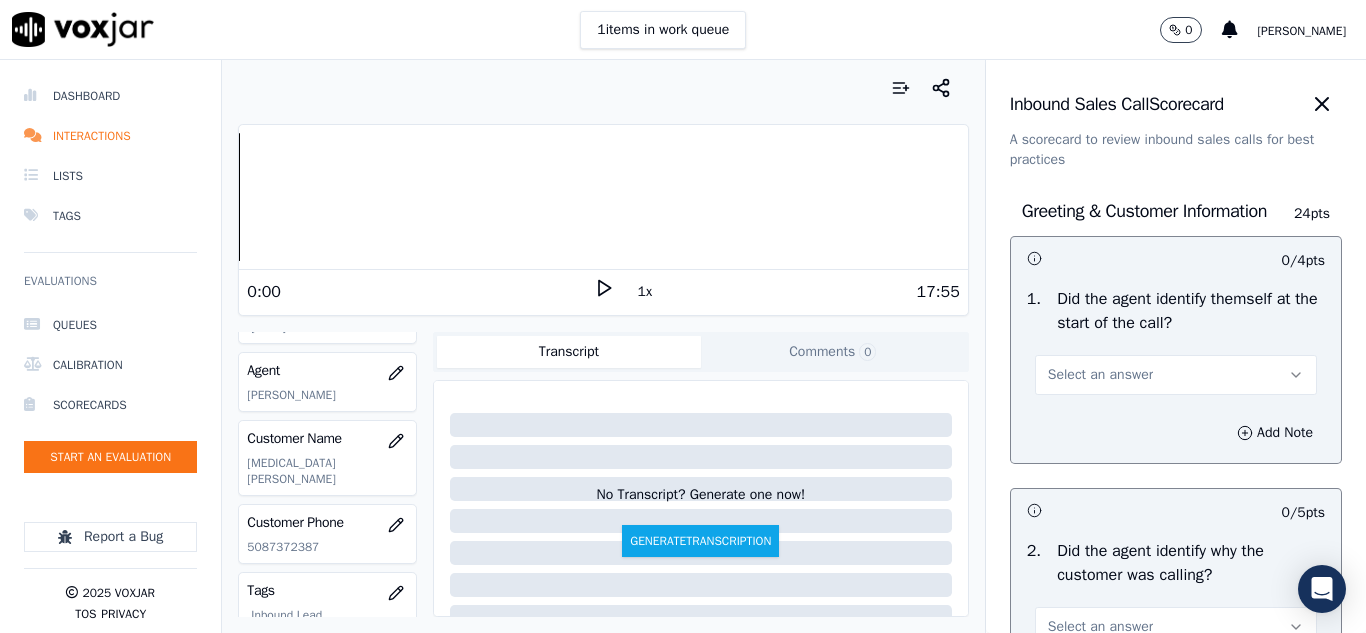 scroll, scrollTop: 100, scrollLeft: 0, axis: vertical 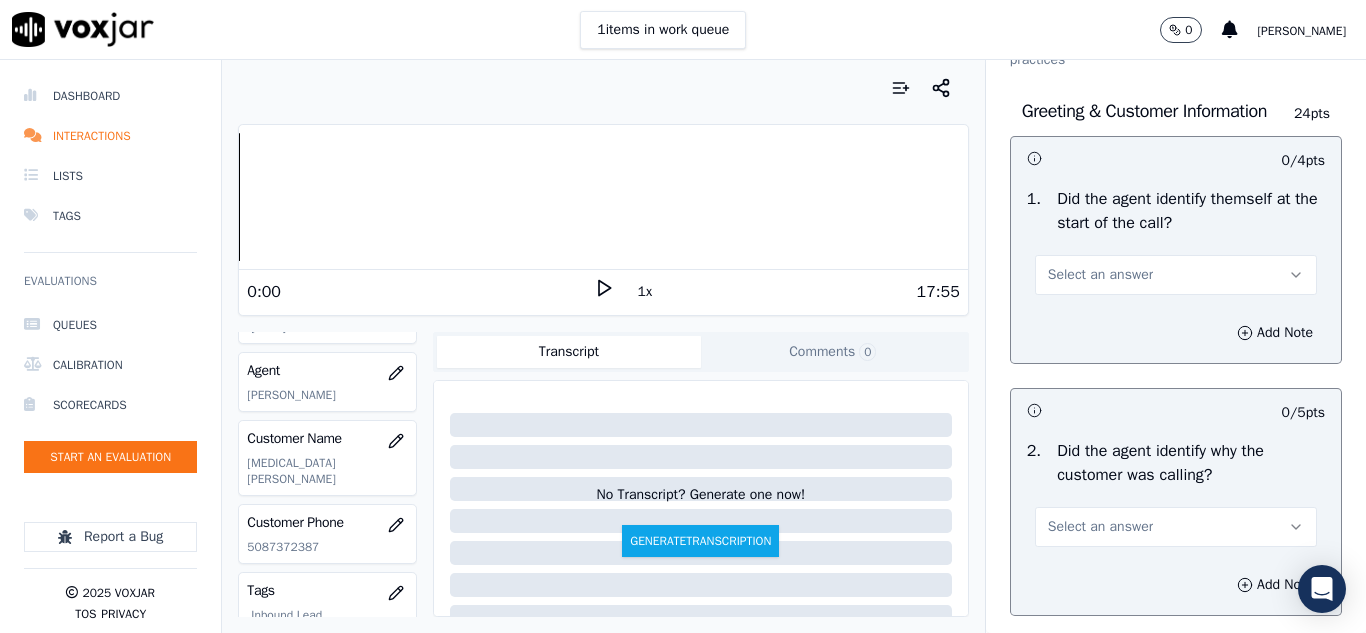click on "Select an answer" at bounding box center [1100, 275] 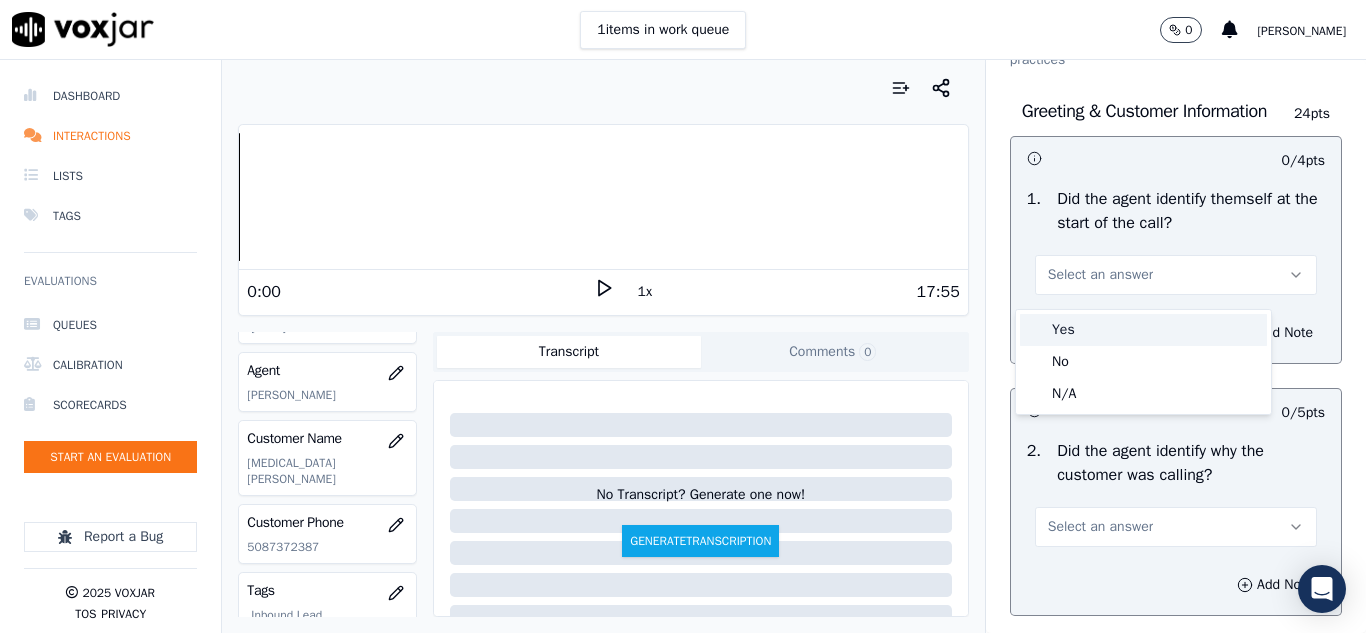 click on "Yes" at bounding box center (1143, 330) 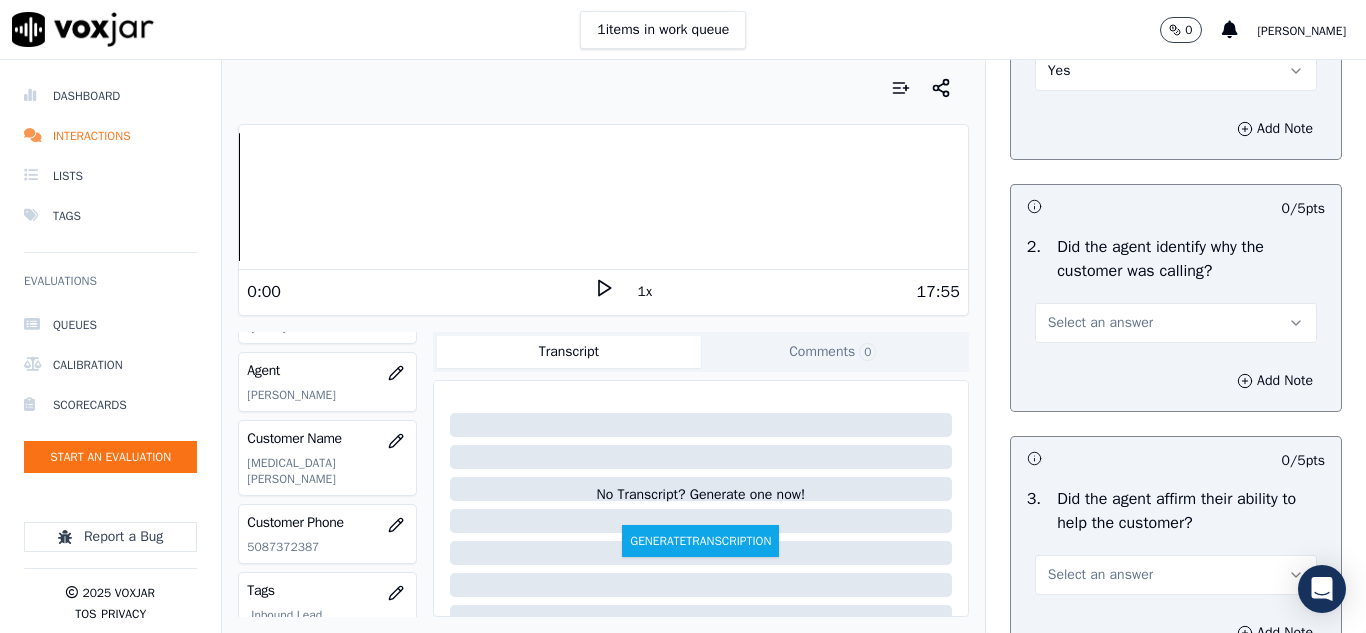 scroll, scrollTop: 500, scrollLeft: 0, axis: vertical 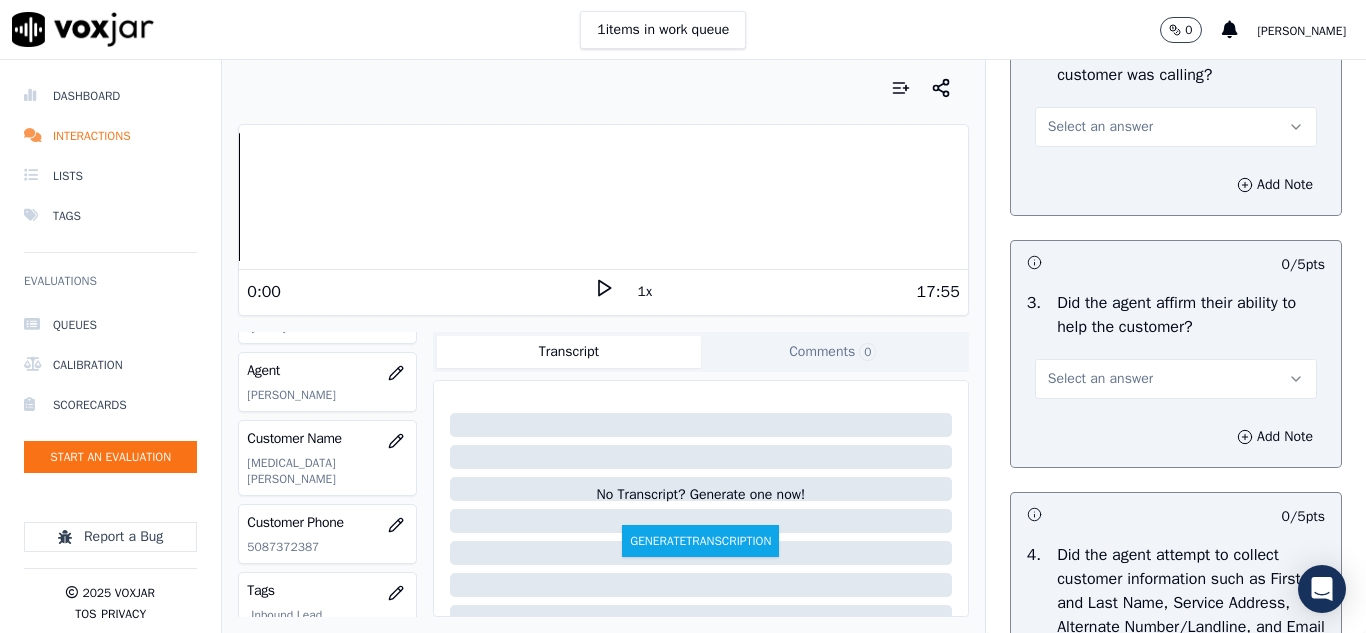 click on "Select an answer" at bounding box center (1176, 127) 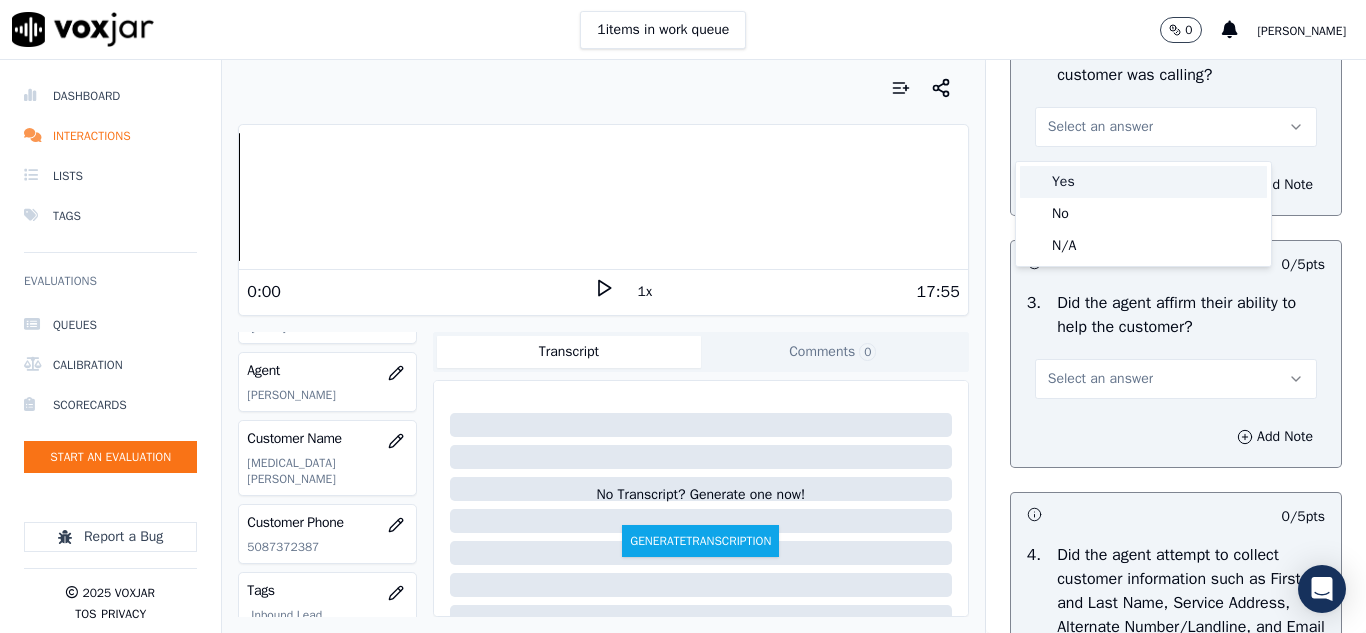 click on "Yes" at bounding box center [1143, 182] 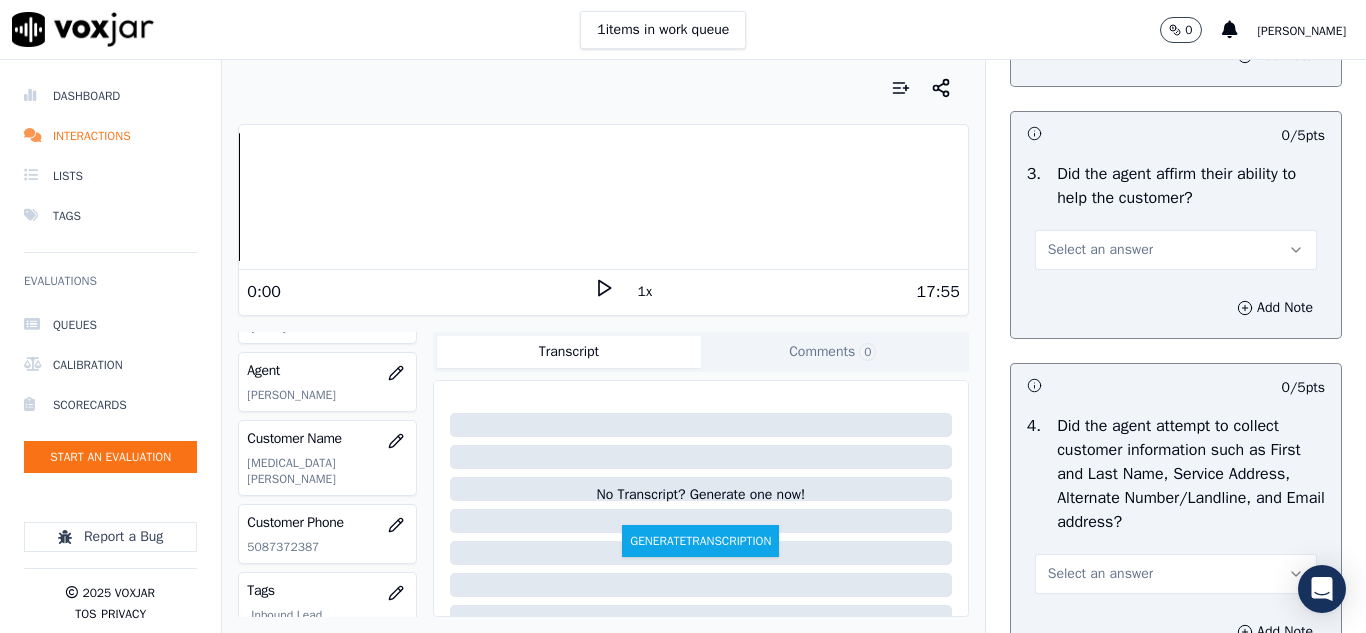 scroll, scrollTop: 700, scrollLeft: 0, axis: vertical 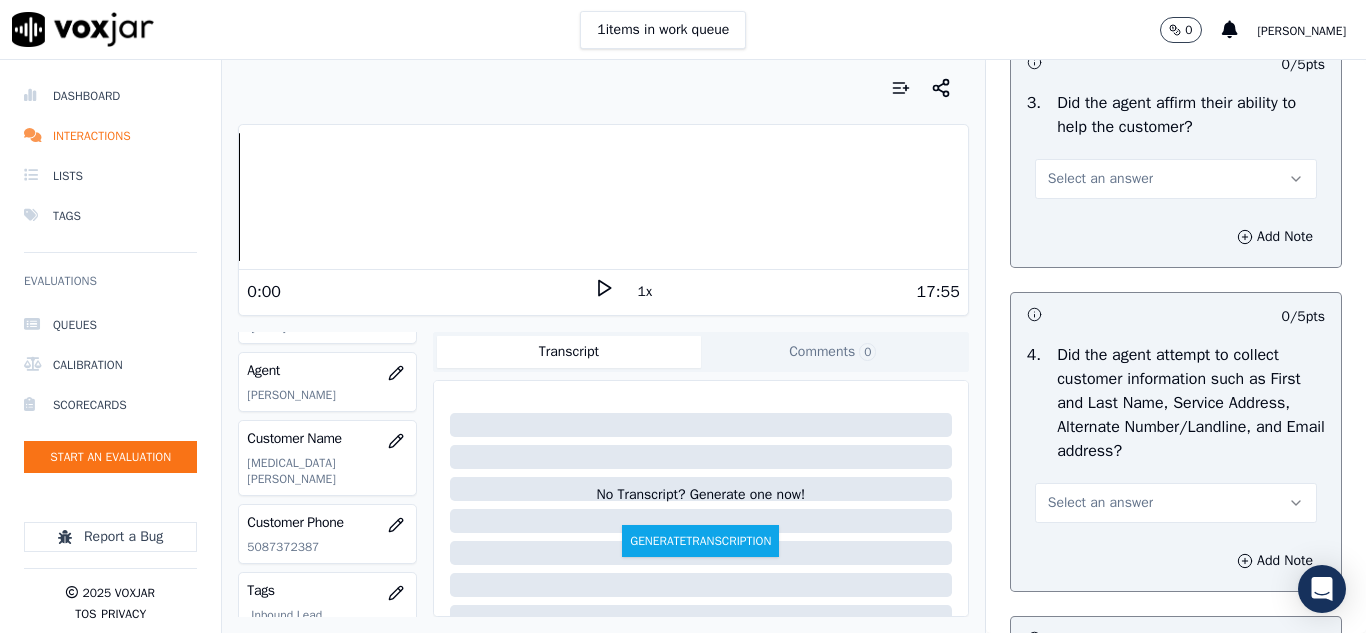 click on "Select an answer" at bounding box center (1100, 179) 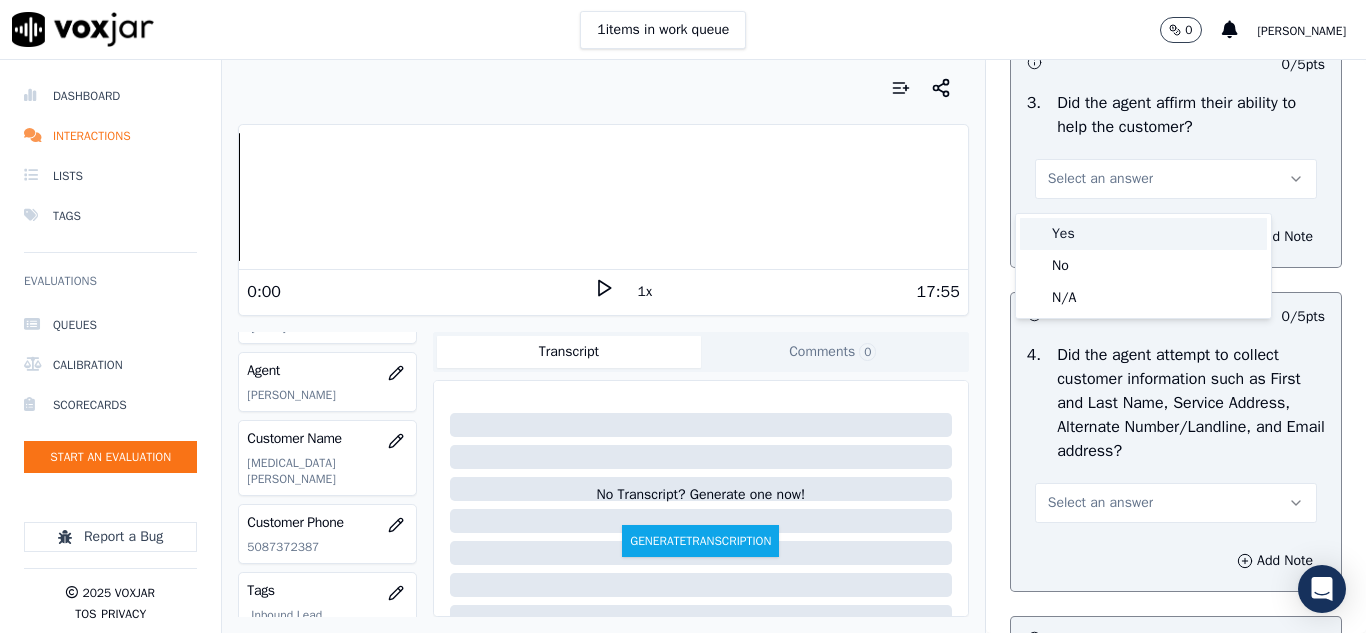 click on "Yes" at bounding box center (1143, 234) 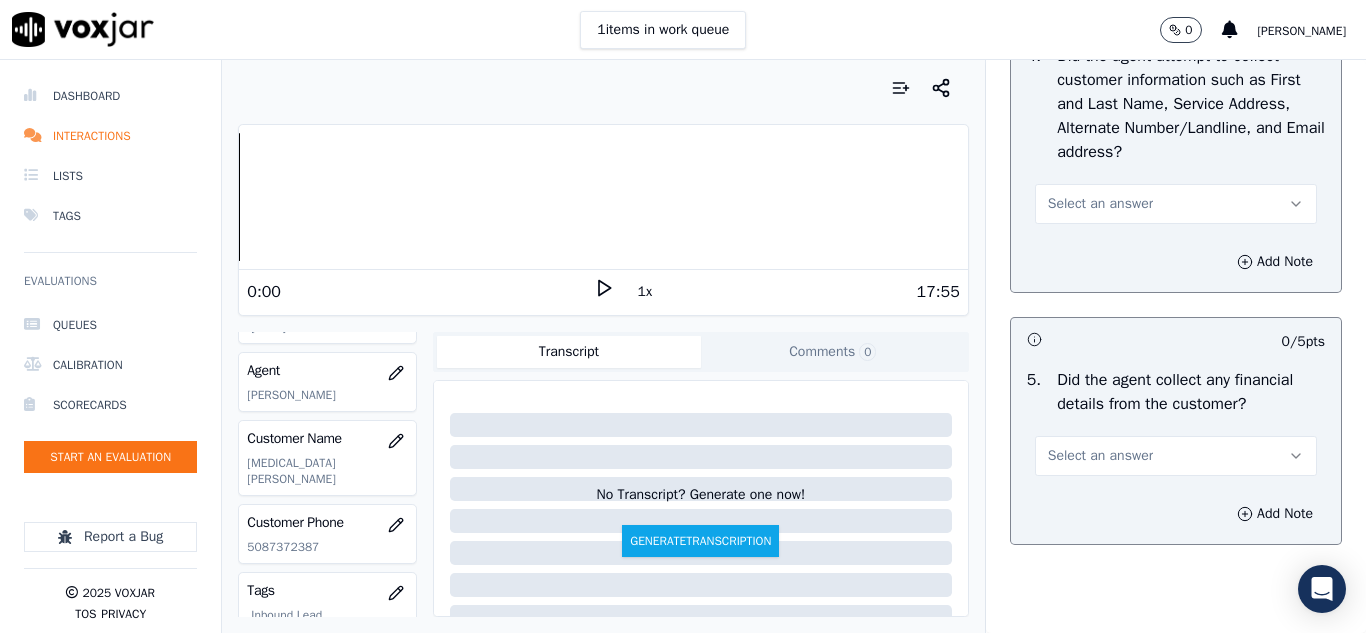 scroll, scrollTop: 1000, scrollLeft: 0, axis: vertical 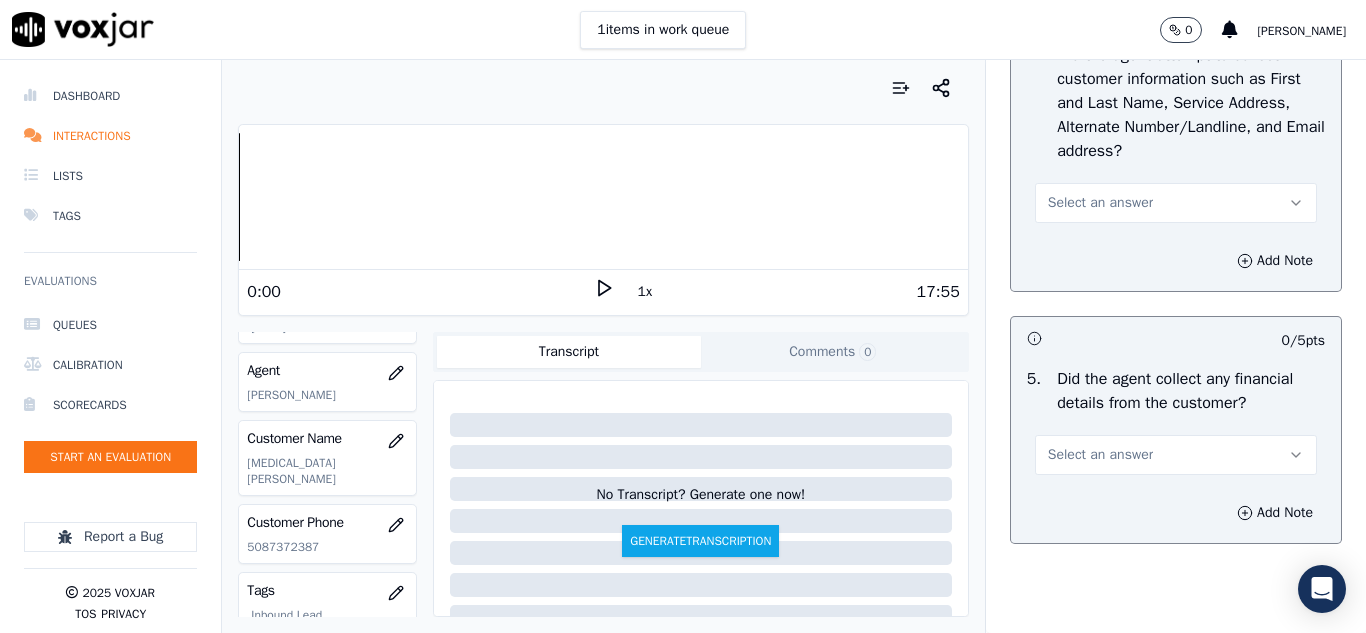 click on "Select an answer" at bounding box center [1176, 203] 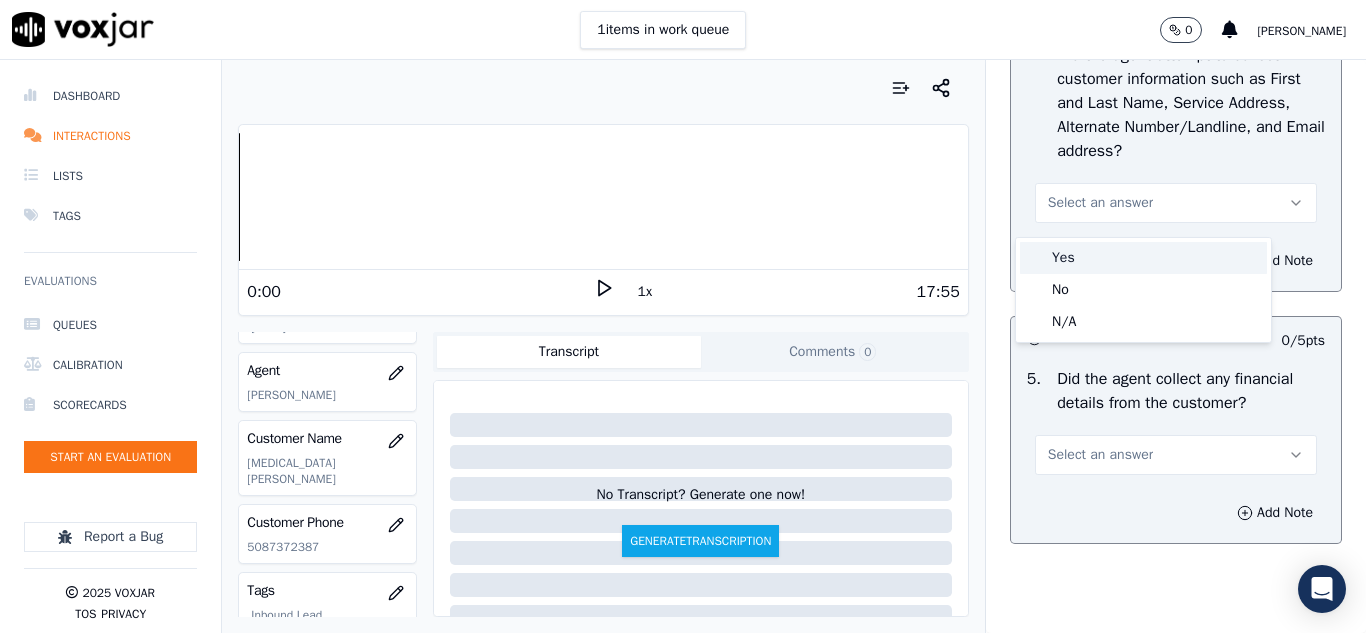 click on "Yes" at bounding box center [1143, 258] 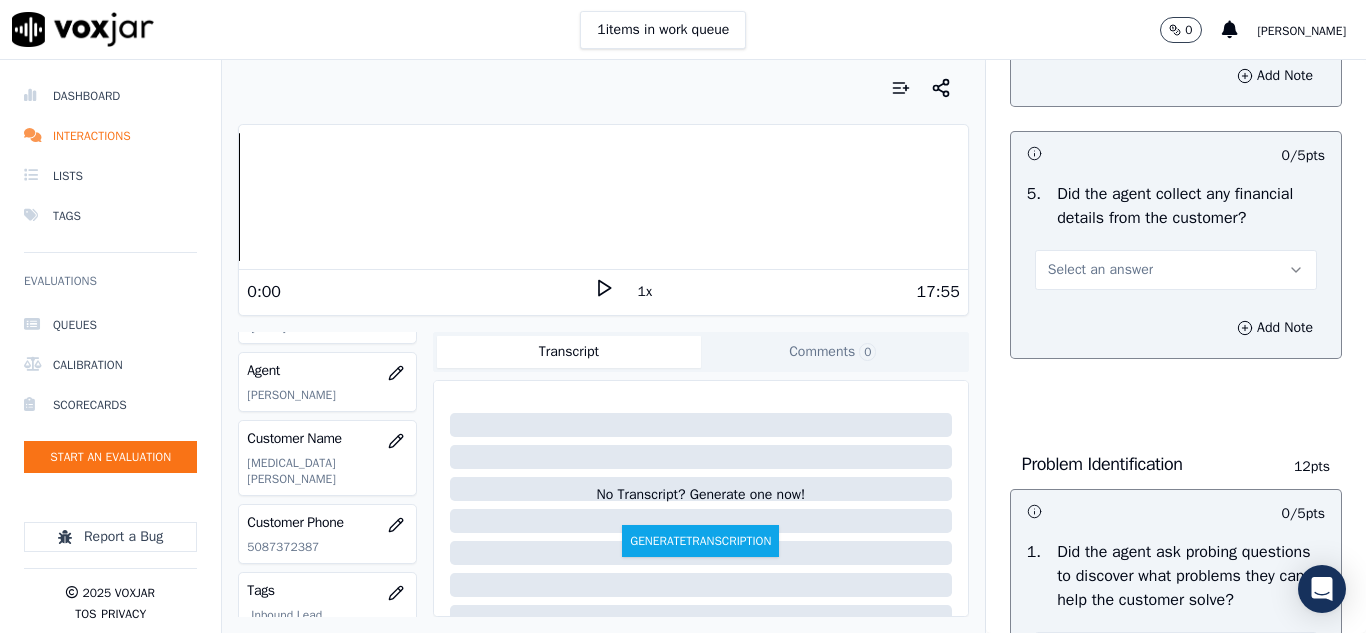scroll, scrollTop: 1200, scrollLeft: 0, axis: vertical 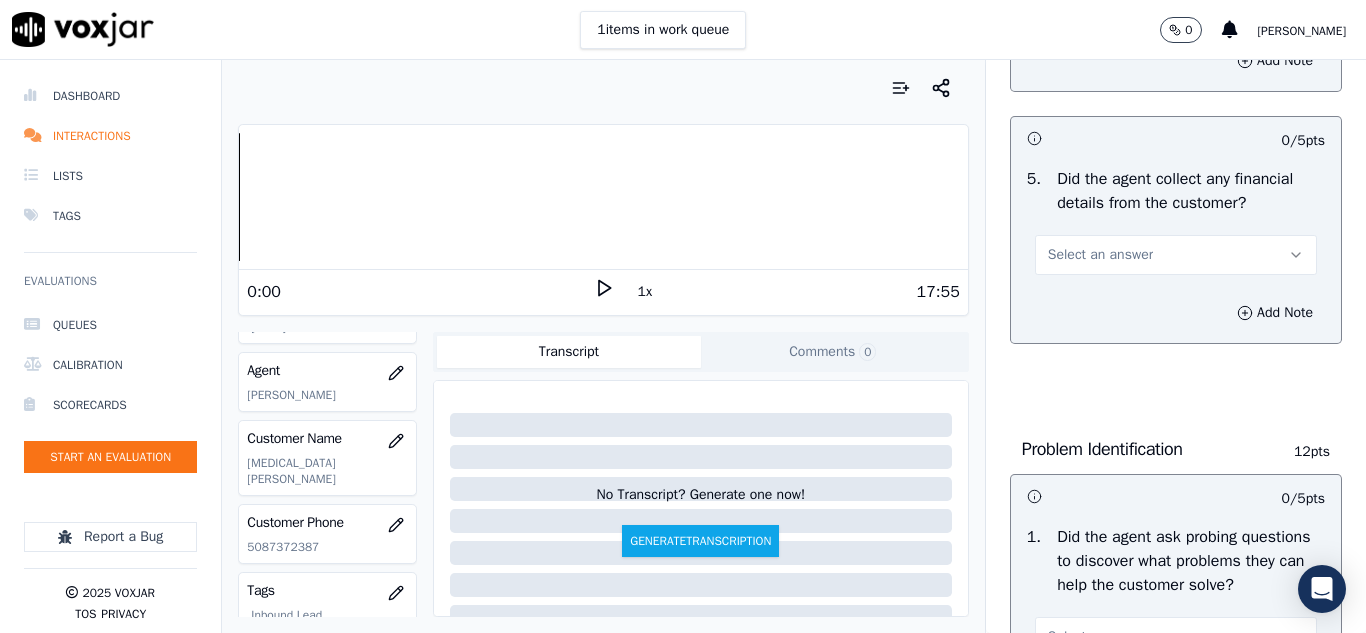 click on "Select an answer" at bounding box center [1100, 255] 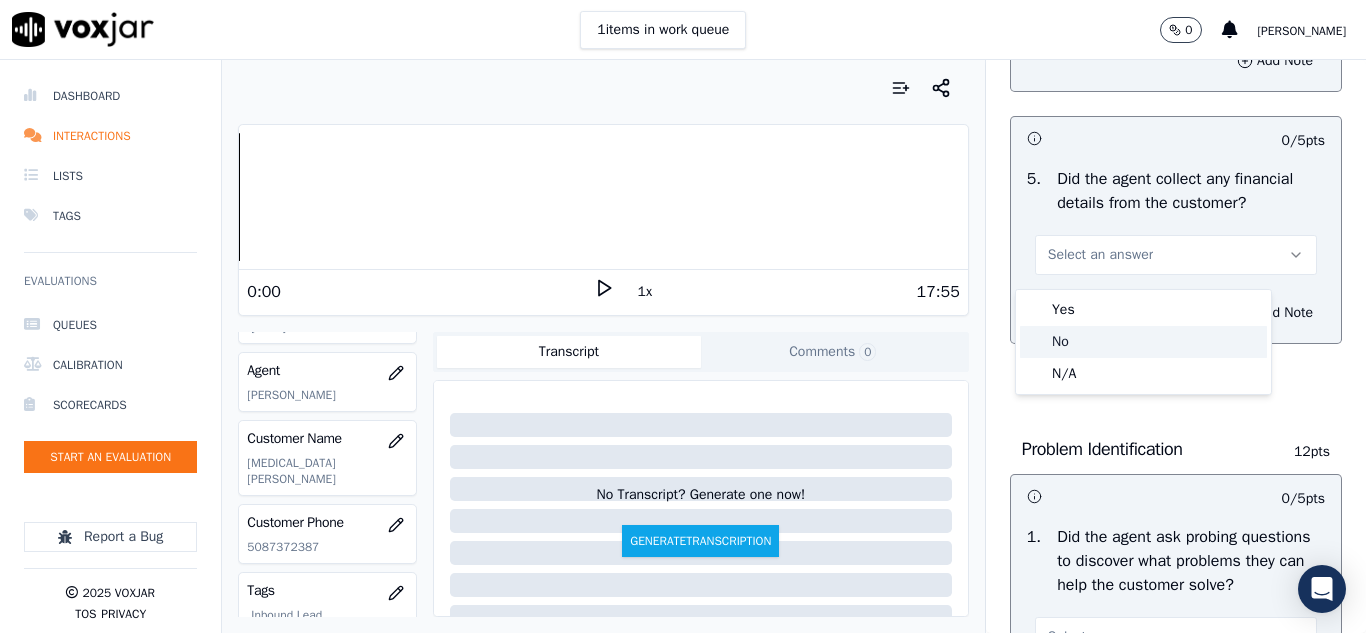 click on "No" 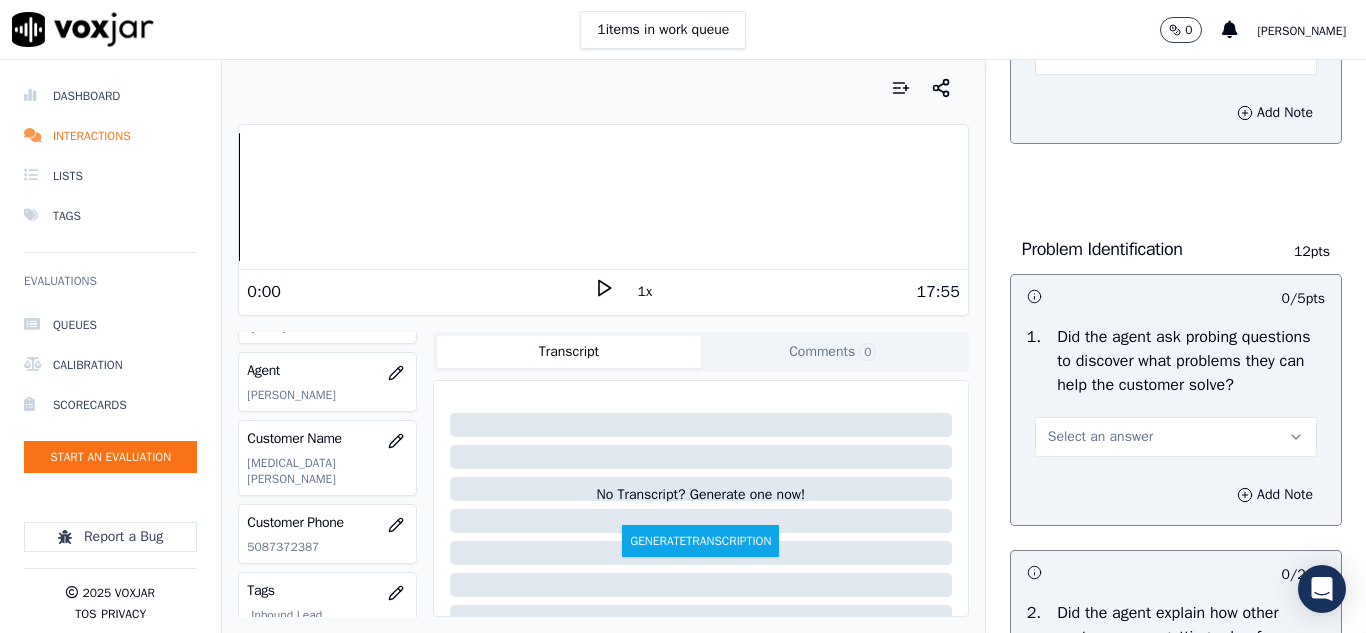 scroll, scrollTop: 1500, scrollLeft: 0, axis: vertical 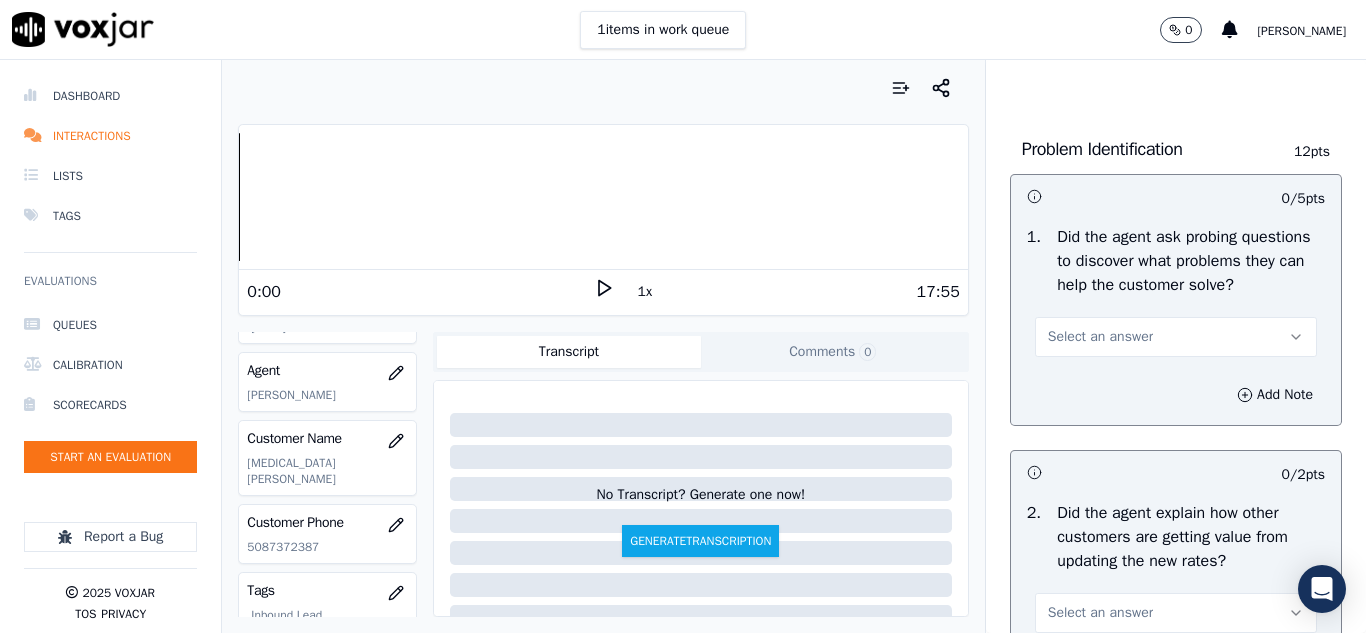 click on "Select an answer" at bounding box center [1100, 337] 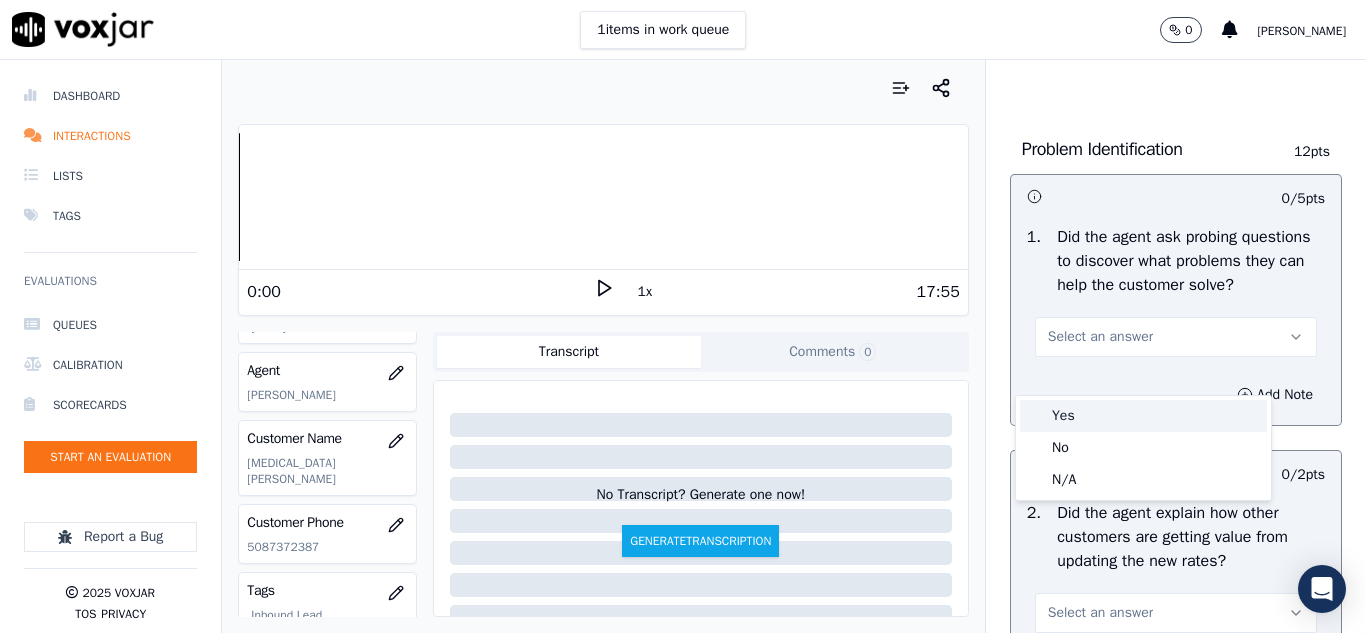 click on "Yes" at bounding box center [1143, 416] 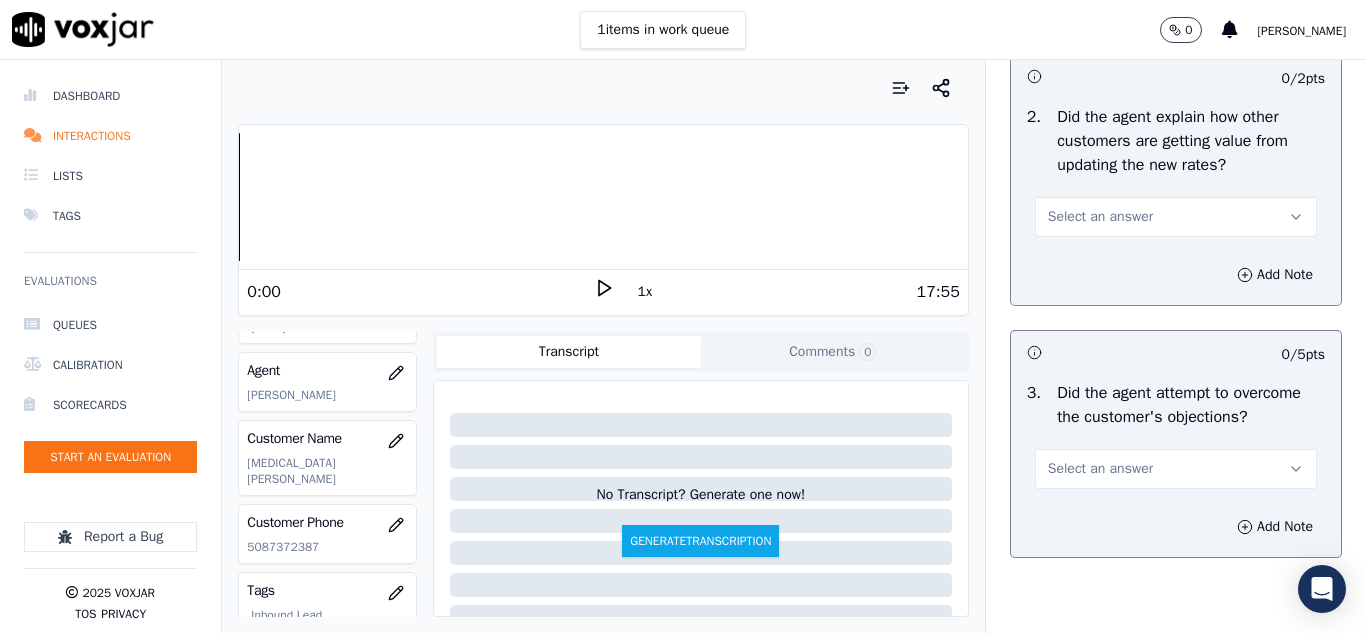 scroll, scrollTop: 1900, scrollLeft: 0, axis: vertical 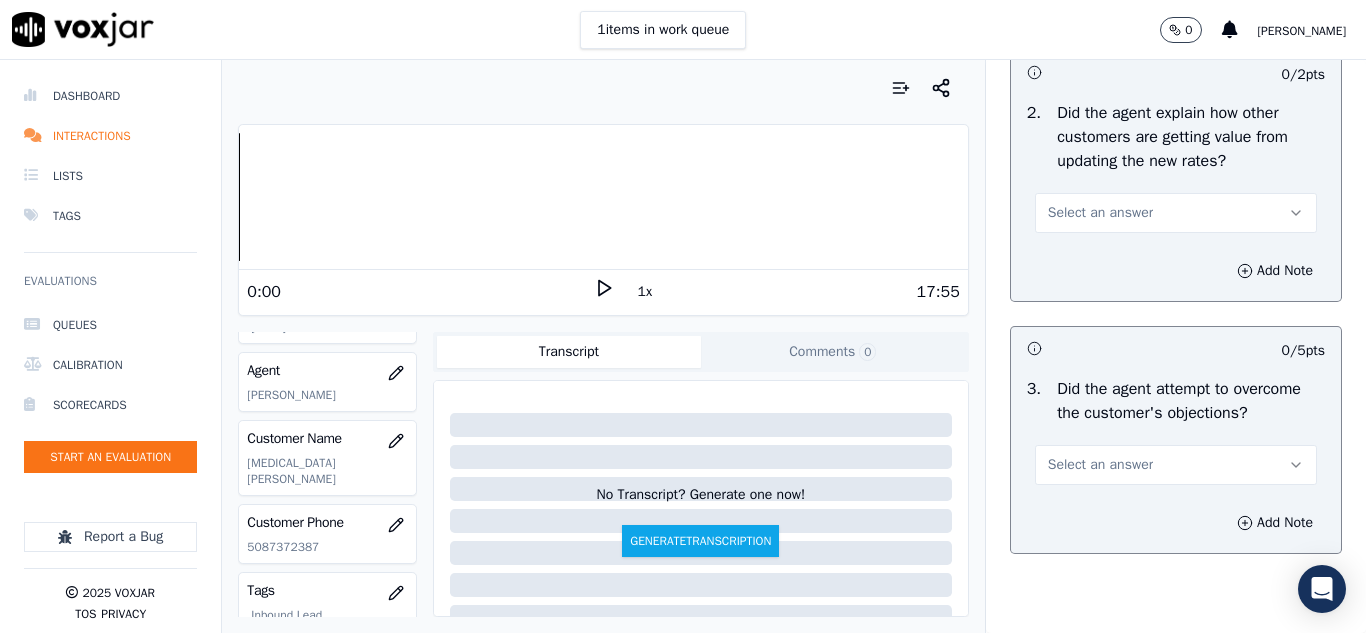 click on "Select an answer" at bounding box center (1100, 213) 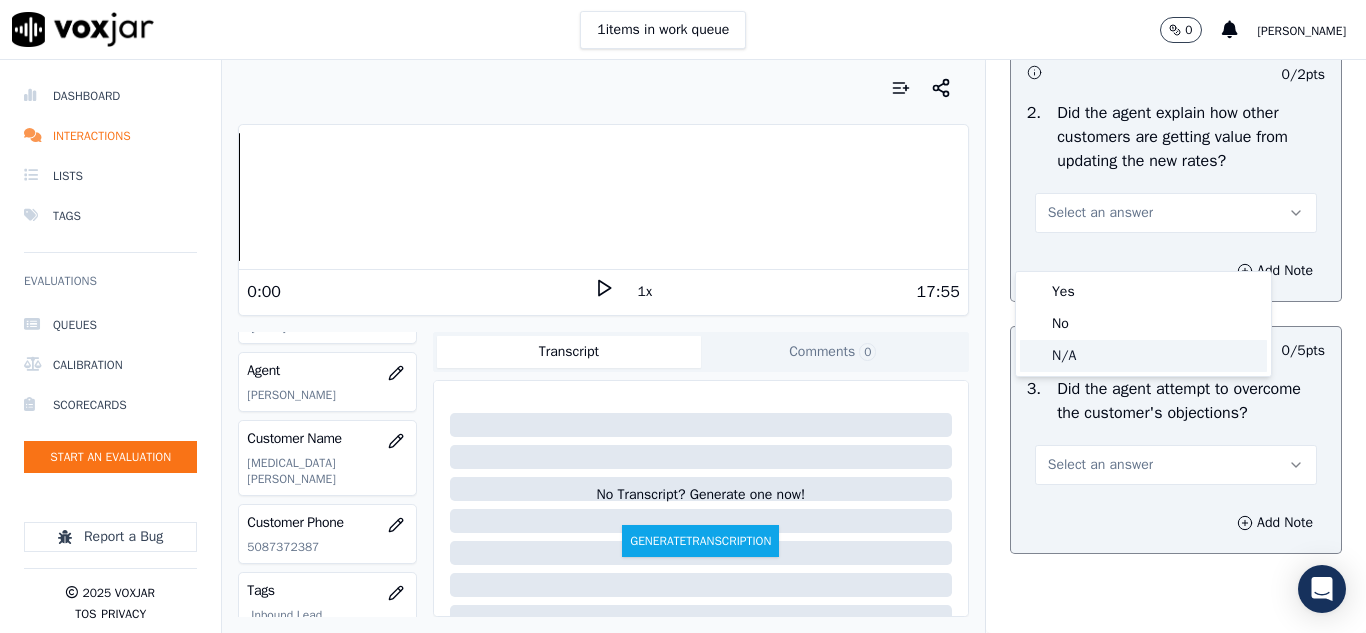 click on "N/A" 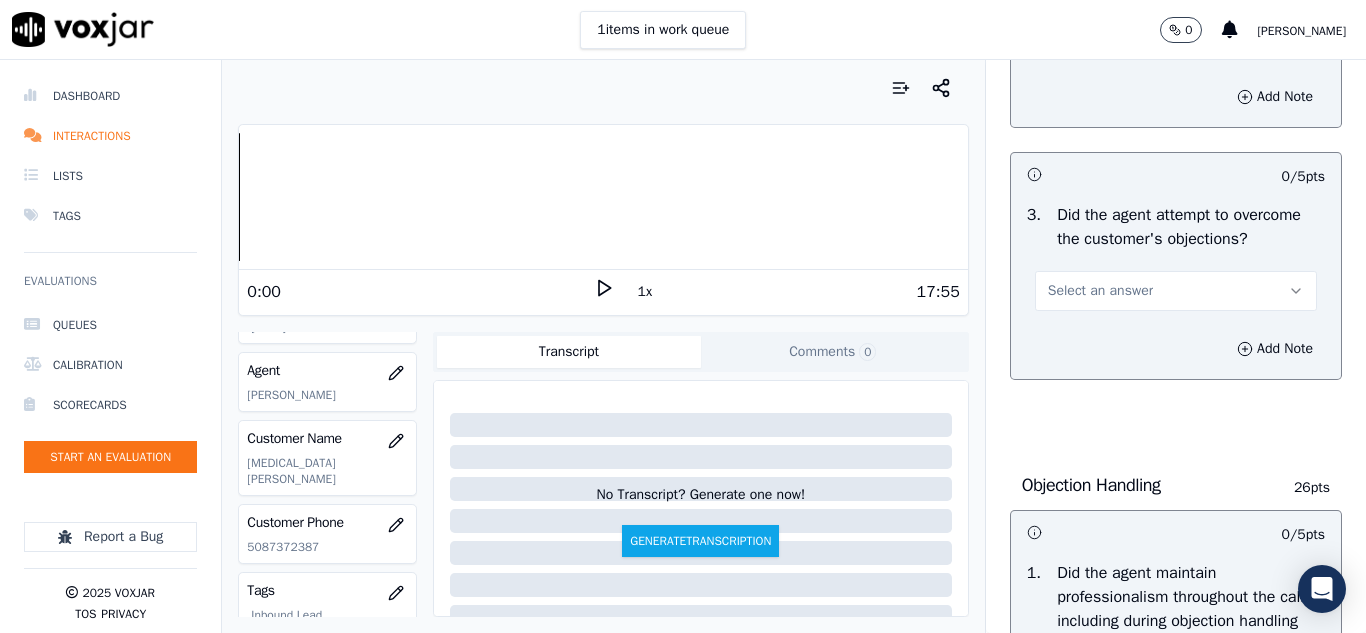 scroll, scrollTop: 2200, scrollLeft: 0, axis: vertical 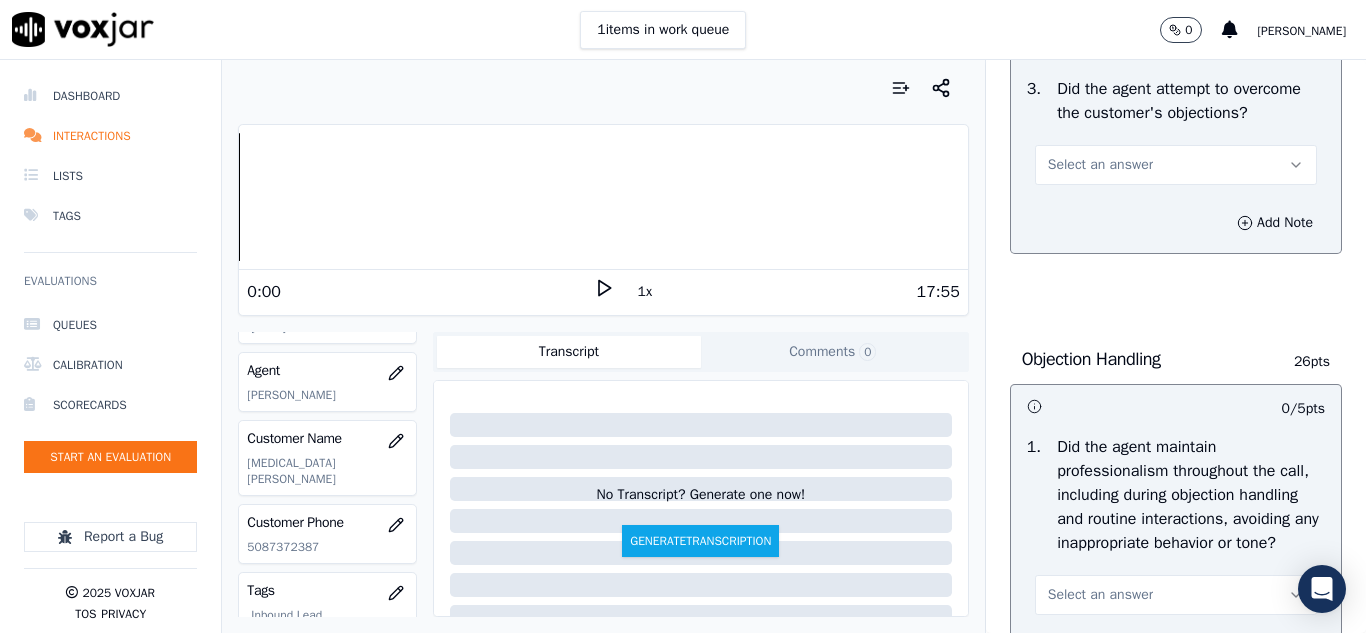 click on "Select an answer" at bounding box center [1100, 165] 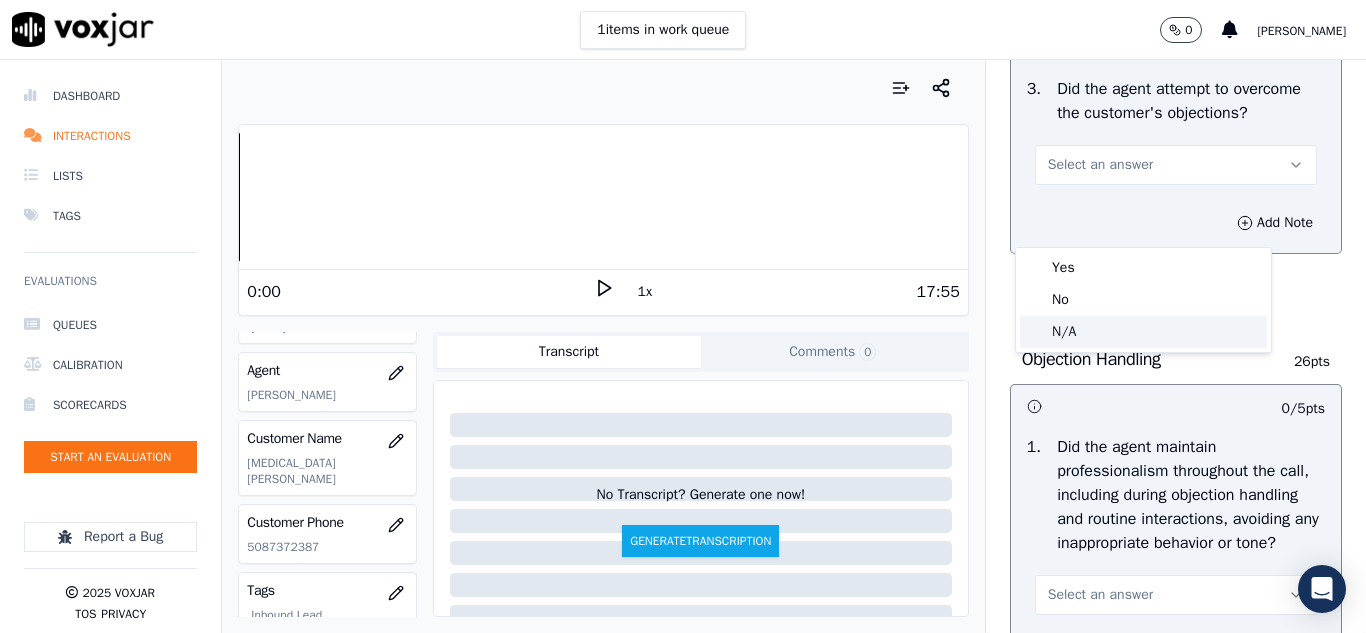 click on "N/A" 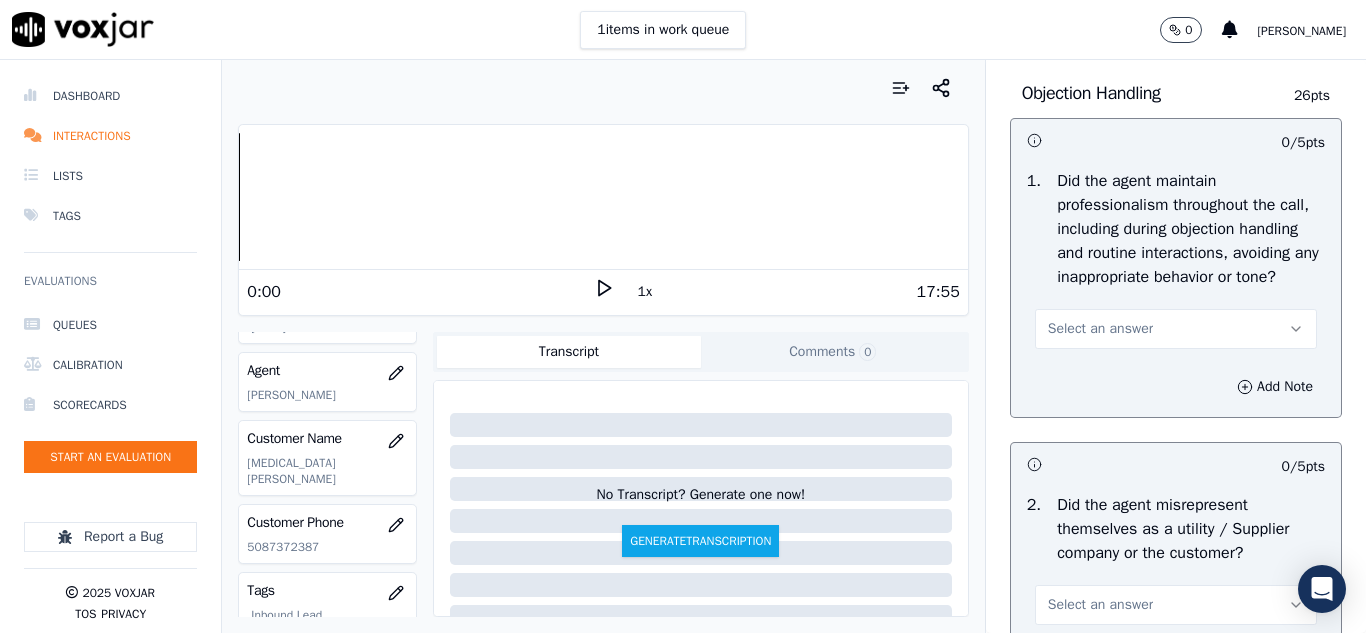 scroll, scrollTop: 2500, scrollLeft: 0, axis: vertical 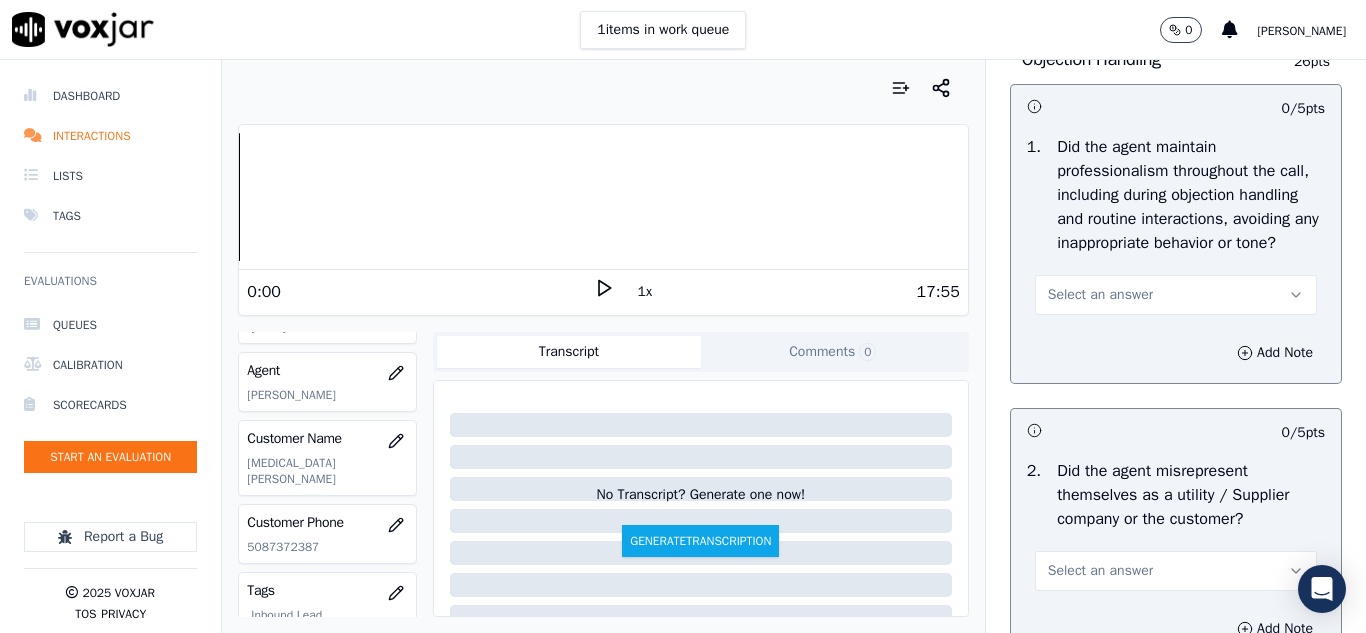 click on "Select an answer" at bounding box center (1100, 295) 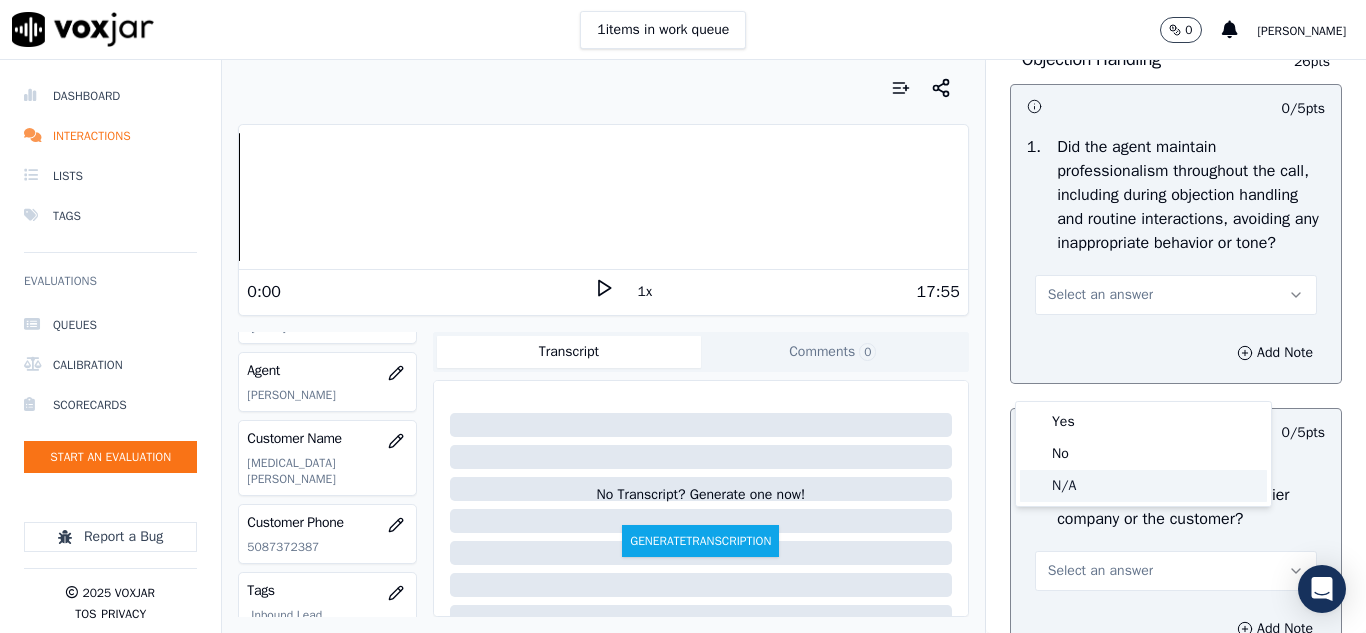 click on "N/A" 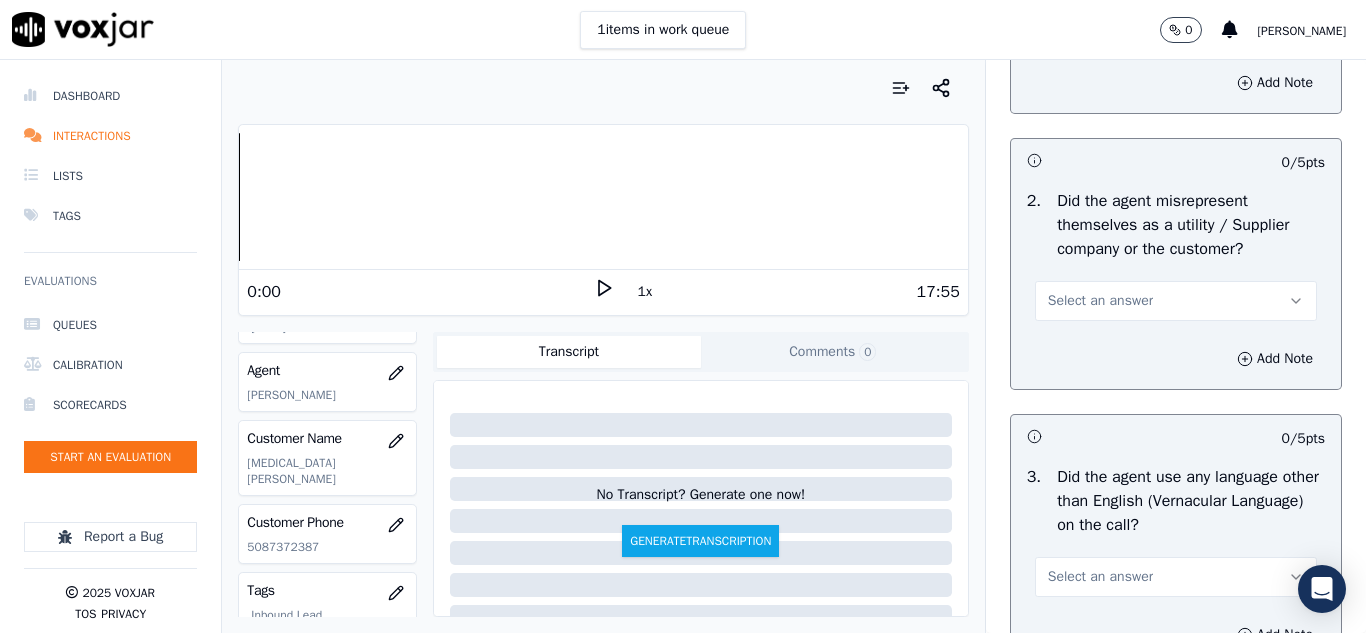 scroll, scrollTop: 2800, scrollLeft: 0, axis: vertical 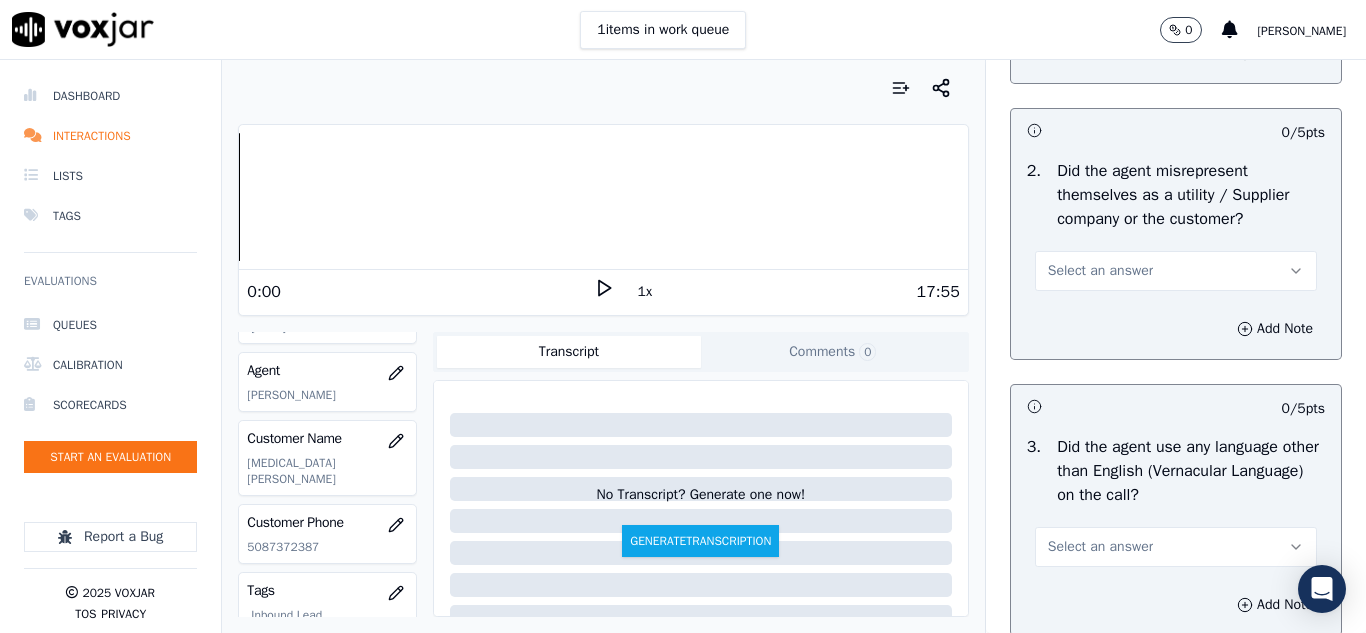 click on "Select an answer" at bounding box center (1100, 271) 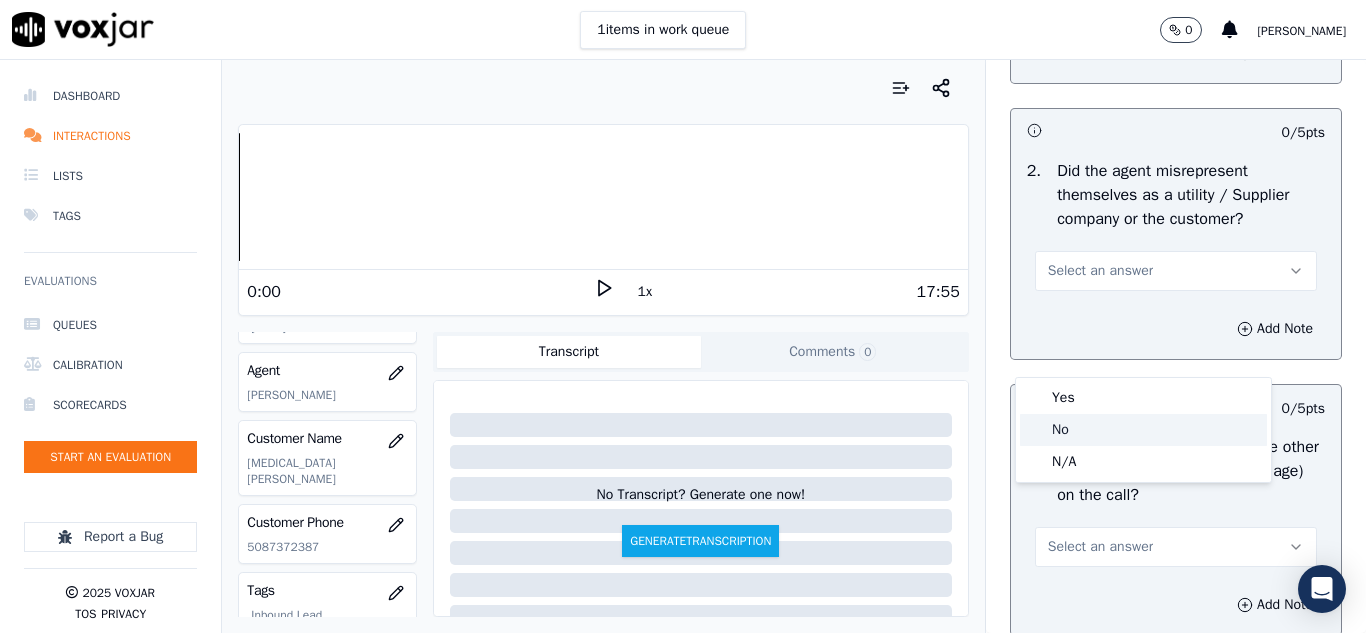 click on "No" 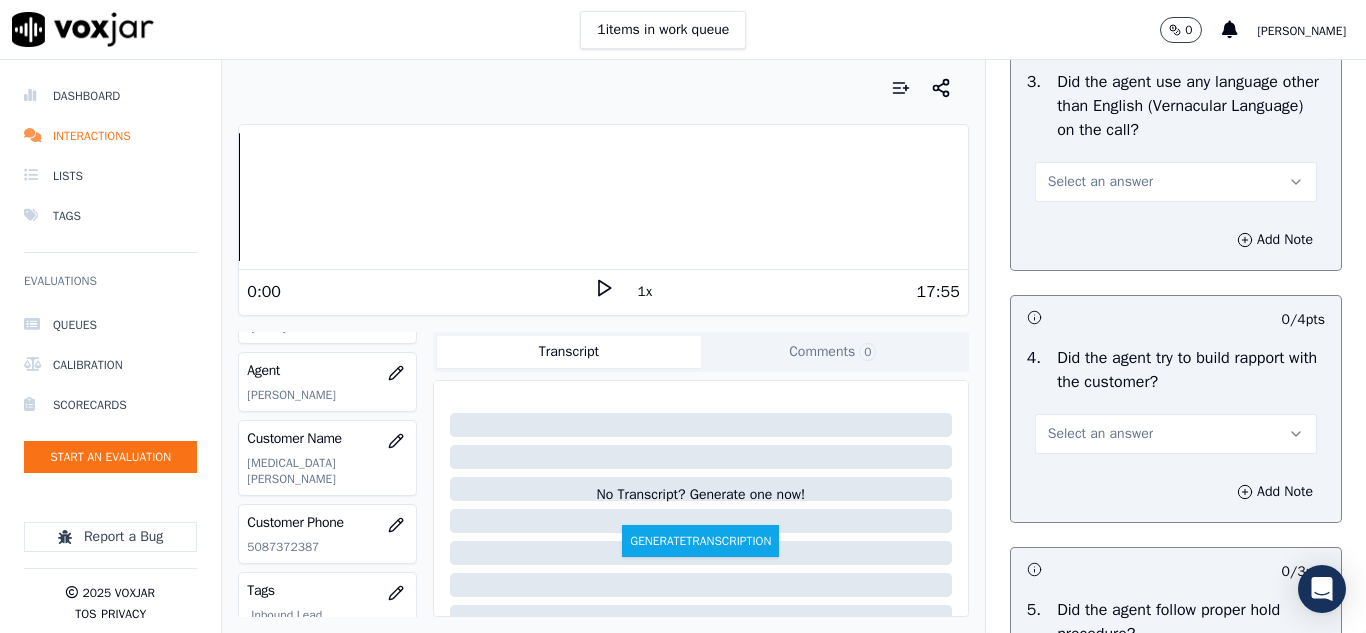 scroll, scrollTop: 3200, scrollLeft: 0, axis: vertical 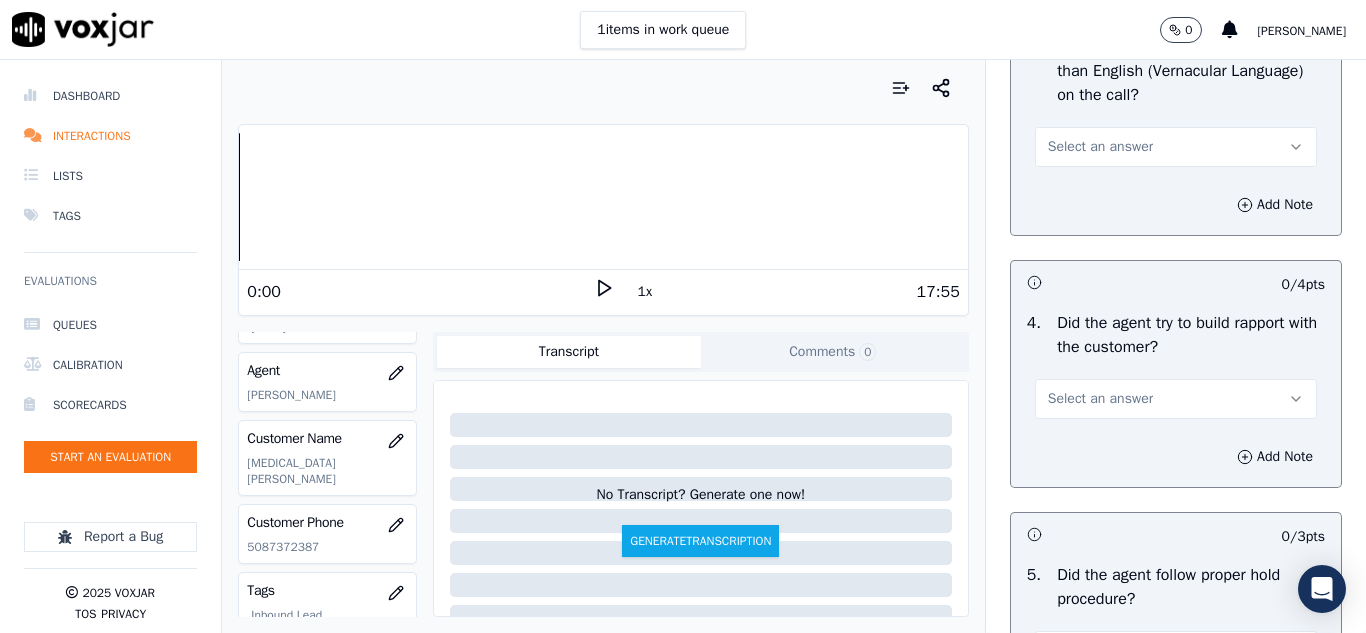 click on "Select an answer" at bounding box center [1100, 147] 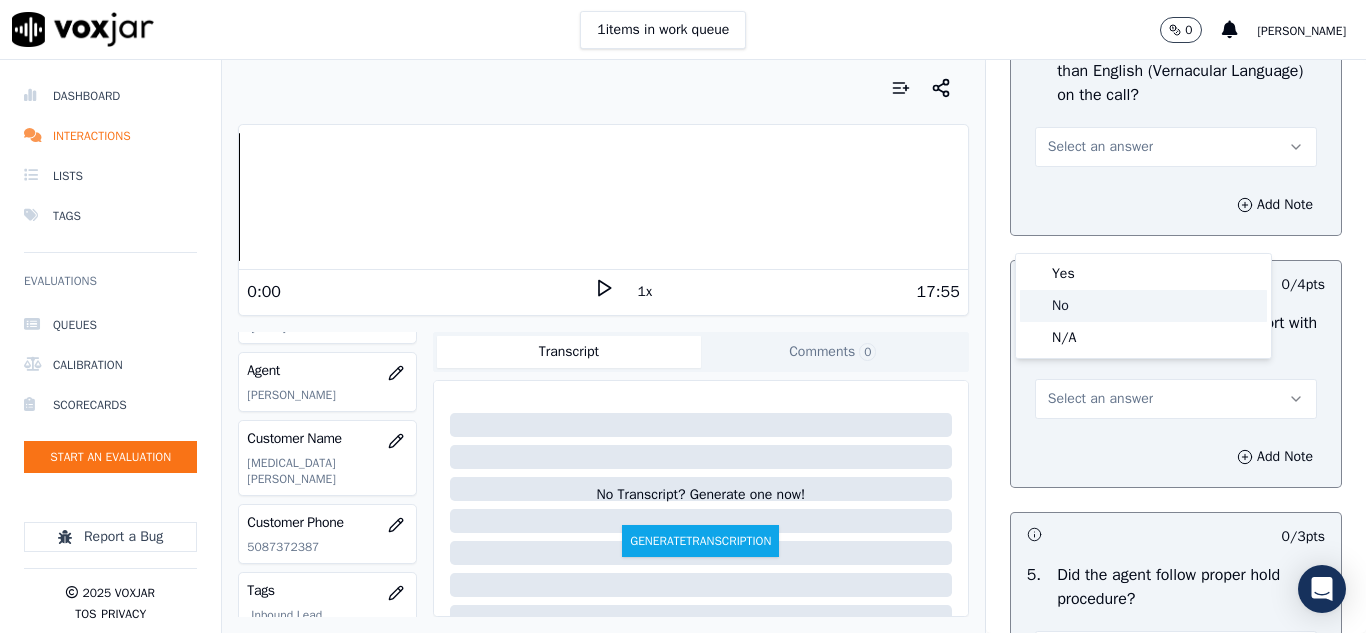 click on "No" 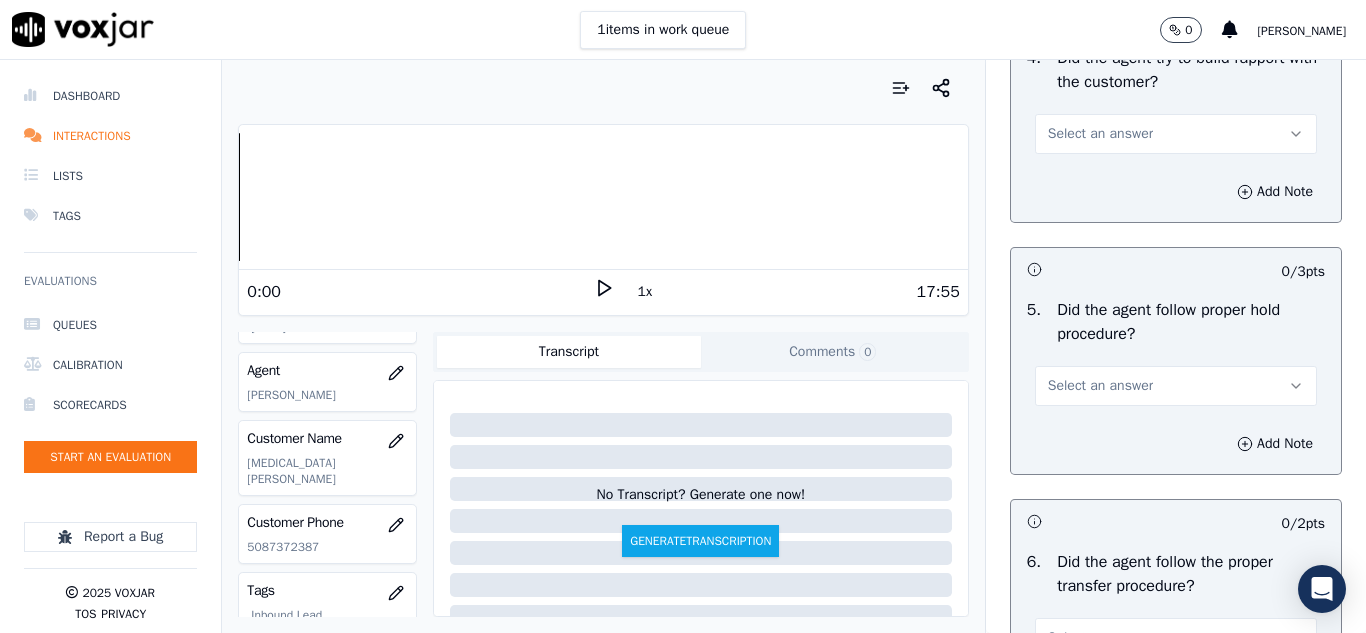 scroll, scrollTop: 3500, scrollLeft: 0, axis: vertical 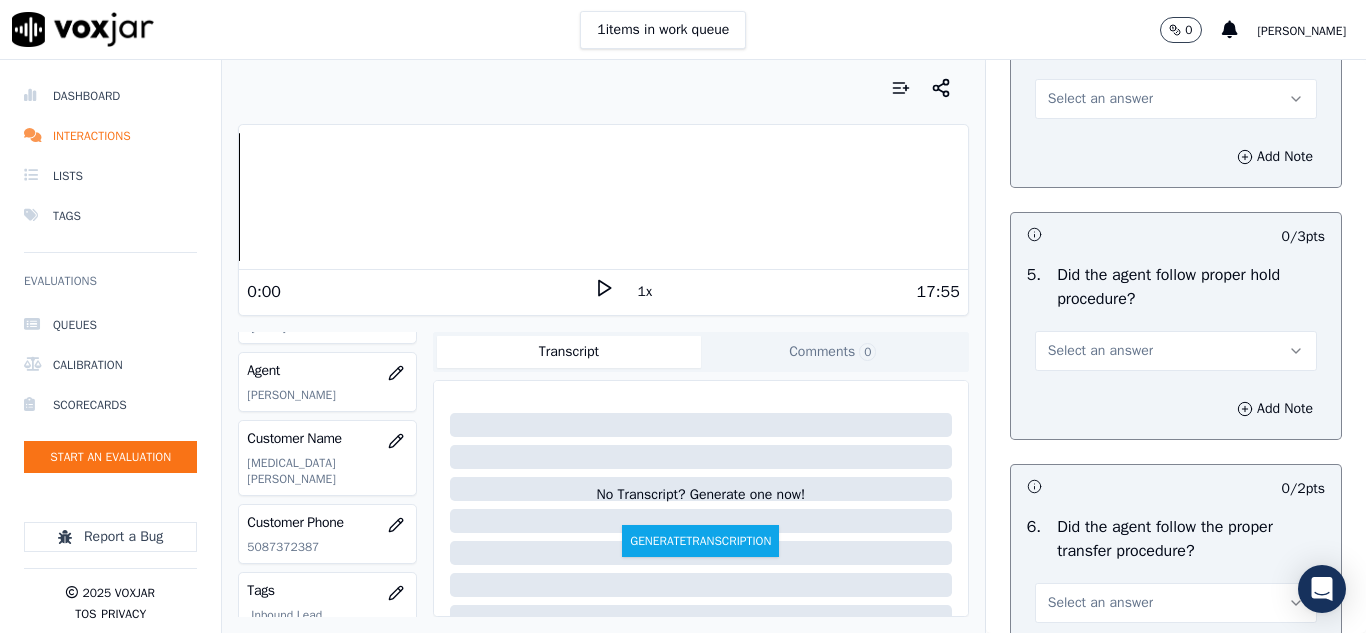 click on "Select an answer" at bounding box center [1100, 99] 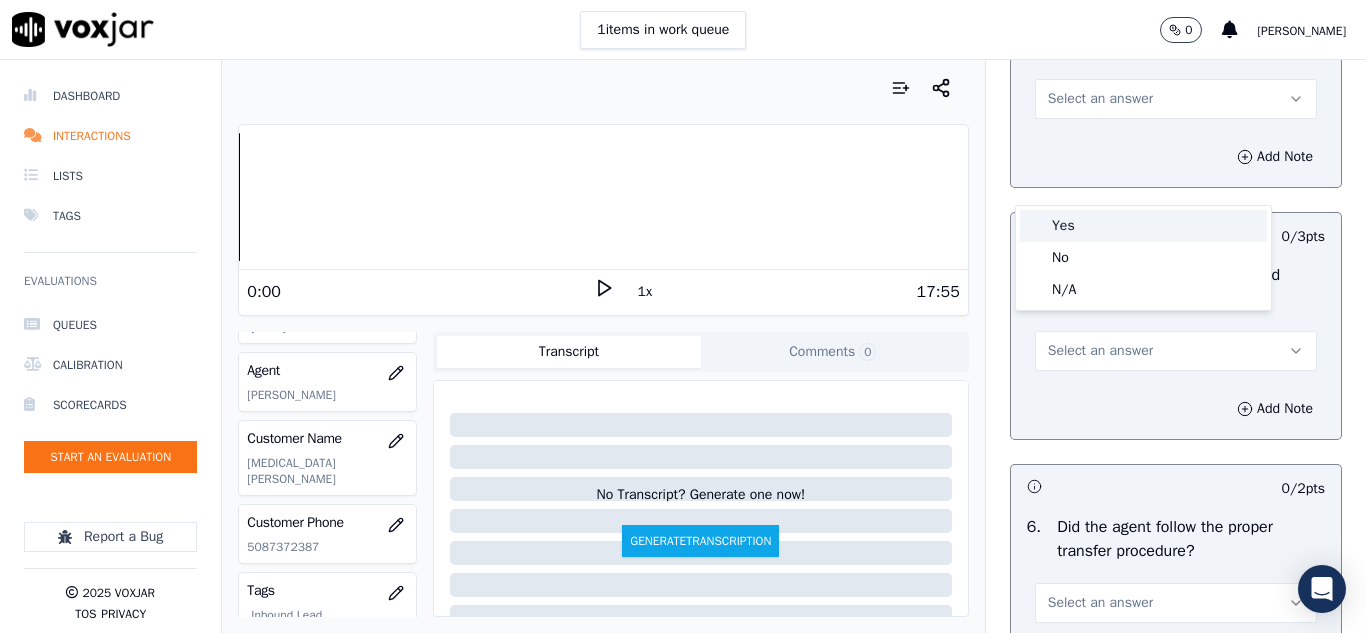 click on "Yes" at bounding box center (1143, 226) 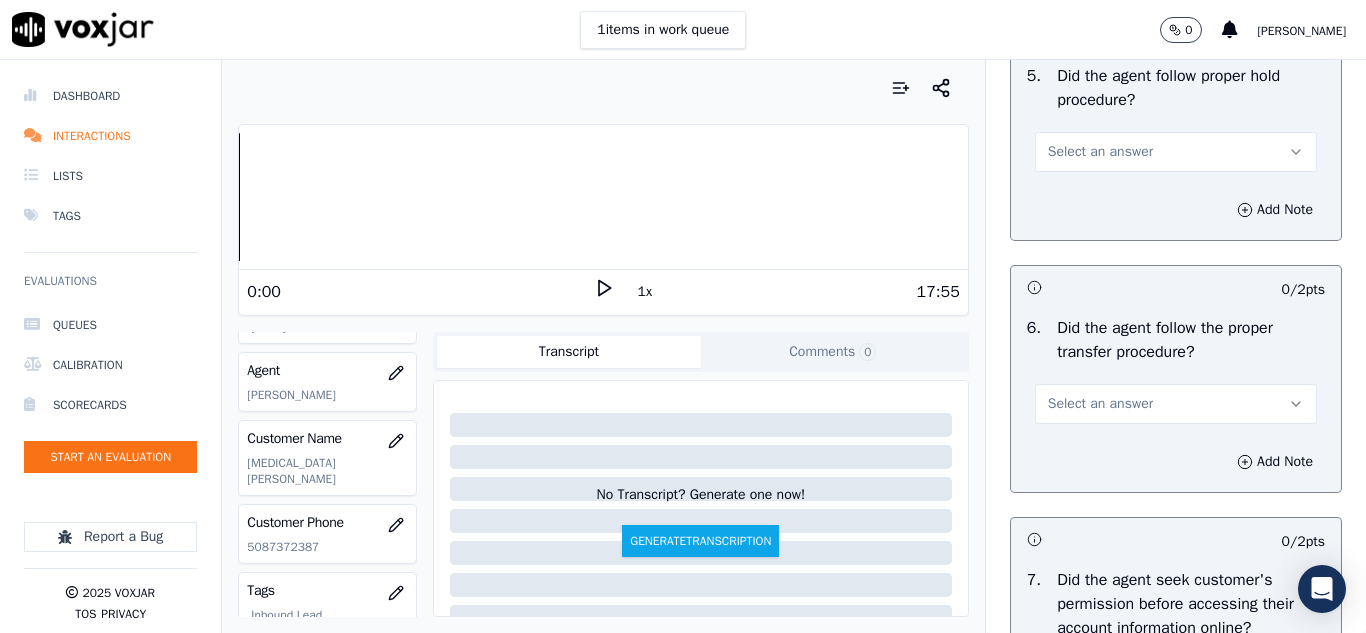 scroll, scrollTop: 3700, scrollLeft: 0, axis: vertical 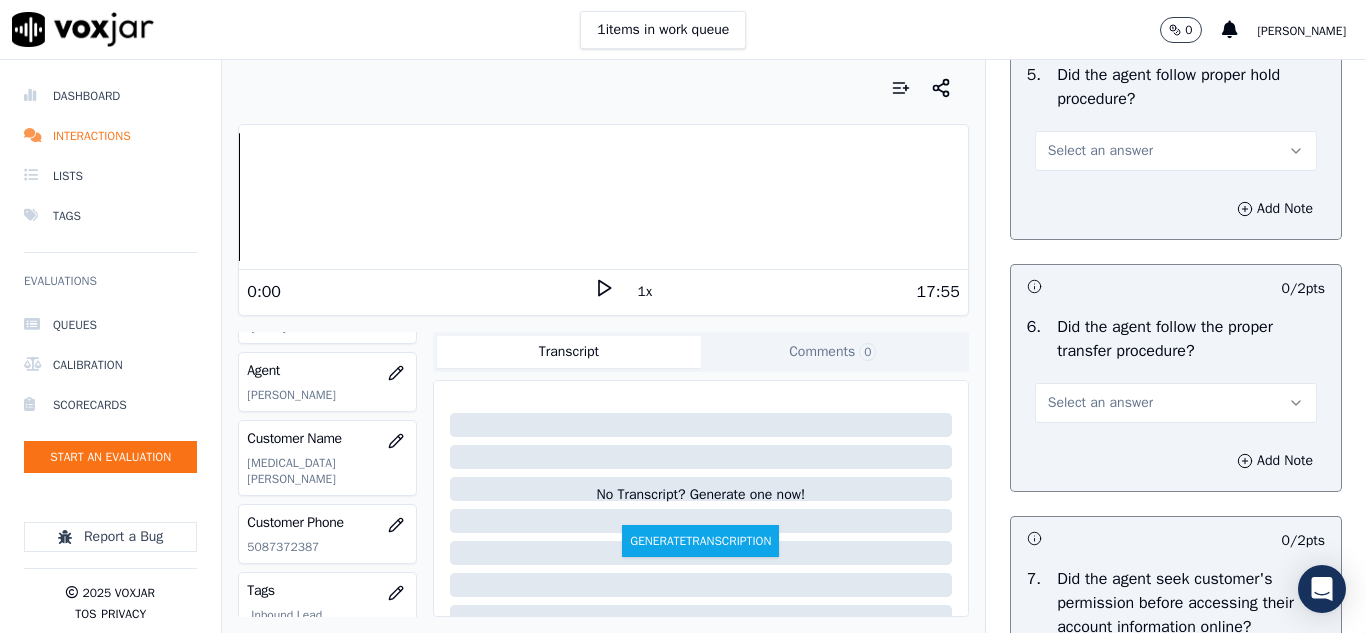 click on "Select an answer" at bounding box center (1176, 151) 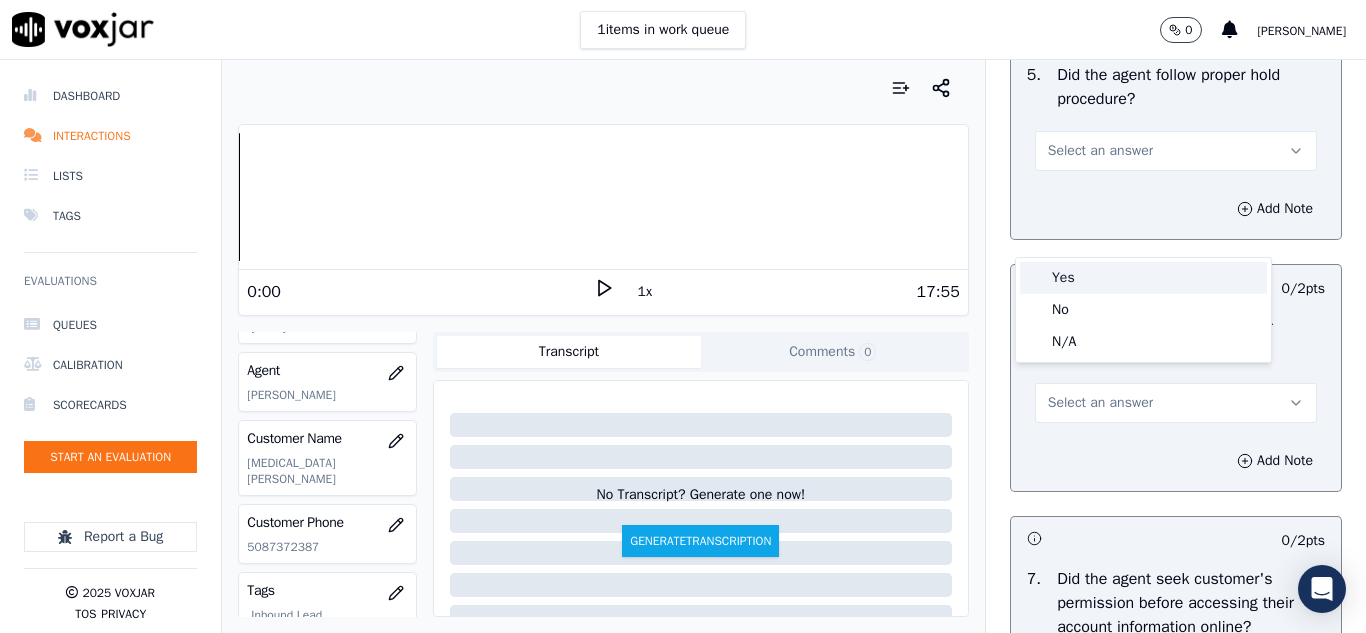 click on "Yes" at bounding box center (1143, 278) 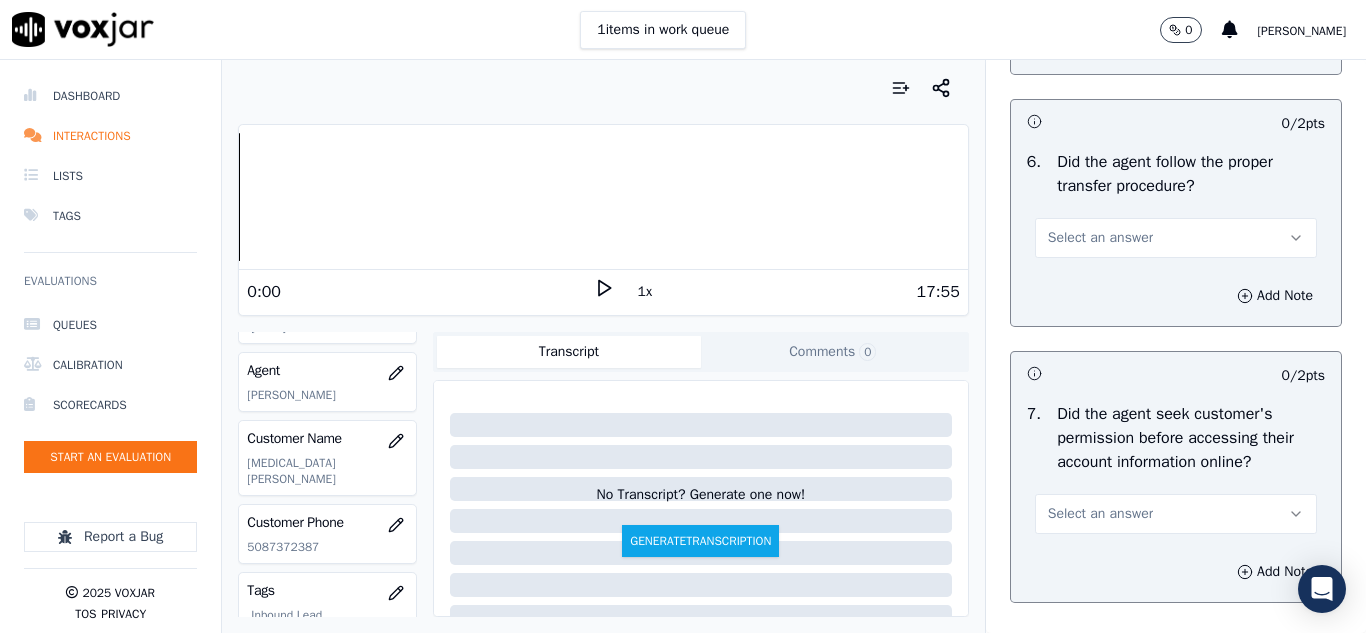 scroll, scrollTop: 3900, scrollLeft: 0, axis: vertical 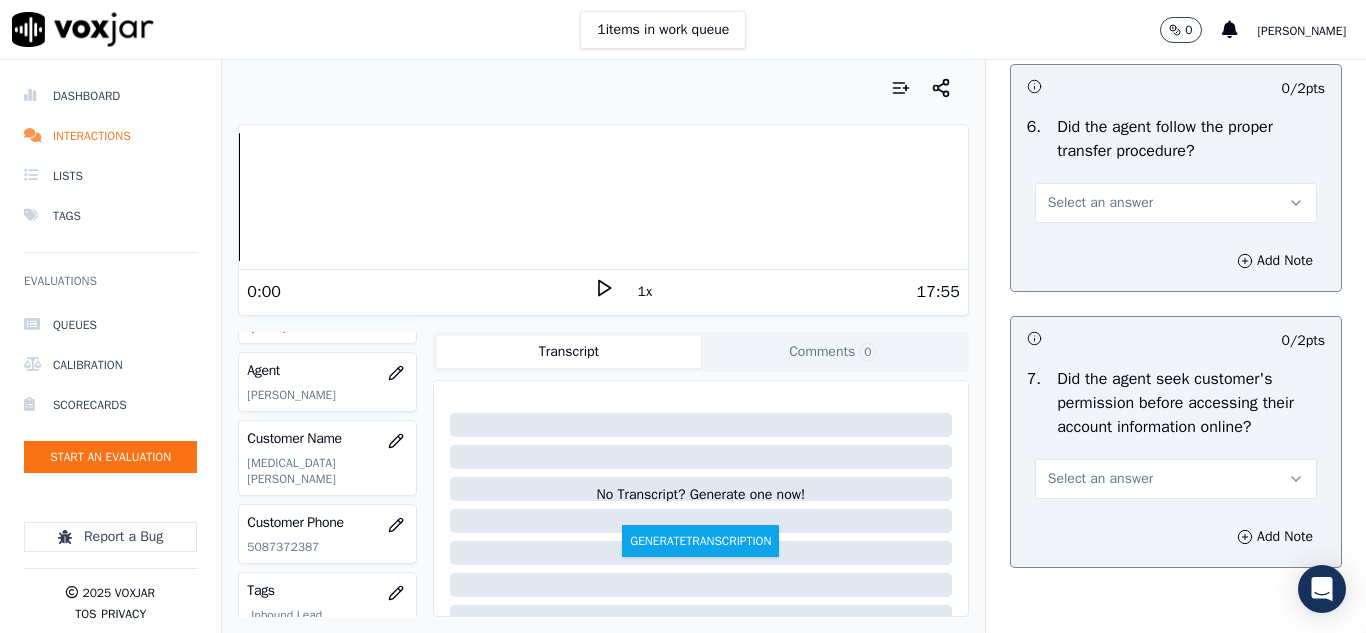 click on "Select an answer" at bounding box center (1100, 203) 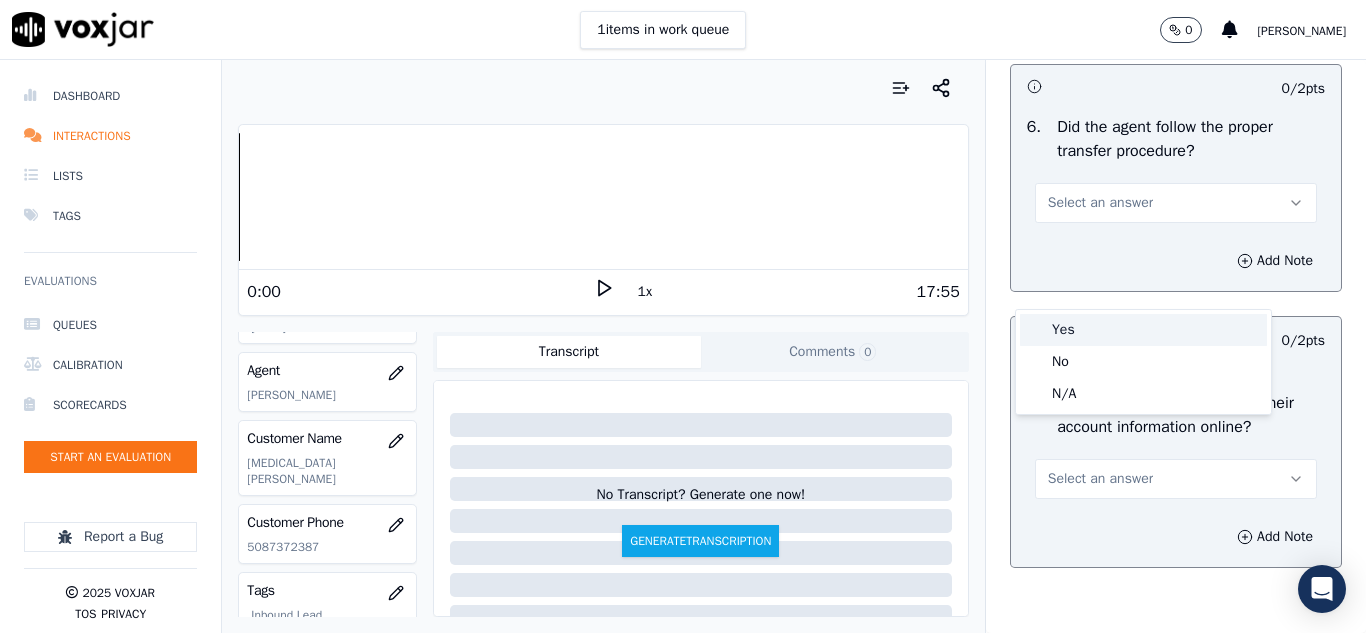 click on "Yes" at bounding box center (1143, 330) 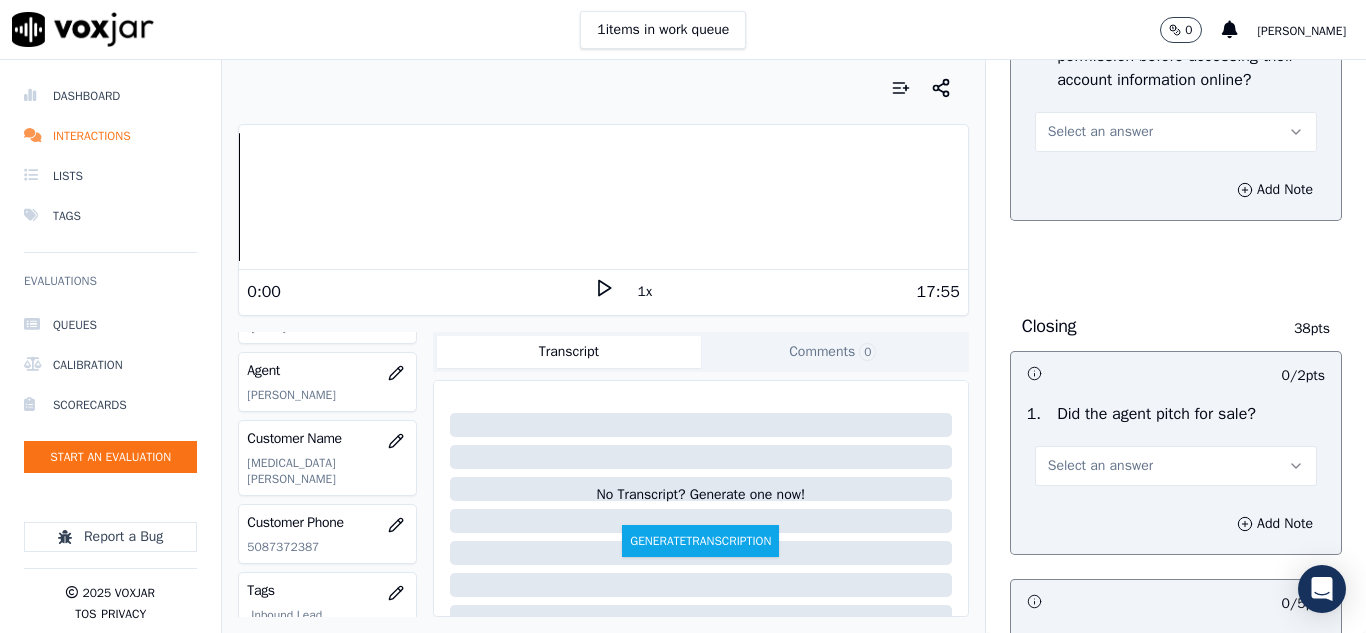 scroll, scrollTop: 4300, scrollLeft: 0, axis: vertical 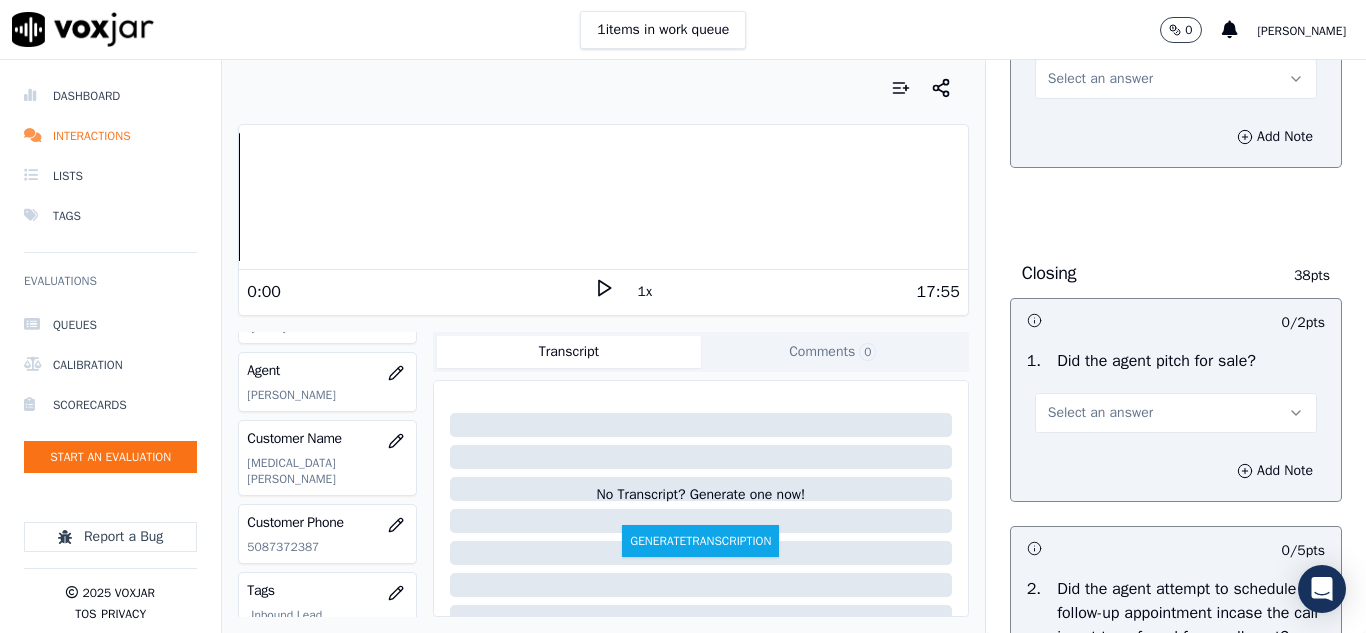 click on "Select an answer" at bounding box center [1100, 79] 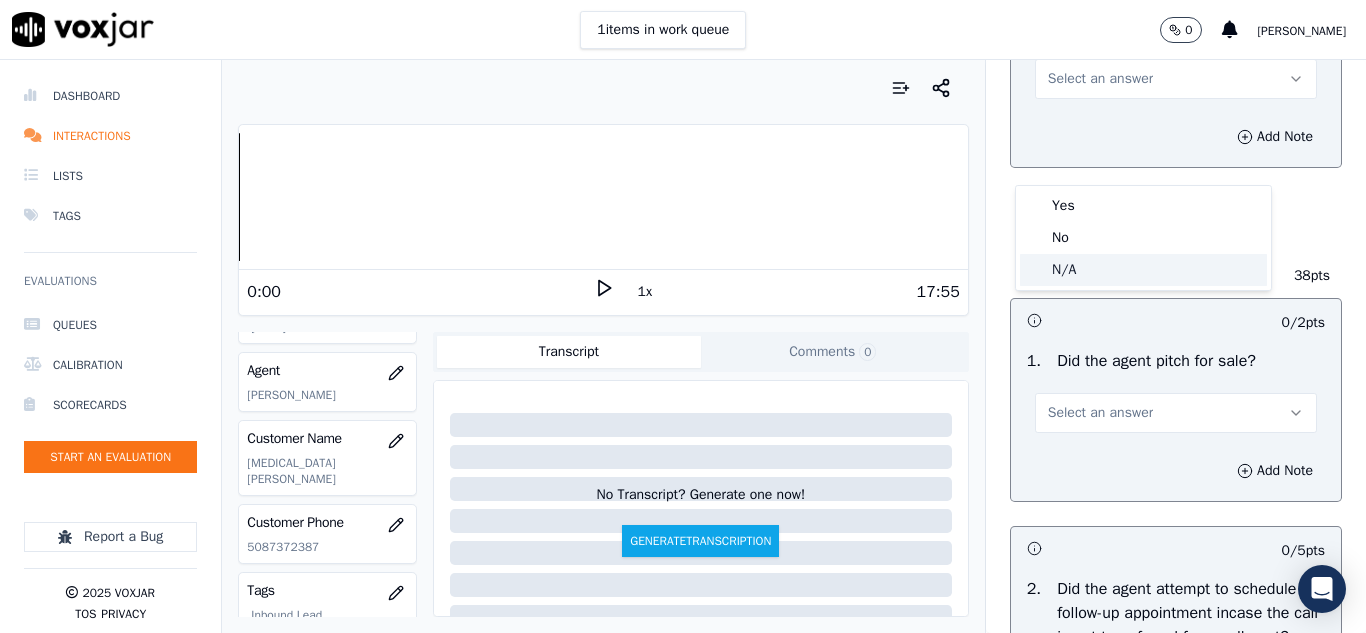 click on "N/A" 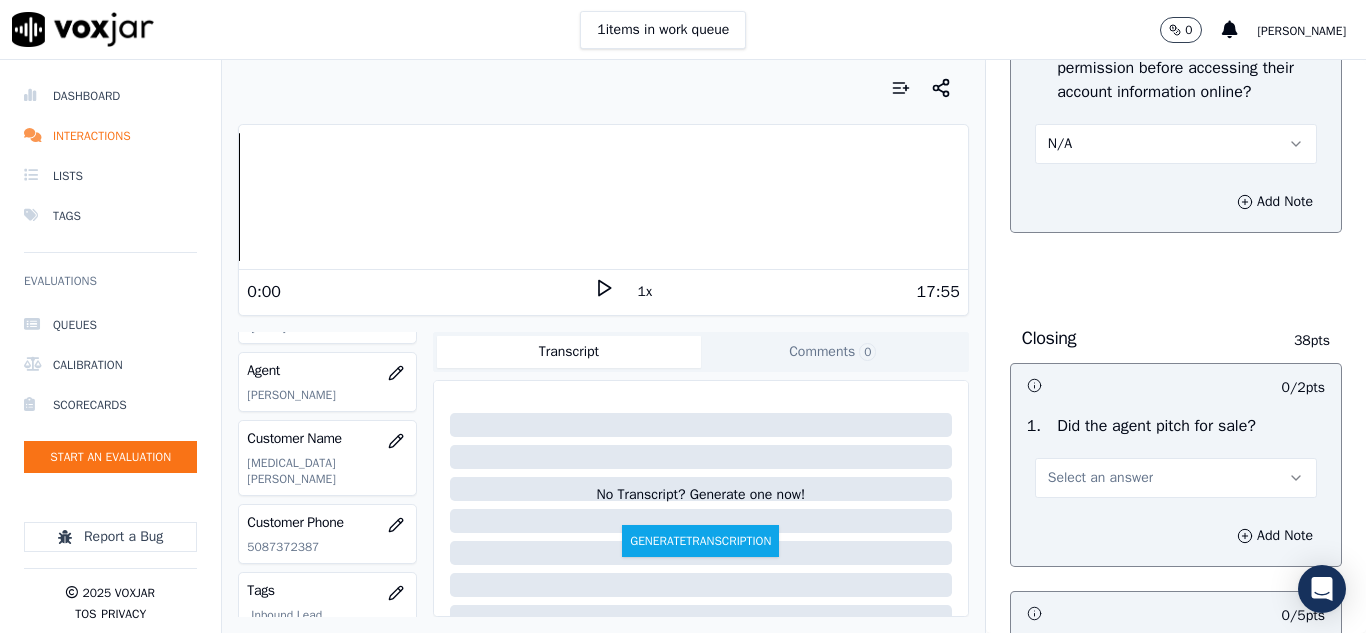 scroll, scrollTop: 4200, scrollLeft: 0, axis: vertical 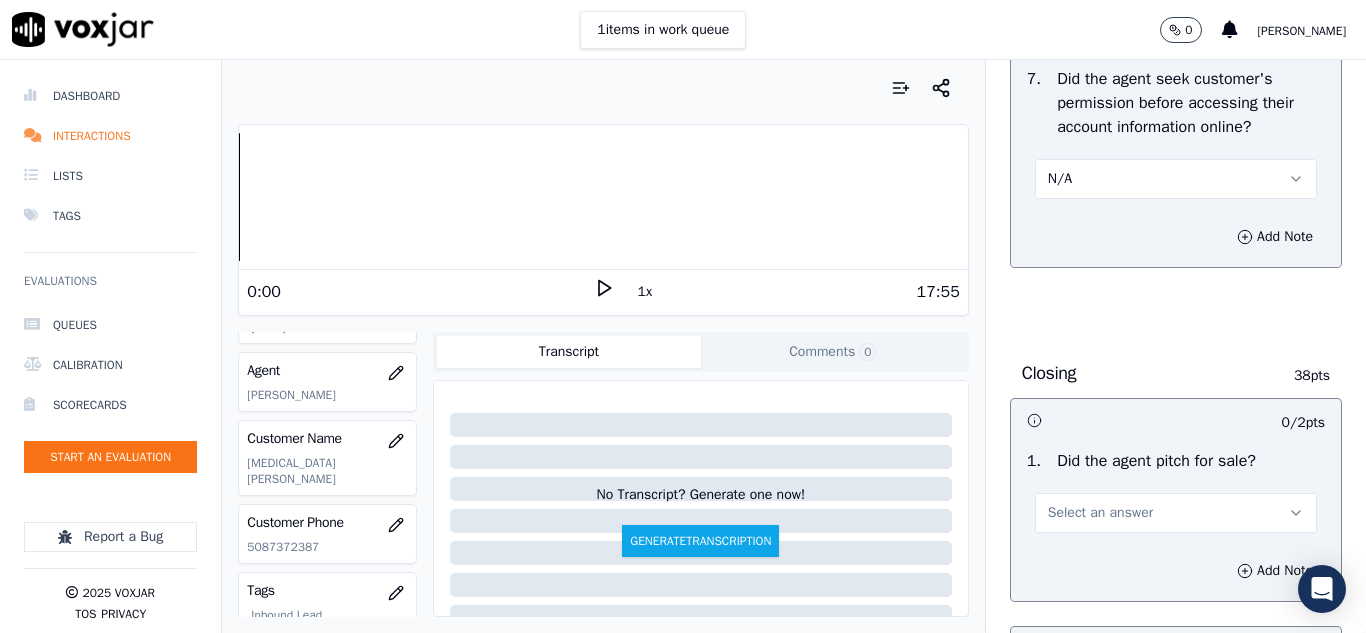 click on "N/A" at bounding box center [1176, 179] 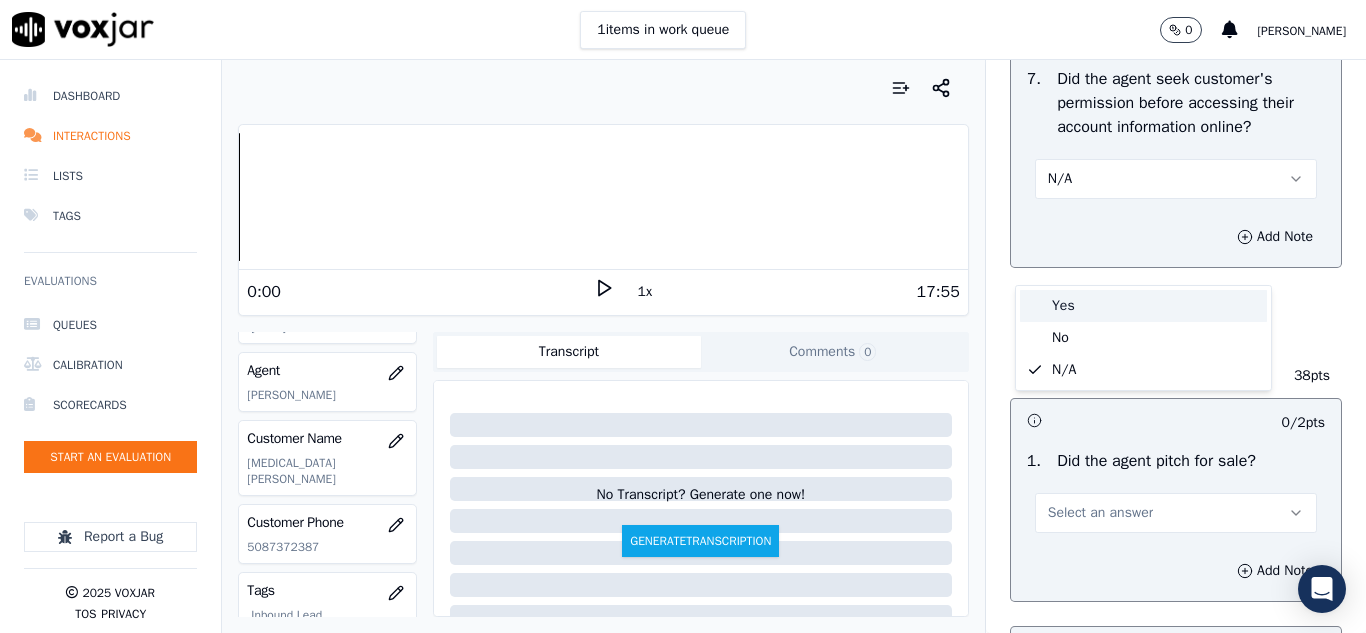 click on "Yes" at bounding box center [1143, 306] 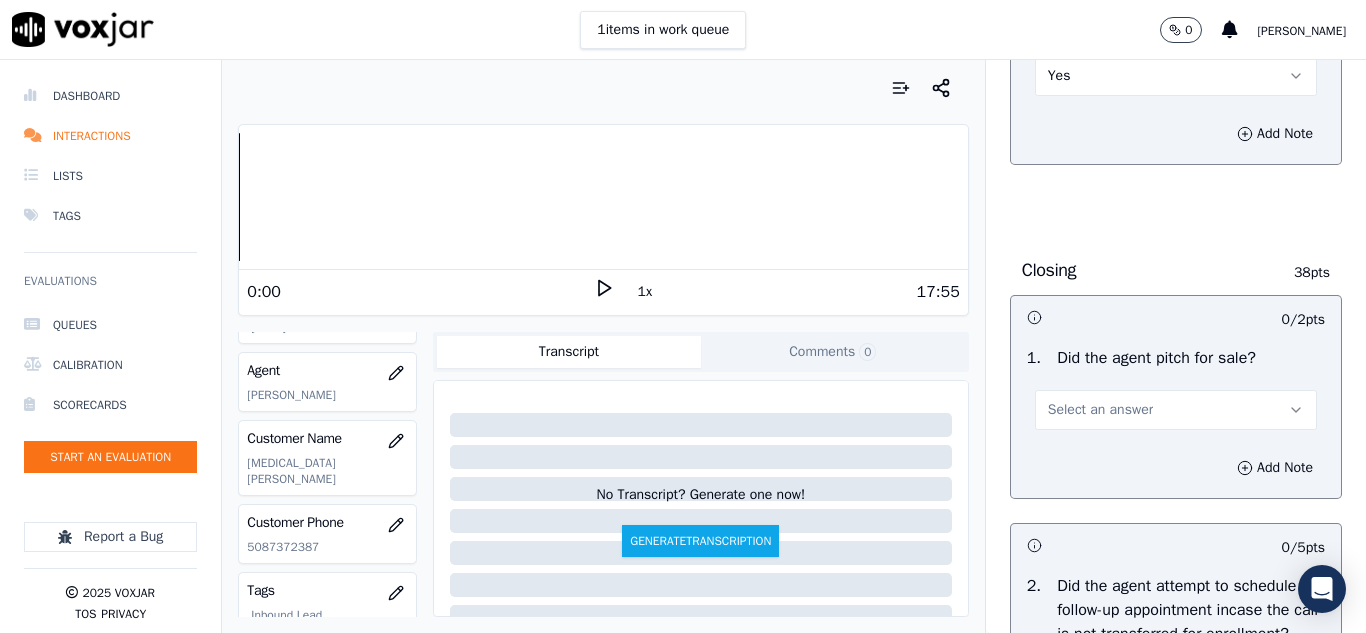 scroll, scrollTop: 4400, scrollLeft: 0, axis: vertical 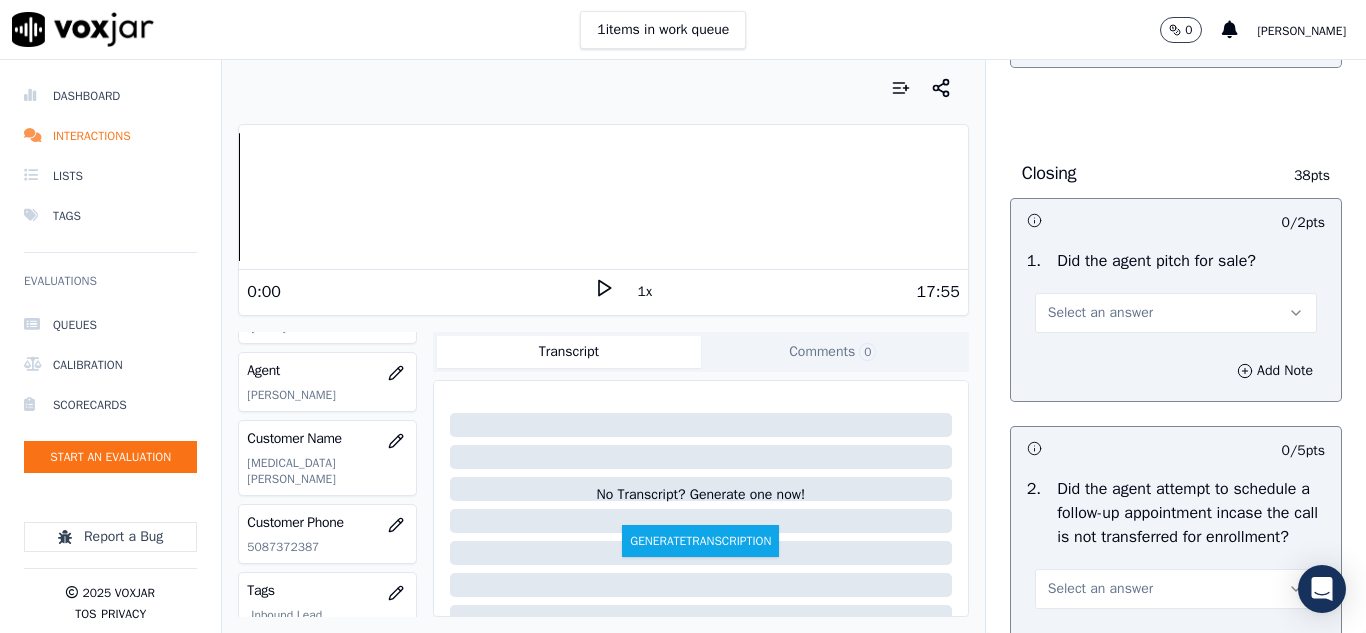 click on "Select an answer" at bounding box center (1100, 313) 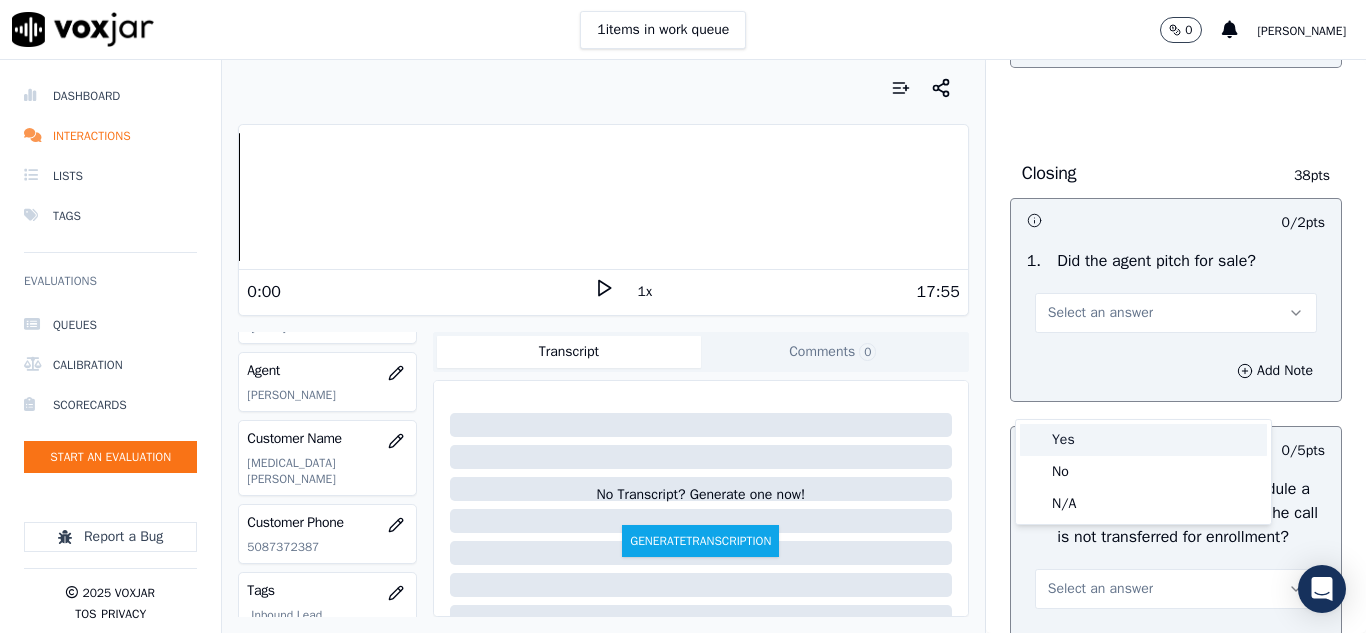 click on "Yes" at bounding box center [1143, 440] 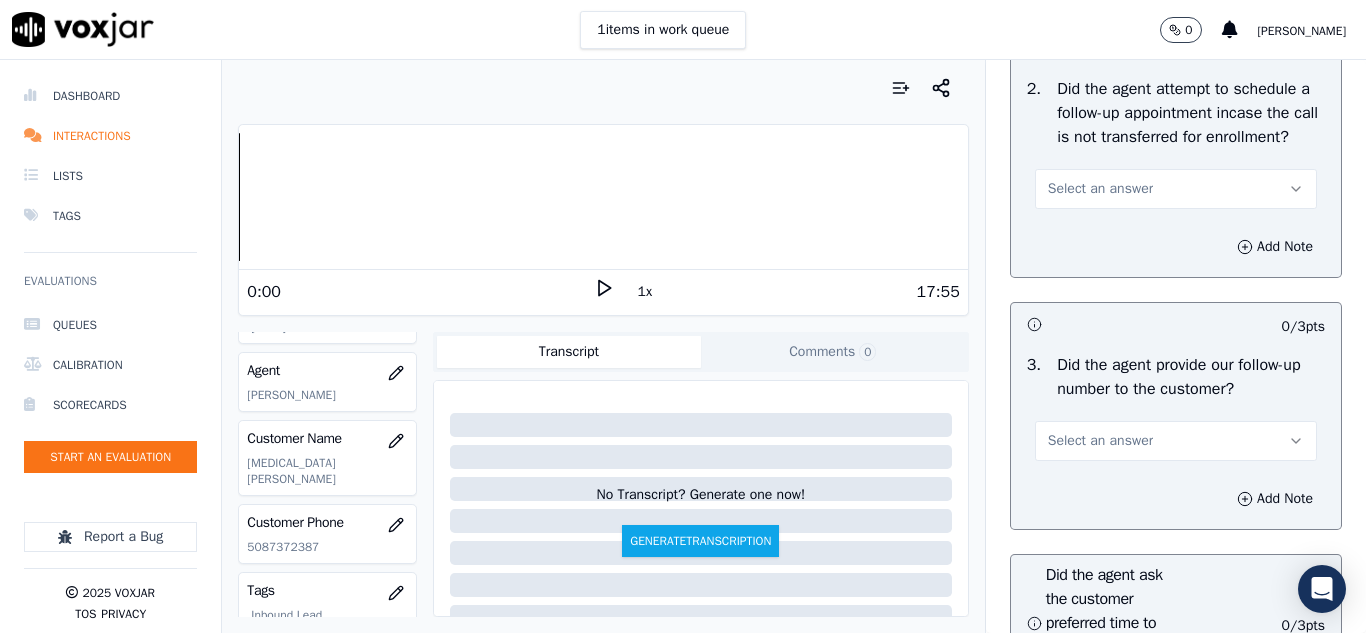 click on "Select an answer" at bounding box center [1100, 189] 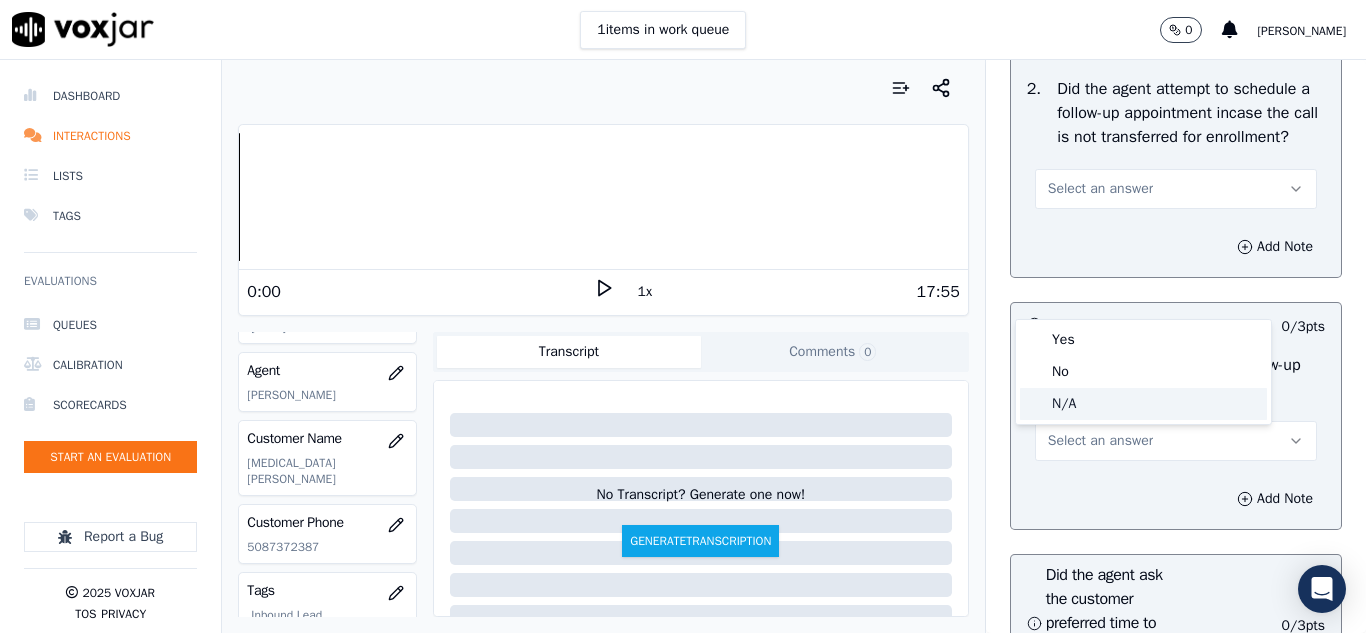 click on "N/A" 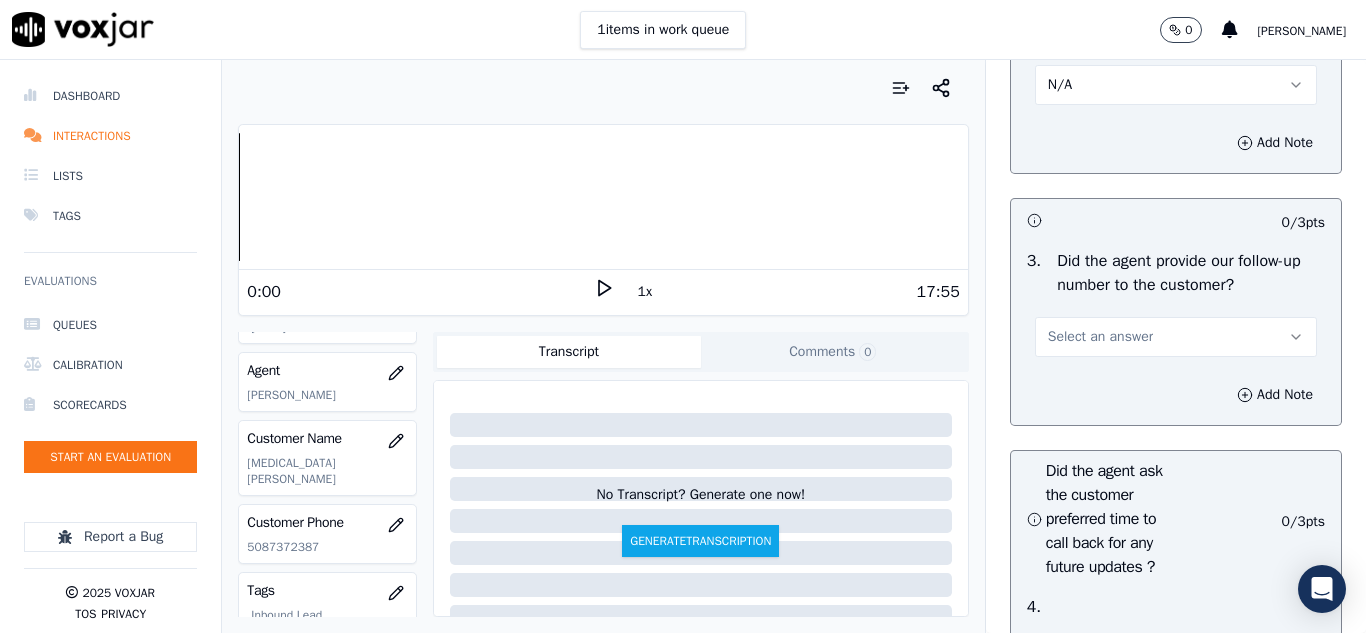 scroll, scrollTop: 5000, scrollLeft: 0, axis: vertical 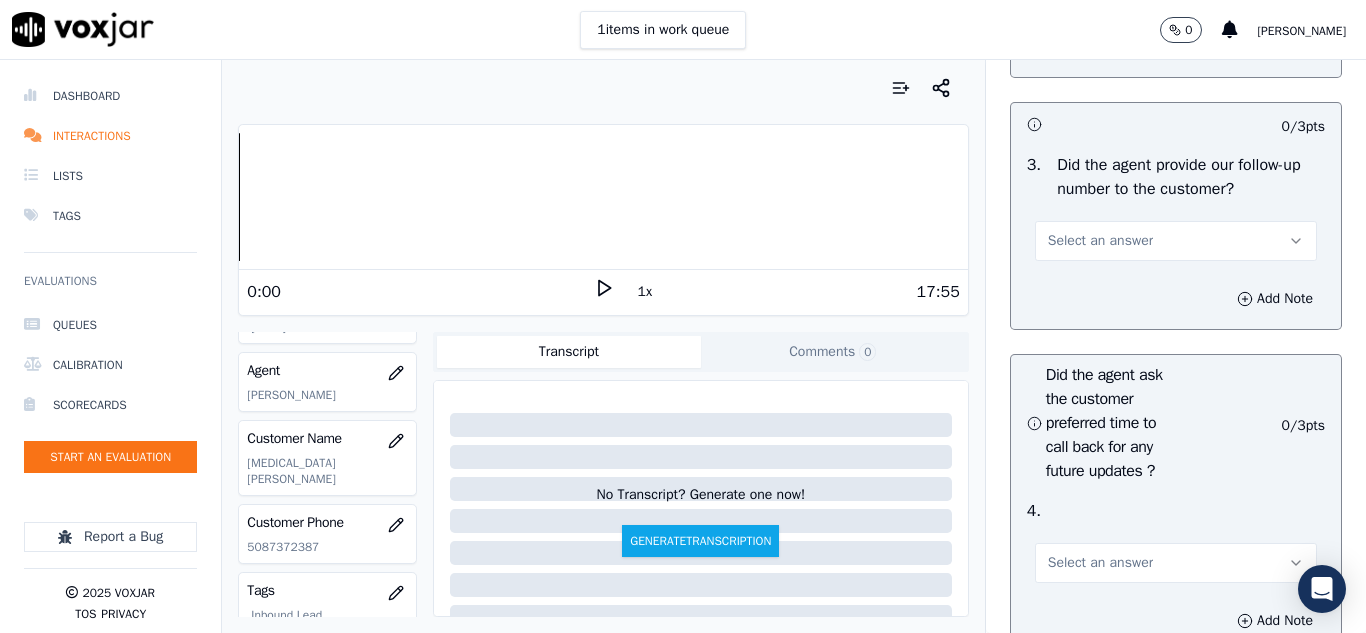 click on "Select an answer" at bounding box center (1100, 241) 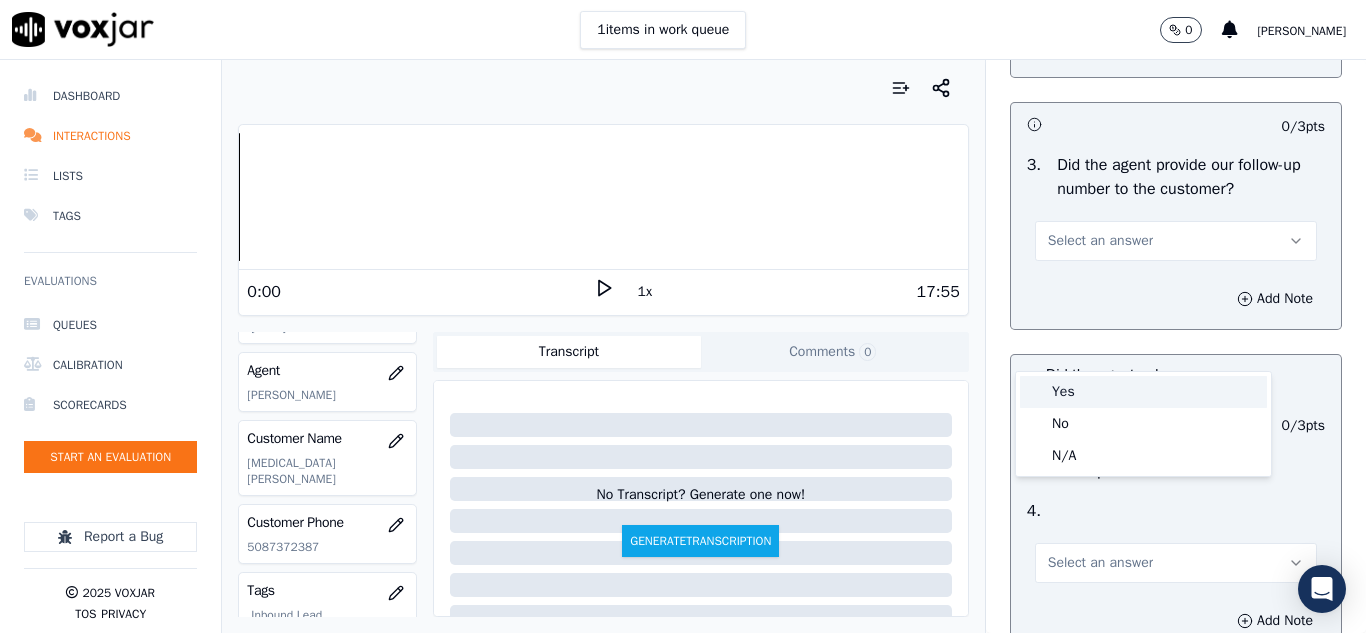 click on "Yes" at bounding box center (1143, 392) 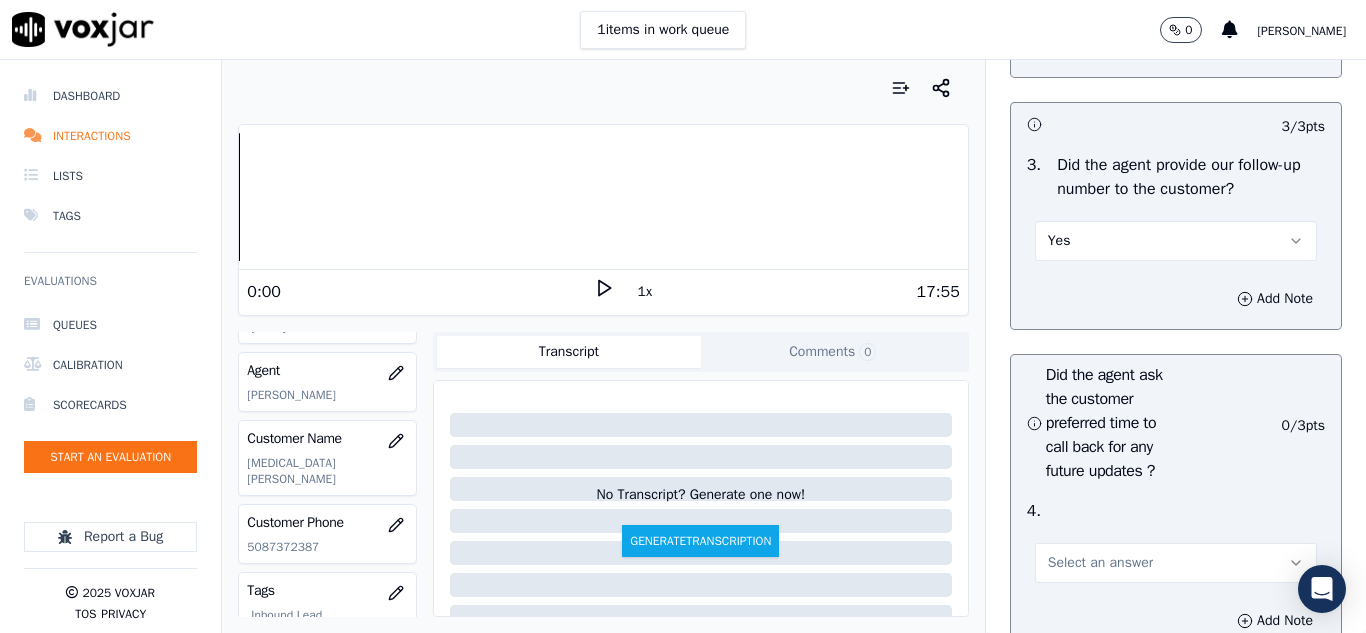 scroll, scrollTop: 5200, scrollLeft: 0, axis: vertical 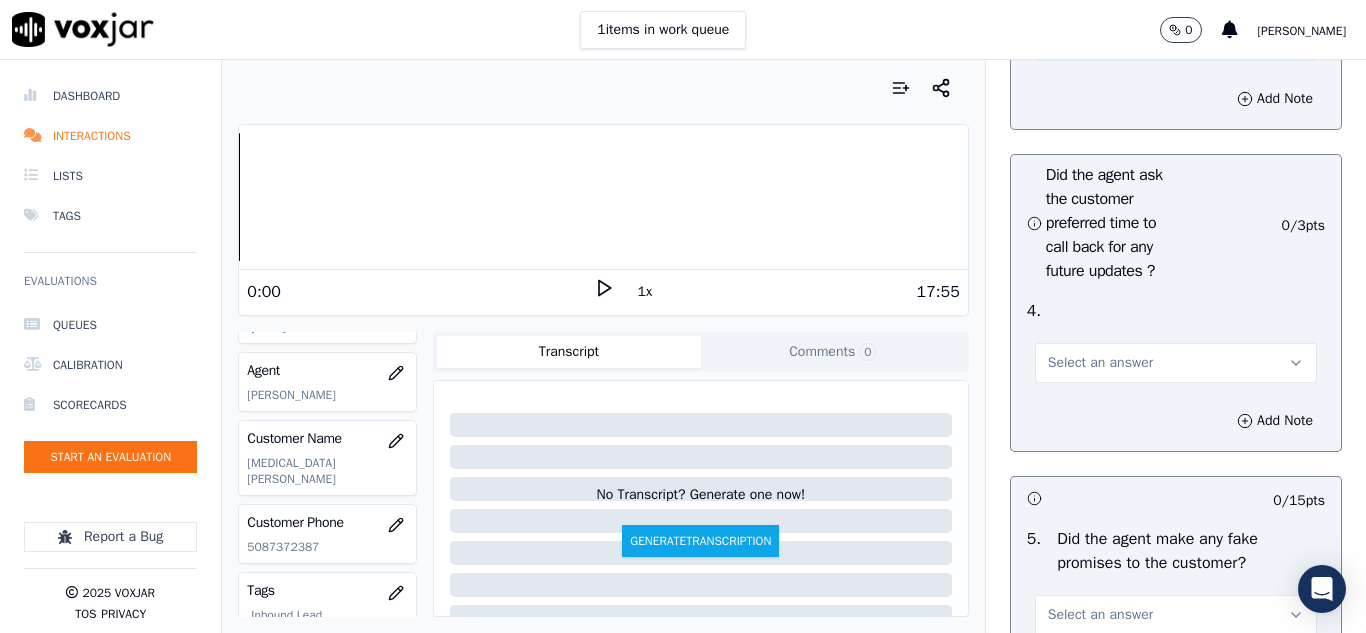 drag, startPoint x: 1057, startPoint y: 466, endPoint x: 1068, endPoint y: 487, distance: 23.70654 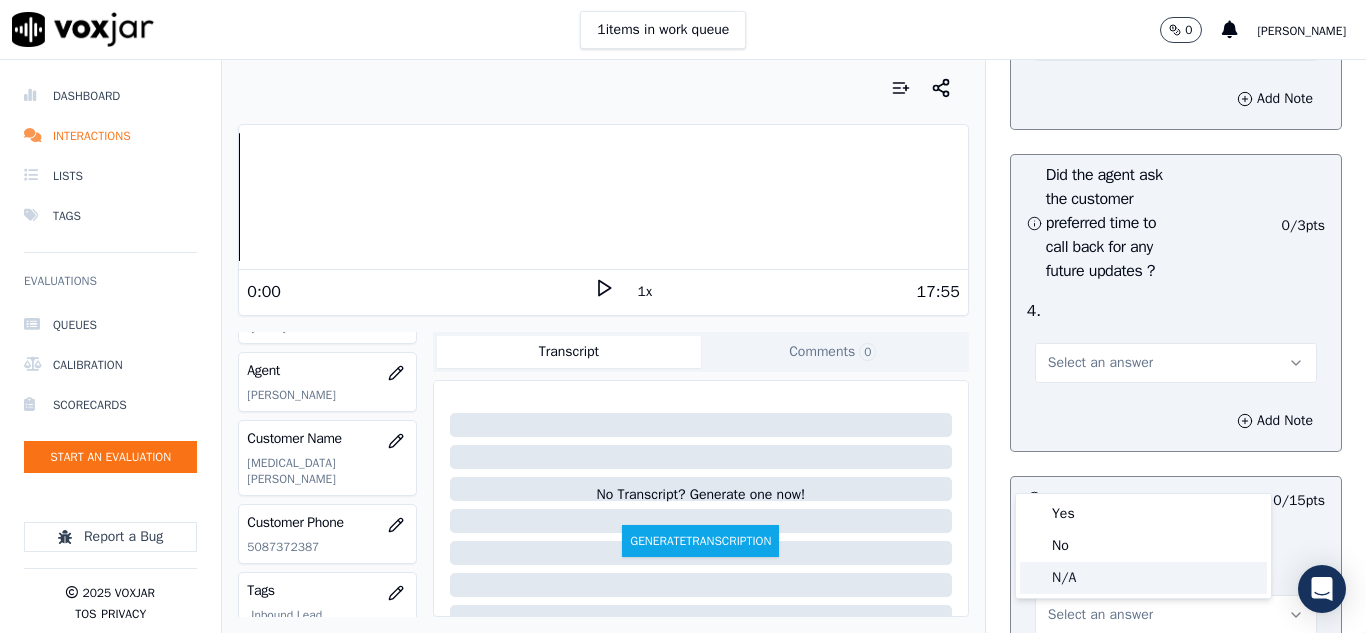 click on "N/A" 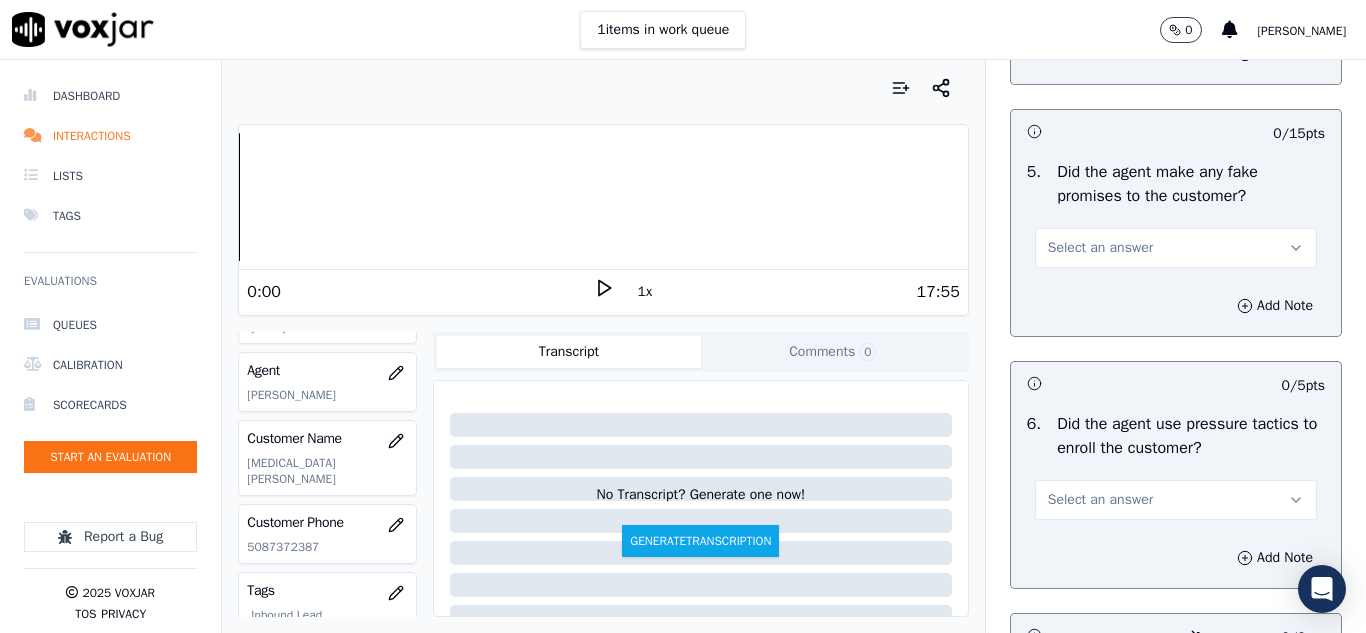 scroll, scrollTop: 5600, scrollLeft: 0, axis: vertical 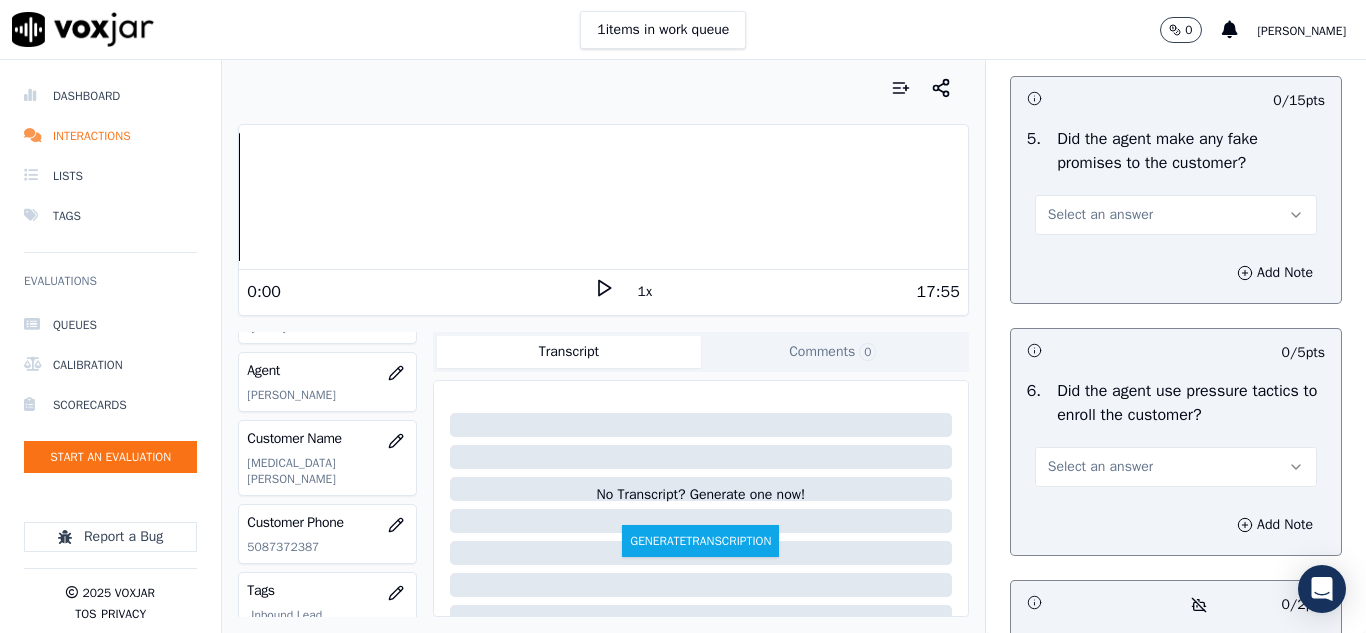 click on "Select an answer" at bounding box center [1100, 215] 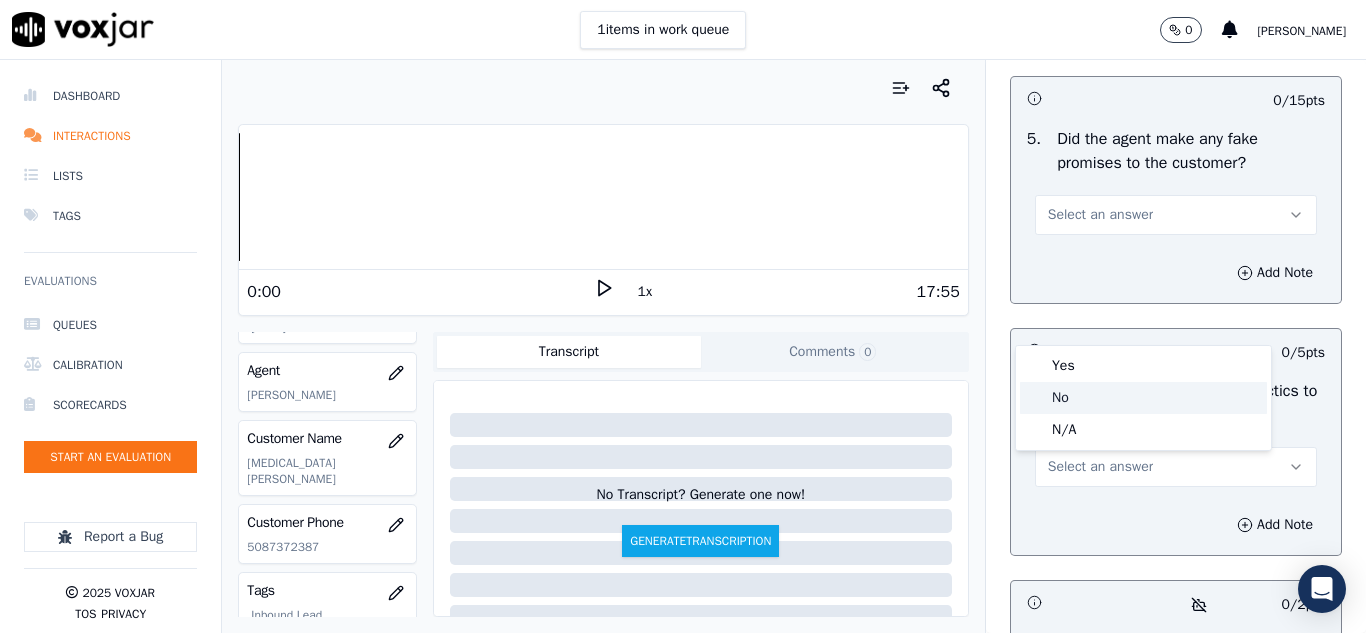 click on "No" 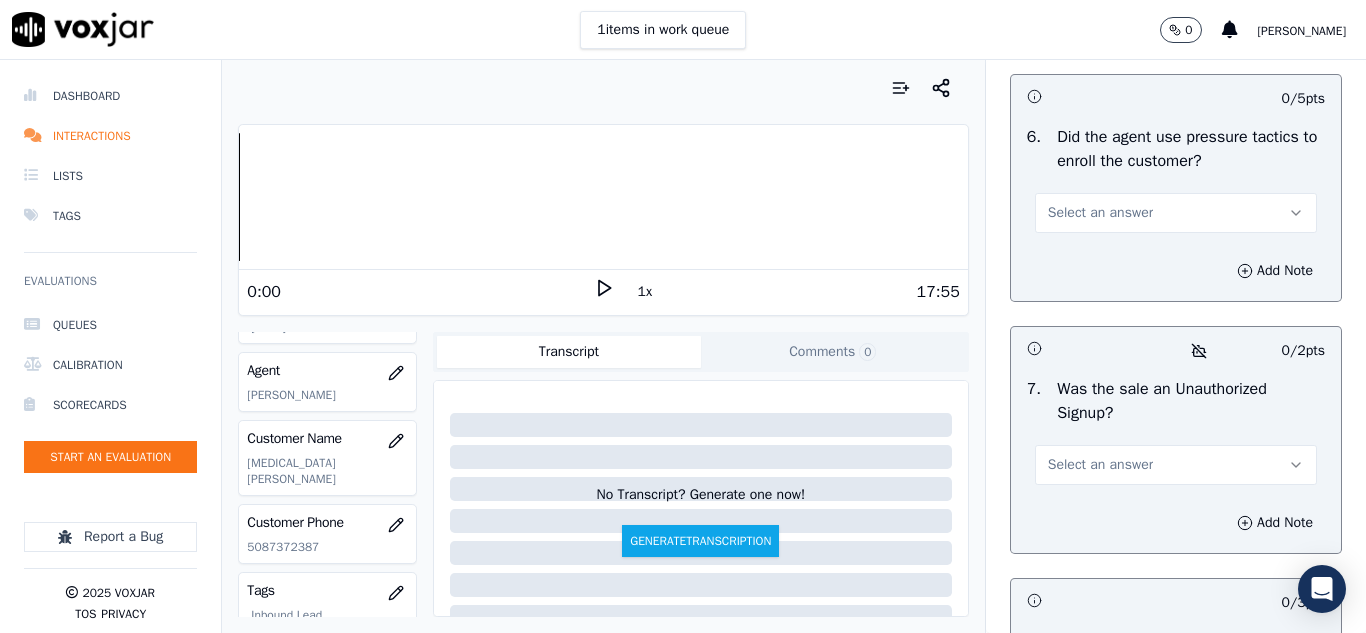 scroll, scrollTop: 5900, scrollLeft: 0, axis: vertical 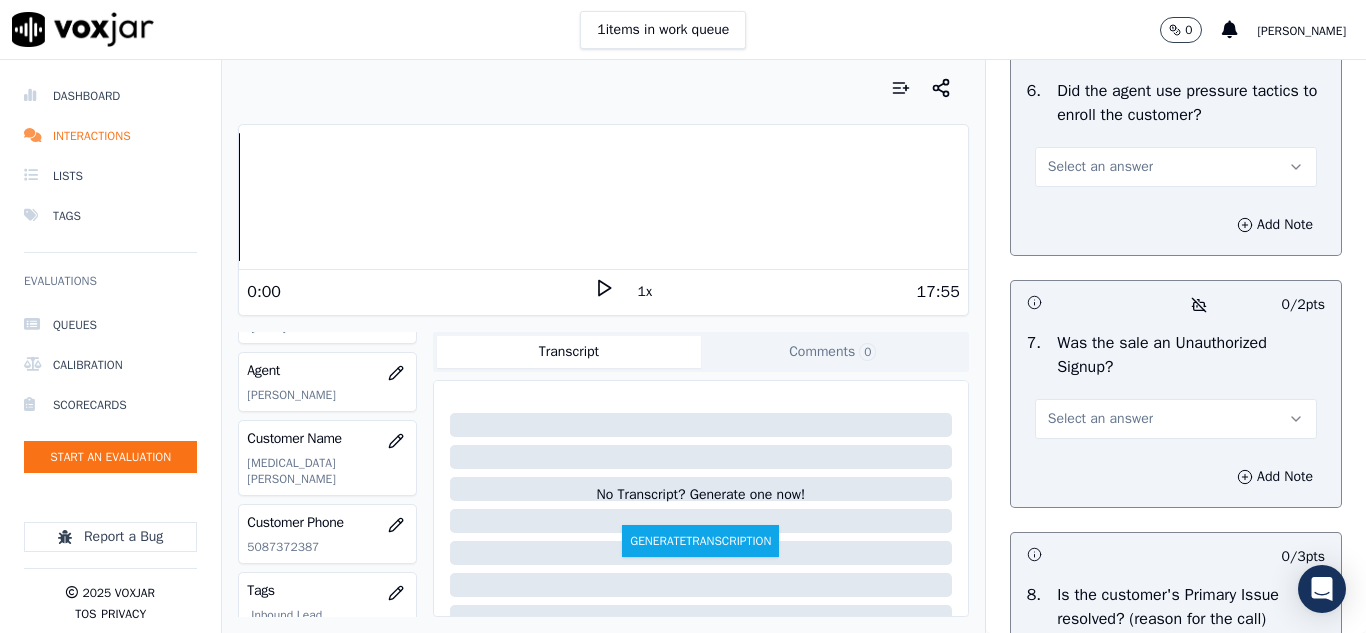 click on "Select an answer" at bounding box center [1100, 167] 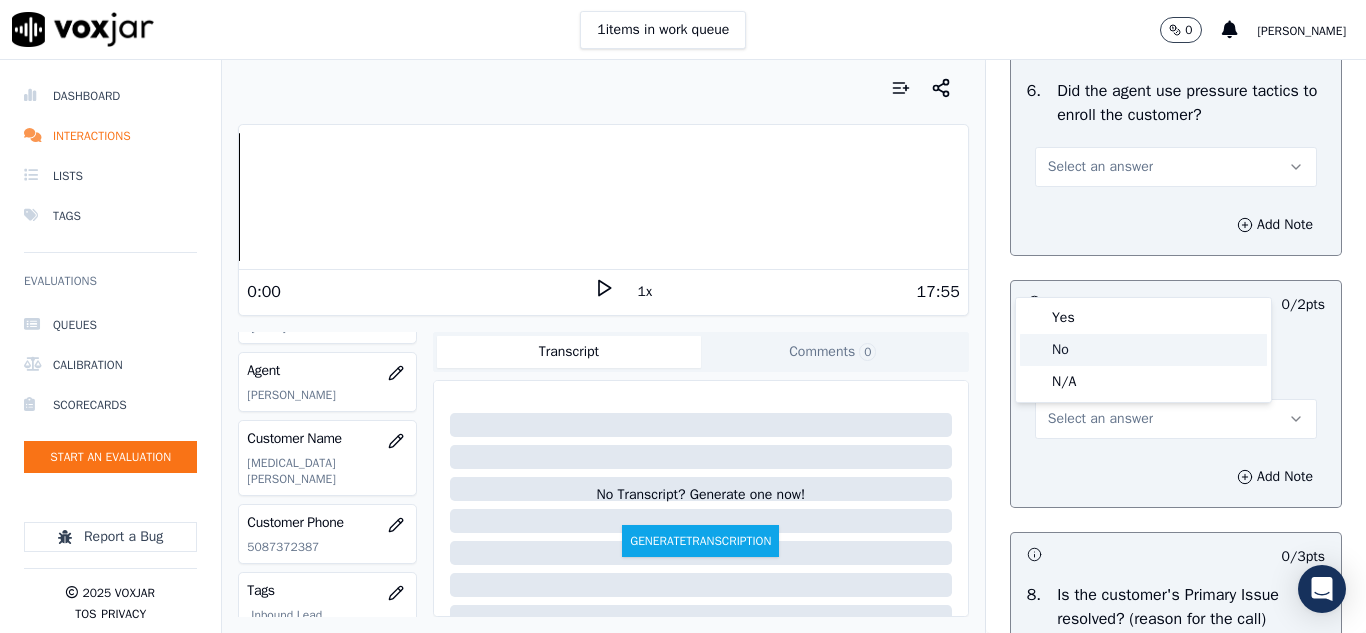 click on "No" 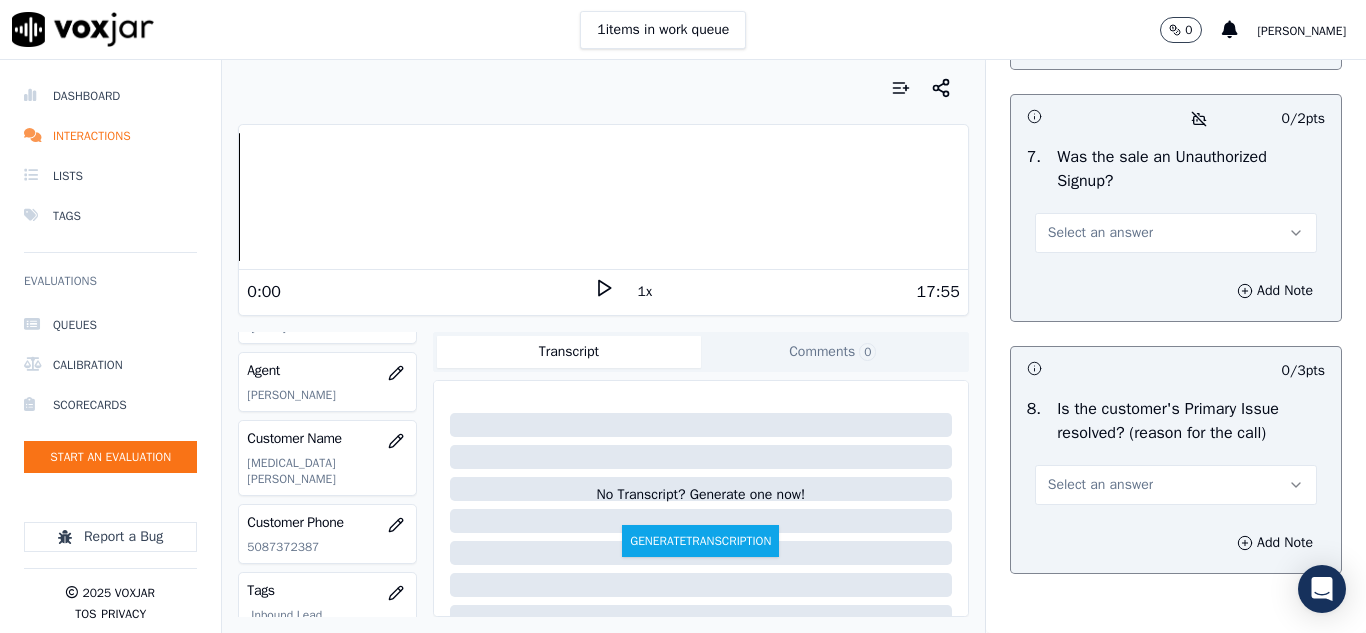 scroll, scrollTop: 6100, scrollLeft: 0, axis: vertical 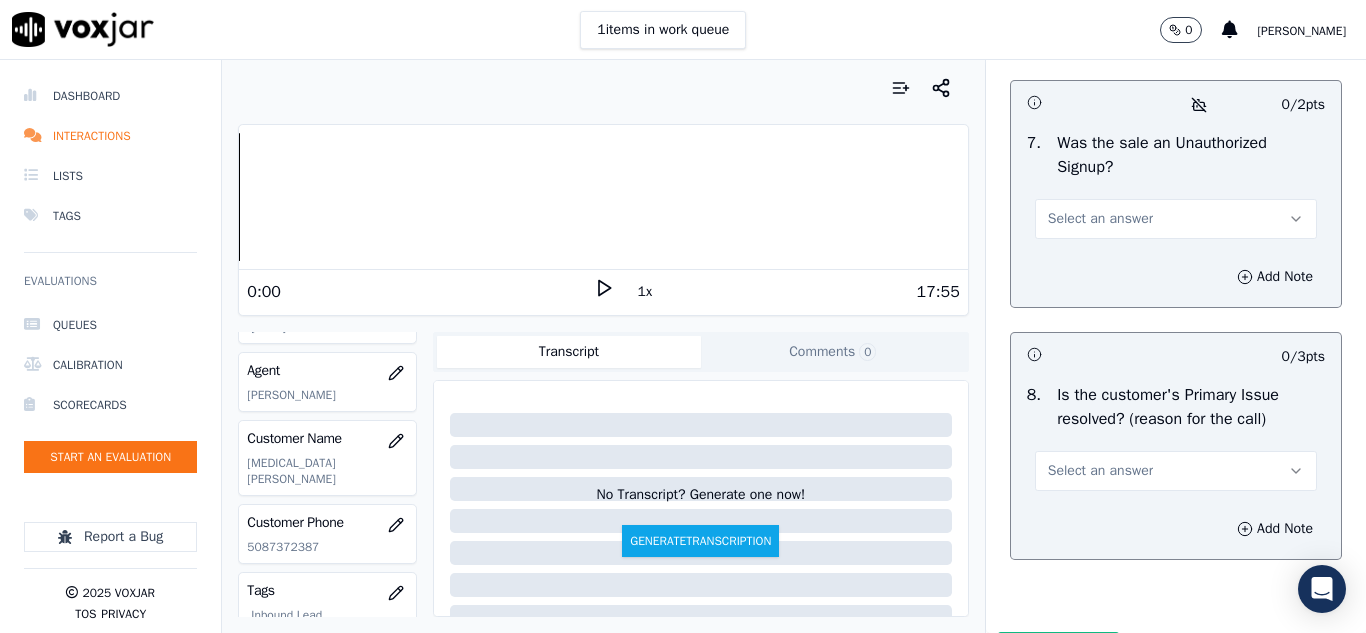click on "Select an answer" at bounding box center (1100, 219) 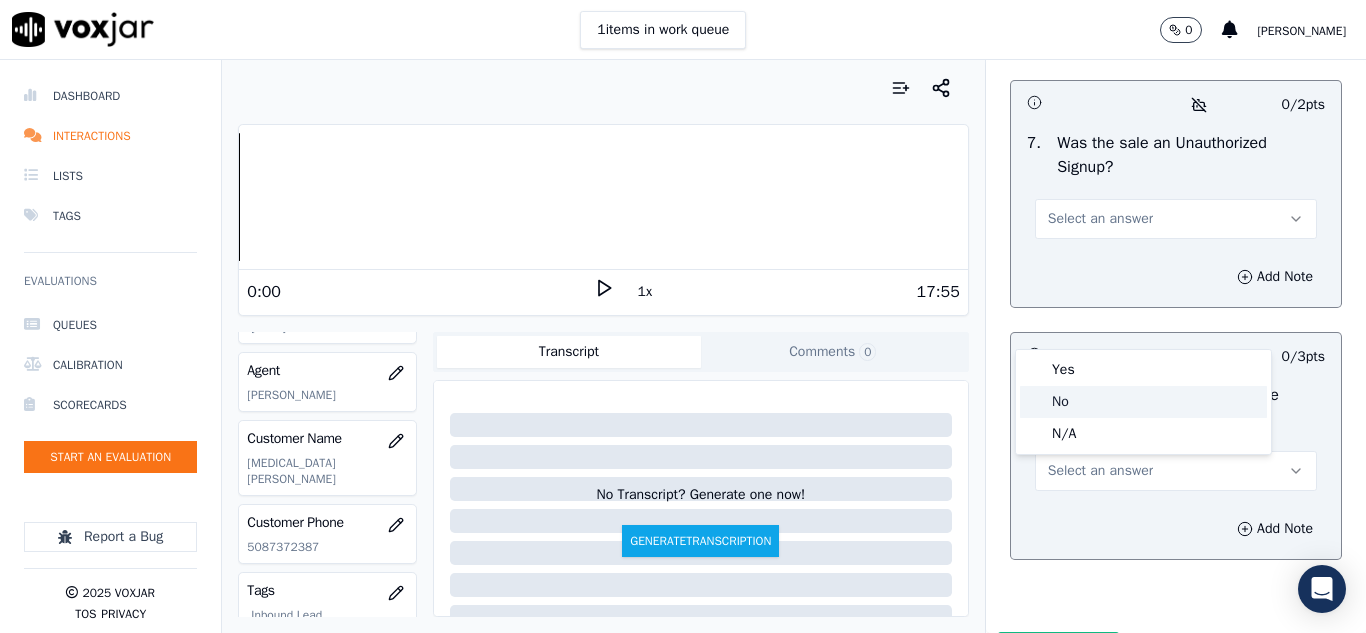 click on "No" 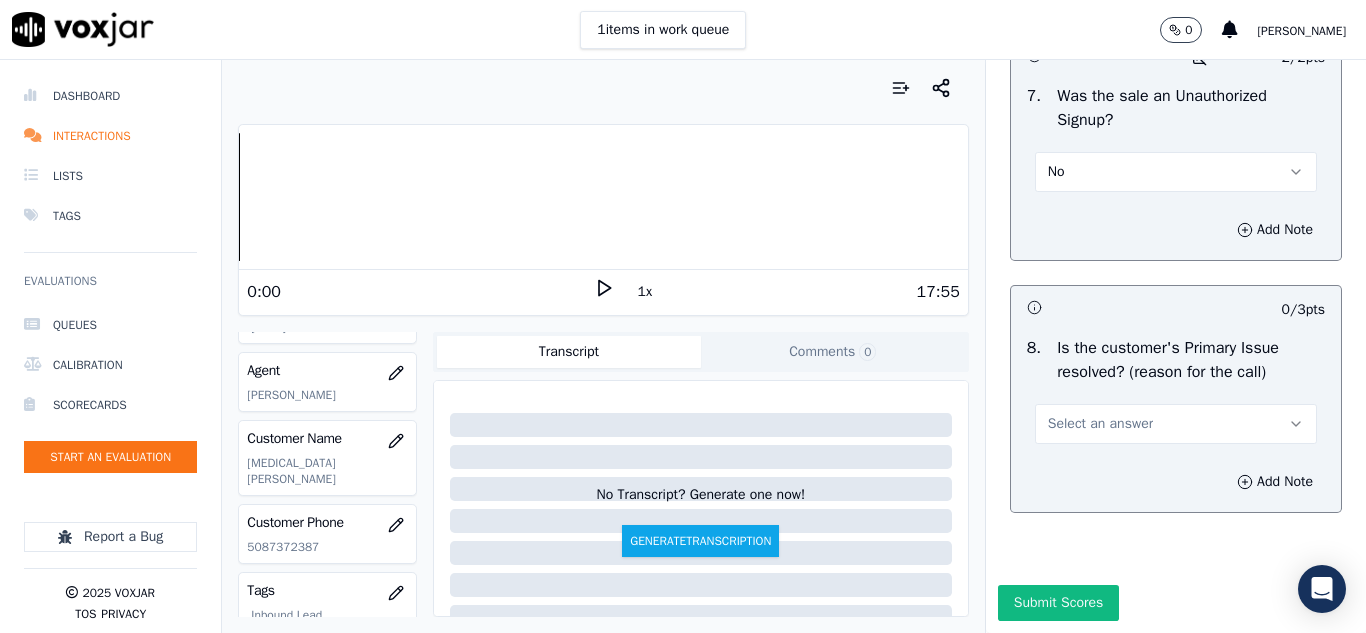scroll, scrollTop: 6298, scrollLeft: 0, axis: vertical 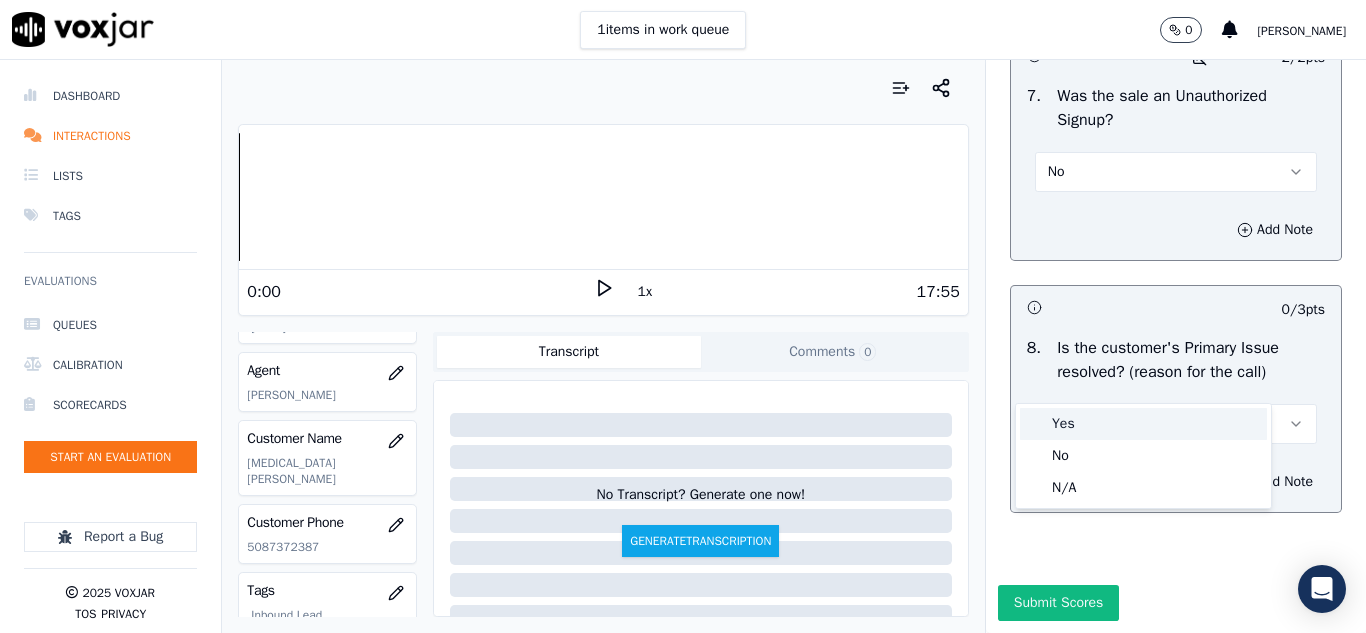 click on "Yes" at bounding box center (1143, 424) 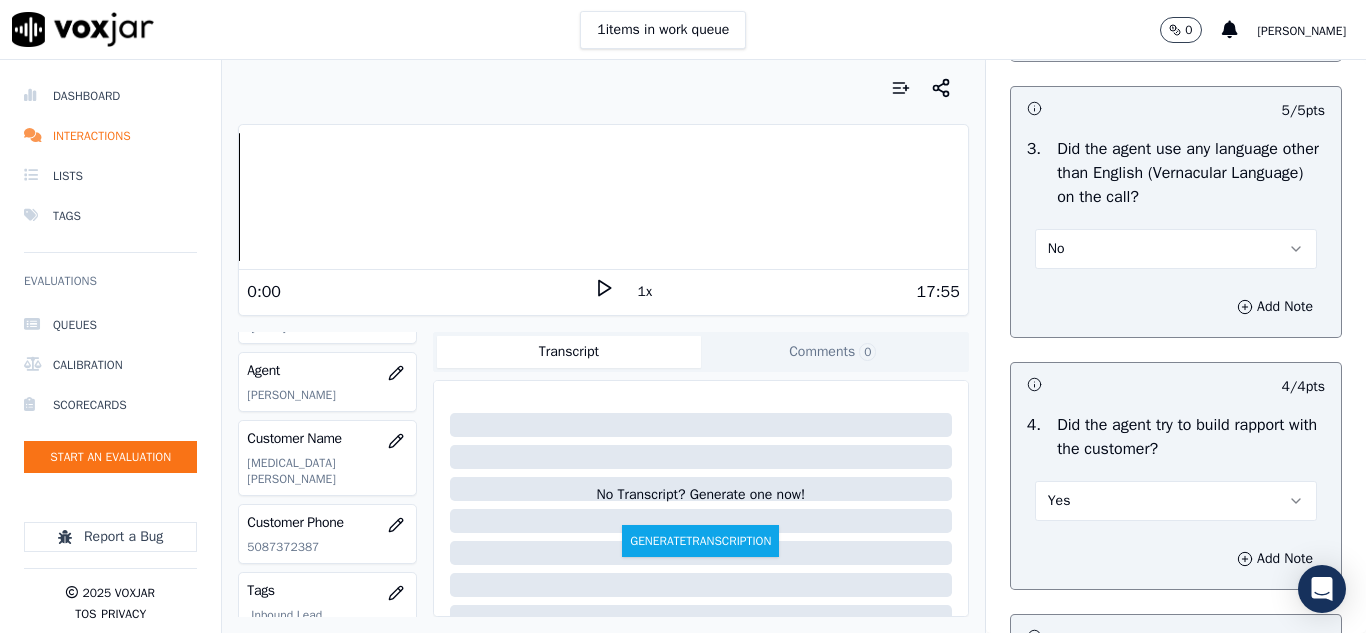 scroll, scrollTop: 2798, scrollLeft: 0, axis: vertical 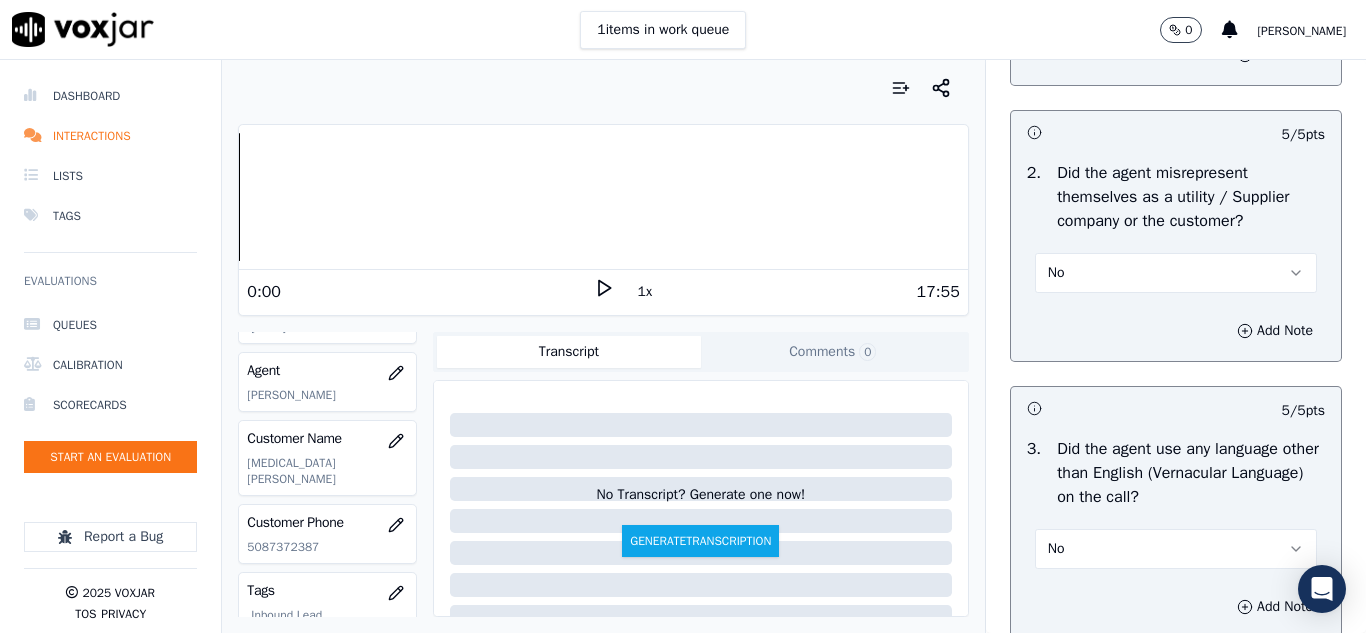click on "No" at bounding box center [1176, 273] 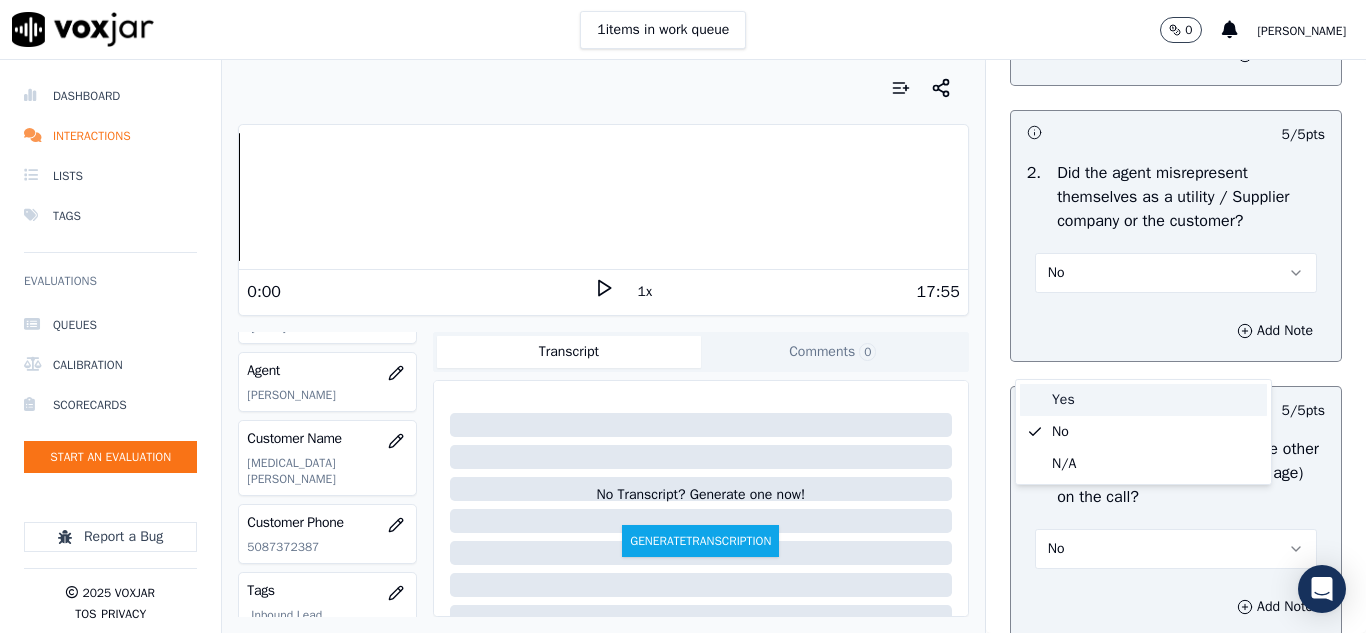 click on "Yes" at bounding box center (1143, 400) 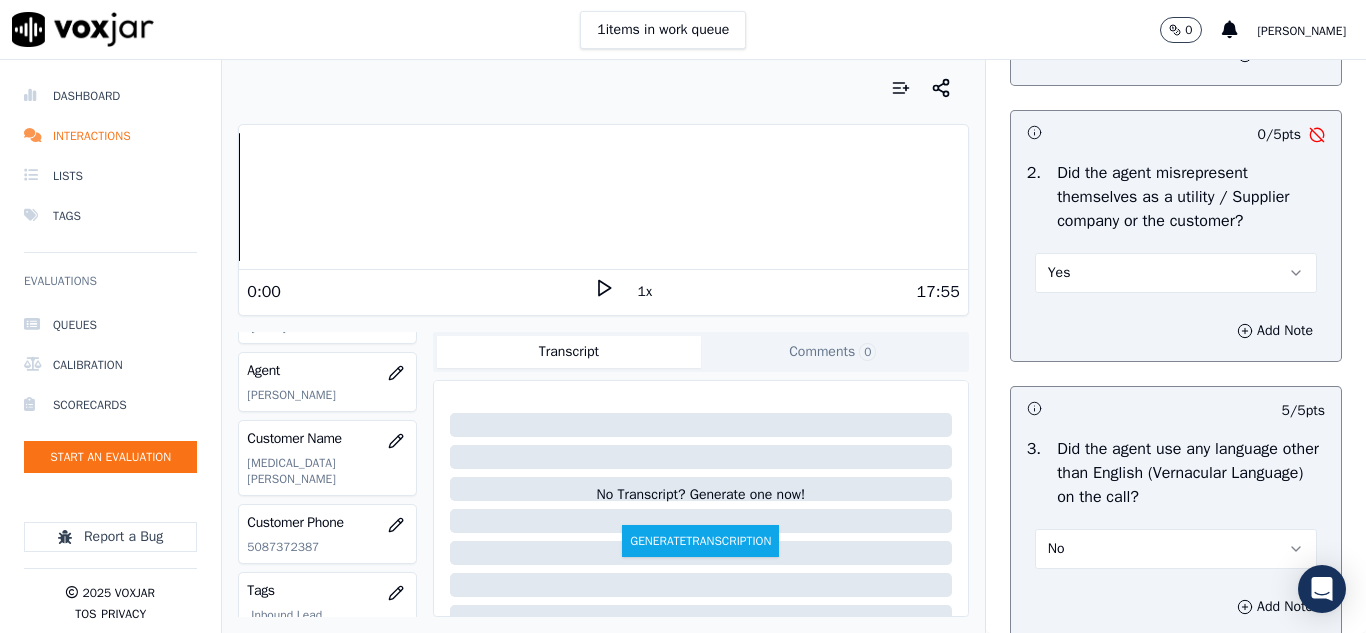 click on "Yes" at bounding box center (1176, 273) 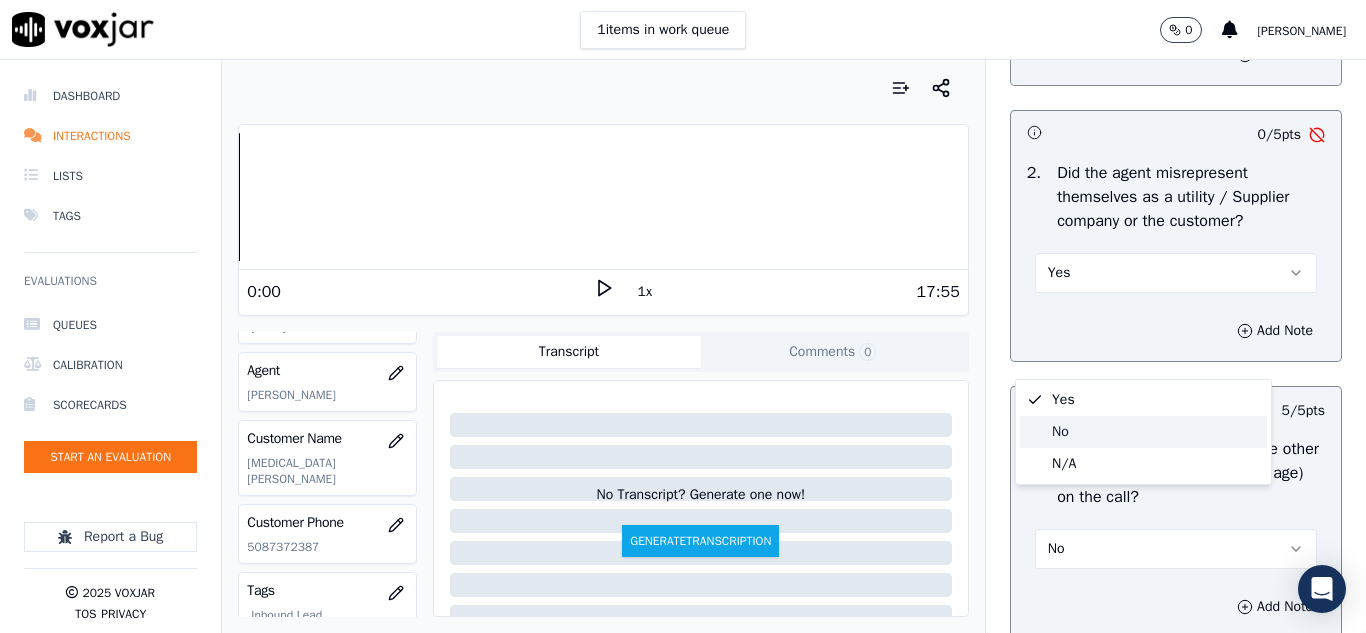 click on "No" 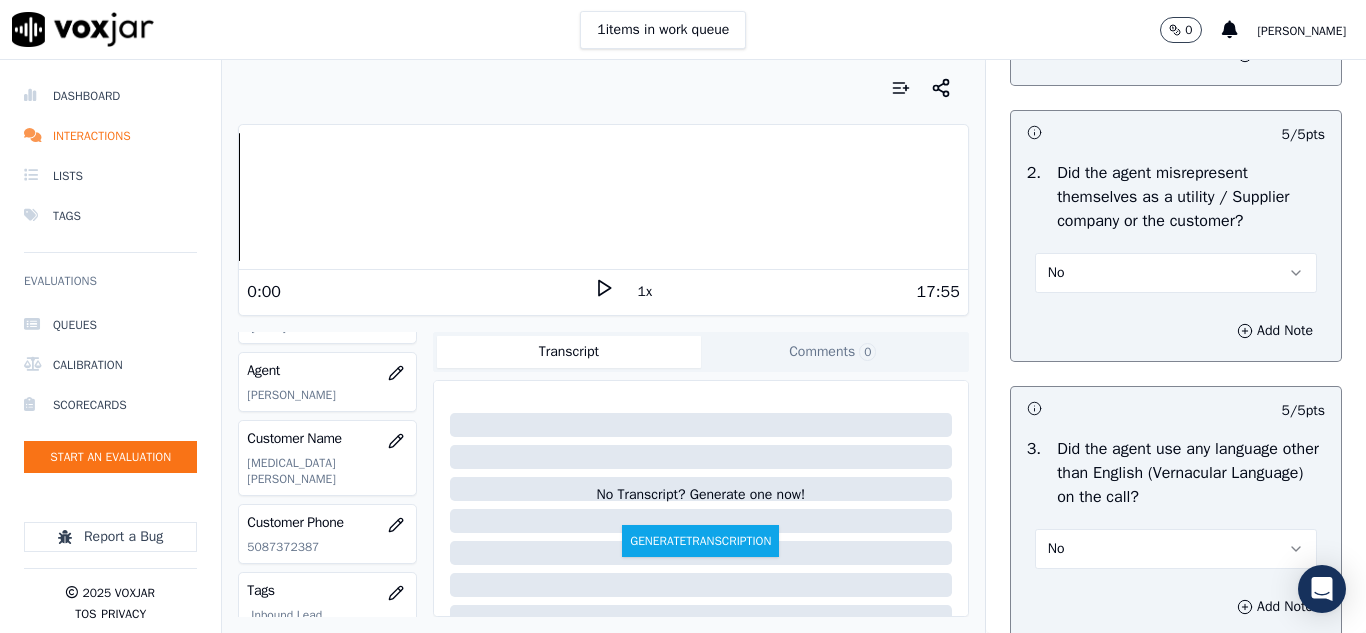 click on "No" at bounding box center [1176, 273] 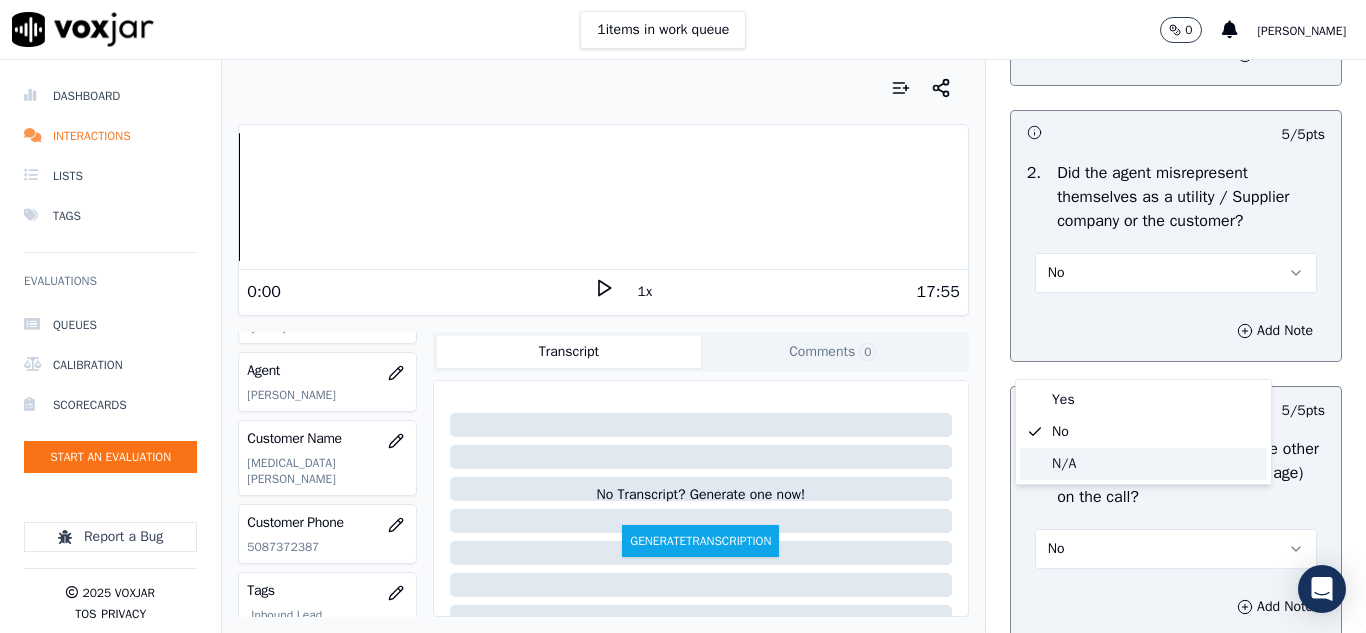 click on "N/A" 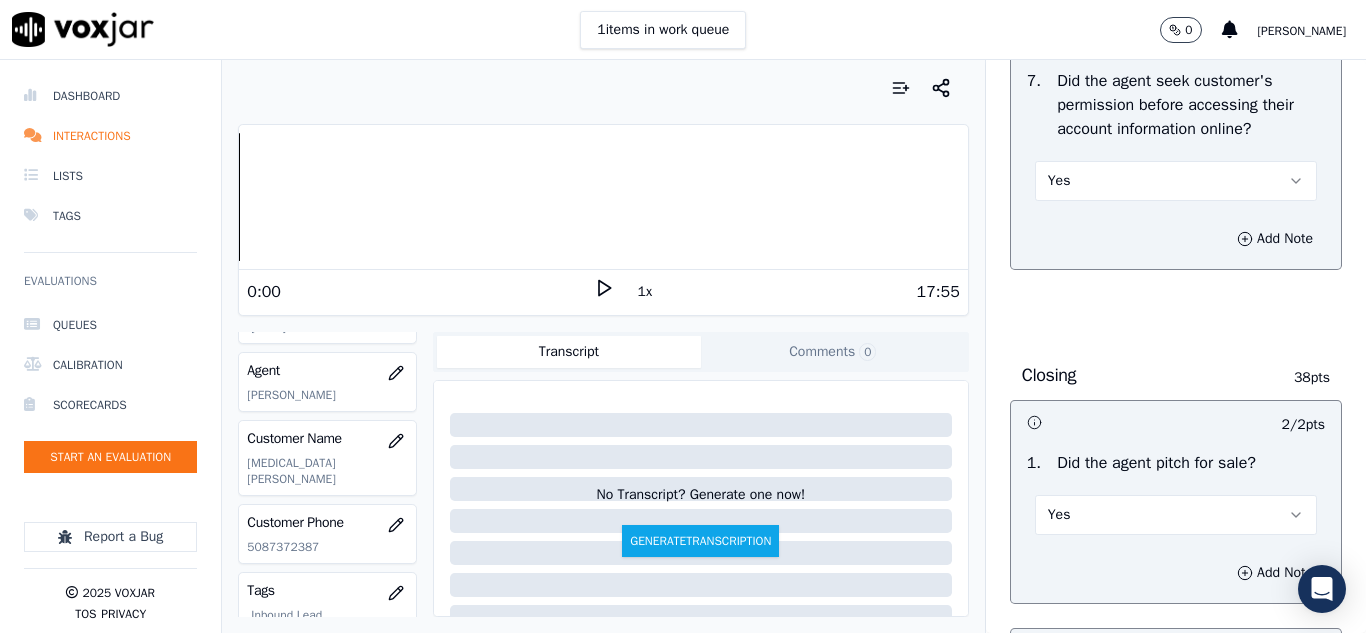scroll, scrollTop: 4098, scrollLeft: 0, axis: vertical 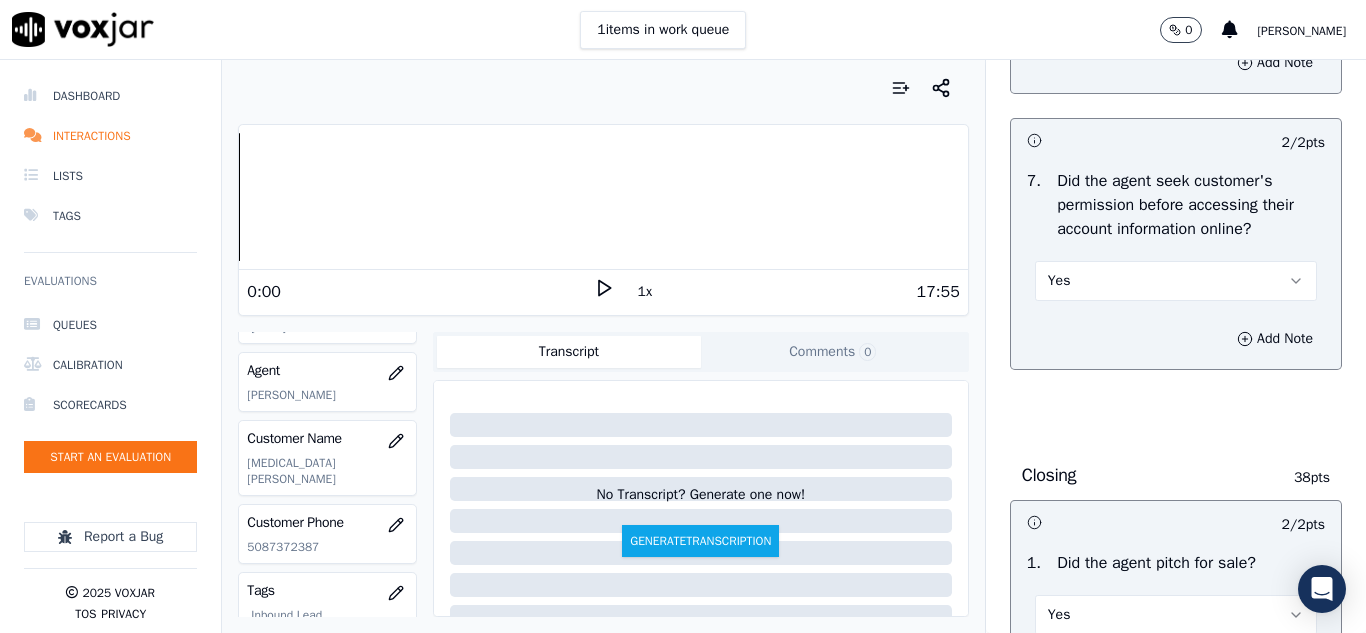 click on "Yes" at bounding box center (1176, 281) 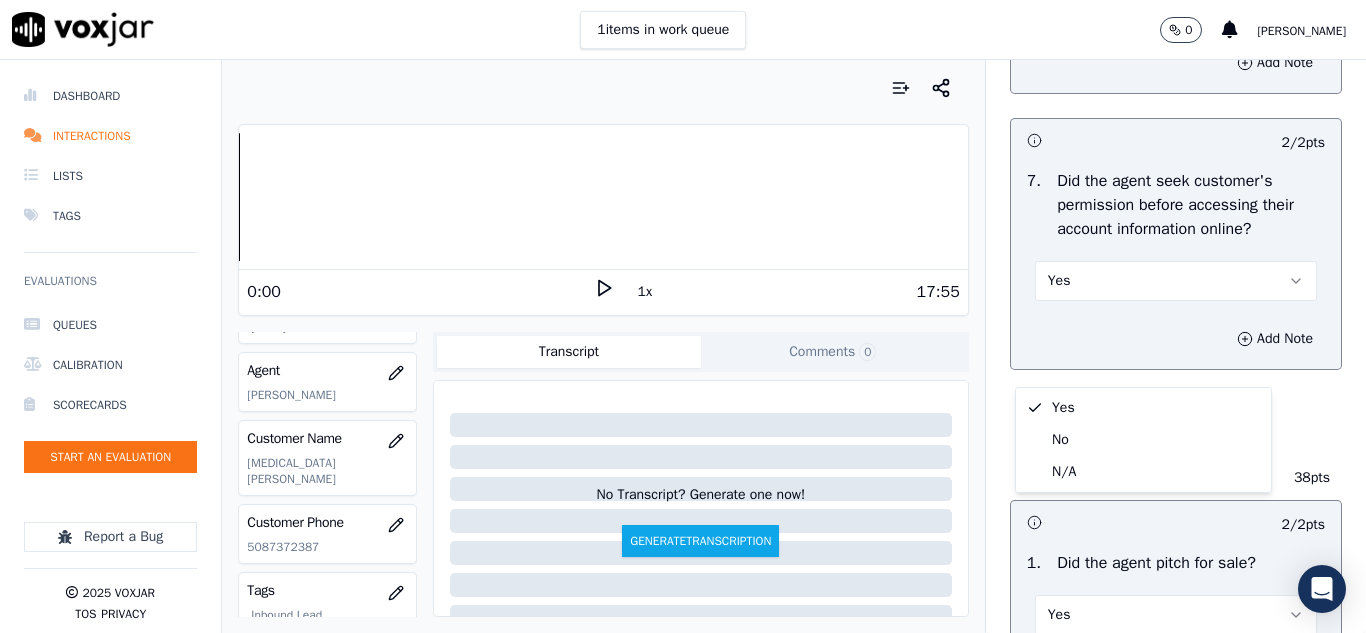 click on "Yes" at bounding box center (1176, 281) 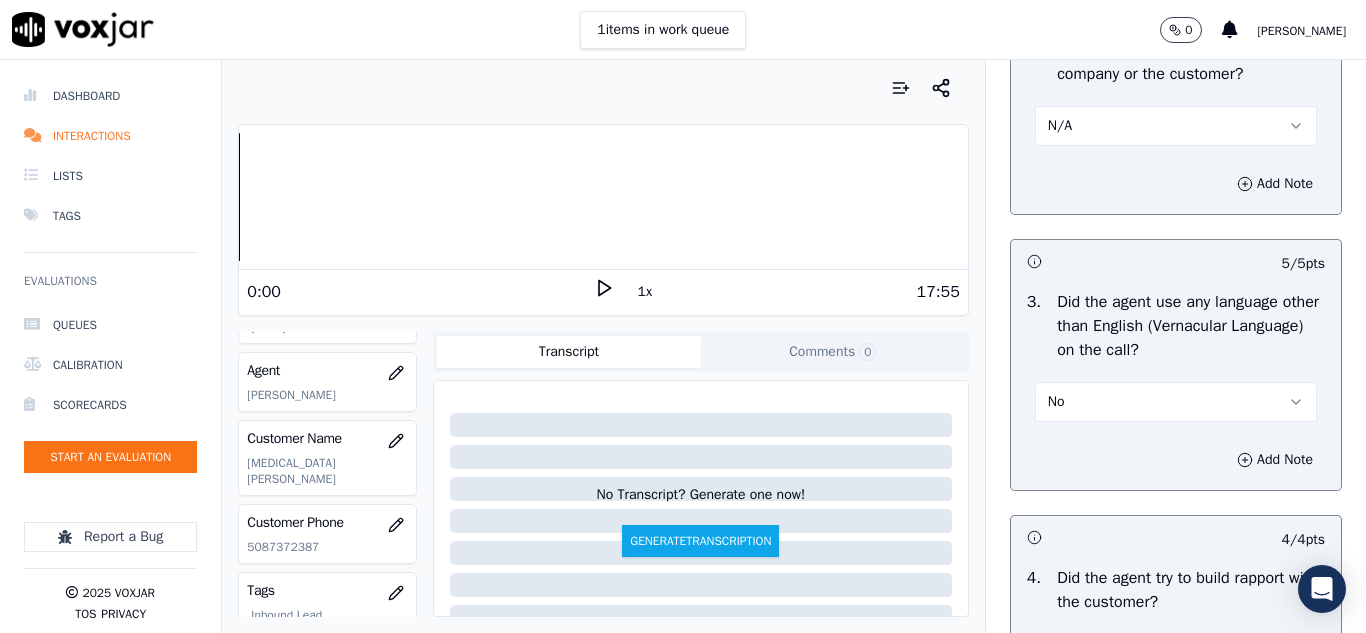 scroll, scrollTop: 2898, scrollLeft: 0, axis: vertical 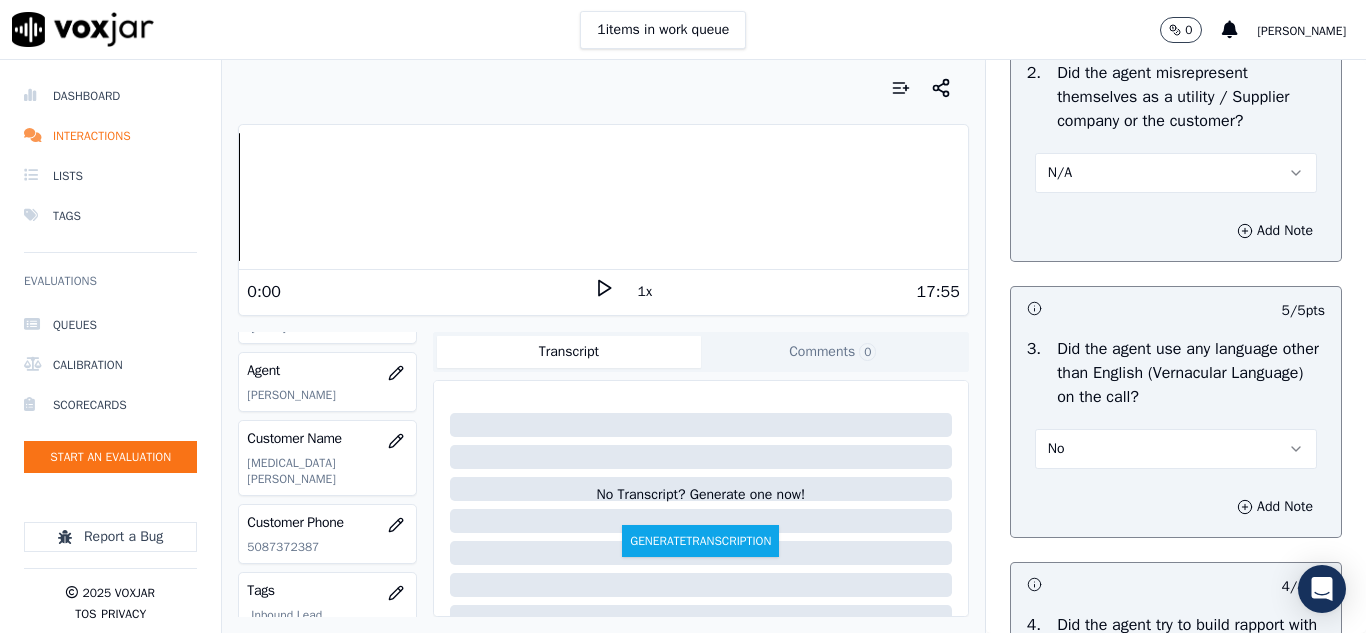click on "N/A" at bounding box center (1176, 173) 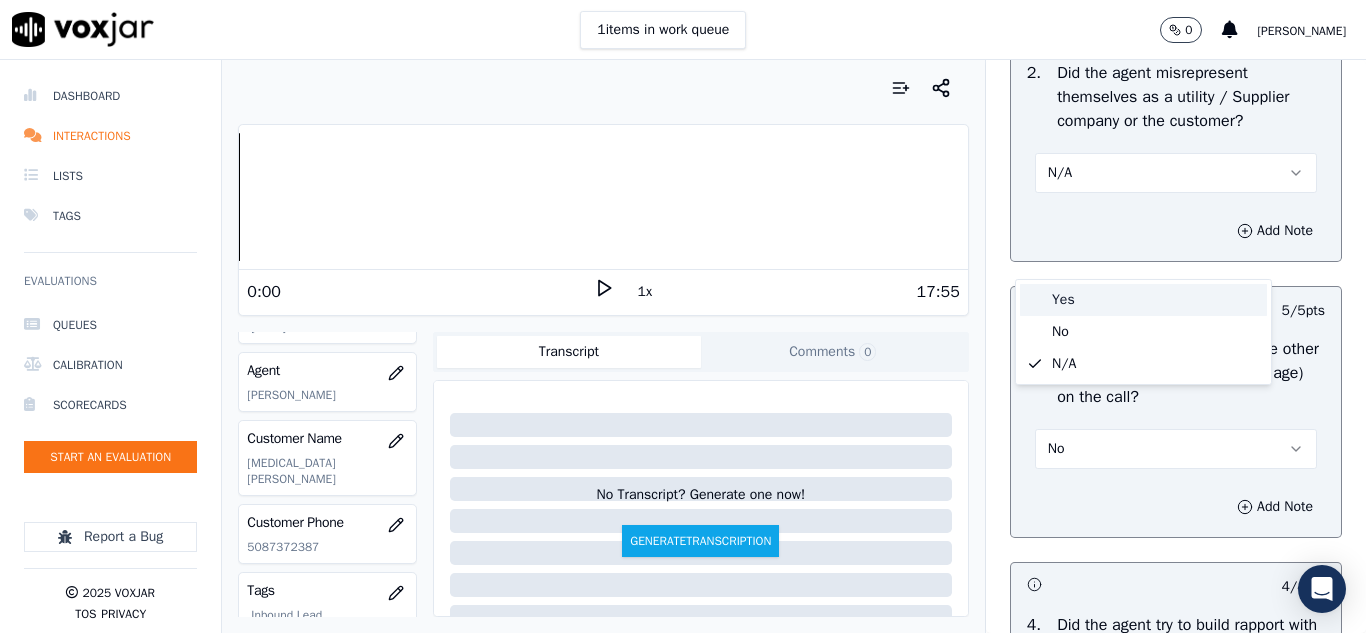 click on "Yes" at bounding box center [1143, 300] 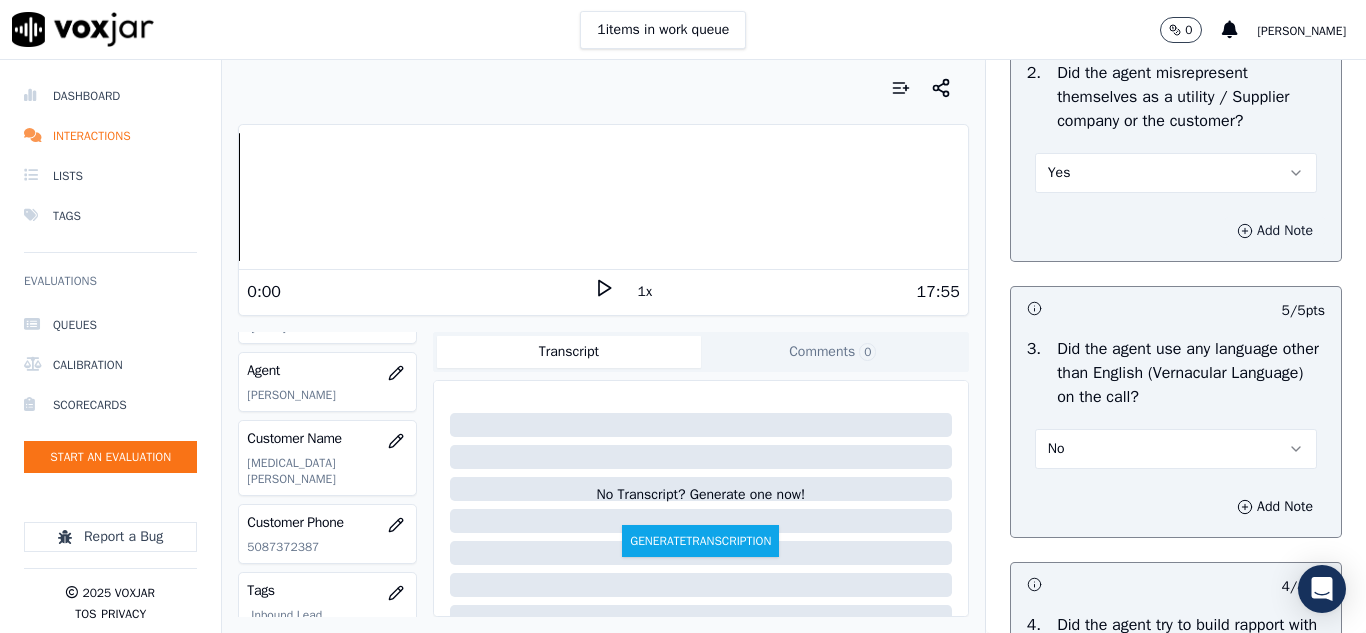 click 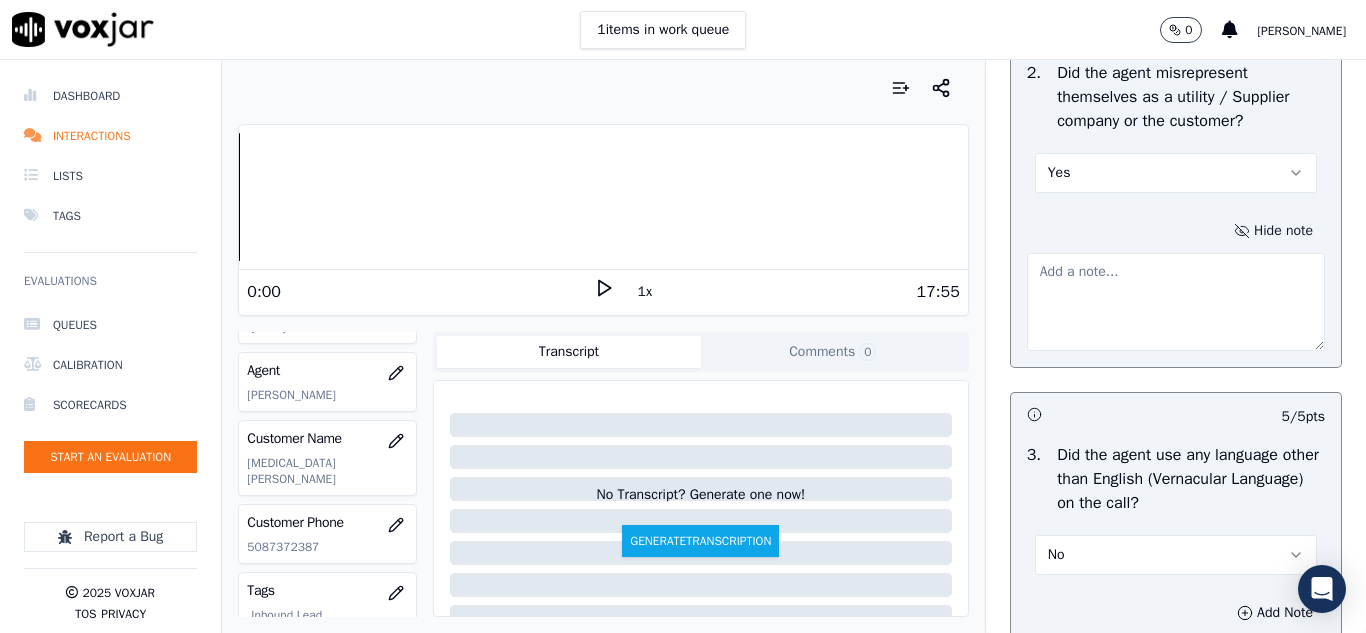 click at bounding box center [1176, 302] 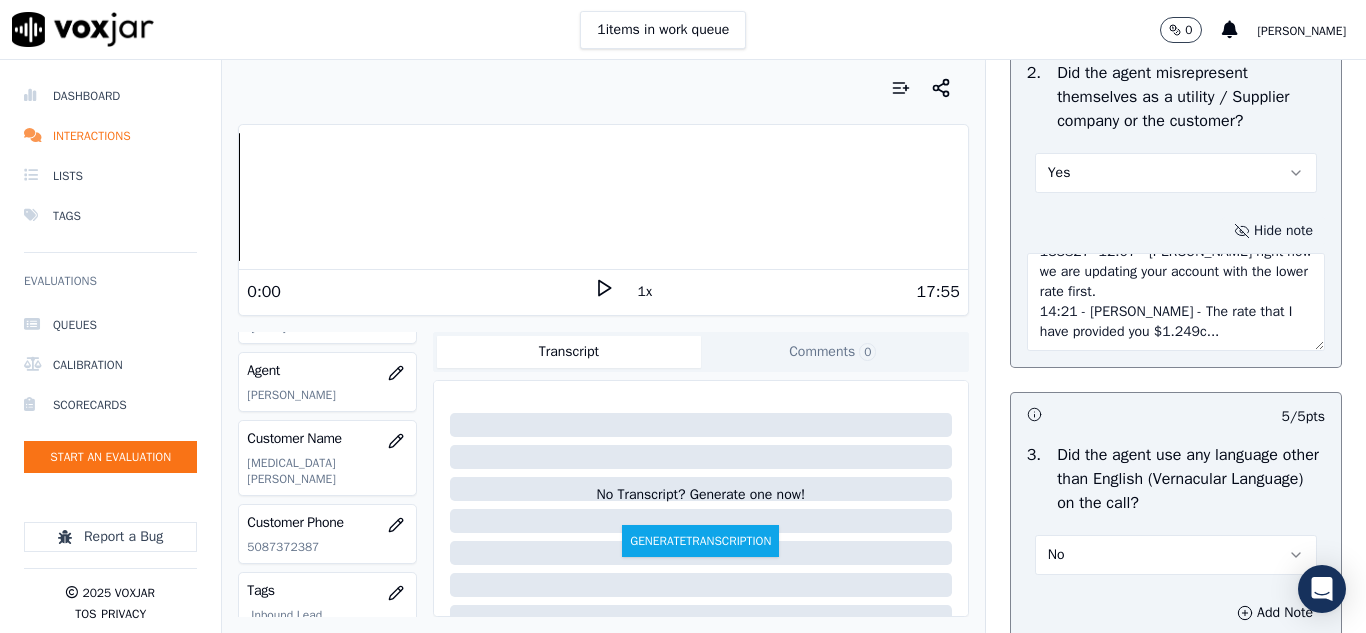 scroll, scrollTop: 40, scrollLeft: 0, axis: vertical 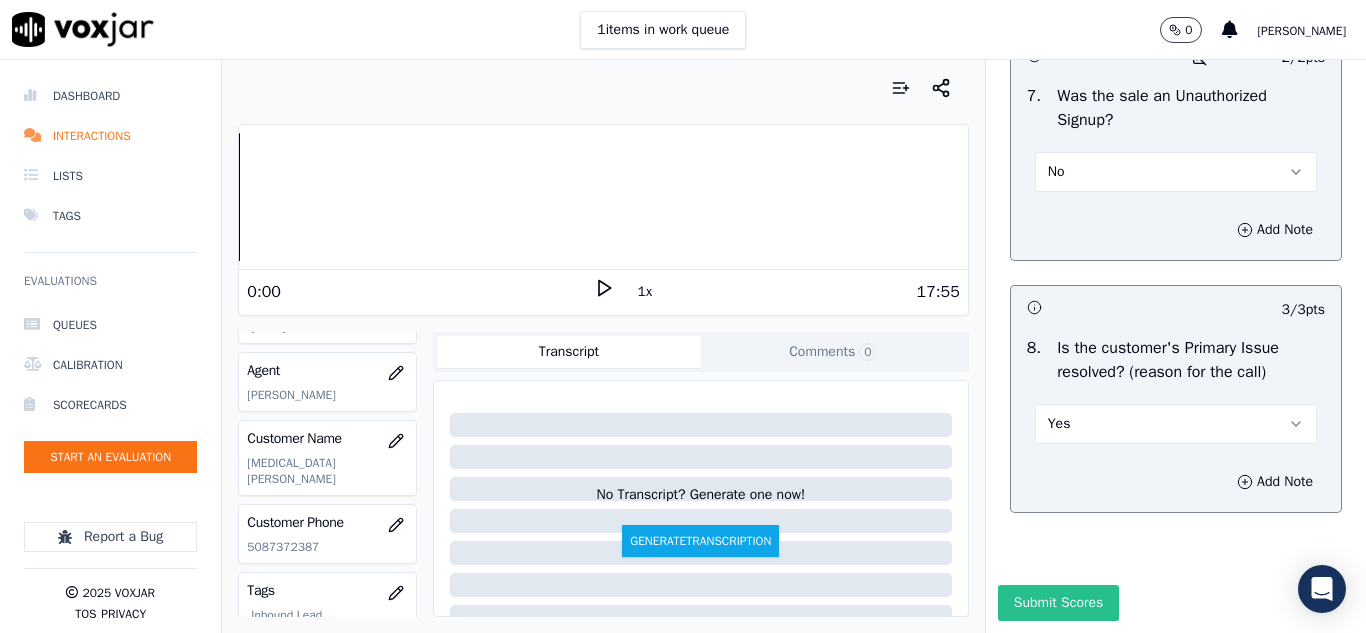 type on "133827- 12:07 - [PERSON_NAME] right now we are updating your account with the lower rate first.
14:21 - [PERSON_NAME] - The rate that I have provided you $1.249c..." 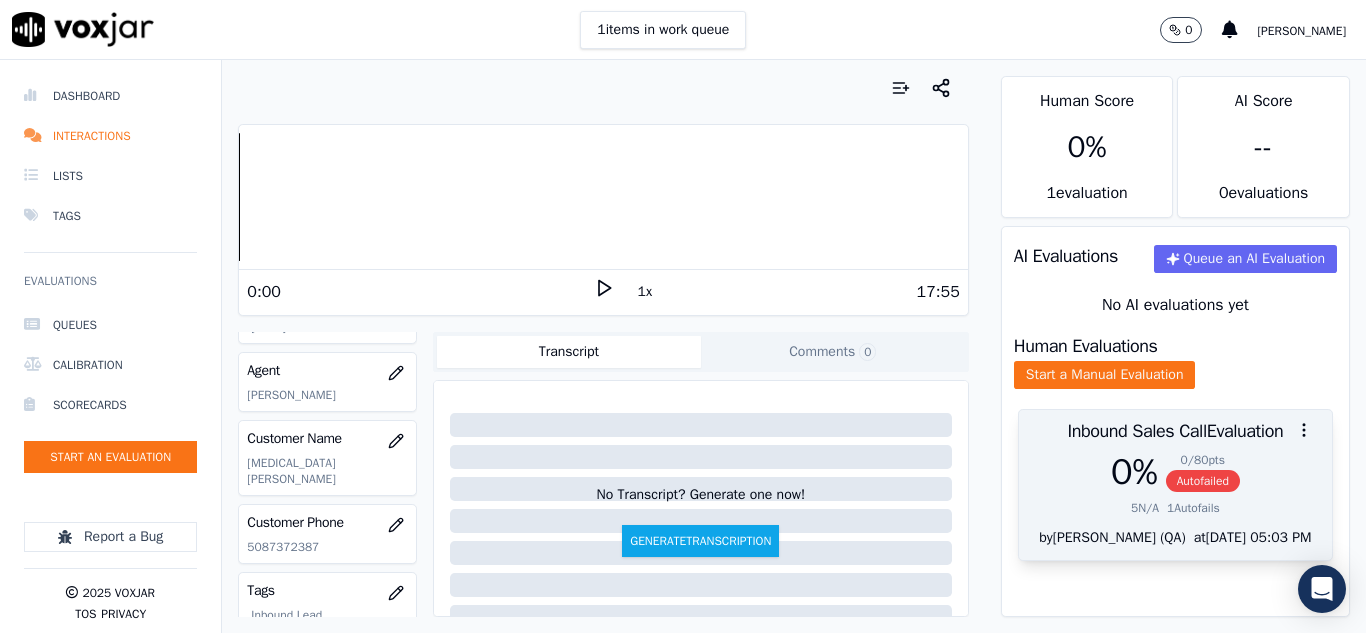 click on "Autofailed" at bounding box center [1203, 481] 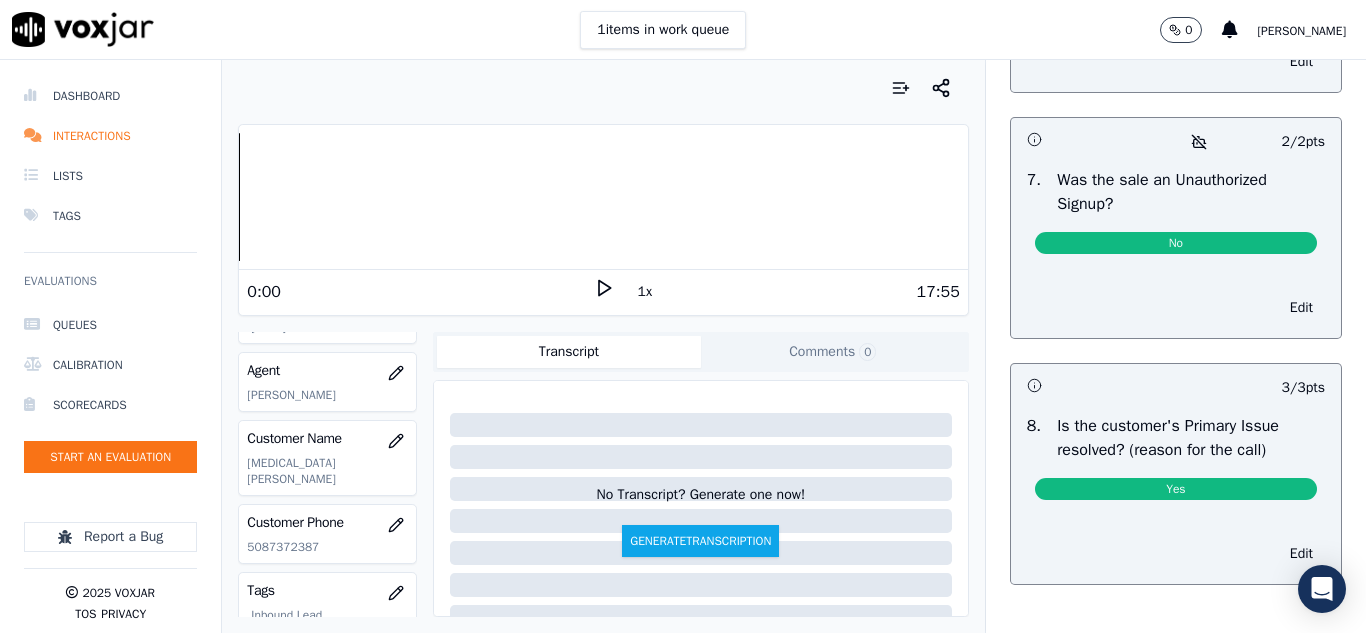 scroll, scrollTop: 6218, scrollLeft: 0, axis: vertical 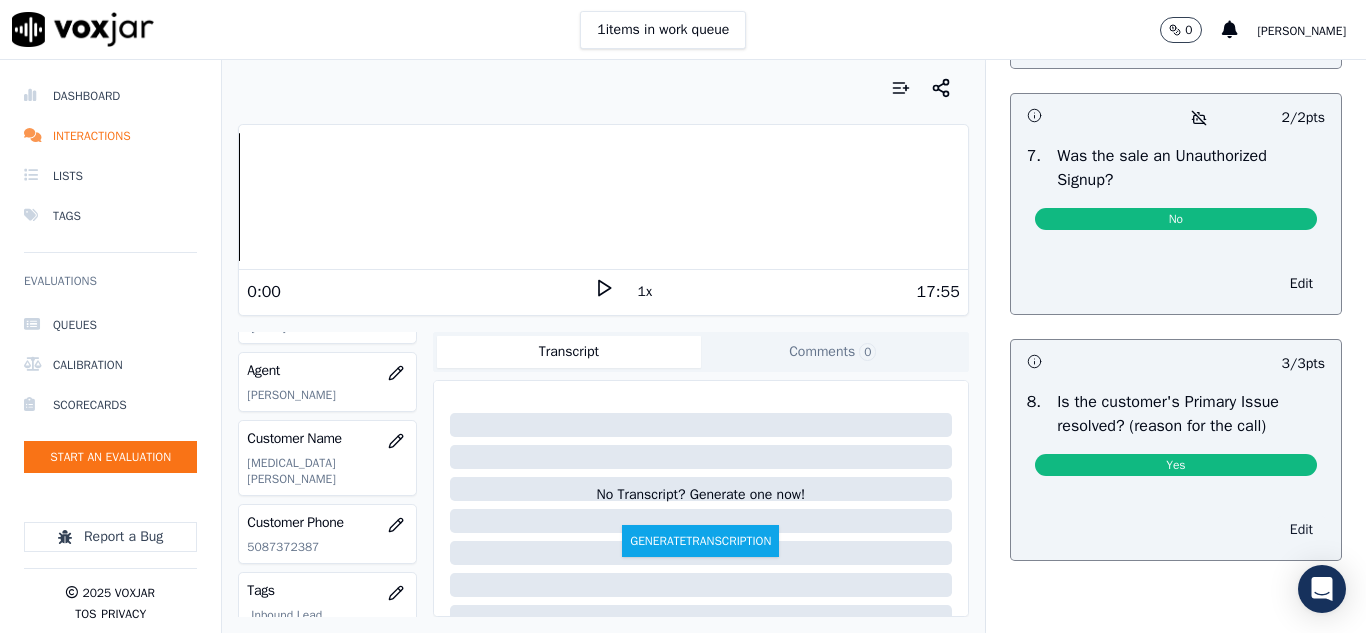 click on "Edit" at bounding box center [1301, 530] 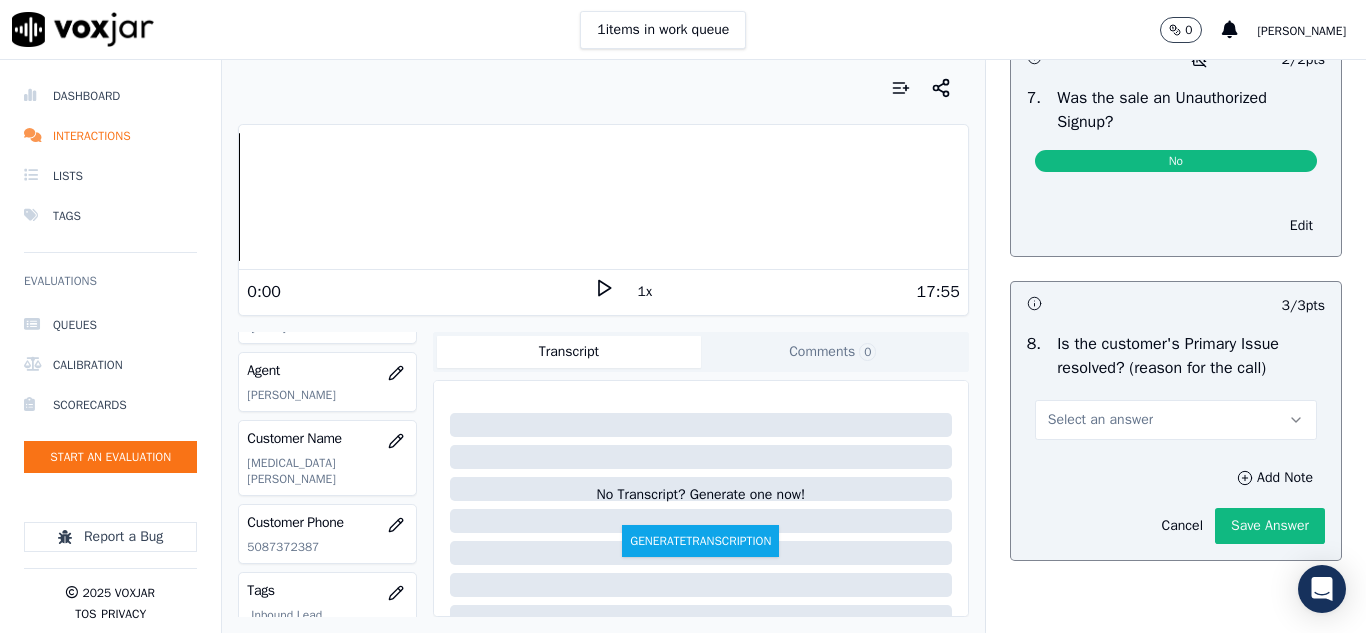 click on "Select an answer" at bounding box center [1100, 420] 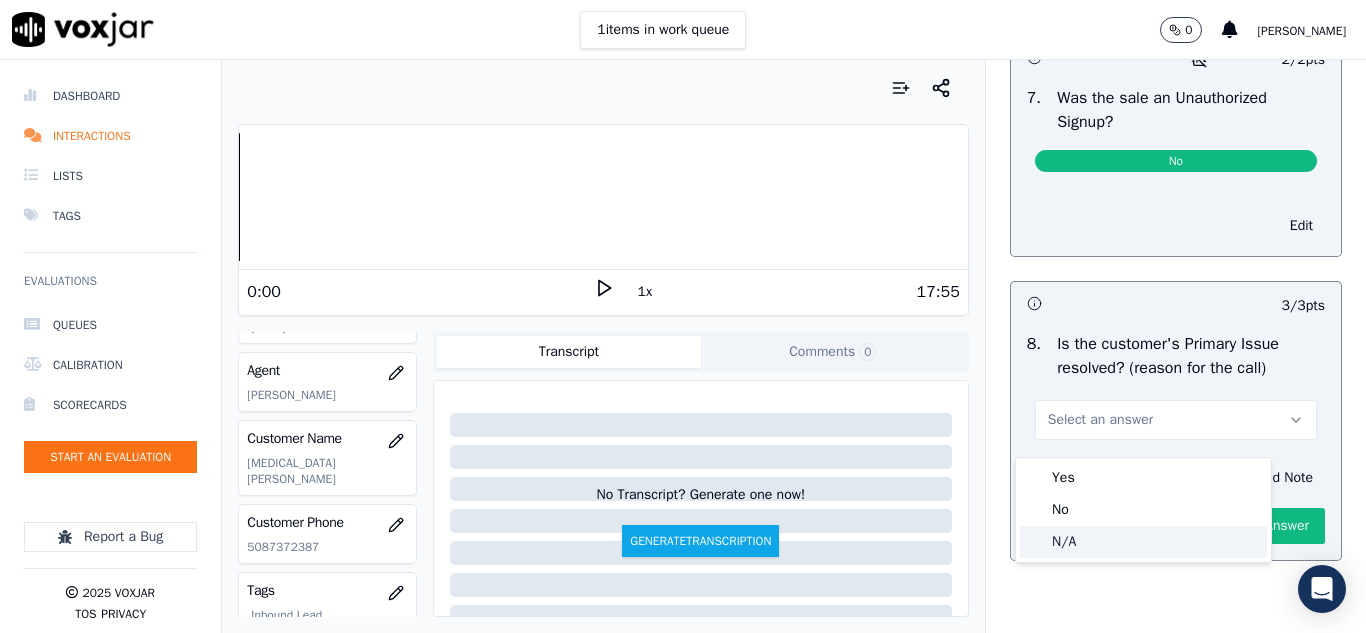 click on "N/A" 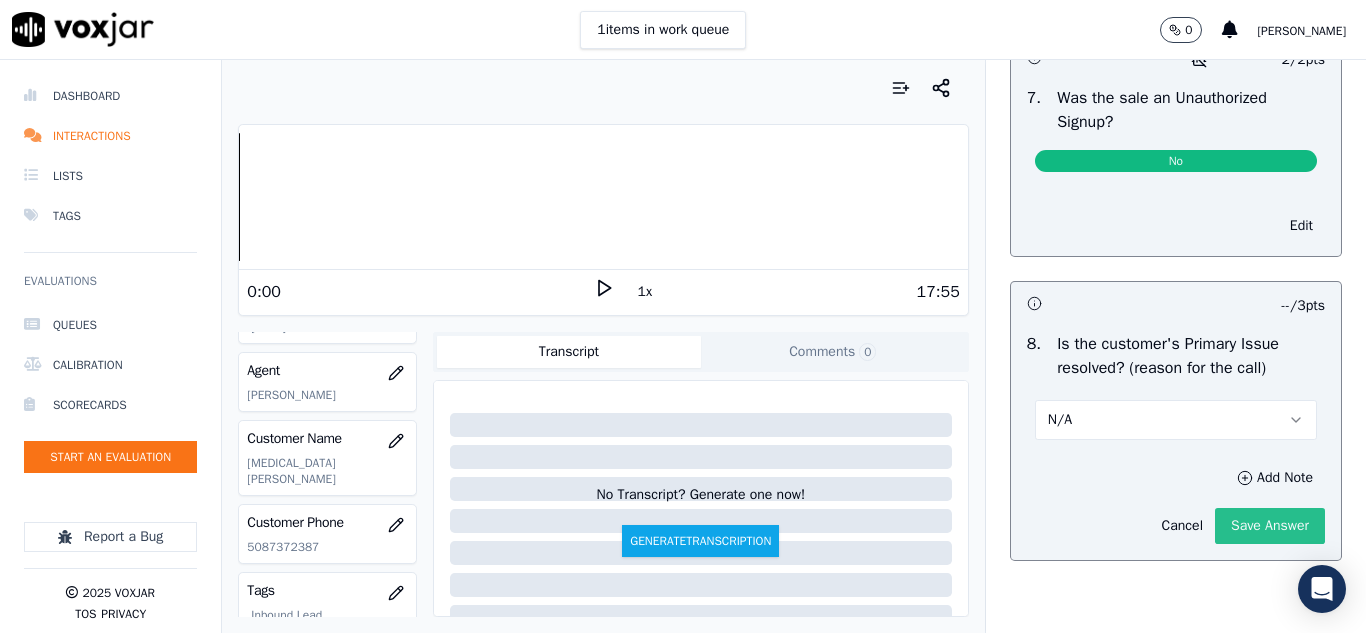 click on "Save Answer" 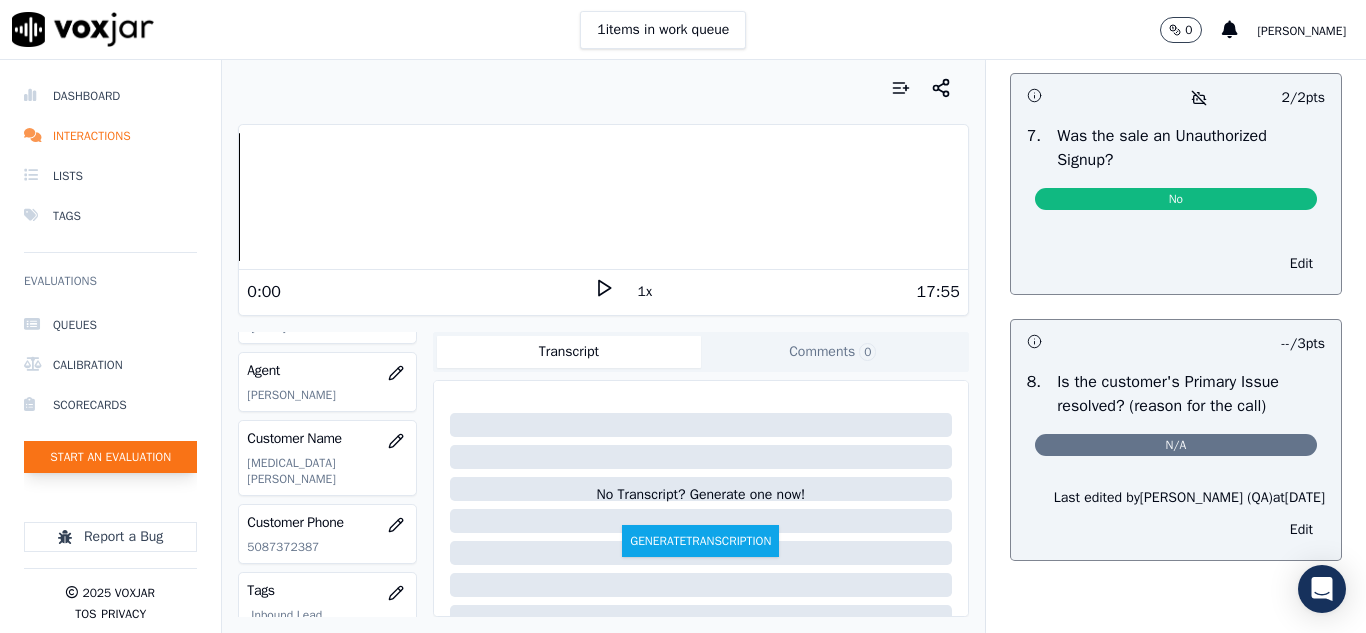 click on "Start an Evaluation" 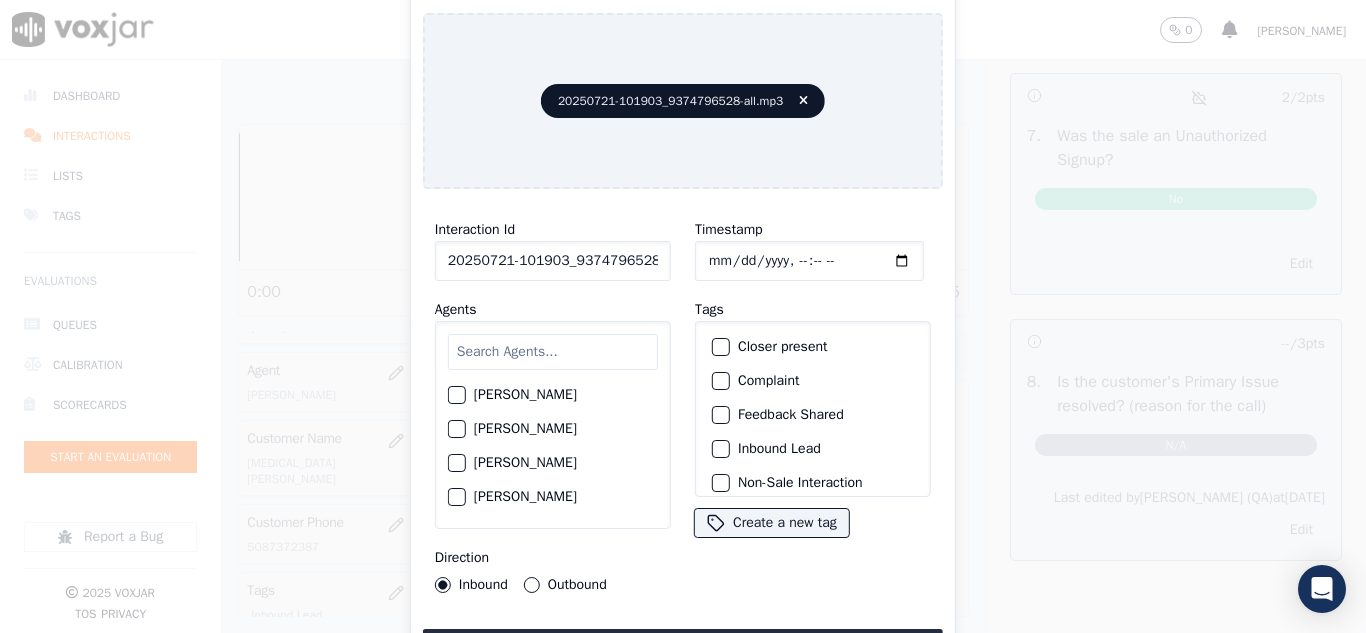 scroll, scrollTop: 0, scrollLeft: 40, axis: horizontal 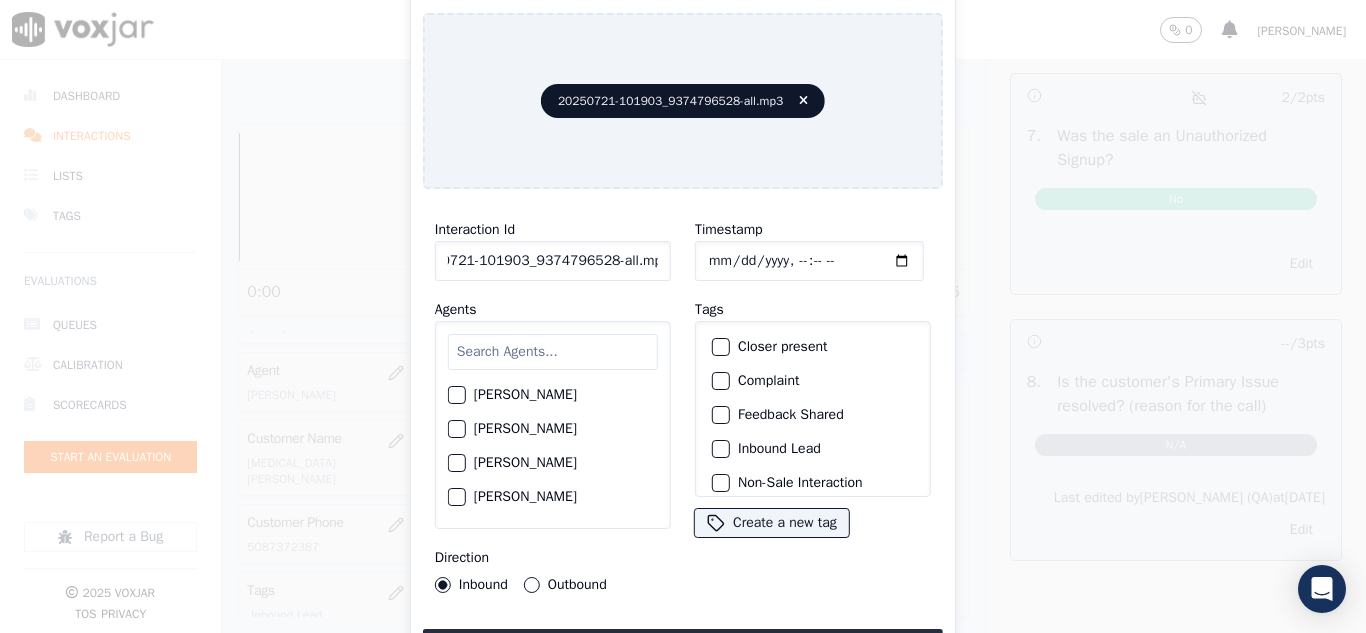 drag, startPoint x: 642, startPoint y: 254, endPoint x: 800, endPoint y: 276, distance: 159.52429 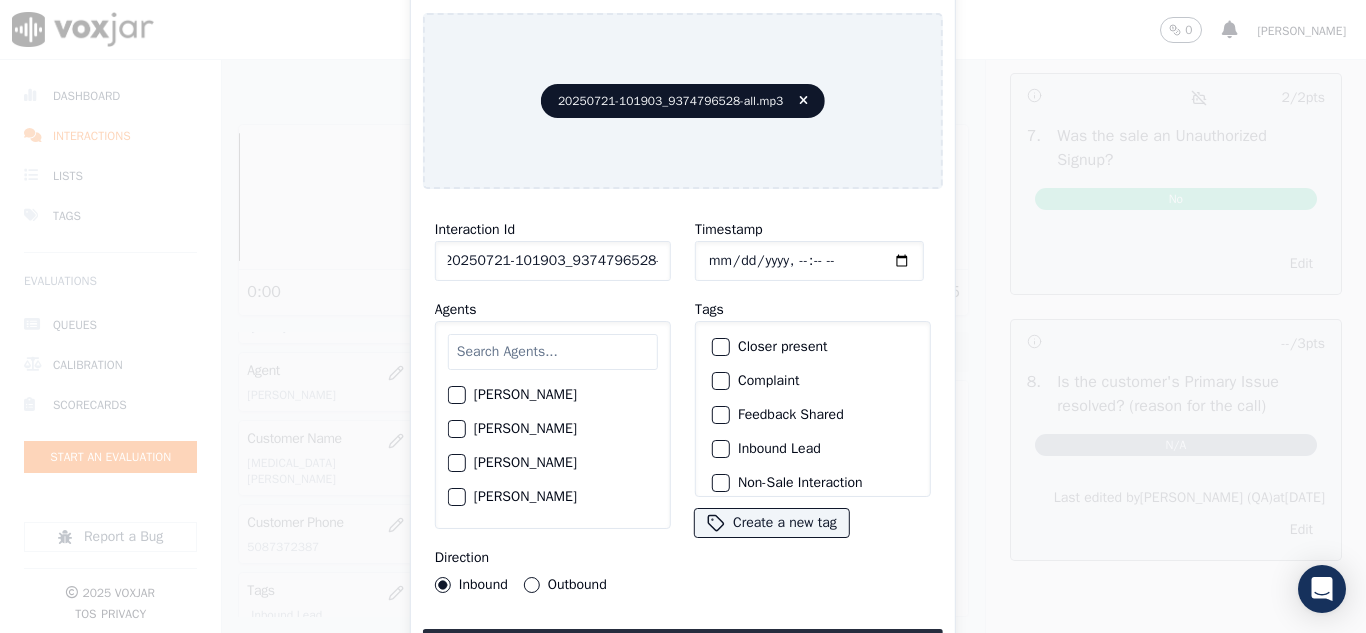scroll, scrollTop: 0, scrollLeft: 11, axis: horizontal 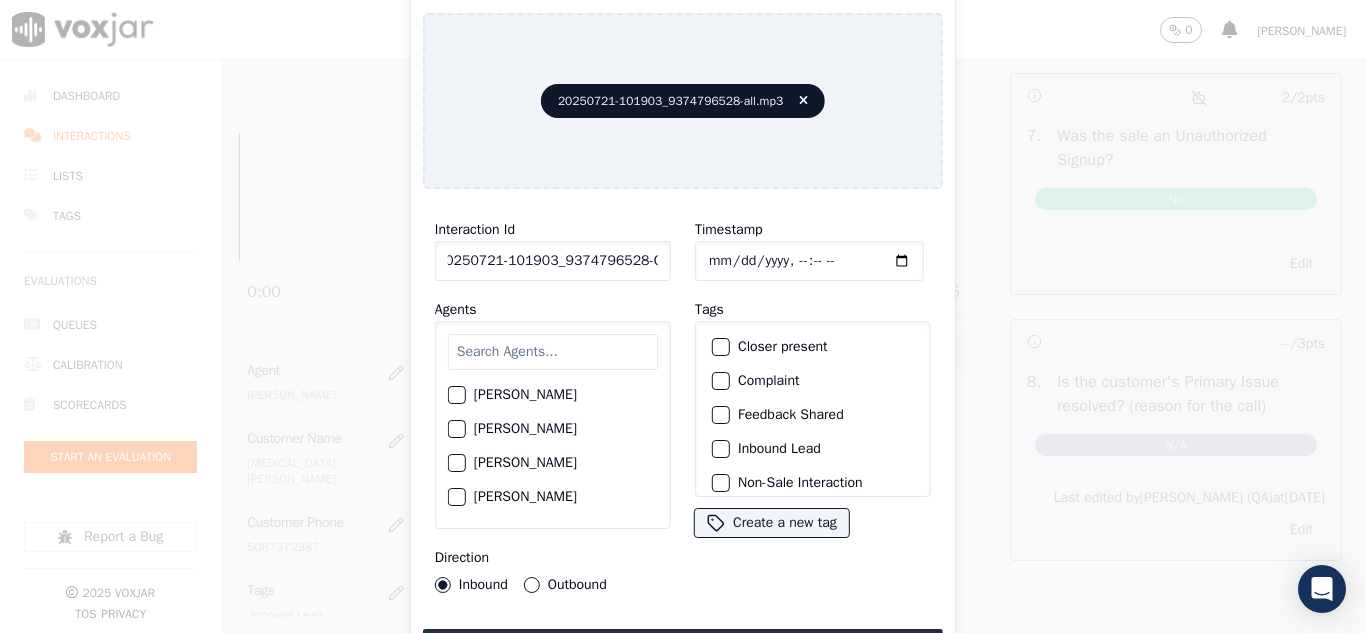 type on "20250721-101903_9374796528-C1" 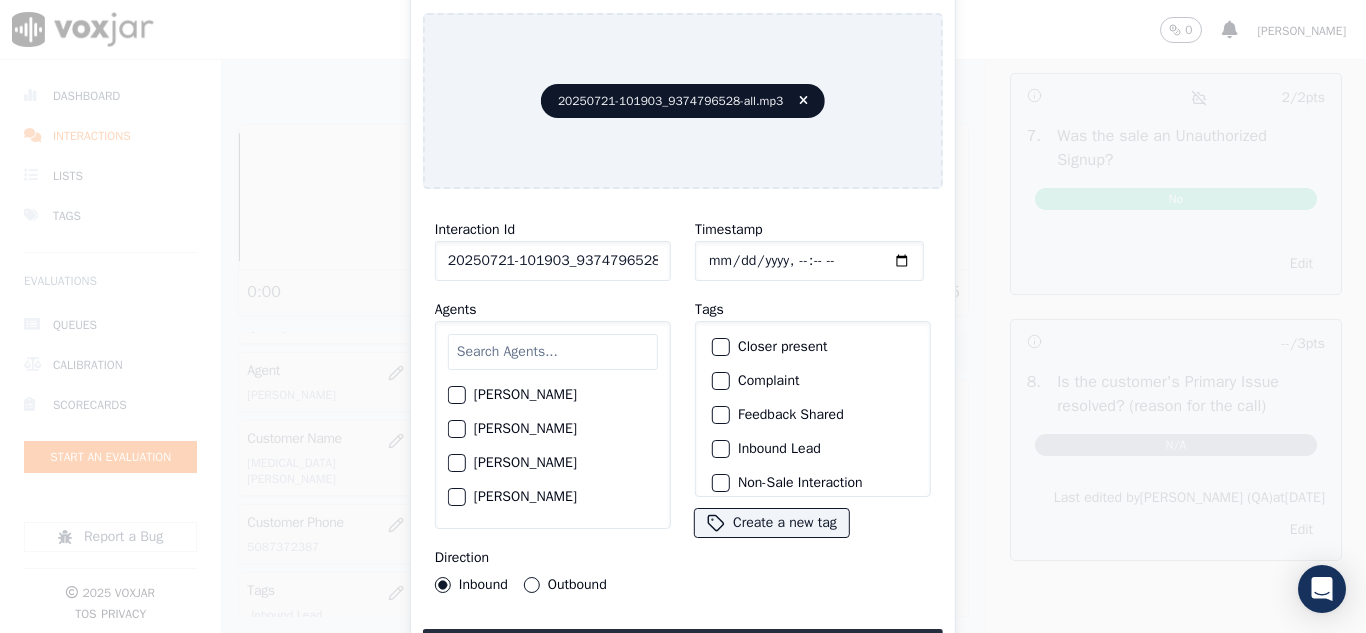 click on "Timestamp" 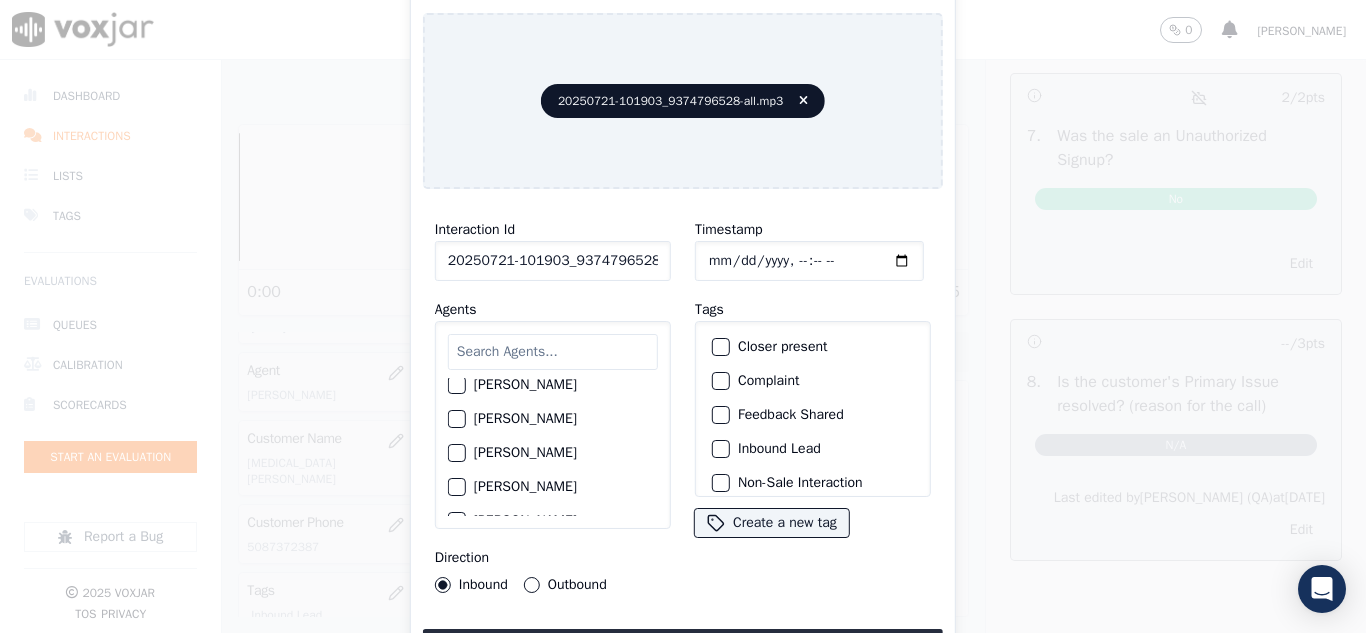 scroll, scrollTop: 1800, scrollLeft: 0, axis: vertical 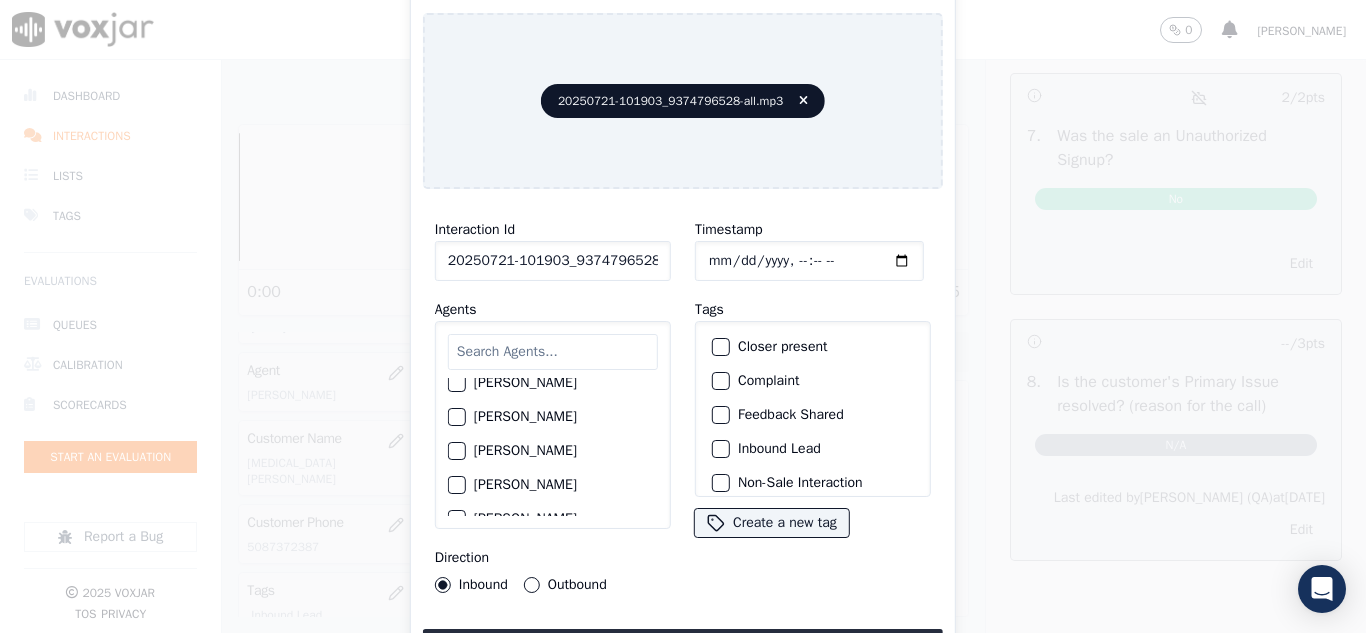 click on "[PERSON_NAME]" 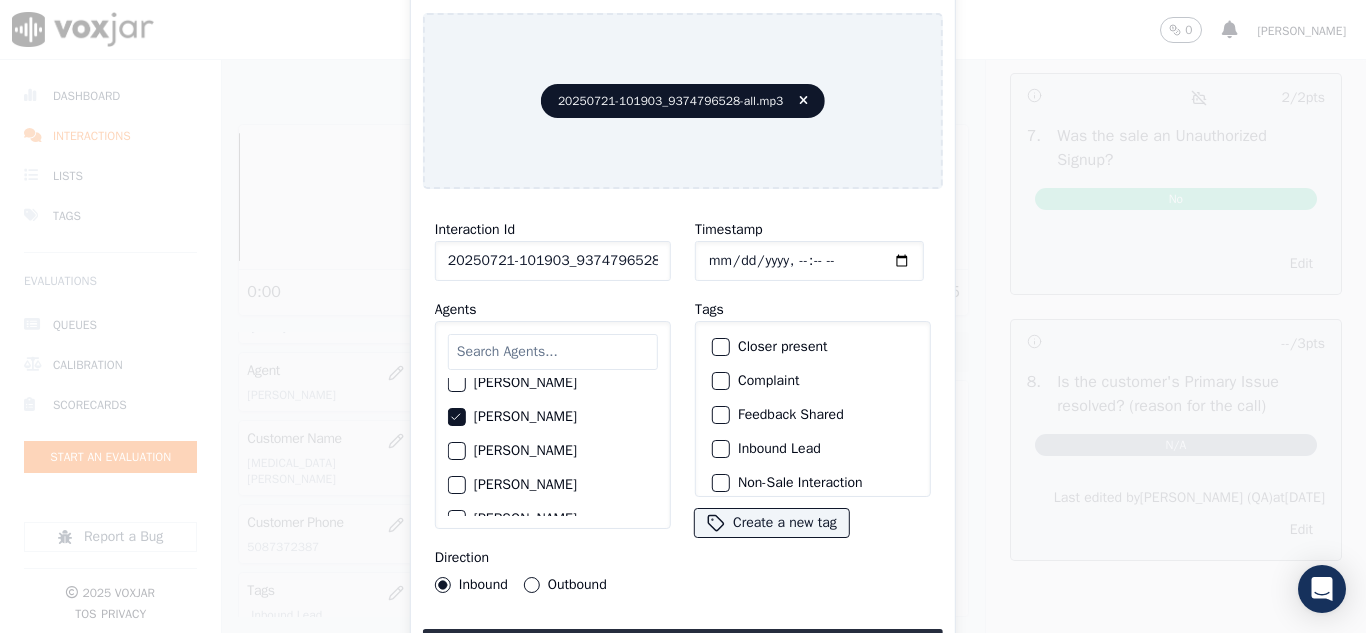 click on "Outbound" at bounding box center [532, 585] 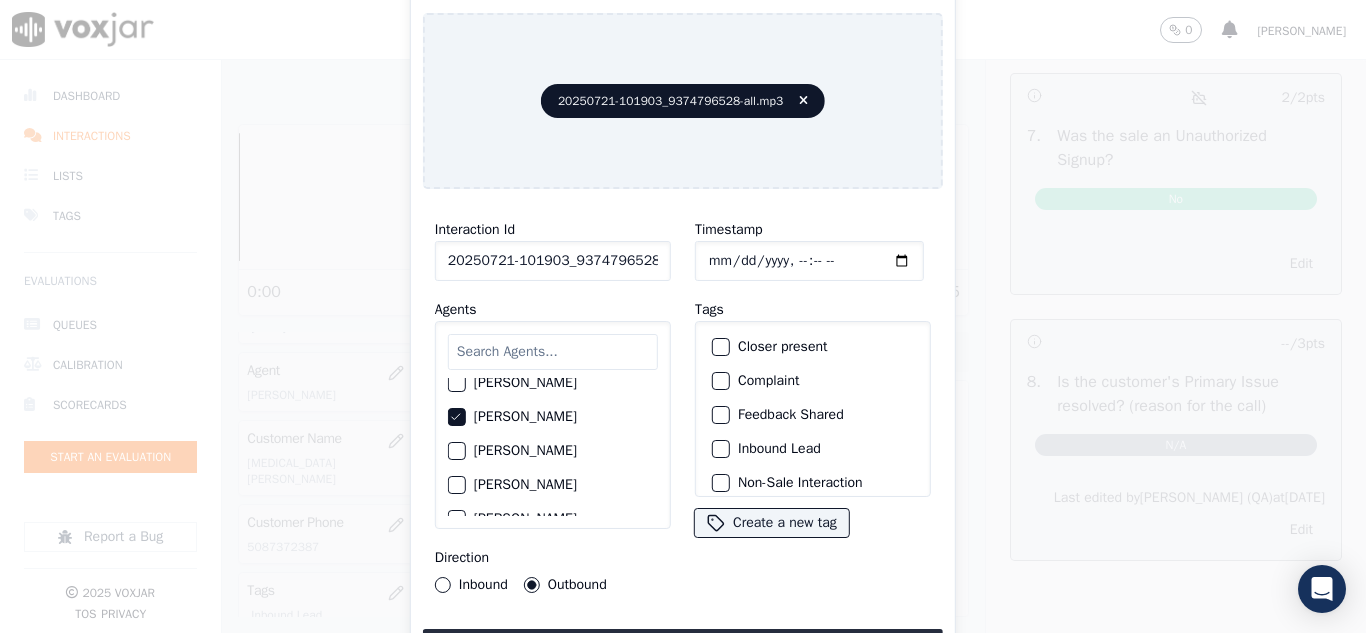 click on "Inbound" 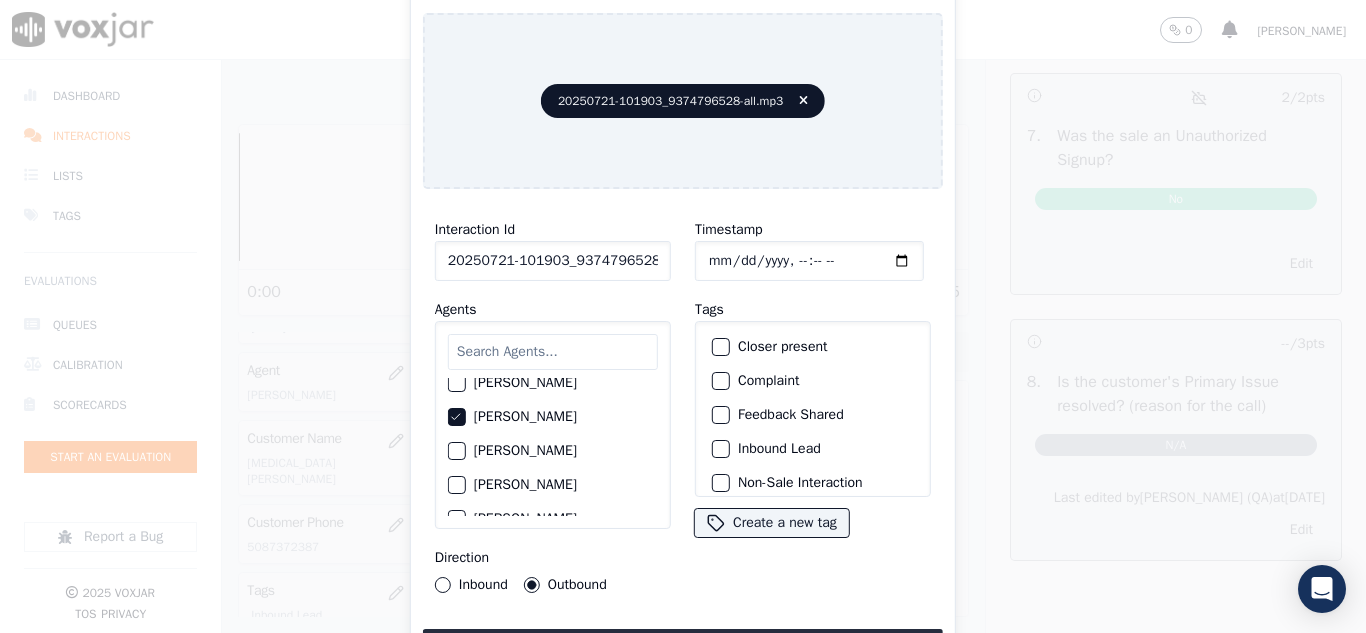 click on "Inbound" at bounding box center (443, 585) 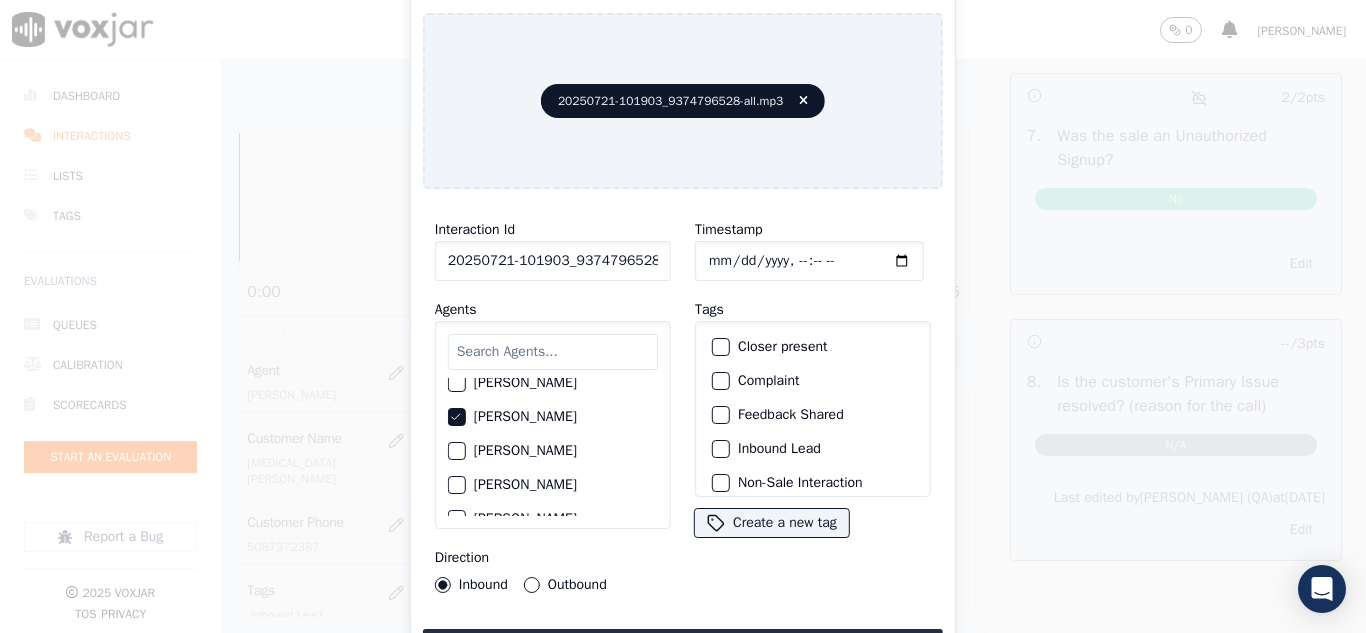click on "Closer present" 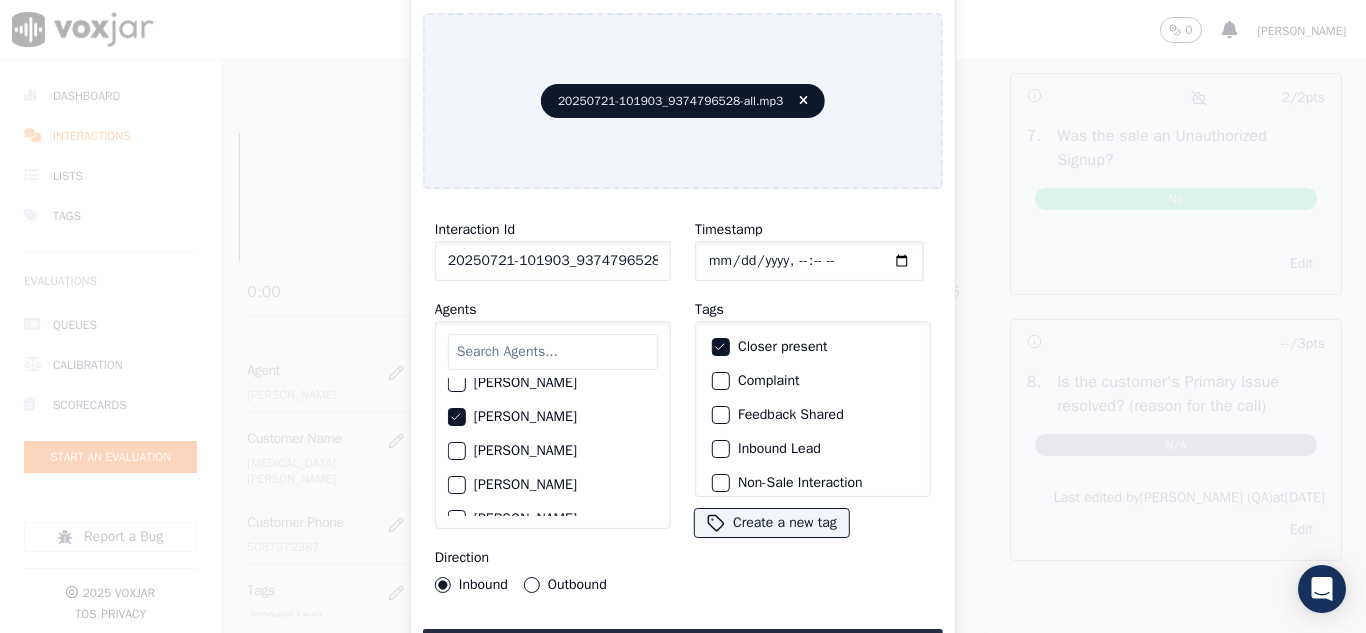 click on "Inbound Lead" 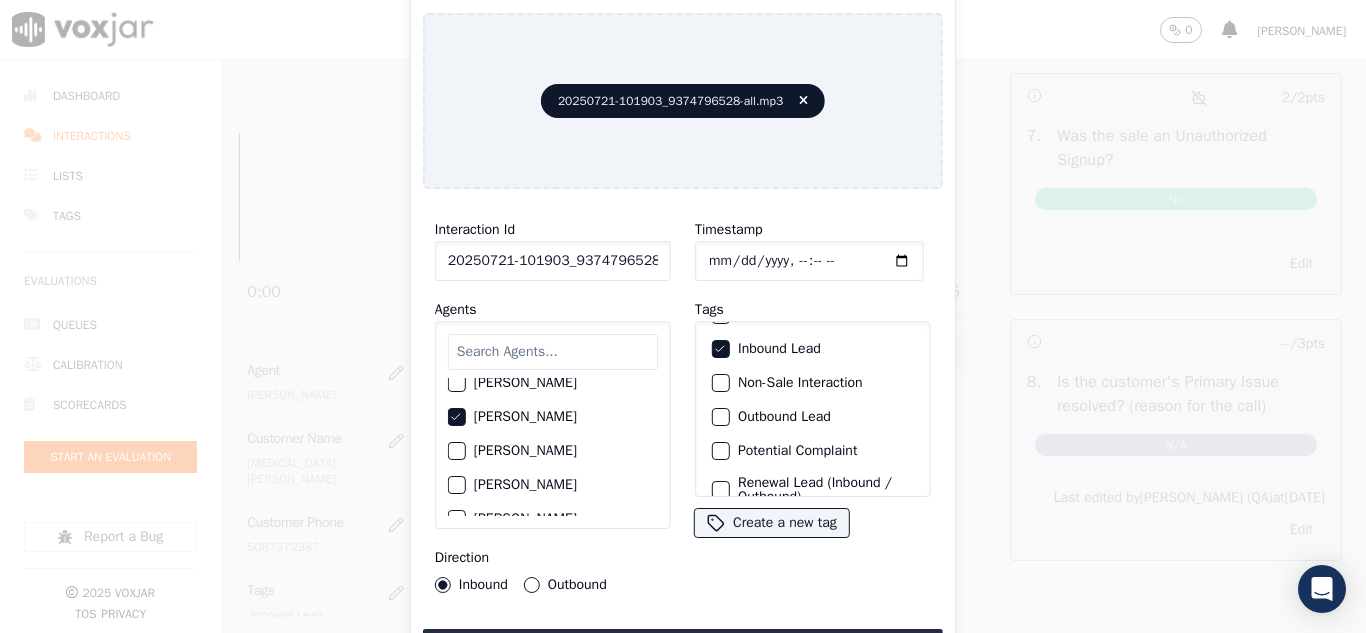 scroll, scrollTop: 173, scrollLeft: 0, axis: vertical 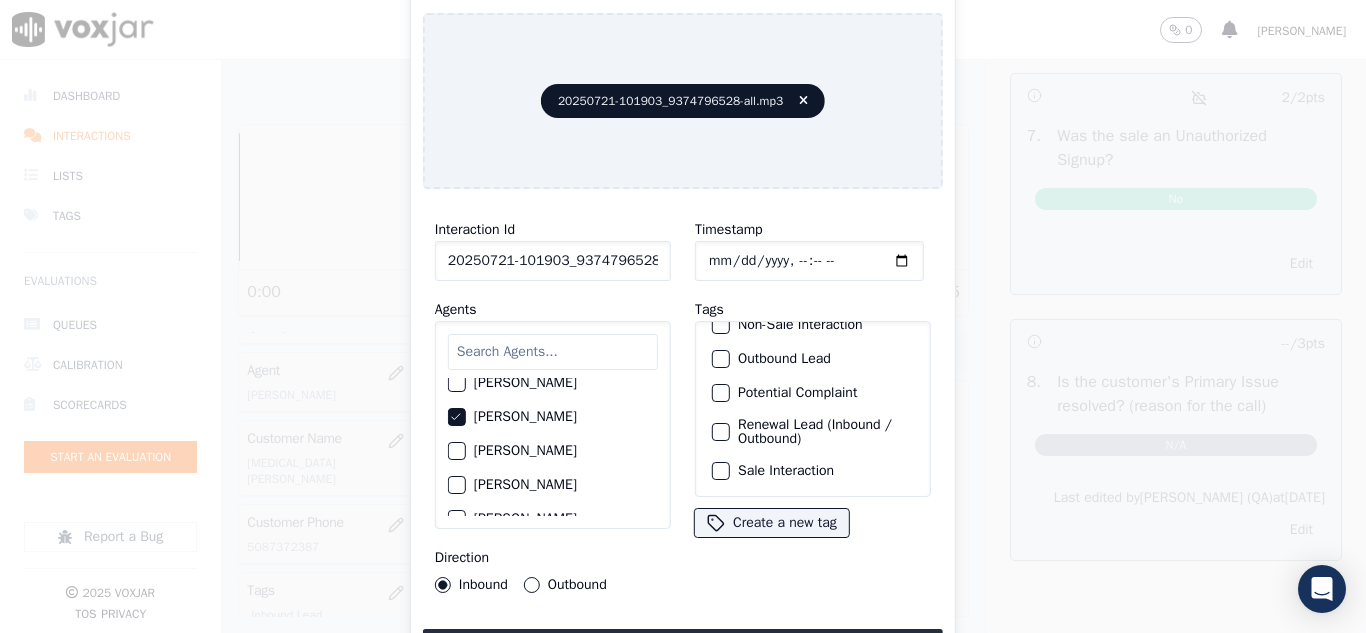 click on "Sale Interaction" 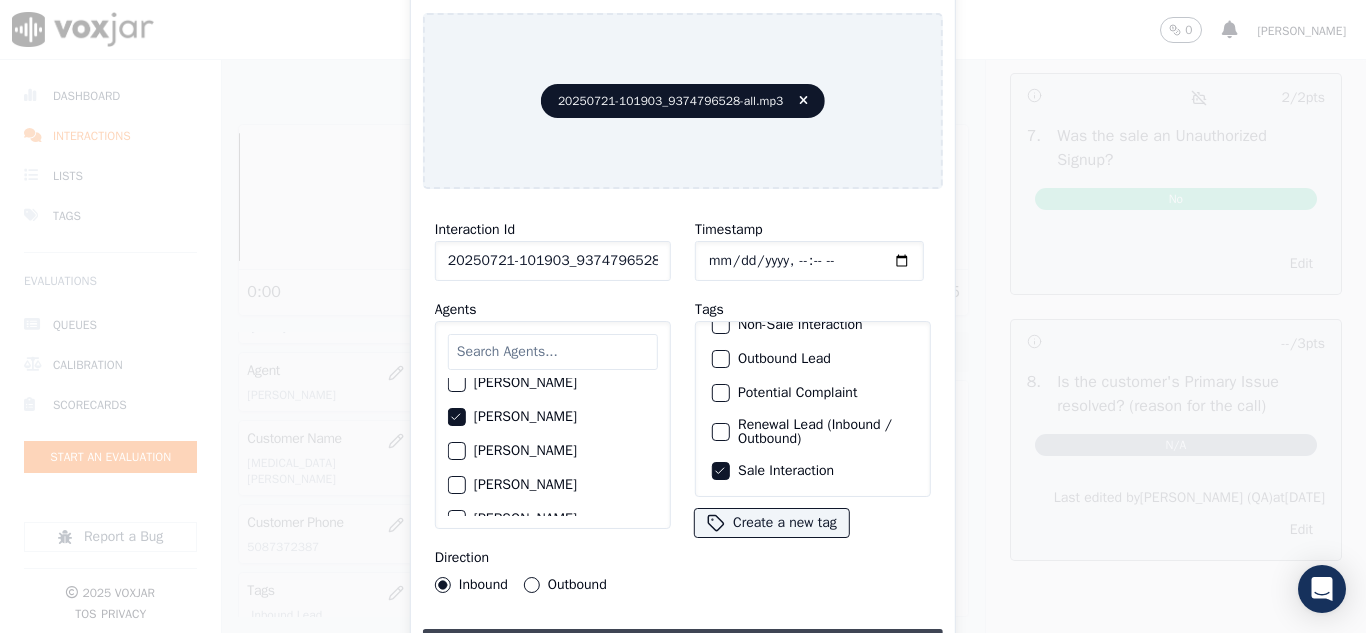 click on "Upload interaction to start evaluation" at bounding box center [683, 647] 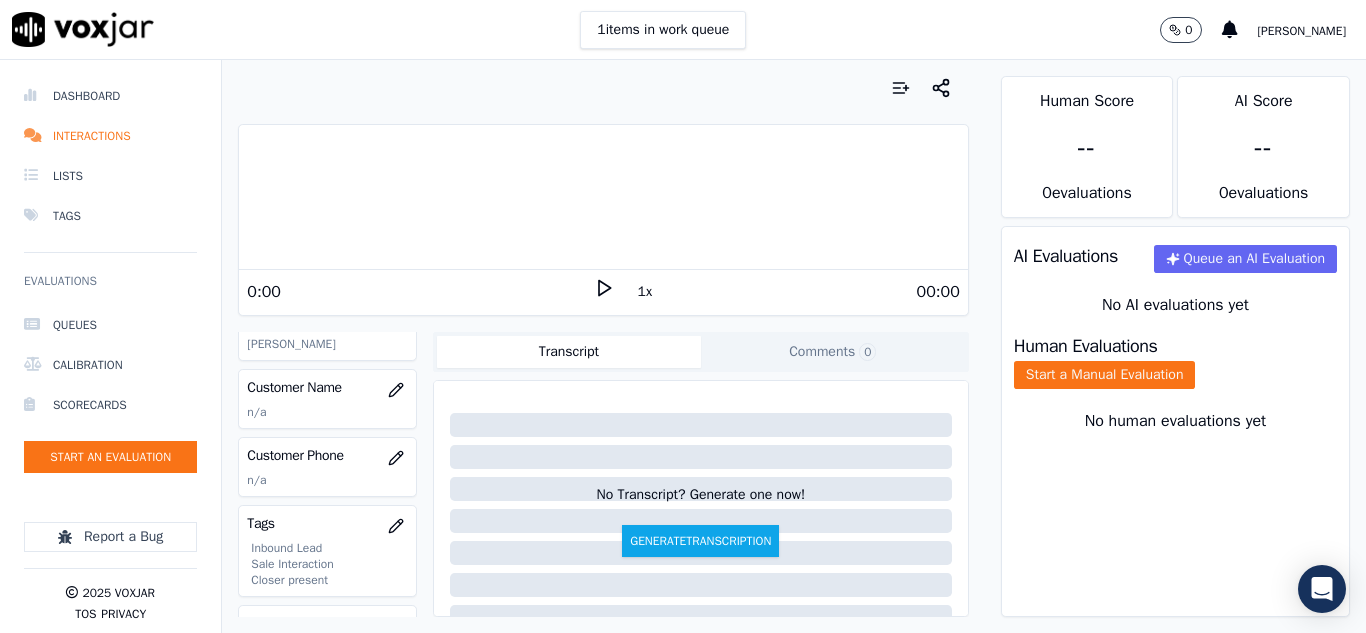 scroll, scrollTop: 300, scrollLeft: 0, axis: vertical 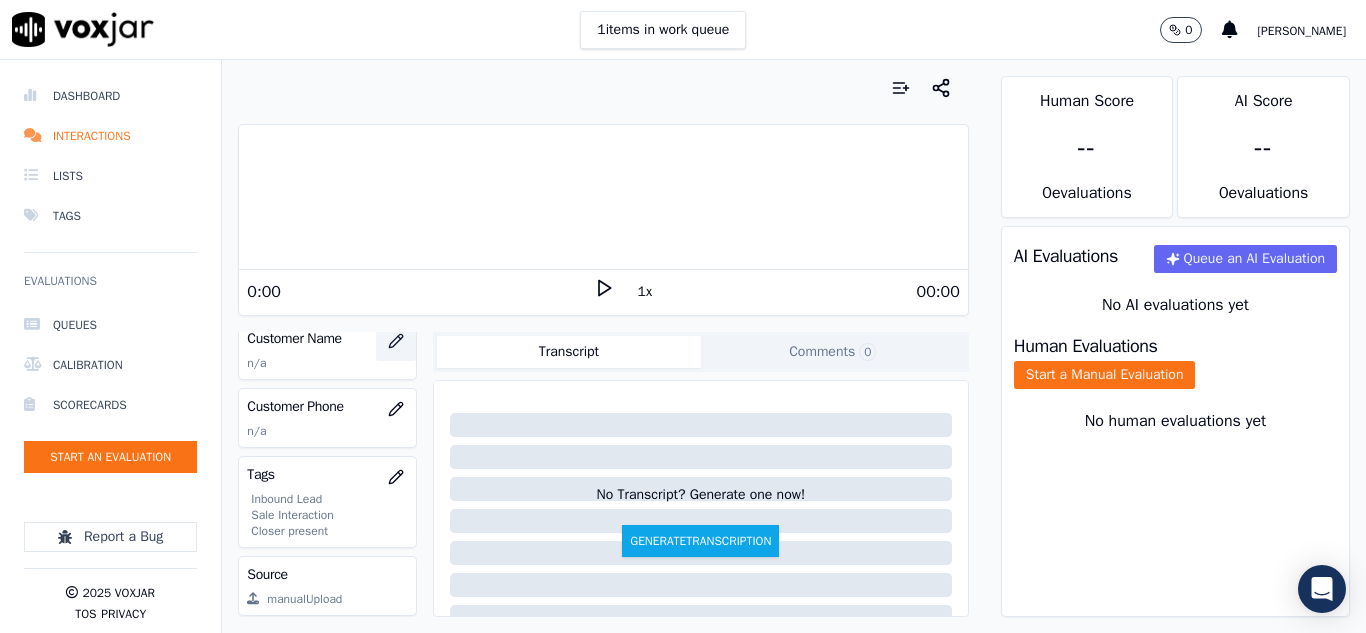 click 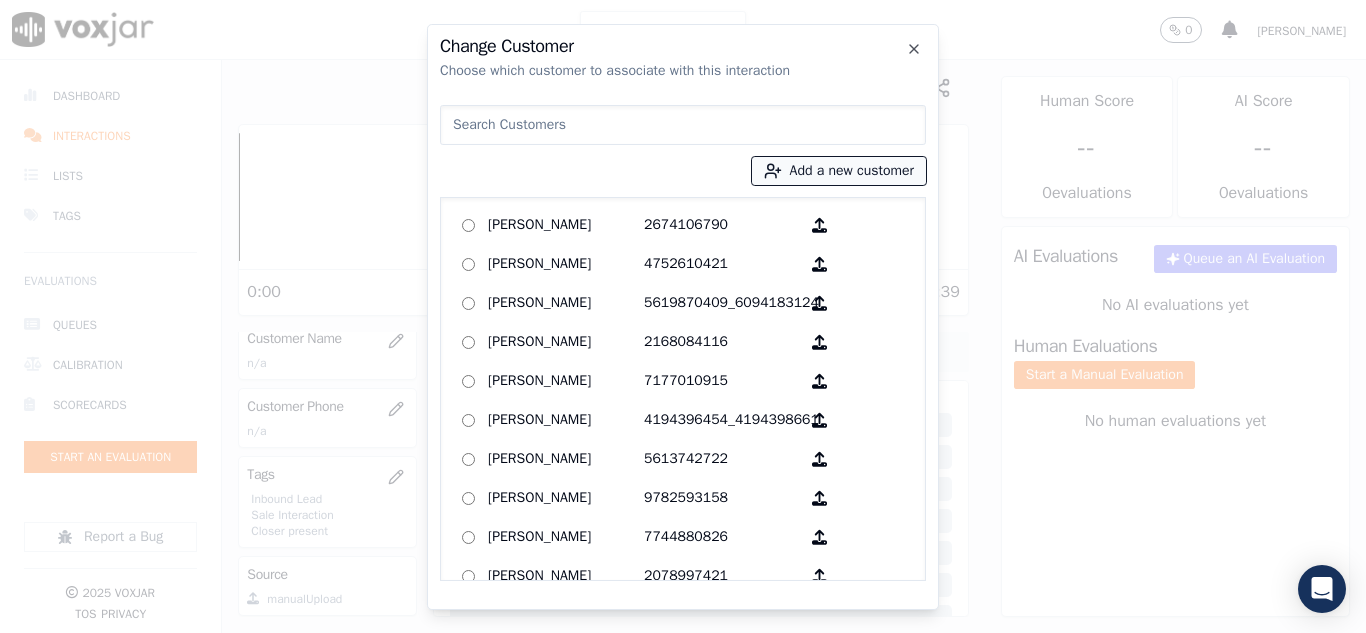 click on "Add a new customer" at bounding box center (839, 171) 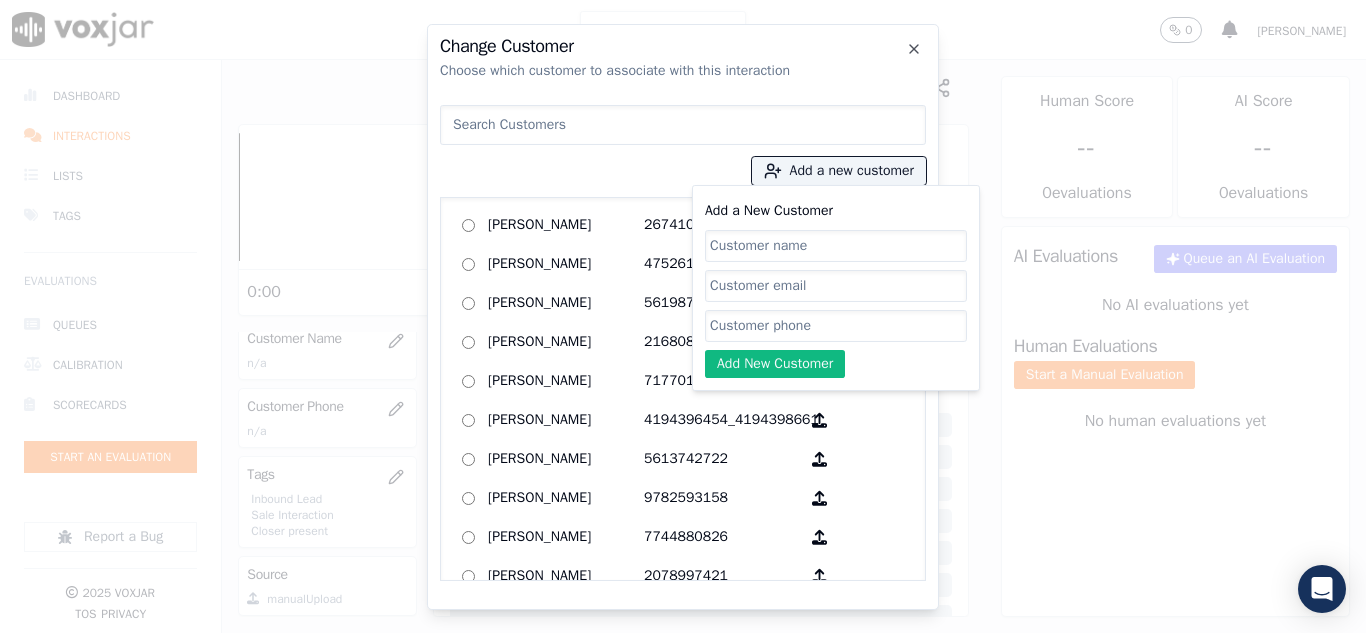 click on "Add a New Customer" 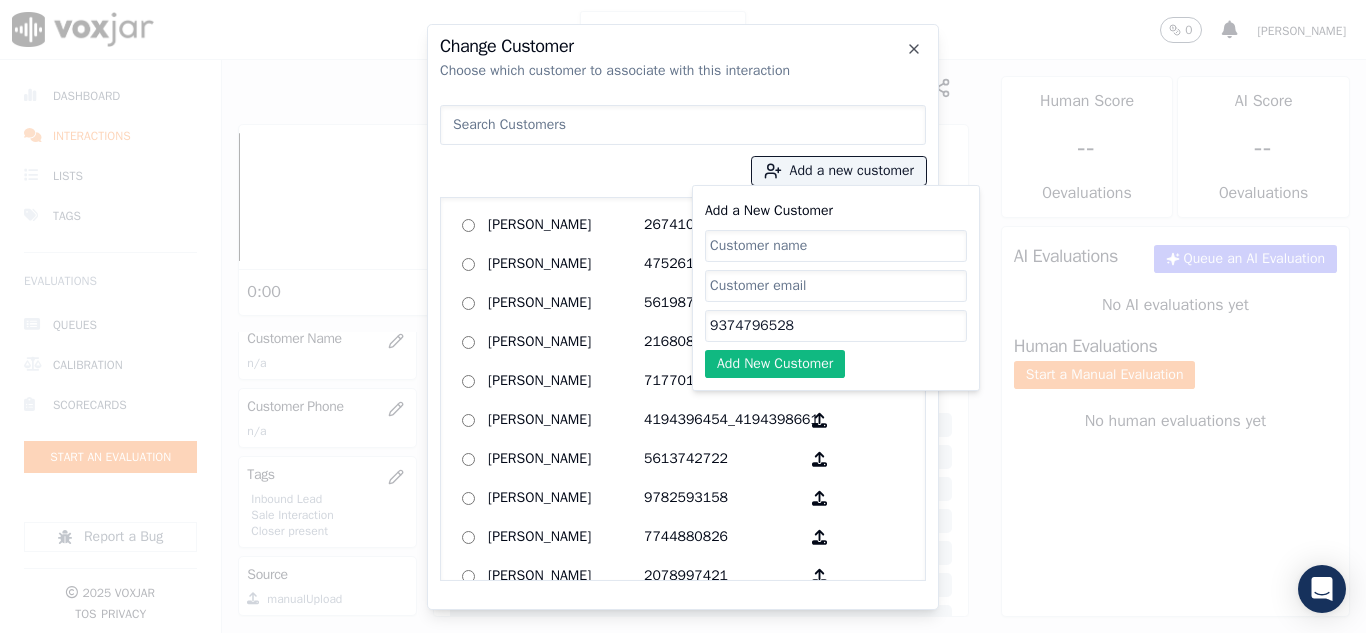 type on "9374796528" 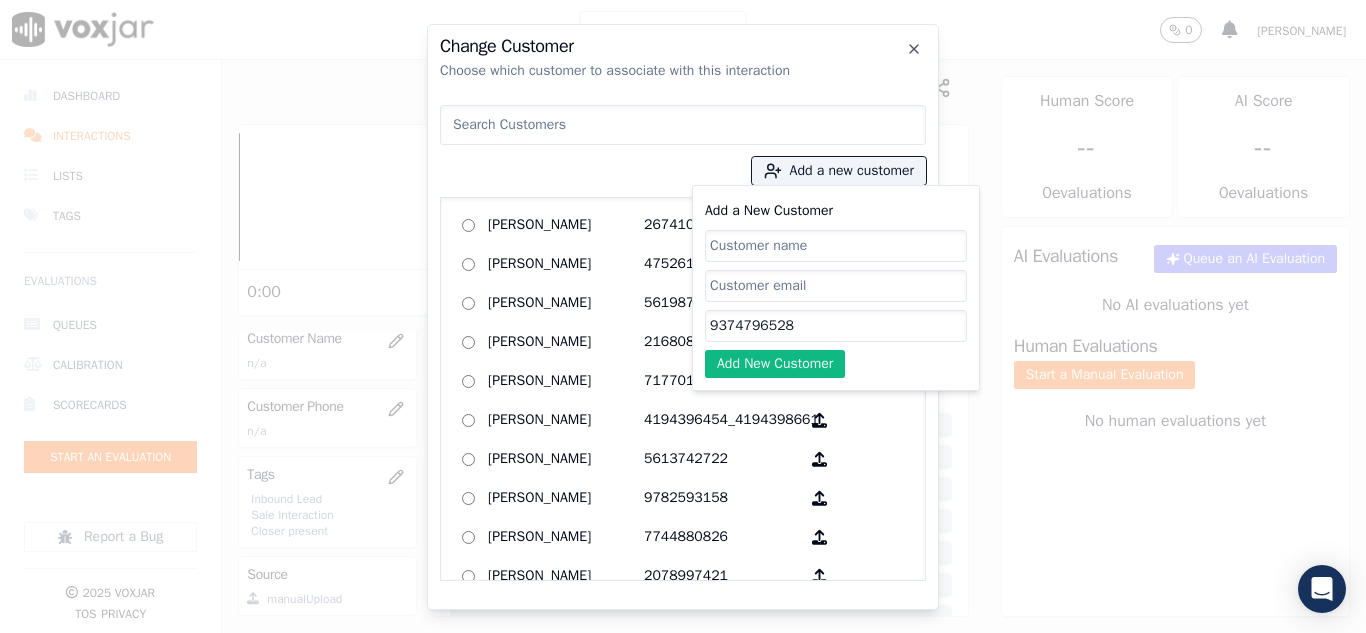 paste on "[PERSON_NAME]" 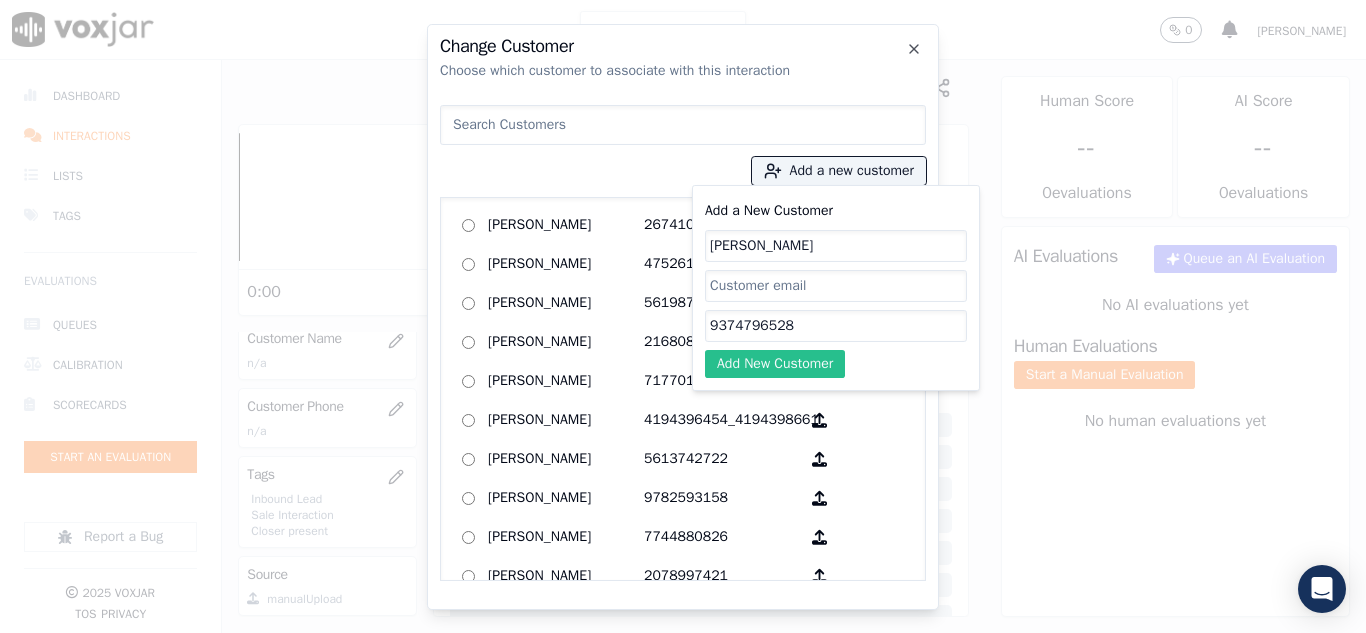 type on "[PERSON_NAME]" 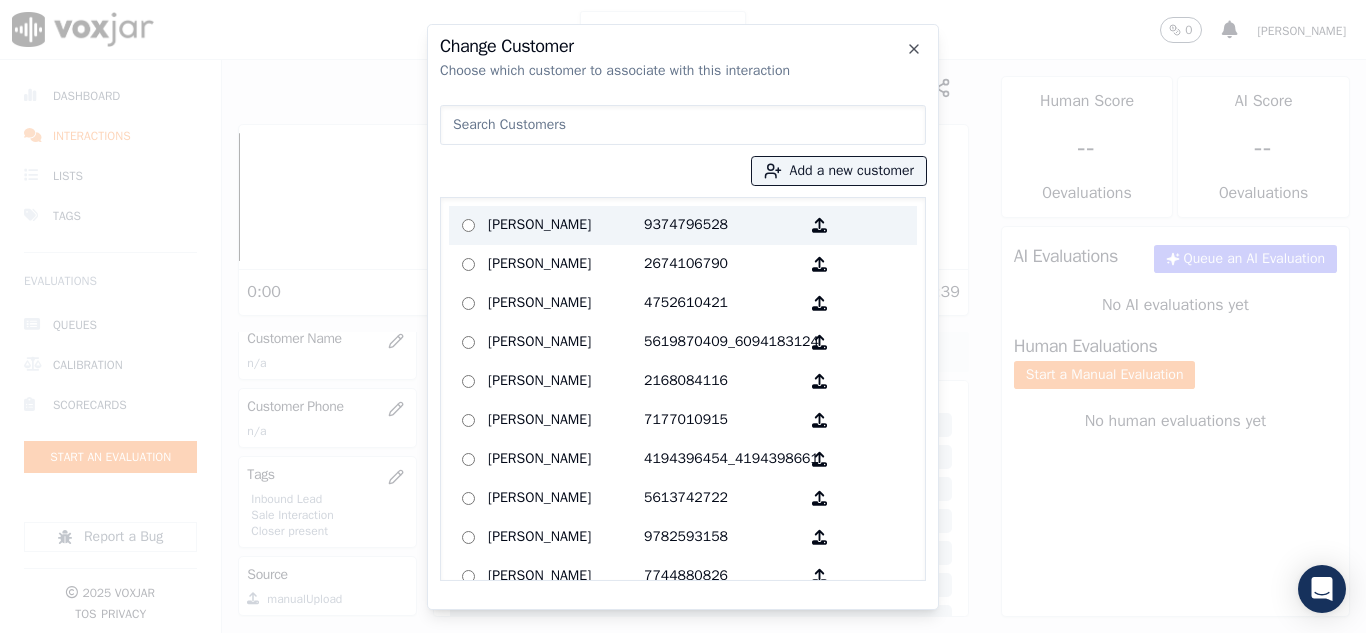 click on "[PERSON_NAME]" at bounding box center (566, 225) 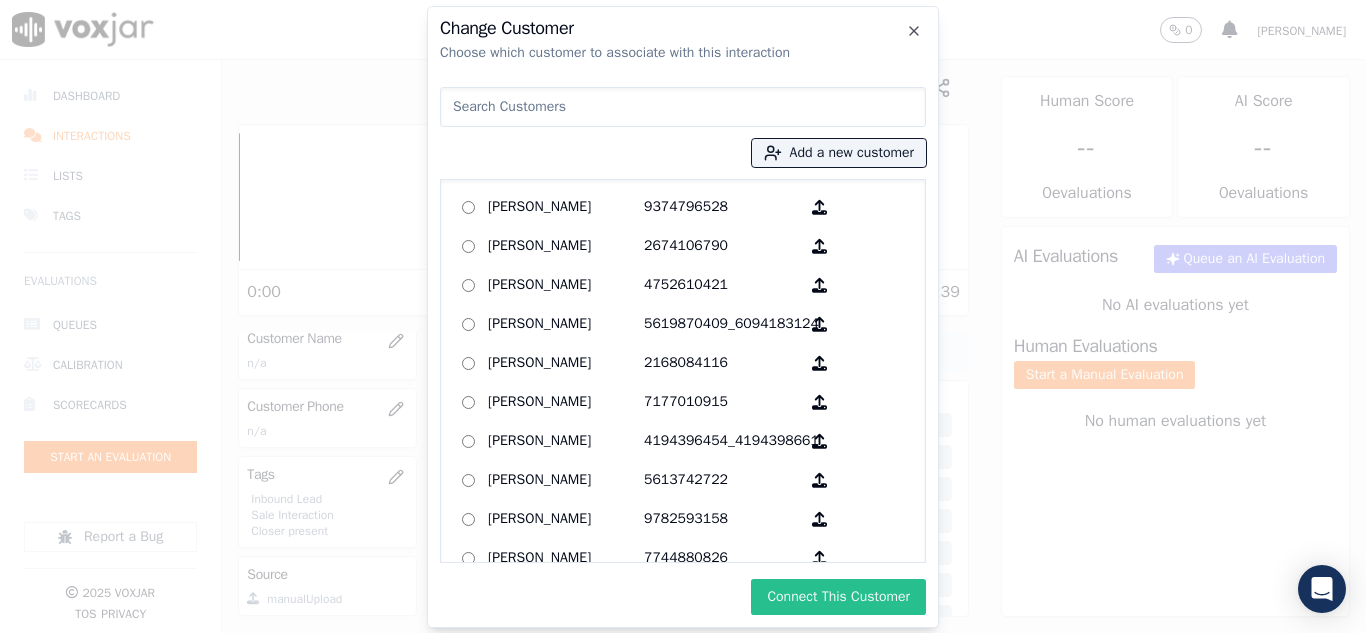 click on "Connect This Customer" at bounding box center (838, 597) 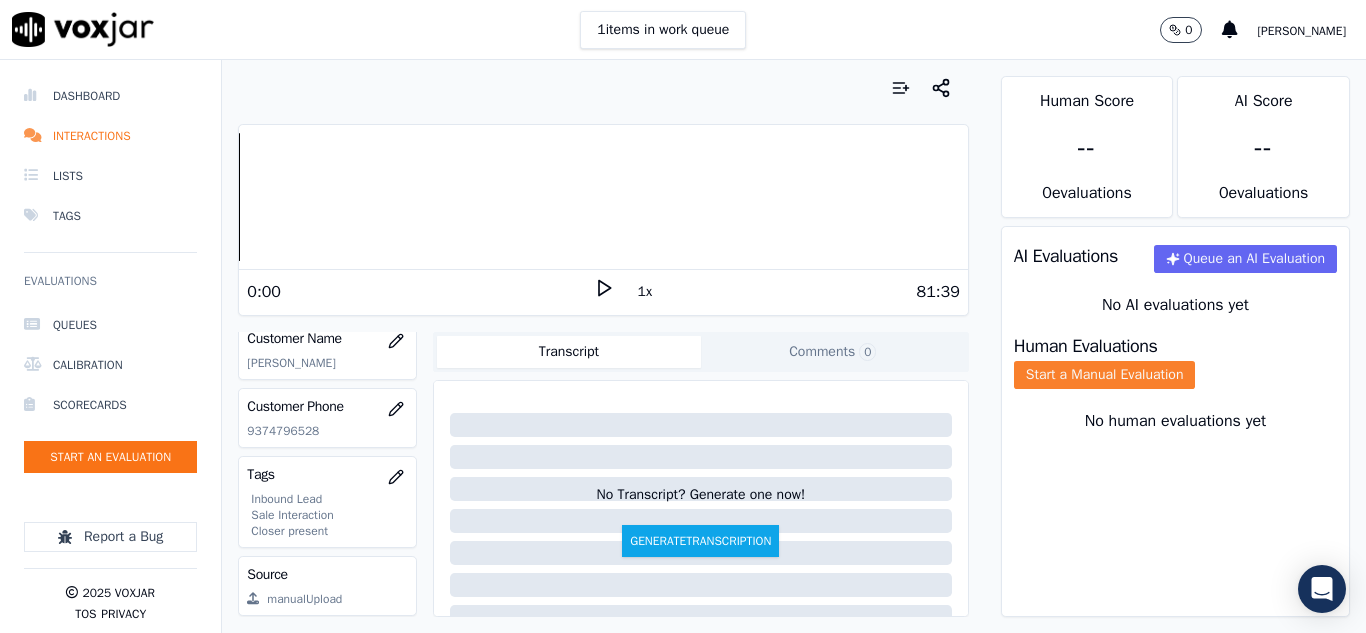 click on "Start a Manual Evaluation" 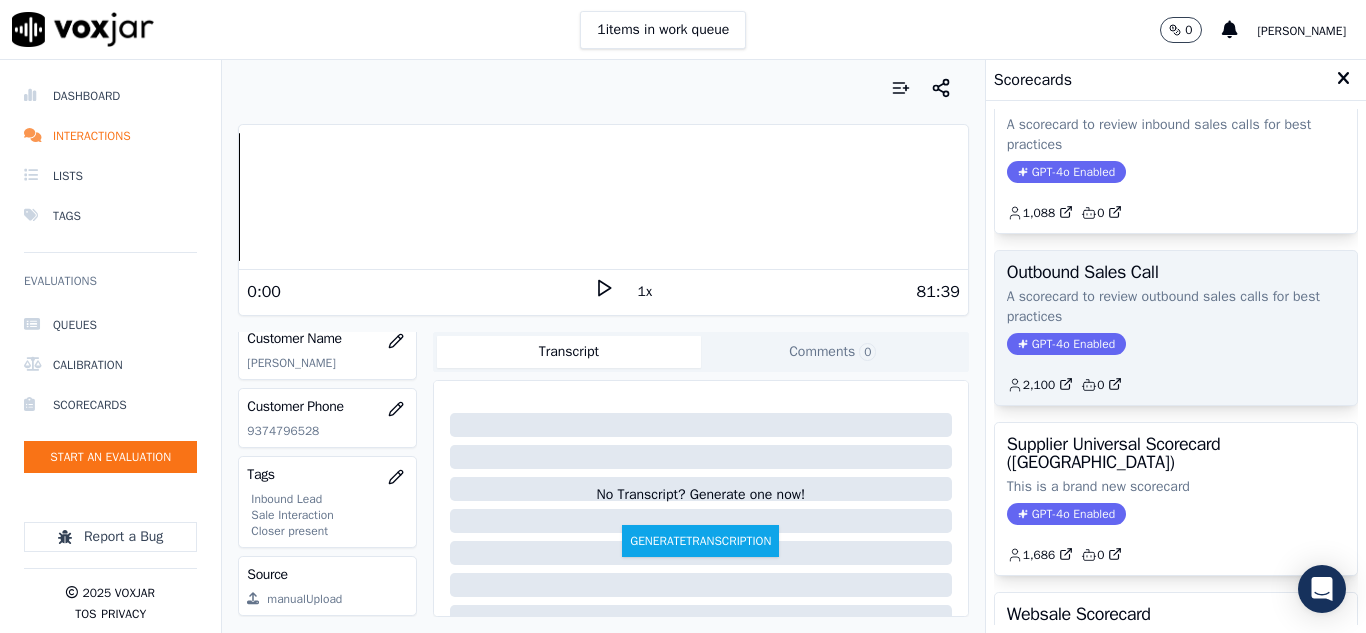 scroll, scrollTop: 200, scrollLeft: 0, axis: vertical 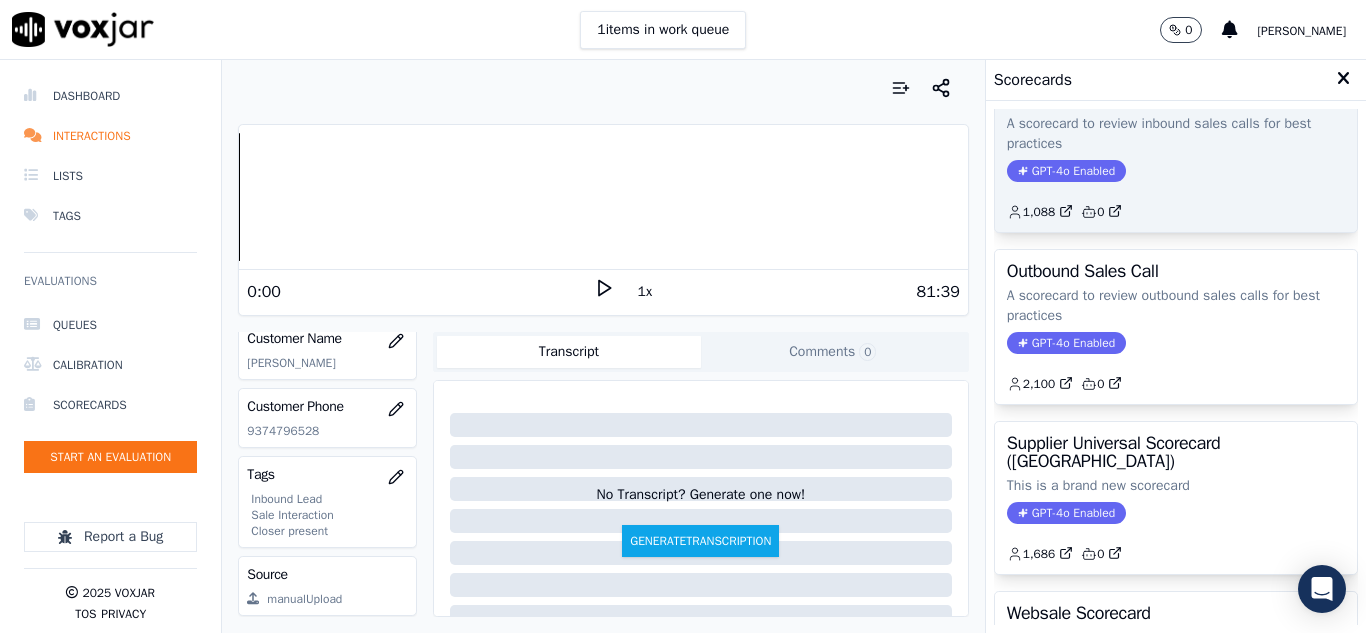 click on "Inbound Sales Call   A scorecard to review inbound sales calls for best practices     GPT-4o Enabled       1,088         0" at bounding box center (1176, 155) 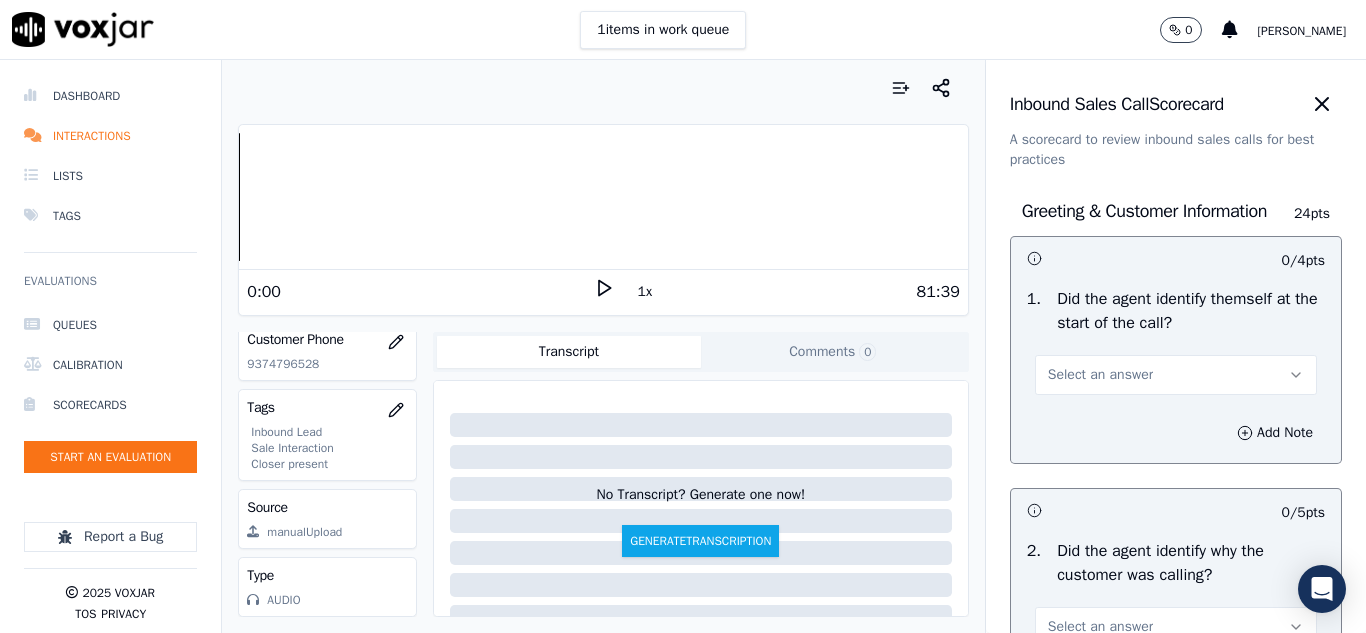 scroll, scrollTop: 412, scrollLeft: 0, axis: vertical 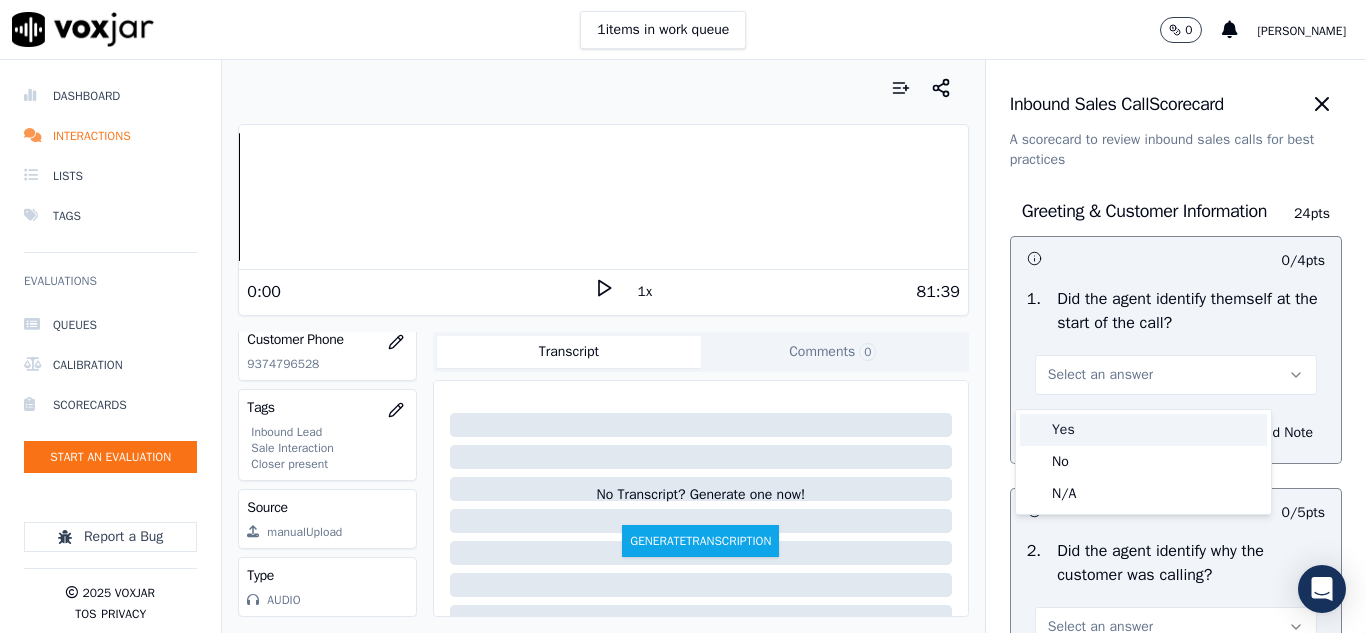 click on "Yes" at bounding box center (1143, 430) 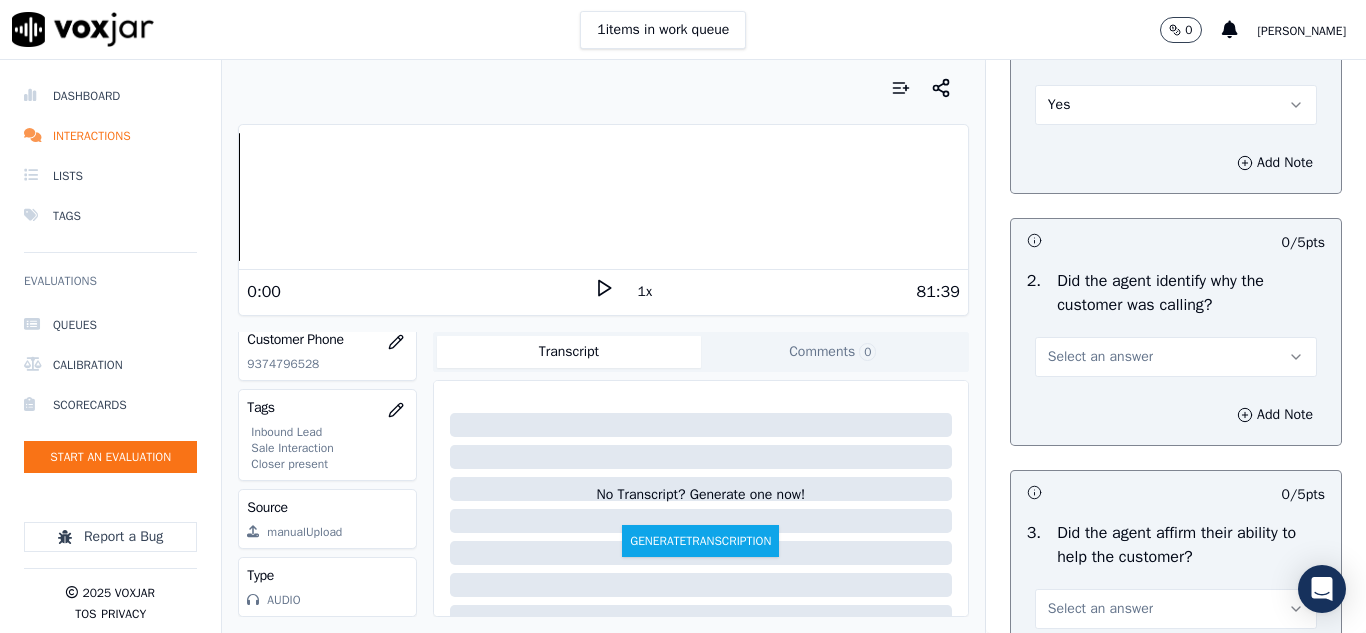 scroll, scrollTop: 300, scrollLeft: 0, axis: vertical 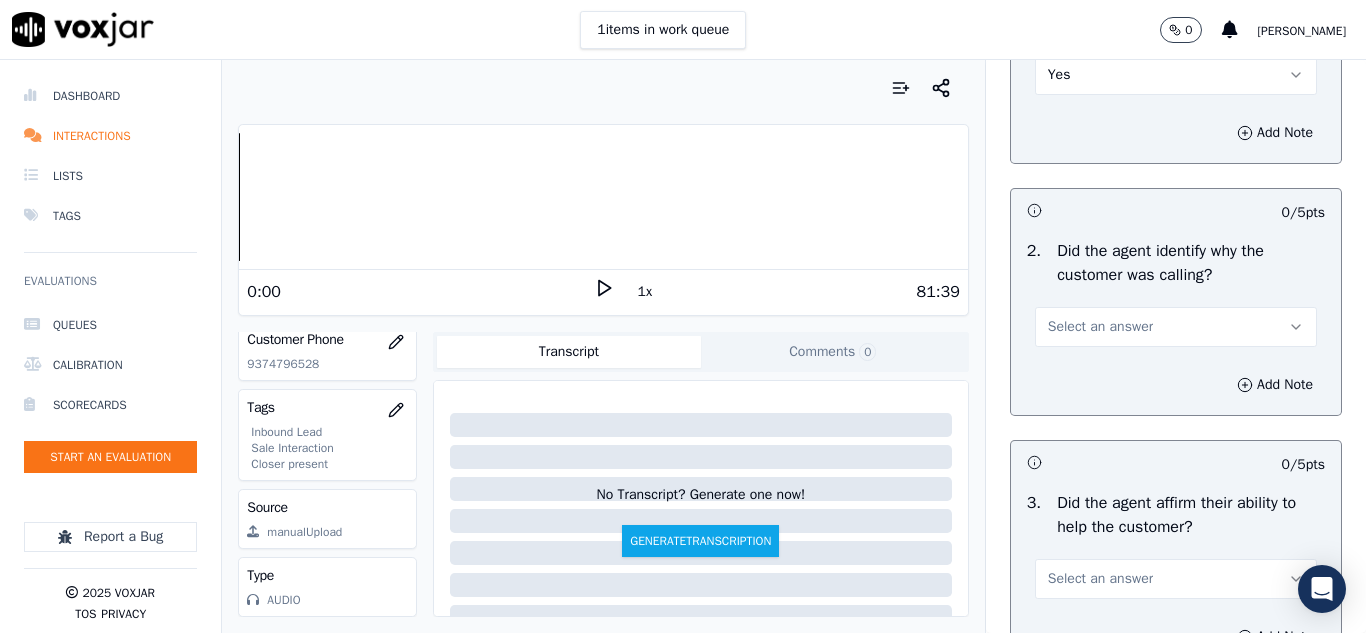 click on "Select an answer" at bounding box center [1100, 327] 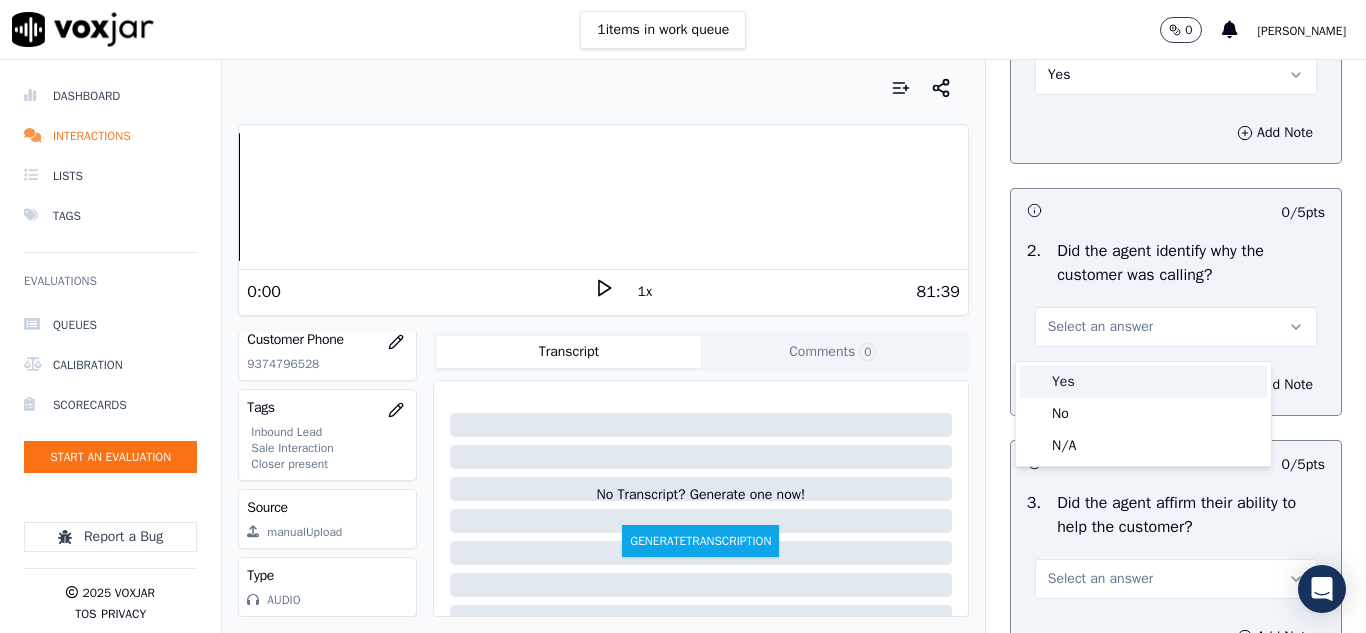 click on "Yes" at bounding box center (1143, 382) 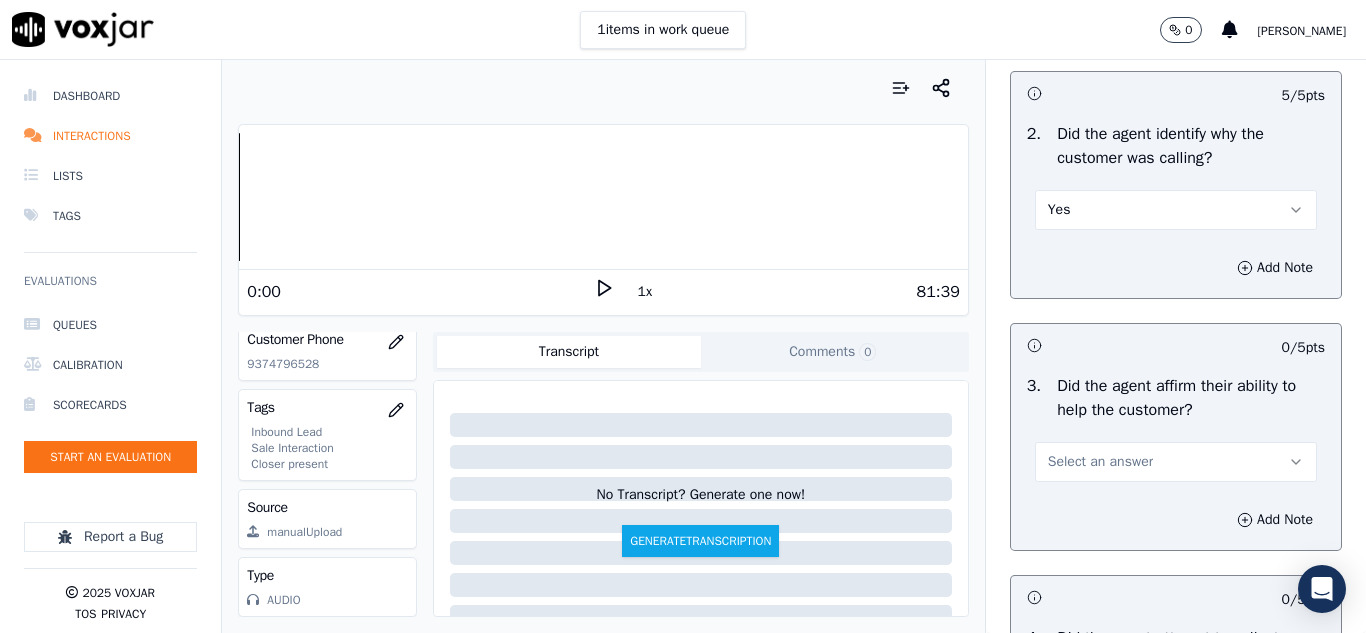 scroll, scrollTop: 600, scrollLeft: 0, axis: vertical 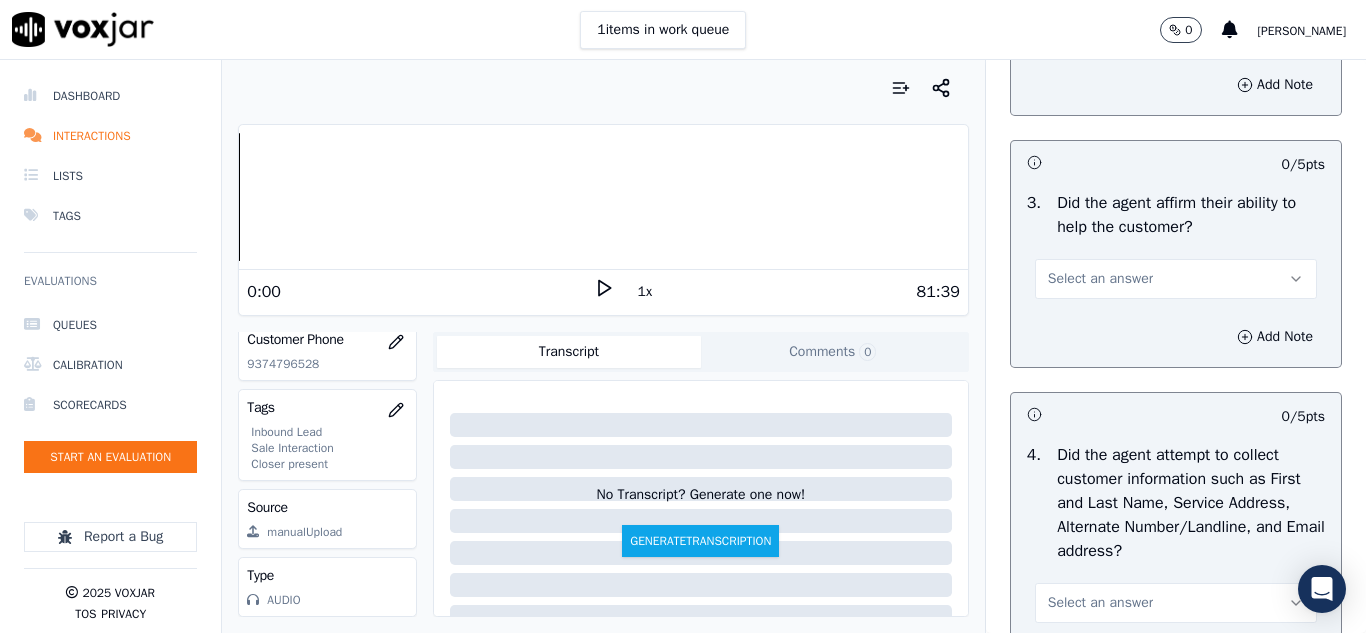click on "Select an answer" at bounding box center (1100, 279) 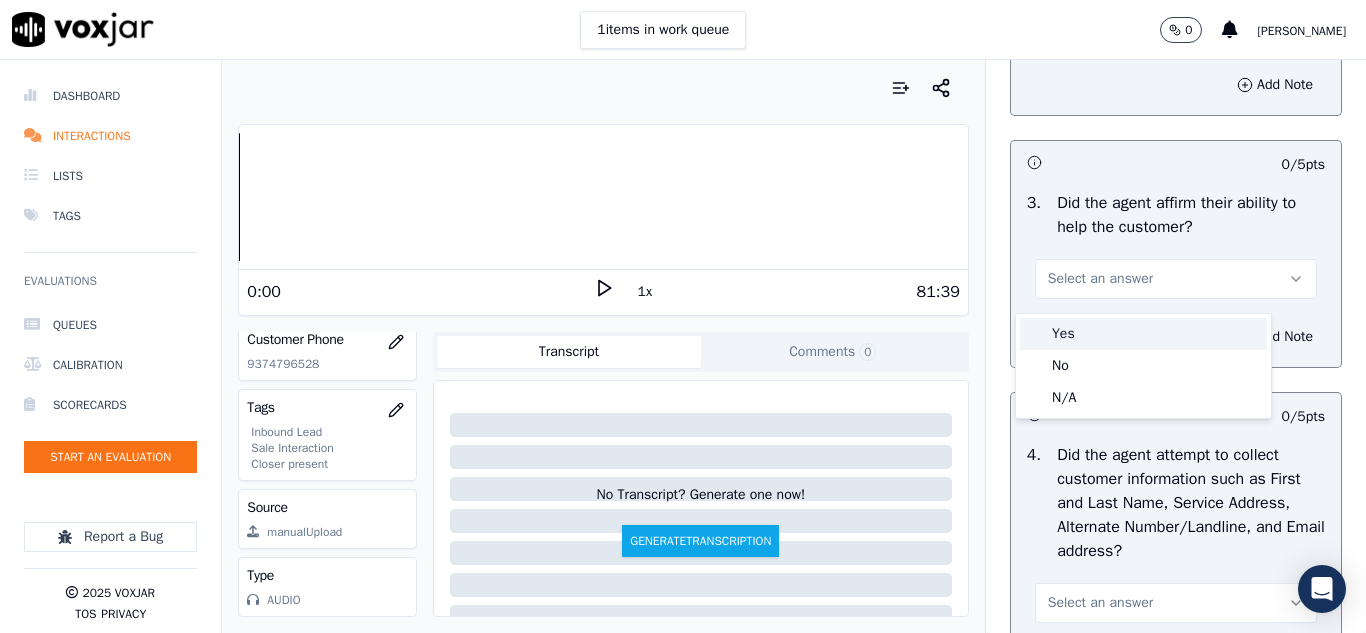 click on "Yes" at bounding box center (1143, 334) 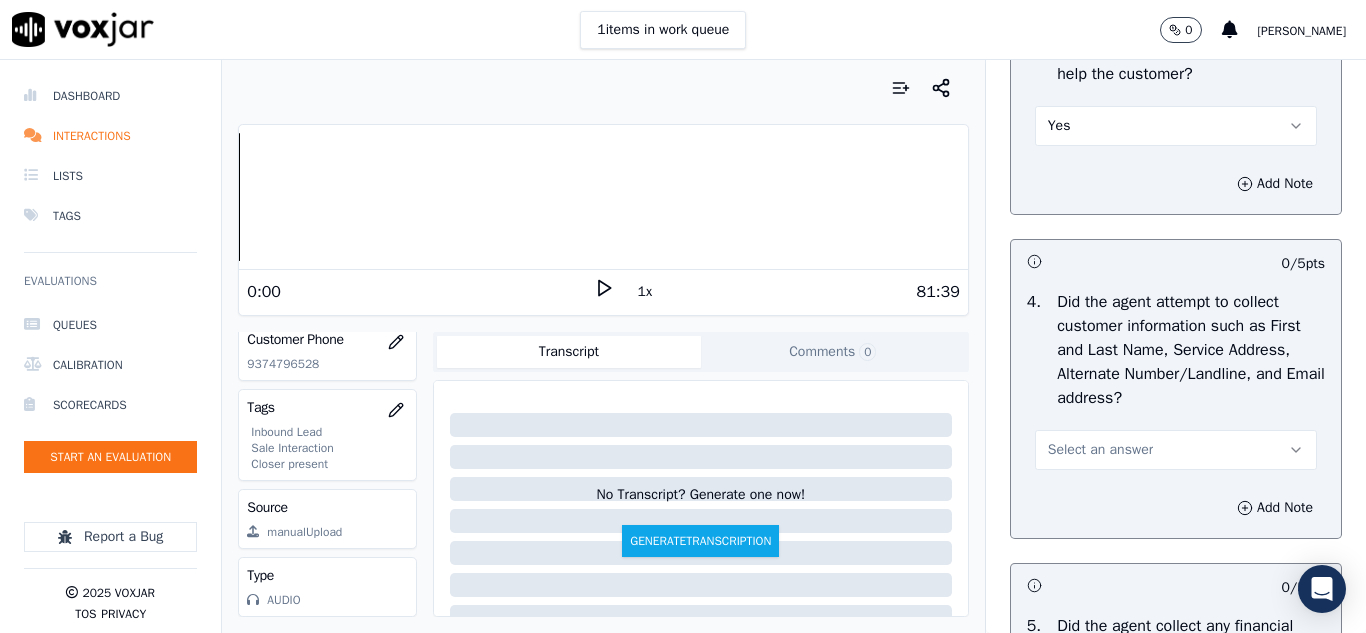 scroll, scrollTop: 900, scrollLeft: 0, axis: vertical 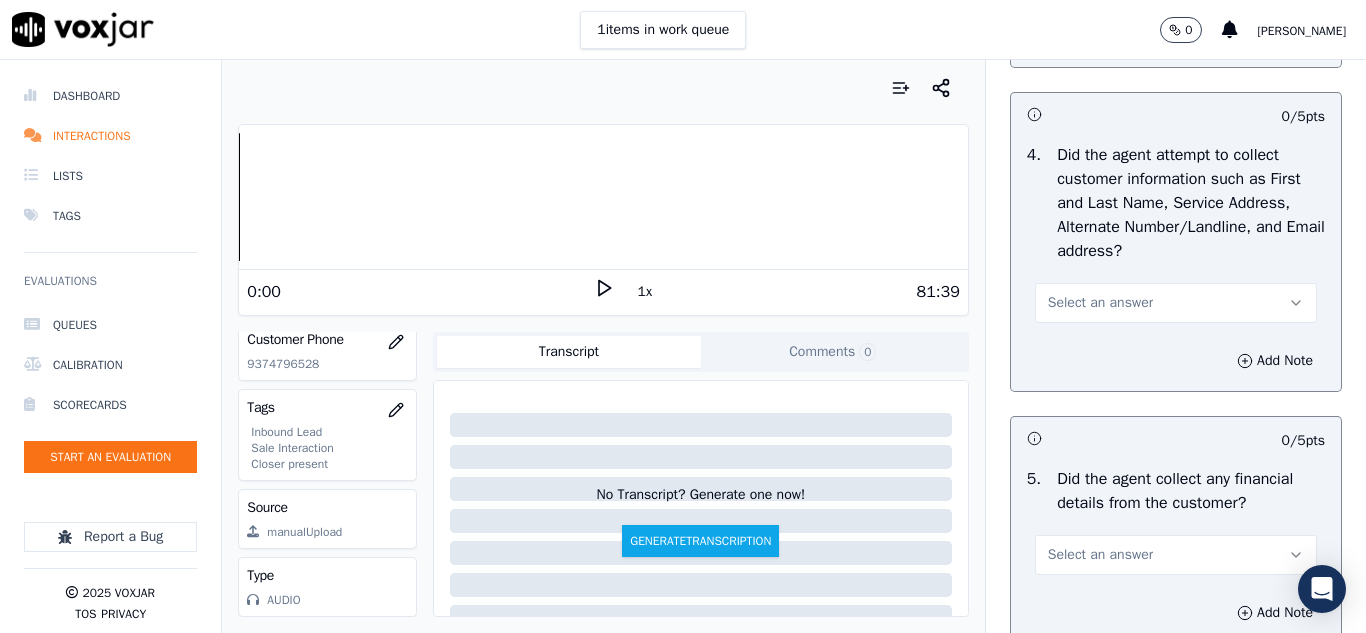 click on "Select an answer" at bounding box center (1100, 303) 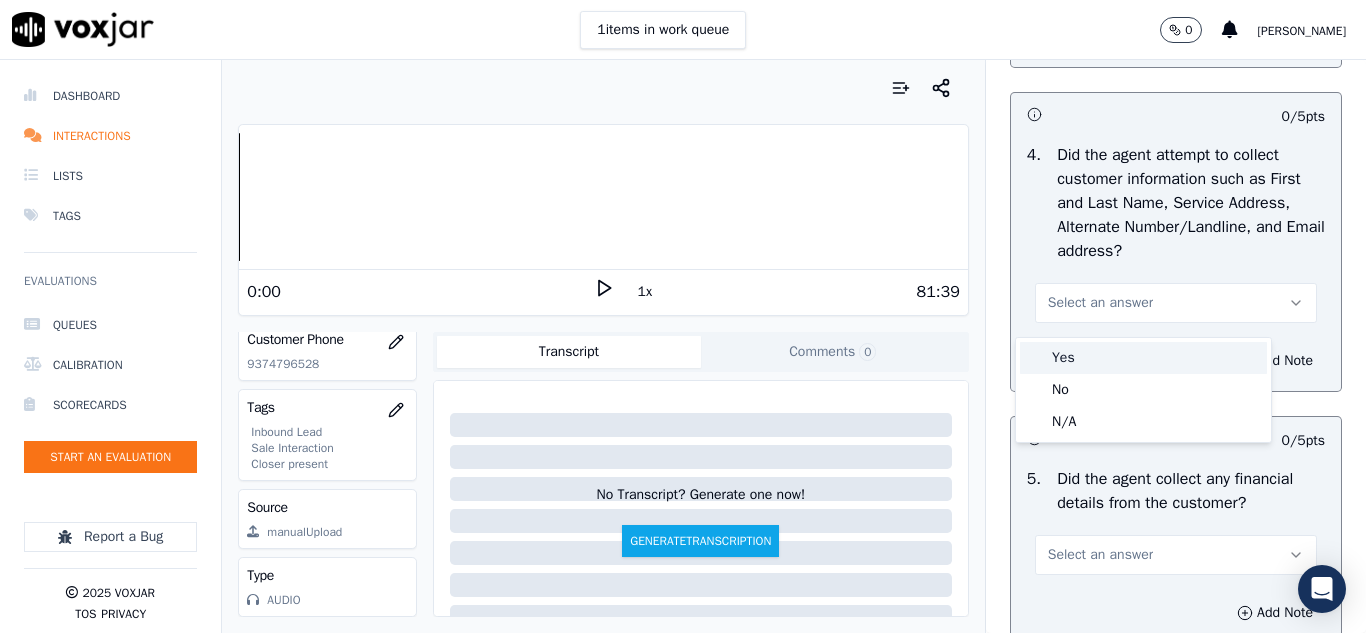 click on "Yes" at bounding box center (1143, 358) 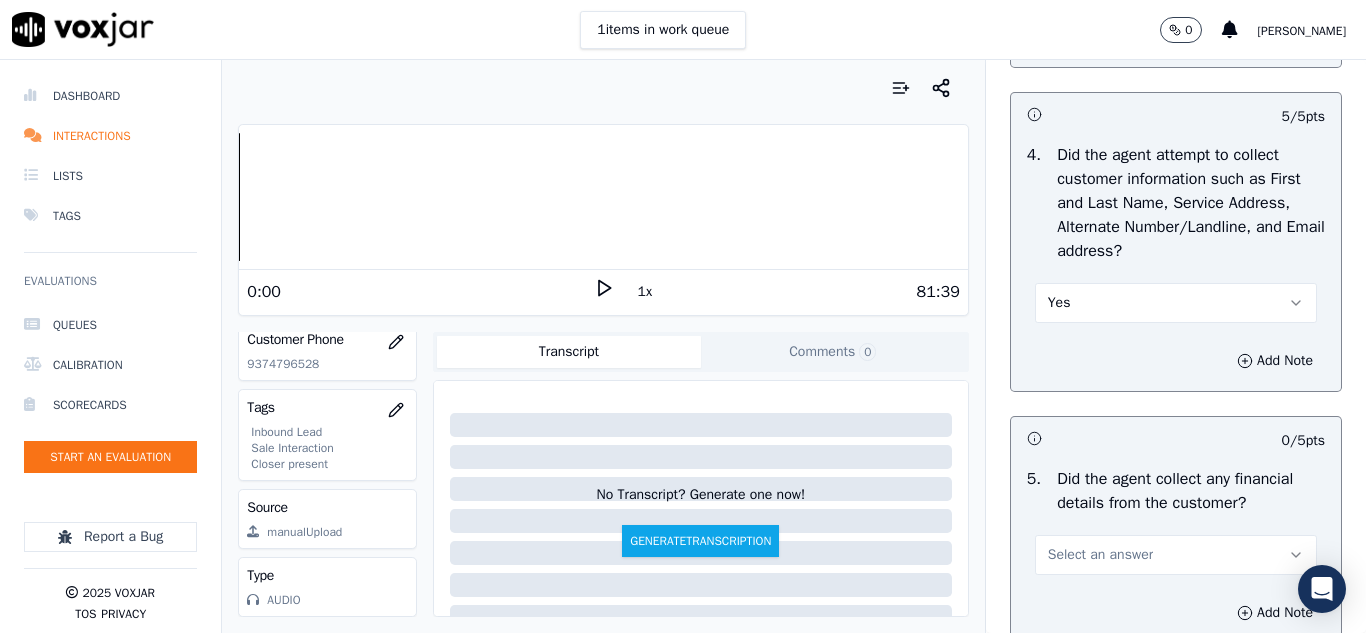 scroll, scrollTop: 1100, scrollLeft: 0, axis: vertical 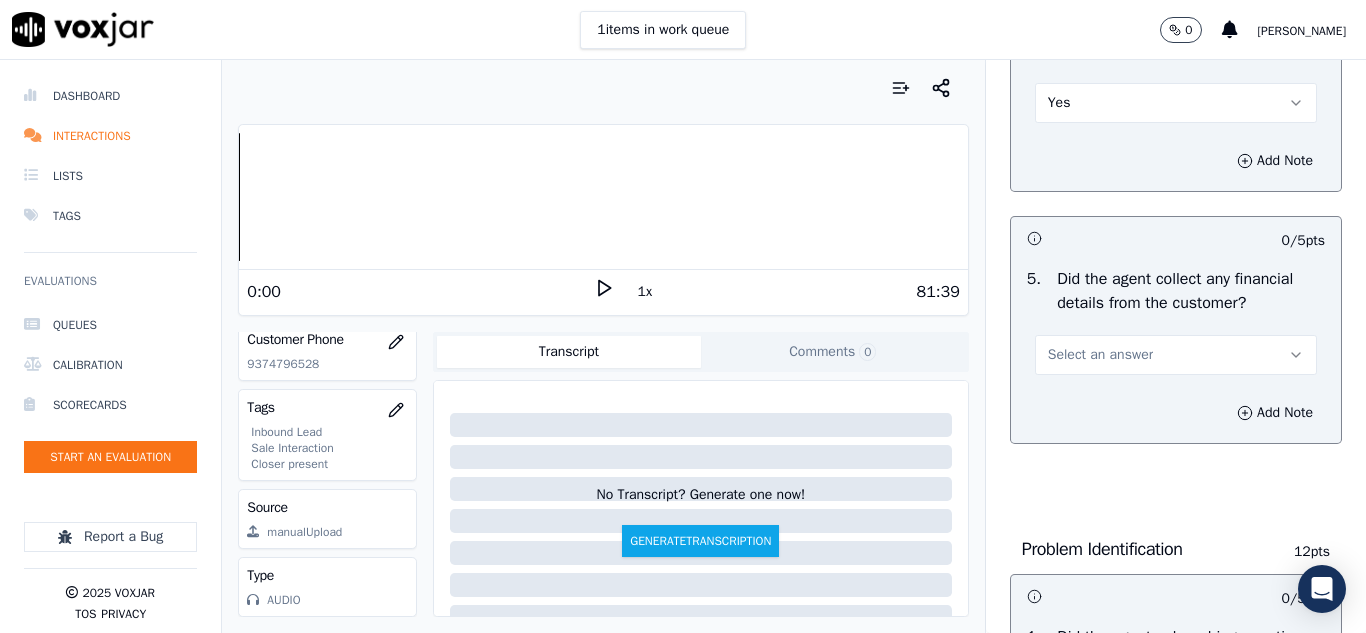 click on "Select an answer" at bounding box center [1100, 355] 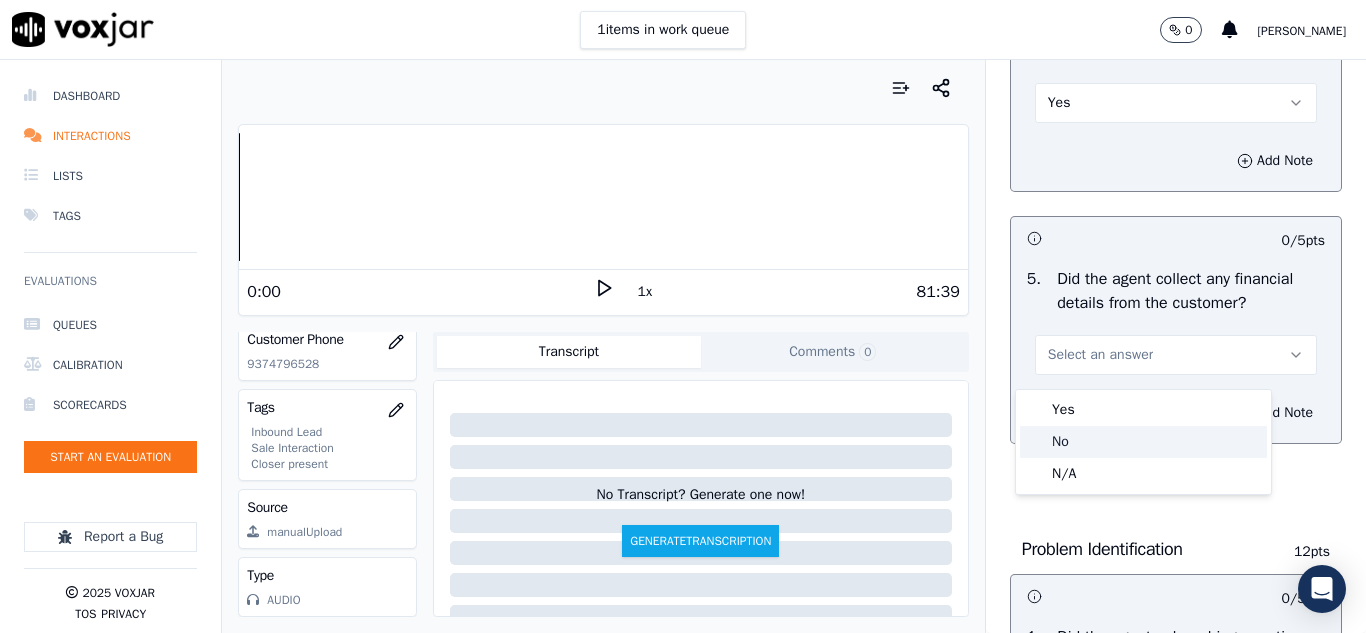 click on "No" 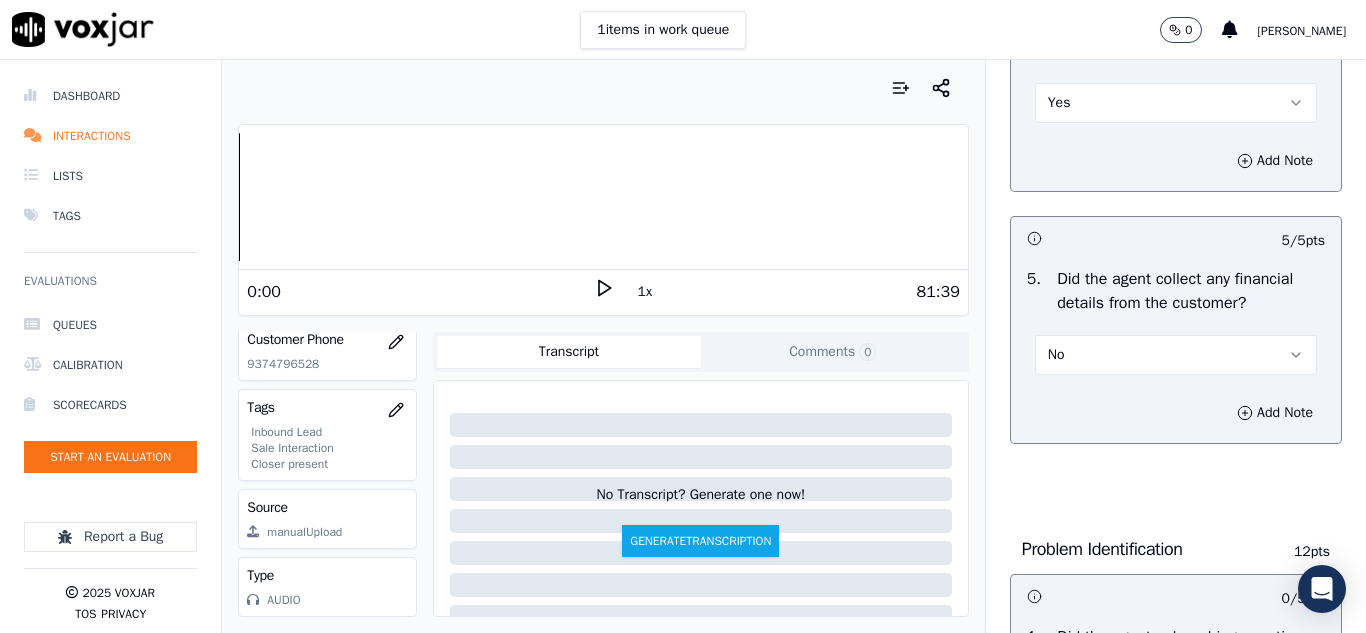 scroll, scrollTop: 1500, scrollLeft: 0, axis: vertical 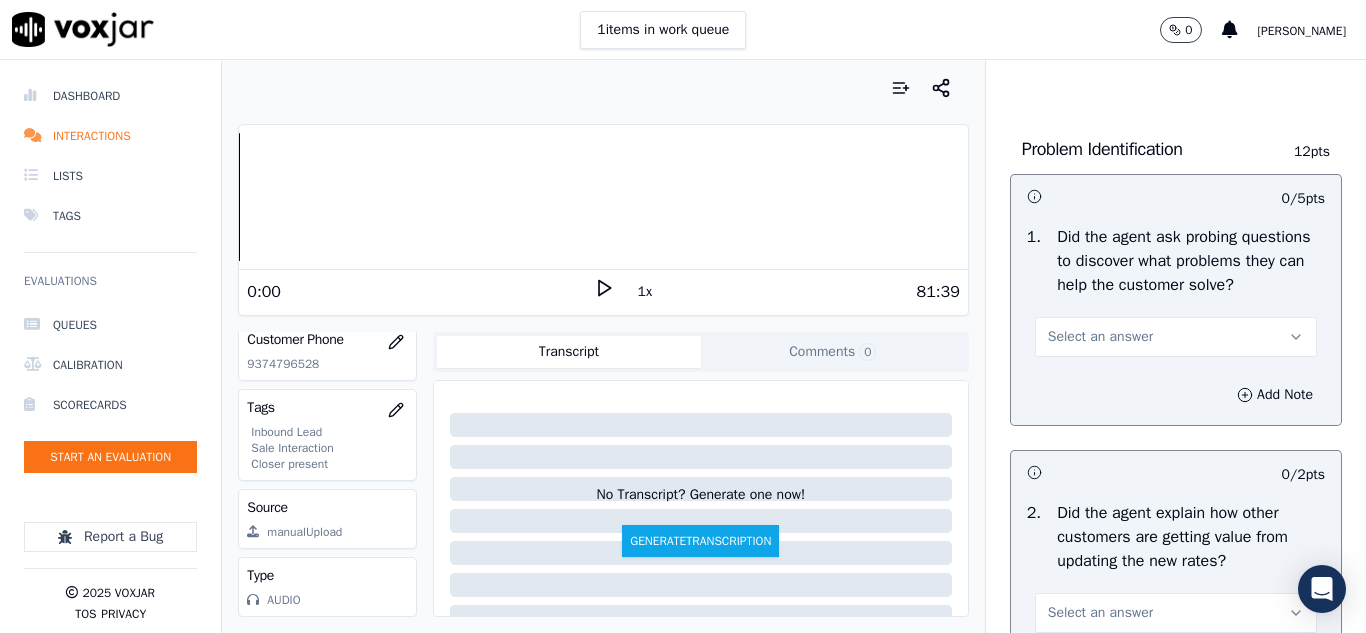 click on "Select an answer" at bounding box center [1100, 337] 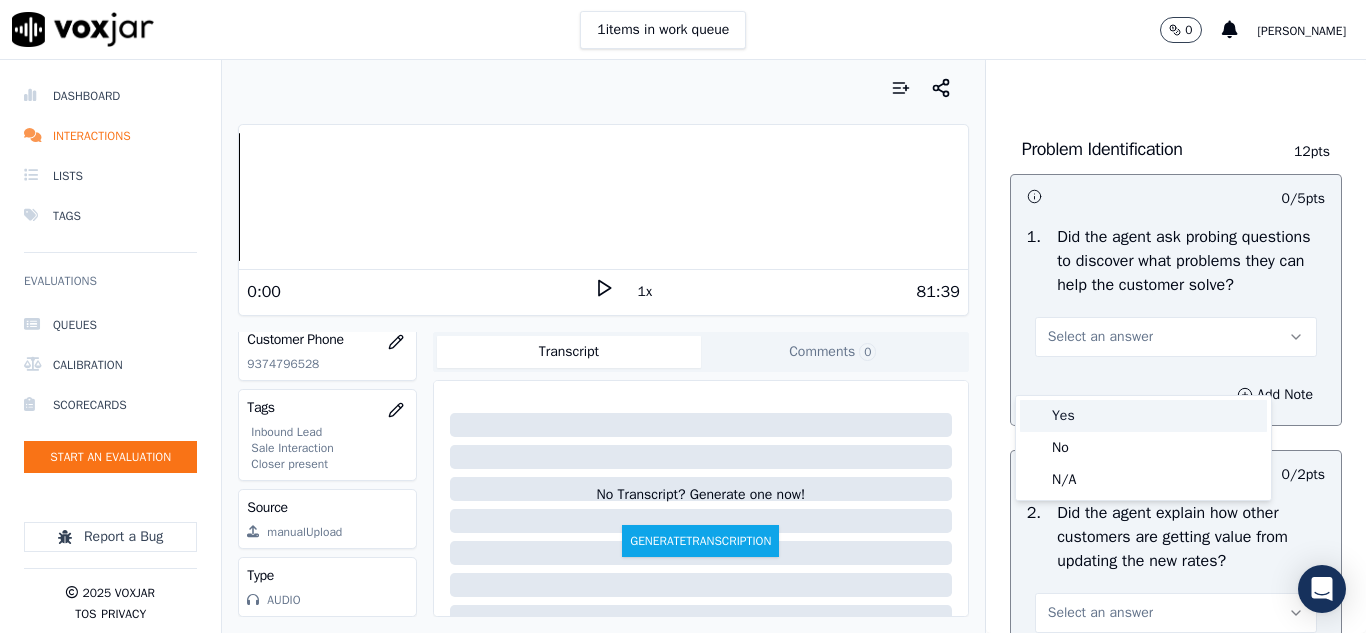 click on "Yes" at bounding box center [1143, 416] 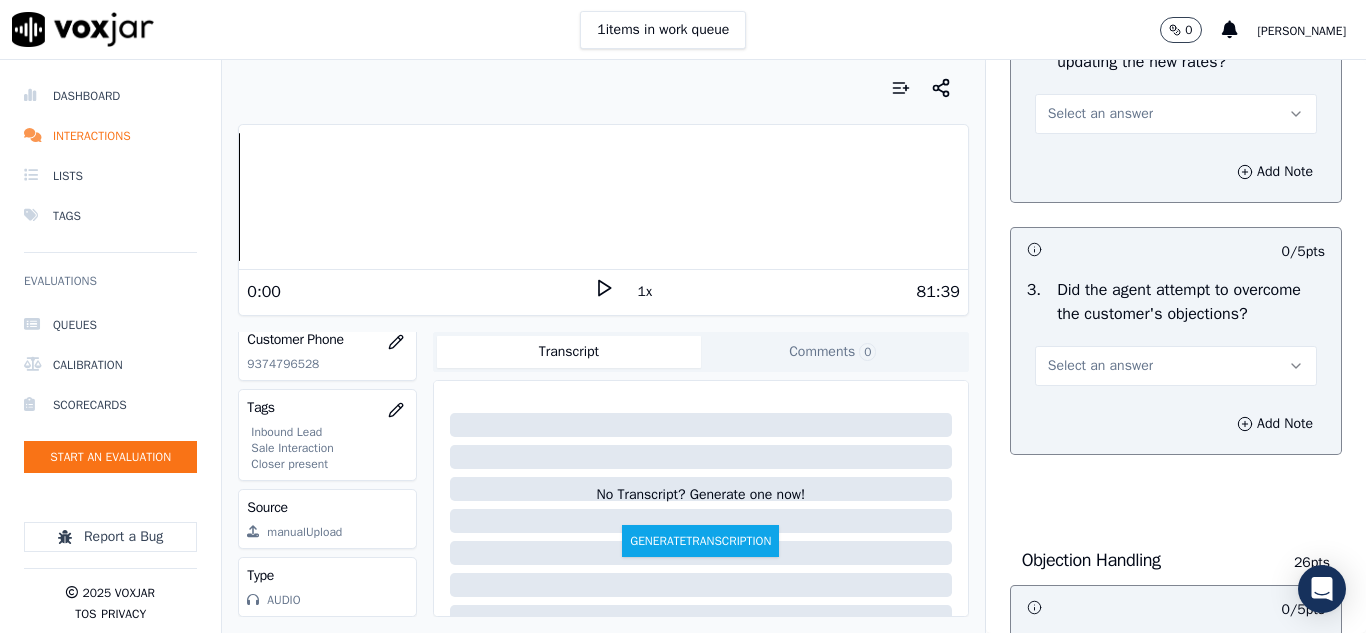 scroll, scrollTop: 2000, scrollLeft: 0, axis: vertical 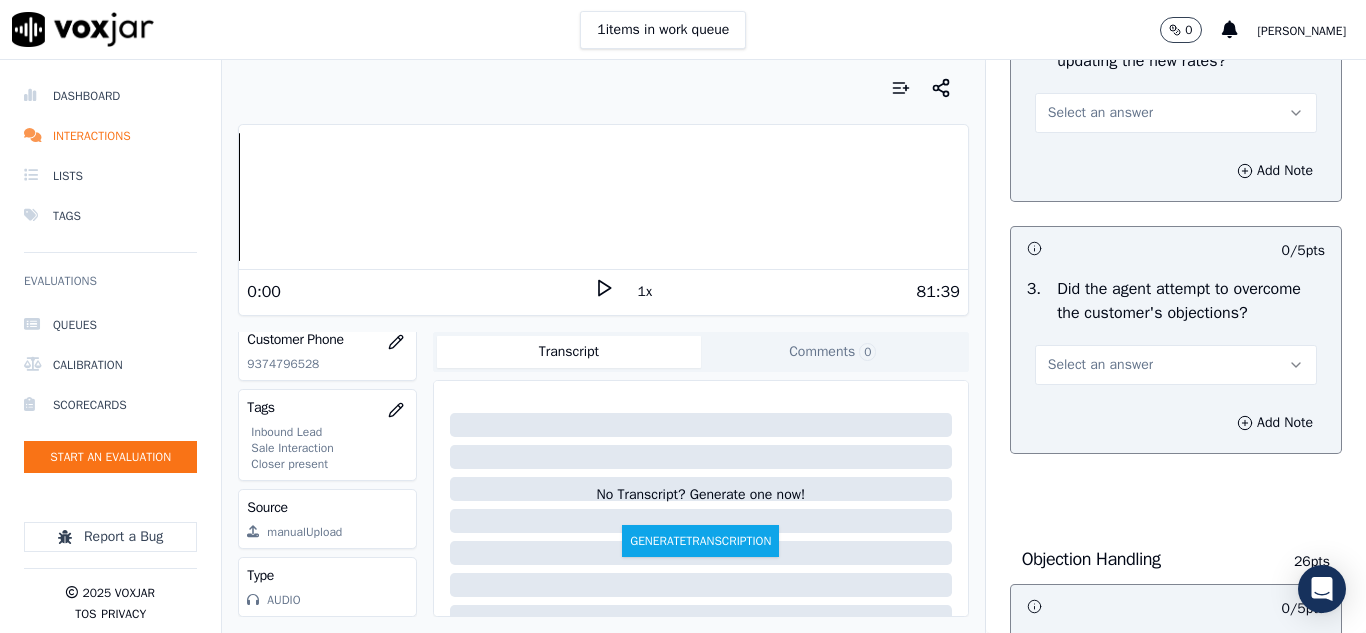 click on "Select an answer" at bounding box center [1100, 113] 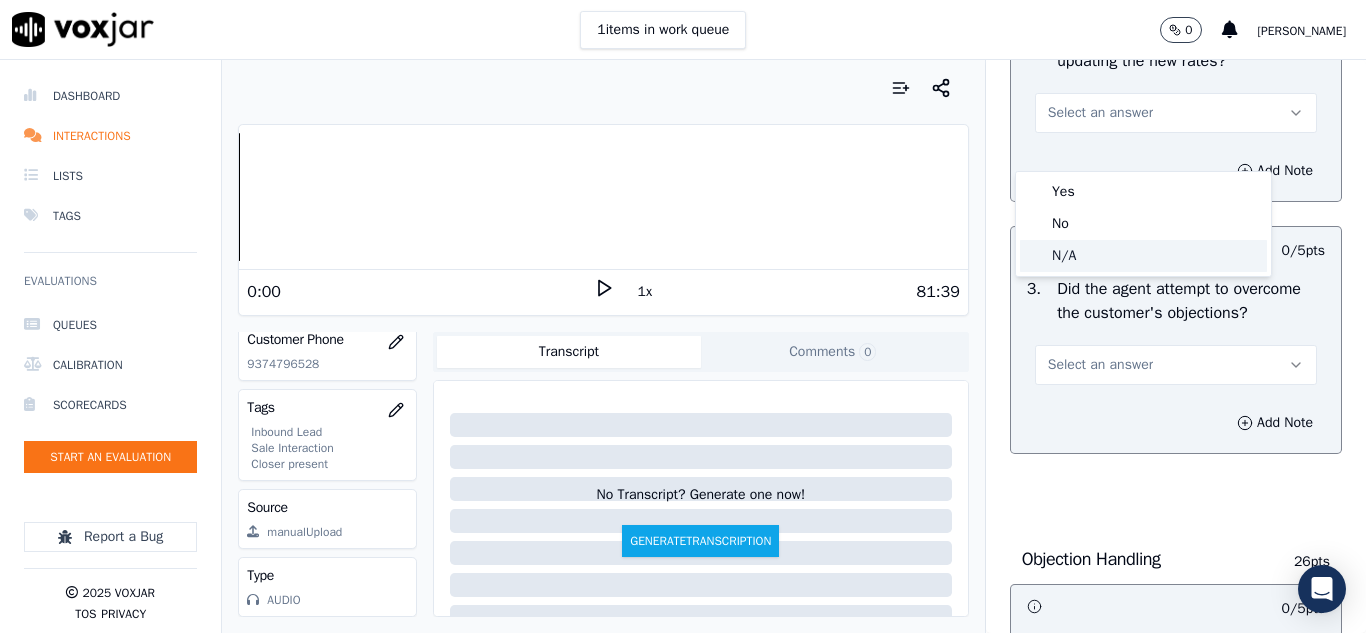 click on "N/A" 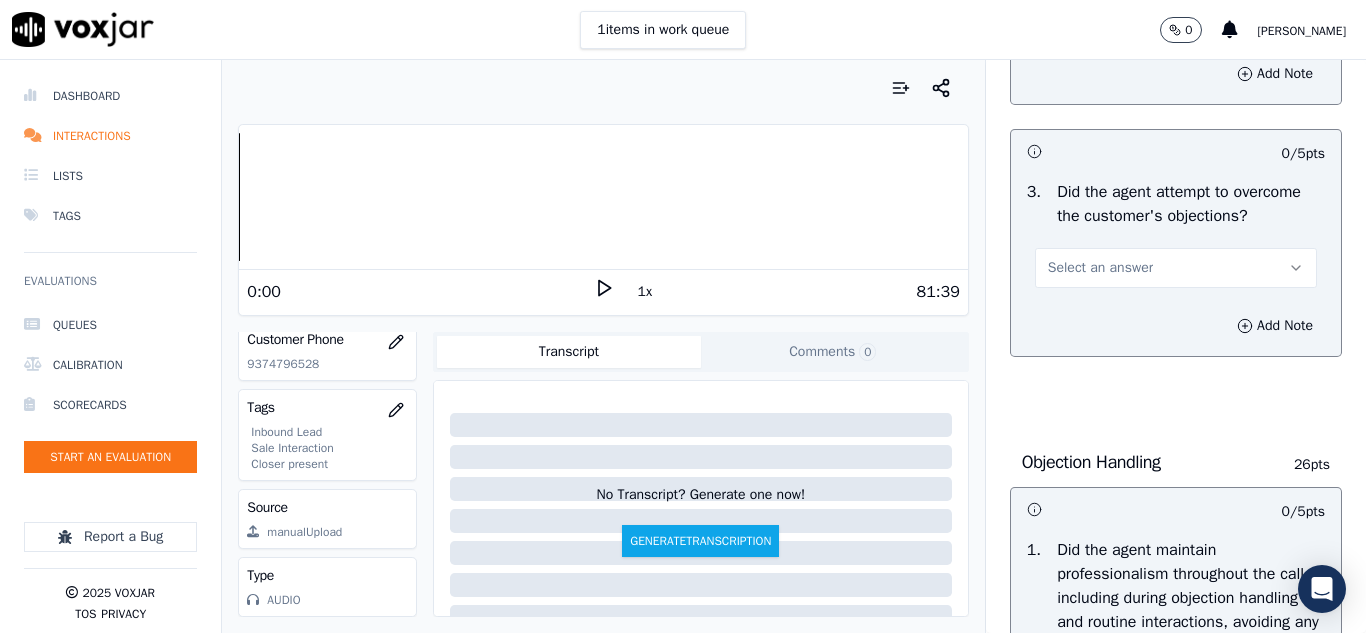 scroll, scrollTop: 2200, scrollLeft: 0, axis: vertical 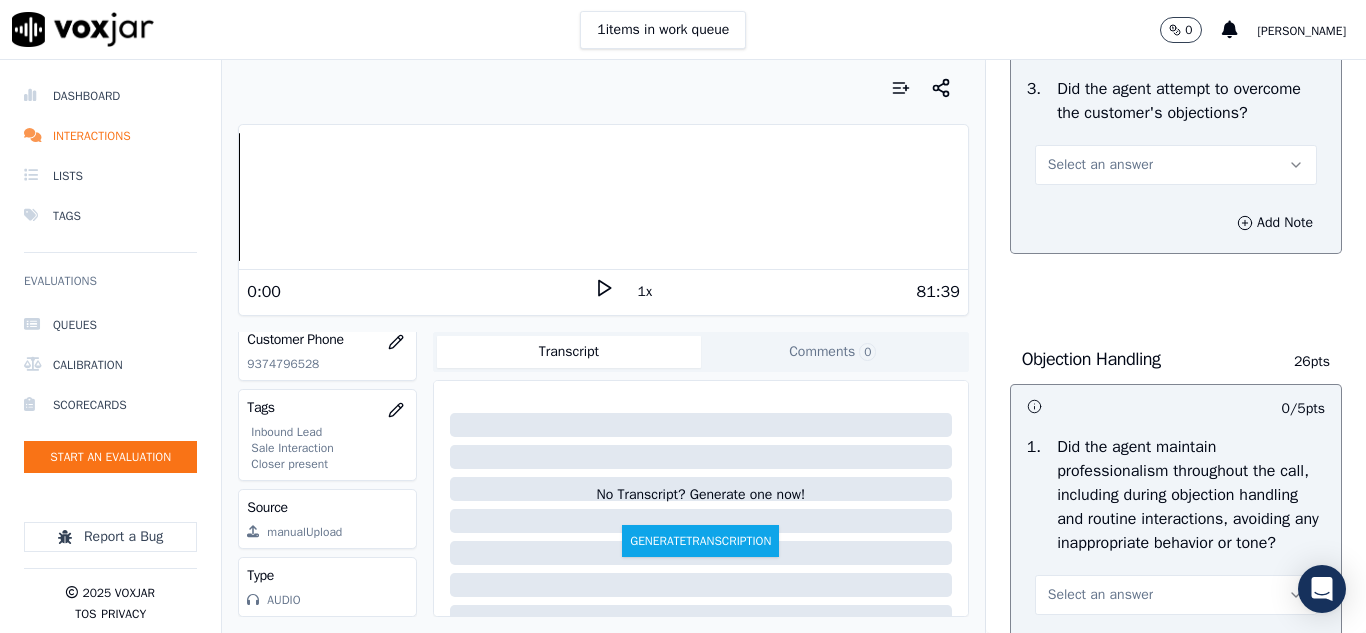 drag, startPoint x: 1064, startPoint y: 231, endPoint x: 1063, endPoint y: 241, distance: 10.049875 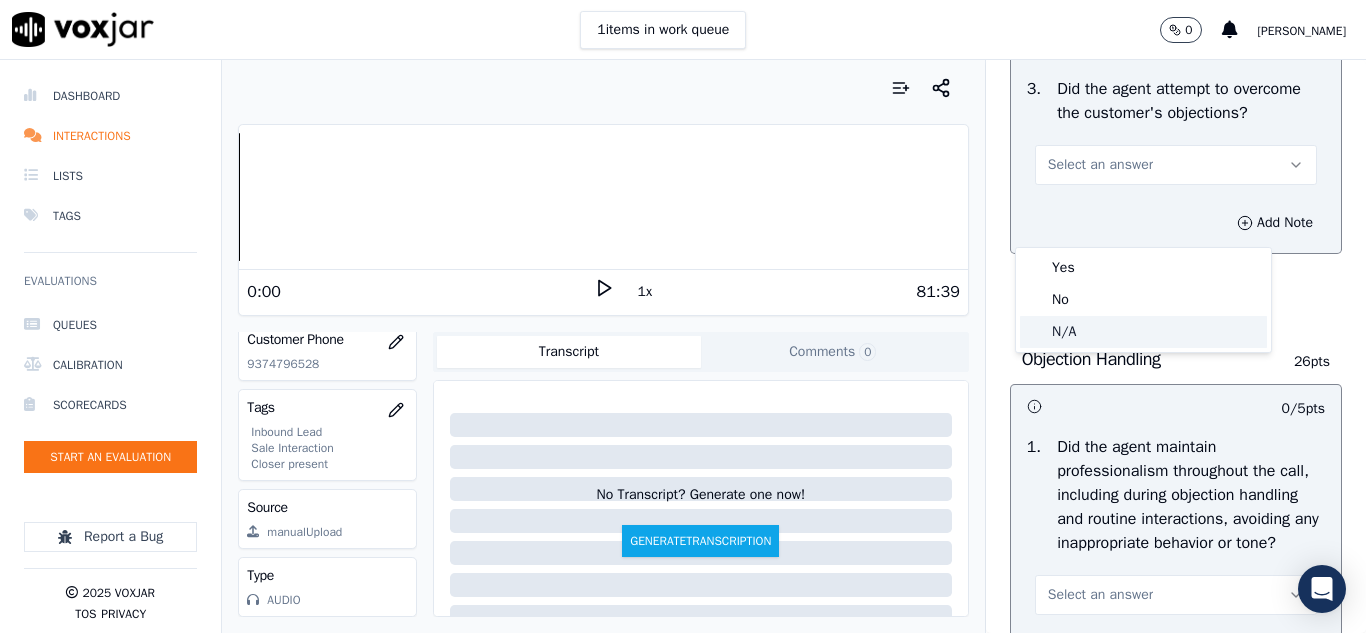 click on "N/A" 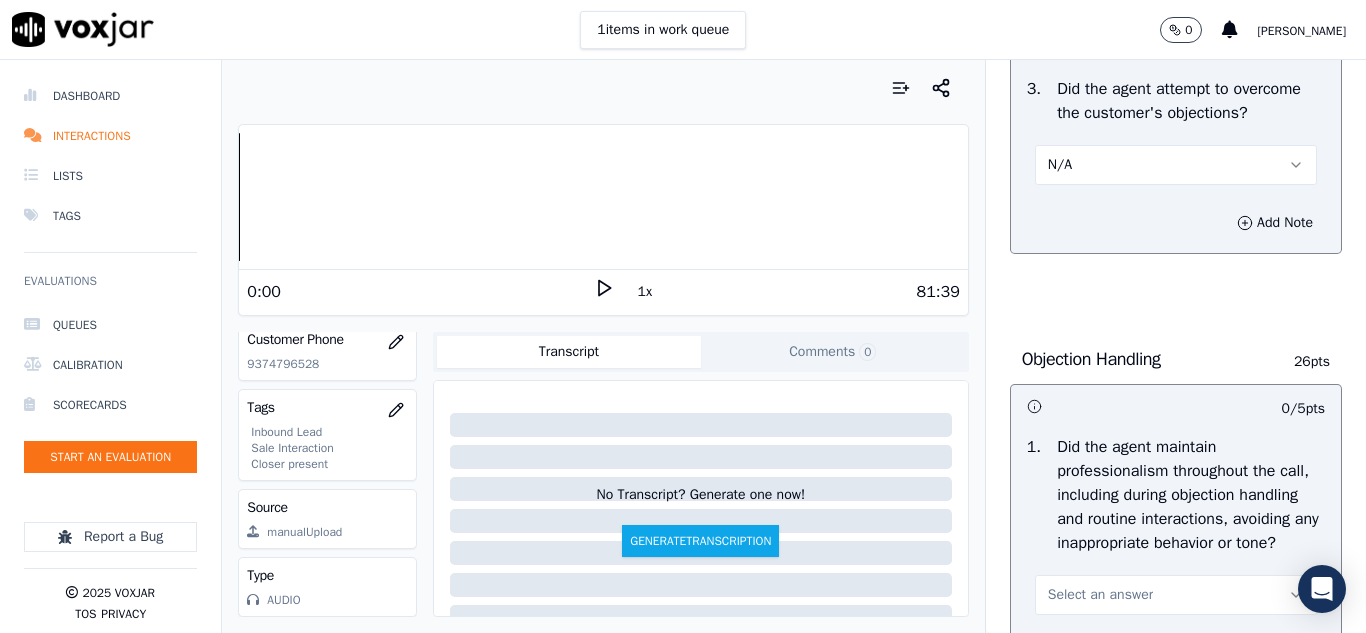 scroll, scrollTop: 2500, scrollLeft: 0, axis: vertical 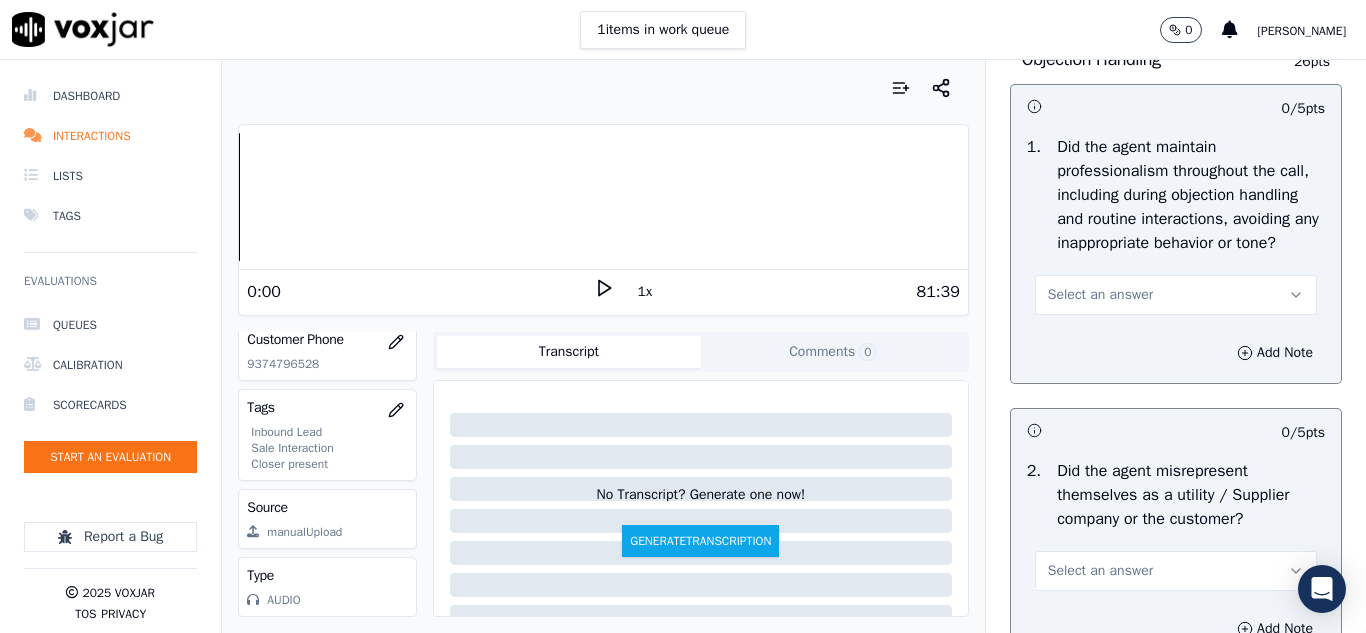 click on "Select an answer" at bounding box center (1100, 295) 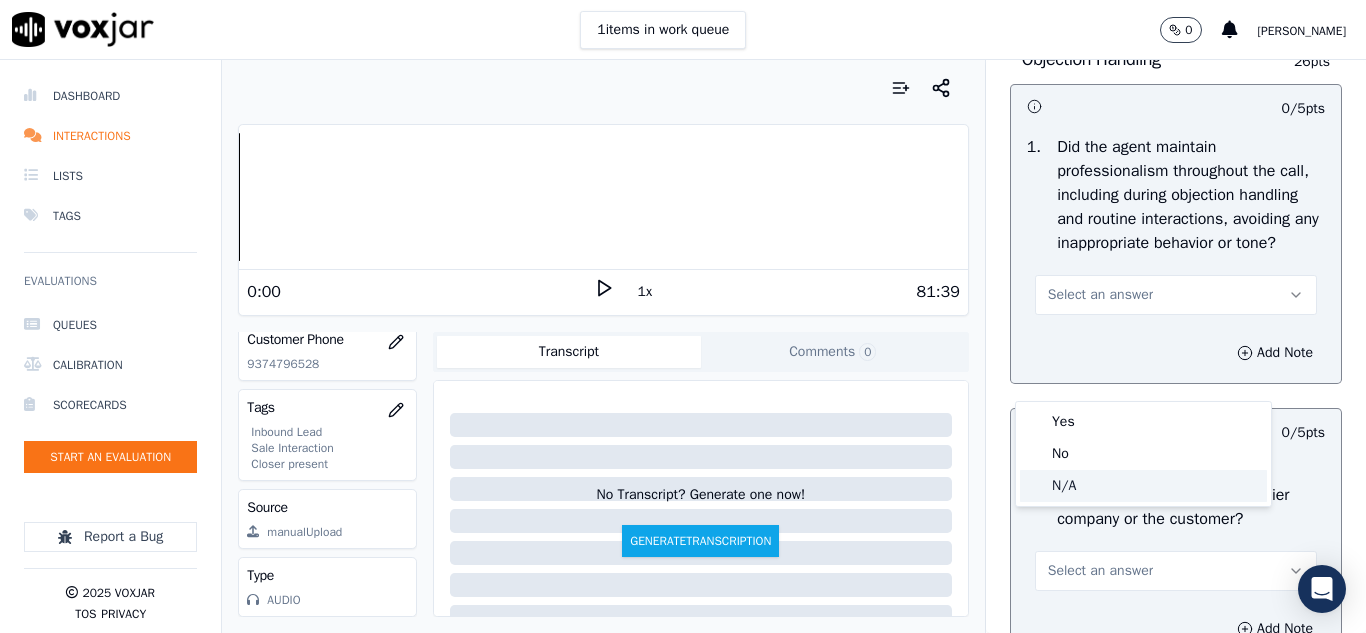 click on "N/A" 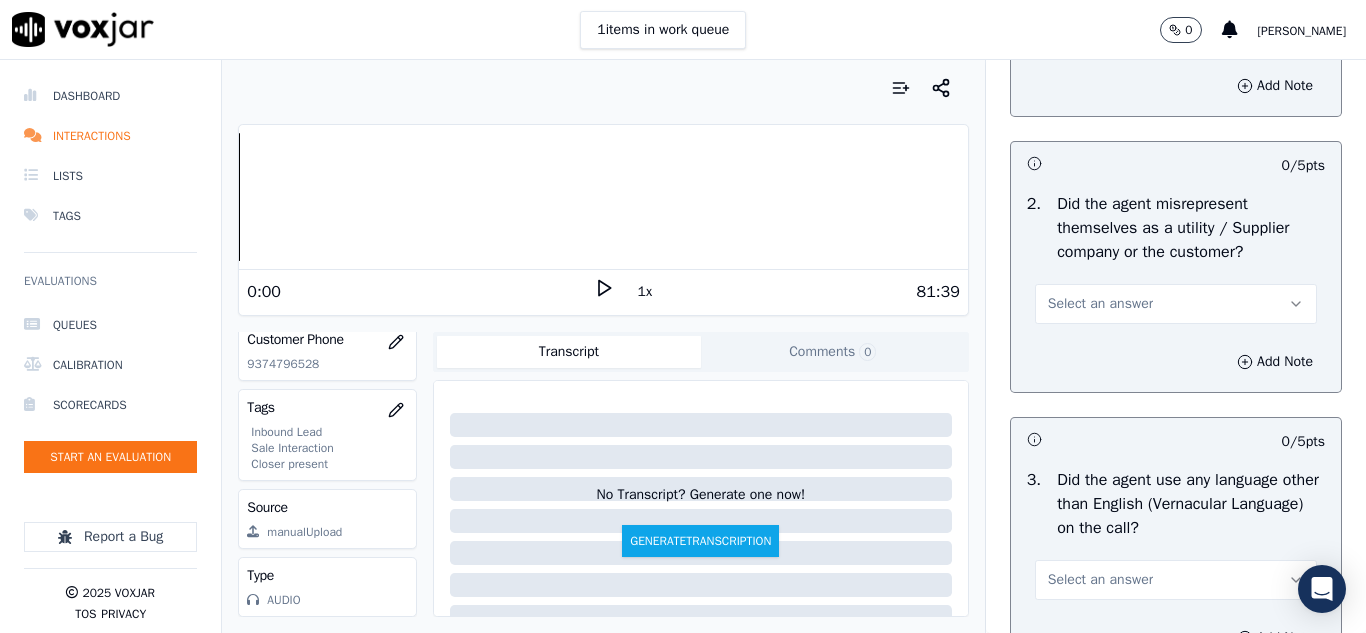 scroll, scrollTop: 2800, scrollLeft: 0, axis: vertical 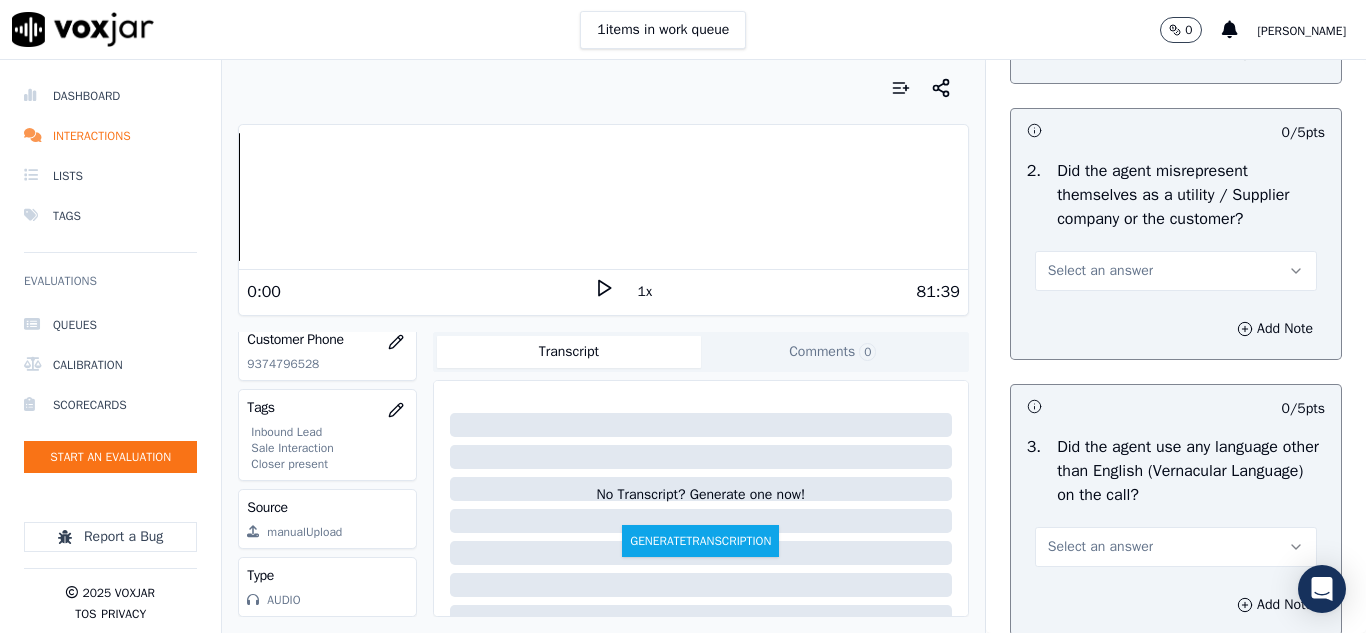 click on "Select an answer" at bounding box center [1100, 271] 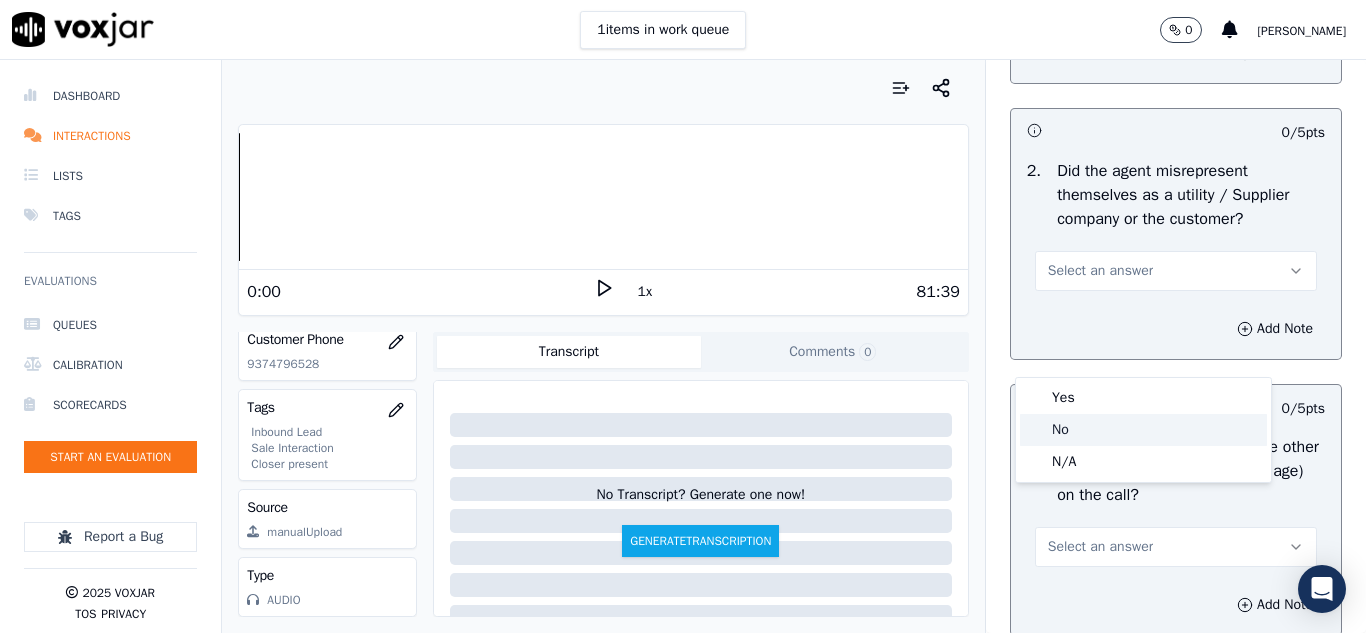 click on "No" 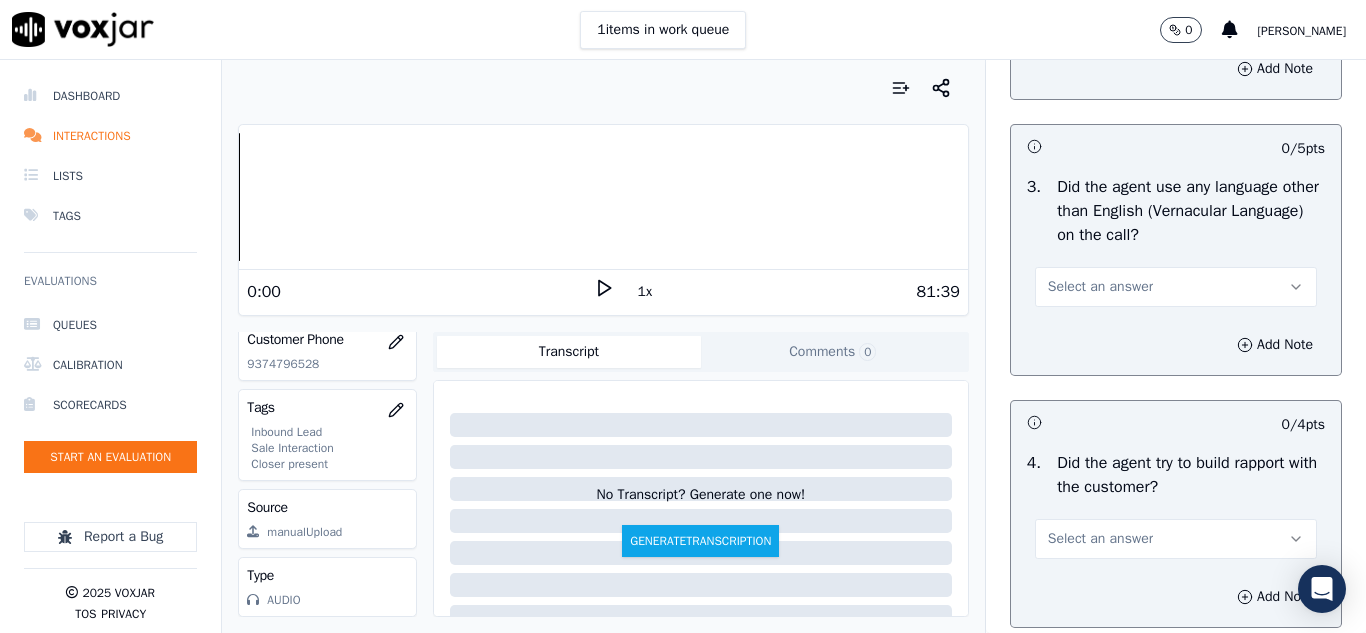scroll, scrollTop: 3100, scrollLeft: 0, axis: vertical 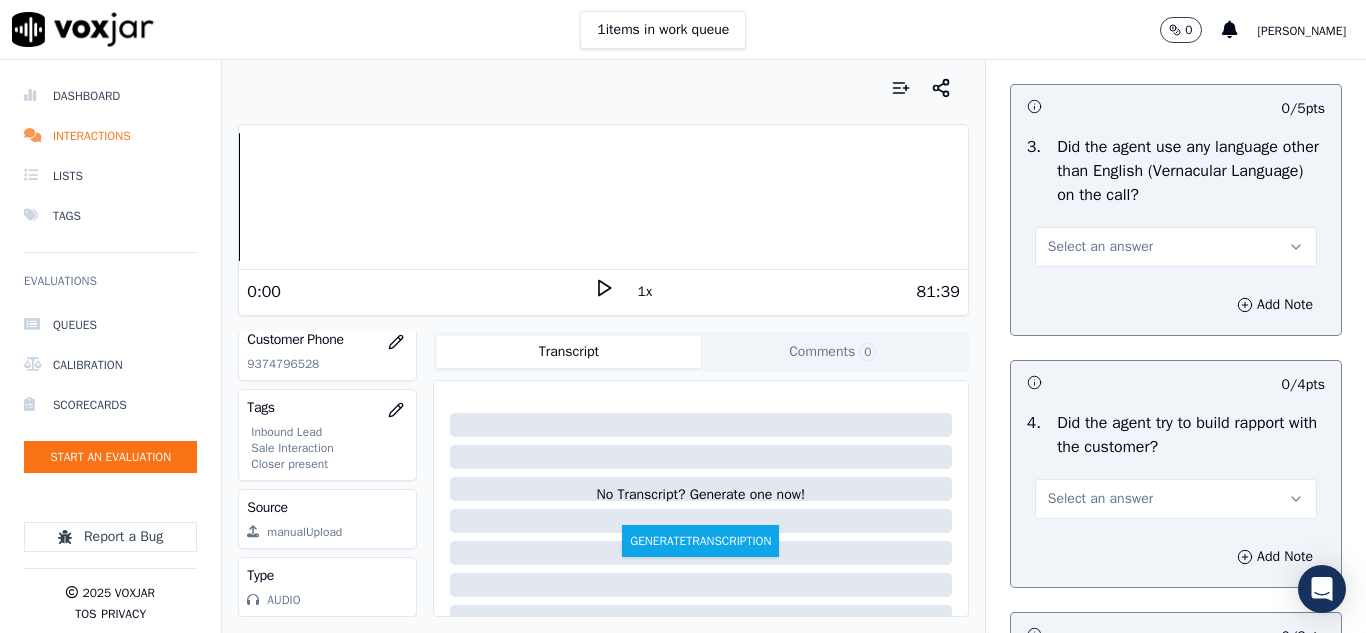 click on "Select an answer" at bounding box center [1176, 247] 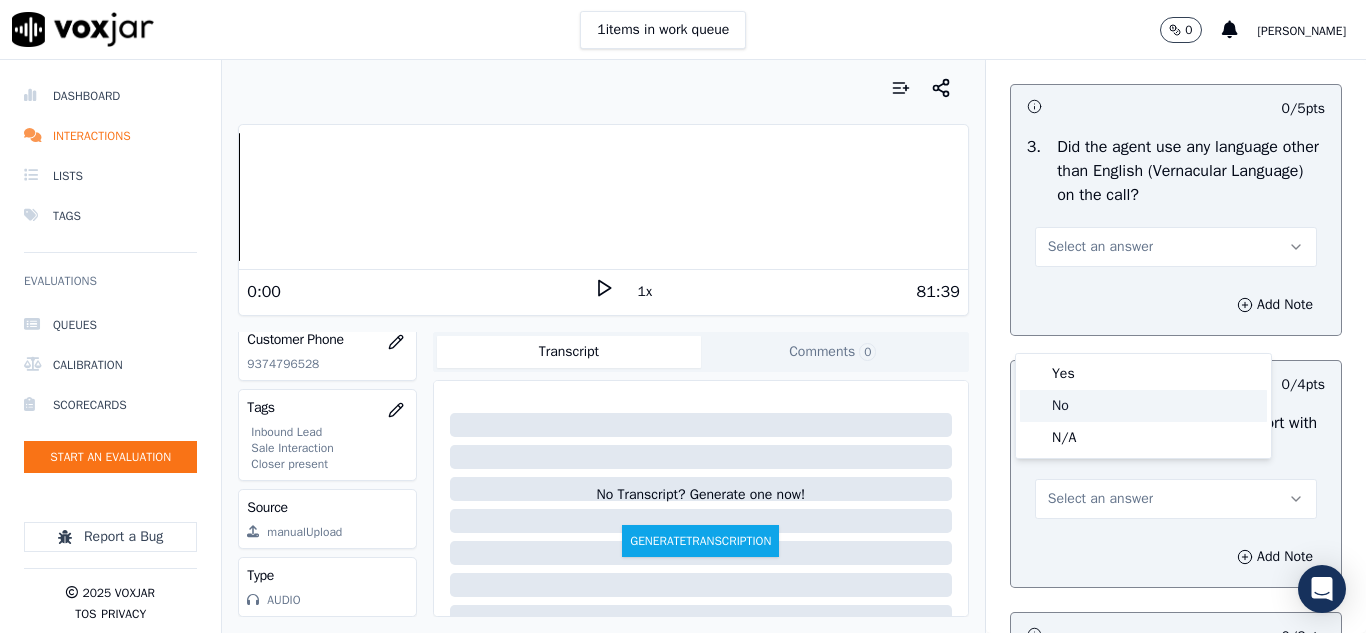 click on "No" 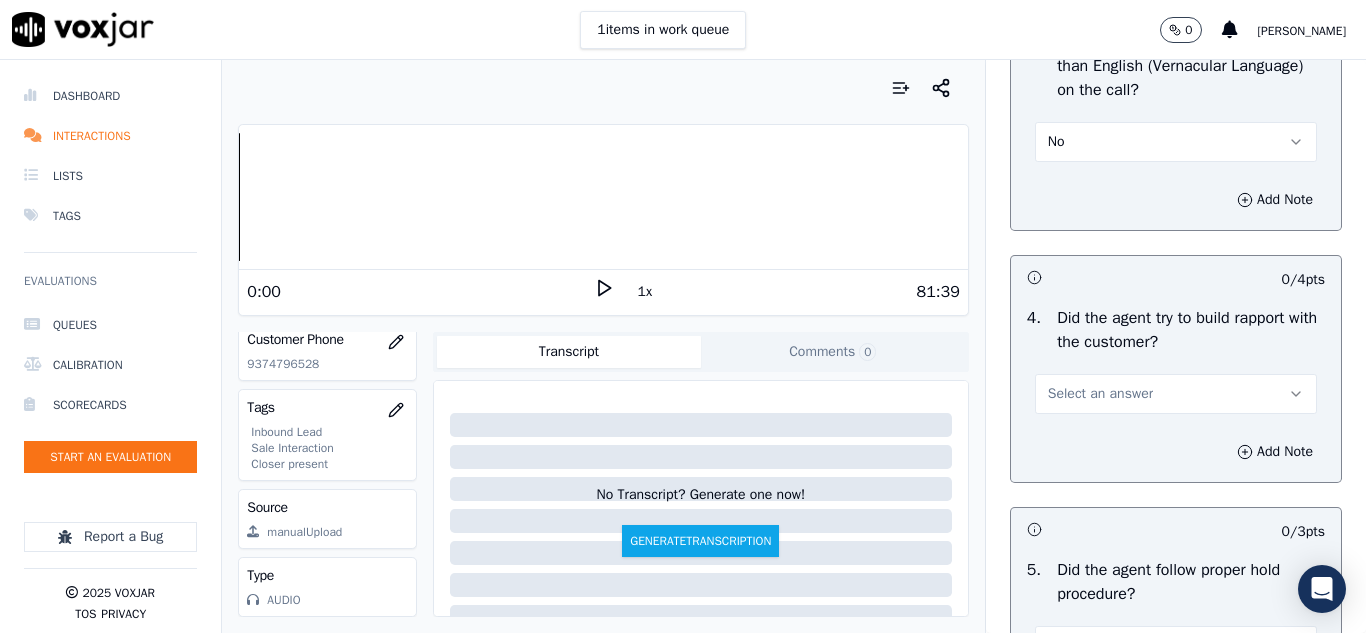 scroll, scrollTop: 3300, scrollLeft: 0, axis: vertical 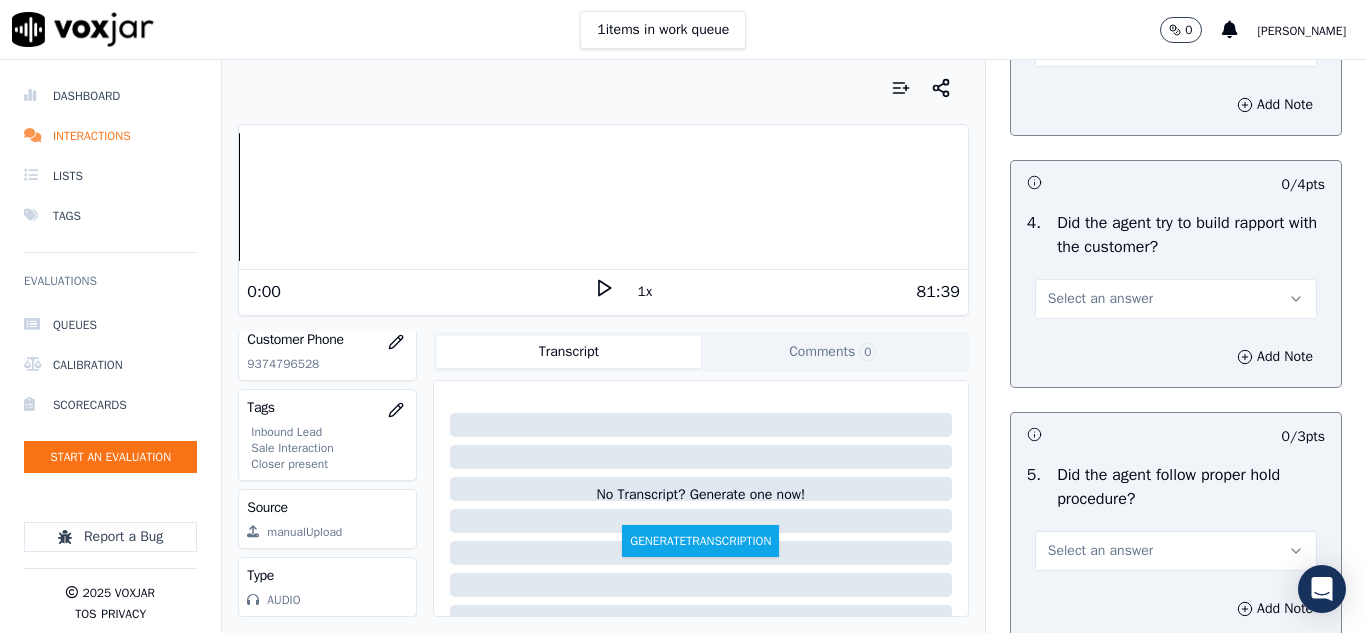 click on "Select an answer" at bounding box center (1176, 299) 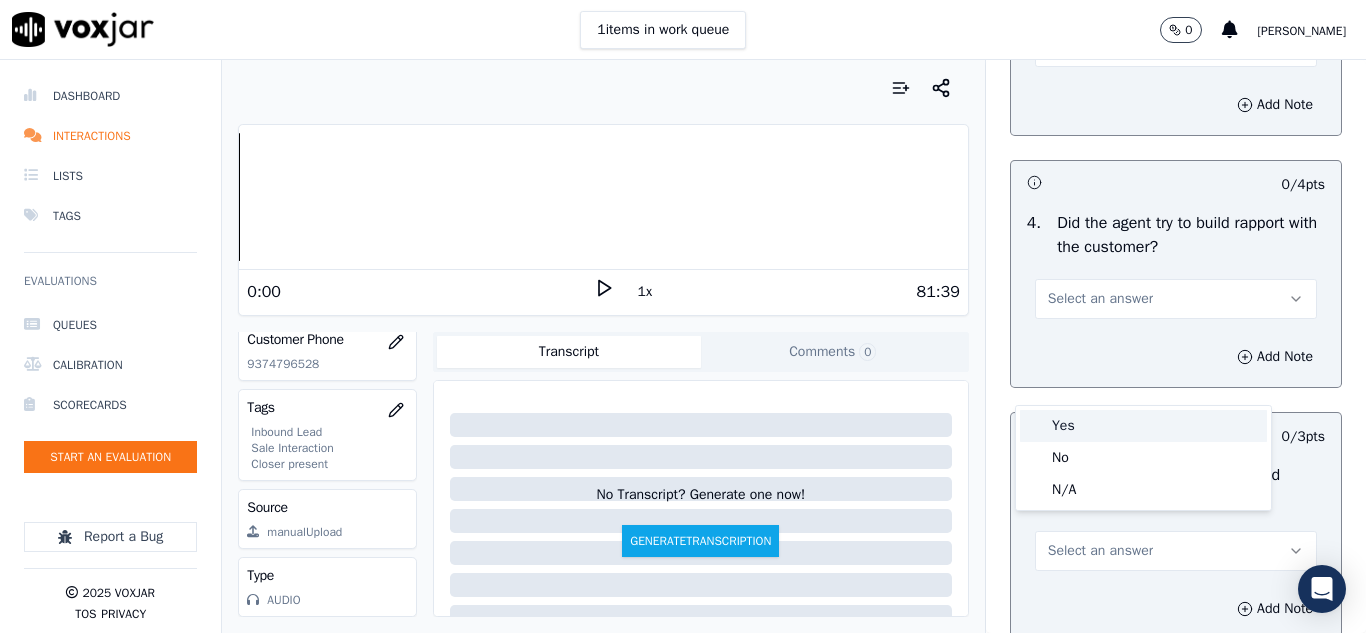 click on "Yes" at bounding box center (1143, 426) 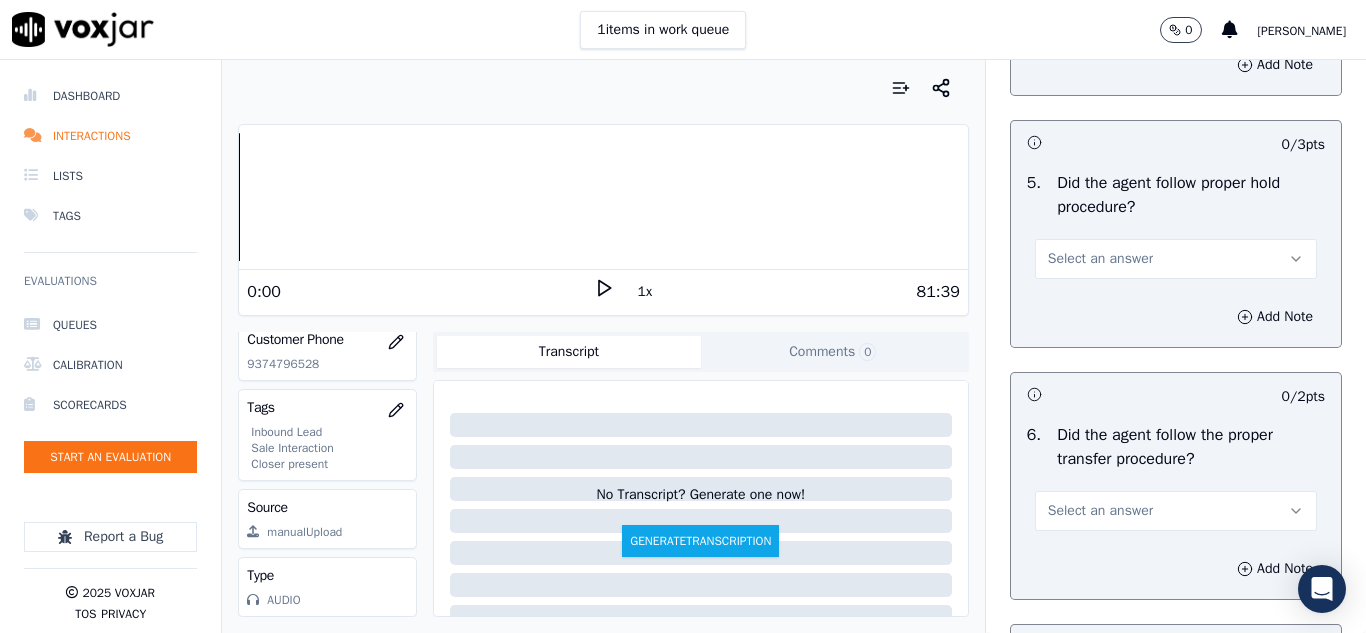 scroll, scrollTop: 3600, scrollLeft: 0, axis: vertical 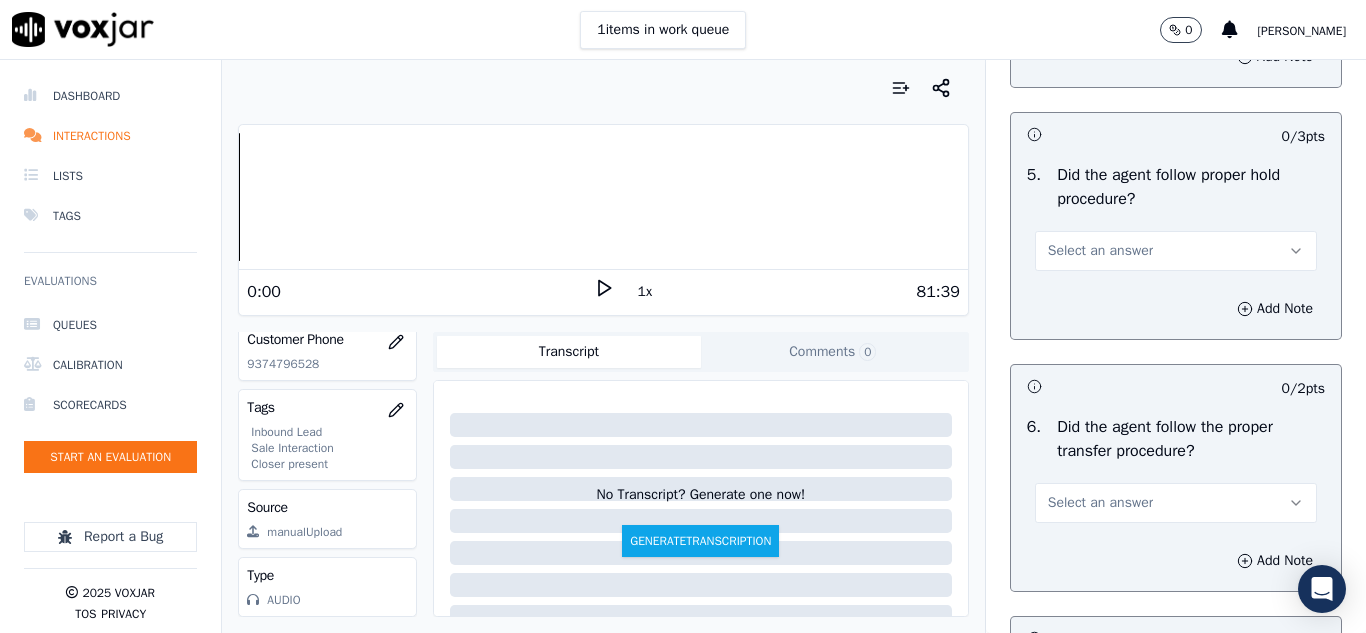 click on "Select an answer" at bounding box center [1100, 251] 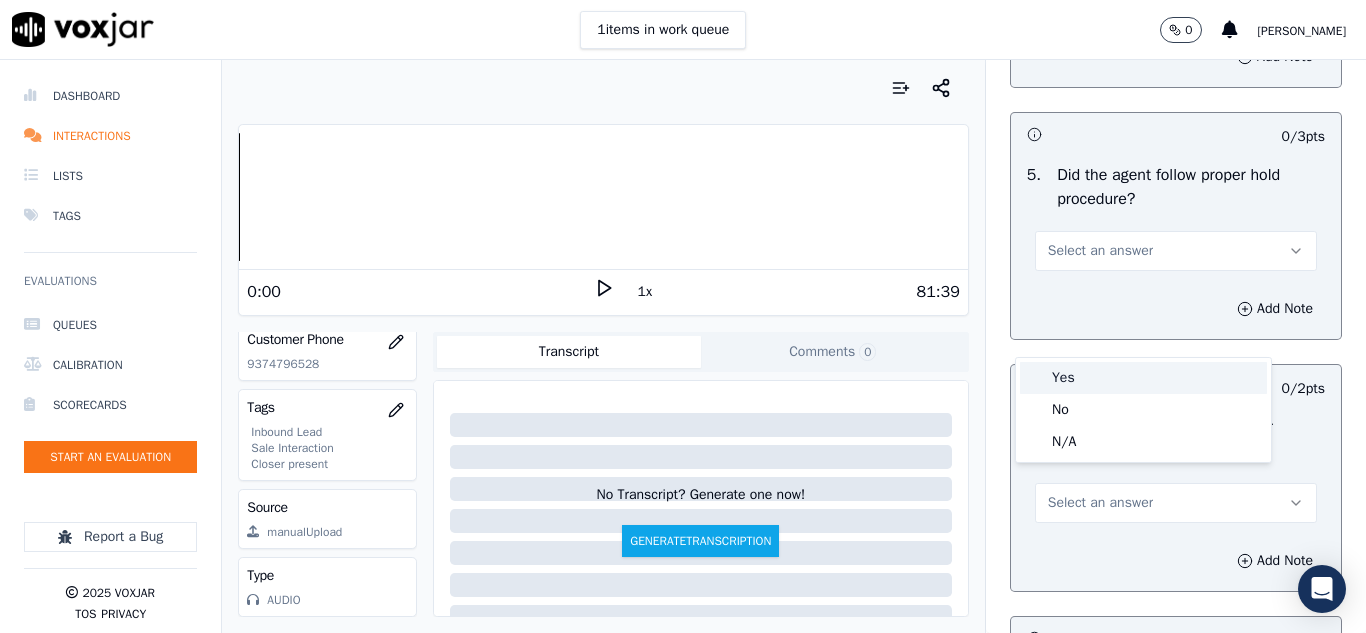 click on "Yes" at bounding box center [1143, 378] 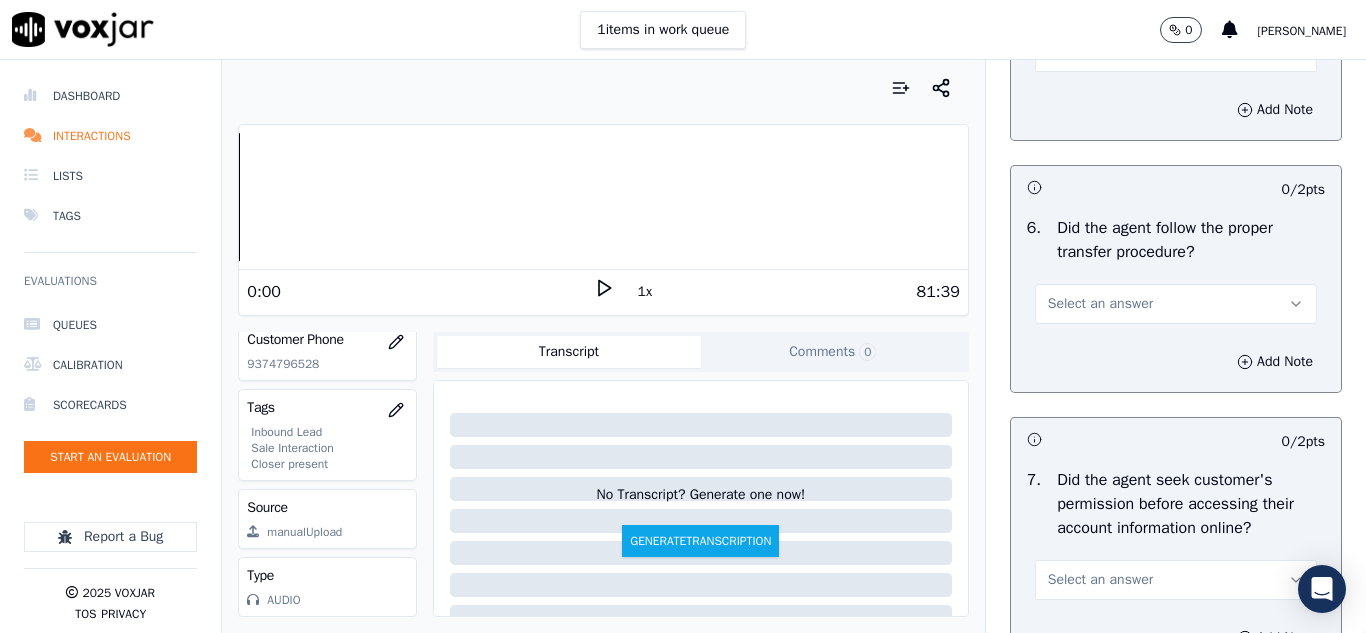 scroll, scrollTop: 3800, scrollLeft: 0, axis: vertical 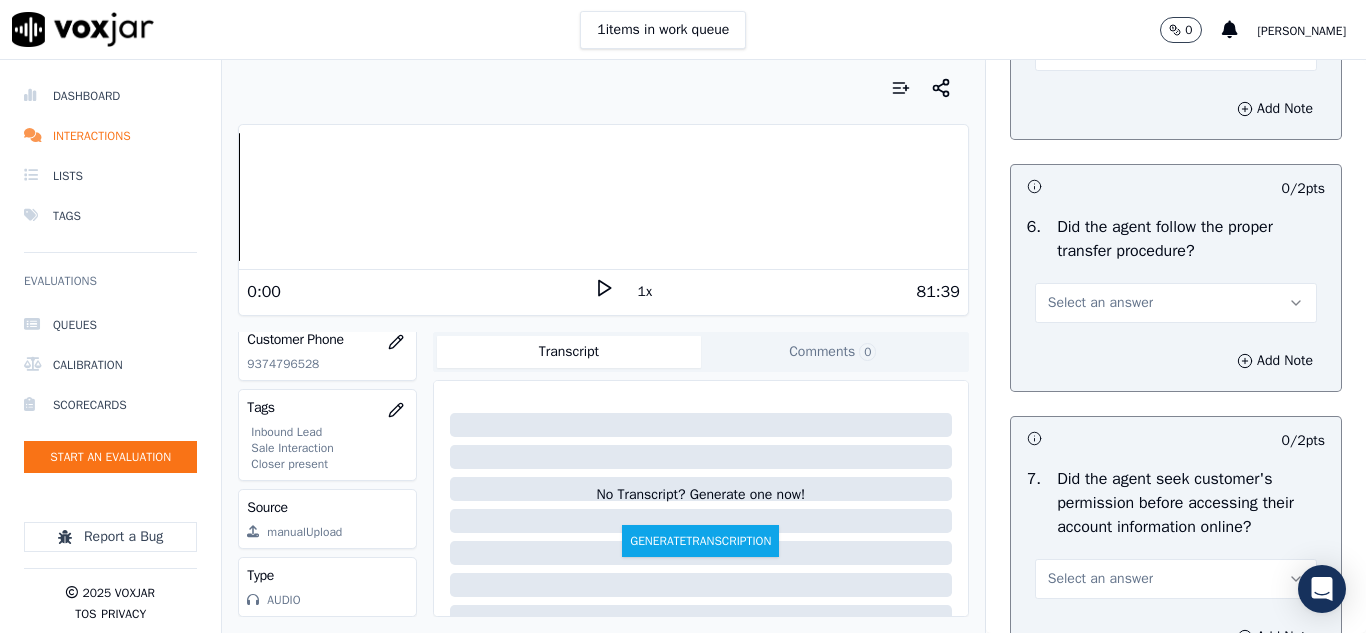 click on "Select an answer" at bounding box center [1176, 303] 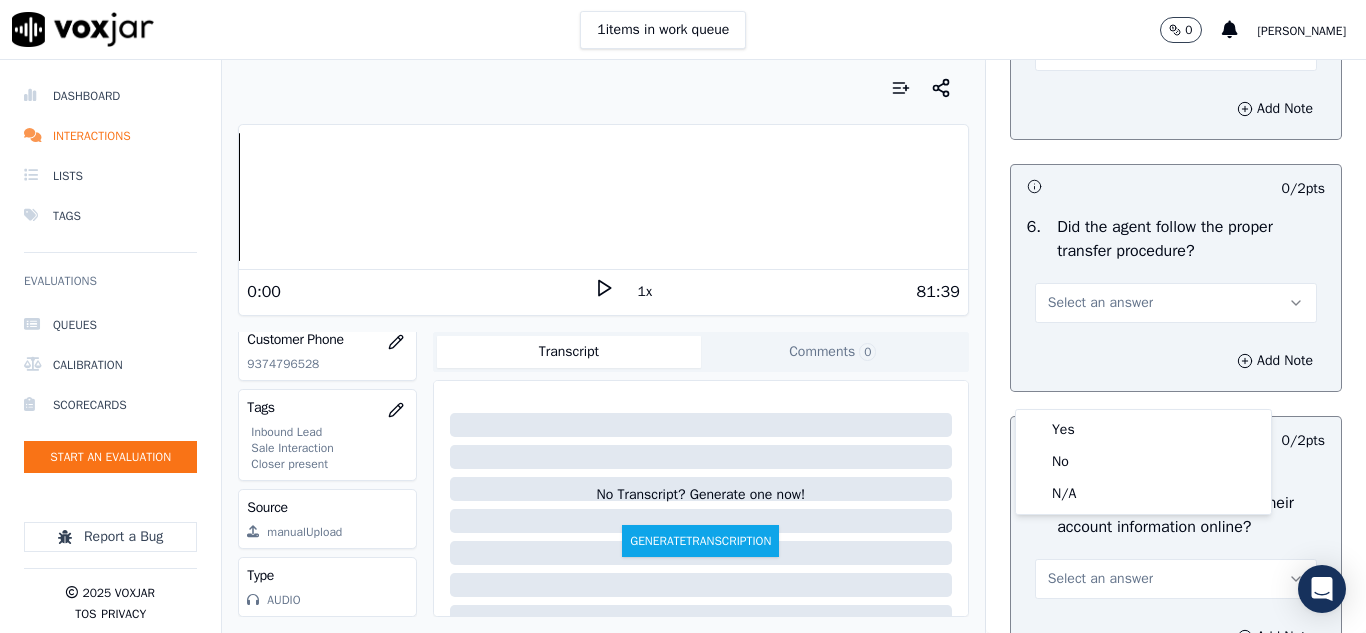 click on "Yes   No     N/A" at bounding box center (1143, 462) 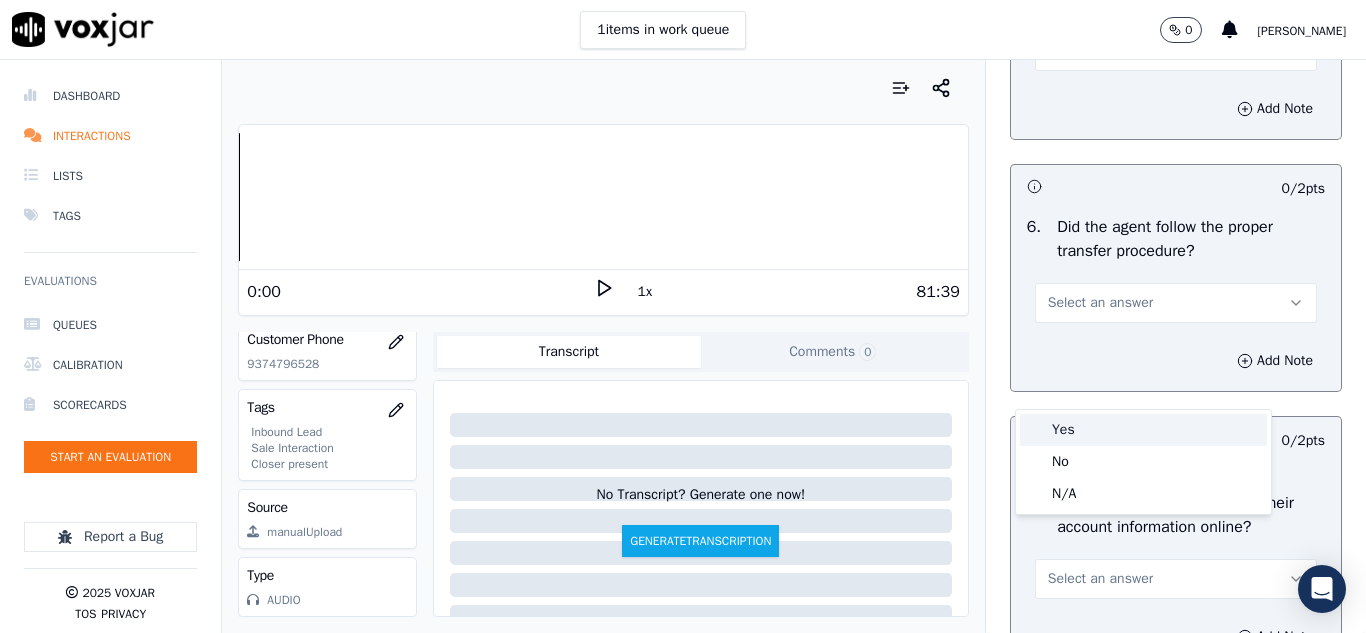 click on "Yes" at bounding box center [1143, 430] 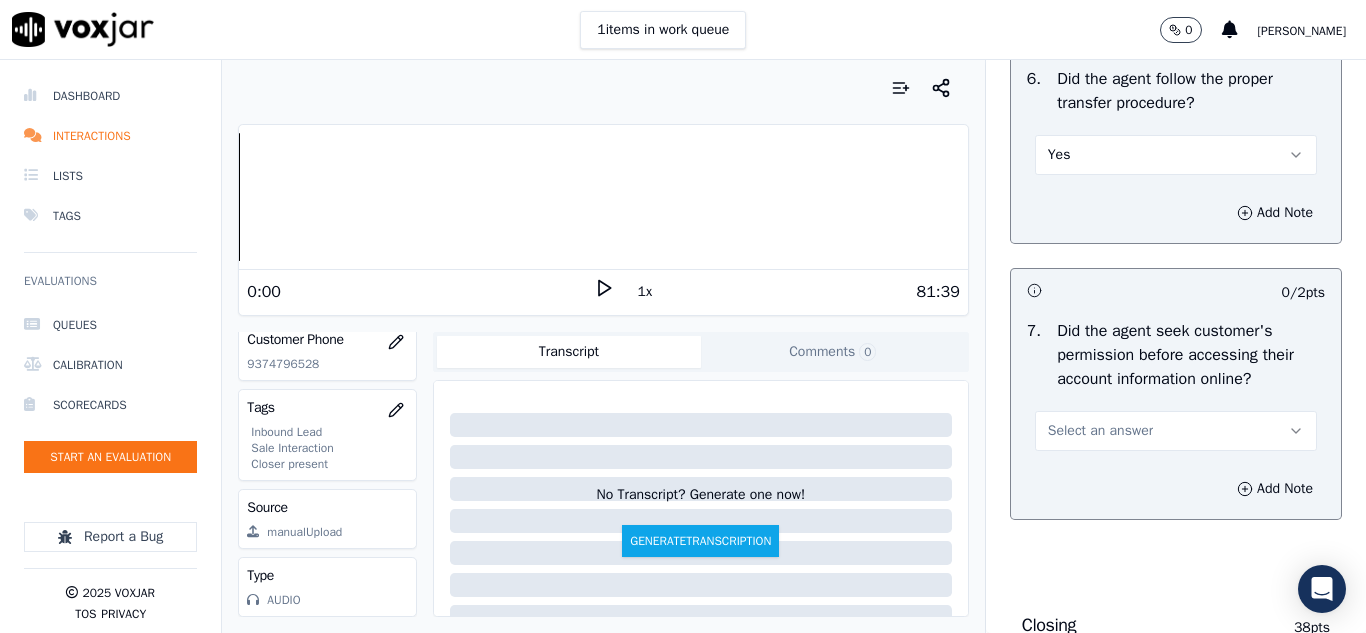 scroll, scrollTop: 4200, scrollLeft: 0, axis: vertical 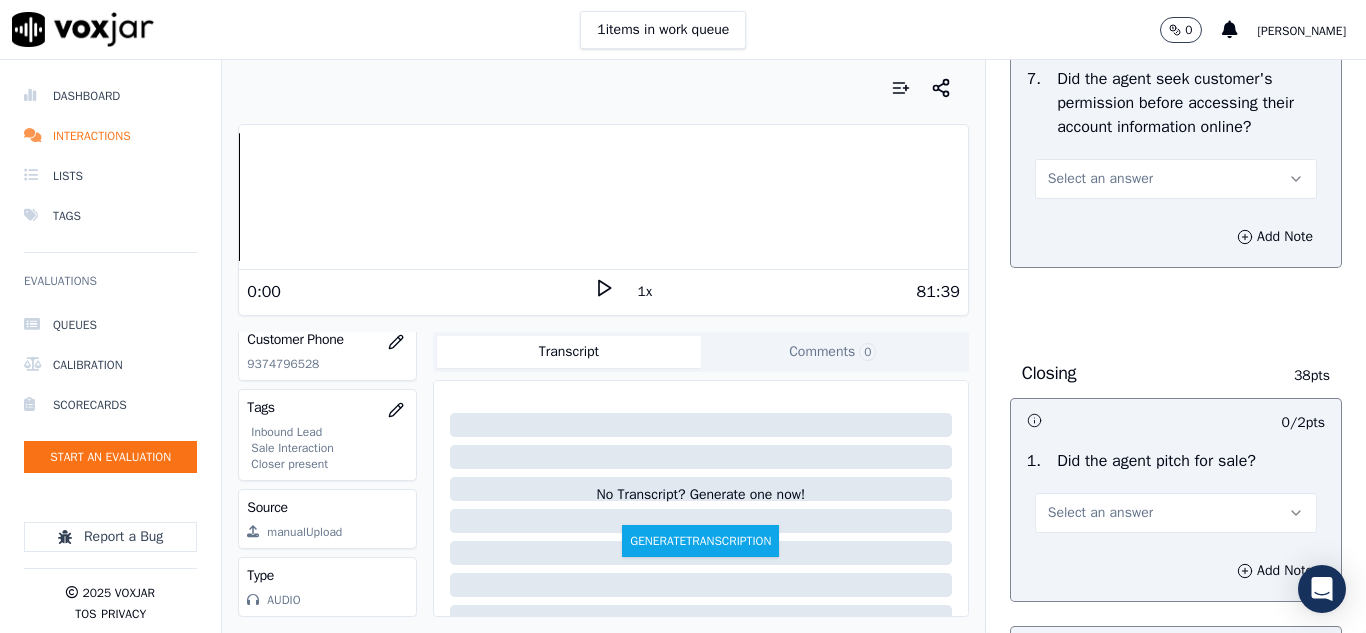 click on "Select an answer" at bounding box center [1100, 179] 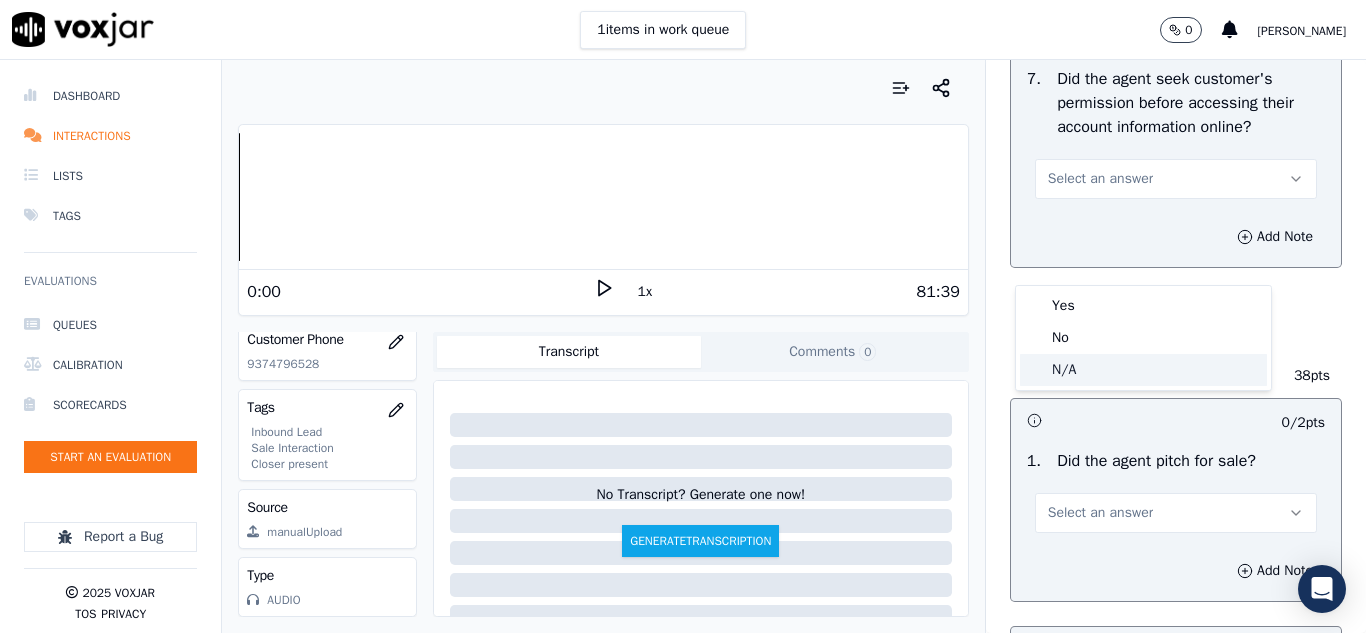 click on "N/A" 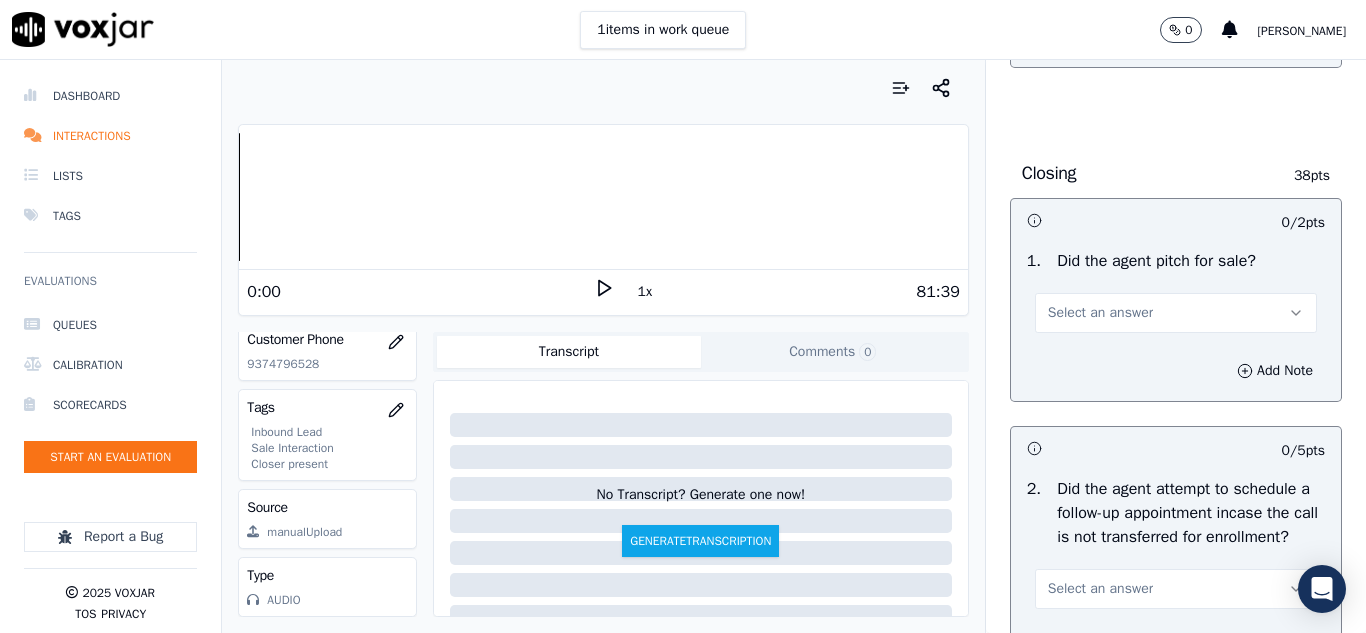 scroll, scrollTop: 4500, scrollLeft: 0, axis: vertical 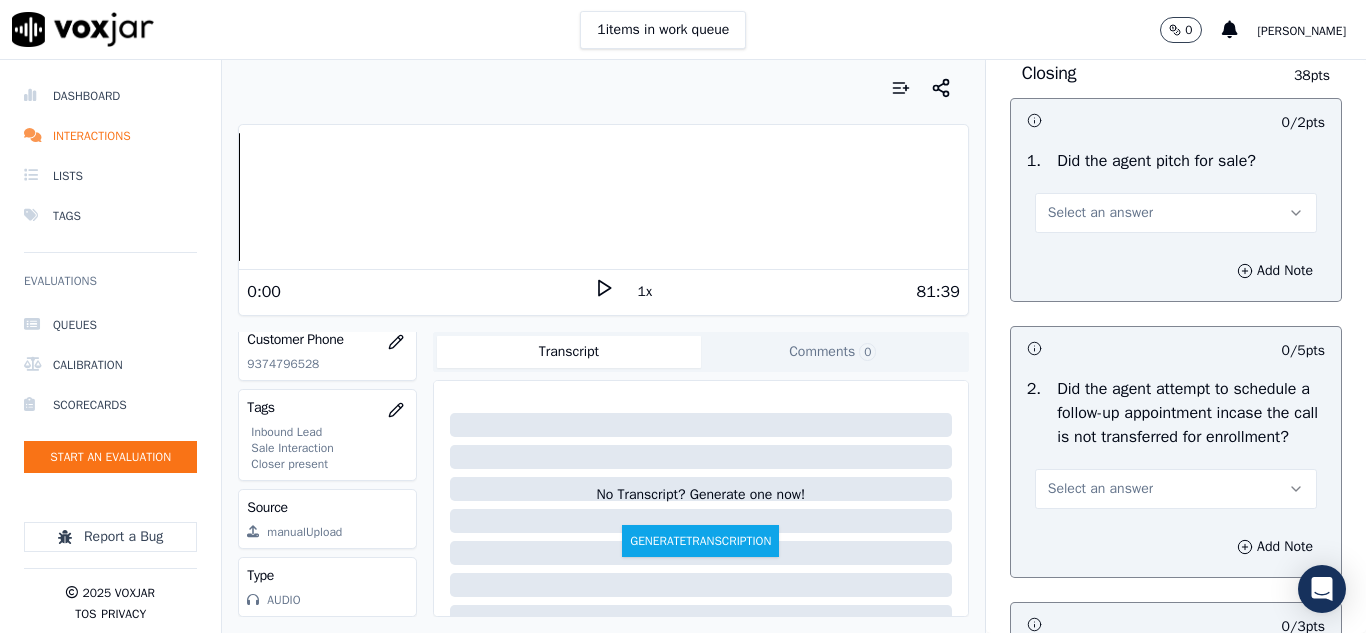 click on "Select an answer" at bounding box center [1176, 211] 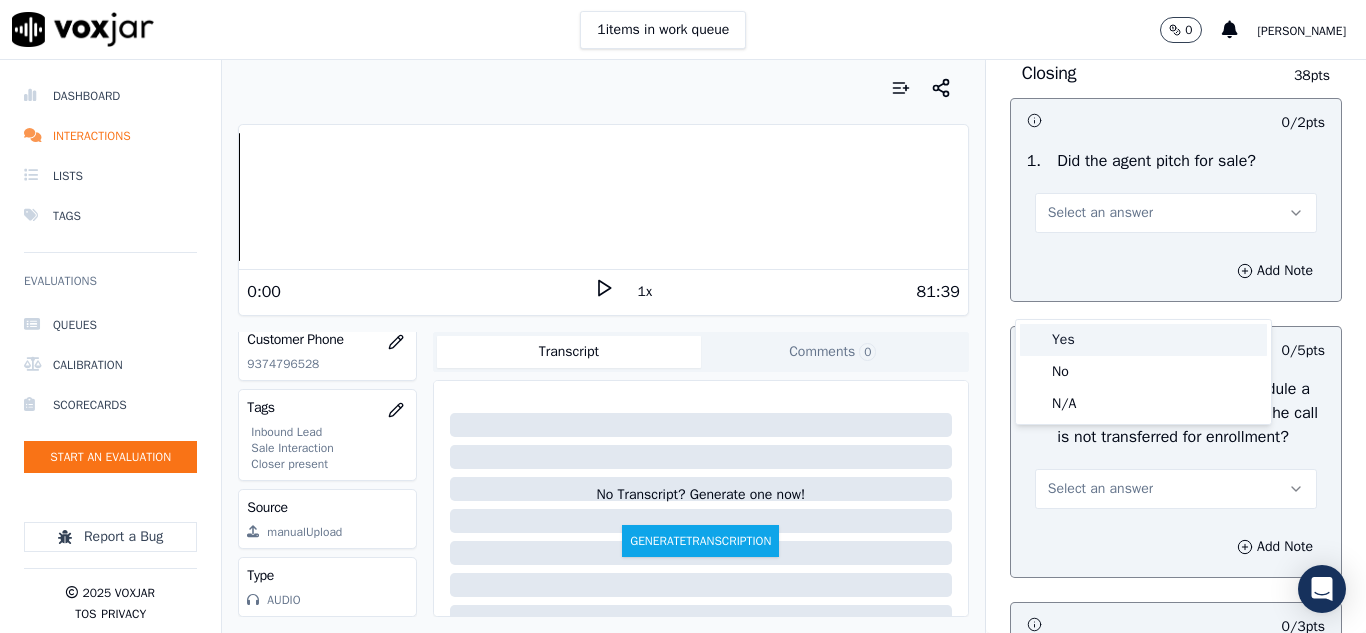 click on "Yes" at bounding box center (1143, 340) 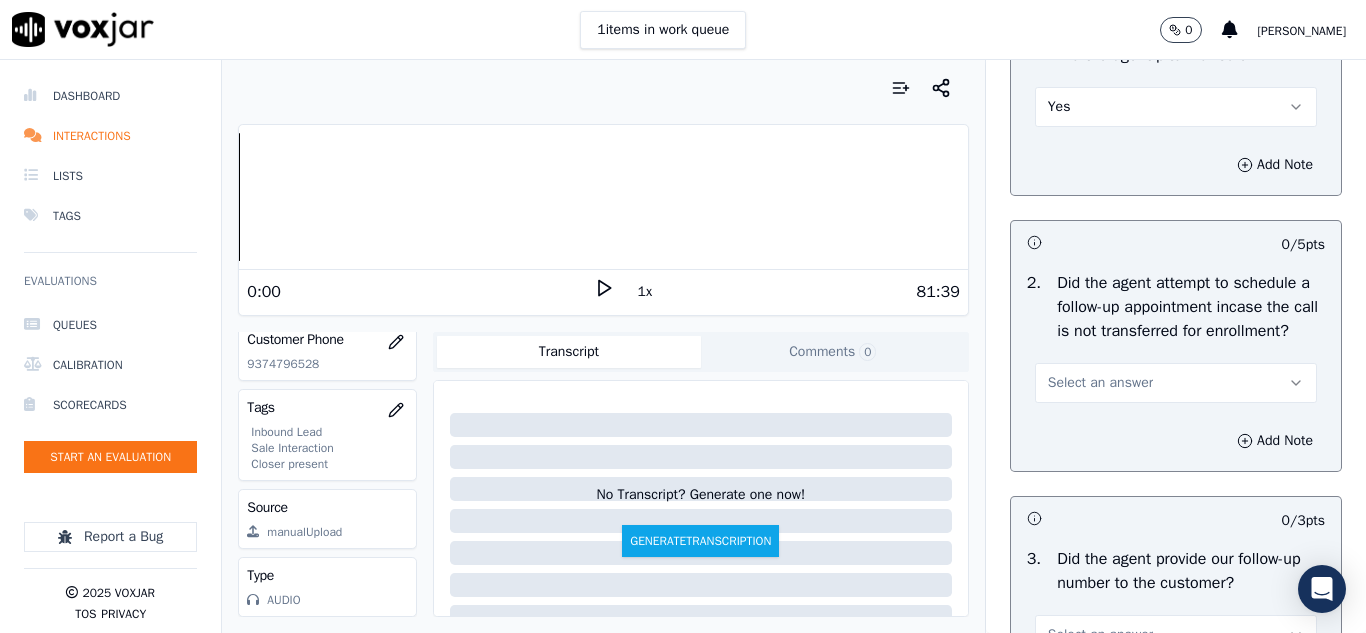 scroll, scrollTop: 4700, scrollLeft: 0, axis: vertical 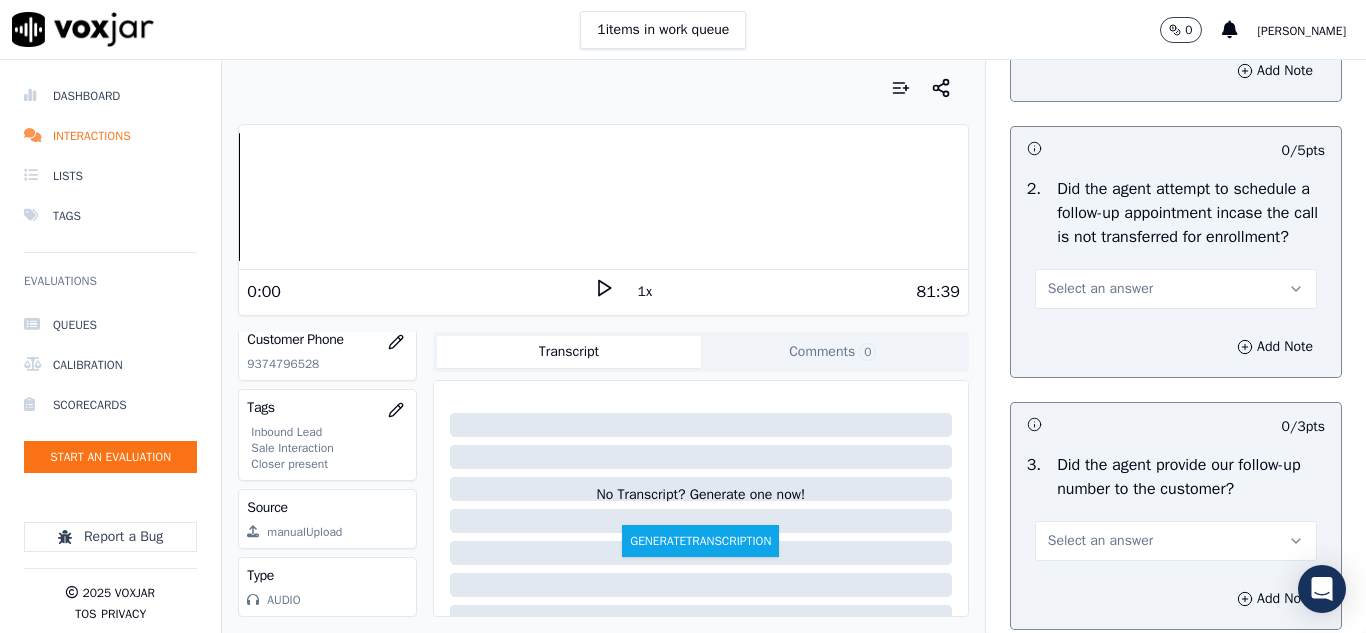 click on "Select an answer" at bounding box center [1100, 289] 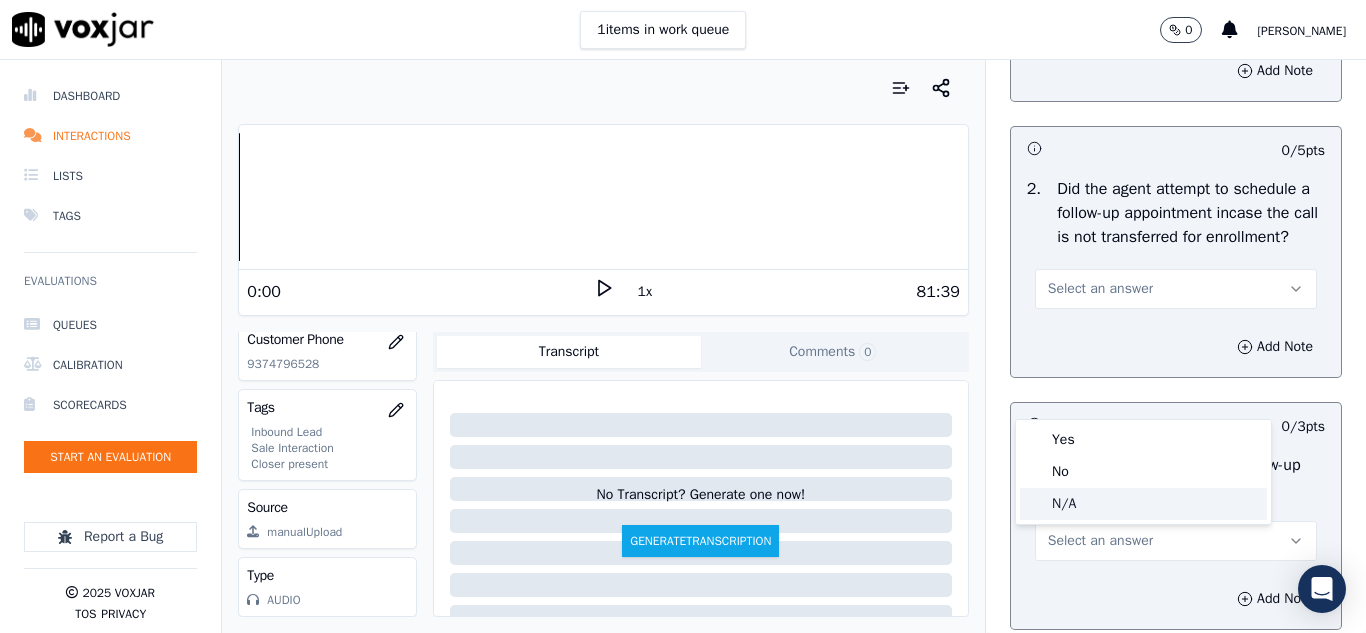 click on "N/A" 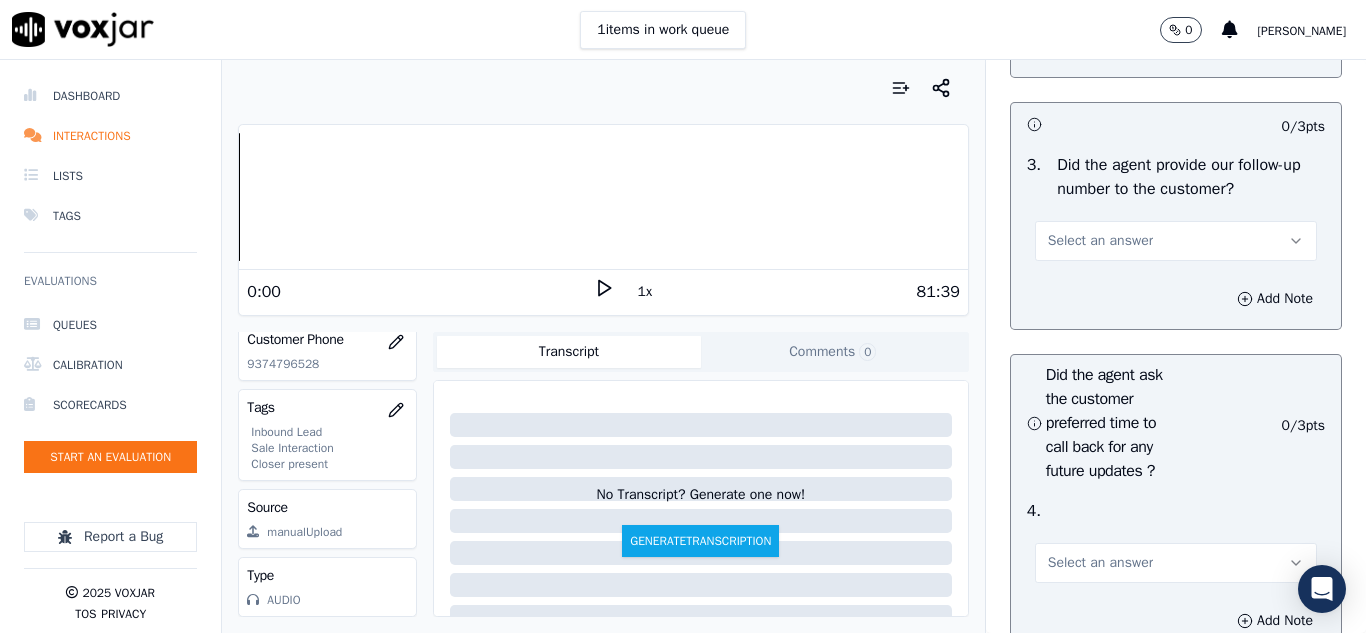 scroll, scrollTop: 5100, scrollLeft: 0, axis: vertical 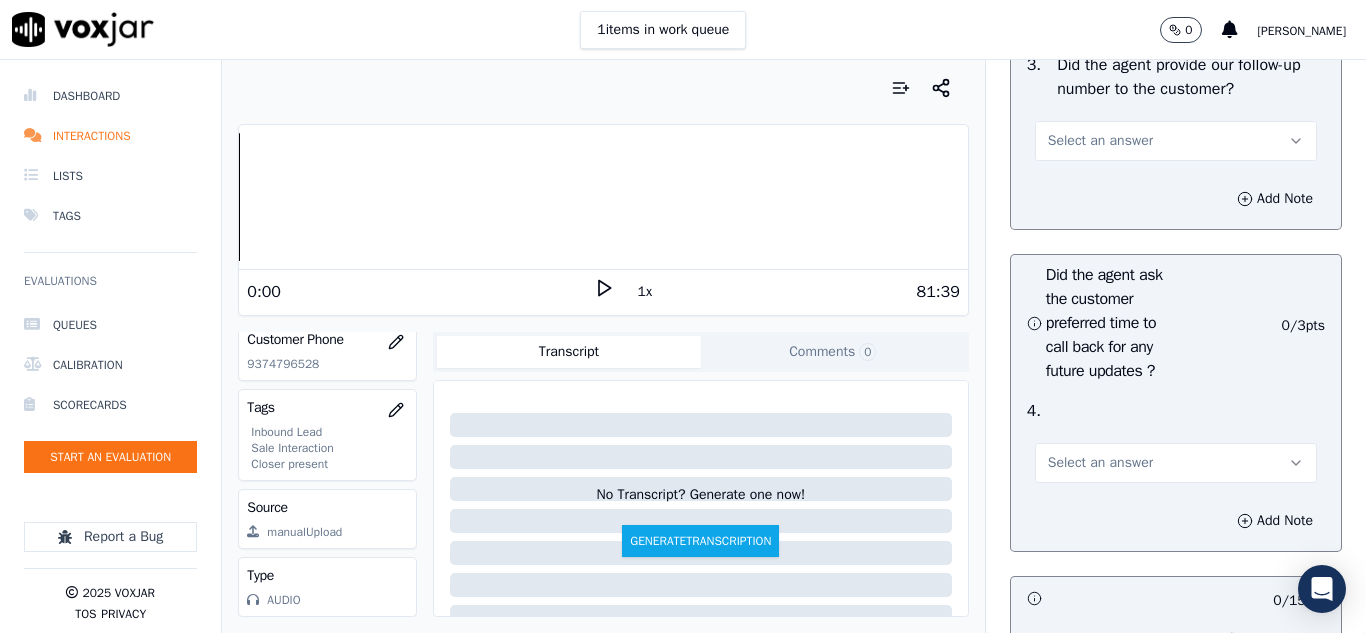 click on "Select an answer" at bounding box center [1176, 141] 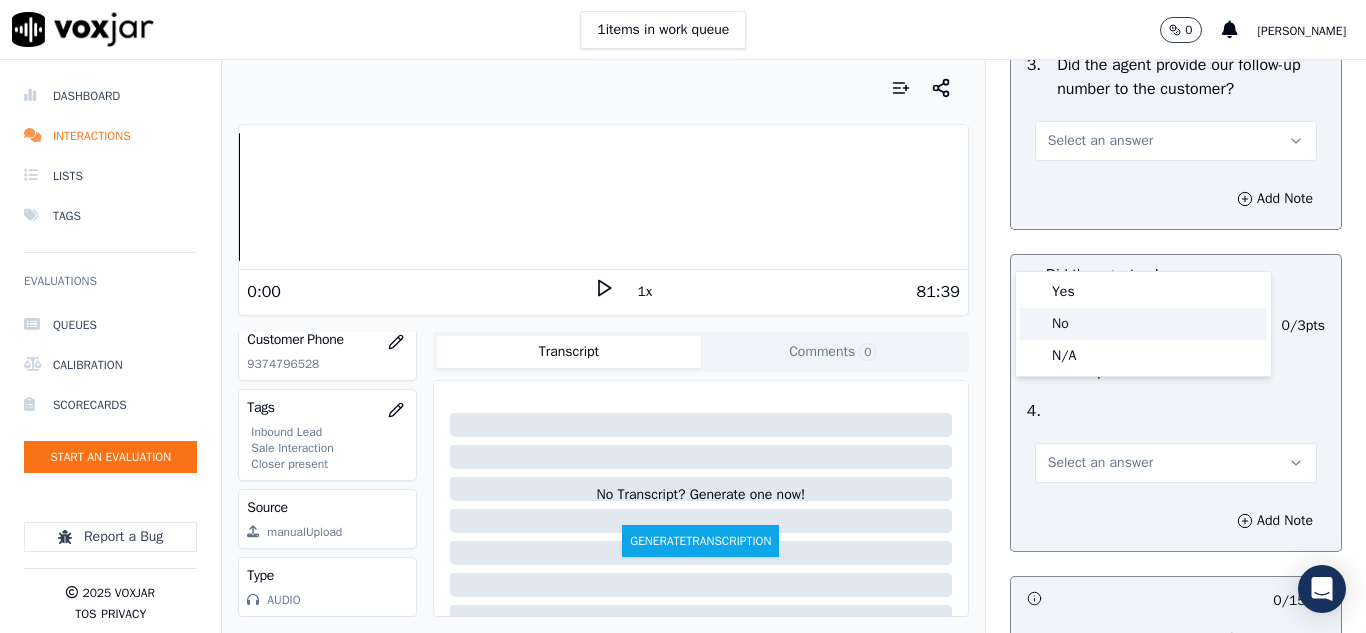 click on "No" 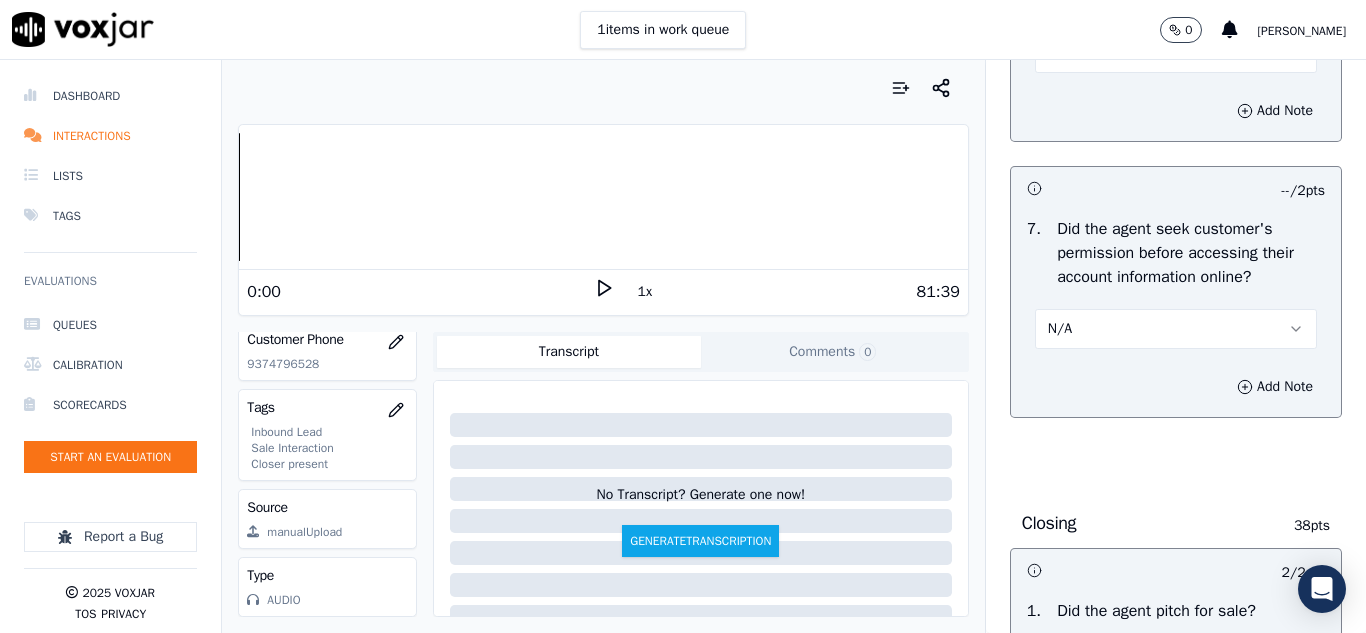 scroll, scrollTop: 4000, scrollLeft: 0, axis: vertical 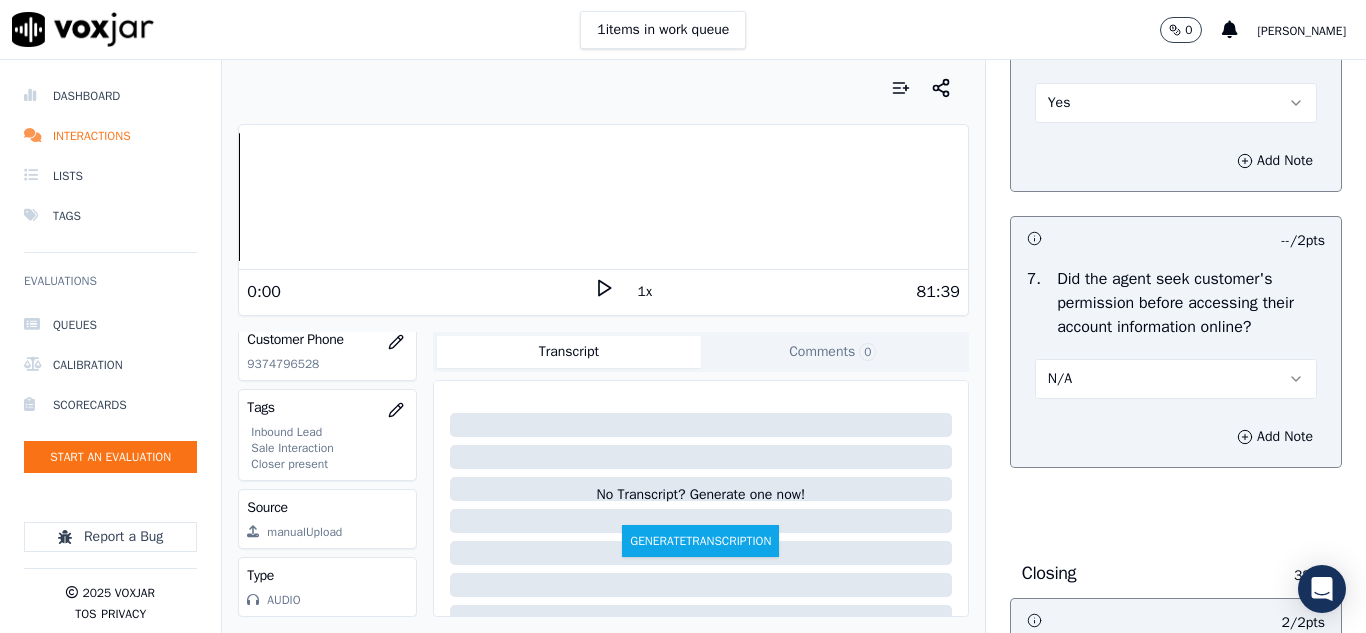click on "N/A" at bounding box center (1176, 379) 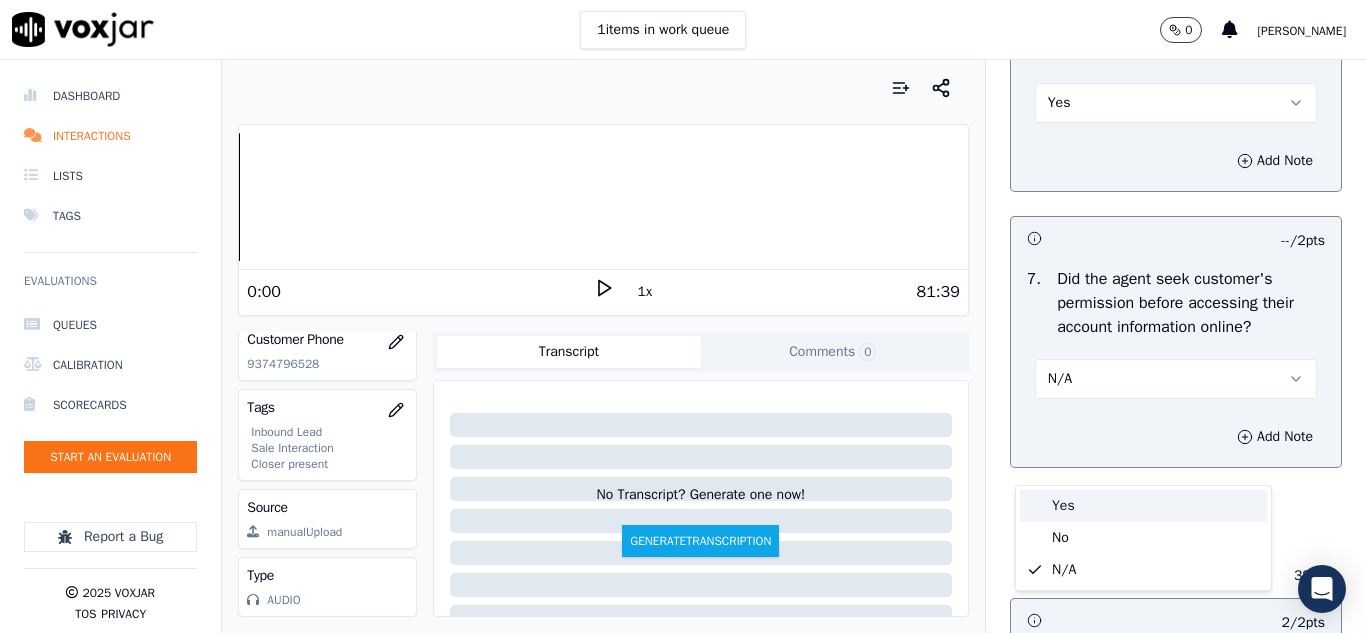 click on "Yes" at bounding box center (1143, 506) 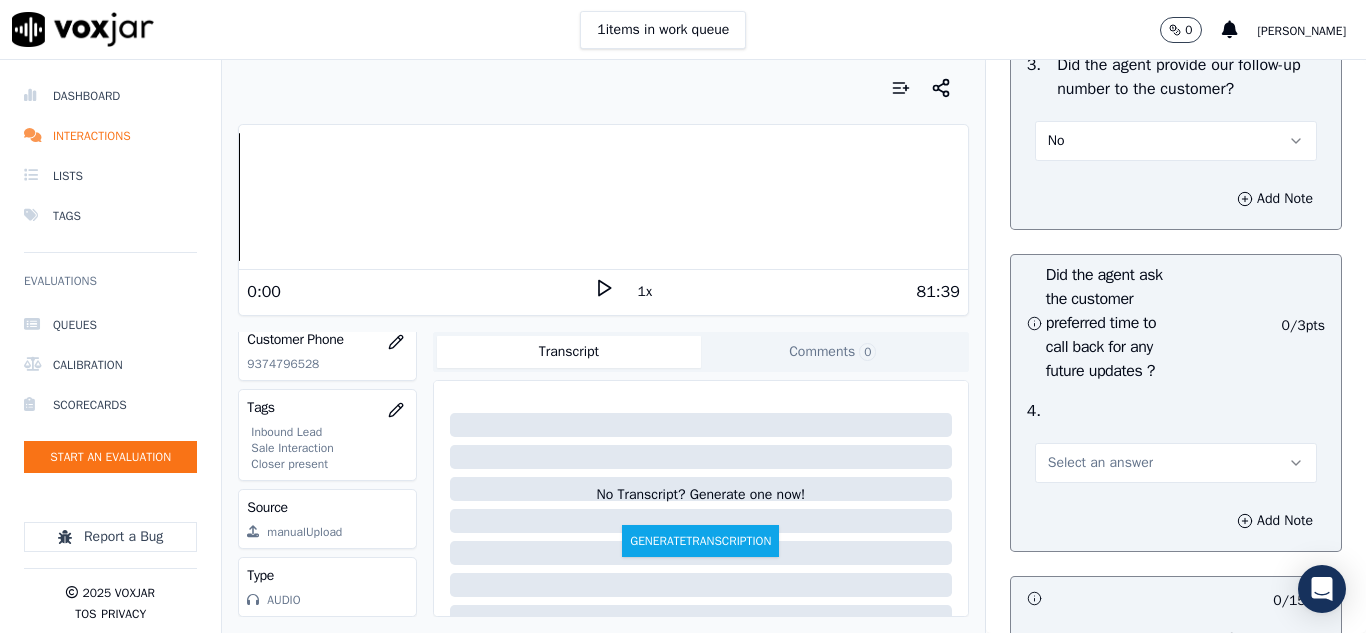 scroll, scrollTop: 5300, scrollLeft: 0, axis: vertical 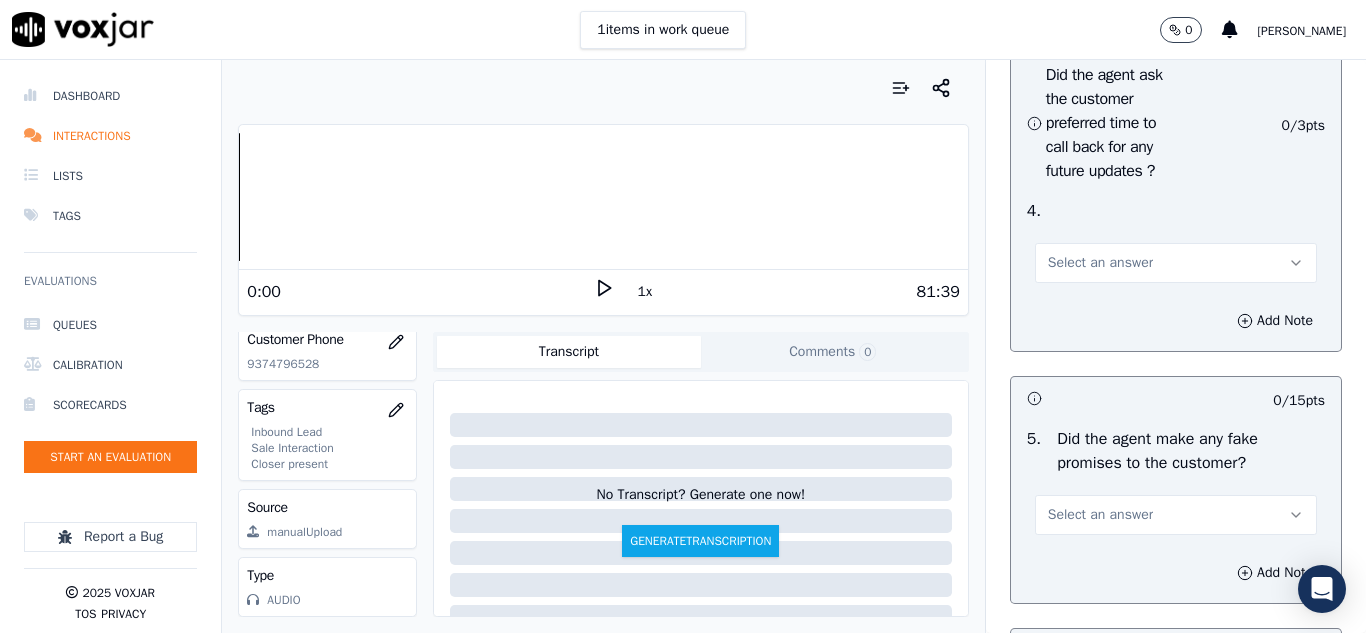 click on "Select an answer" at bounding box center [1100, 263] 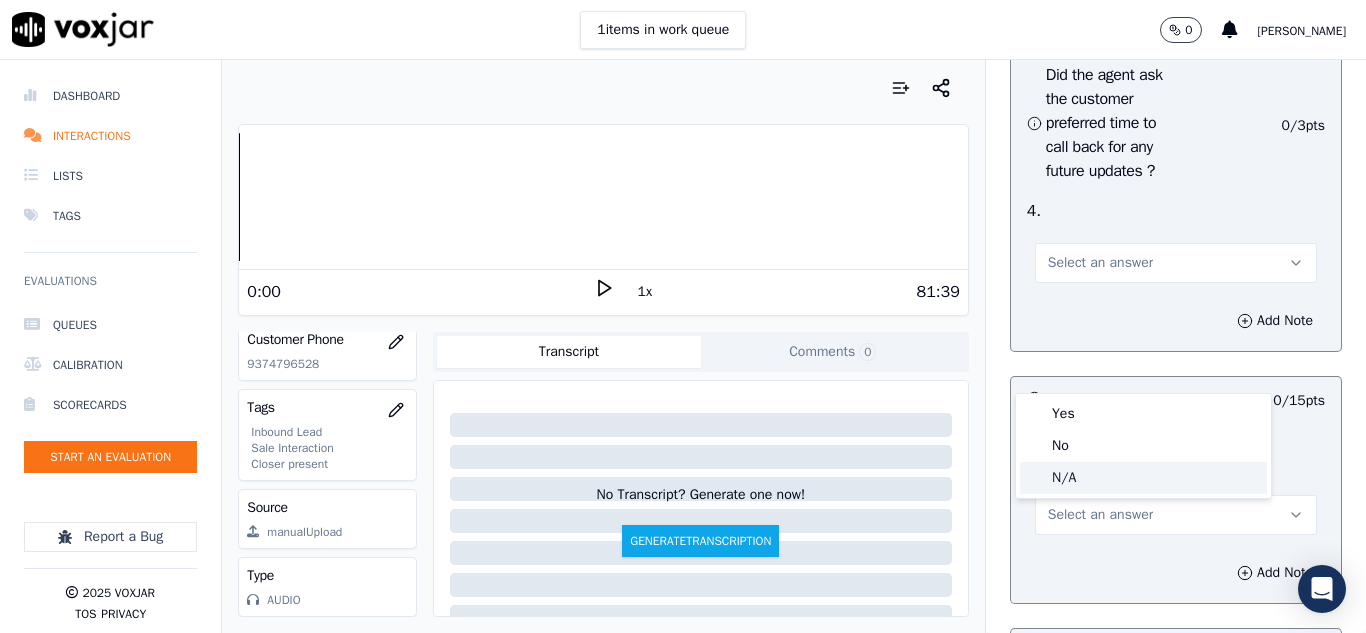 click on "N/A" 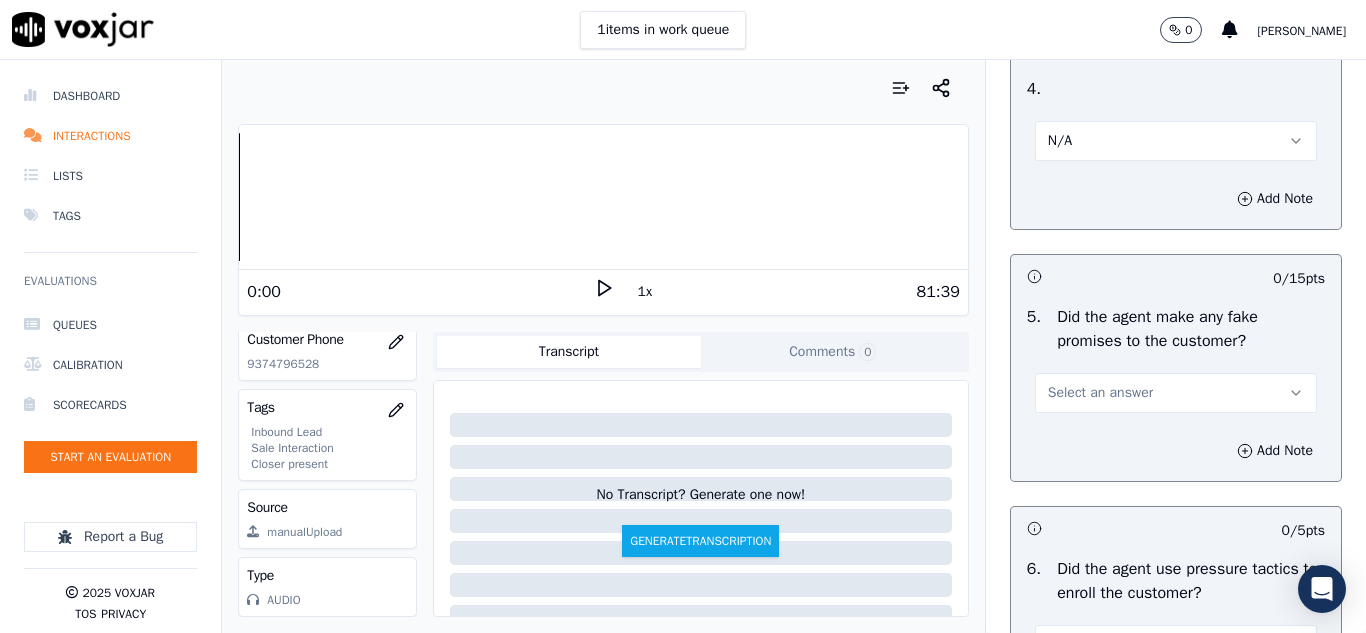 scroll, scrollTop: 5600, scrollLeft: 0, axis: vertical 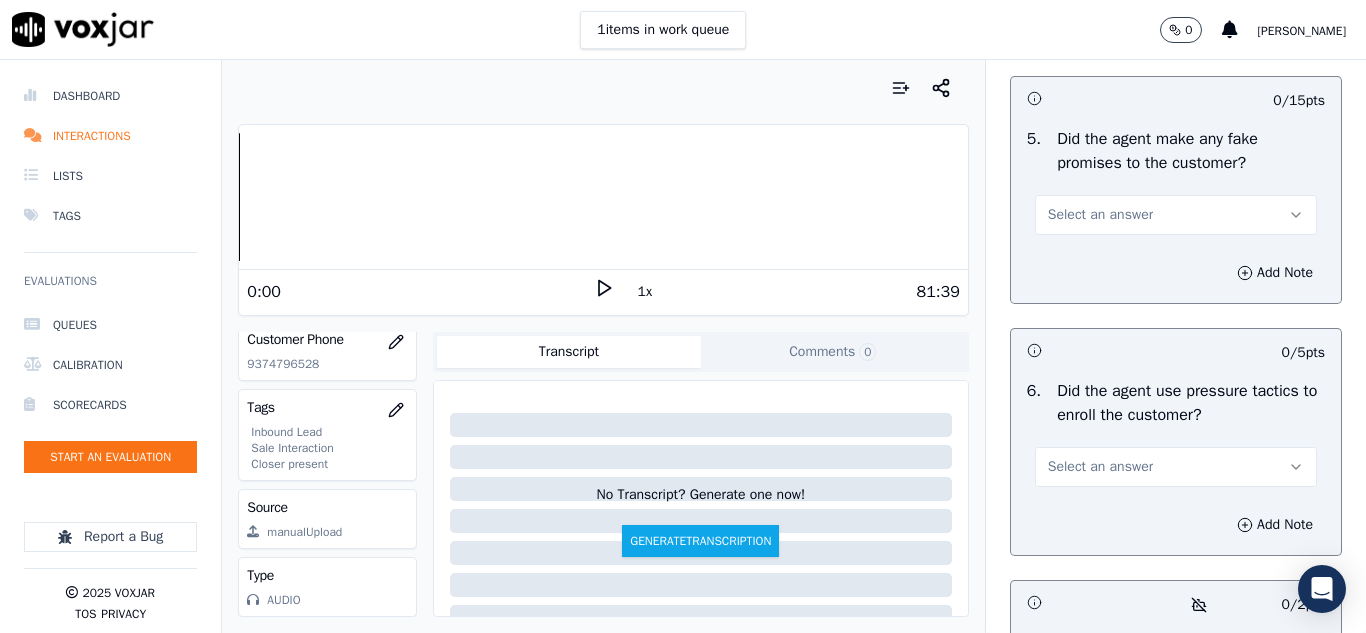 click on "Select an answer" at bounding box center (1100, 215) 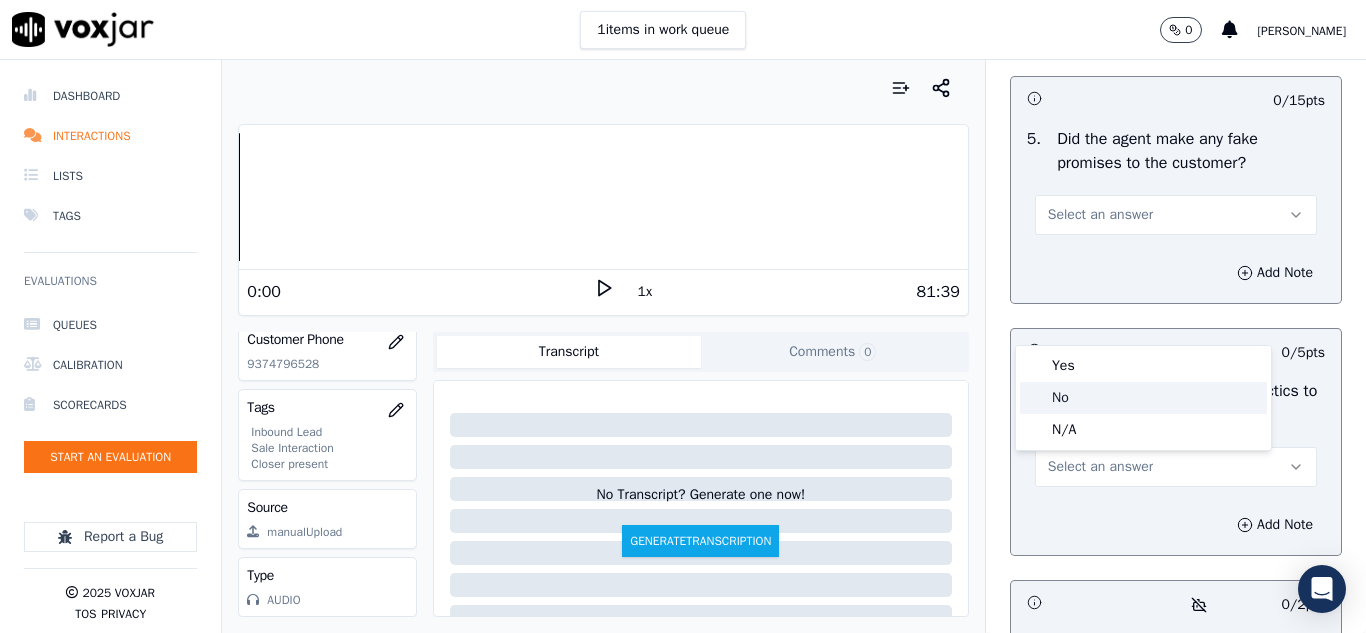click on "No" 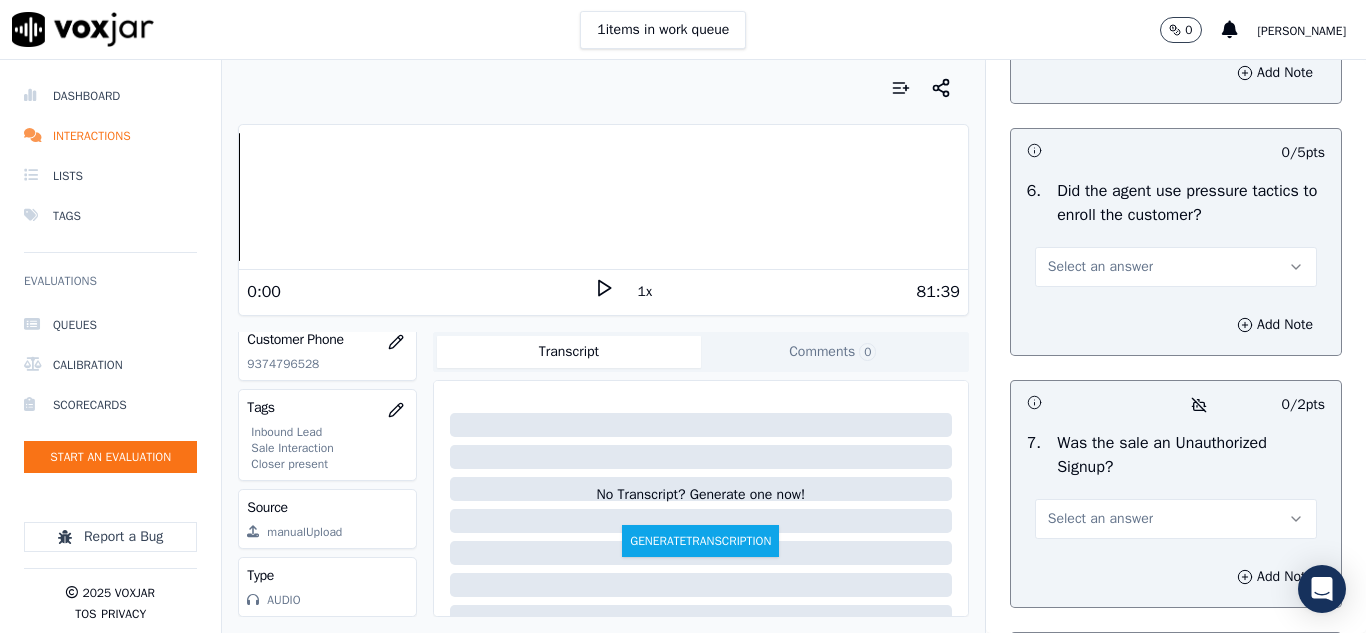 scroll, scrollTop: 5900, scrollLeft: 0, axis: vertical 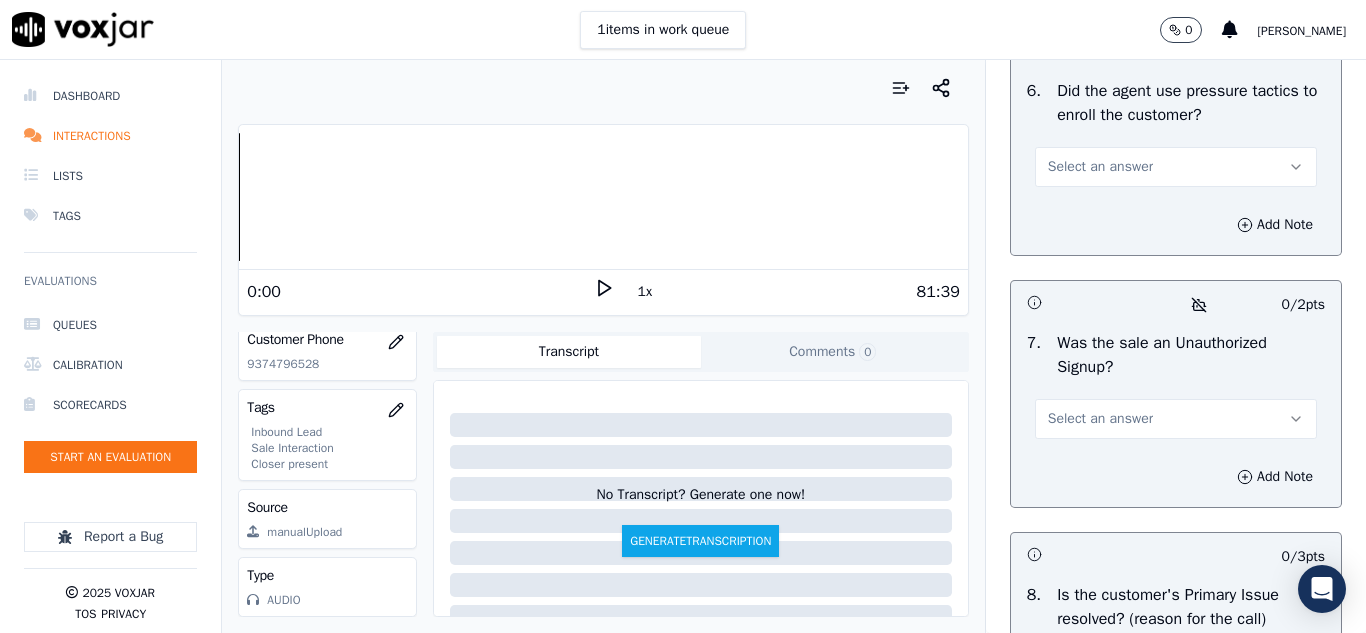 click on "Select an answer" at bounding box center (1100, 167) 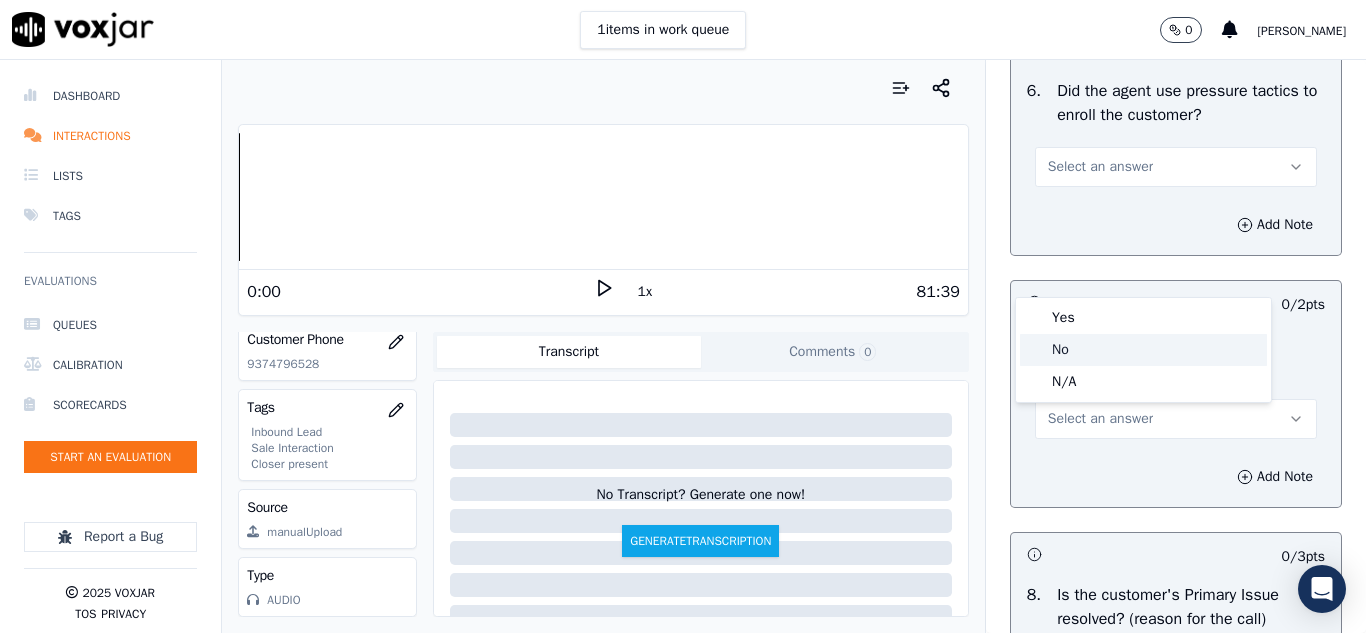 click on "No" 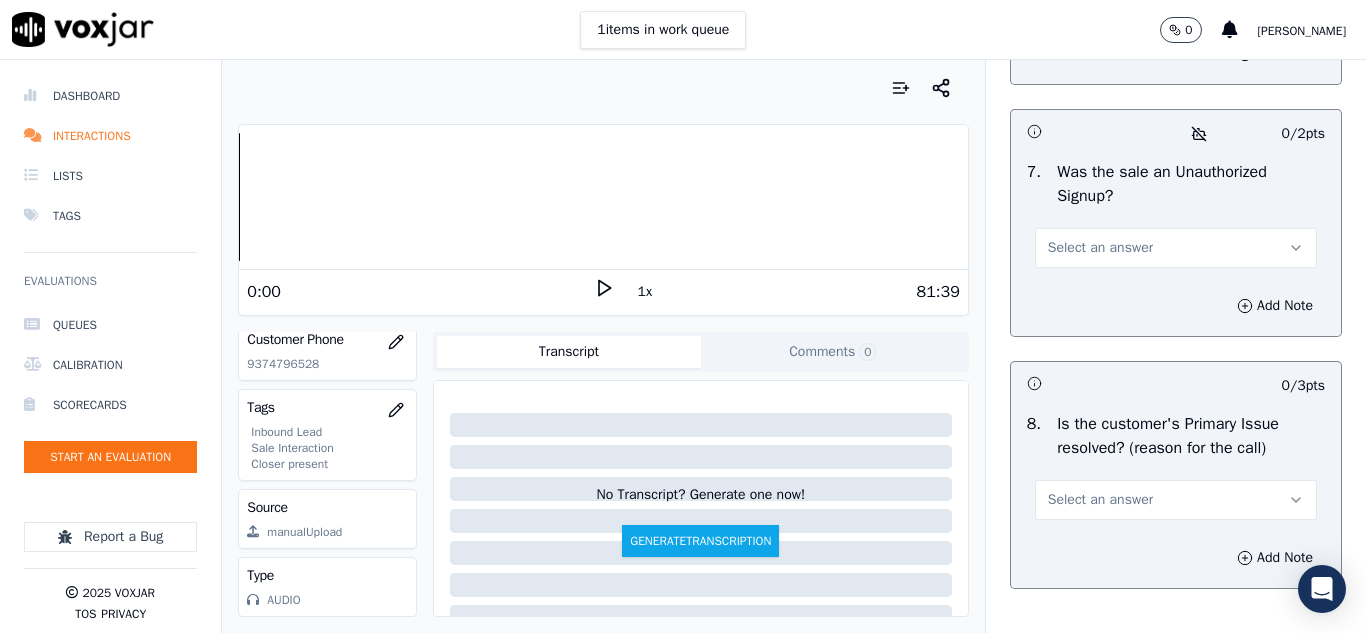 scroll, scrollTop: 6200, scrollLeft: 0, axis: vertical 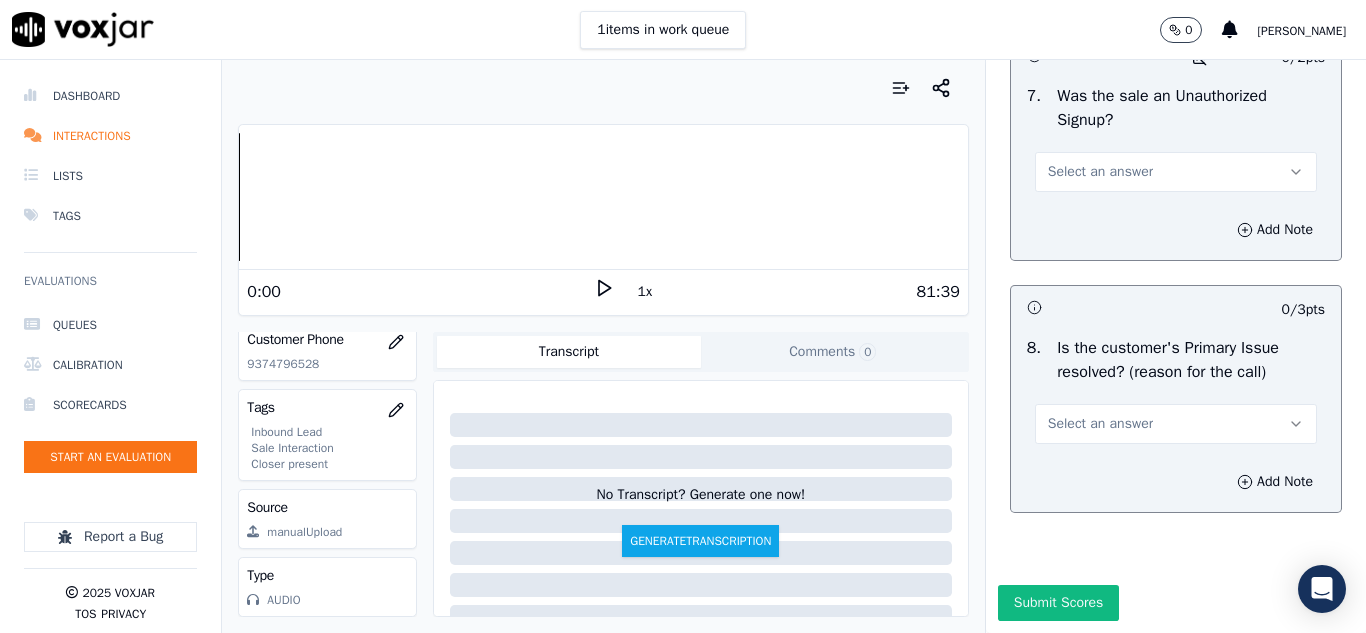 click on "Select an answer" at bounding box center [1100, 172] 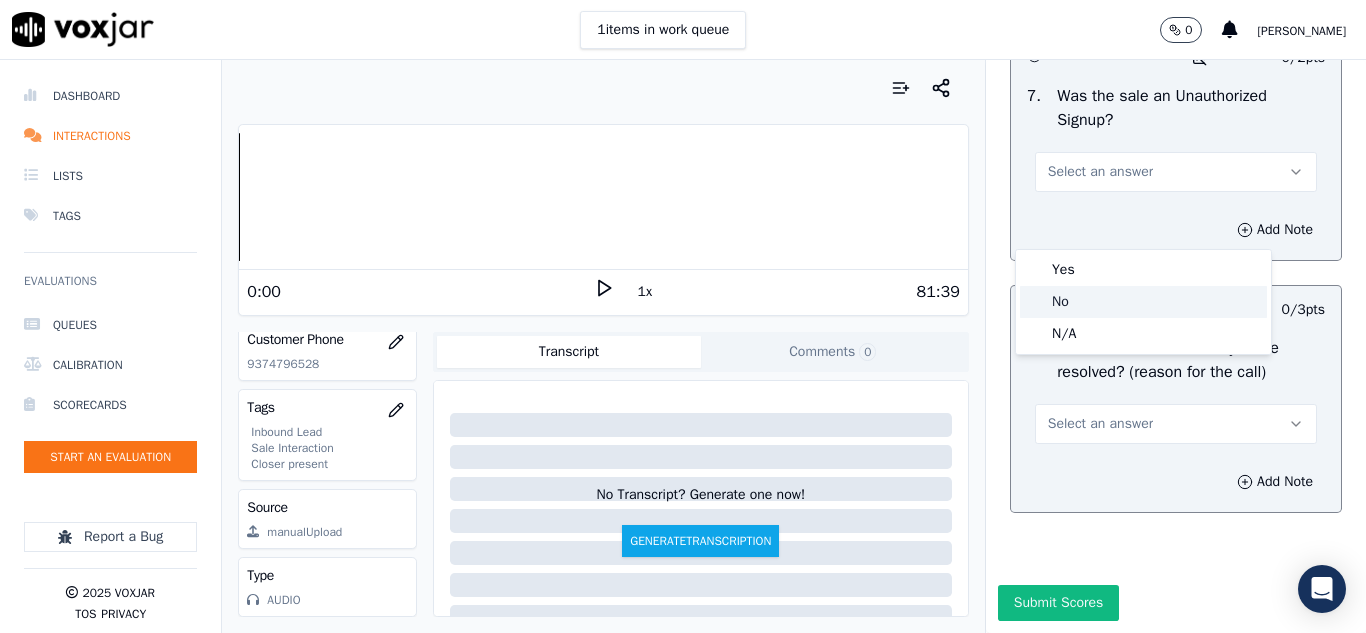 click on "No" 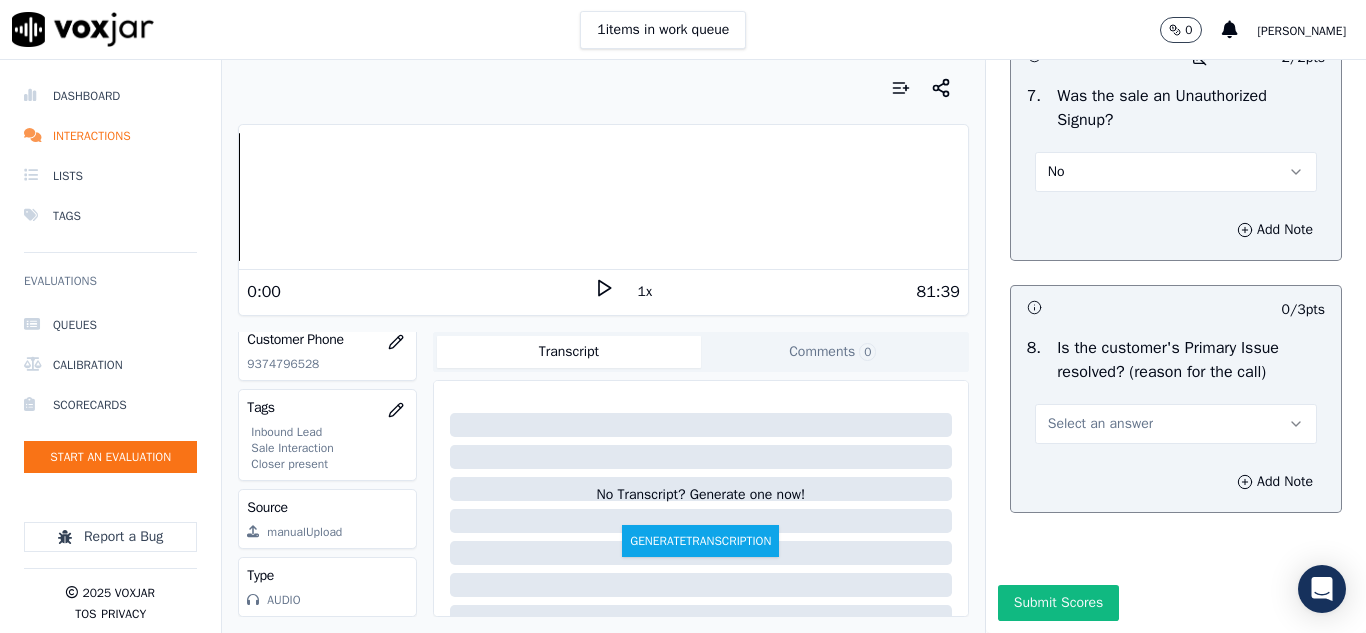 scroll, scrollTop: 6298, scrollLeft: 0, axis: vertical 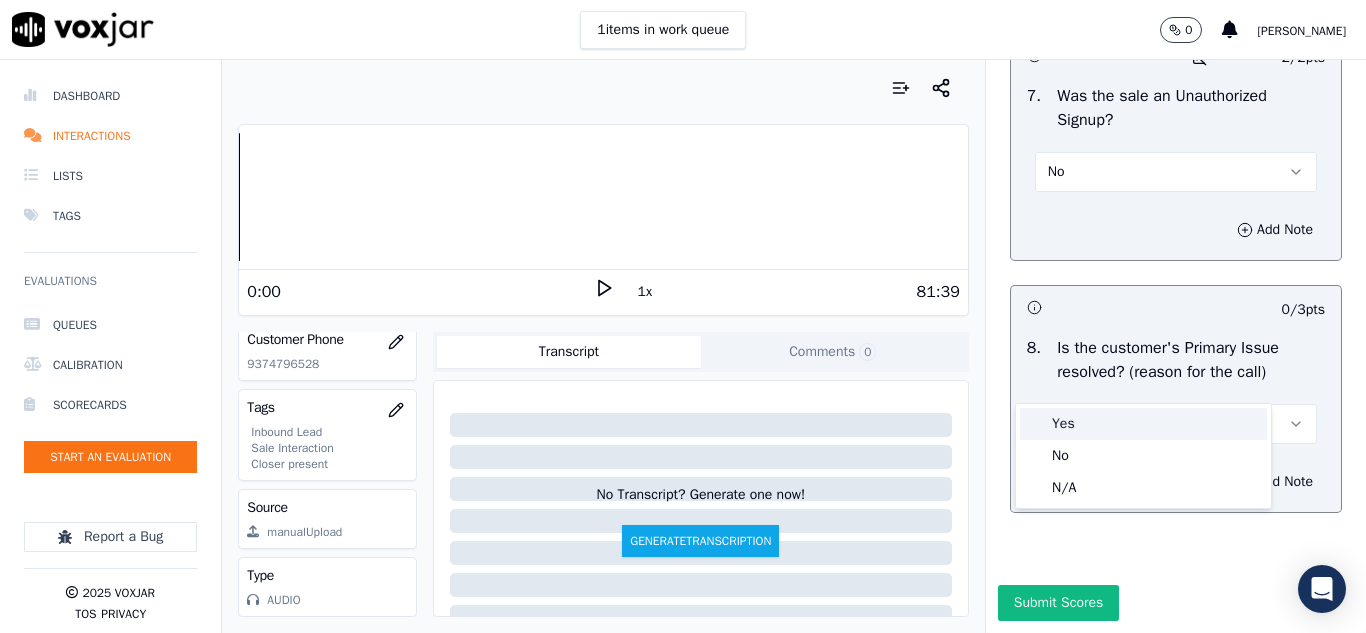 click on "Yes" at bounding box center (1143, 424) 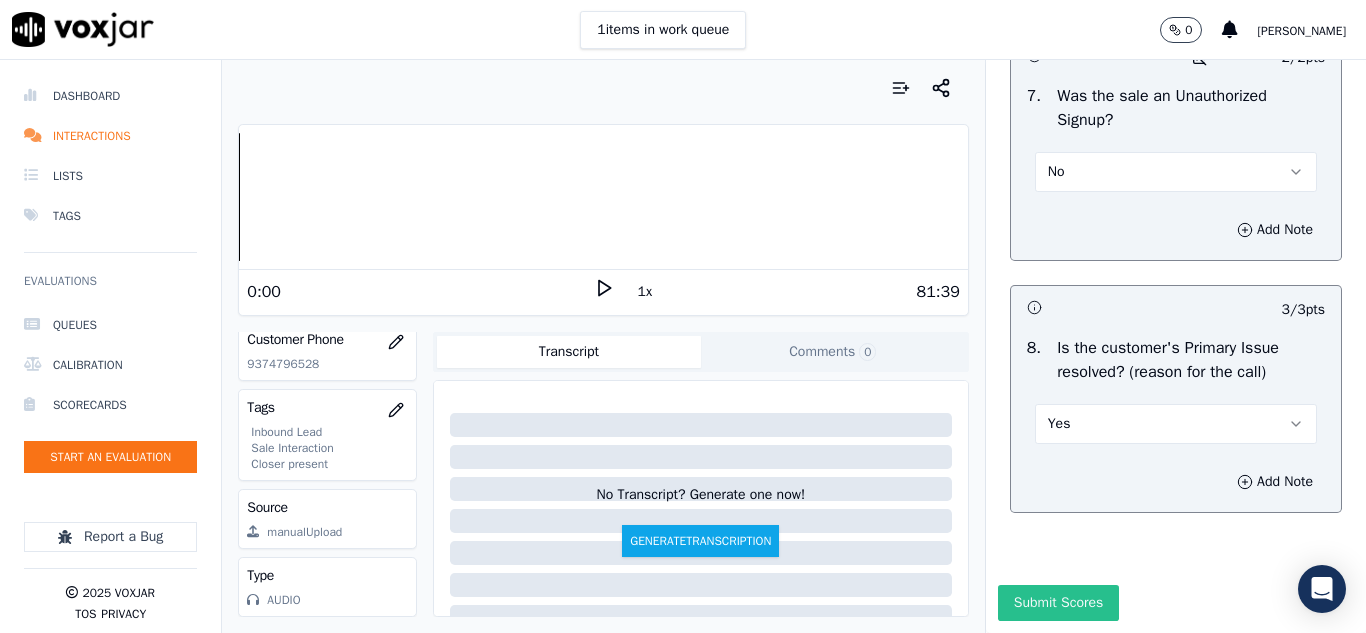 click on "Submit Scores" at bounding box center [1058, 603] 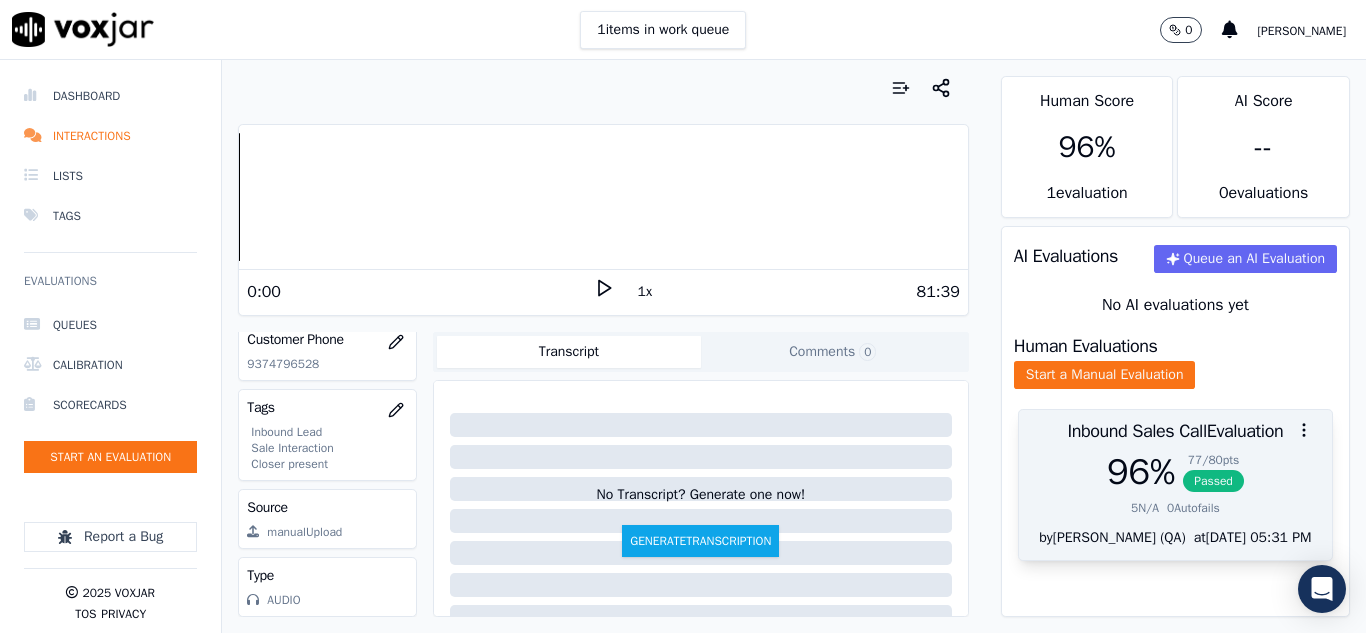 click on "Passed" at bounding box center (1213, 481) 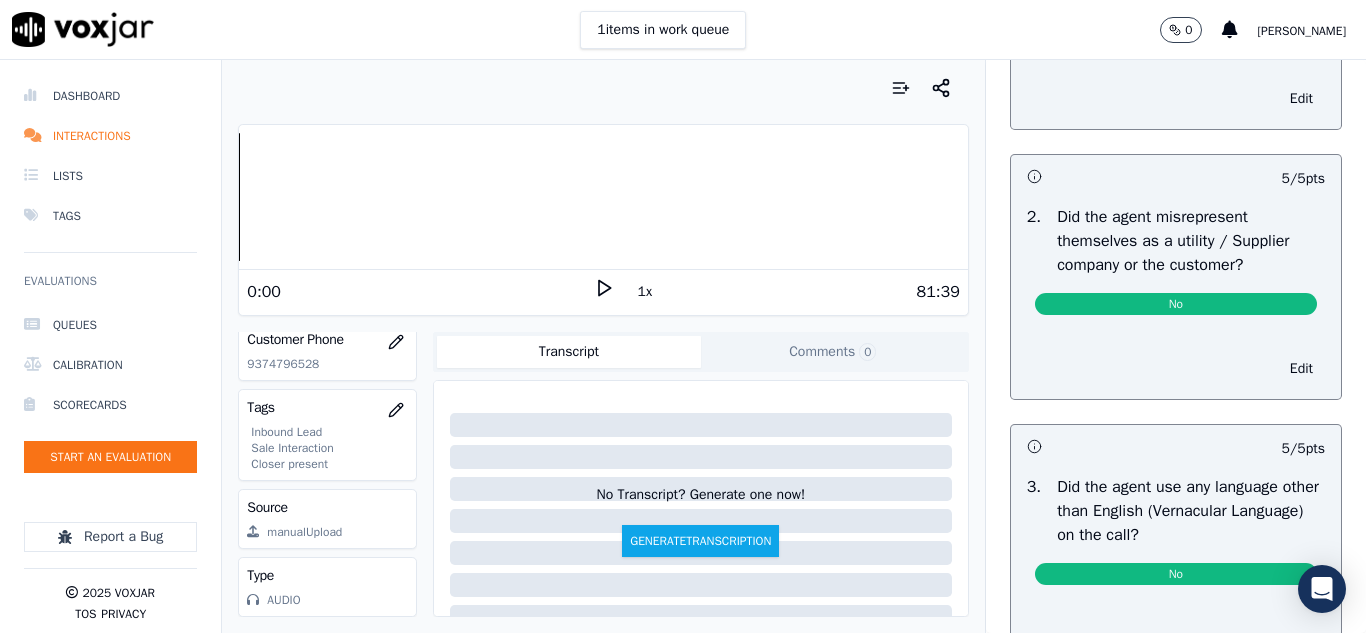 scroll, scrollTop: 2800, scrollLeft: 0, axis: vertical 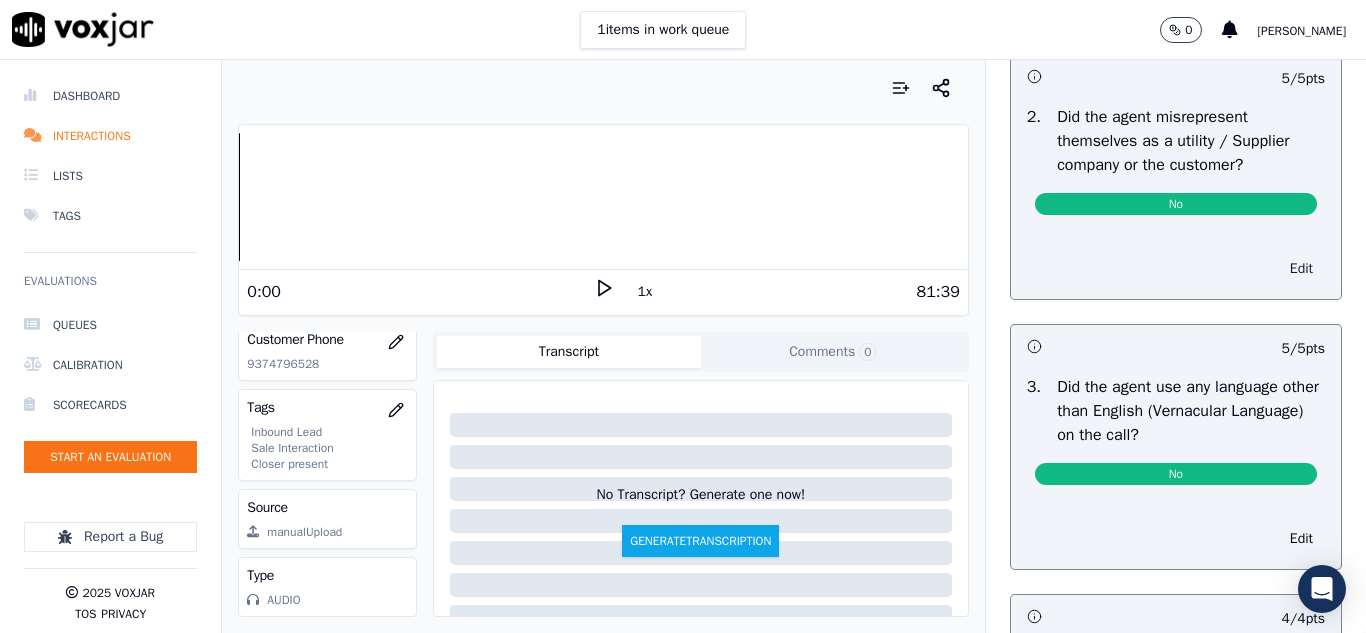 click on "Edit" at bounding box center (1301, 269) 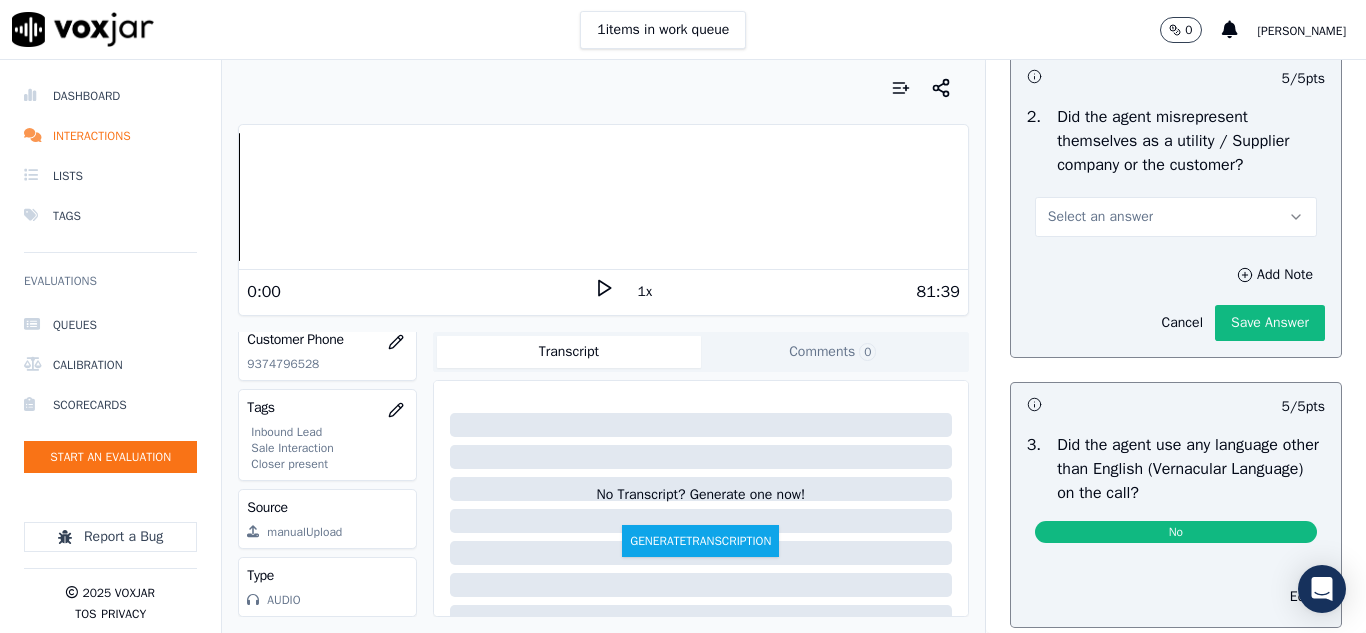 drag, startPoint x: 1109, startPoint y: 292, endPoint x: 1100, endPoint y: 300, distance: 12.0415945 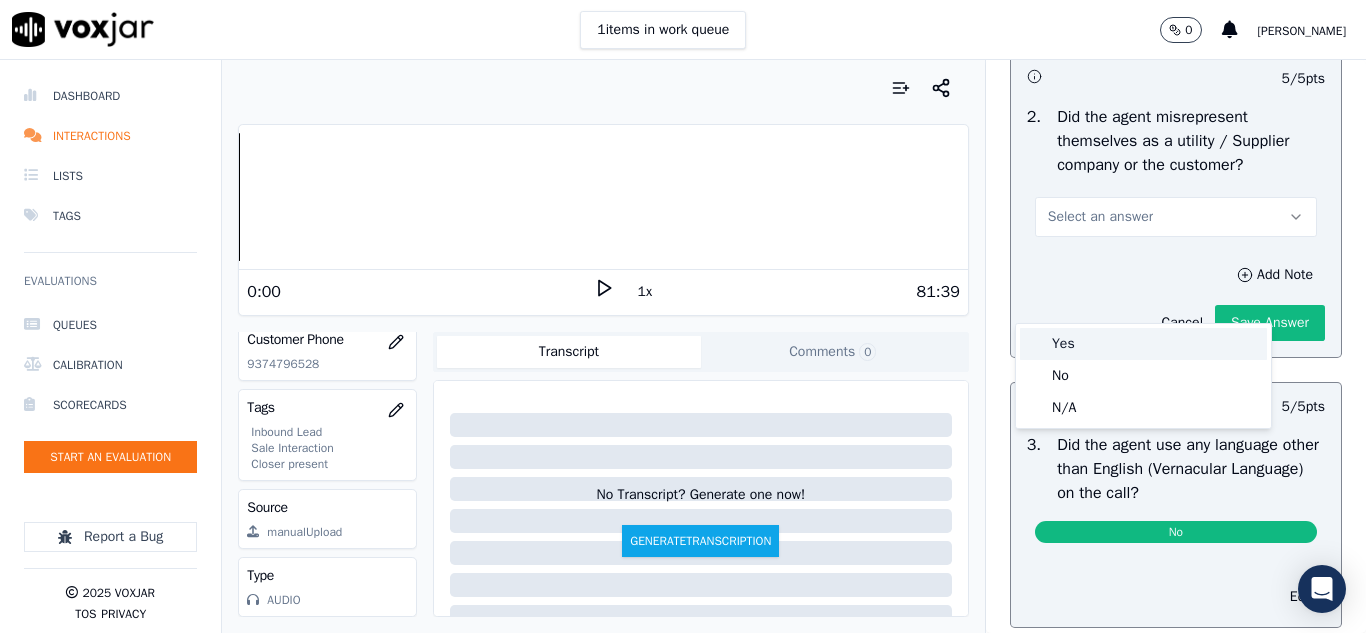 click on "Yes" at bounding box center (1143, 344) 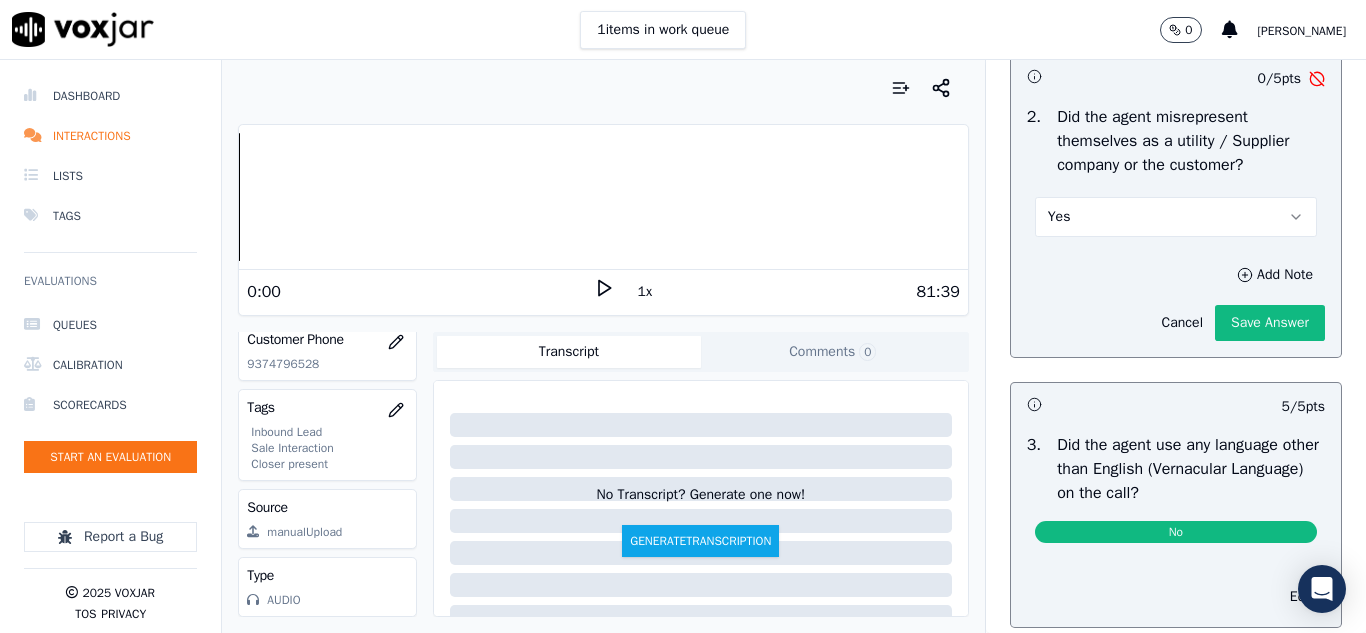 click on "Yes" at bounding box center (1176, 217) 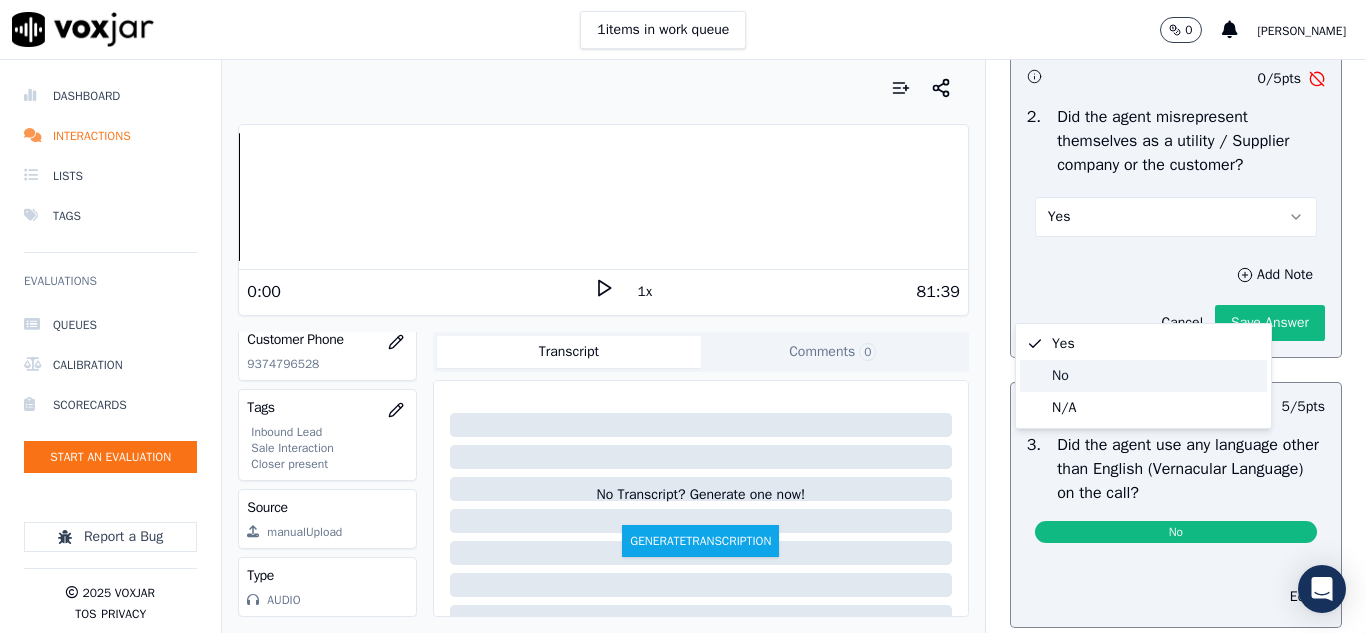 click on "No" 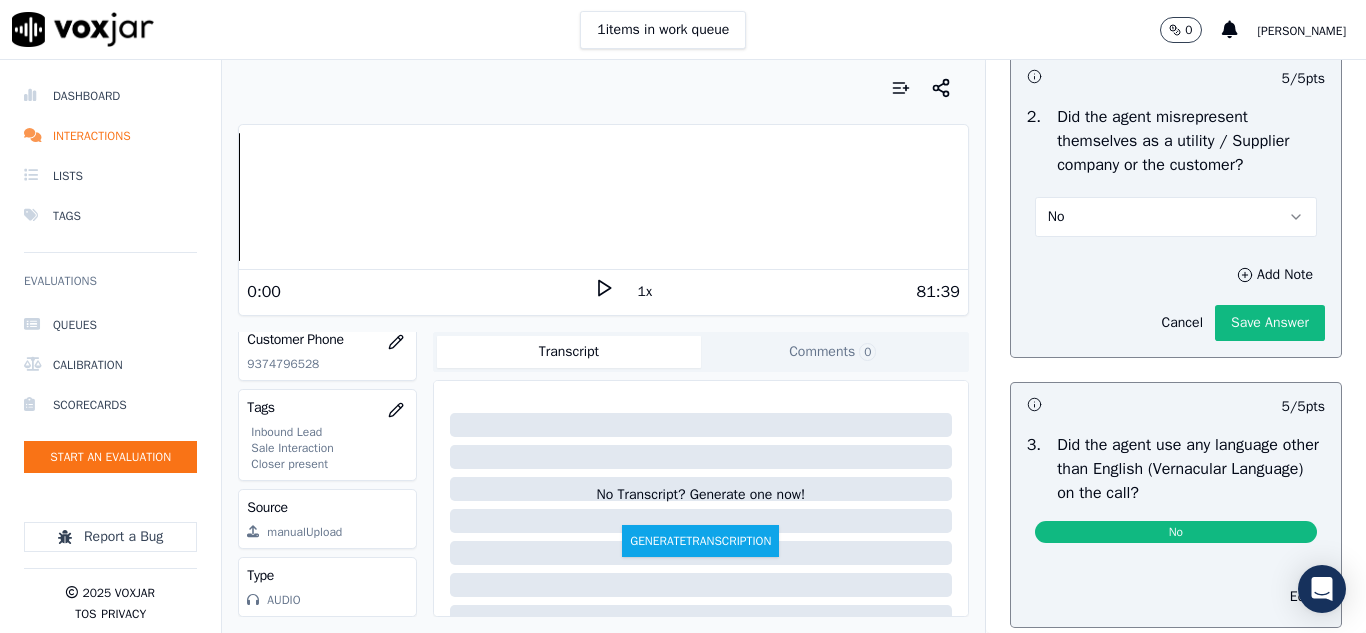 click on "No" at bounding box center [1176, 217] 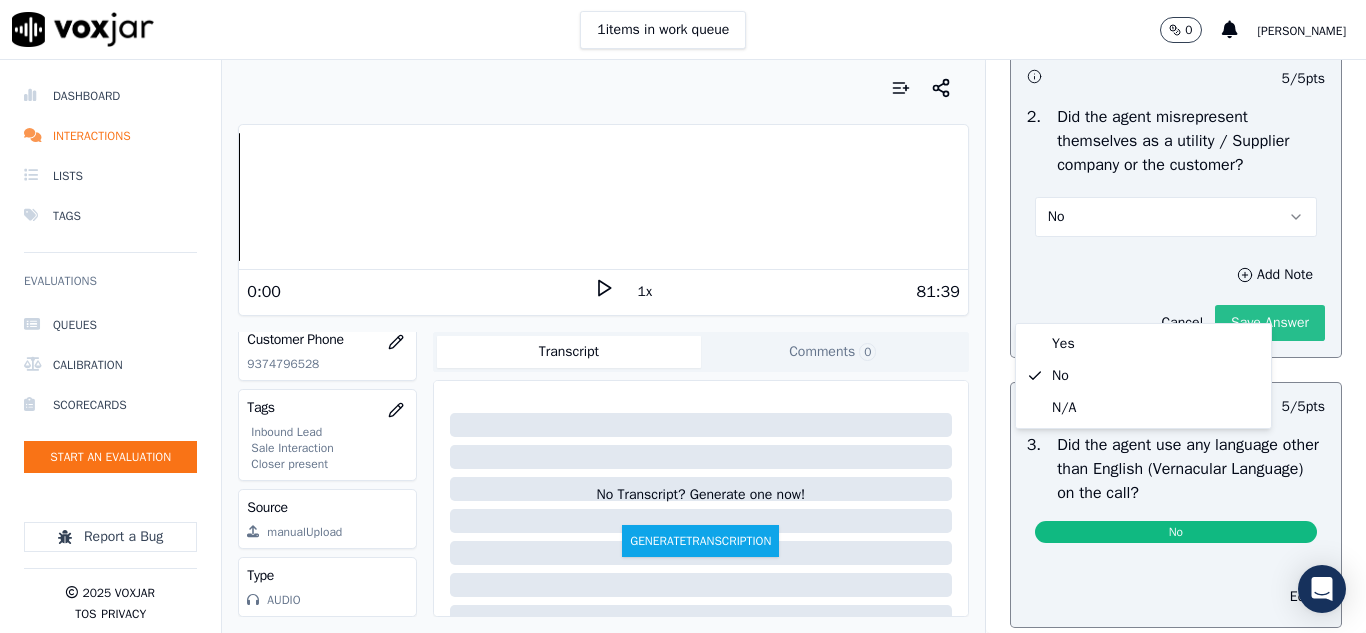click on "Save Answer" 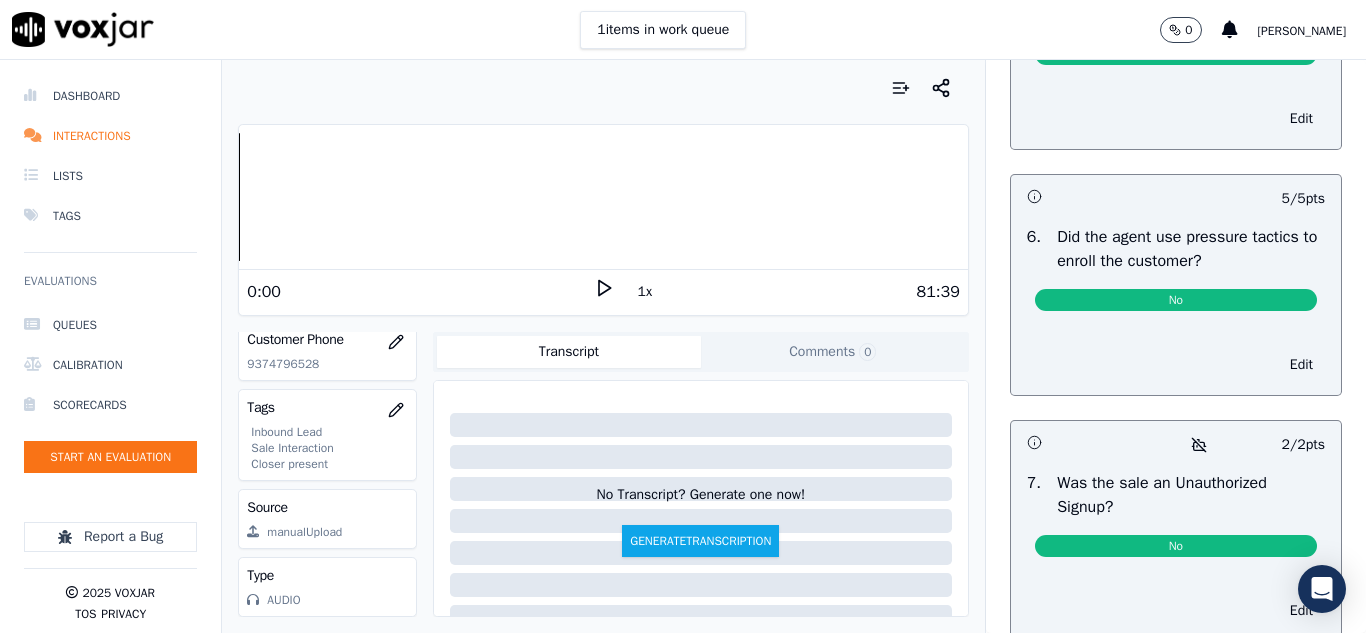 scroll, scrollTop: 5554, scrollLeft: 0, axis: vertical 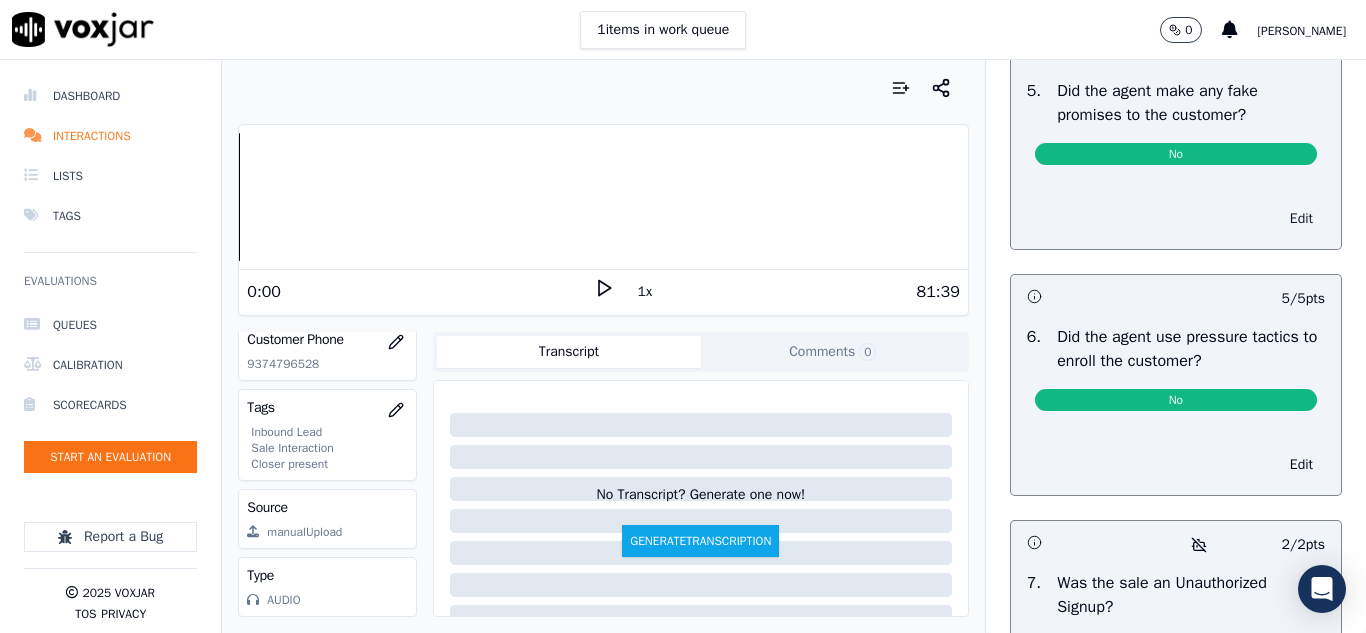 click on "Edit" at bounding box center [1301, 219] 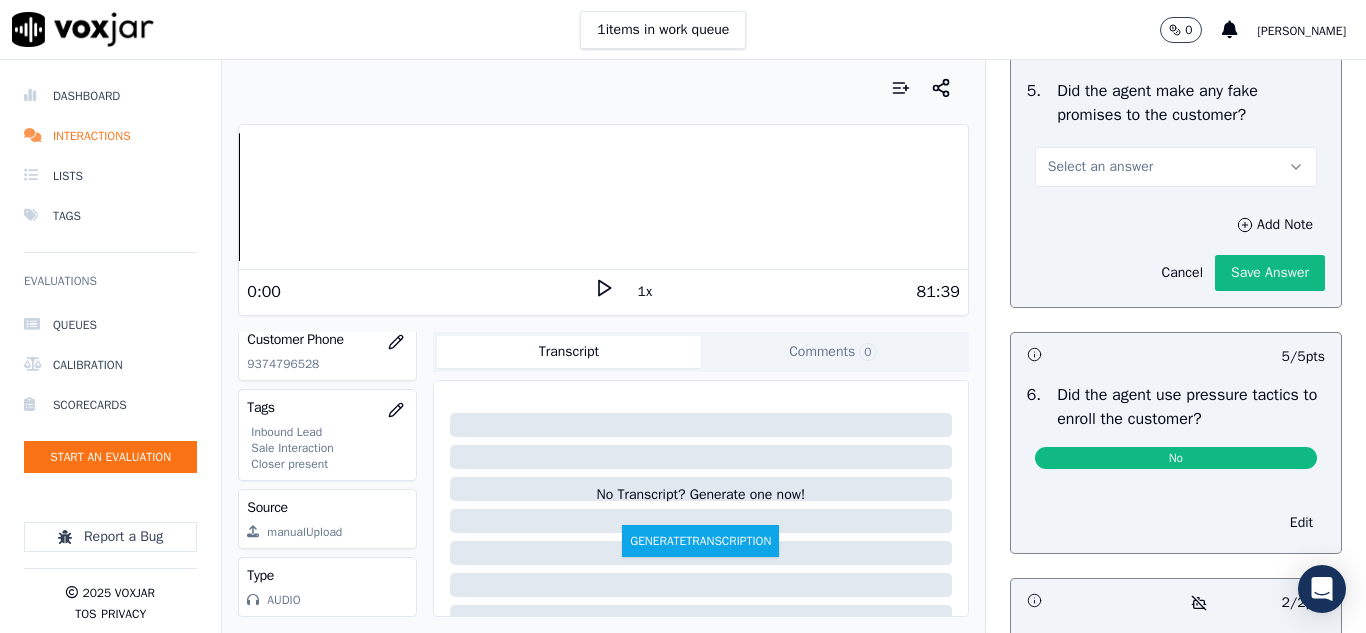 click on "Select an answer" at bounding box center (1100, 167) 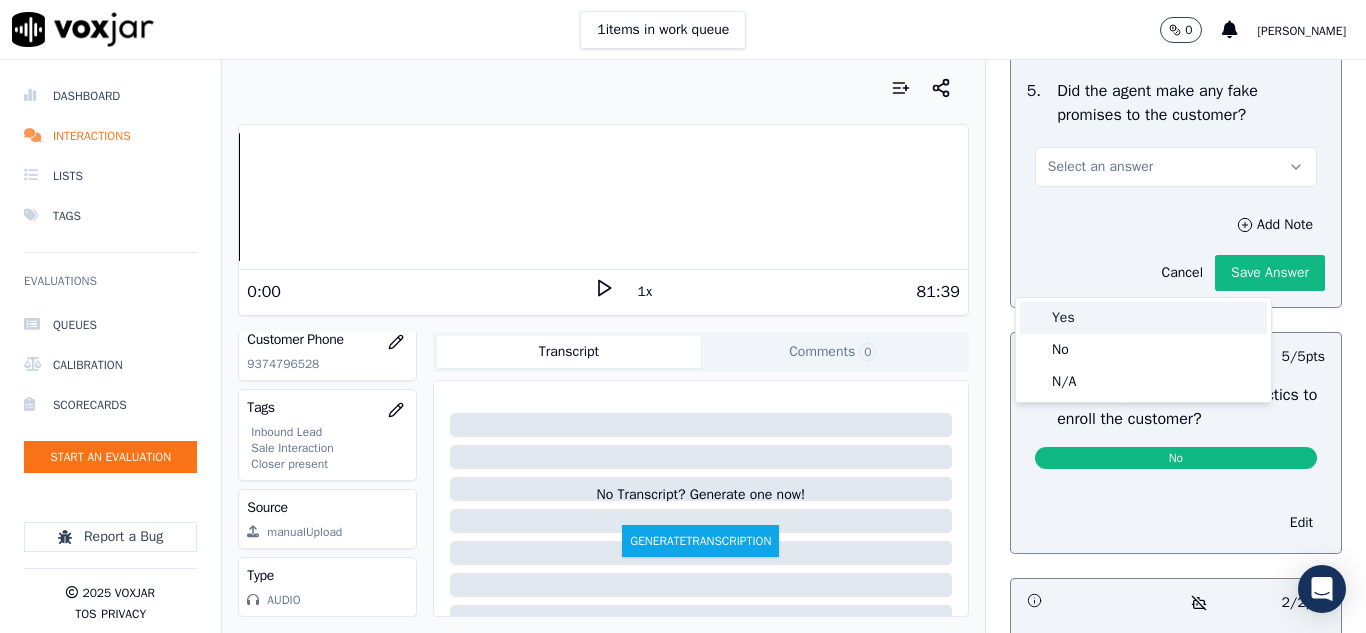 click on "Yes" at bounding box center [1143, 318] 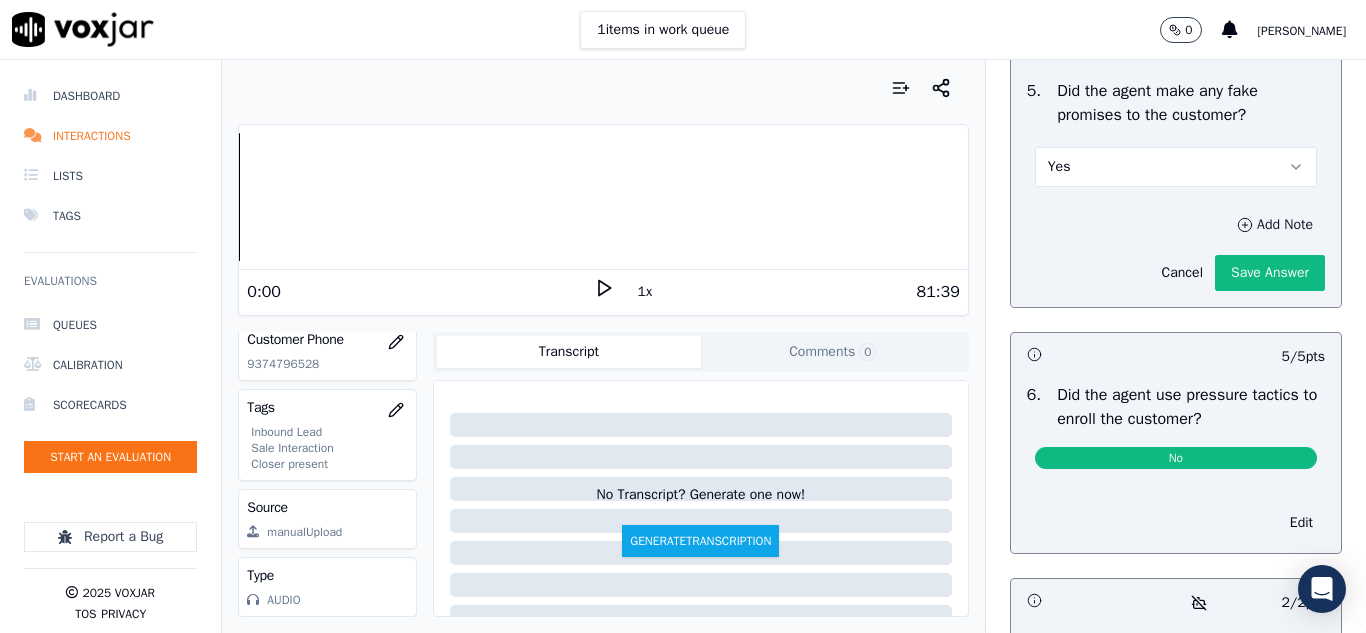 click 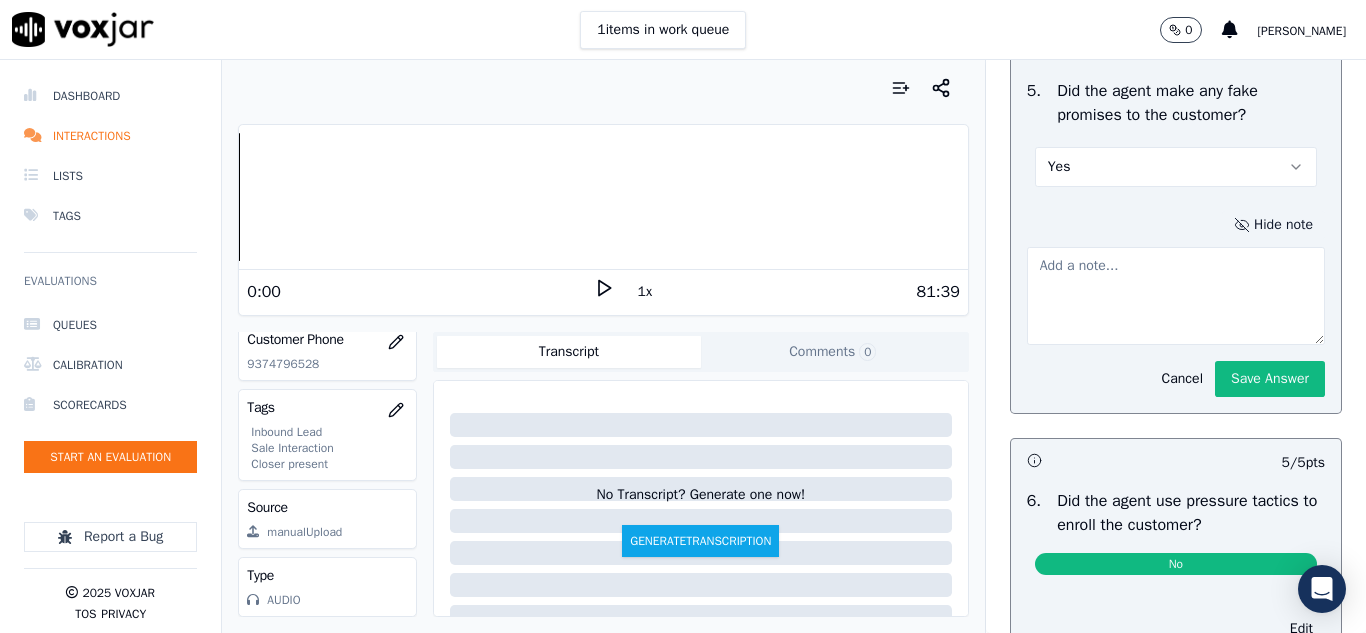 click at bounding box center (1176, 296) 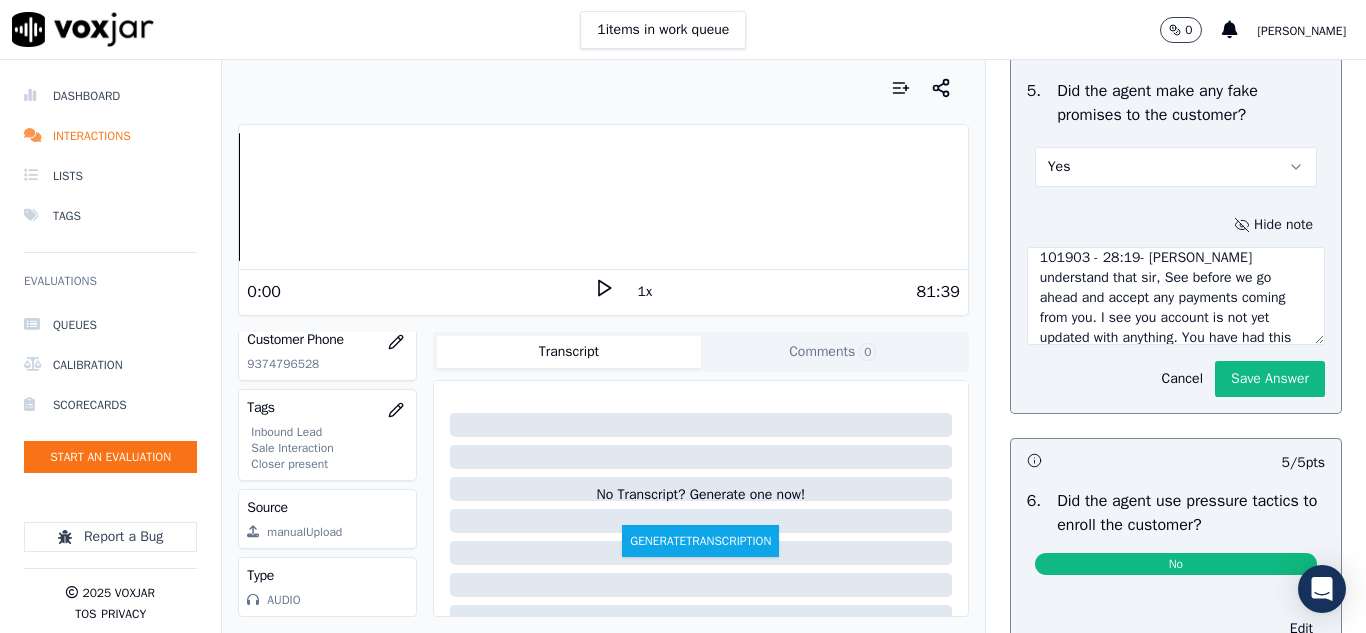 scroll, scrollTop: 0, scrollLeft: 0, axis: both 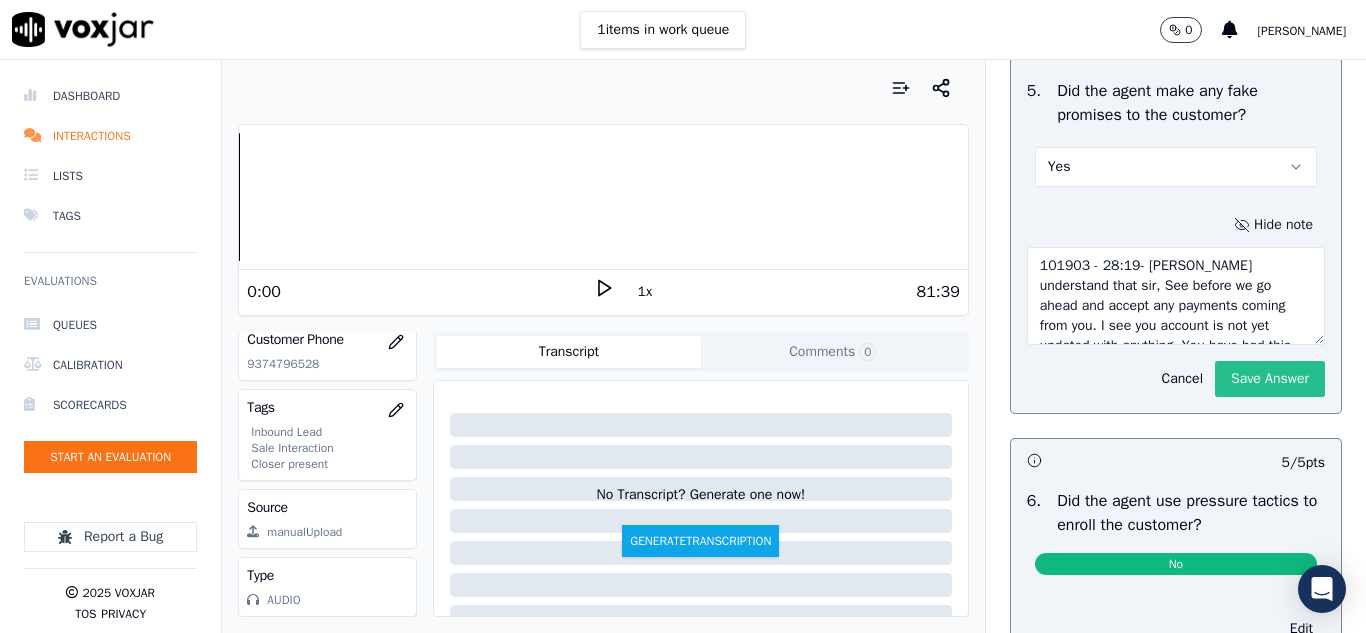 type on "101903 - 28:19- [PERSON_NAME] understand that sir, See before we go ahead and accept any payments coming from you. I see you account is not yet updated with anything. You have had this notice on your account , on your [US_STATE] bill from the past three months stating that your rates and charges has long expired. Your electric supply rates are not yet updated with the new low rate or fixed rate that you should get updated with. So your account is also in a pending update, so first we need to get the update completed then I'll able to process your payment and more over to this will give you some benefits also.
29:09- okay so right now what you are paying is as per the market. As per the market you know you can end up paying.....29:21 - your bills have gone much much high and that is the reason why your account is showing at the disc risk because you are paying high bill." 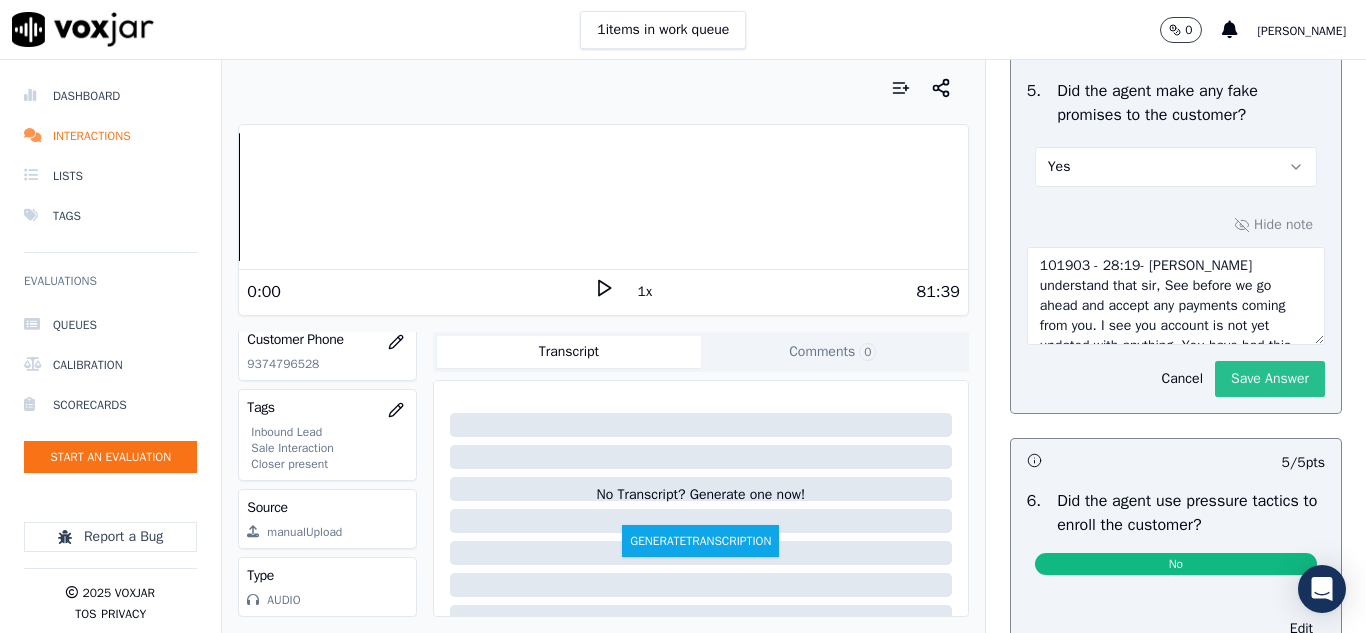 click on "Save Answer" 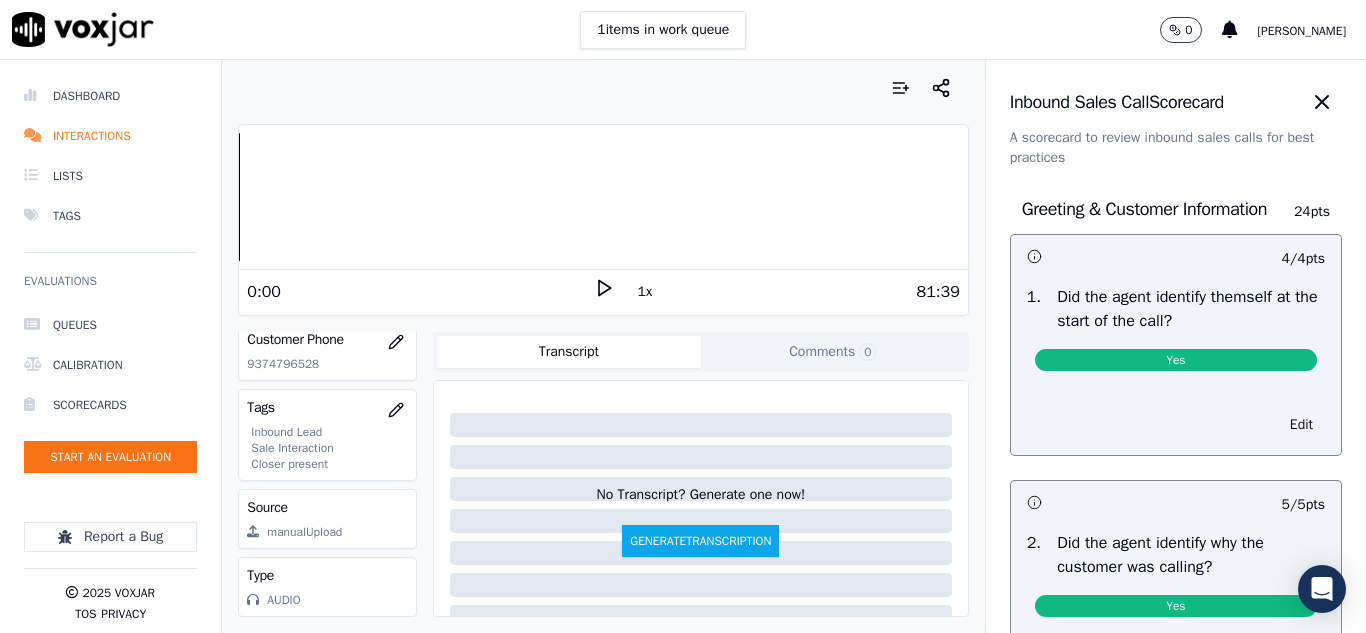 scroll, scrollTop: 0, scrollLeft: 0, axis: both 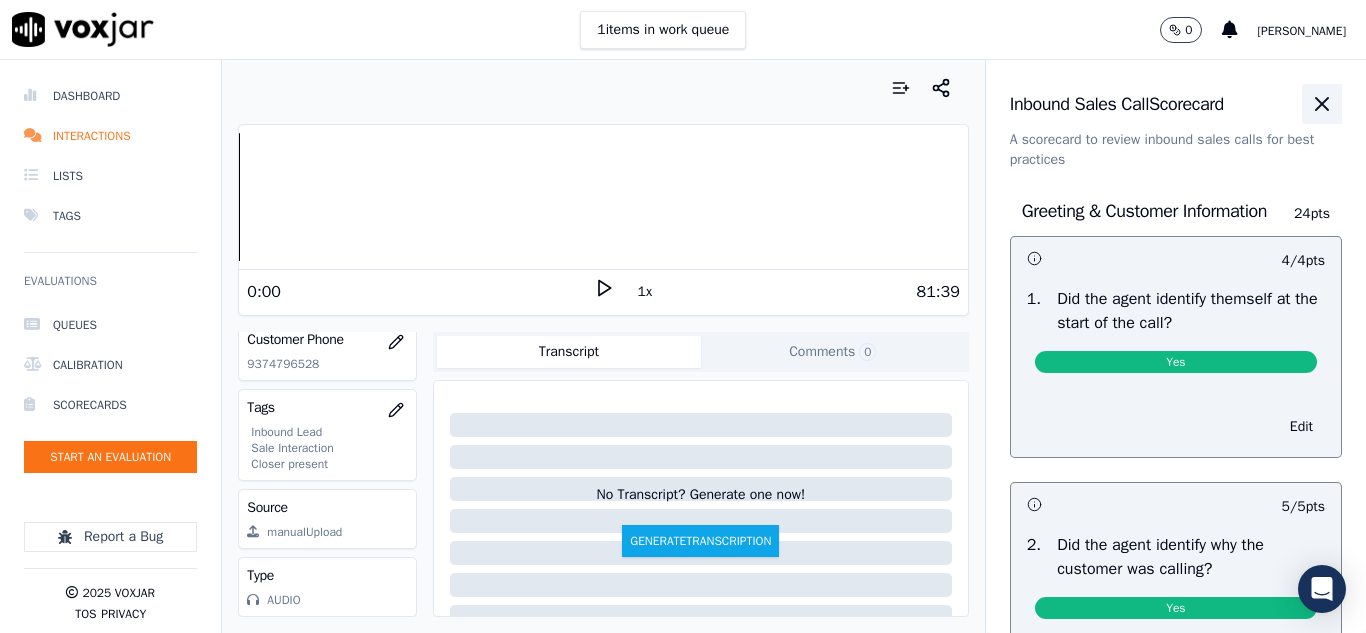 click 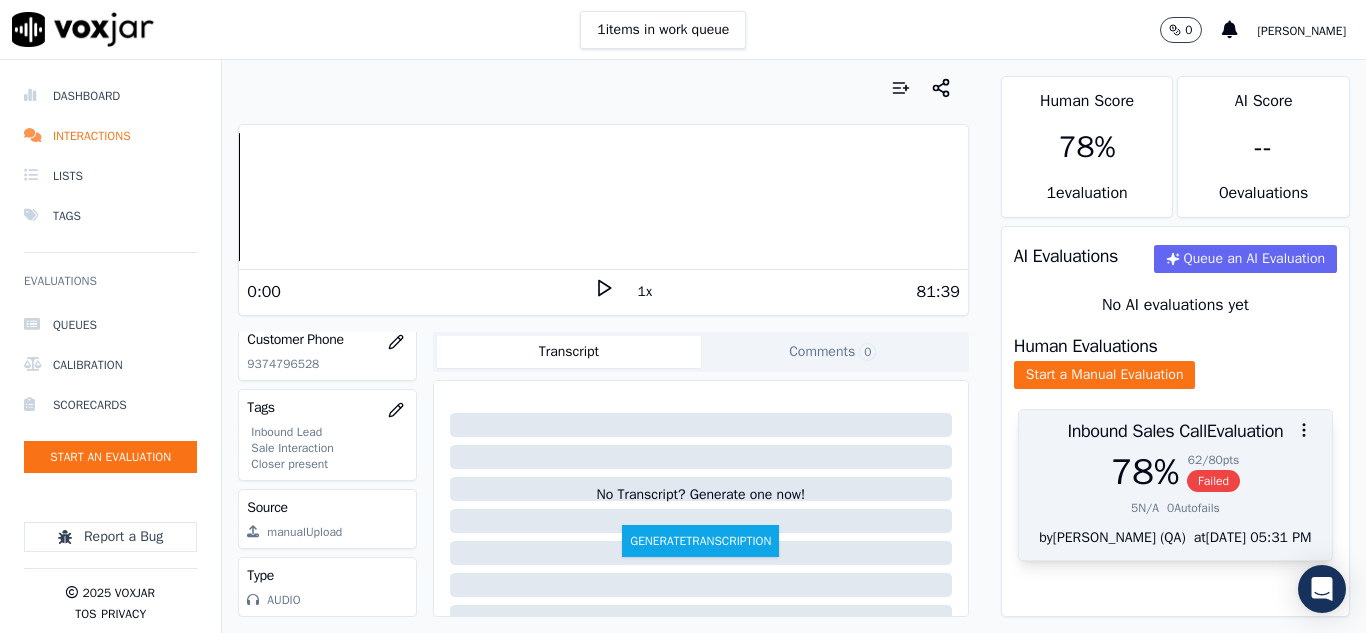 click on "Failed" at bounding box center (1213, 481) 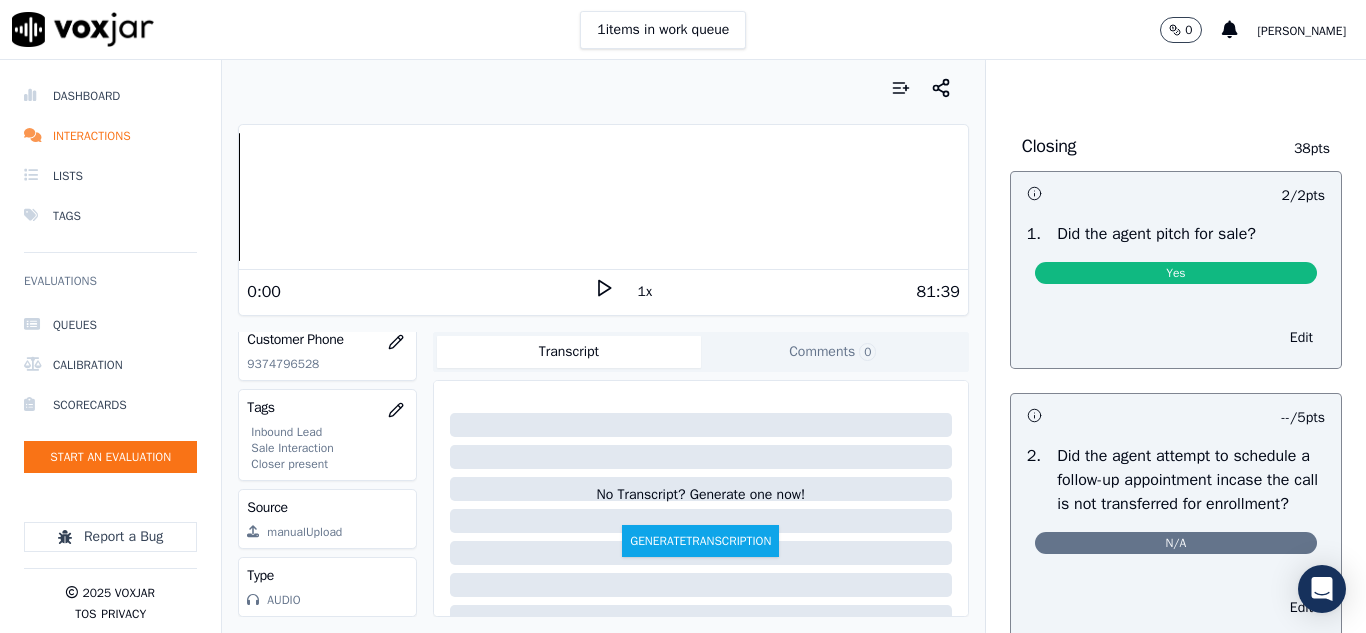 scroll, scrollTop: 4500, scrollLeft: 0, axis: vertical 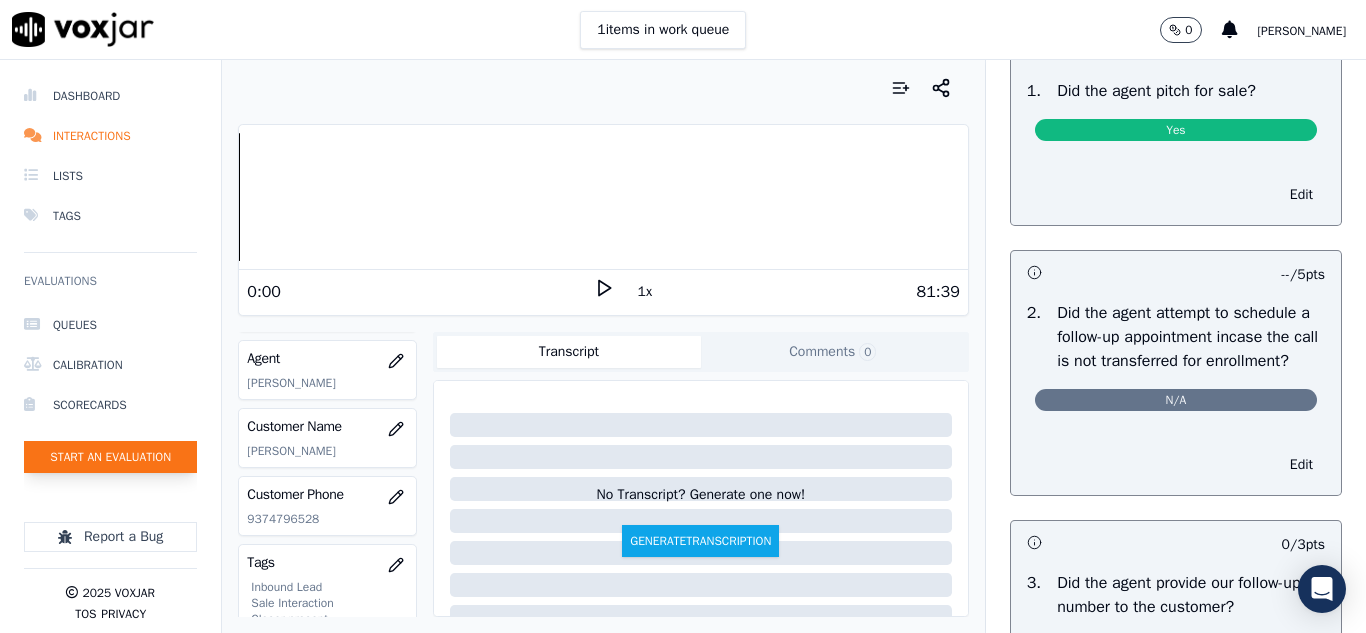 click on "Start an Evaluation" 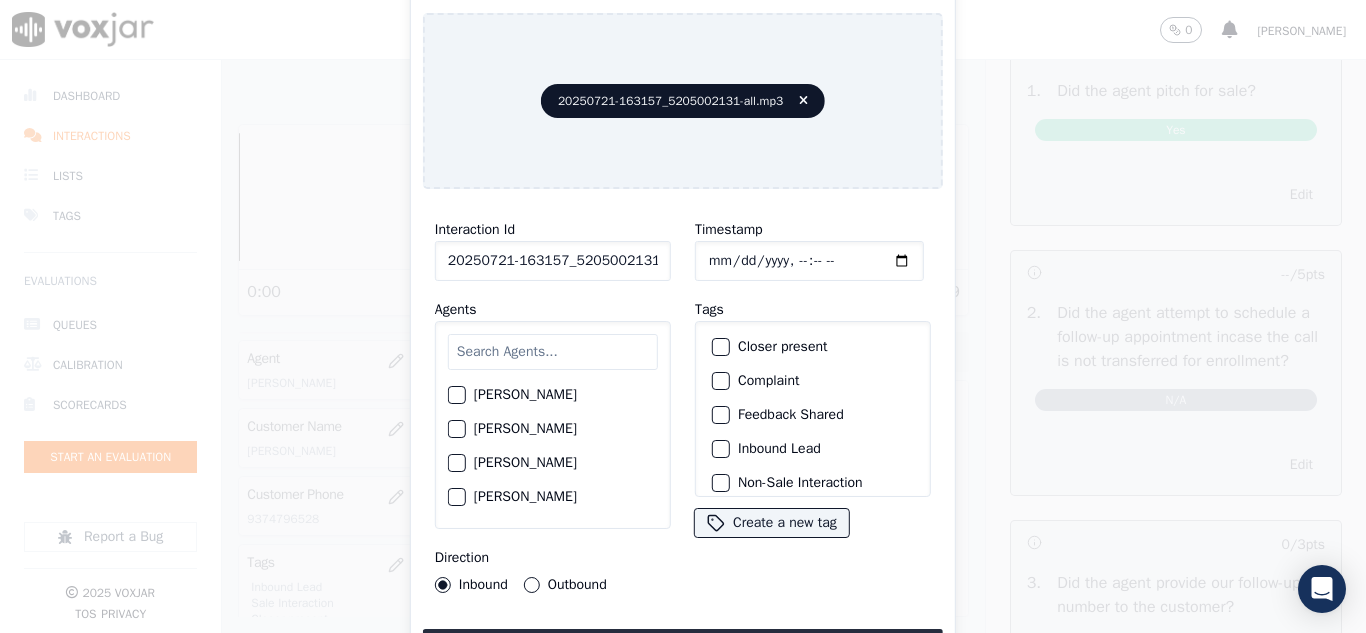 scroll, scrollTop: 0, scrollLeft: 40, axis: horizontal 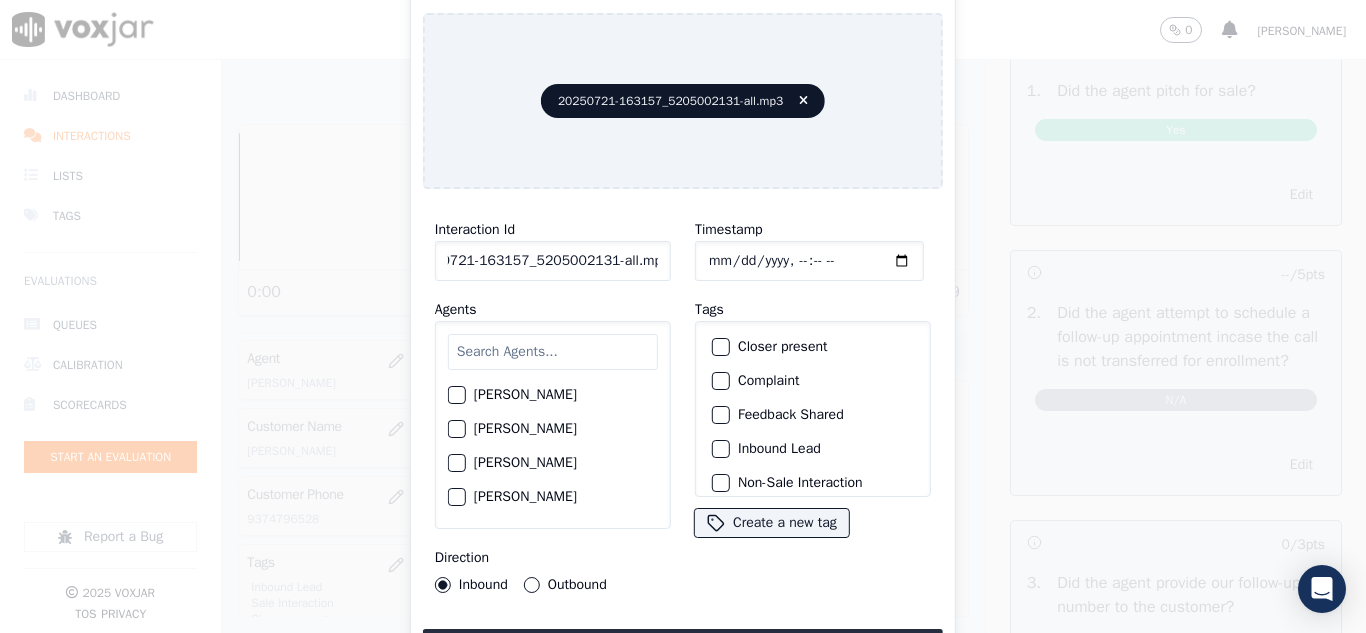 drag, startPoint x: 642, startPoint y: 254, endPoint x: 725, endPoint y: 254, distance: 83 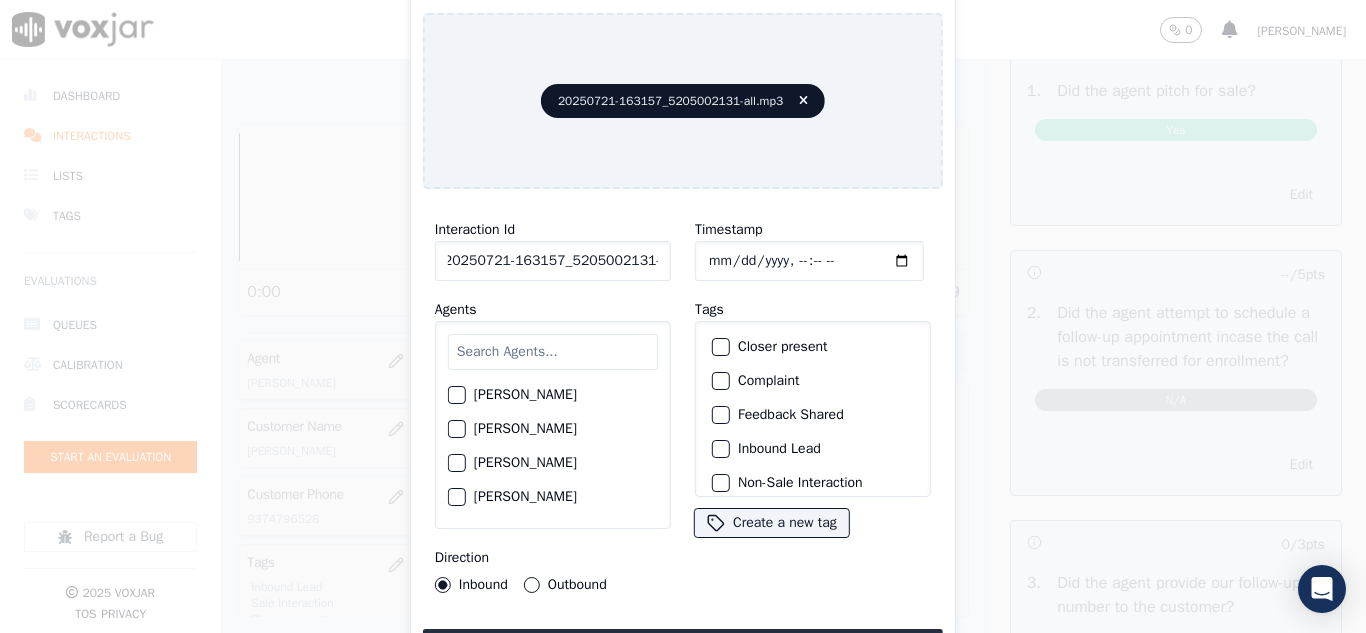 scroll, scrollTop: 0, scrollLeft: 11, axis: horizontal 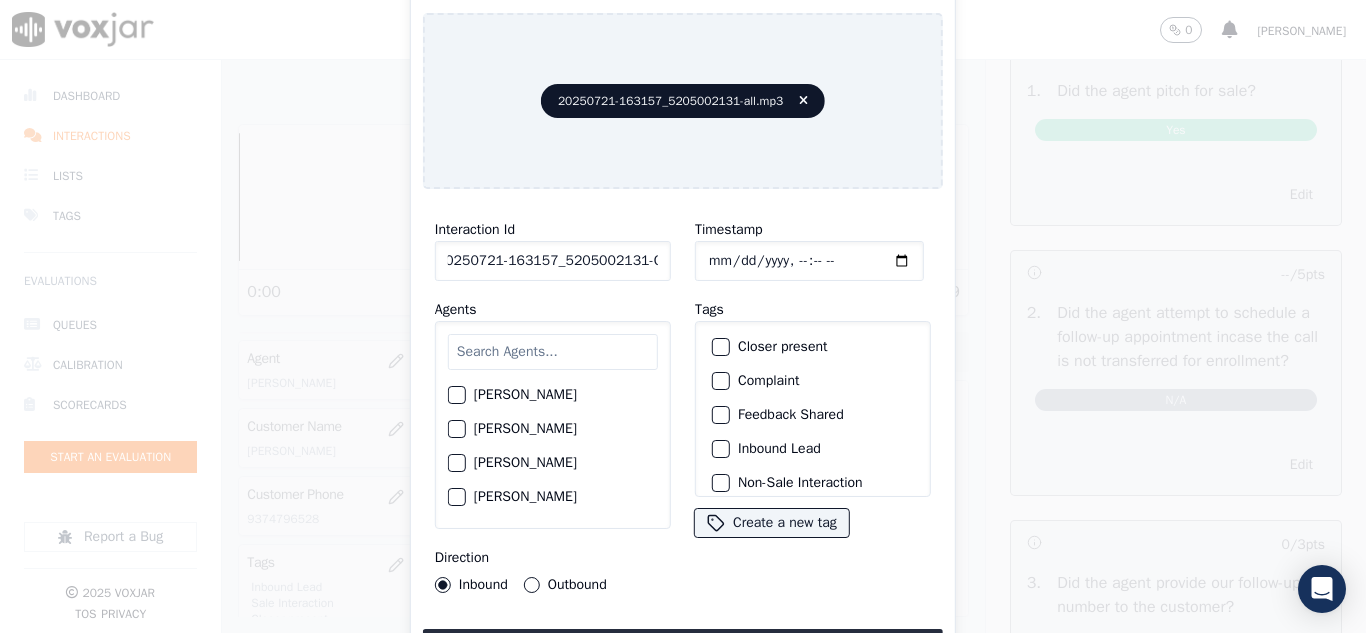type on "20250721-163157_5205002131-C1" 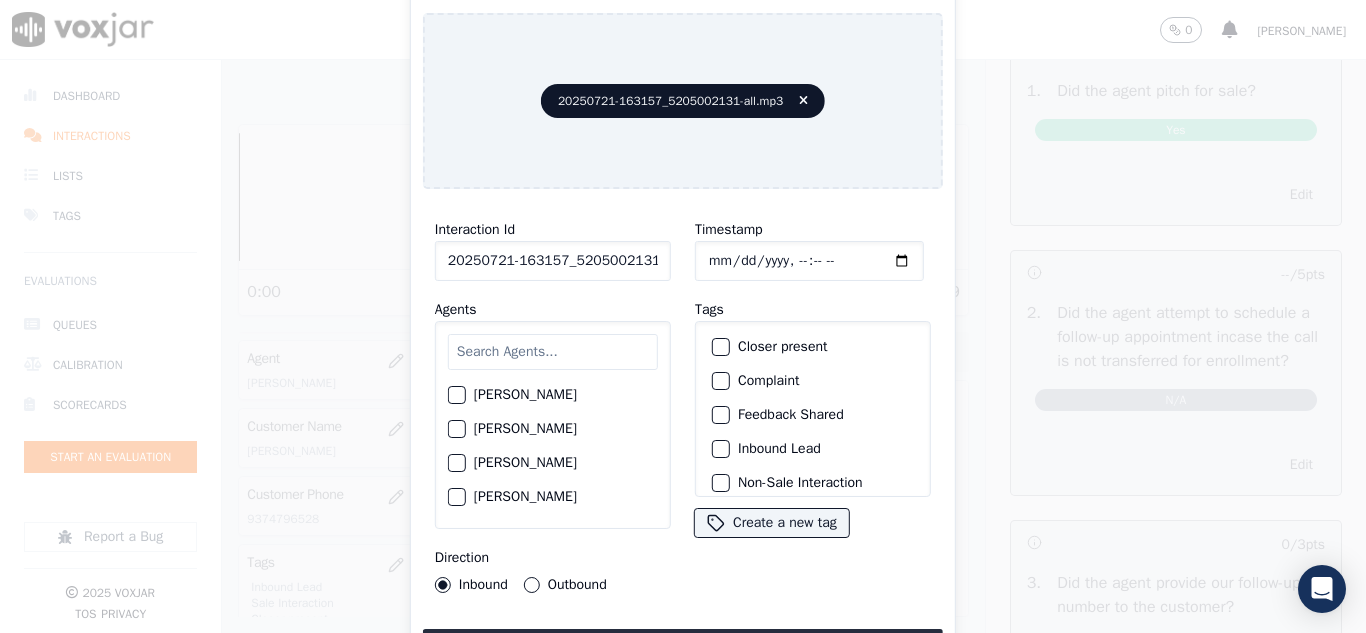type on "[DATE]T12:39" 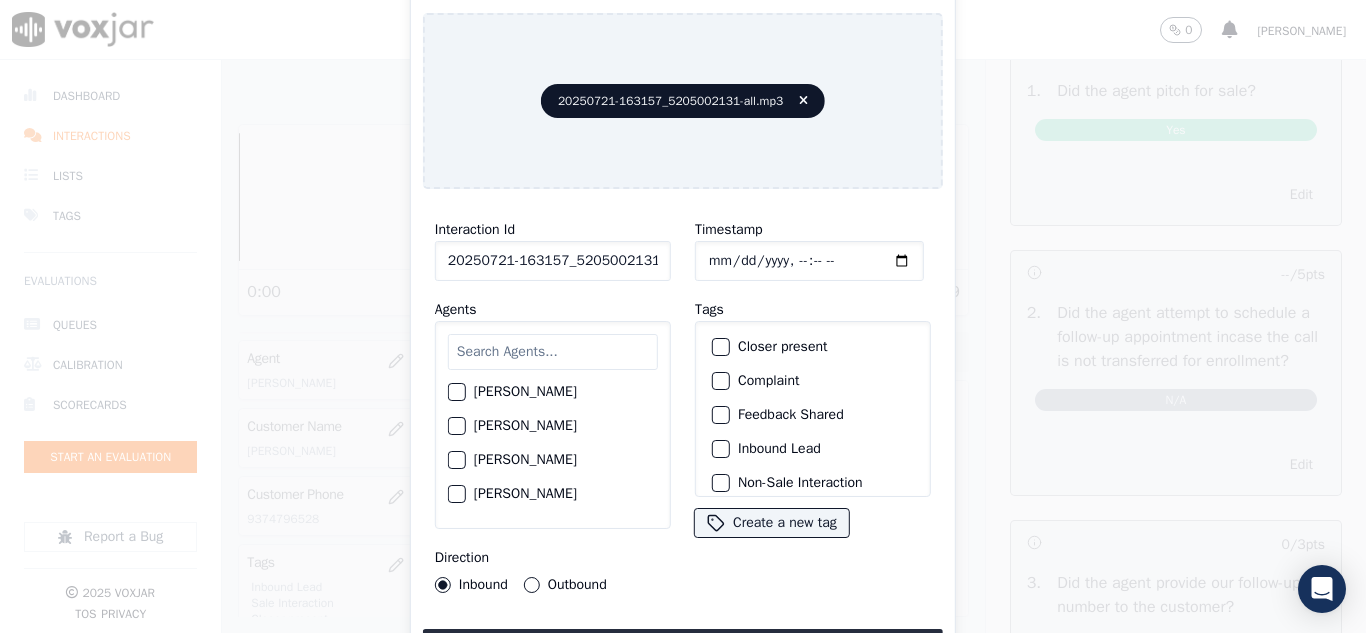 scroll, scrollTop: 900, scrollLeft: 0, axis: vertical 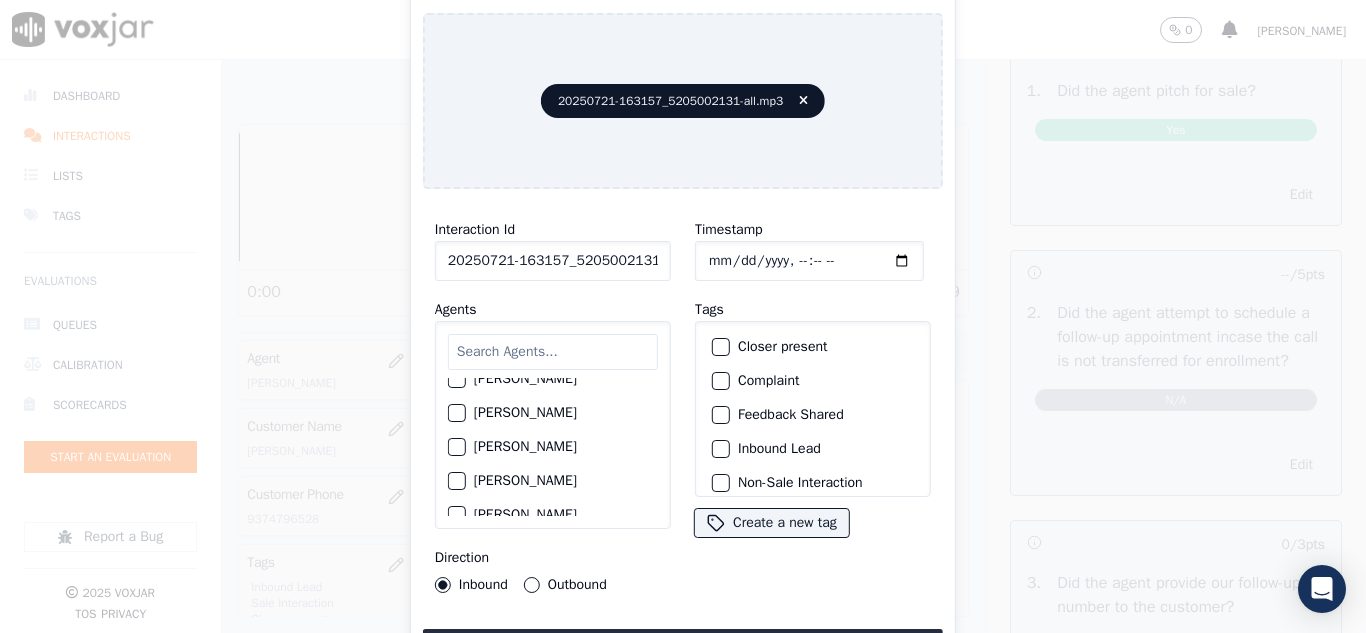 click on "[PERSON_NAME]" 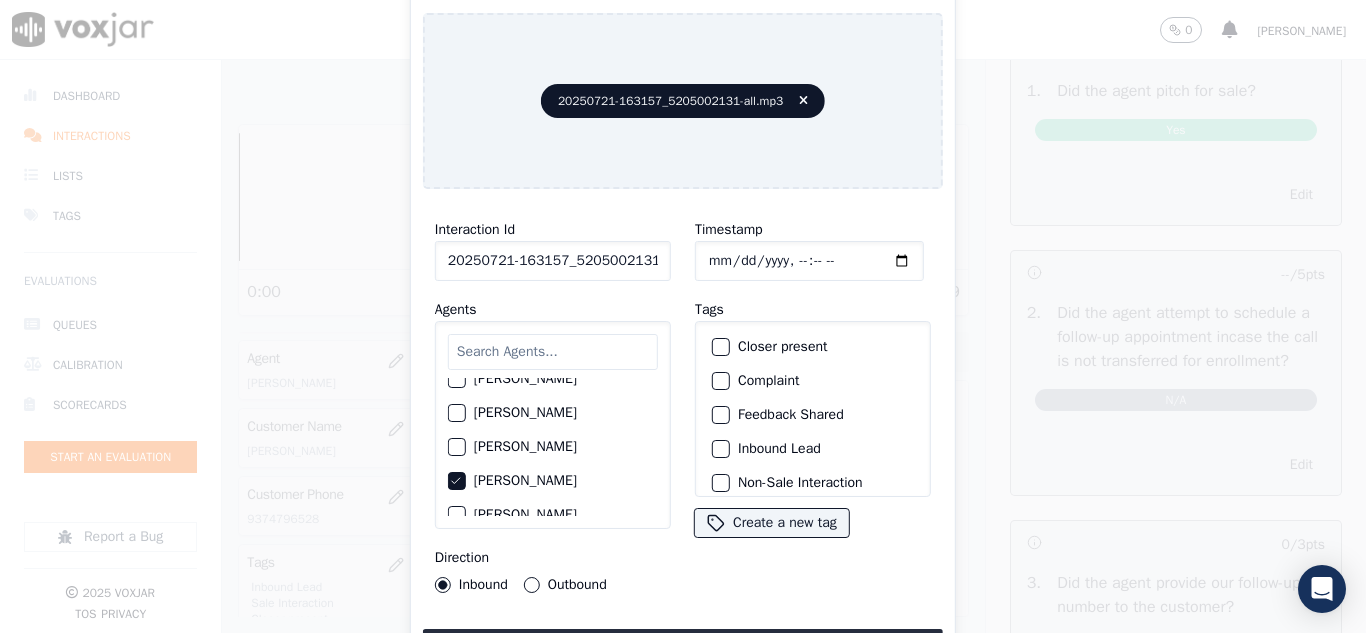 click on "Closer present" 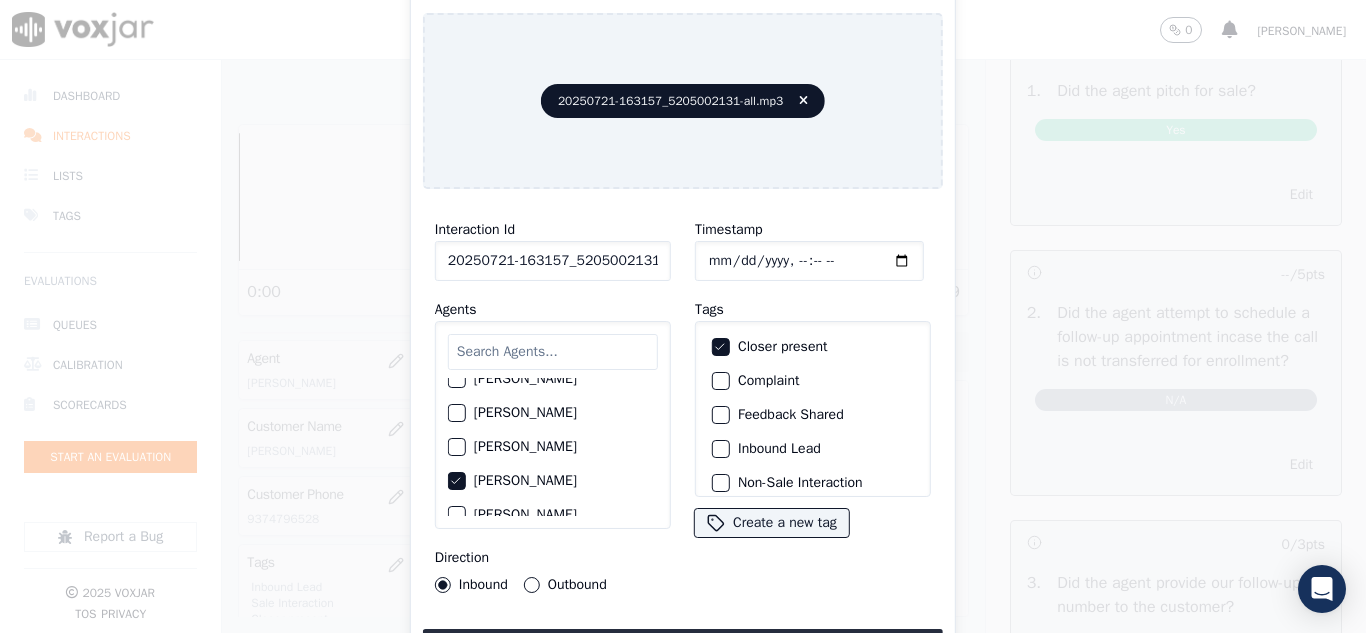 click on "Inbound Lead" 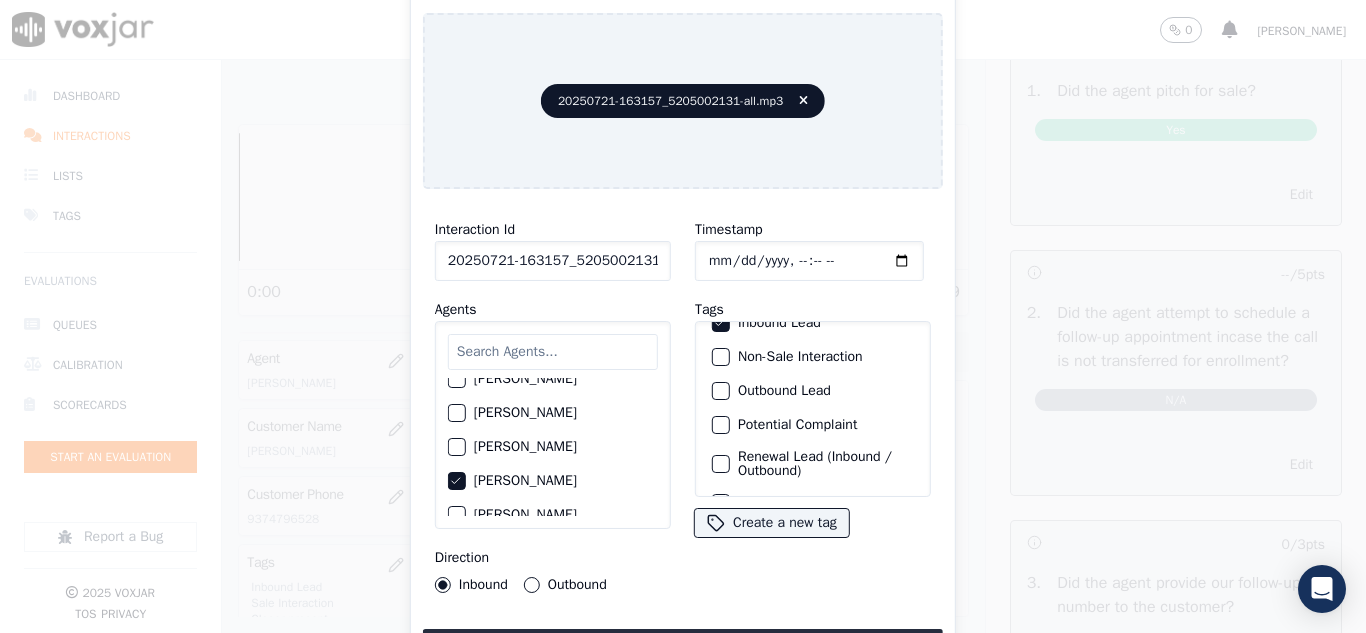 scroll, scrollTop: 173, scrollLeft: 0, axis: vertical 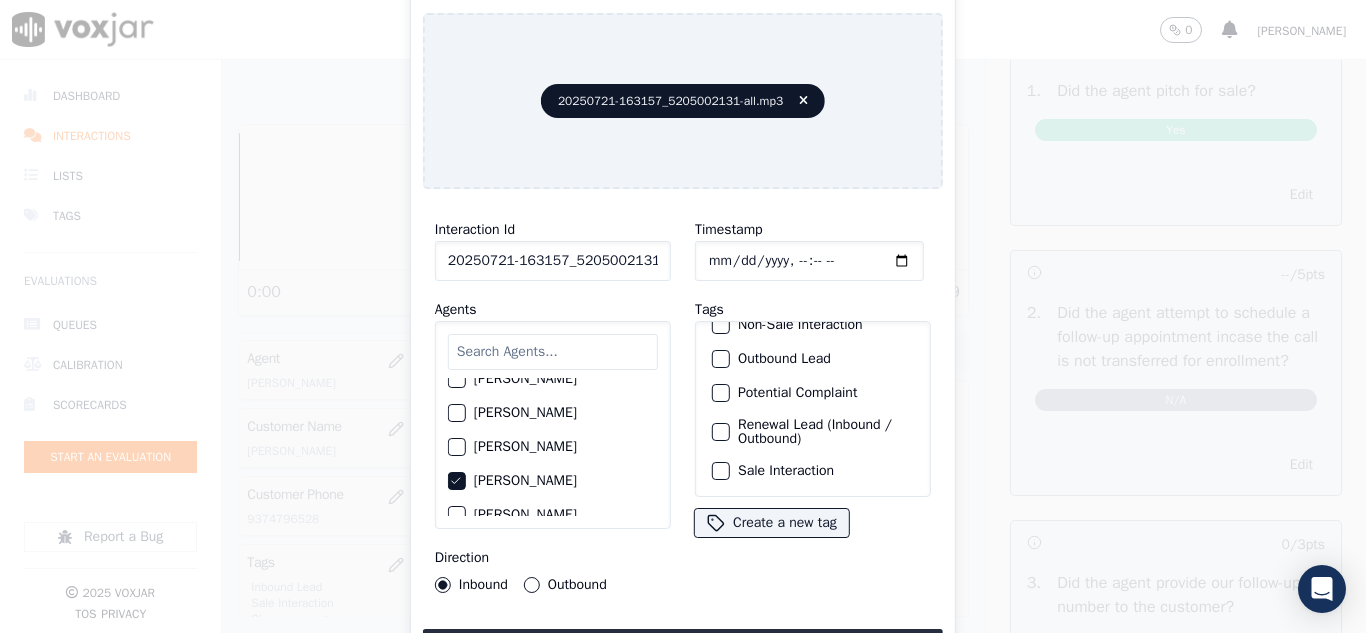 click on "Sale Interaction" at bounding box center (721, 471) 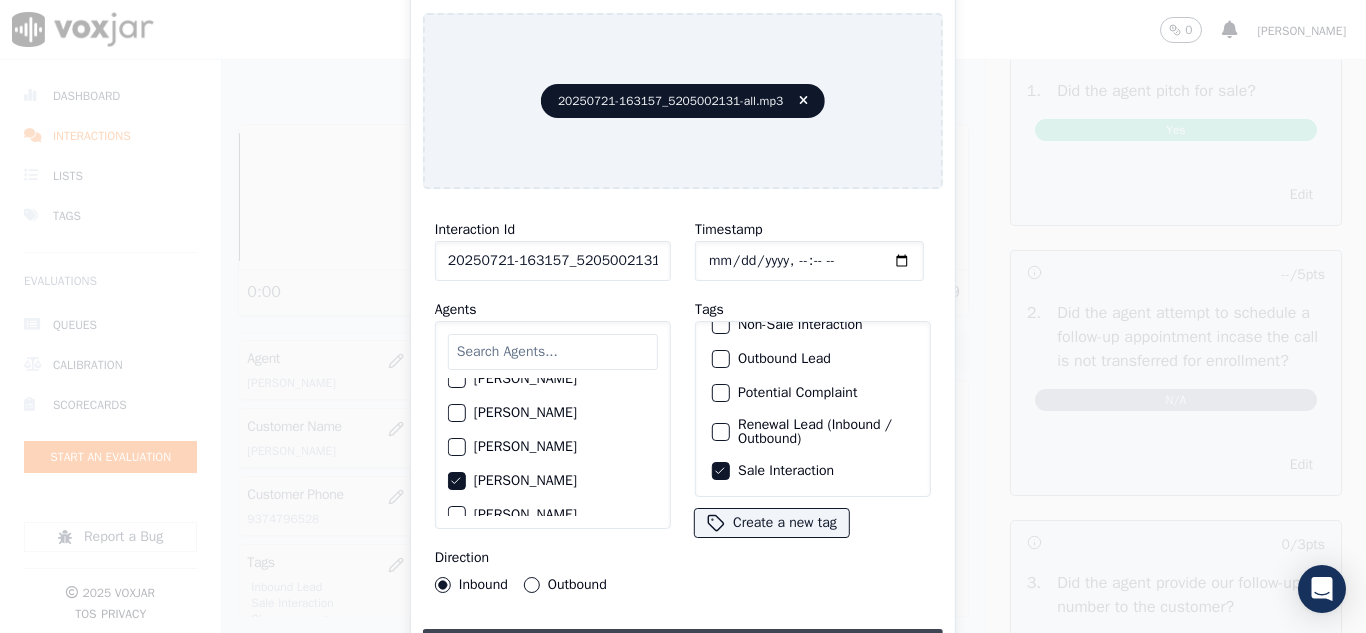 click on "Upload interaction to start evaluation" at bounding box center [683, 647] 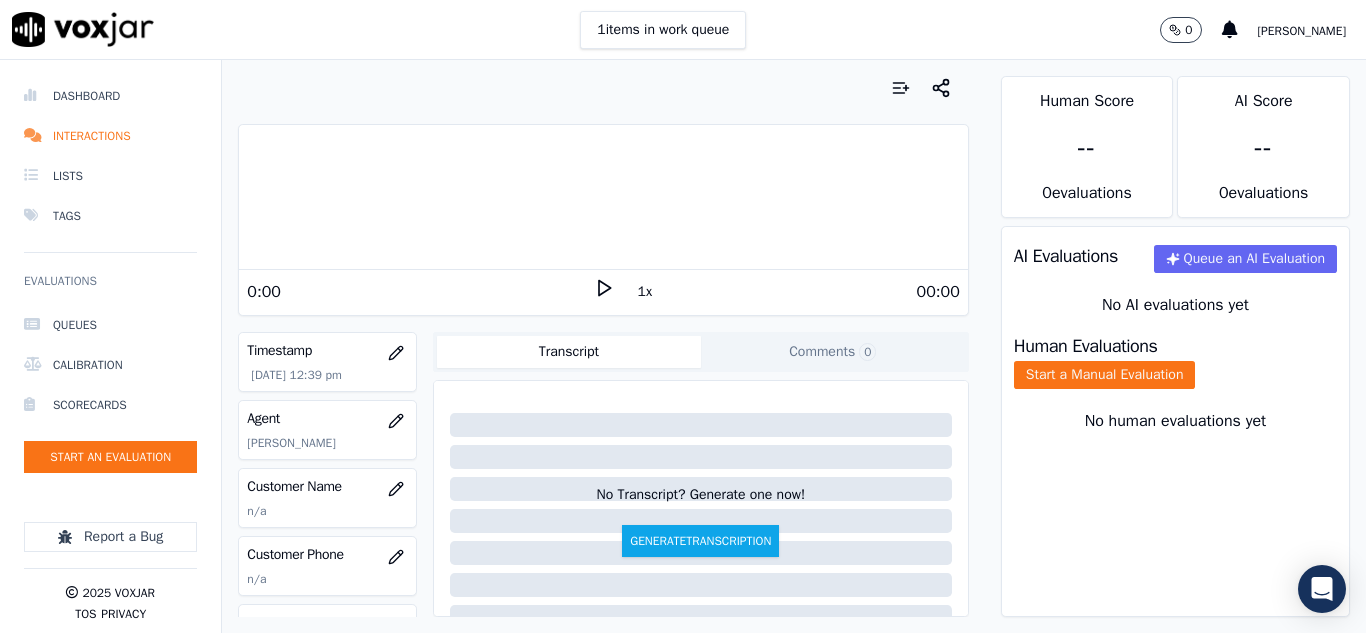 scroll, scrollTop: 300, scrollLeft: 0, axis: vertical 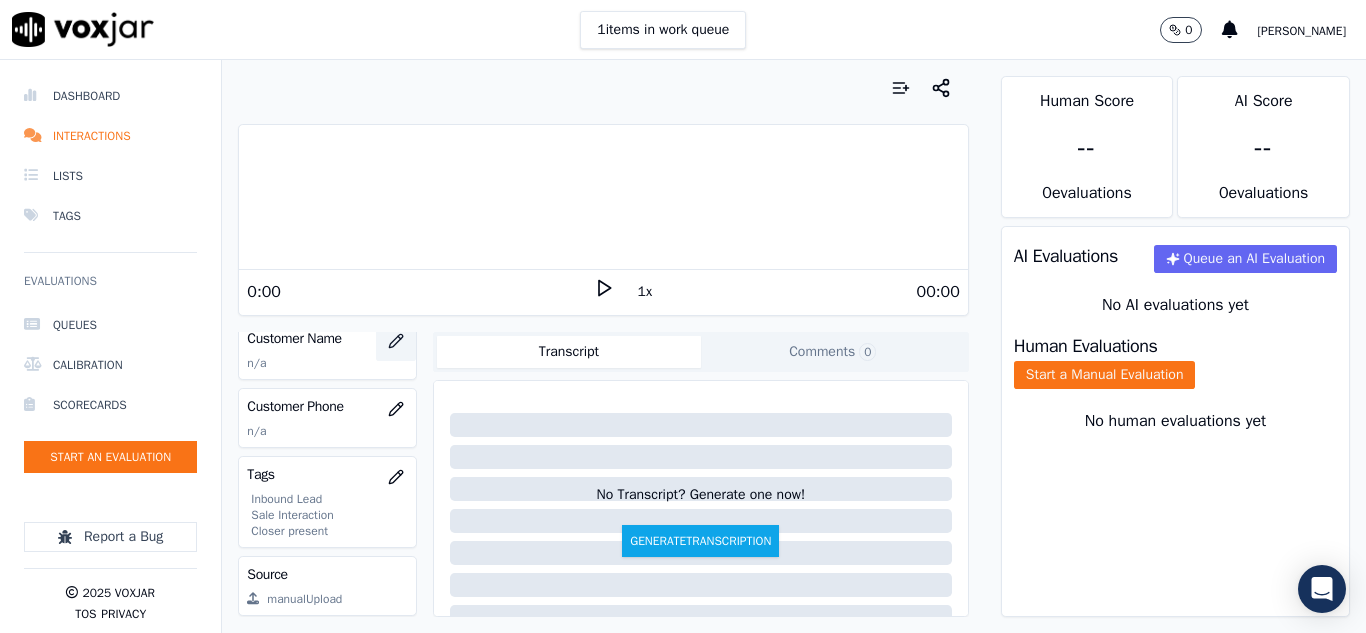 click 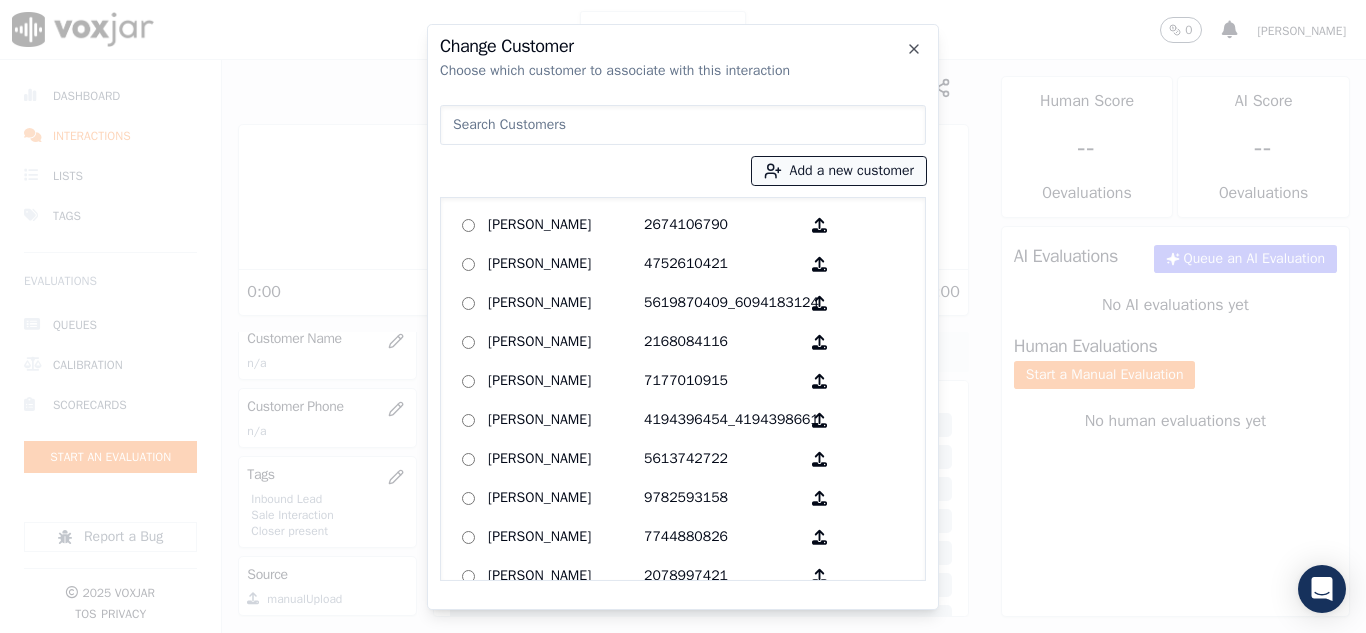 click on "Add a new customer" at bounding box center [839, 171] 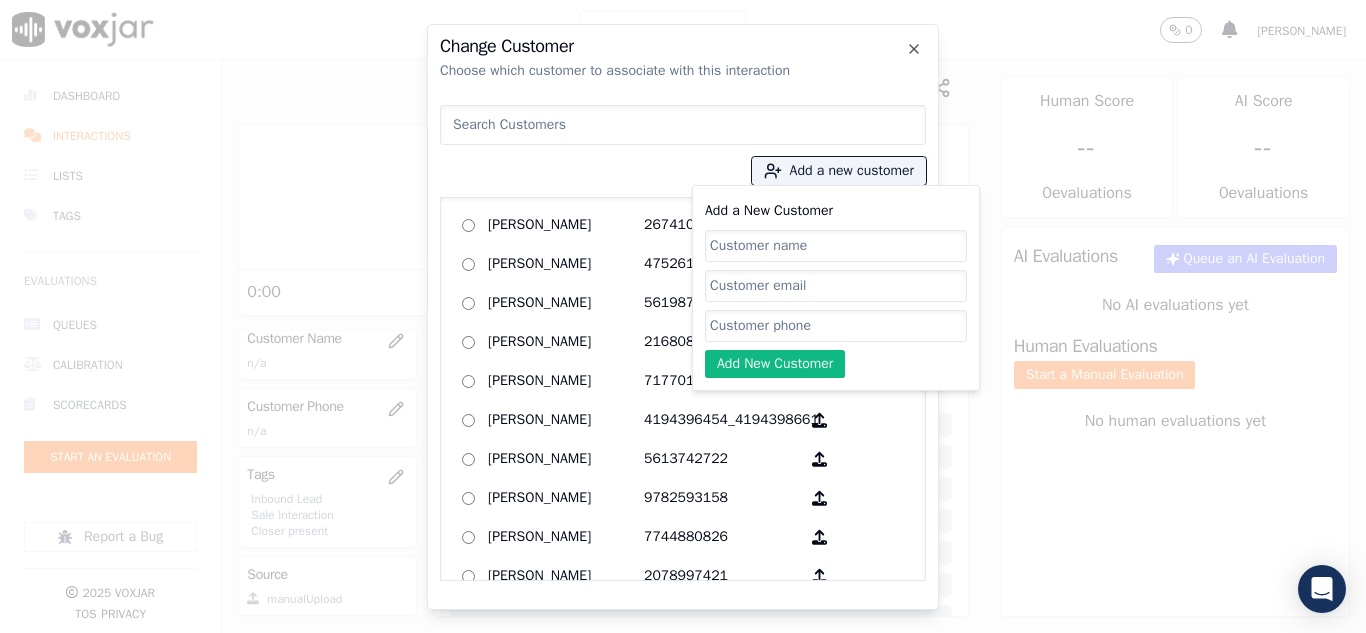 click on "Add a New Customer" 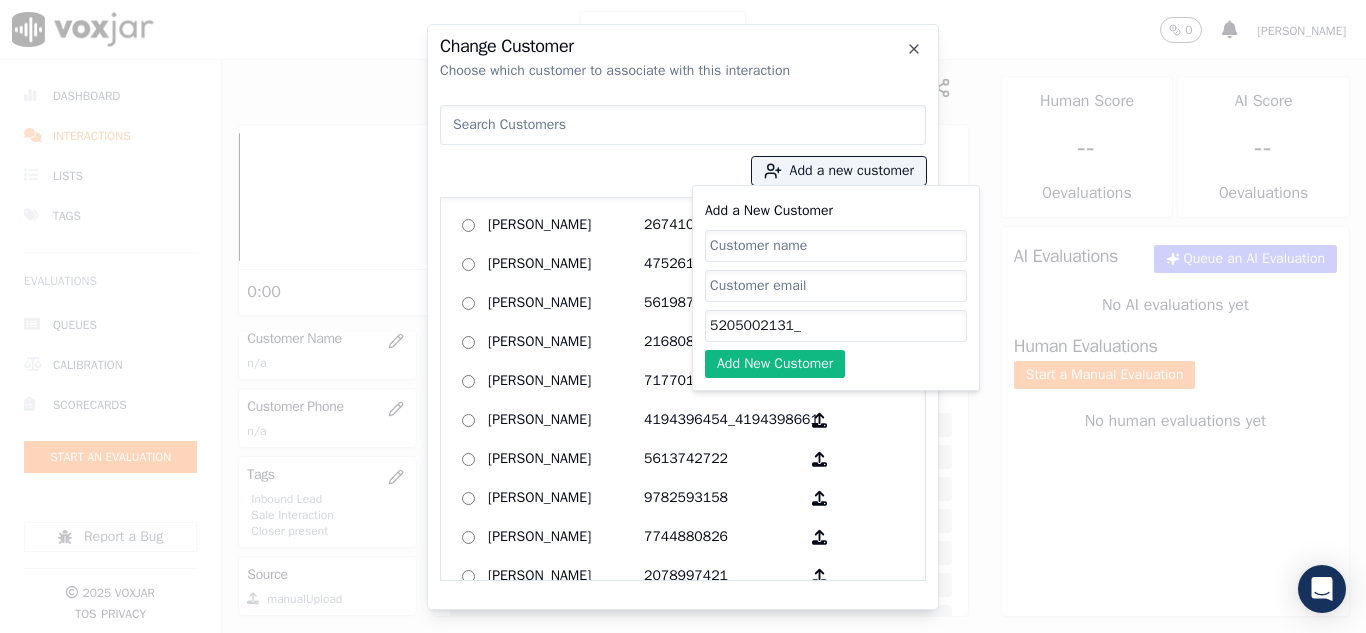 paste on "7028815465" 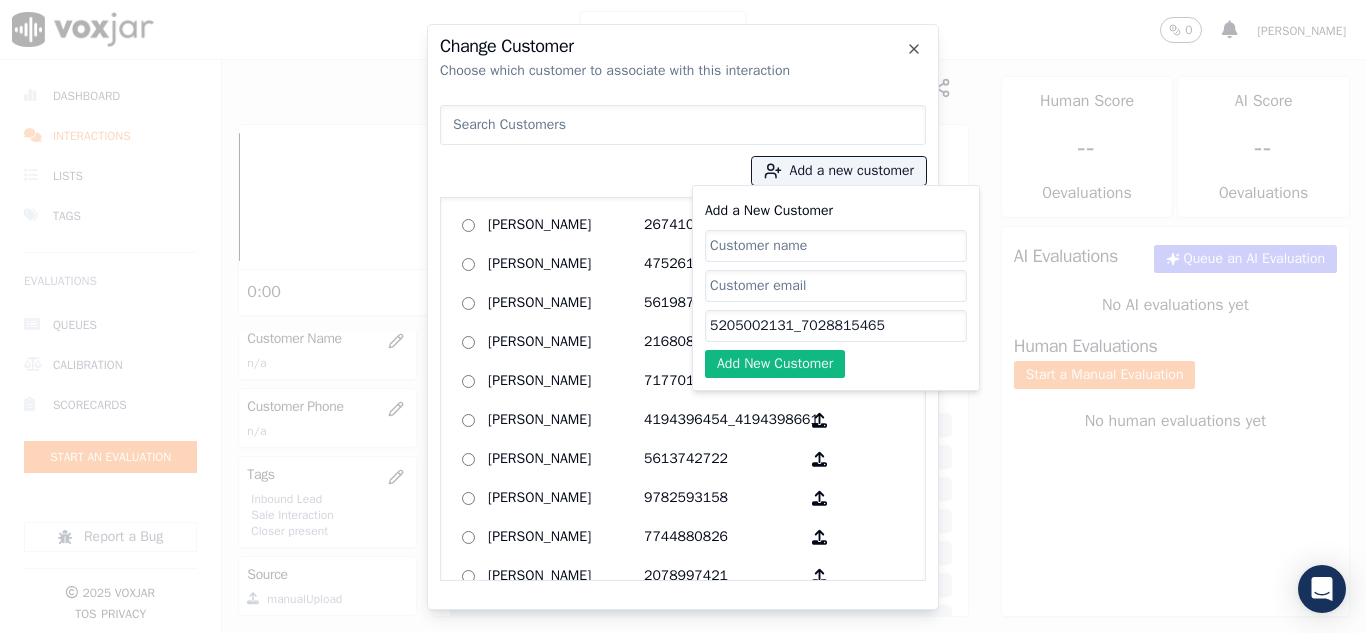 type on "5205002131_7028815465" 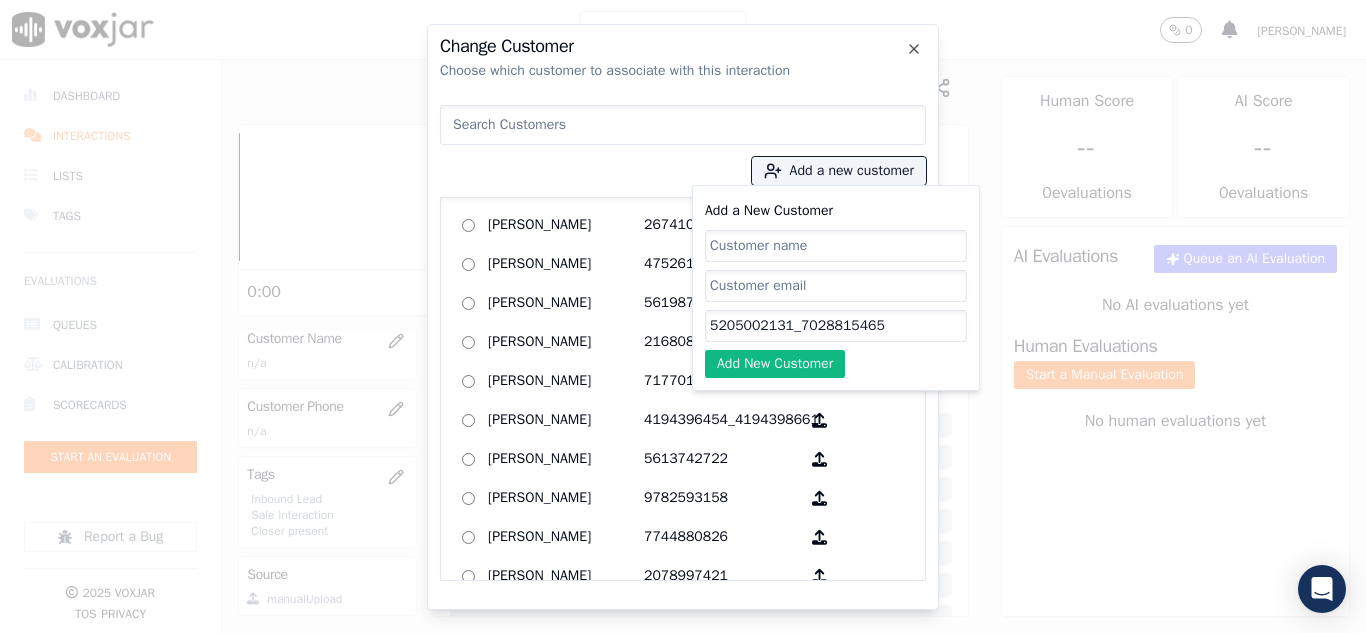 click on "Add a New Customer" 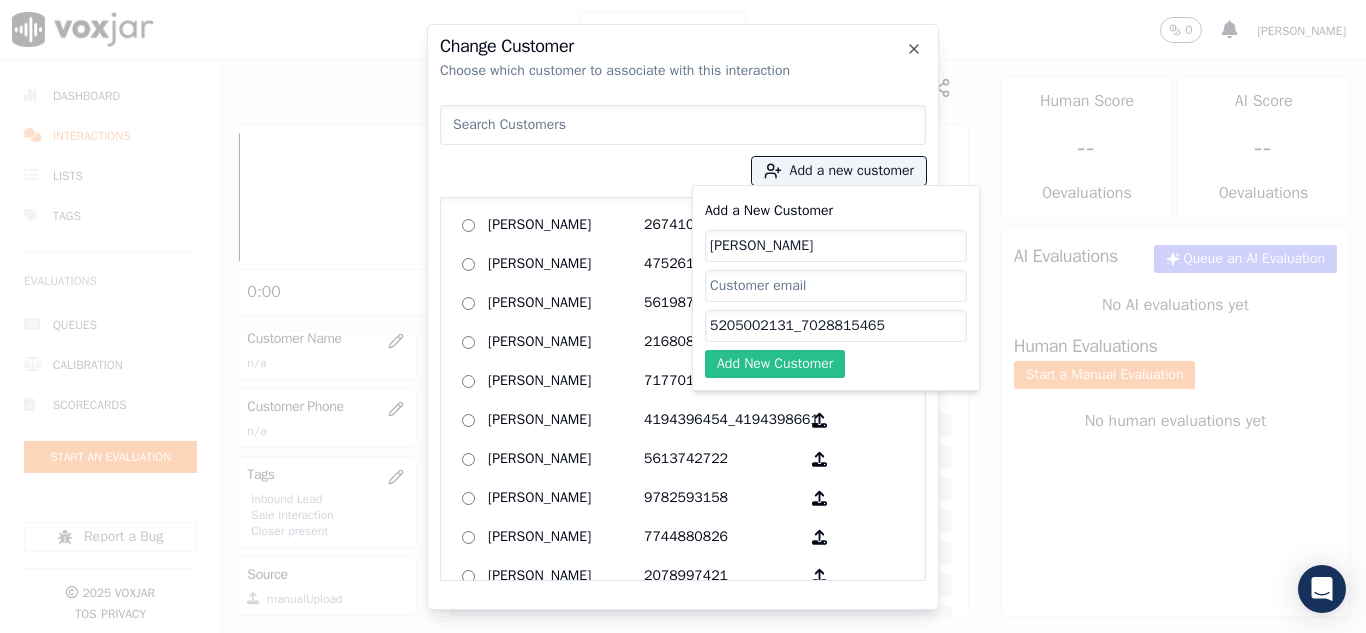 type on "[PERSON_NAME]" 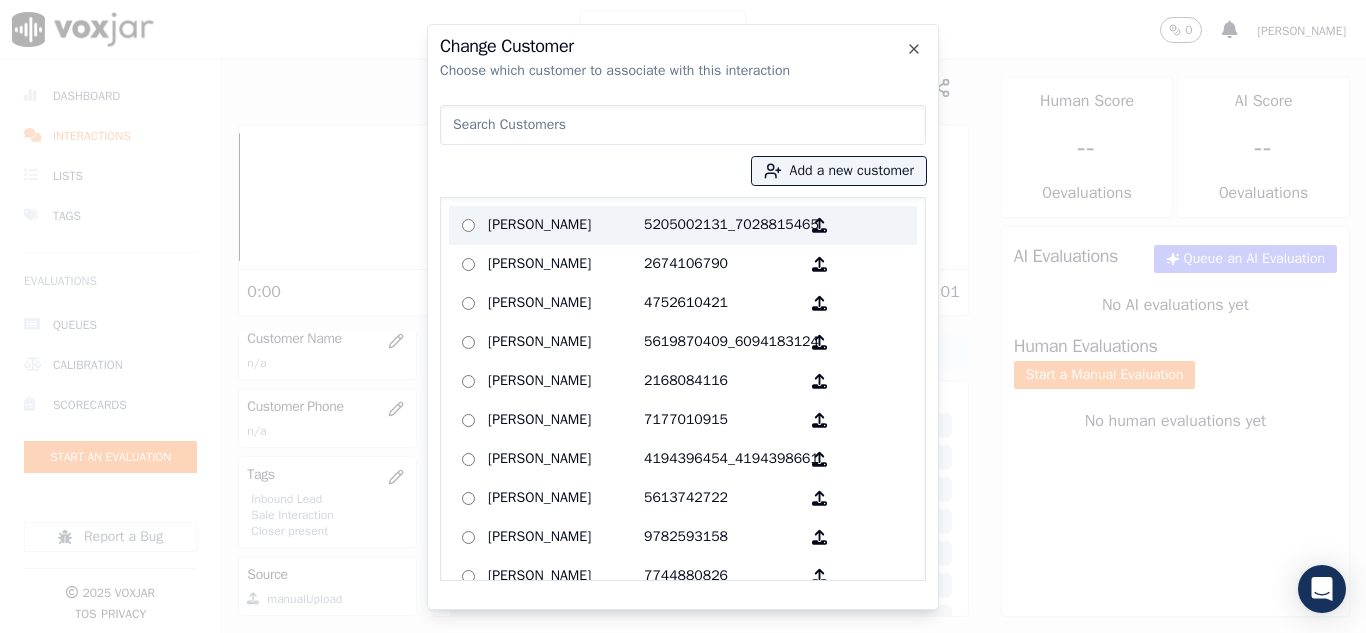 click on "[PERSON_NAME]" at bounding box center [566, 225] 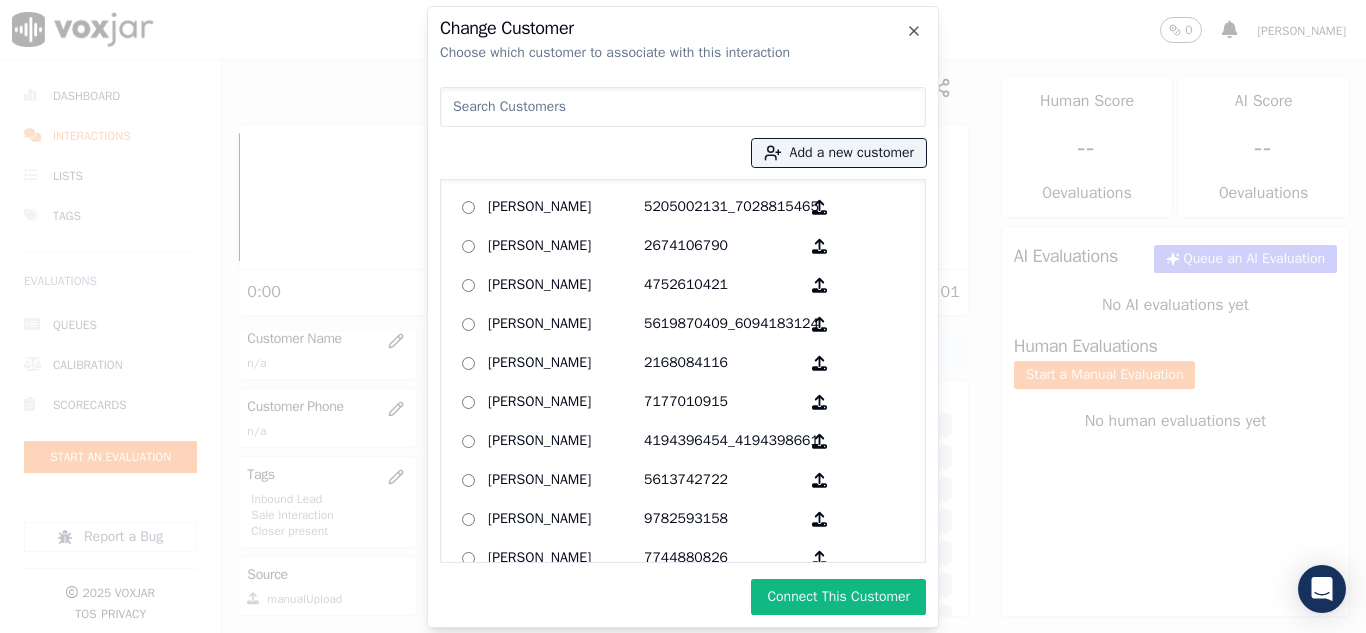 click on "Connect This Customer" at bounding box center (838, 597) 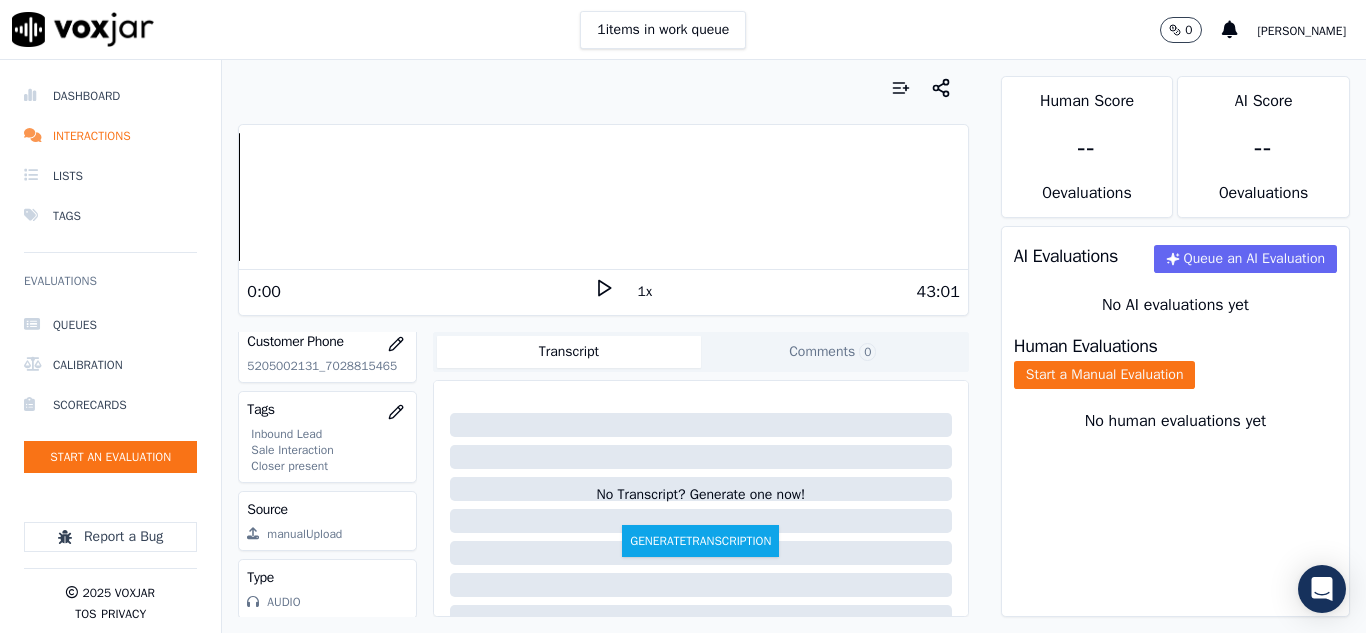 scroll, scrollTop: 400, scrollLeft: 0, axis: vertical 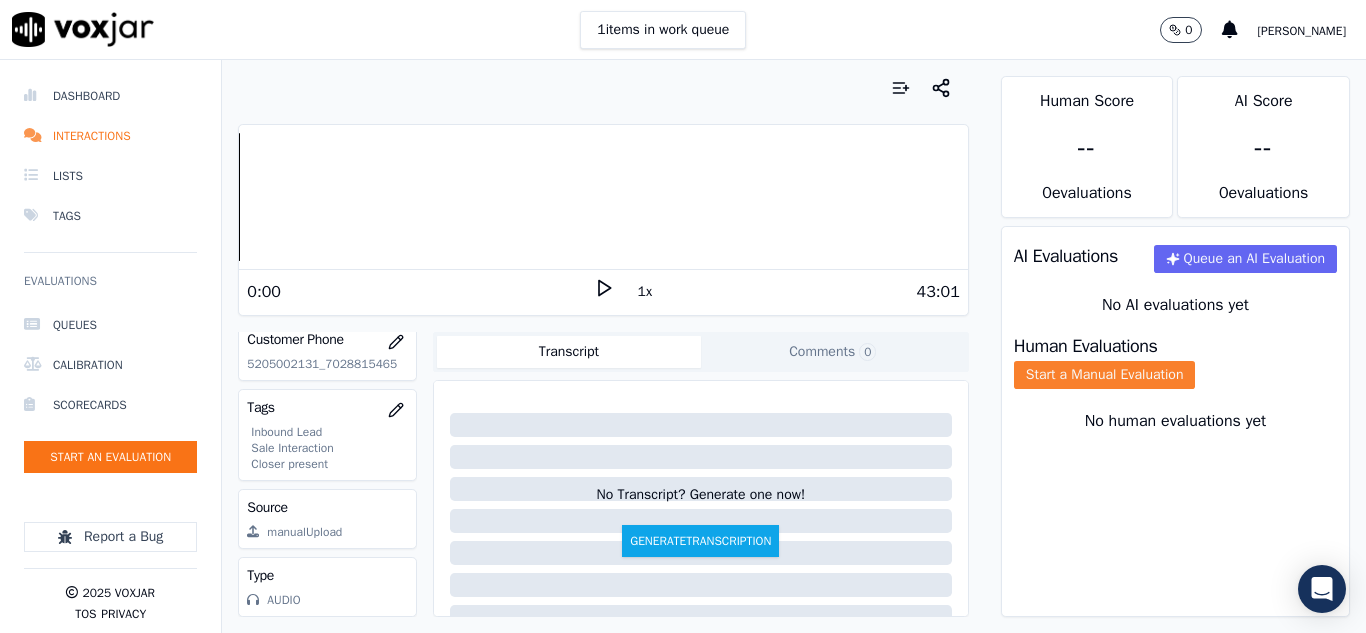 click on "Start a Manual Evaluation" 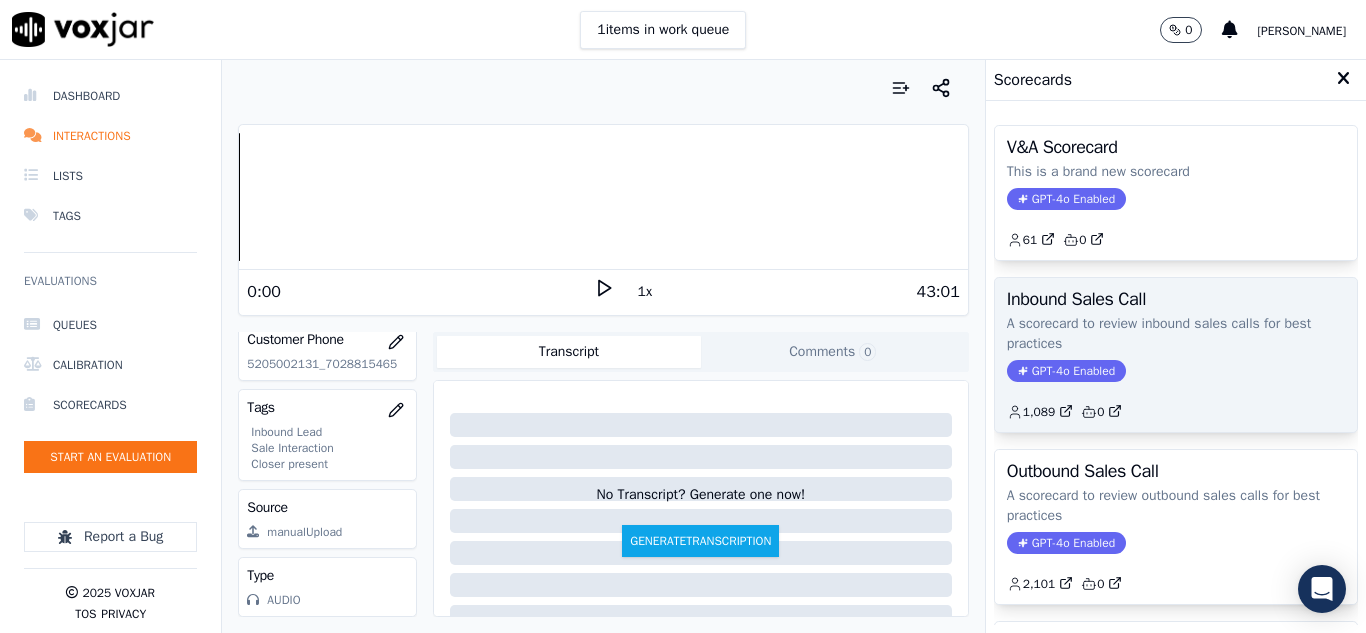 click on "Inbound Sales Call   A scorecard to review inbound sales calls for best practices     GPT-4o Enabled       1,089         0" at bounding box center [1176, 355] 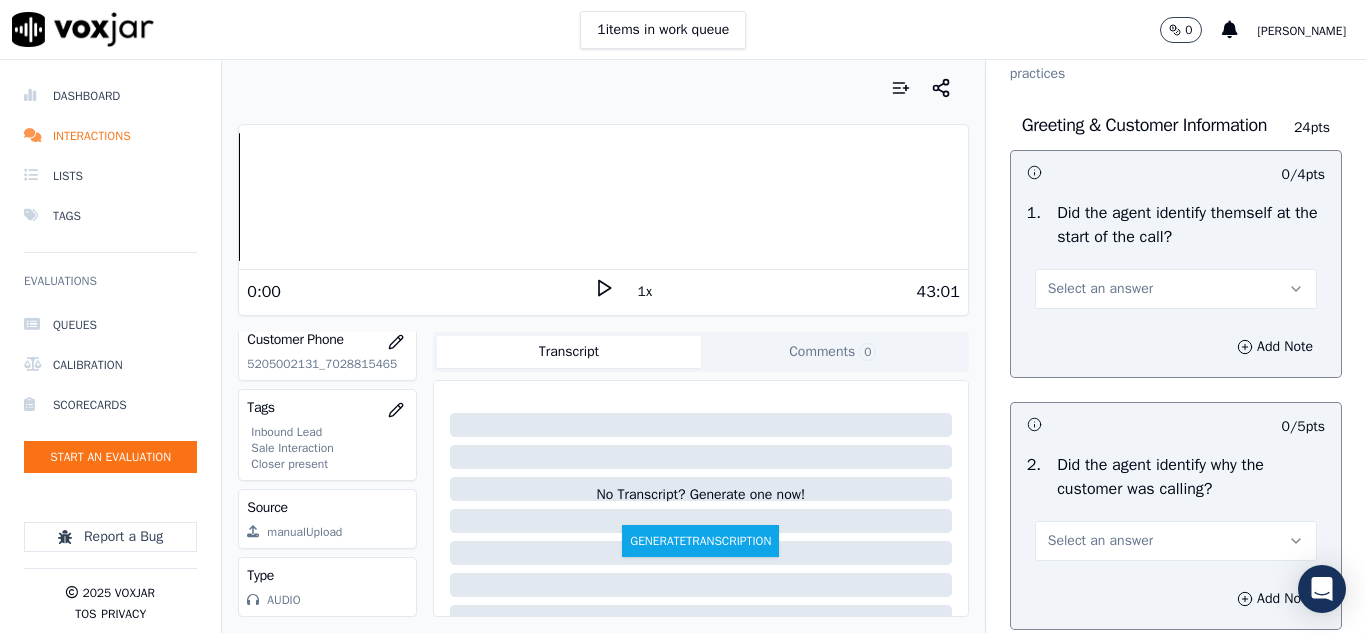 scroll, scrollTop: 200, scrollLeft: 0, axis: vertical 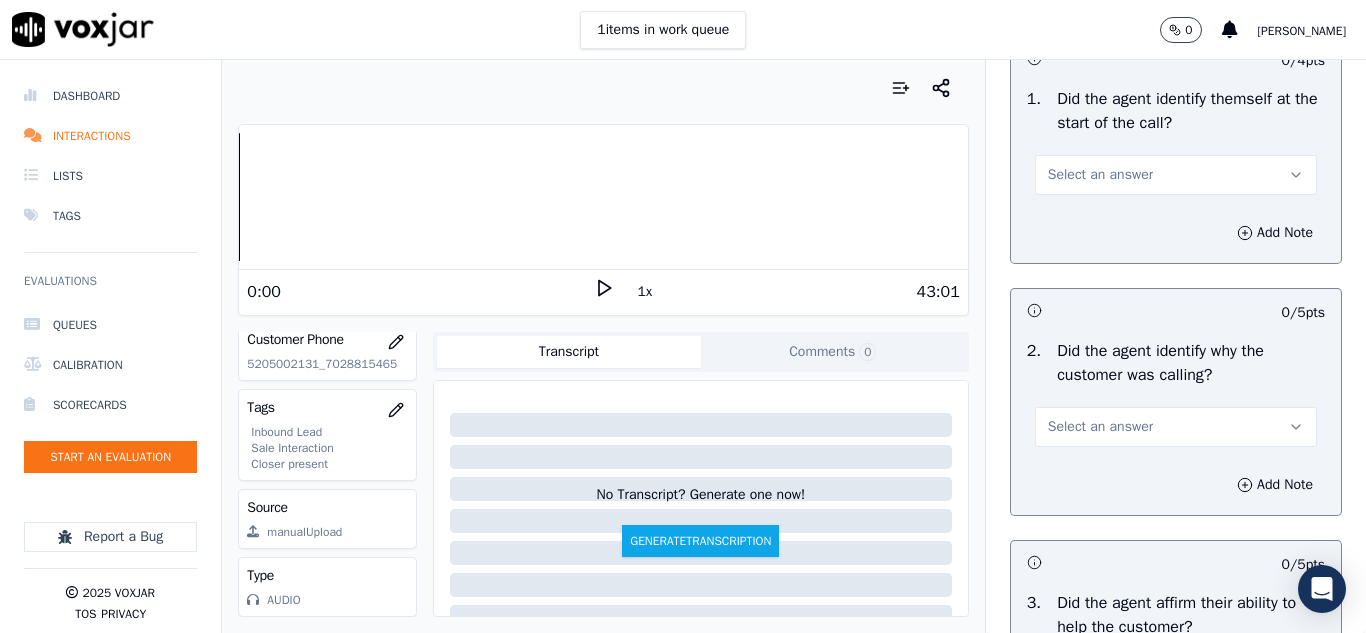 click on "Select an answer" at bounding box center (1100, 175) 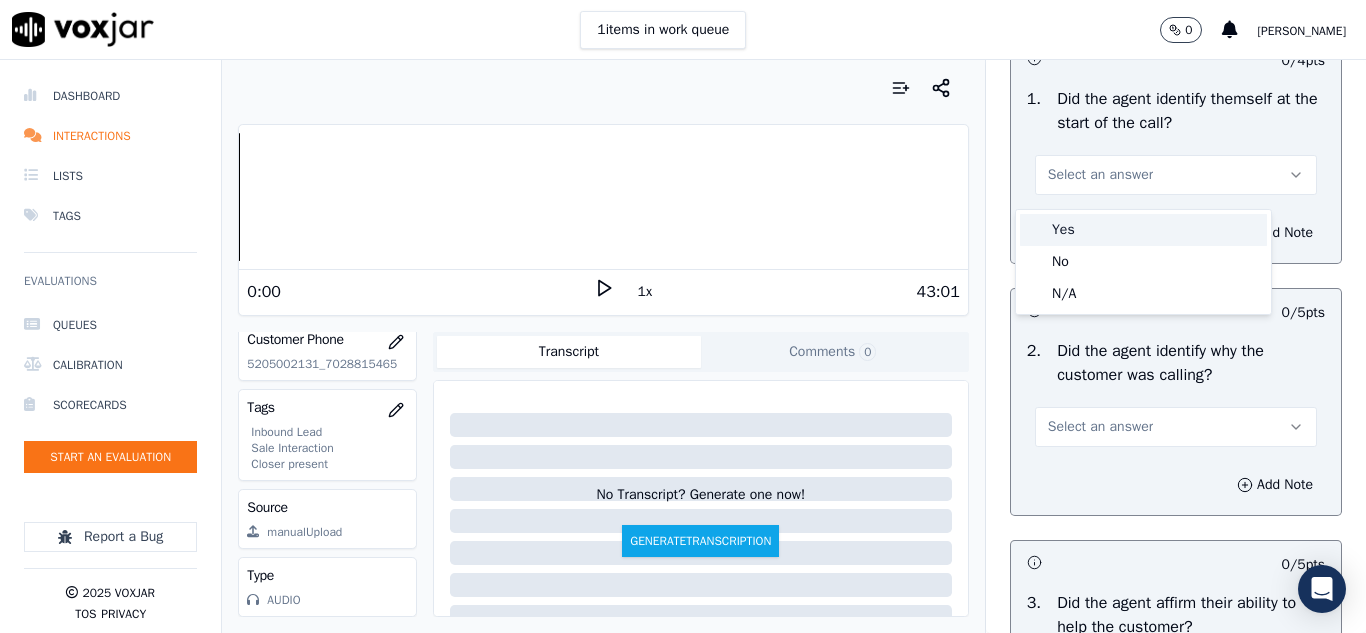 click on "Yes" at bounding box center (1143, 230) 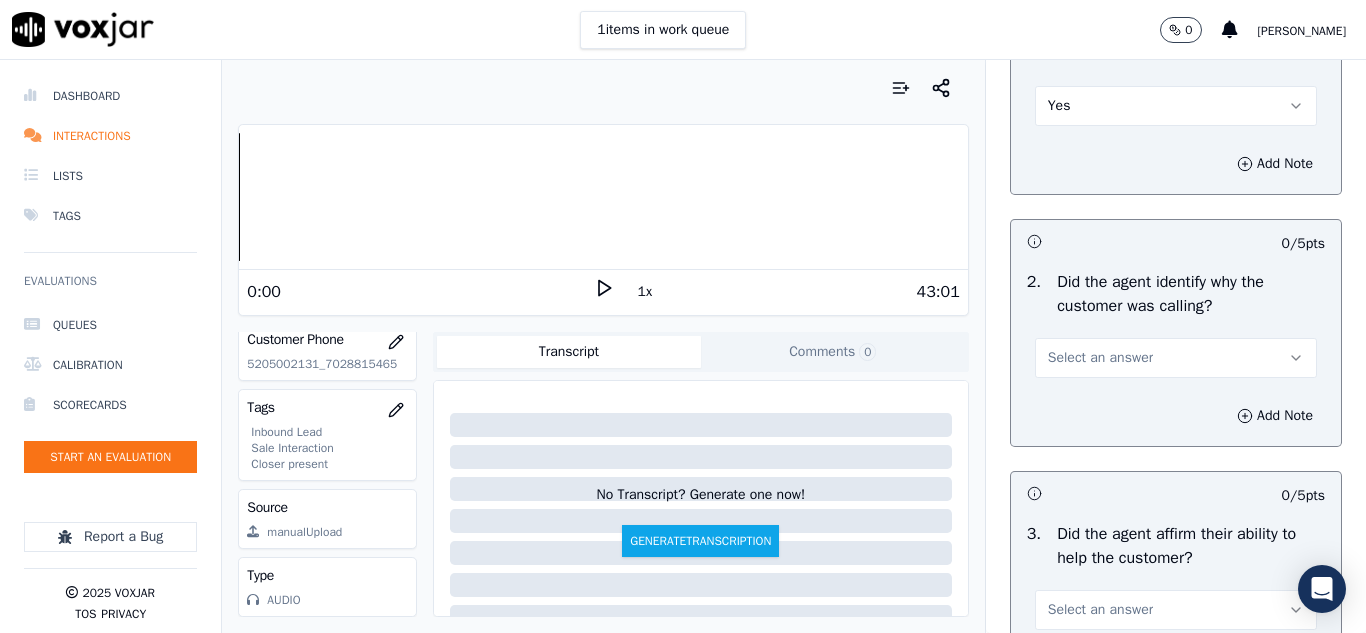 scroll, scrollTop: 300, scrollLeft: 0, axis: vertical 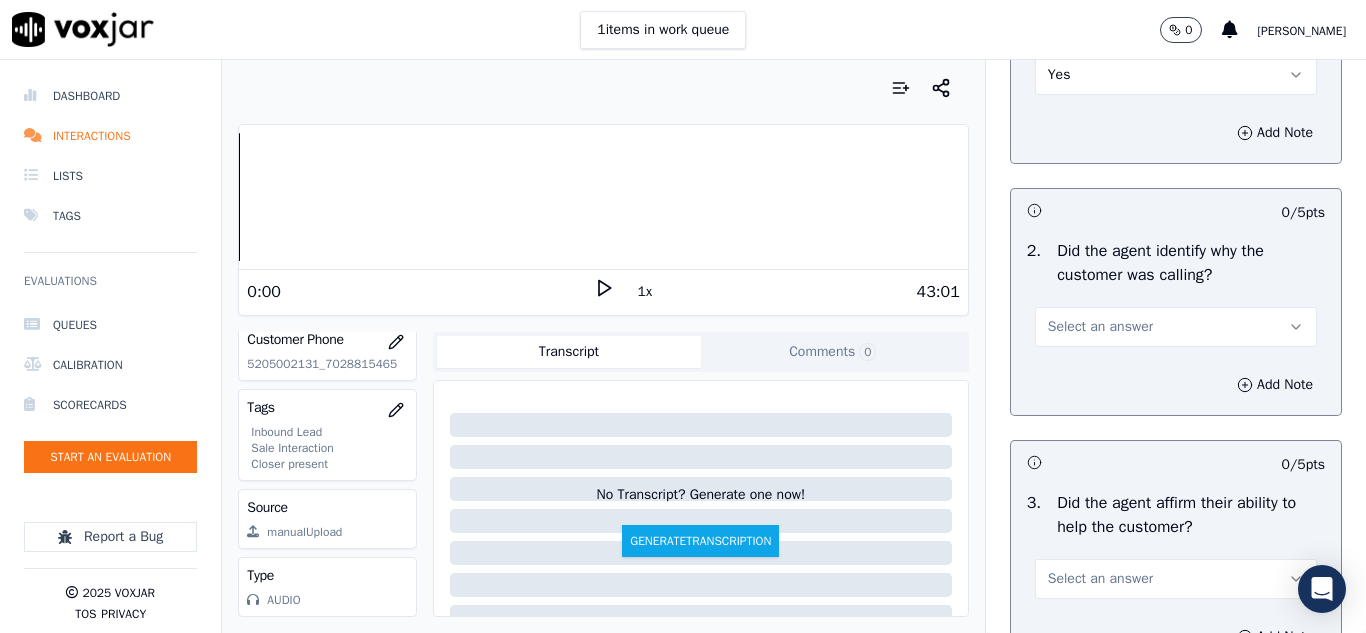 drag, startPoint x: 1089, startPoint y: 328, endPoint x: 1091, endPoint y: 358, distance: 30.066593 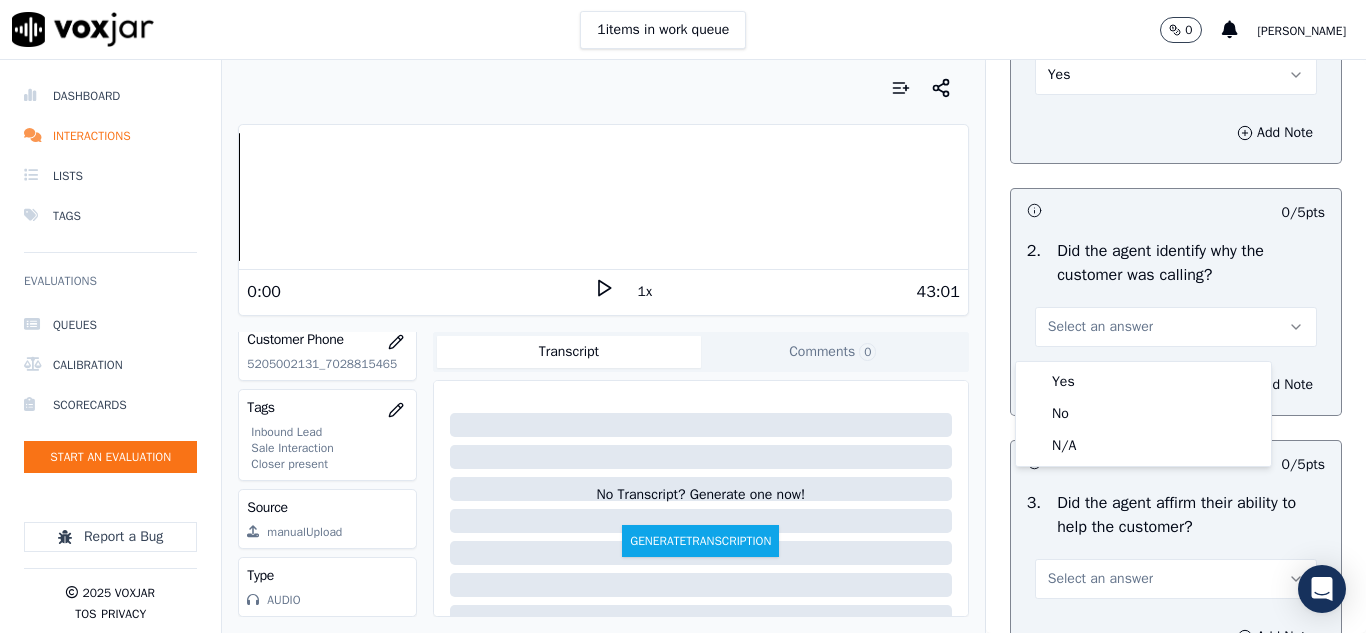 click on "Yes" at bounding box center (1143, 382) 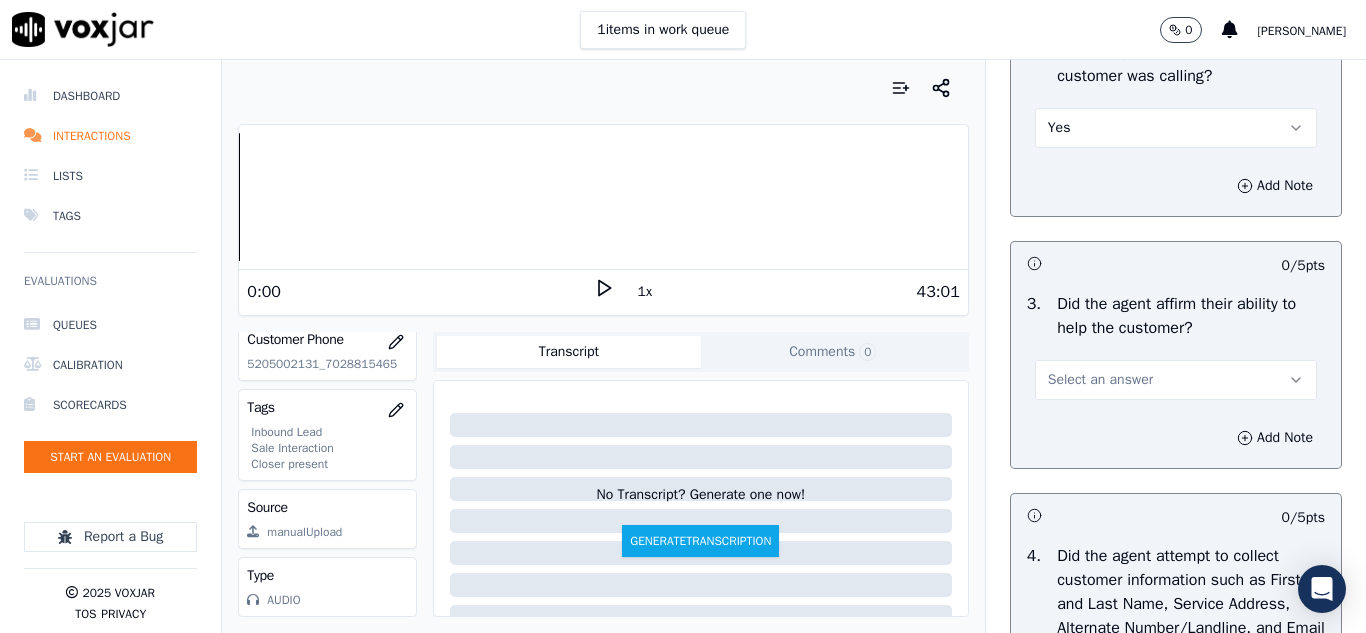 scroll, scrollTop: 500, scrollLeft: 0, axis: vertical 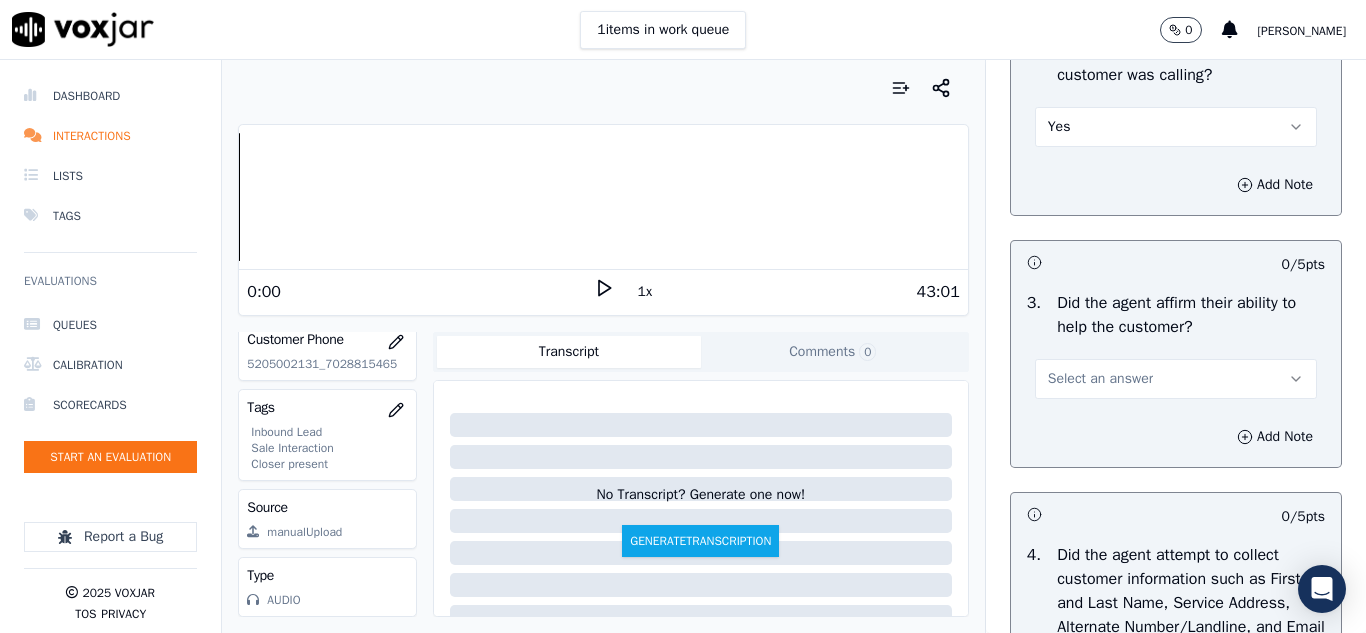 click on "Select an answer" at bounding box center (1100, 379) 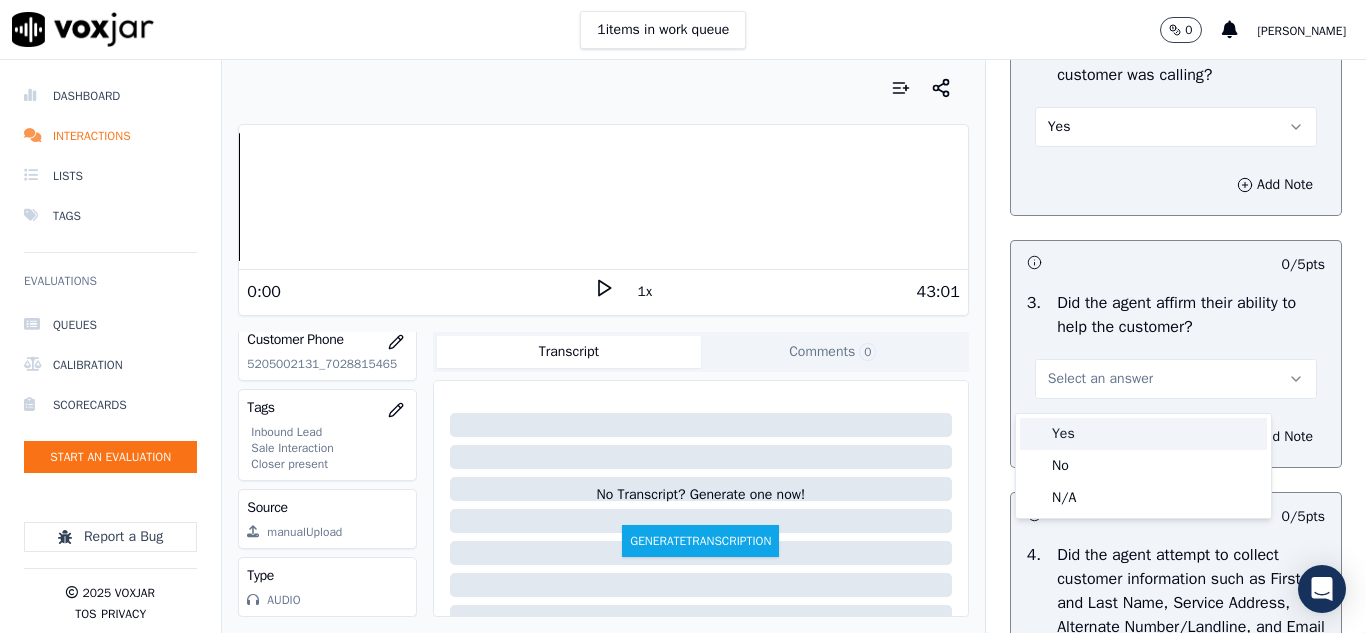 click on "Yes" at bounding box center [1143, 434] 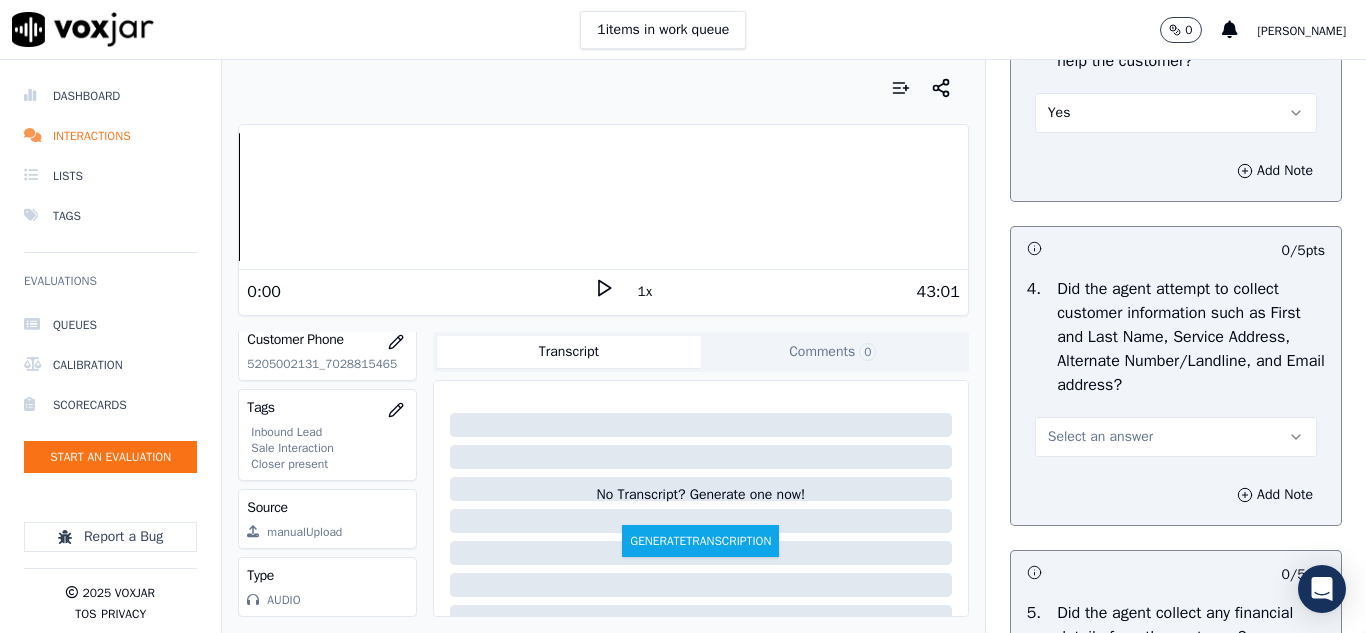 scroll, scrollTop: 900, scrollLeft: 0, axis: vertical 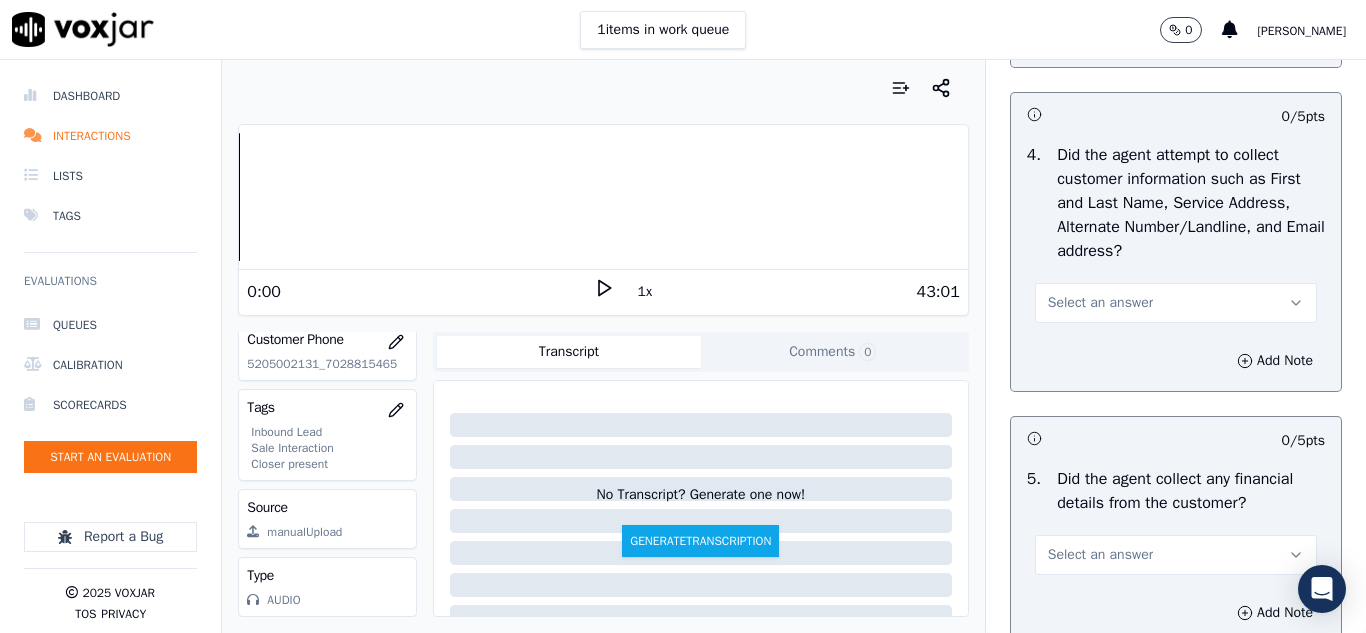 click on "Select an answer" at bounding box center [1100, 303] 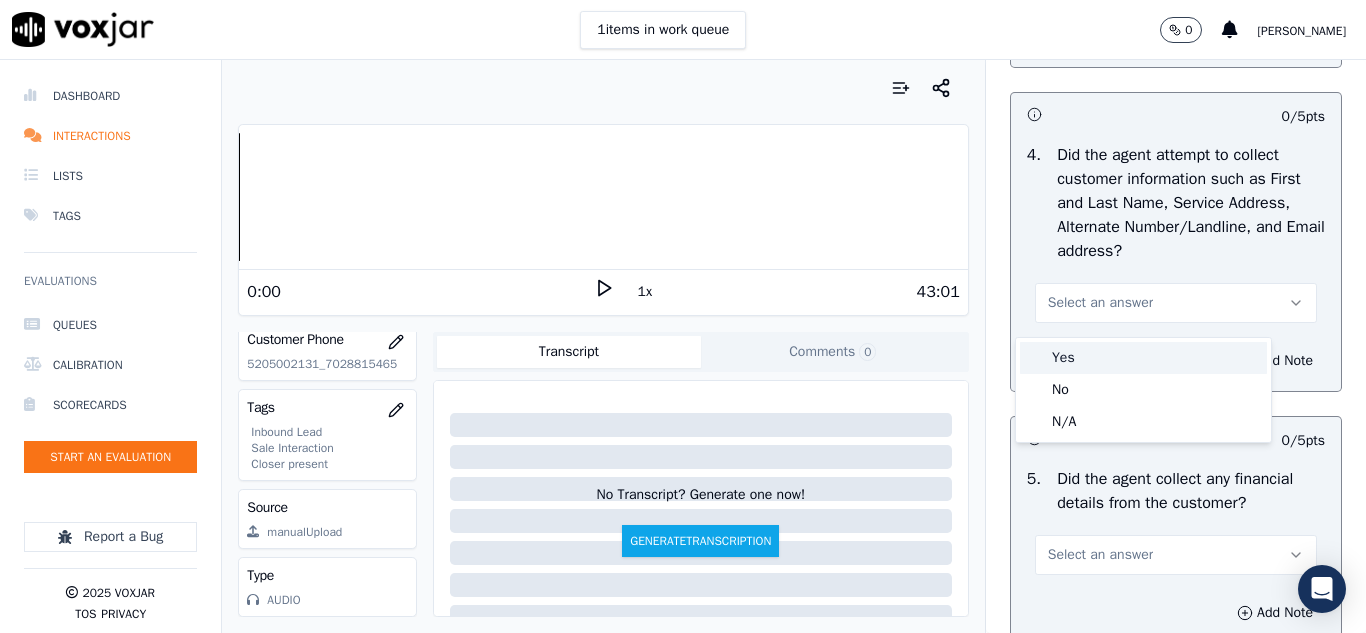 click on "Yes" at bounding box center [1143, 358] 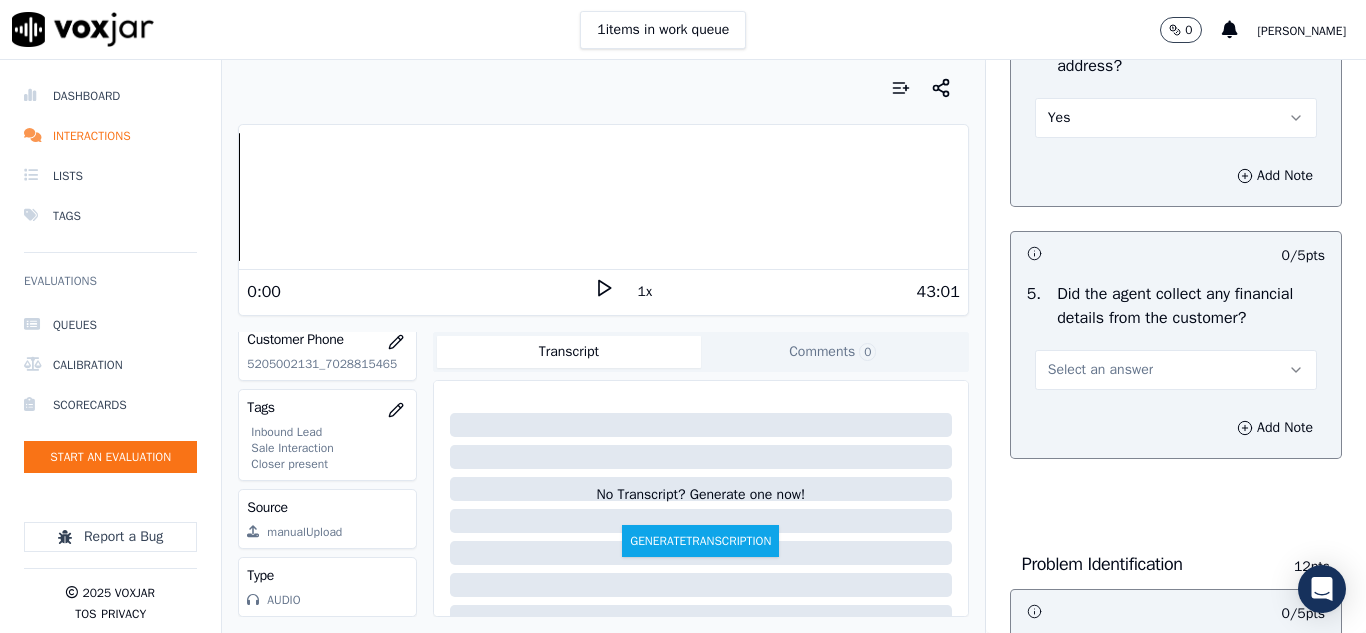 scroll, scrollTop: 1100, scrollLeft: 0, axis: vertical 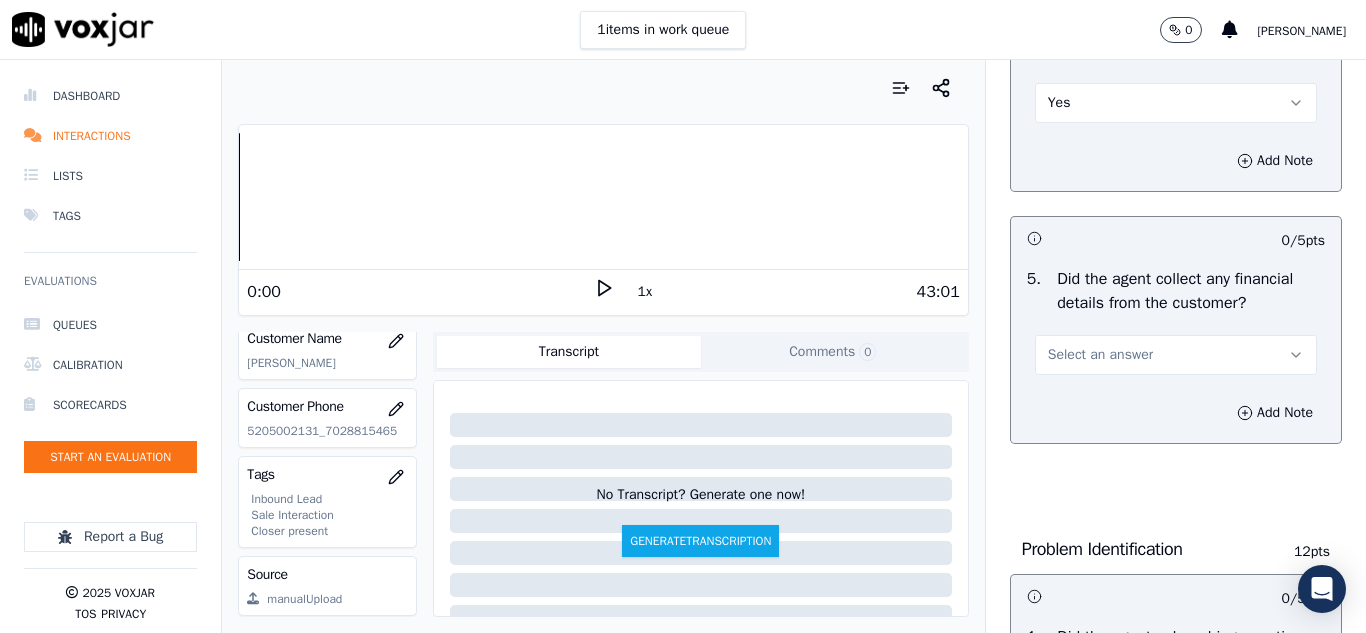 click on "Select an answer" at bounding box center (1100, 355) 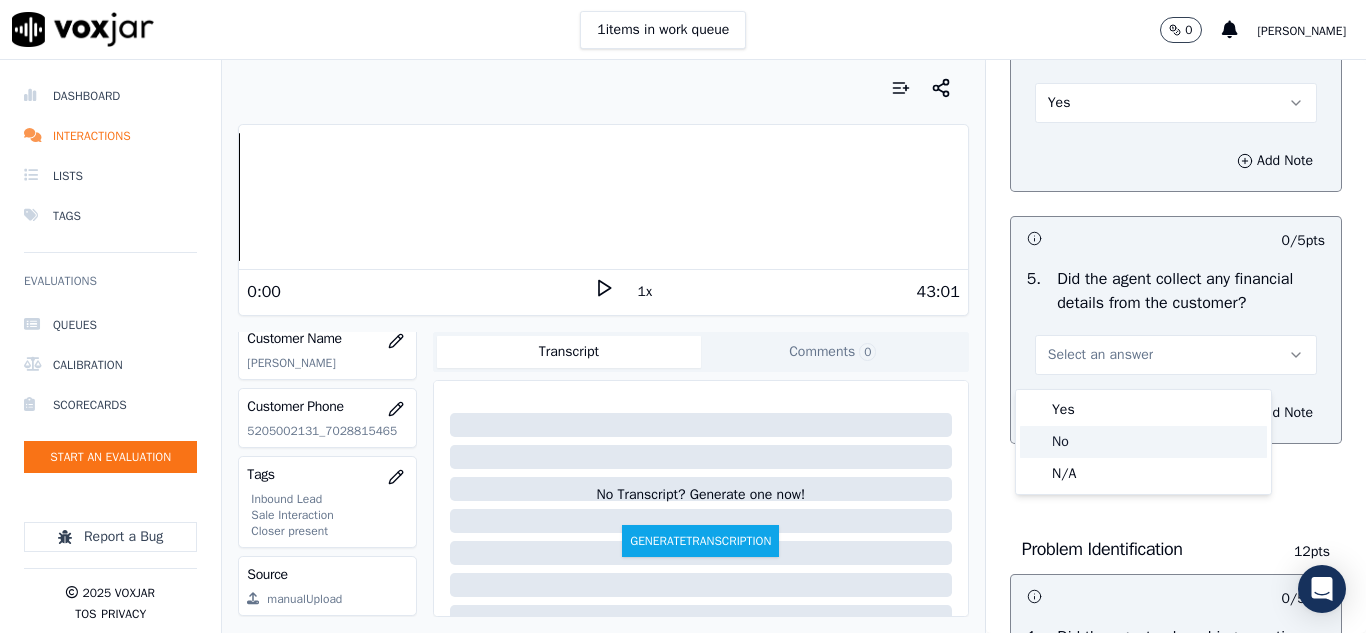 click on "No" 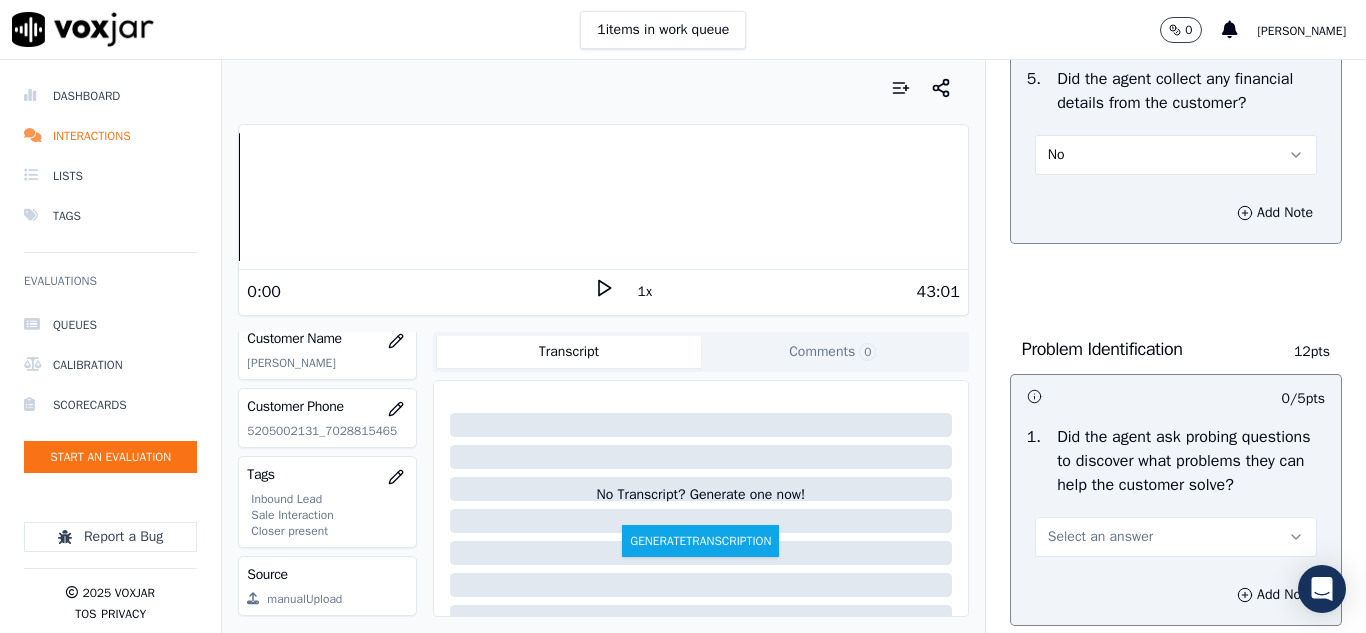 scroll, scrollTop: 1500, scrollLeft: 0, axis: vertical 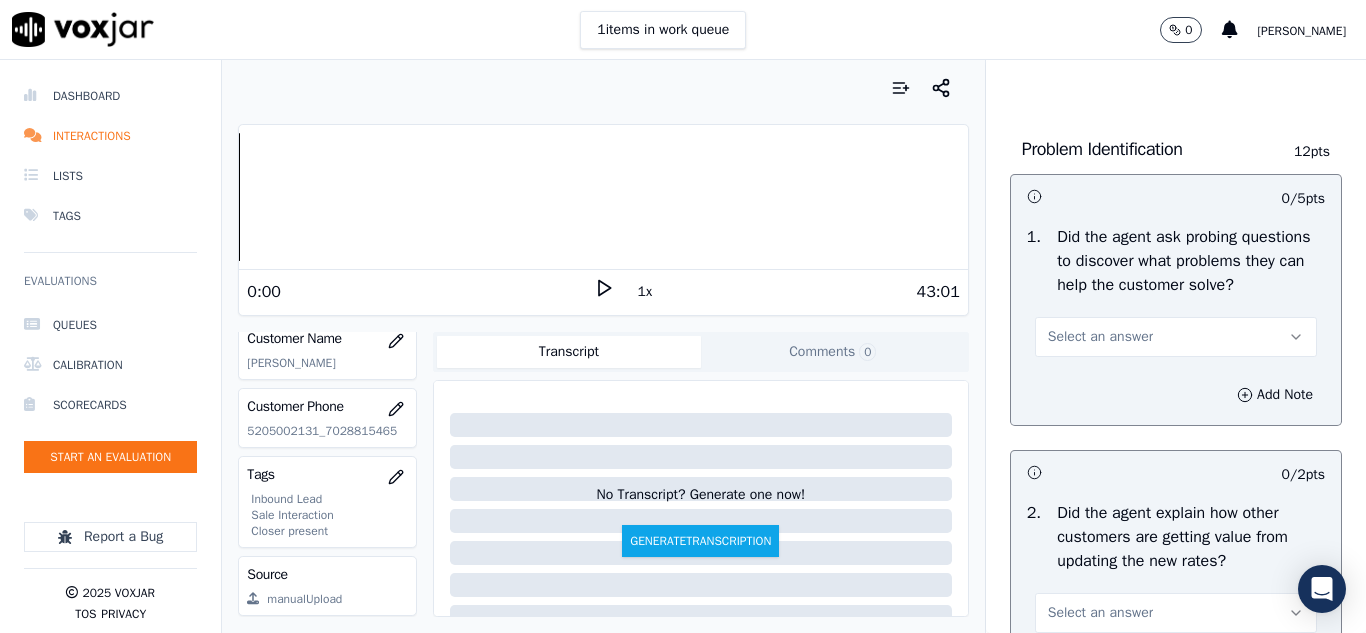 click on "Select an answer" at bounding box center [1100, 337] 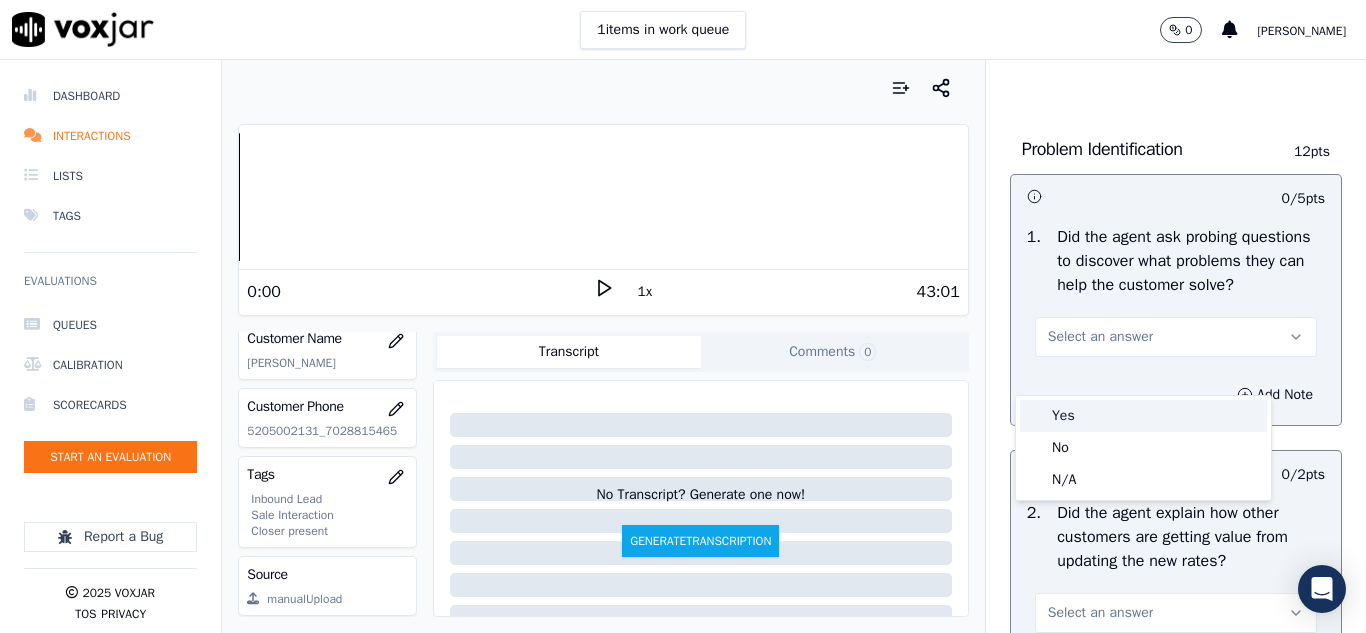 click on "Yes" at bounding box center (1143, 416) 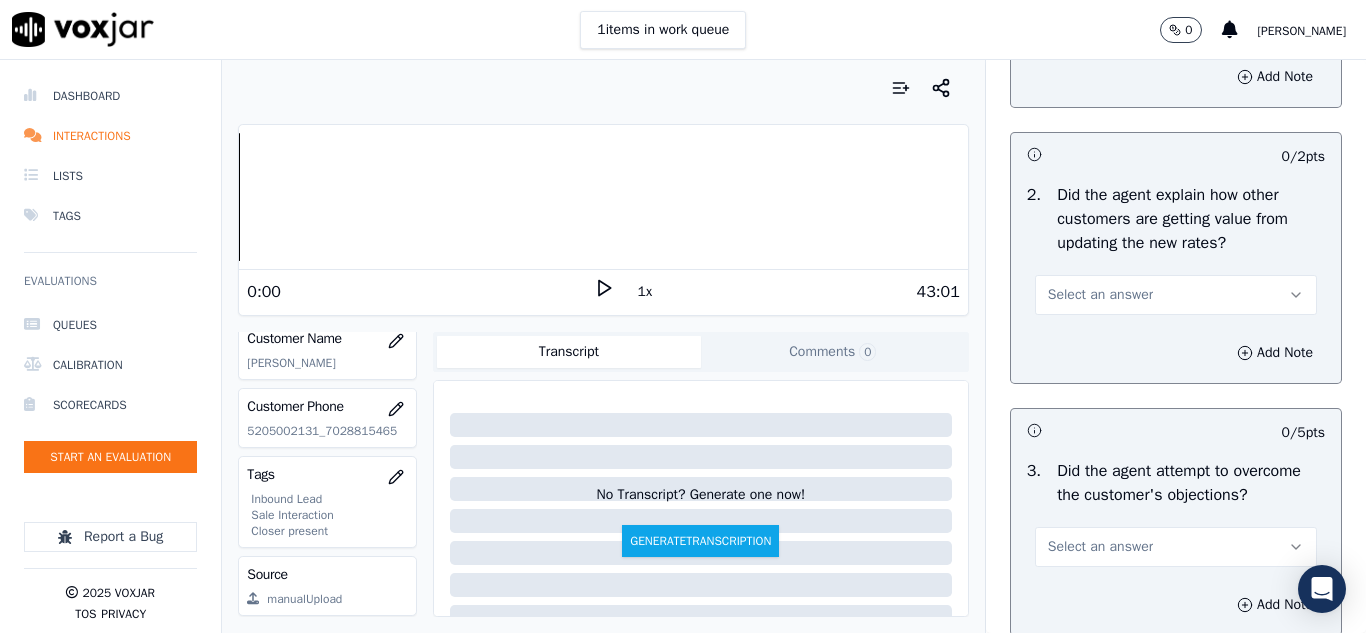 scroll, scrollTop: 1900, scrollLeft: 0, axis: vertical 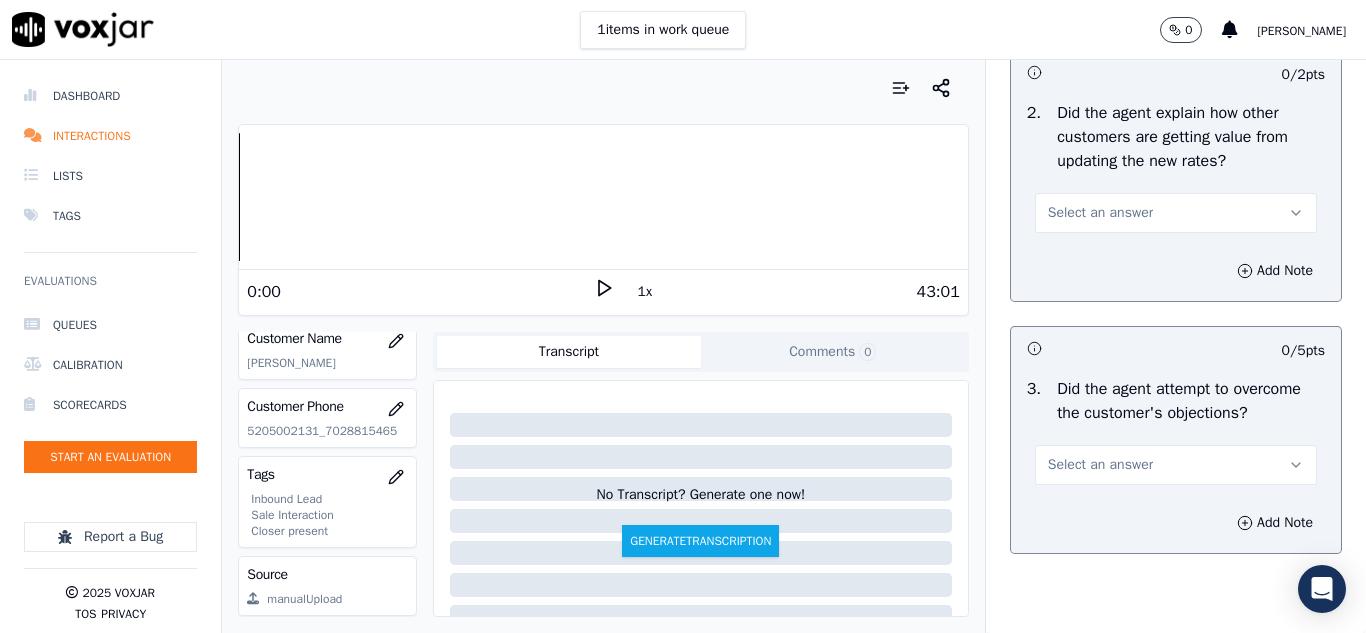 click on "Select an answer" at bounding box center [1100, 213] 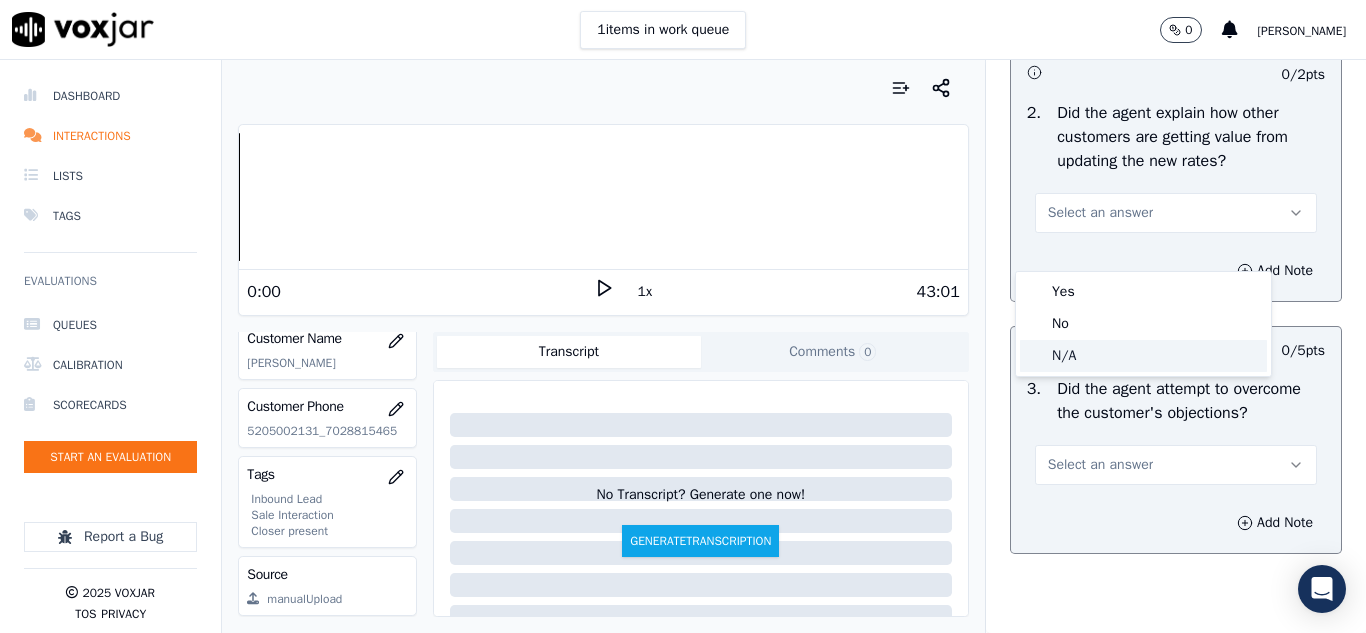 click on "N/A" 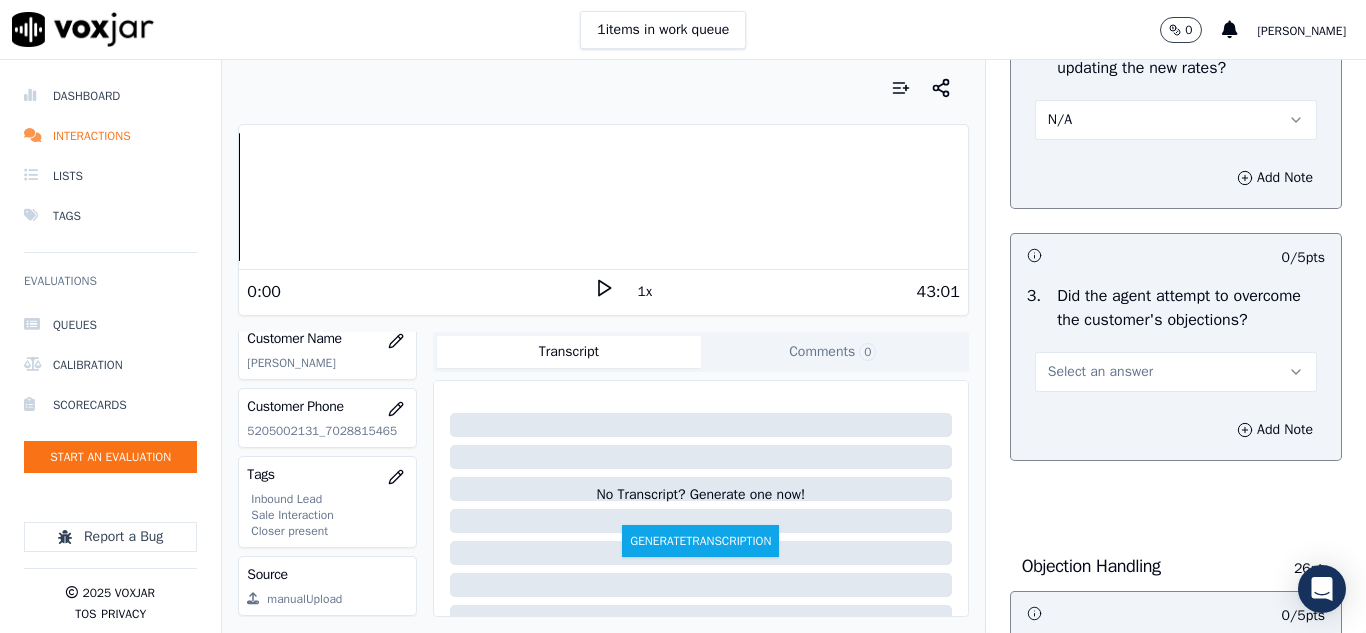 scroll, scrollTop: 2100, scrollLeft: 0, axis: vertical 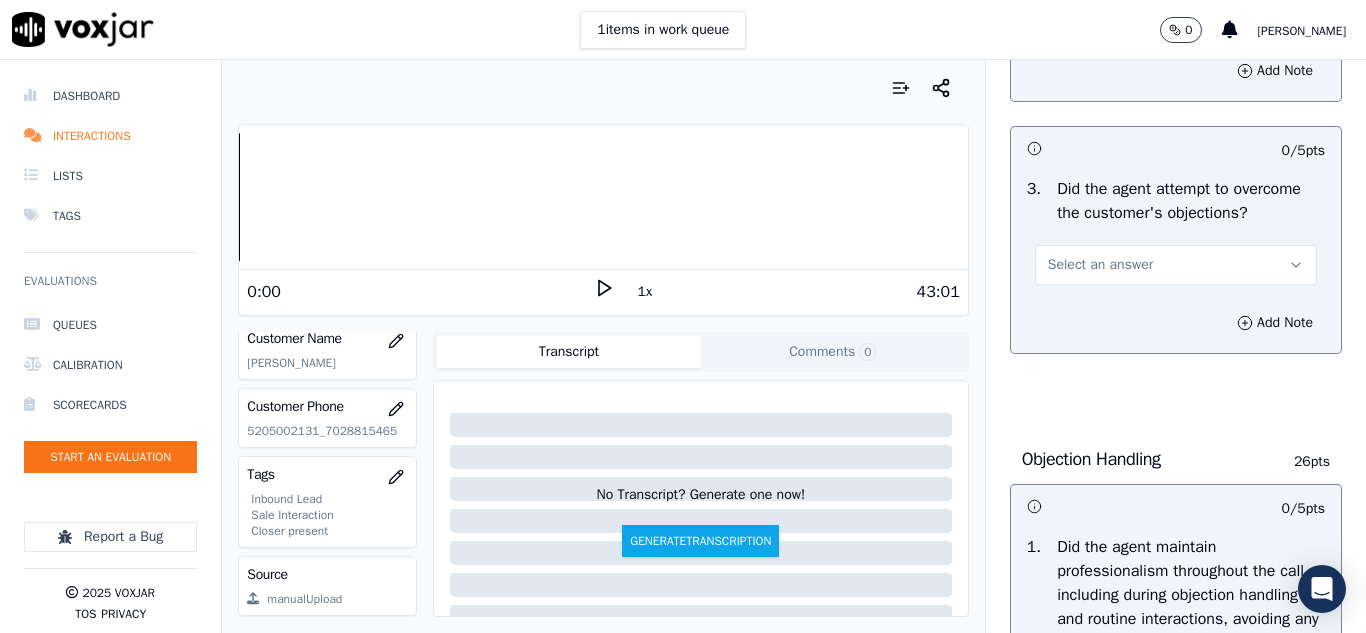 click on "Select an answer" at bounding box center (1176, 265) 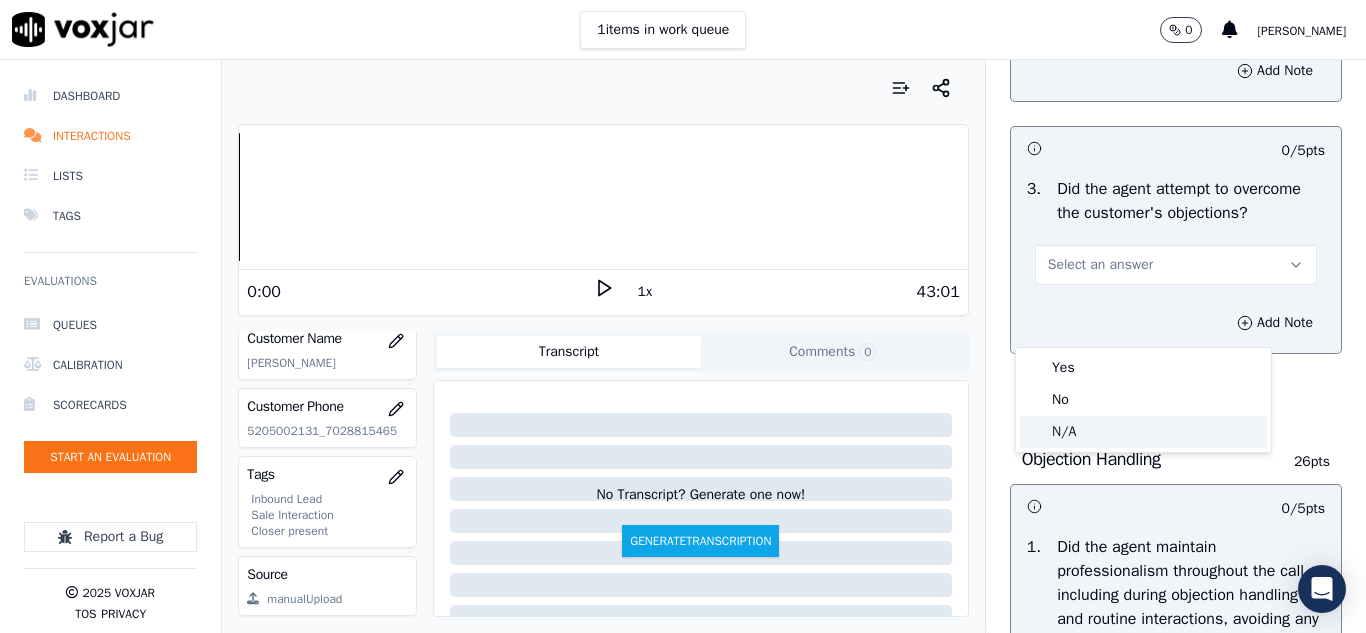 click on "N/A" 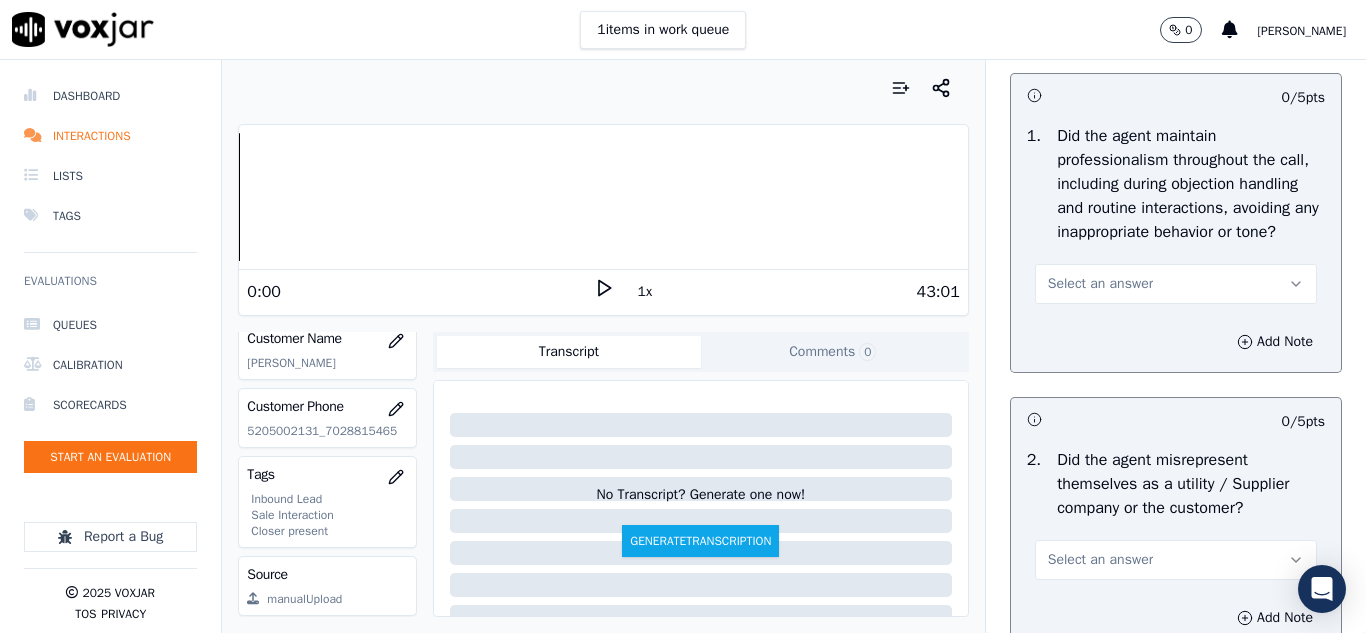 scroll, scrollTop: 2600, scrollLeft: 0, axis: vertical 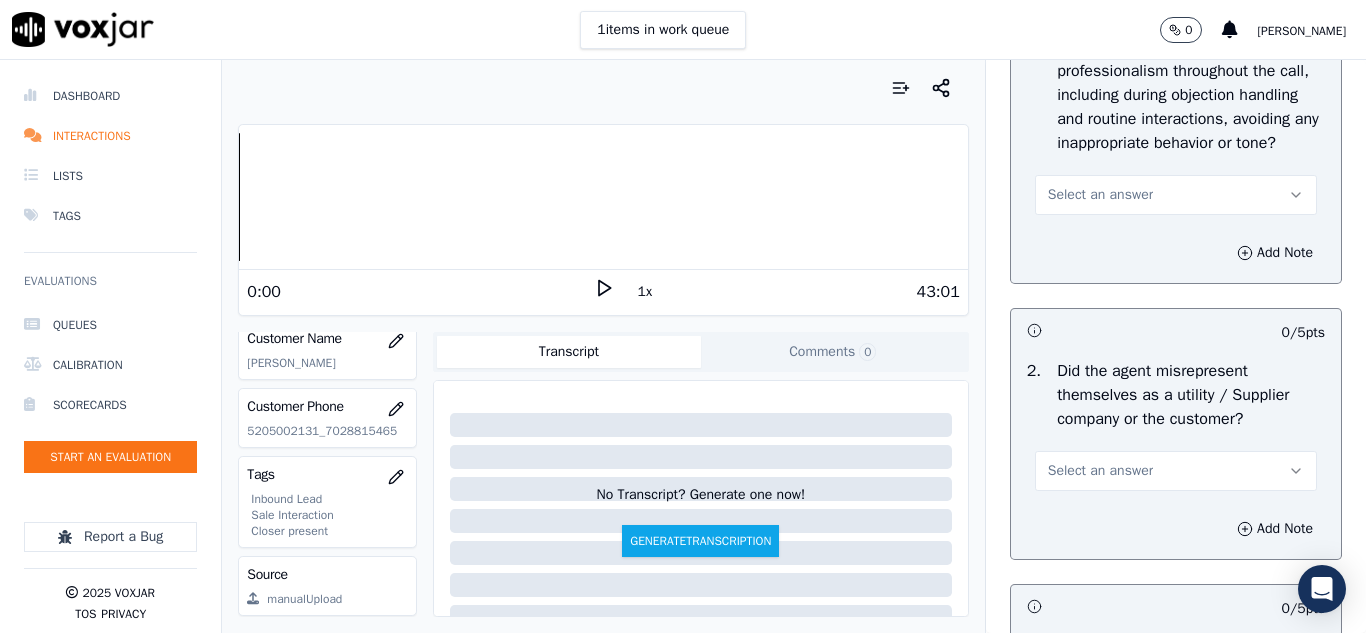 drag, startPoint x: 1060, startPoint y: 278, endPoint x: 1059, endPoint y: 291, distance: 13.038404 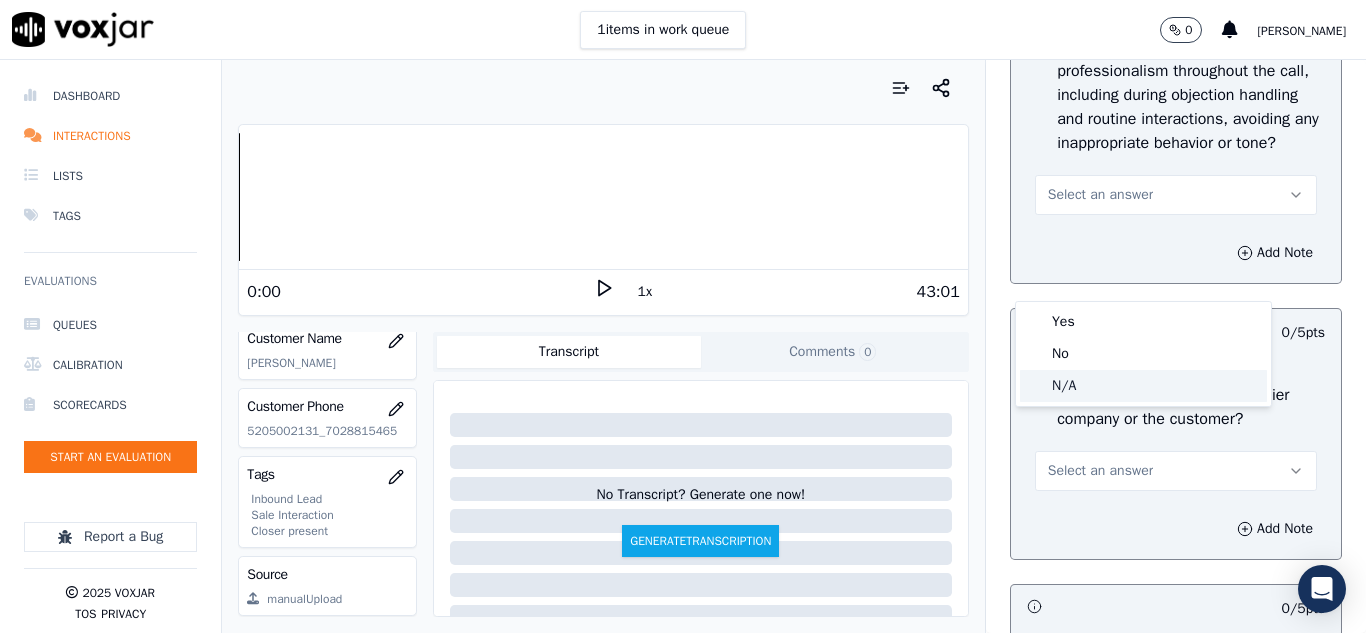 click on "N/A" 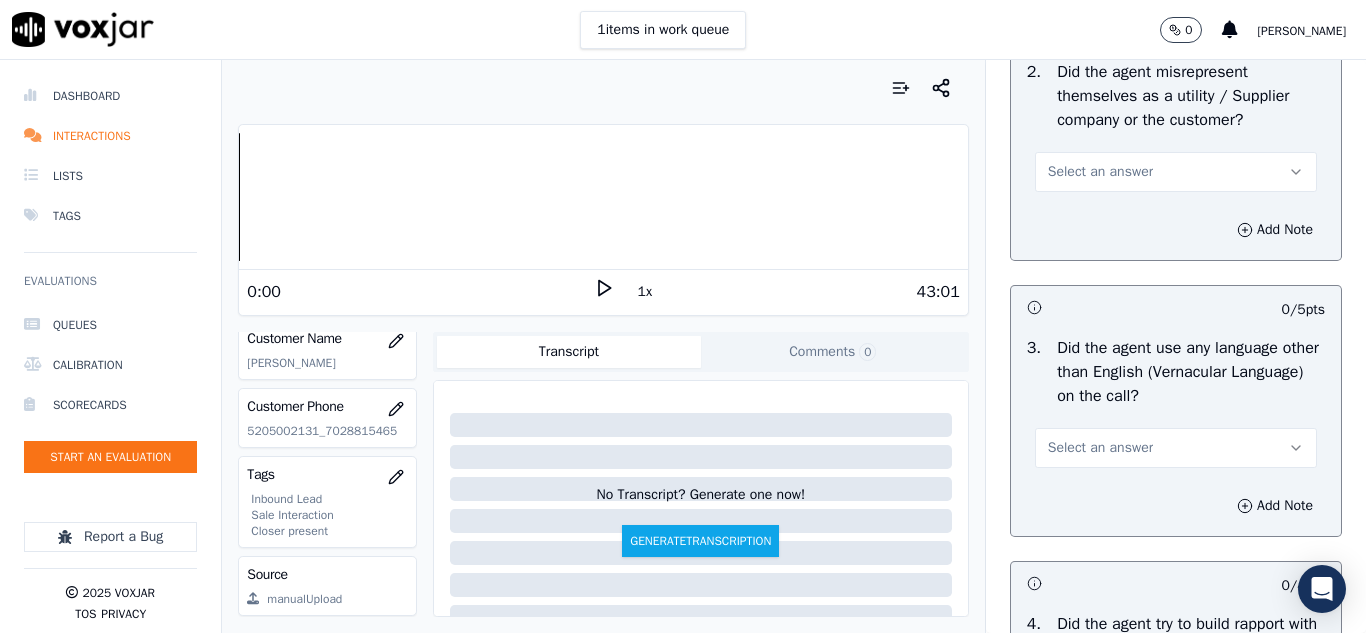 scroll, scrollTop: 2900, scrollLeft: 0, axis: vertical 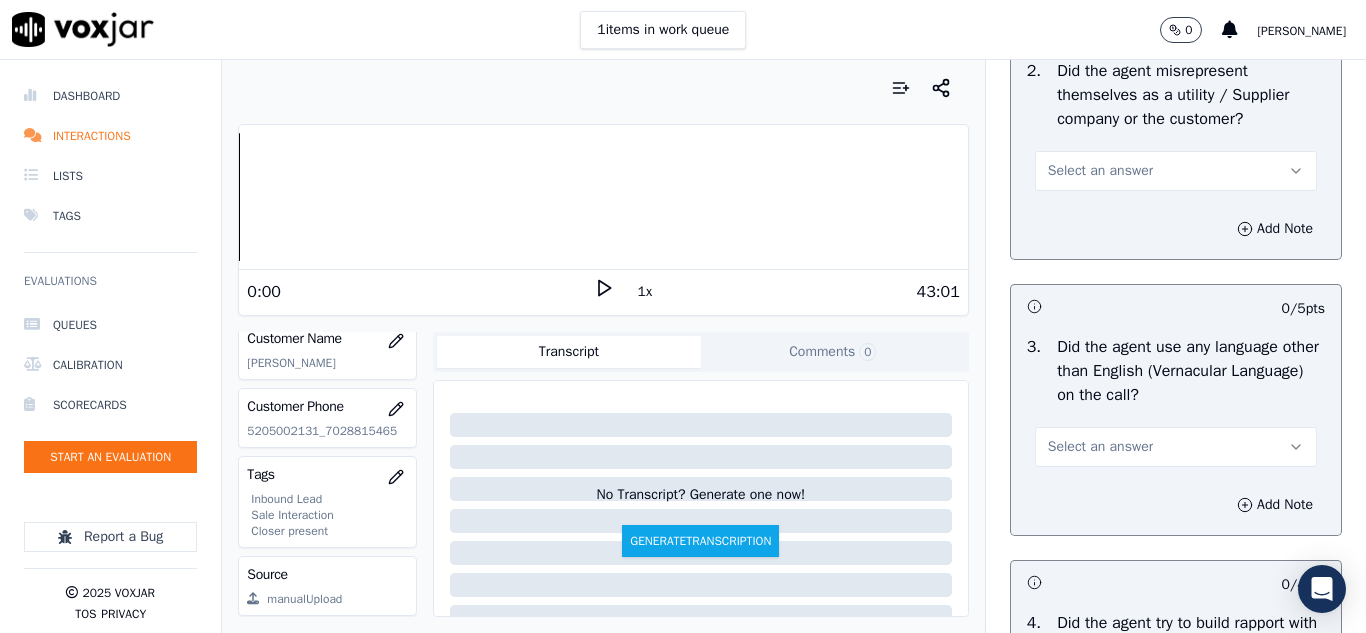 click on "Select an answer" at bounding box center (1176, 171) 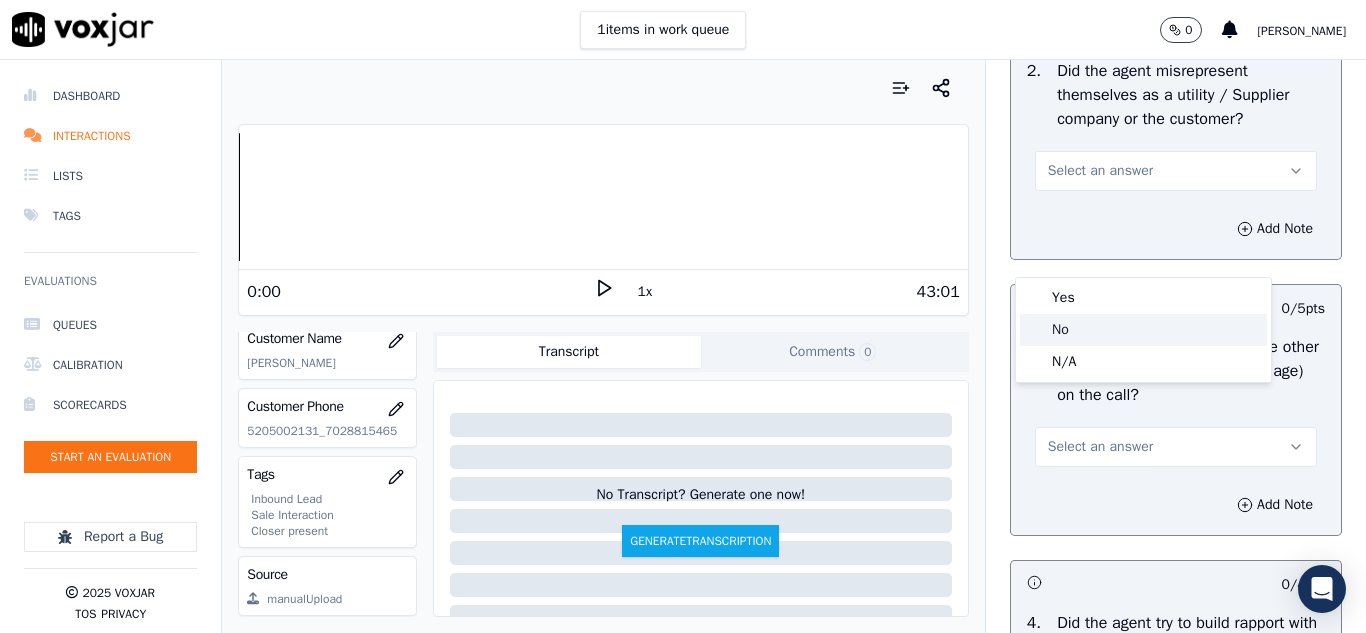 click on "No" 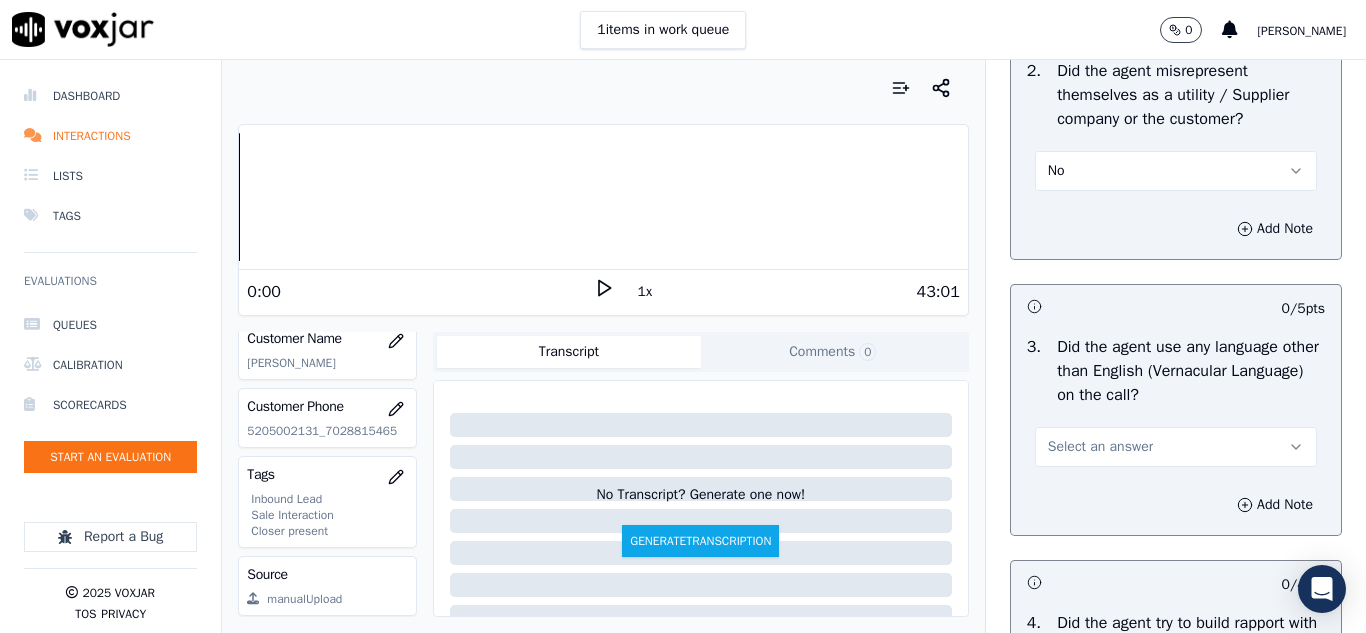 click on "Add Note" at bounding box center (1176, 229) 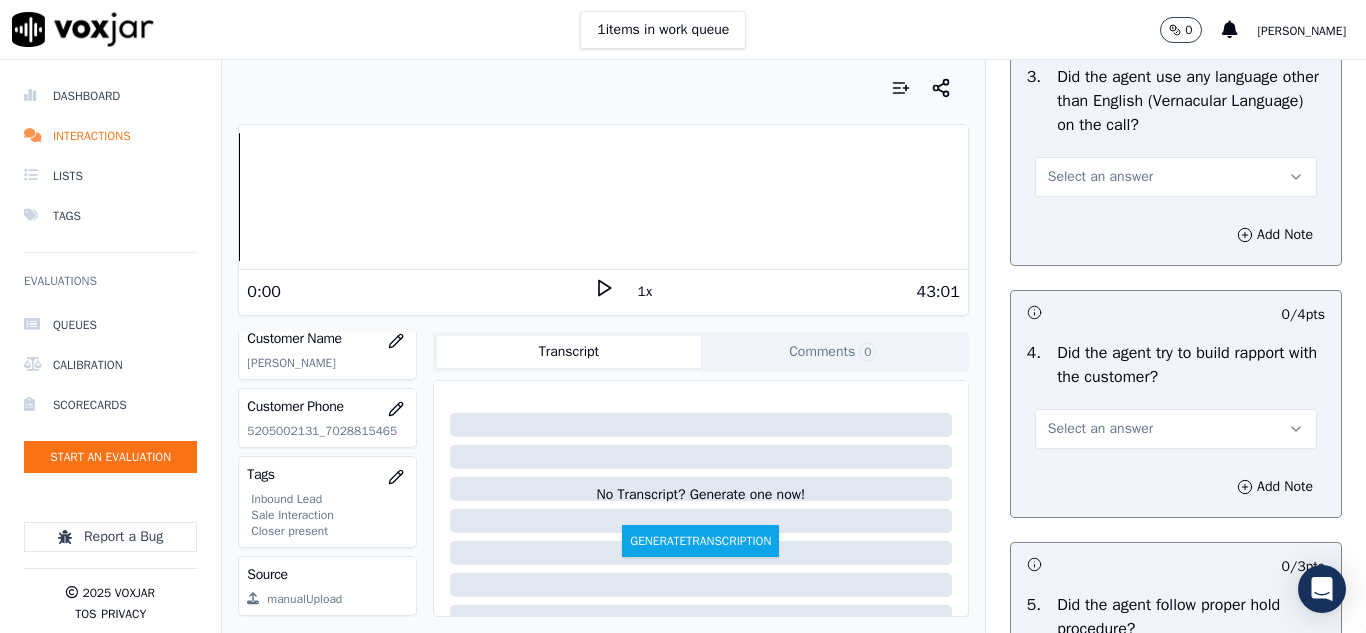 scroll, scrollTop: 3200, scrollLeft: 0, axis: vertical 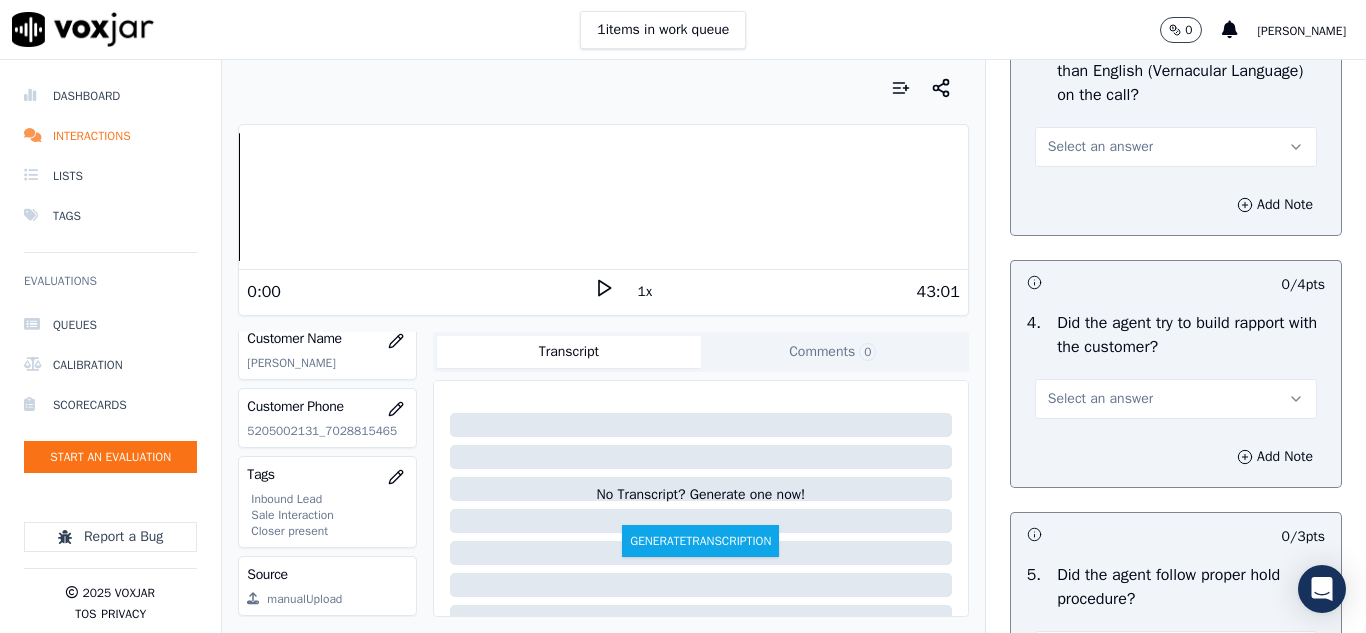 click on "Select an answer" at bounding box center [1100, 147] 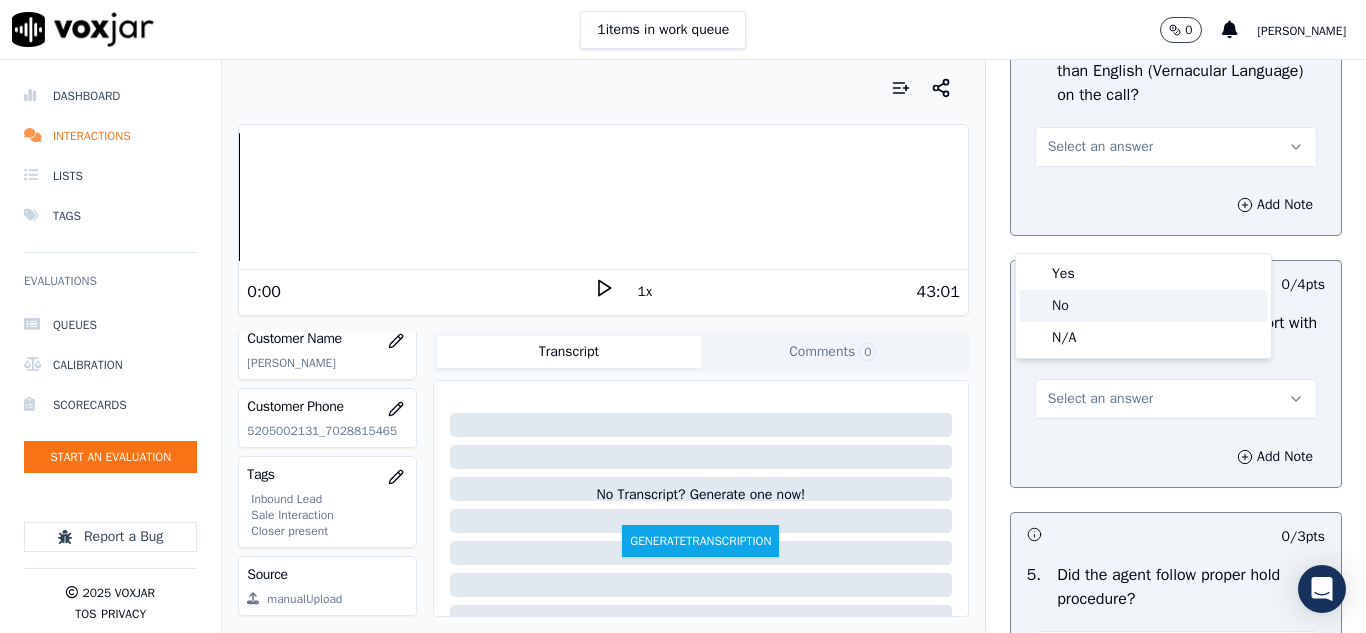 click on "No" 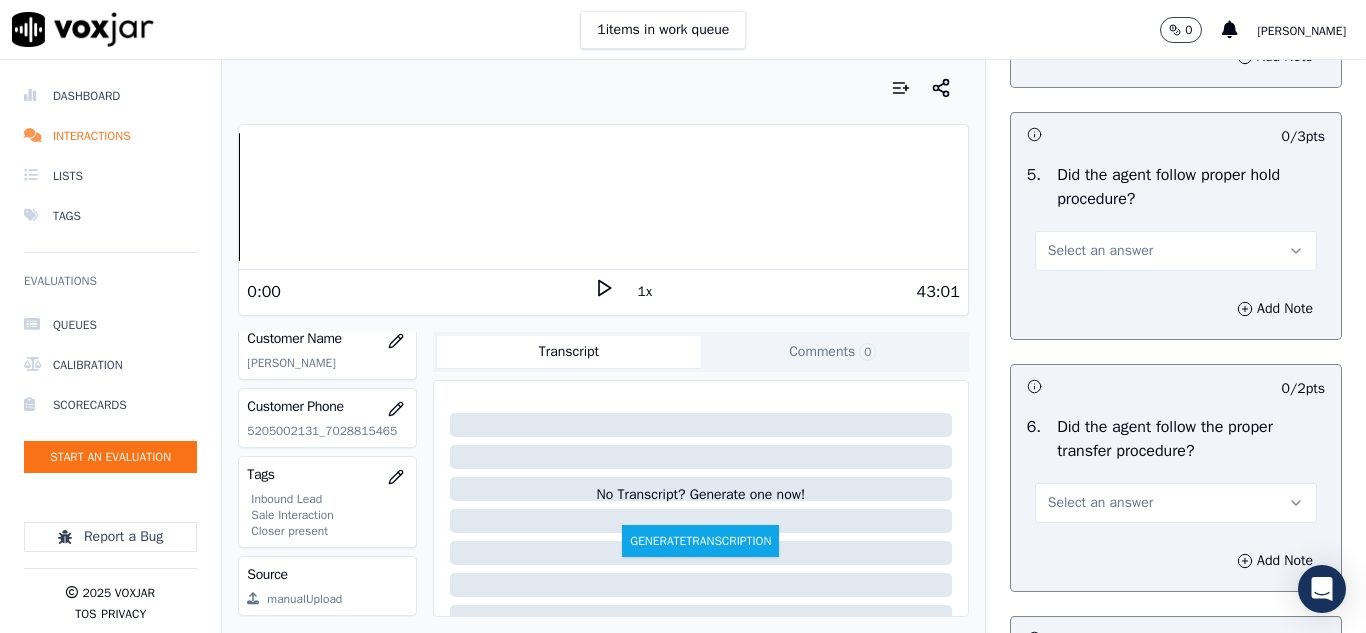 scroll, scrollTop: 3500, scrollLeft: 0, axis: vertical 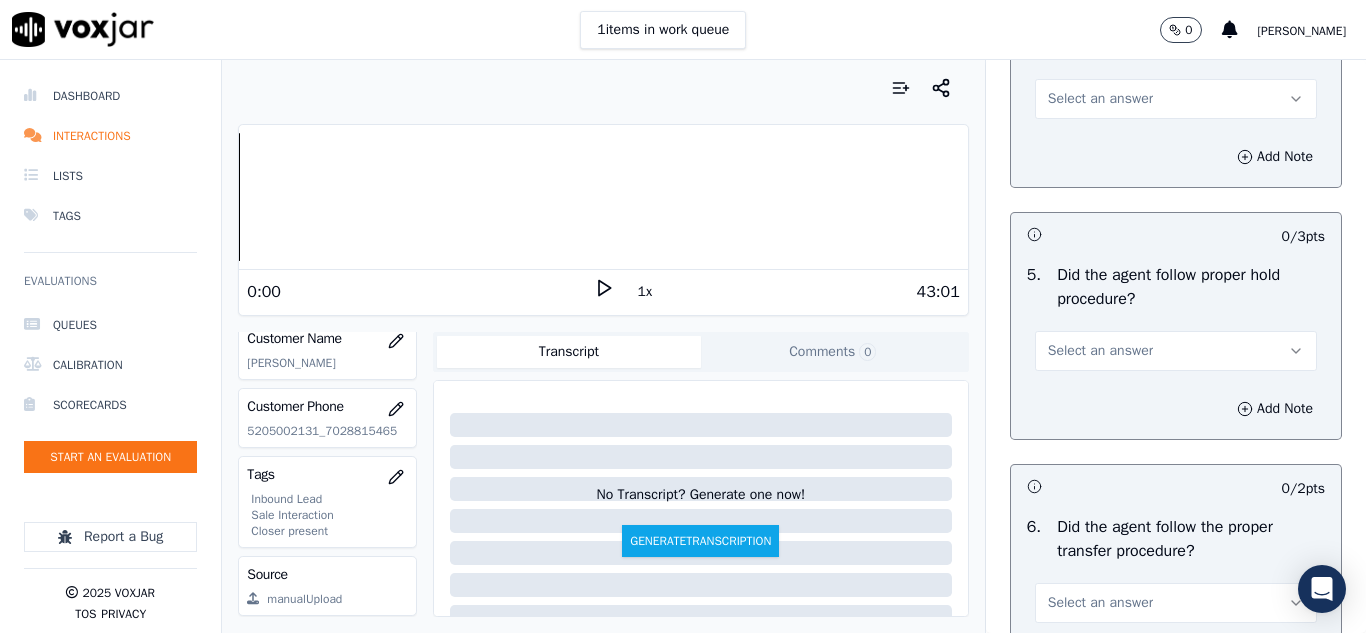 click on "Select an answer" at bounding box center [1100, 99] 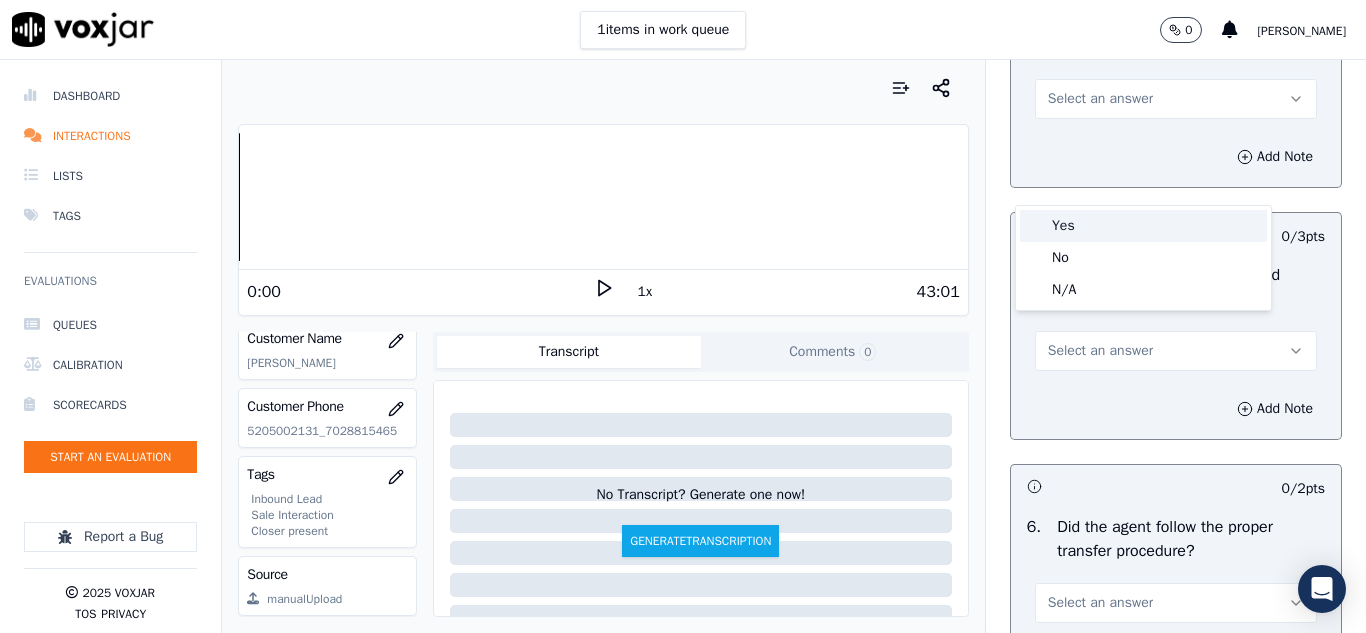 click on "Yes" at bounding box center [1143, 226] 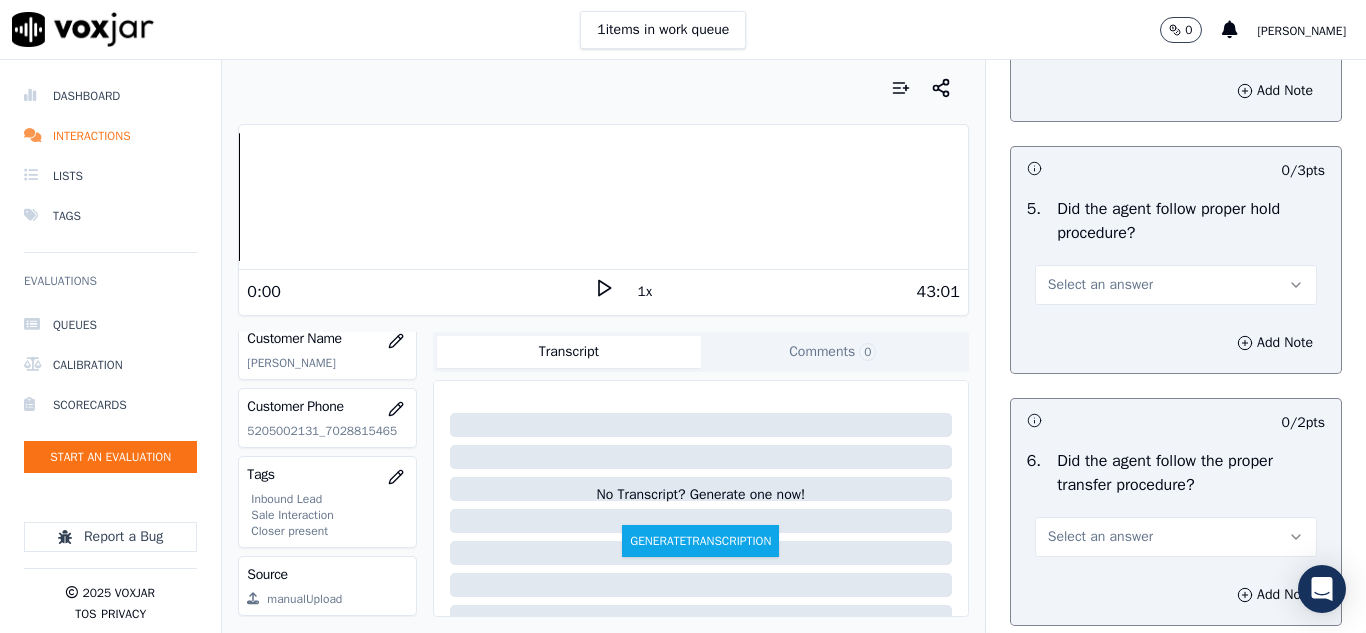 scroll, scrollTop: 3600, scrollLeft: 0, axis: vertical 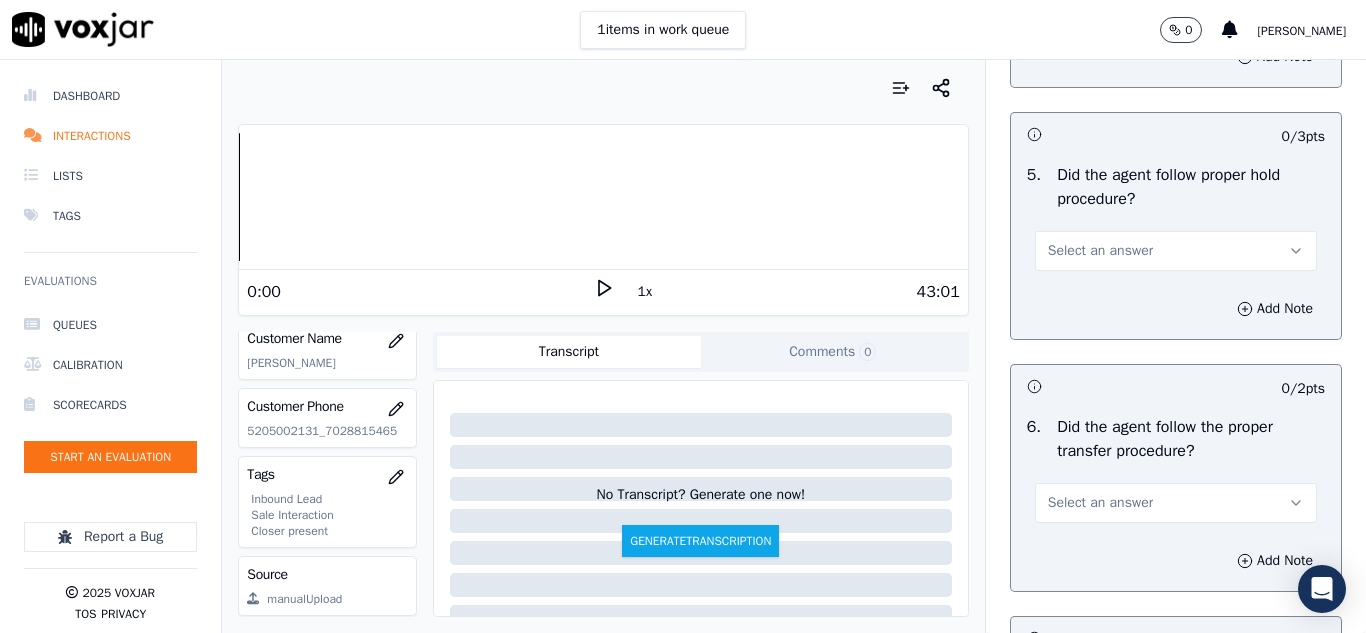 click on "Select an answer" at bounding box center [1100, 251] 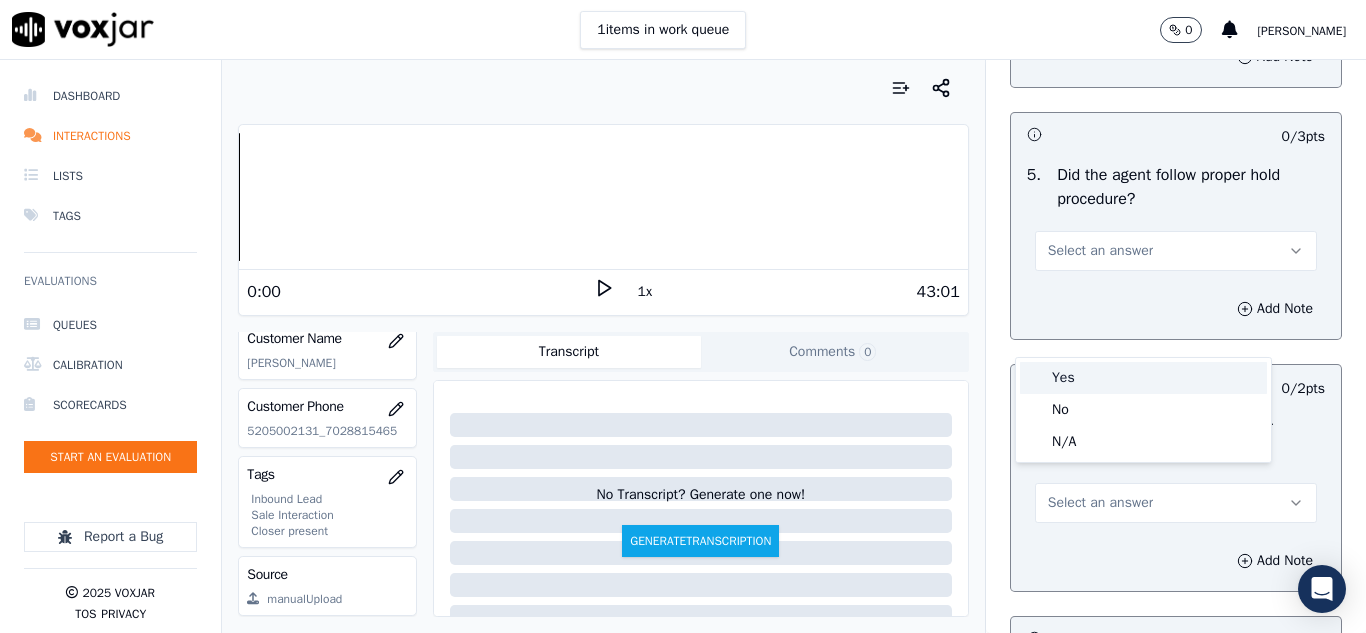 click on "Yes" at bounding box center (1143, 378) 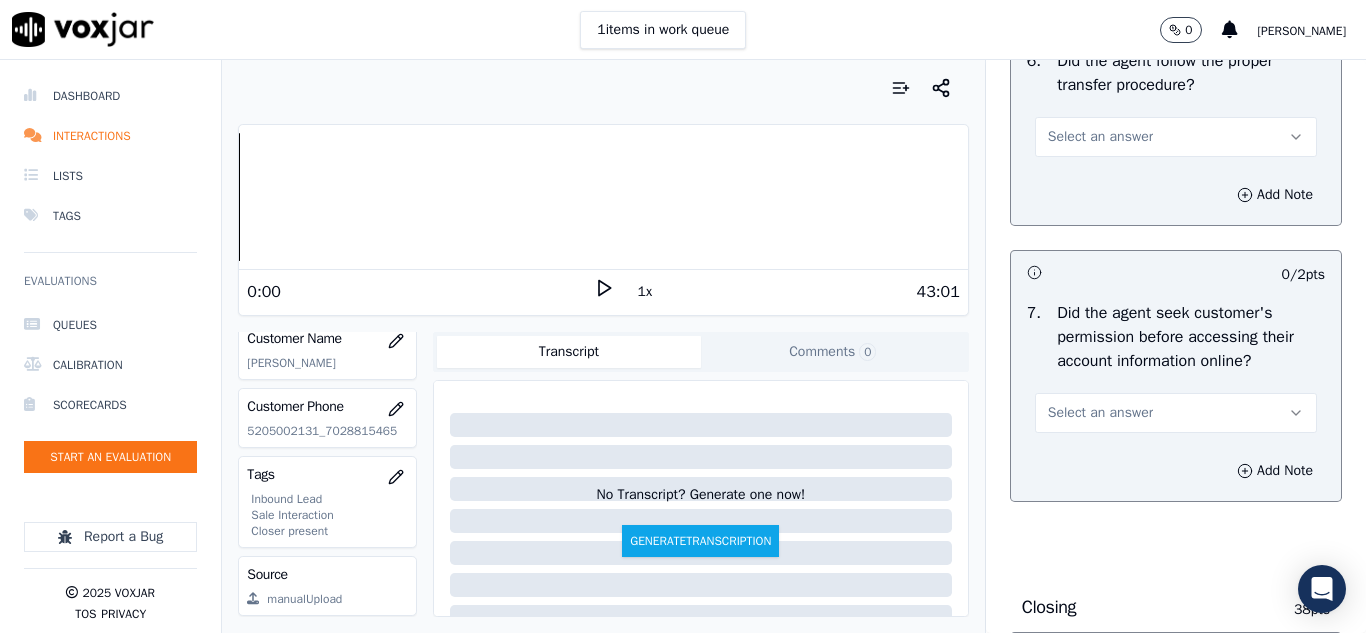 scroll, scrollTop: 4000, scrollLeft: 0, axis: vertical 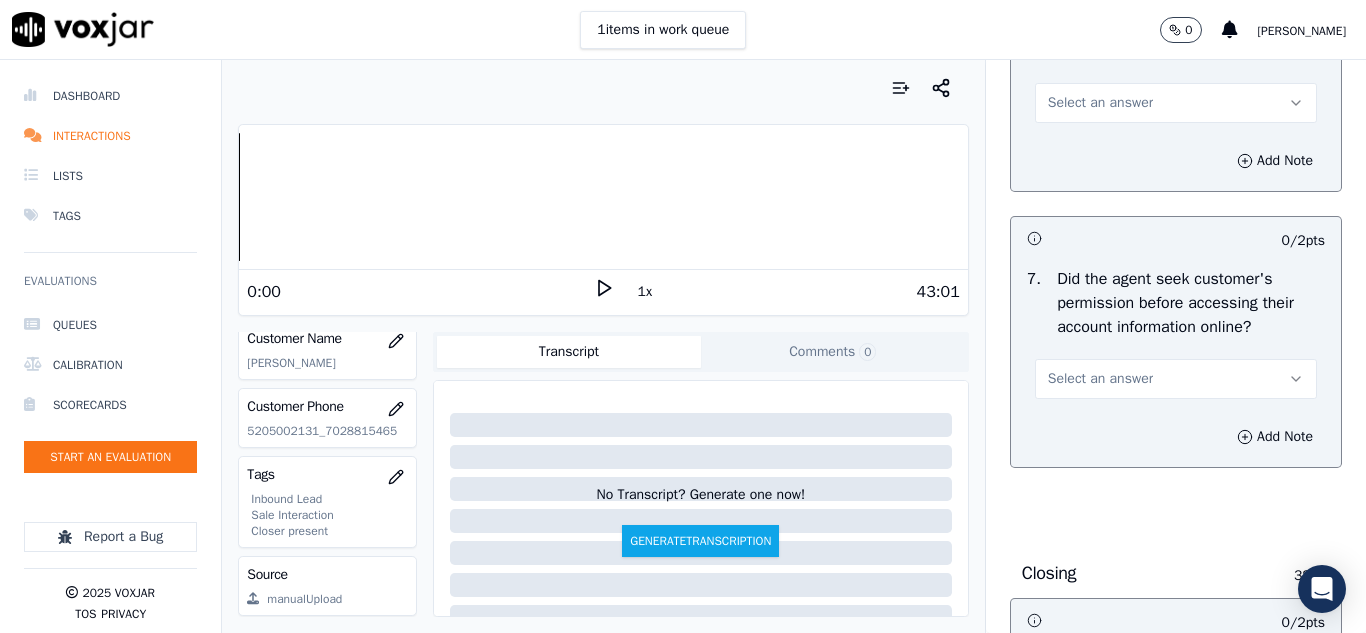 click on "Select an answer" at bounding box center [1100, 103] 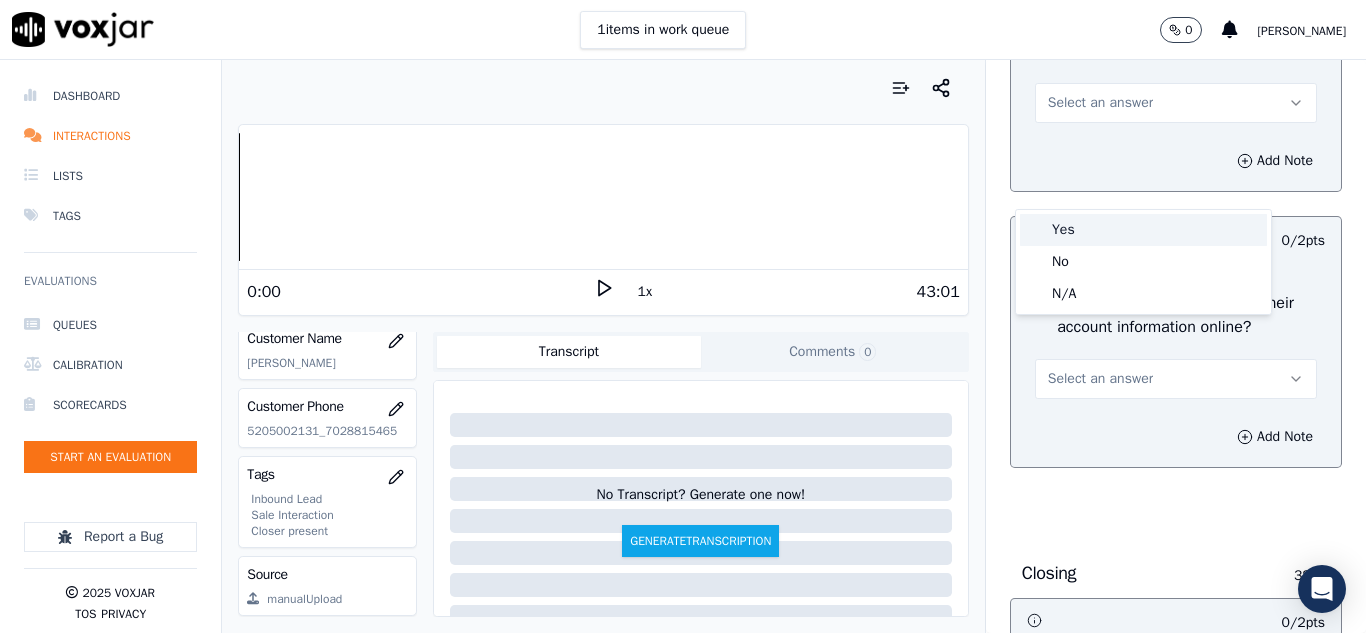 click on "Yes" at bounding box center [1143, 230] 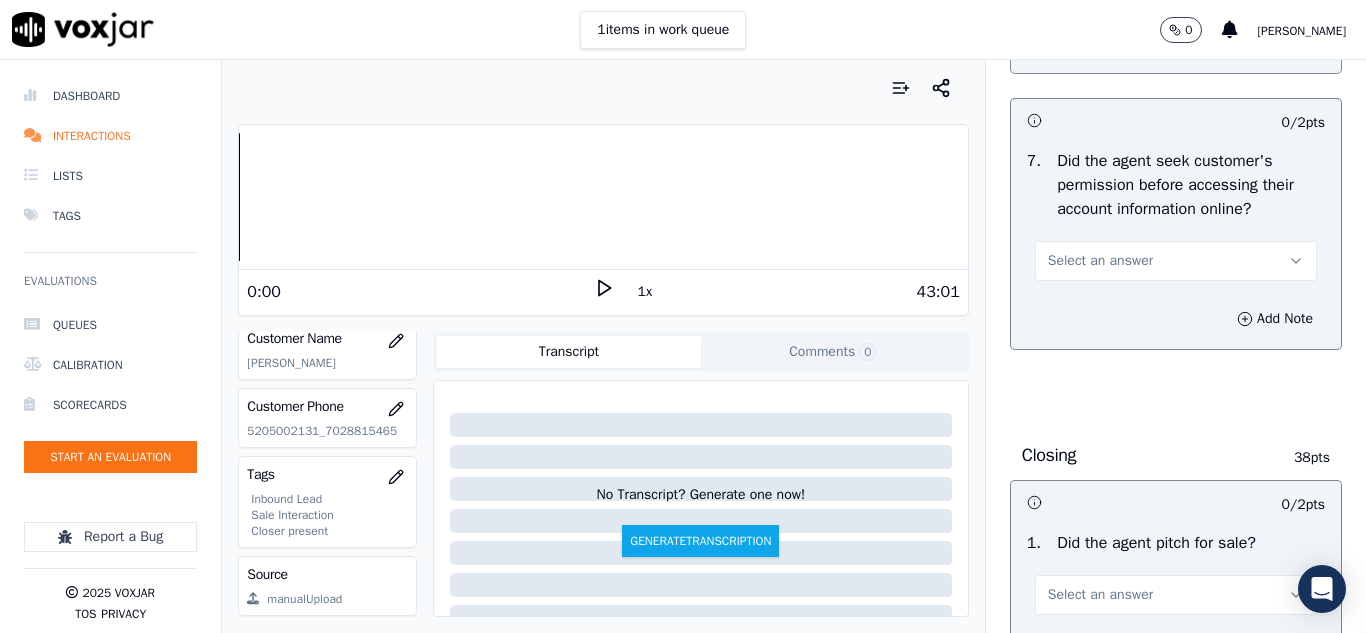 scroll, scrollTop: 4300, scrollLeft: 0, axis: vertical 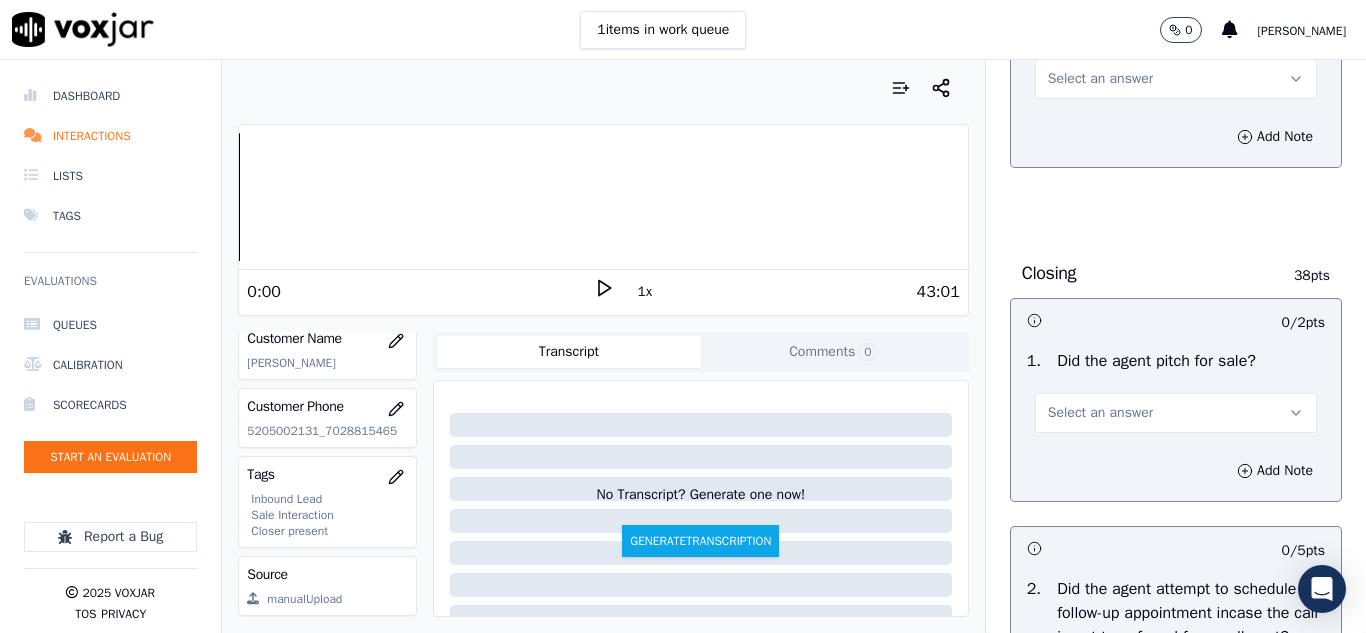 click on "Select an answer" at bounding box center (1100, 79) 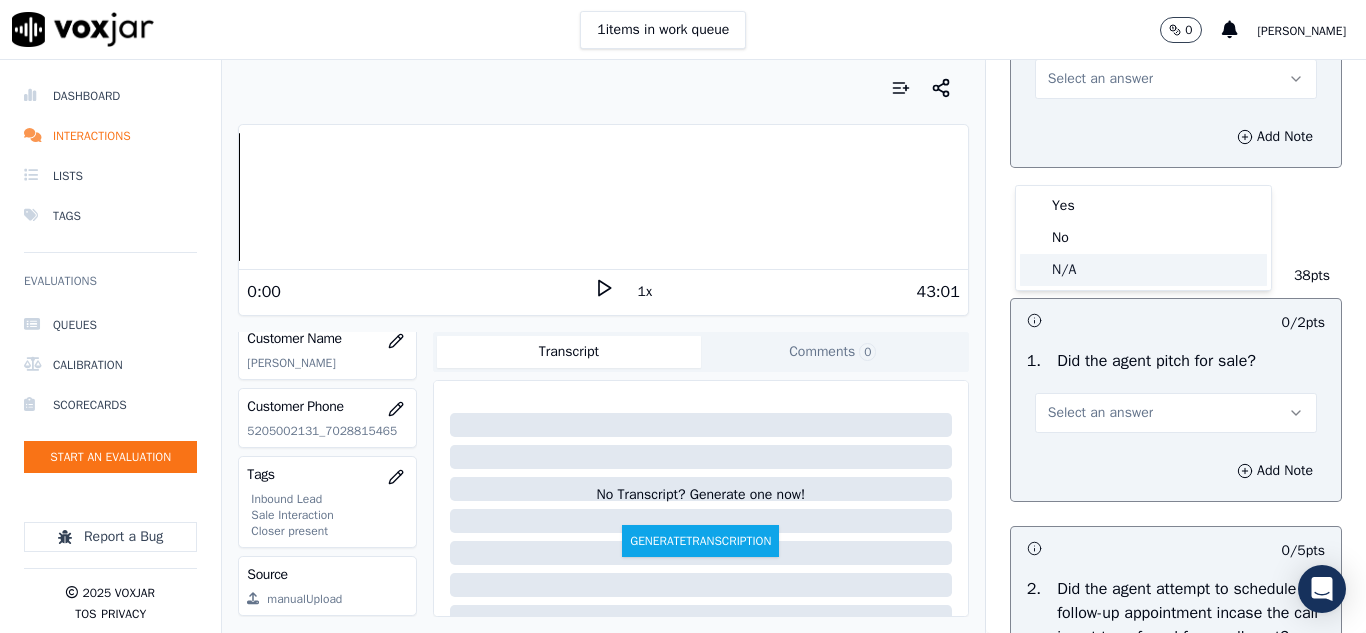click on "N/A" 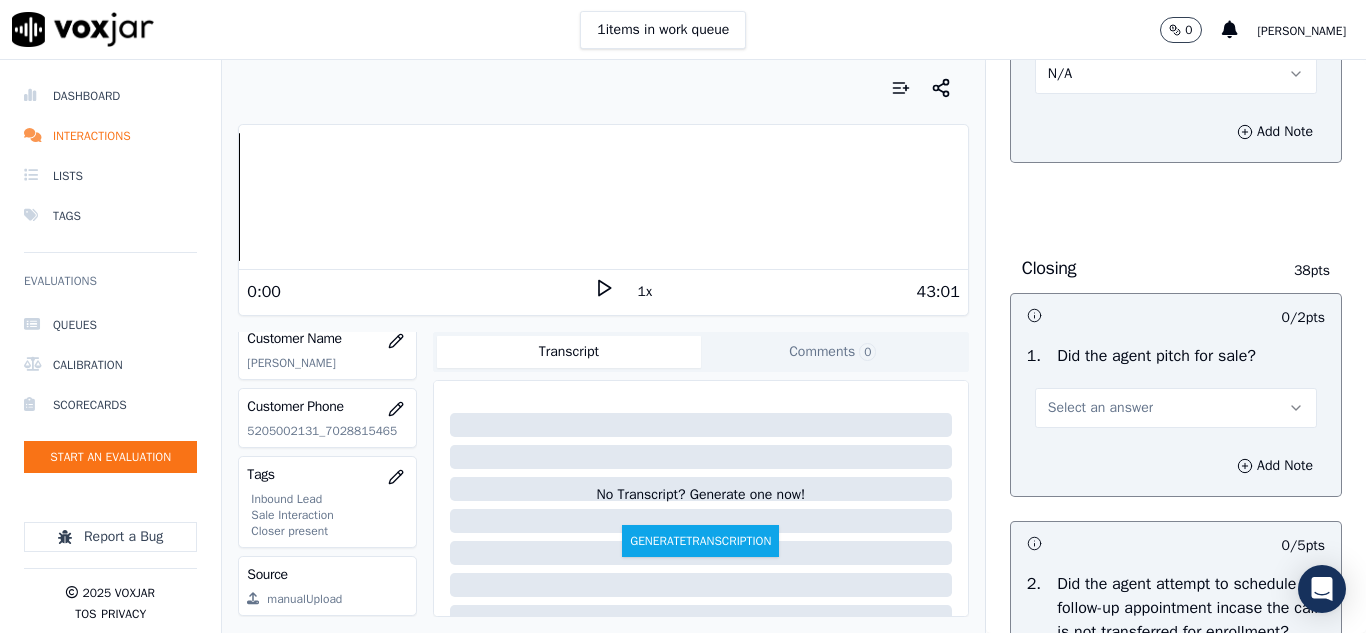 scroll, scrollTop: 4400, scrollLeft: 0, axis: vertical 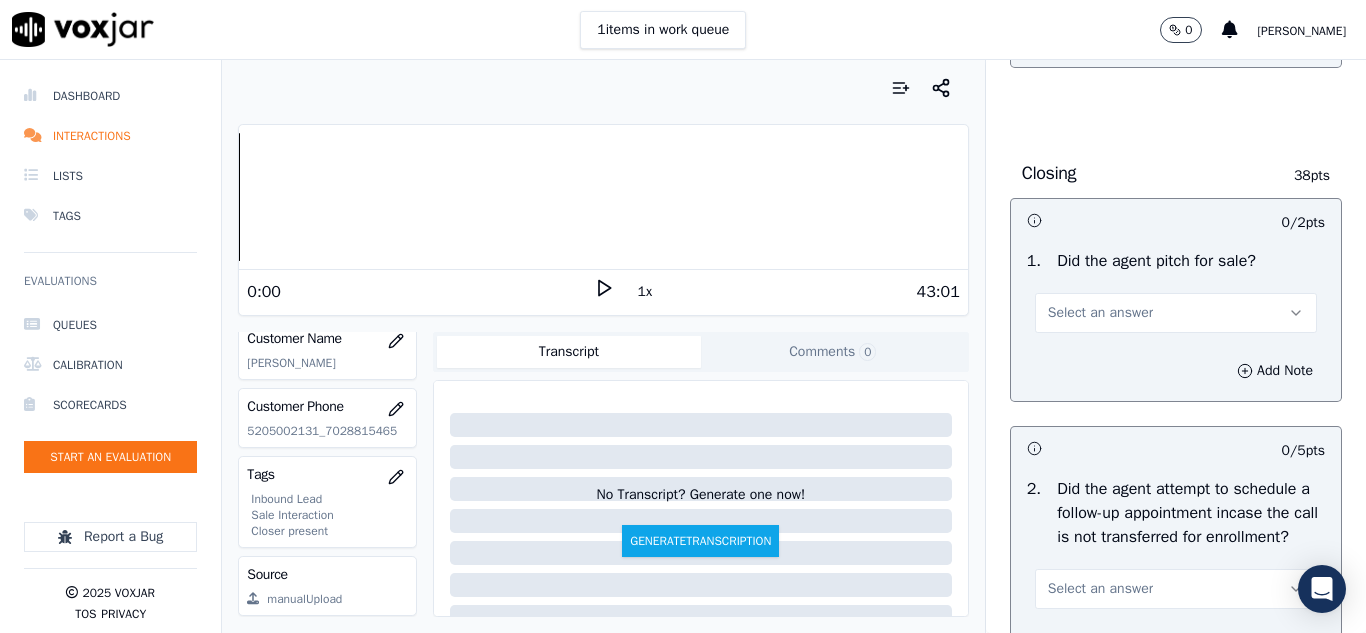 click on "Select an answer" at bounding box center (1100, 313) 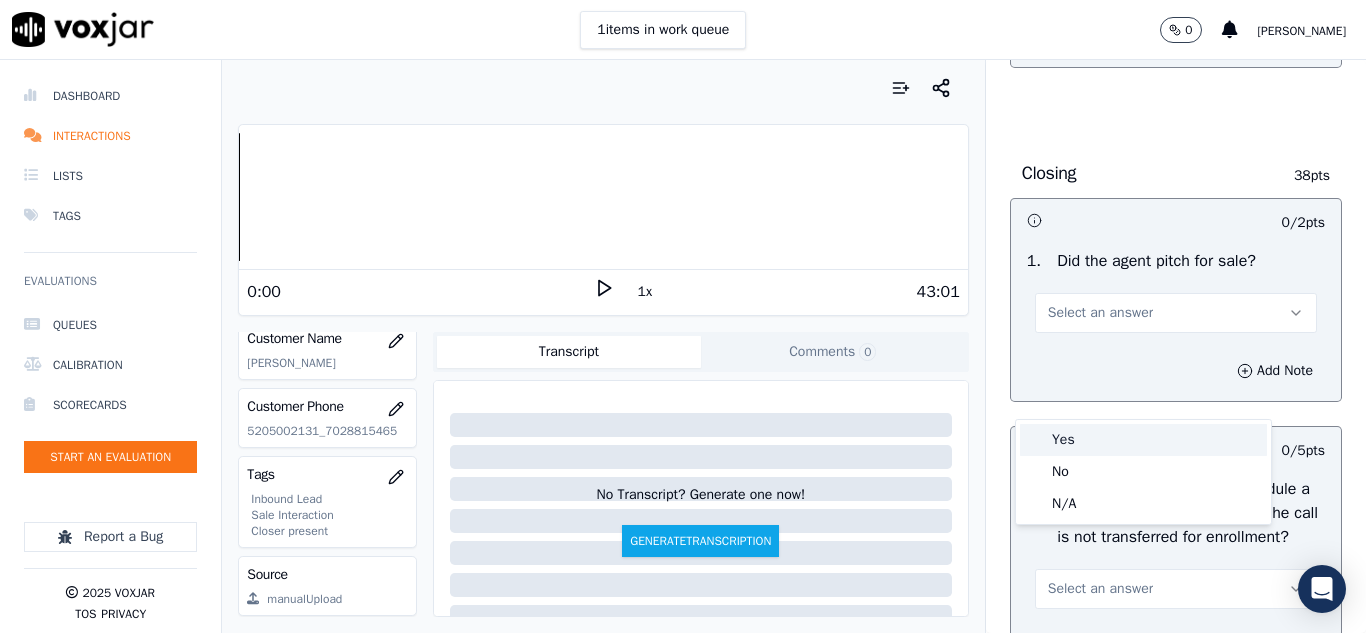 click on "Yes" at bounding box center (1143, 440) 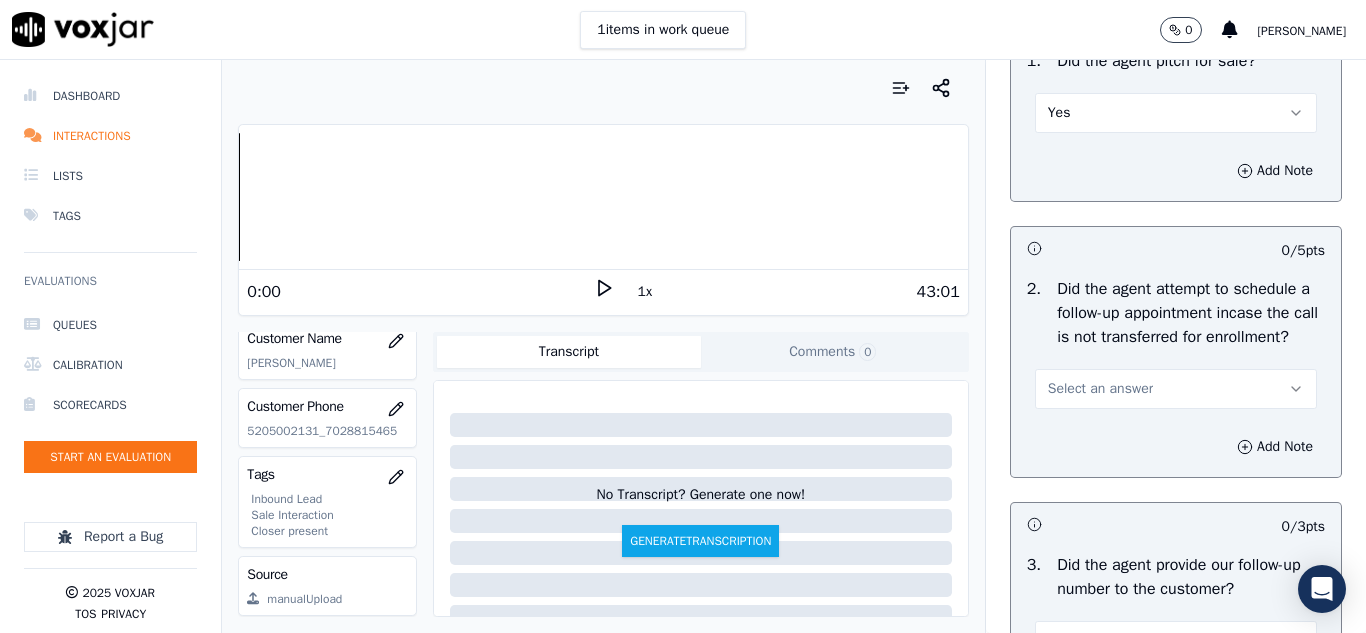 scroll, scrollTop: 4800, scrollLeft: 0, axis: vertical 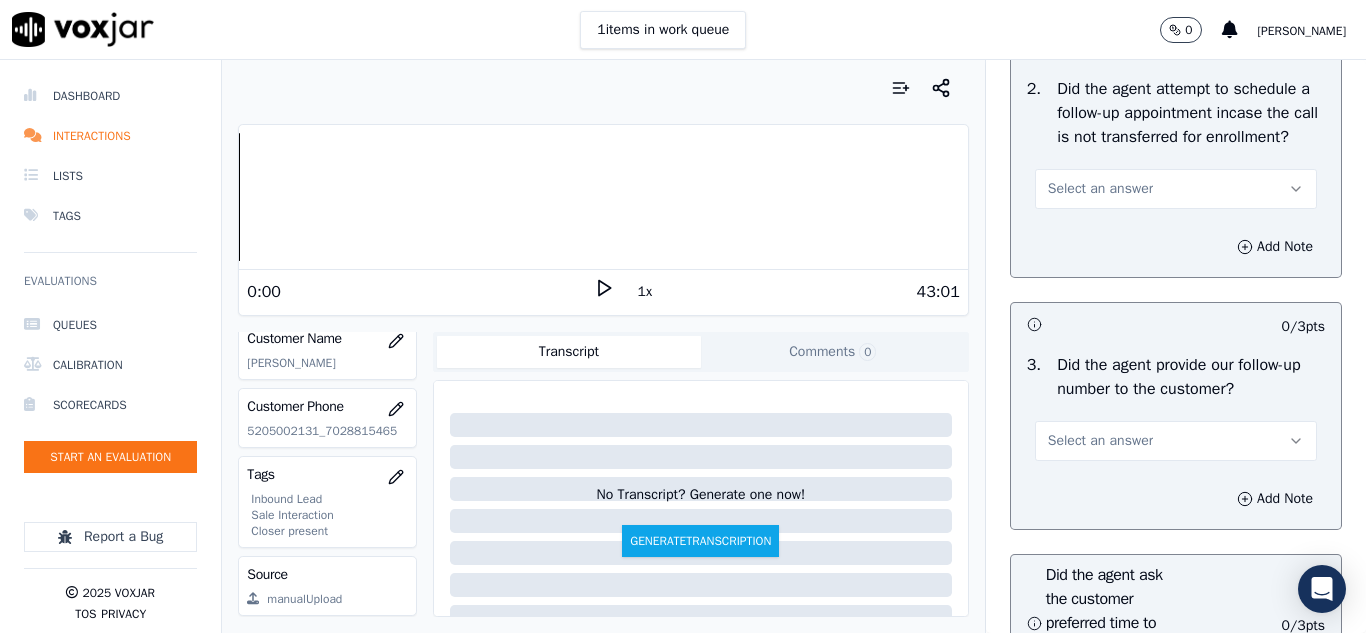 click on "Select an answer" at bounding box center [1100, 189] 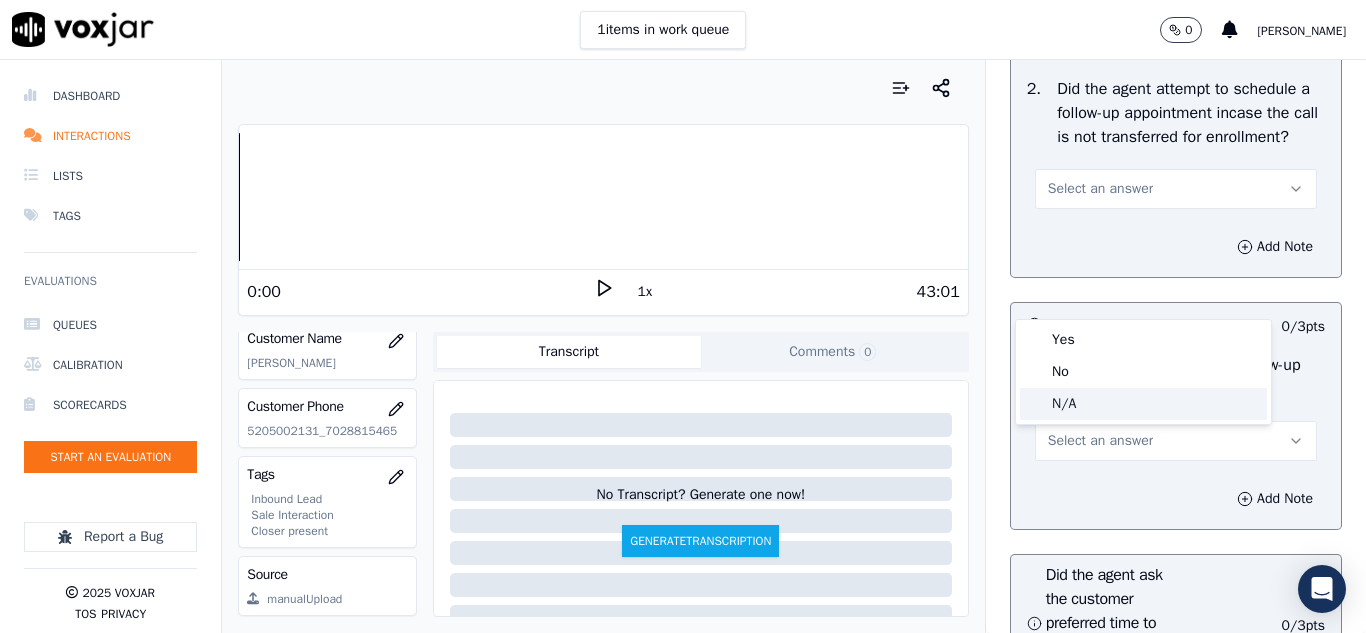 click on "N/A" 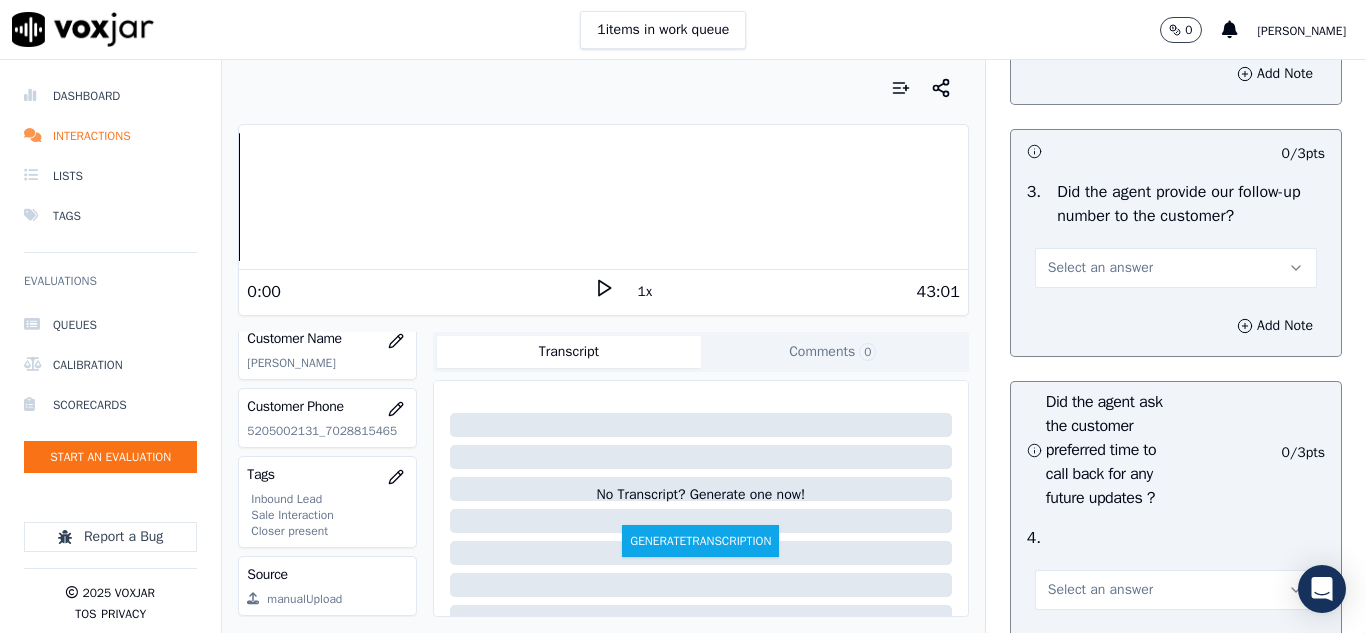 scroll, scrollTop: 5100, scrollLeft: 0, axis: vertical 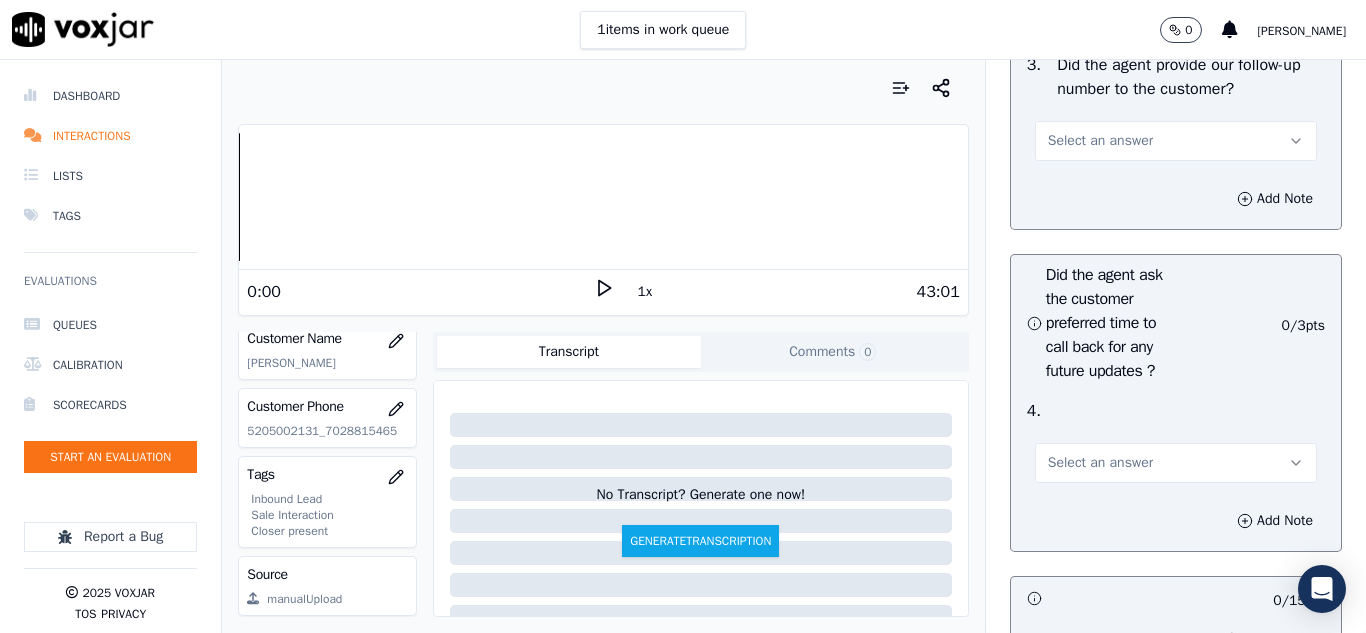 click on "Select an answer" at bounding box center (1100, 141) 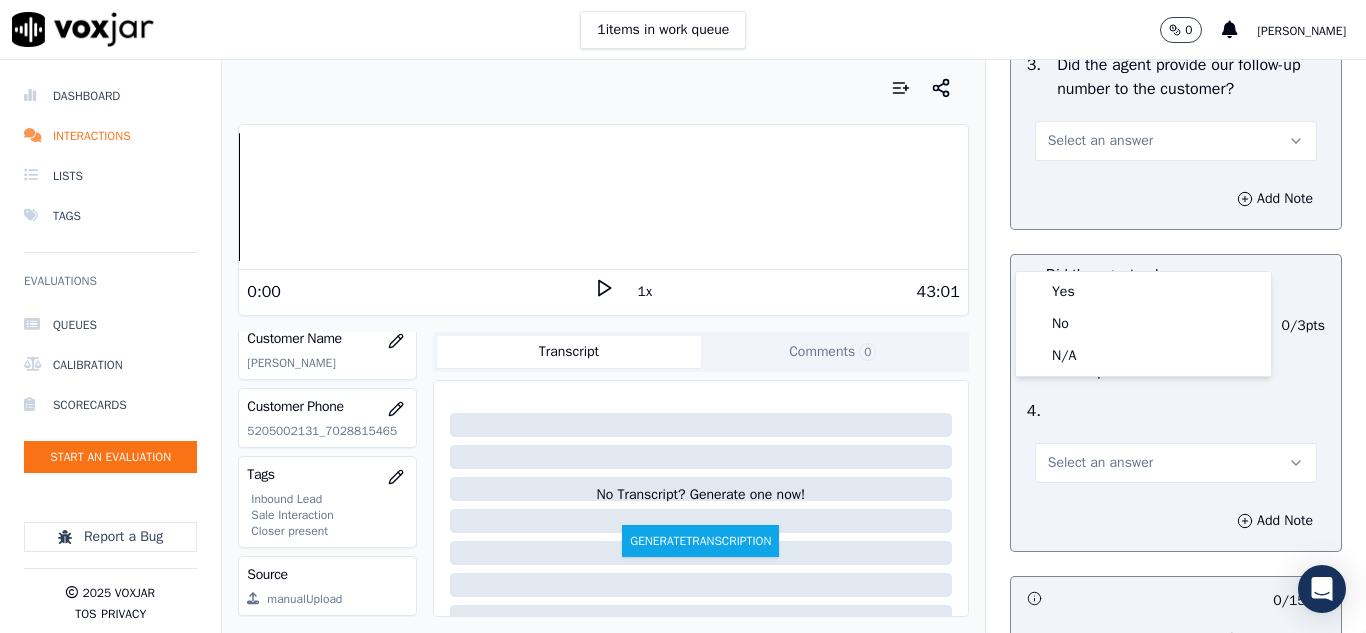 click at bounding box center [1101, 24] 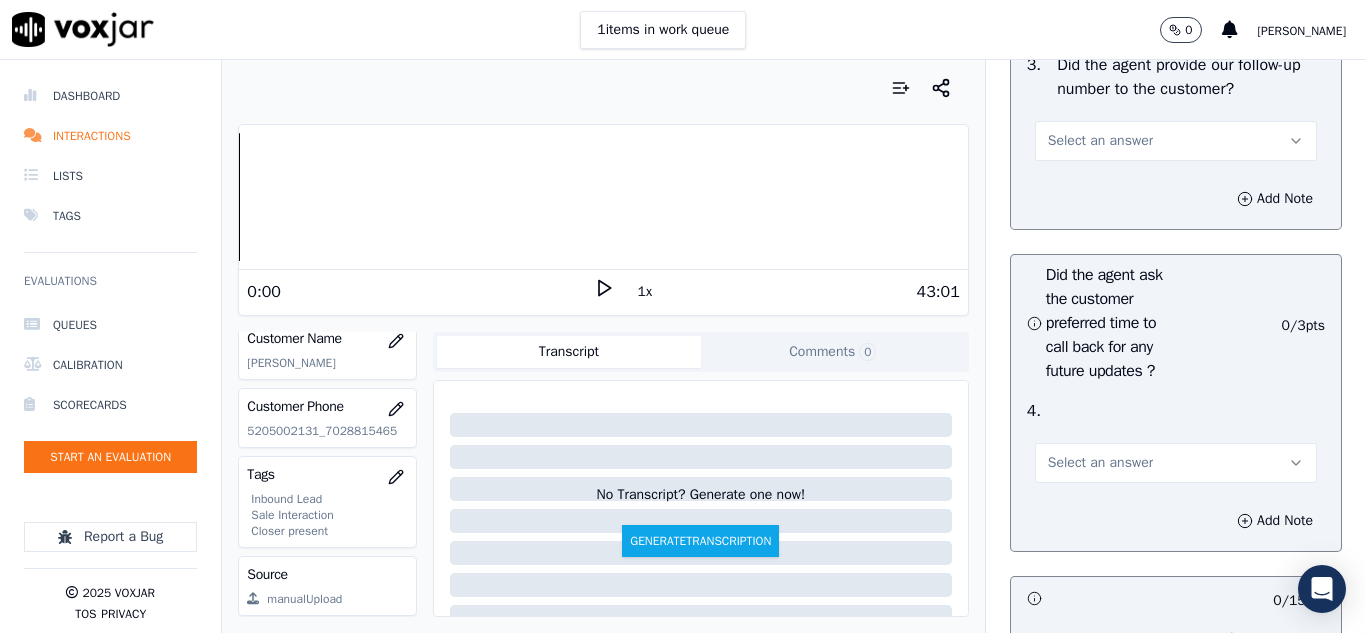 click on "Select an answer" at bounding box center [1100, 141] 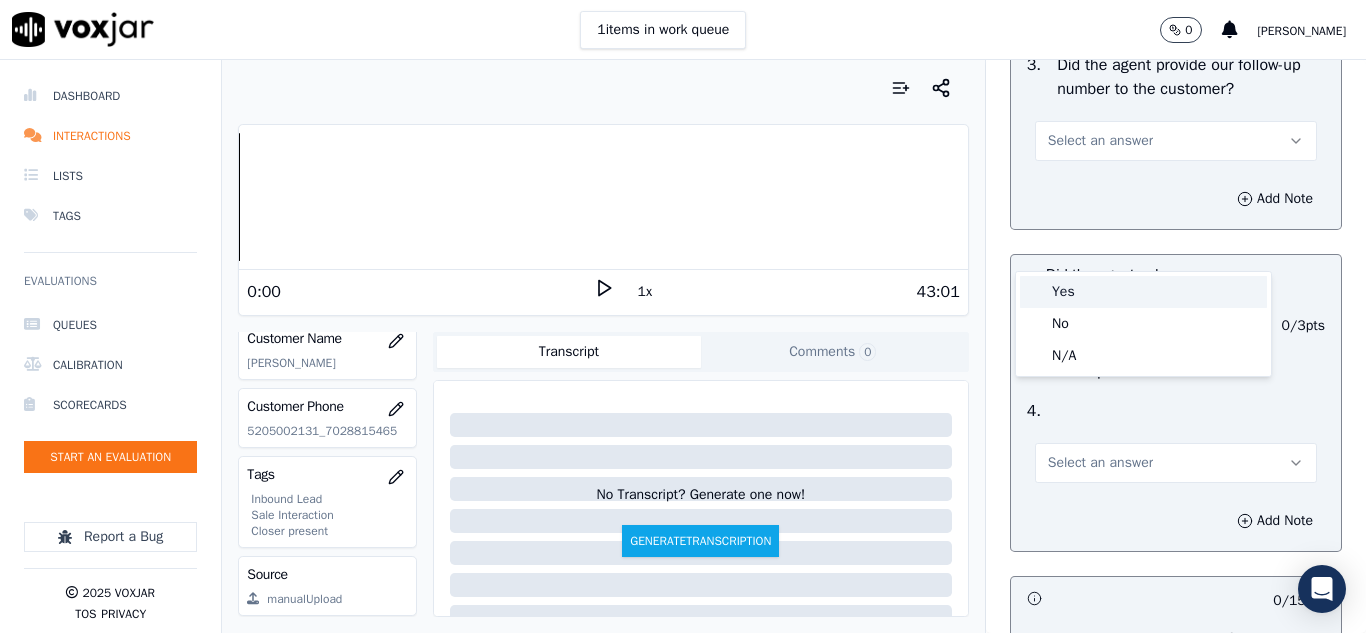 click on "Yes" at bounding box center (1143, 292) 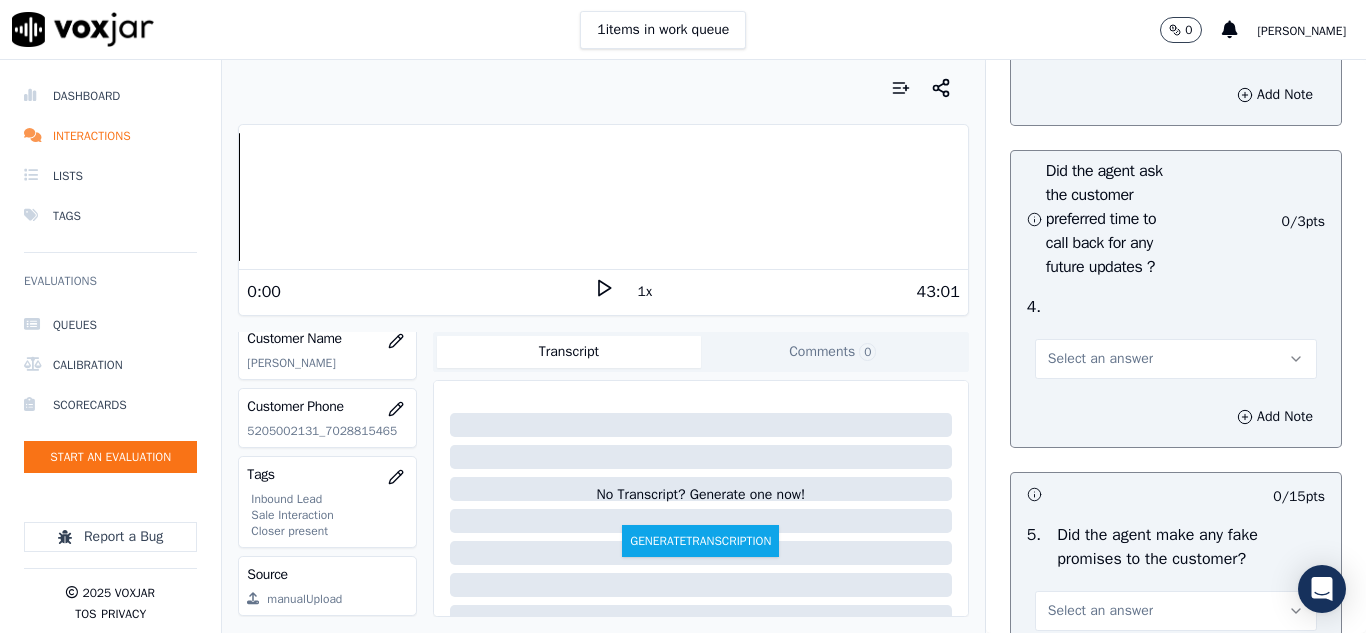 scroll, scrollTop: 5300, scrollLeft: 0, axis: vertical 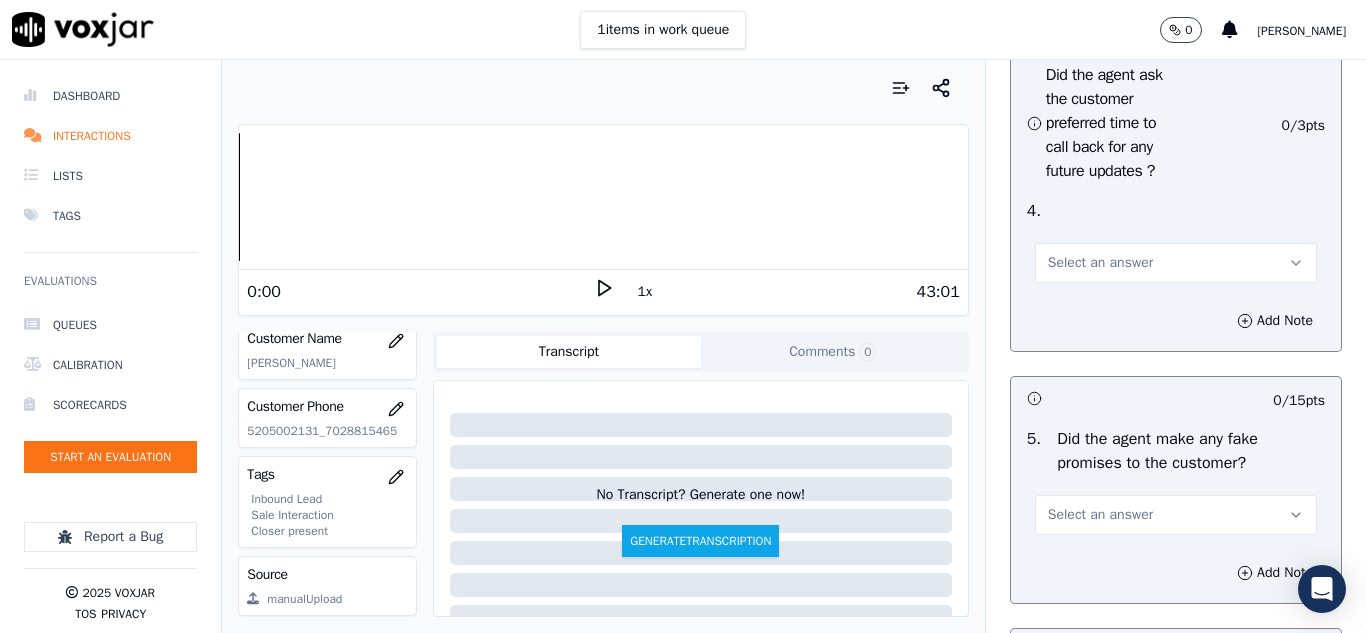 click on "Select an answer" at bounding box center [1100, 263] 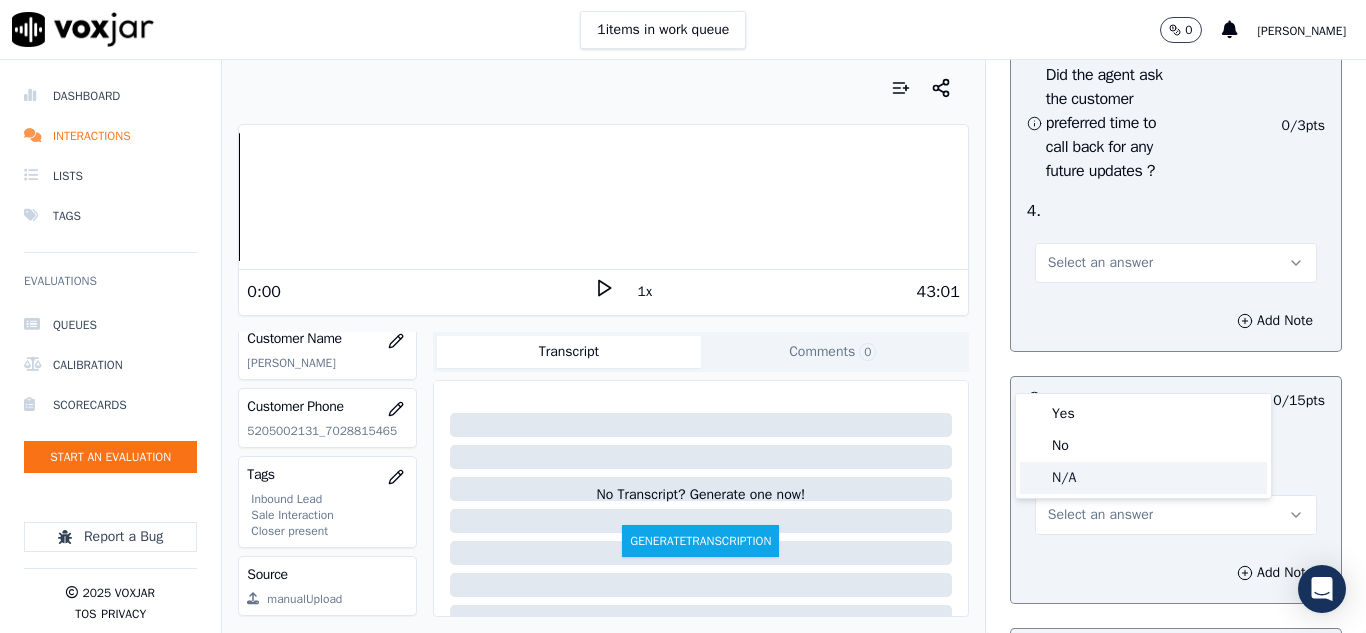 click on "N/A" 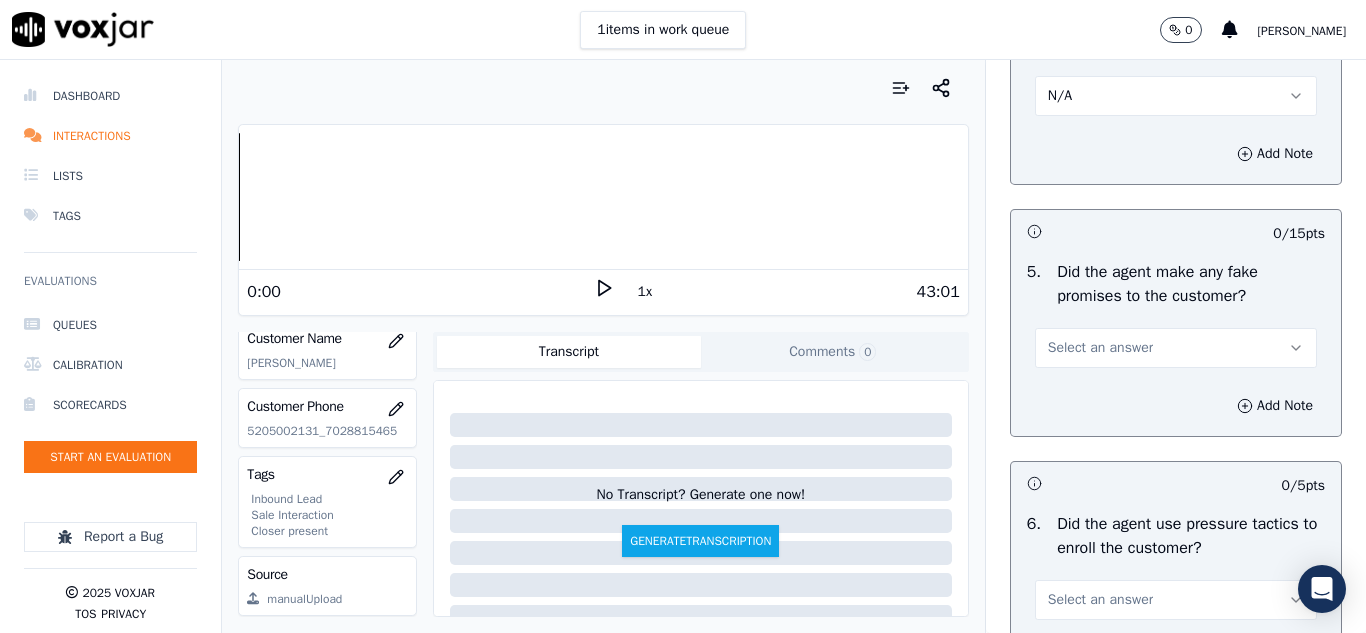 scroll, scrollTop: 5700, scrollLeft: 0, axis: vertical 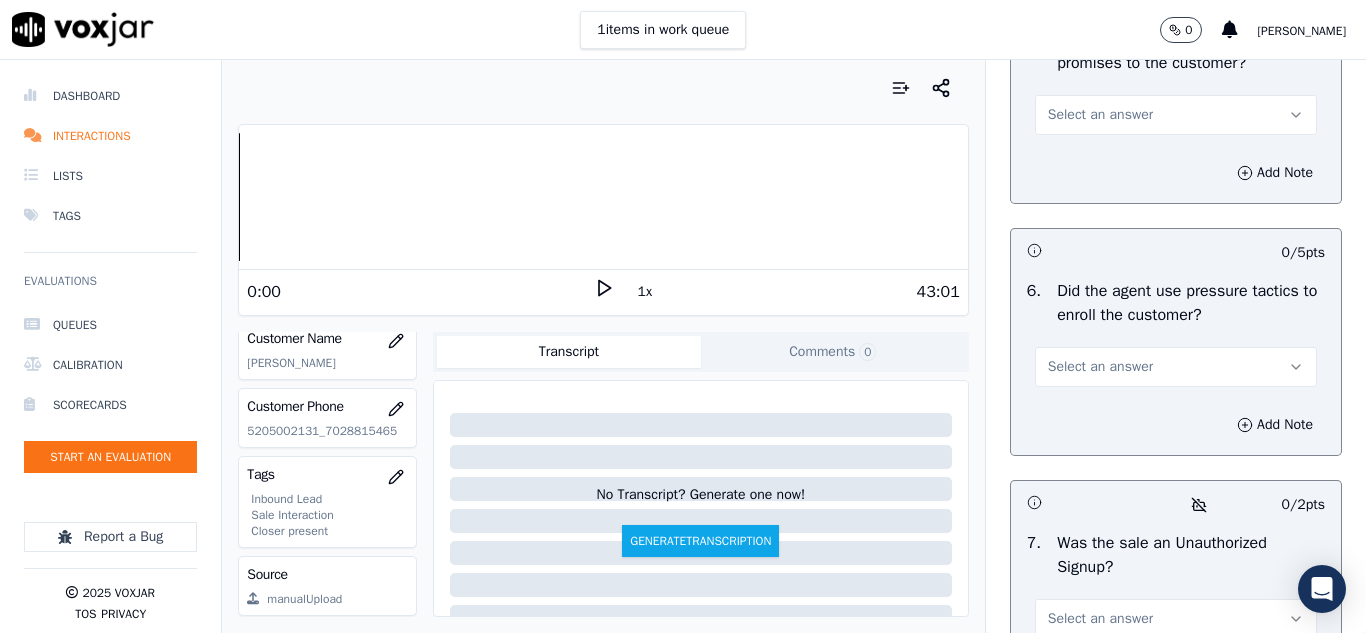click on "Select an answer" at bounding box center [1100, 115] 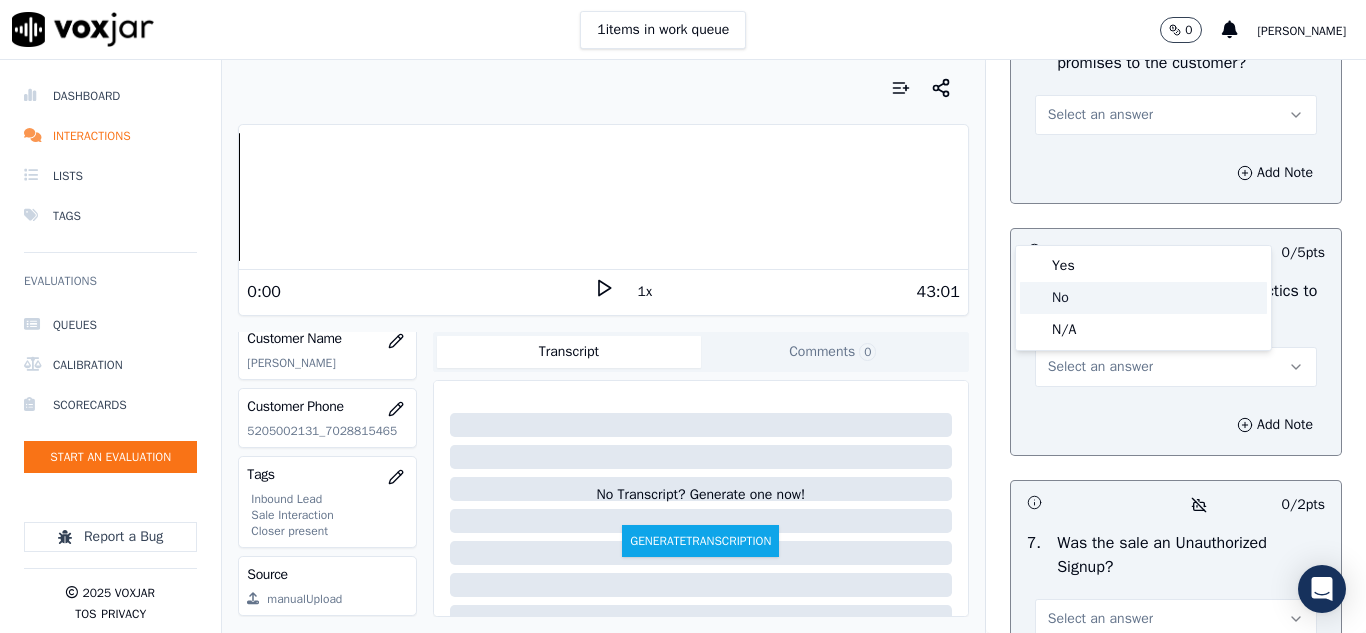 click on "No" 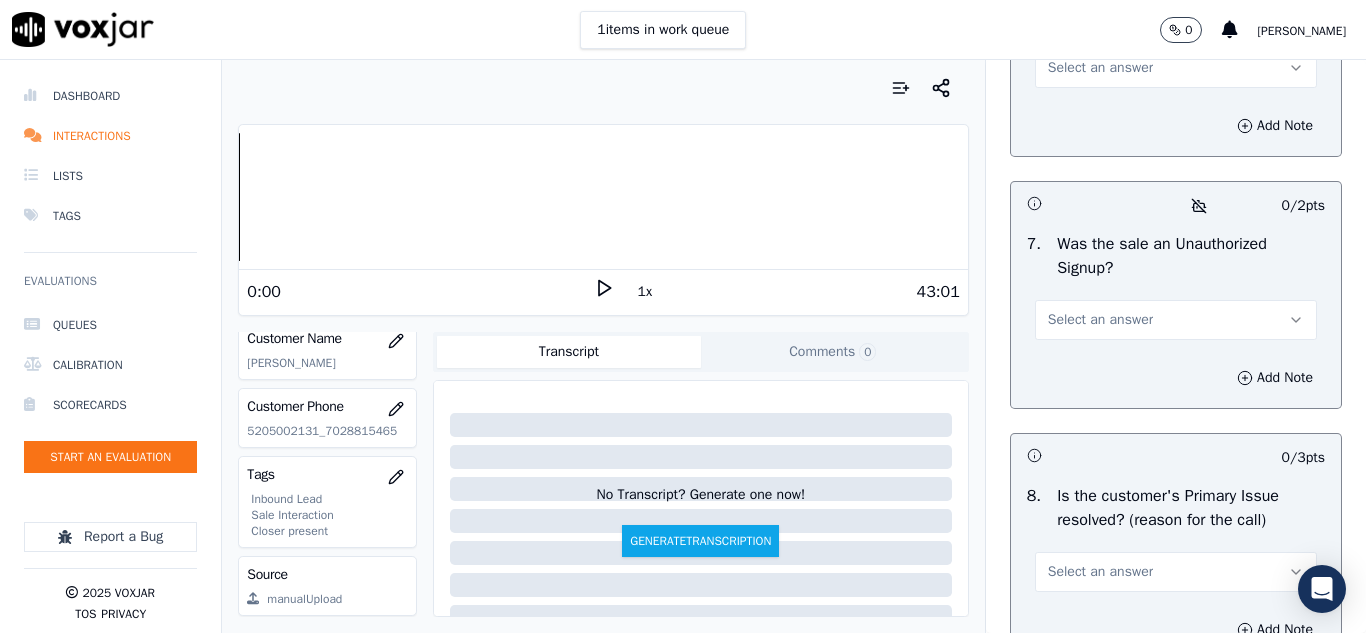scroll, scrollTop: 6000, scrollLeft: 0, axis: vertical 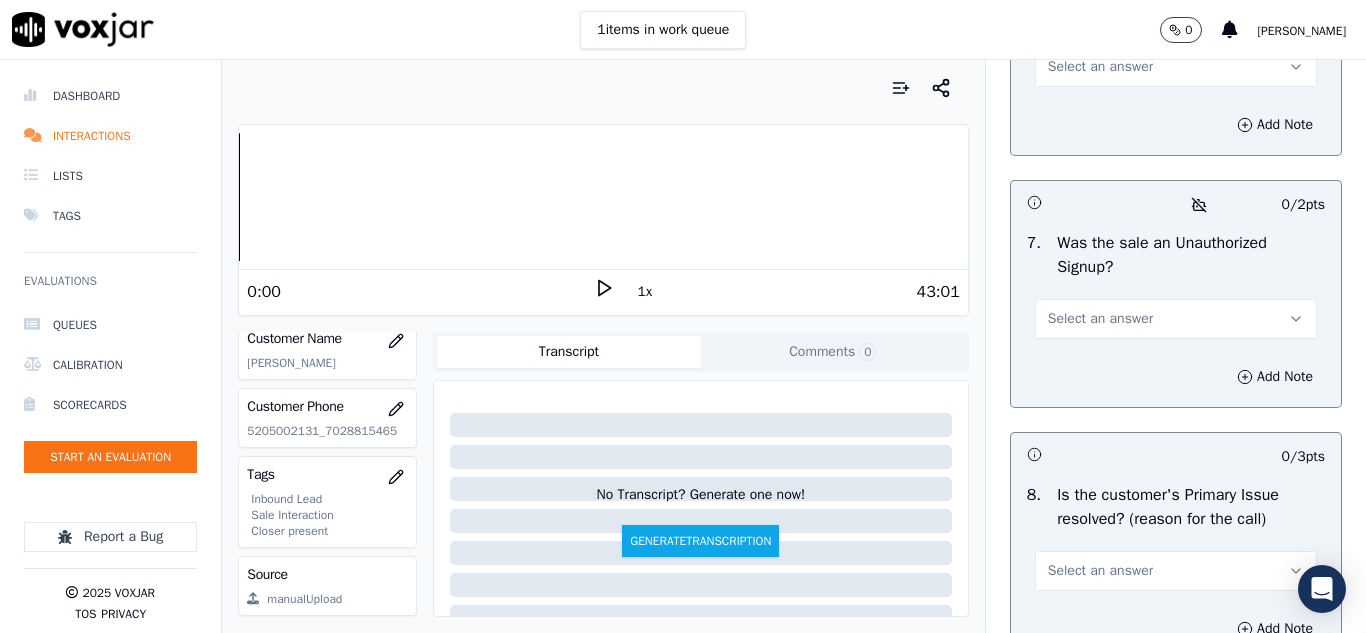 click on "Select an answer" at bounding box center (1100, 67) 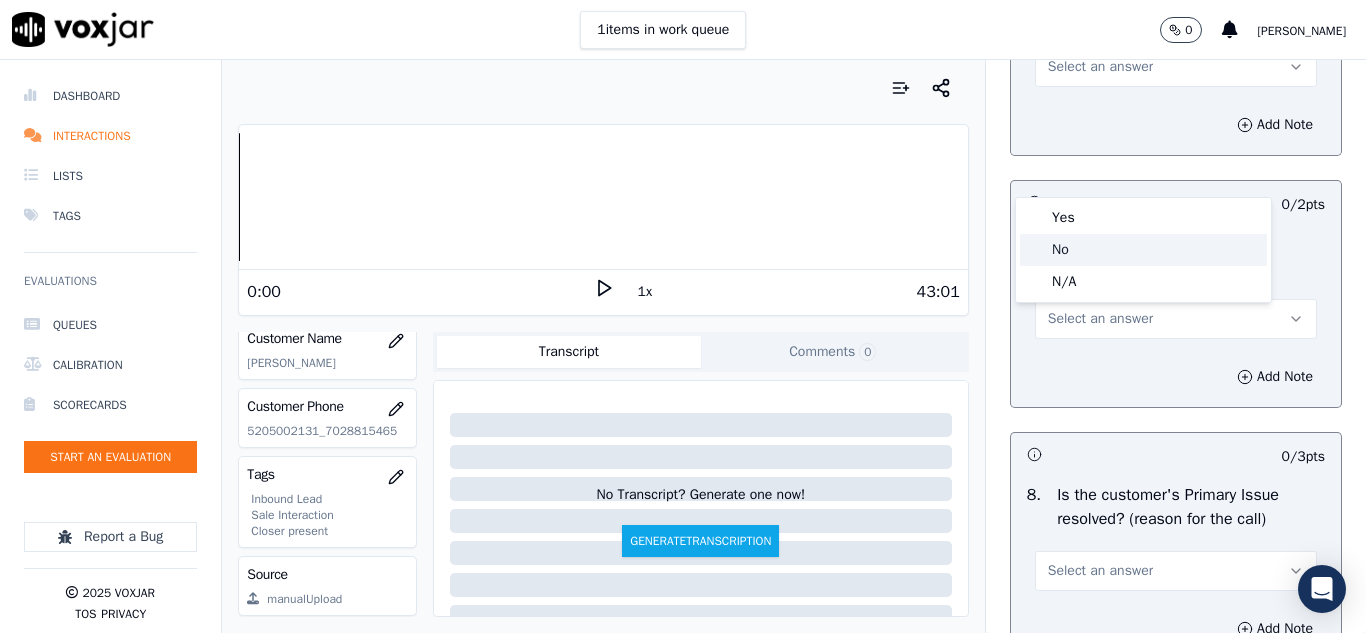 click on "No" 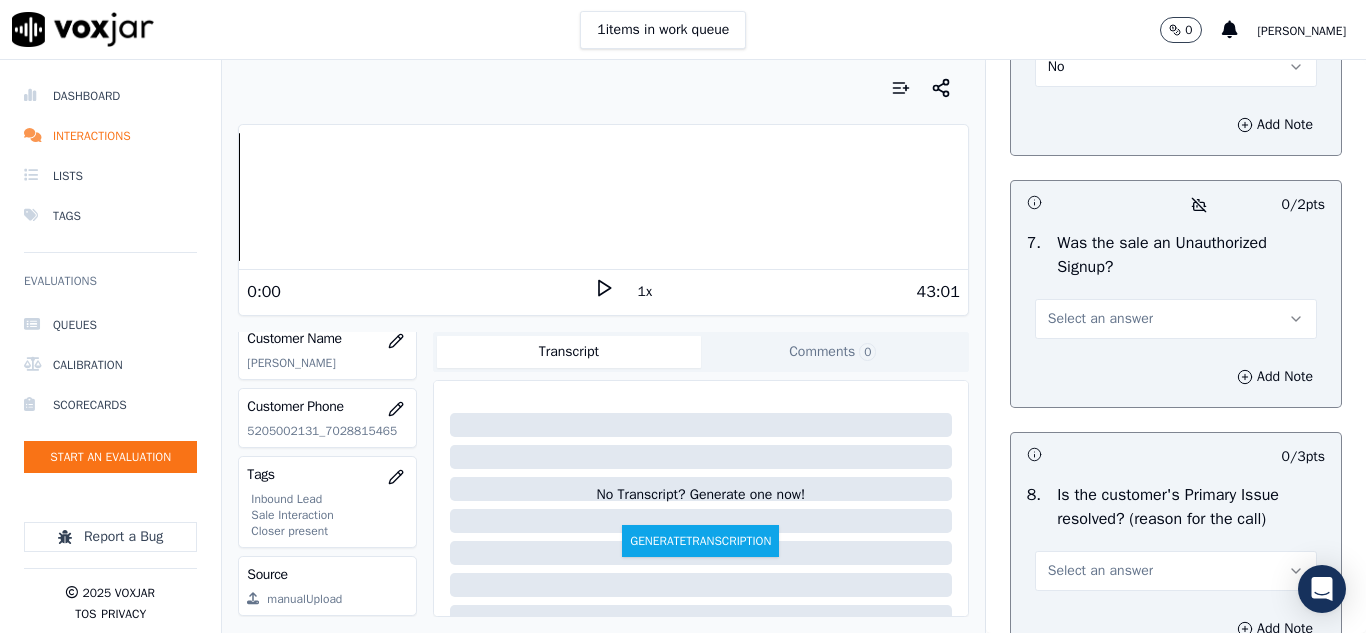 scroll, scrollTop: 6100, scrollLeft: 0, axis: vertical 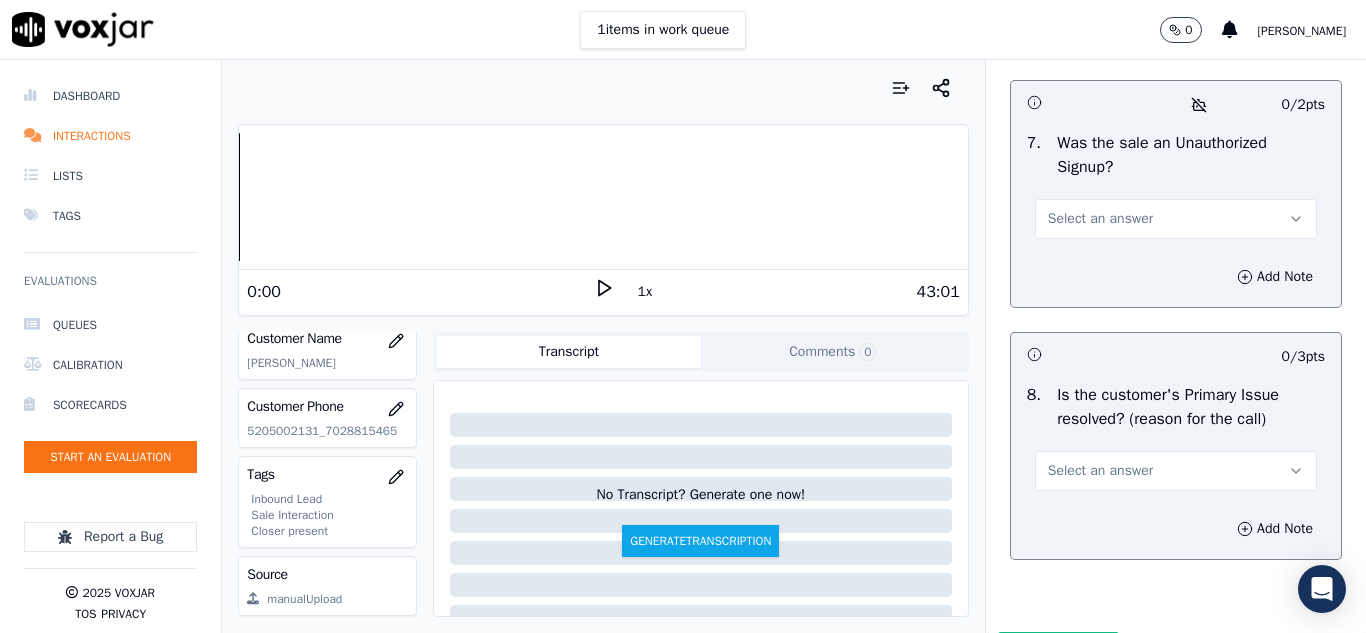 click on "Select an answer" at bounding box center [1100, 219] 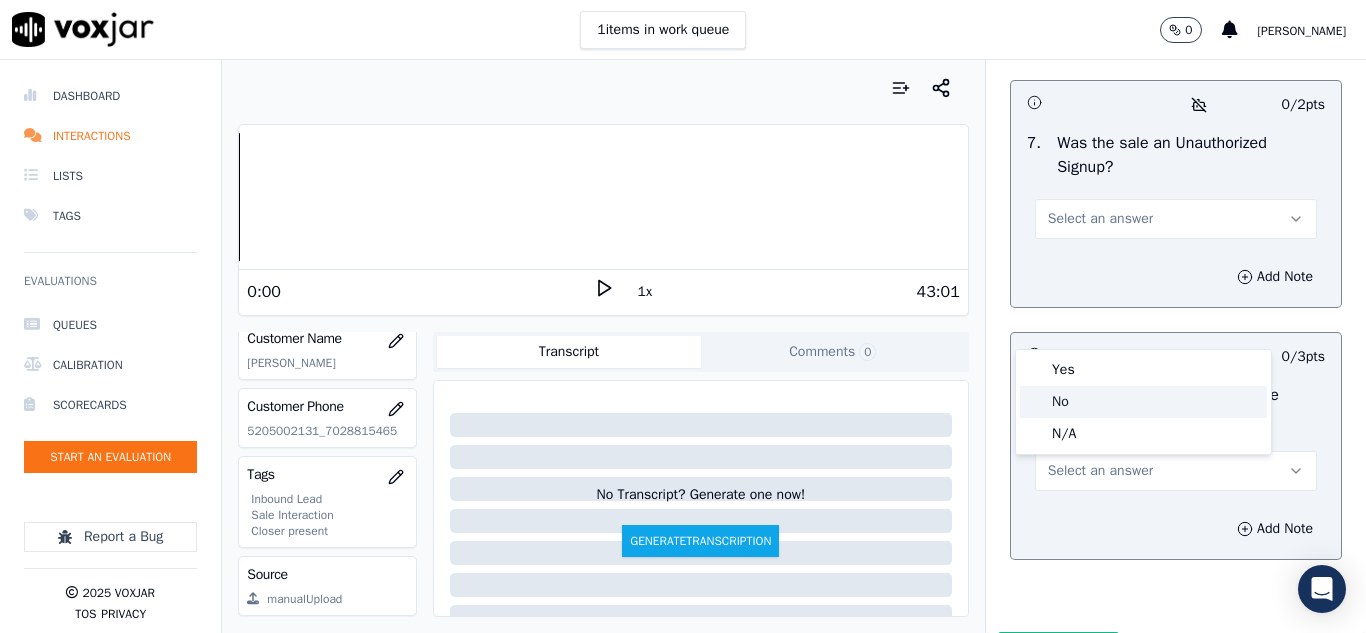 click on "No" 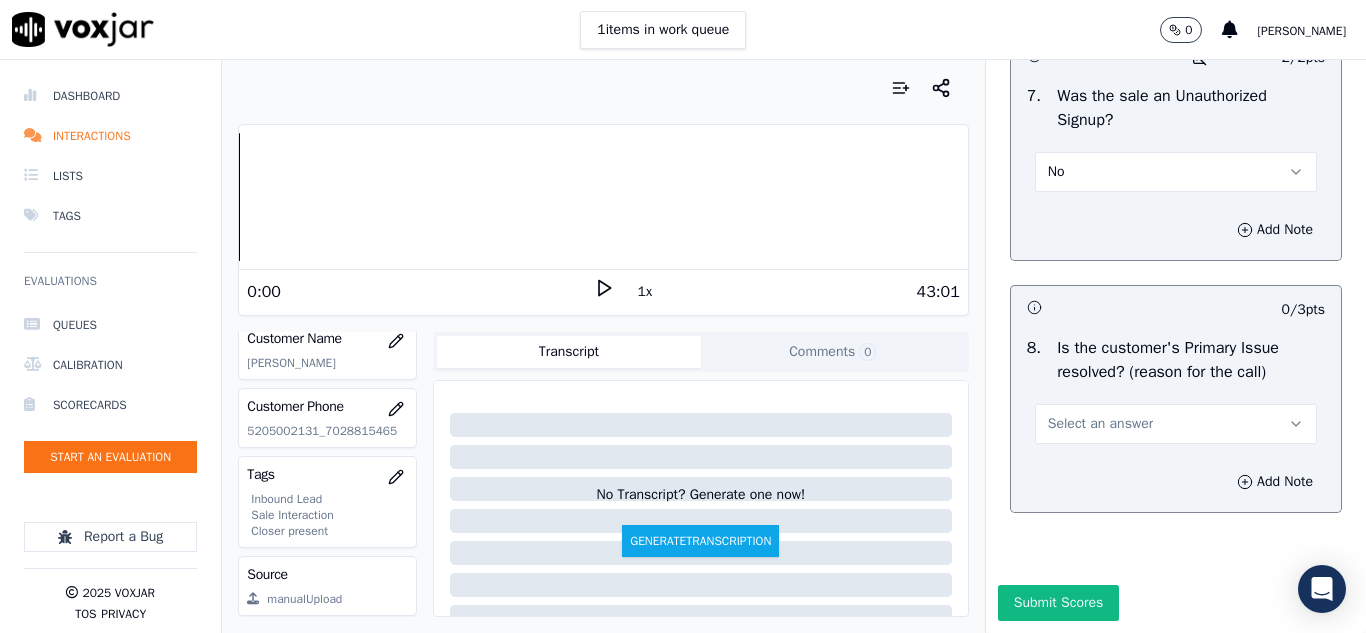 scroll, scrollTop: 6298, scrollLeft: 0, axis: vertical 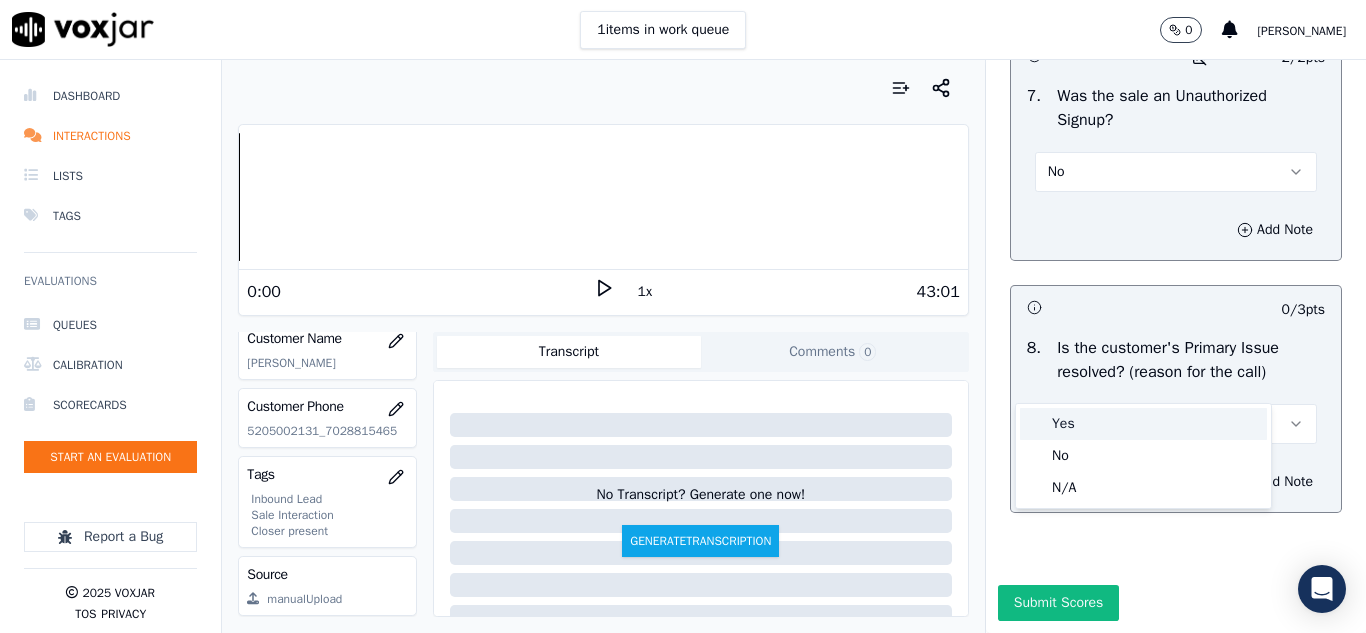 click on "Yes" at bounding box center (1143, 424) 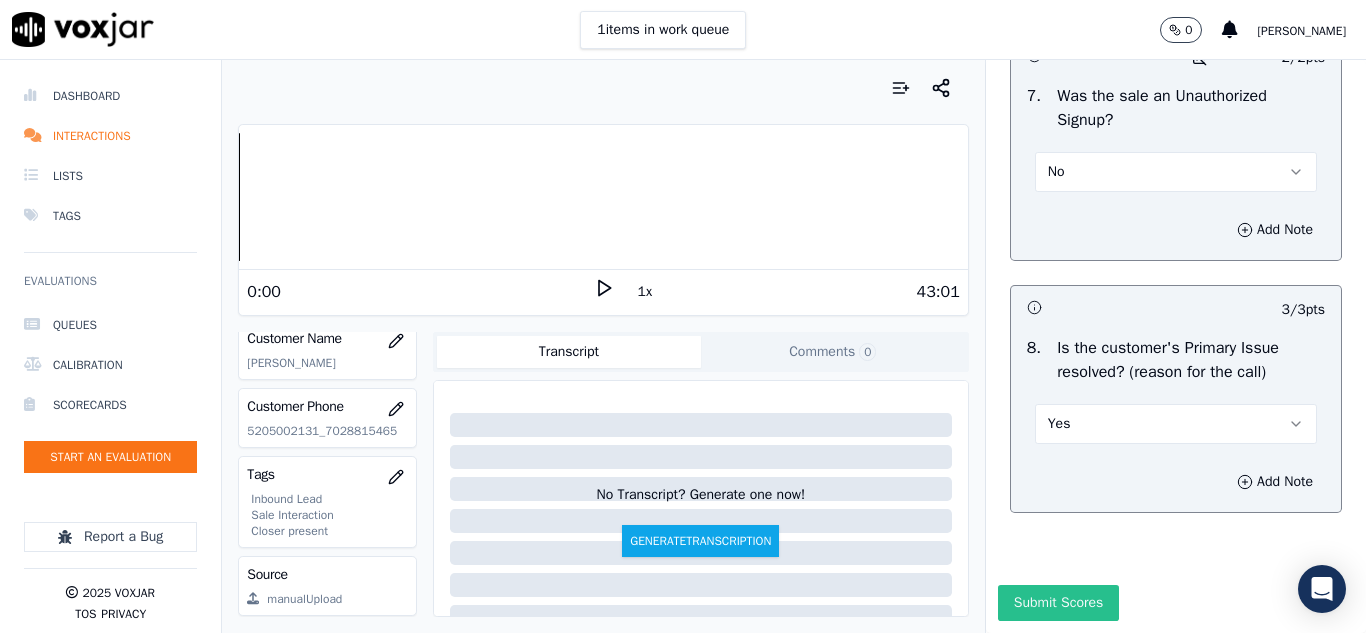 click on "Submit Scores" at bounding box center (1058, 603) 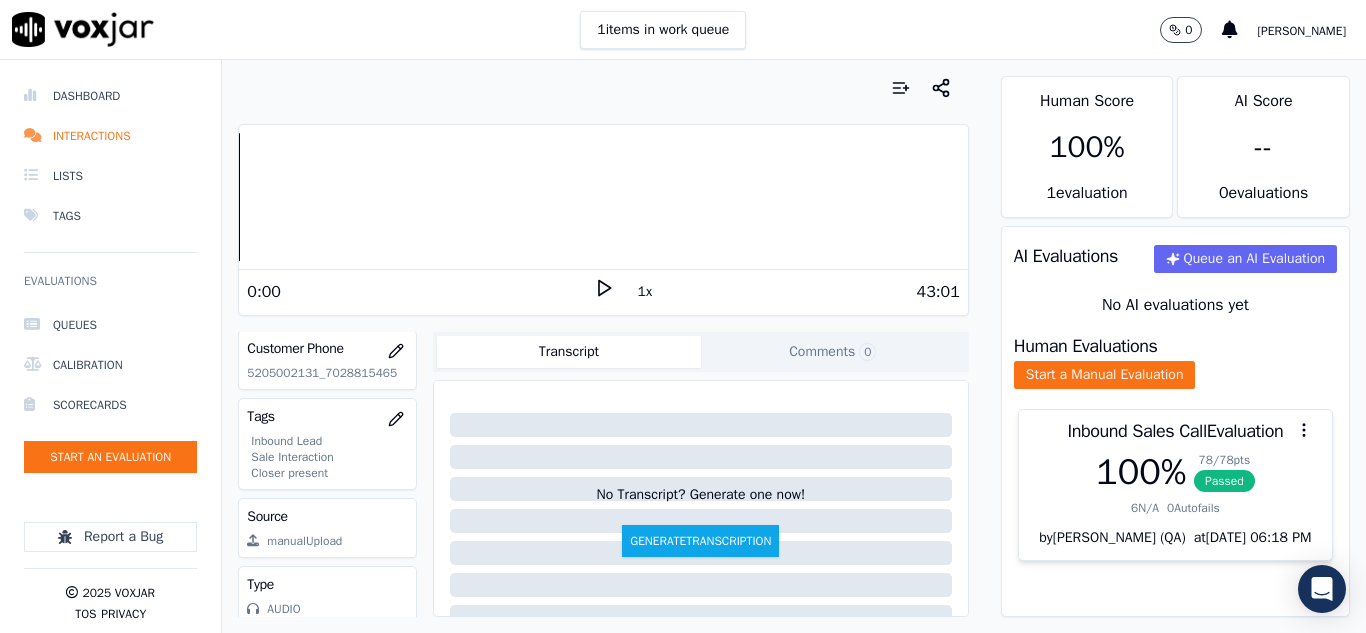 scroll, scrollTop: 412, scrollLeft: 0, axis: vertical 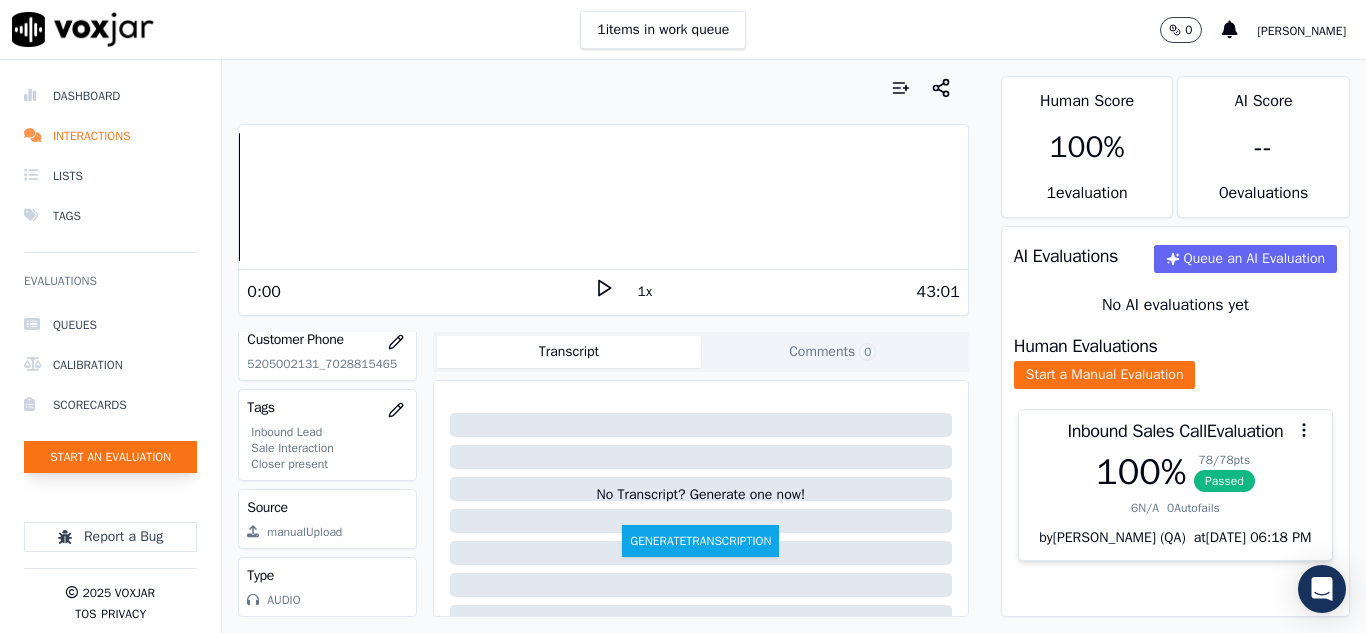 click on "Start an Evaluation" 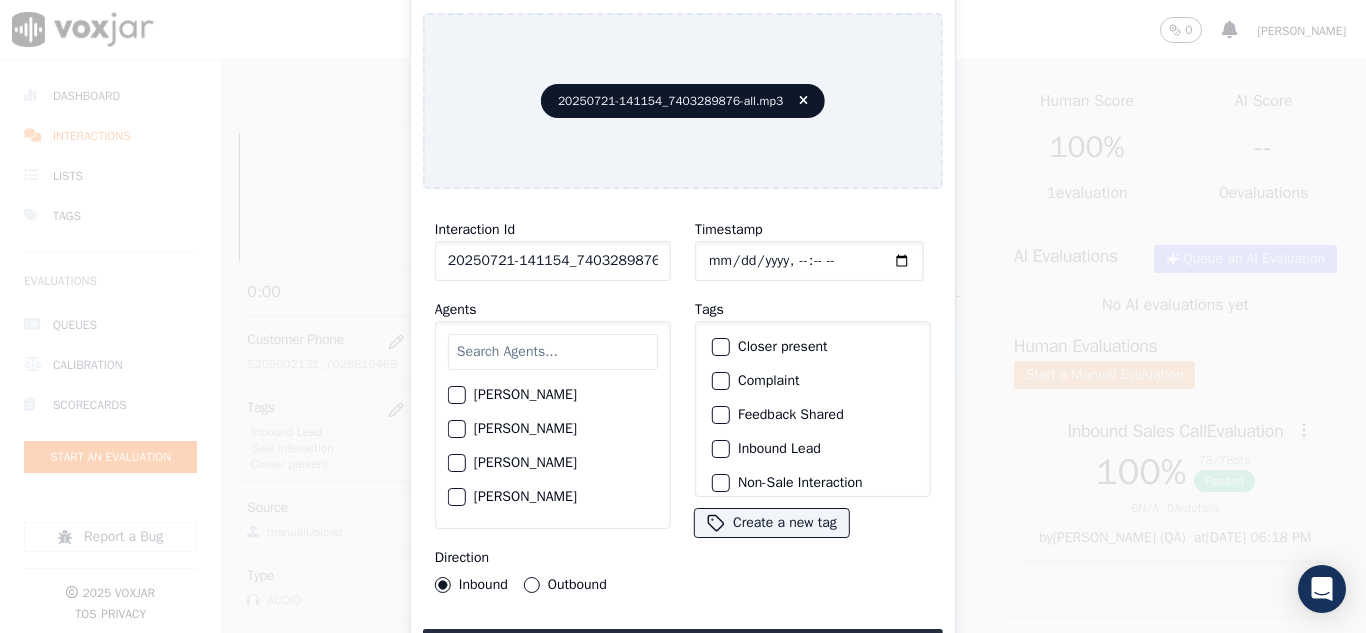 scroll, scrollTop: 0, scrollLeft: 40, axis: horizontal 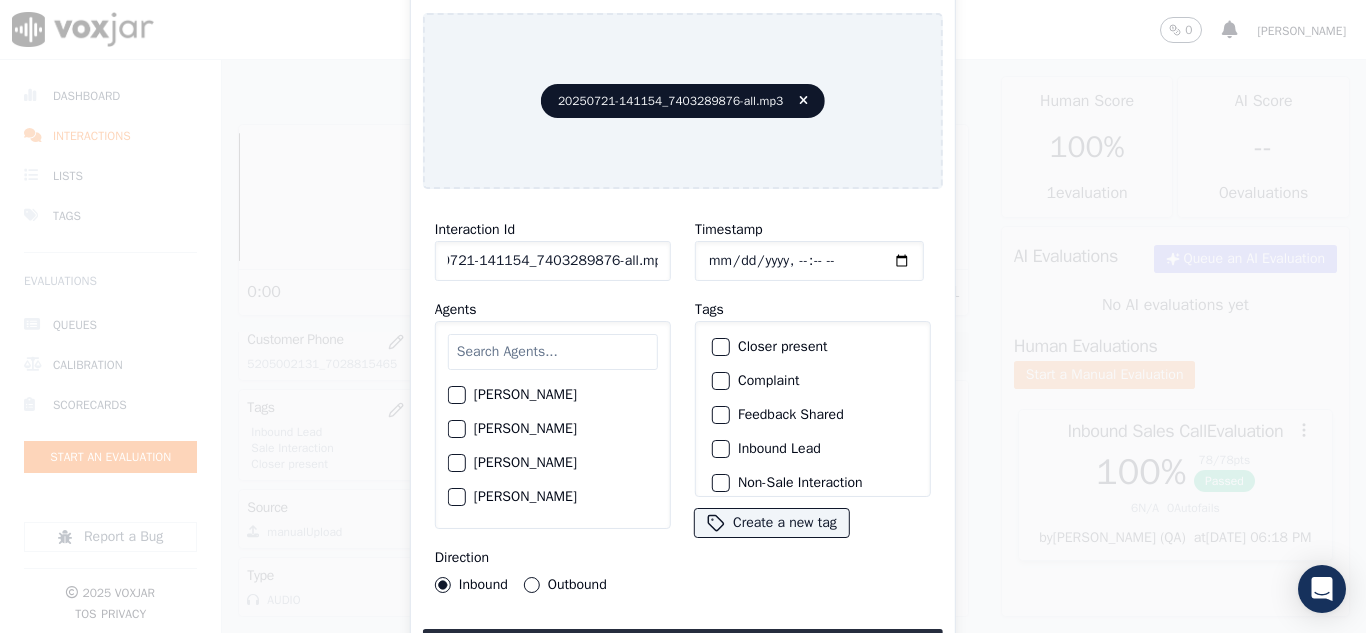 drag, startPoint x: 641, startPoint y: 255, endPoint x: 748, endPoint y: 260, distance: 107.11676 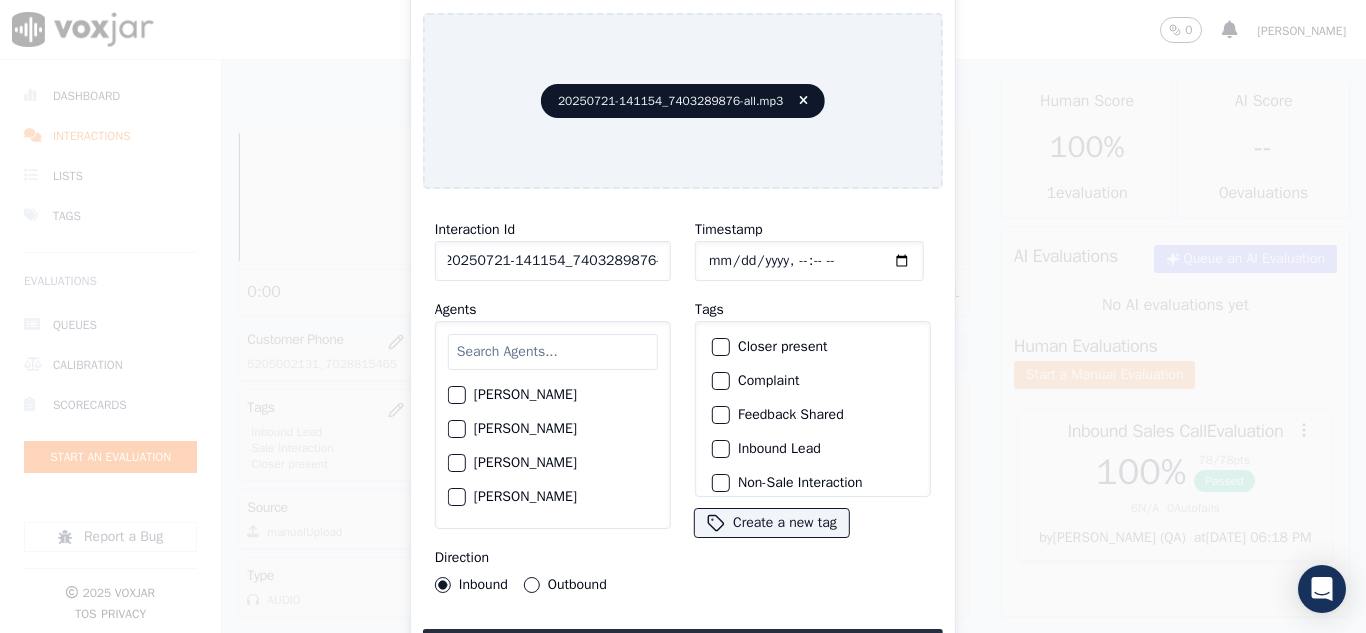 scroll, scrollTop: 0, scrollLeft: 11, axis: horizontal 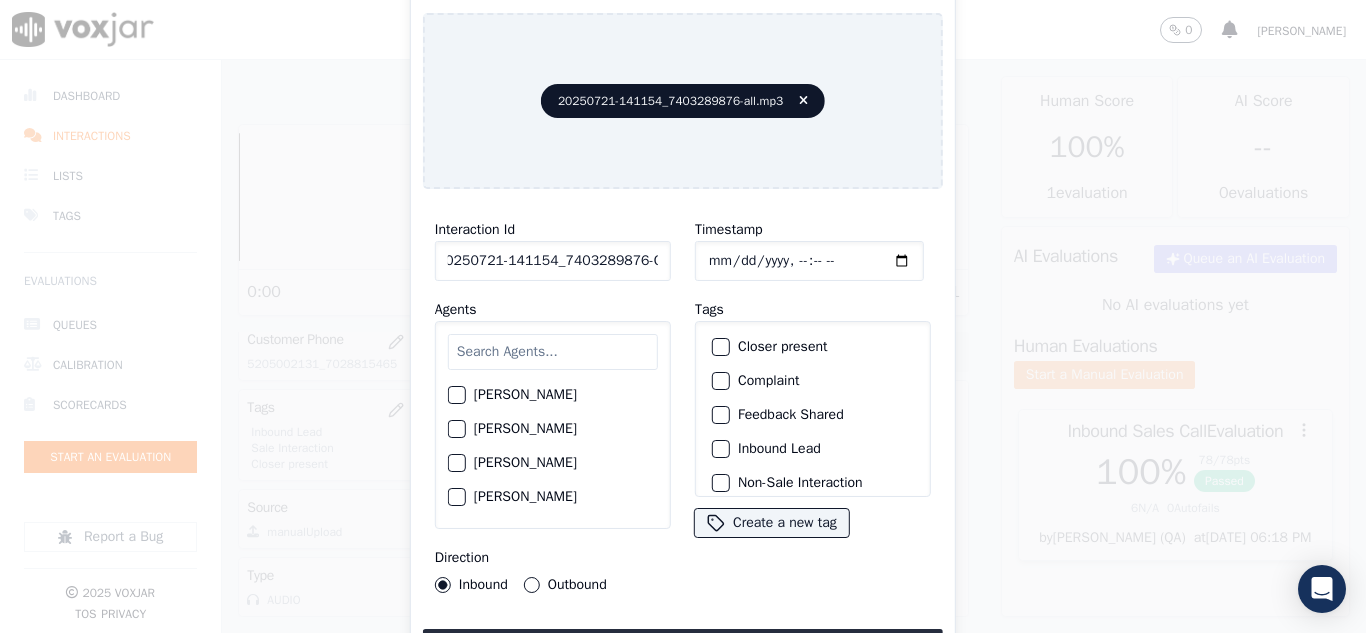 type on "20250721-141154_7403289876-C1" 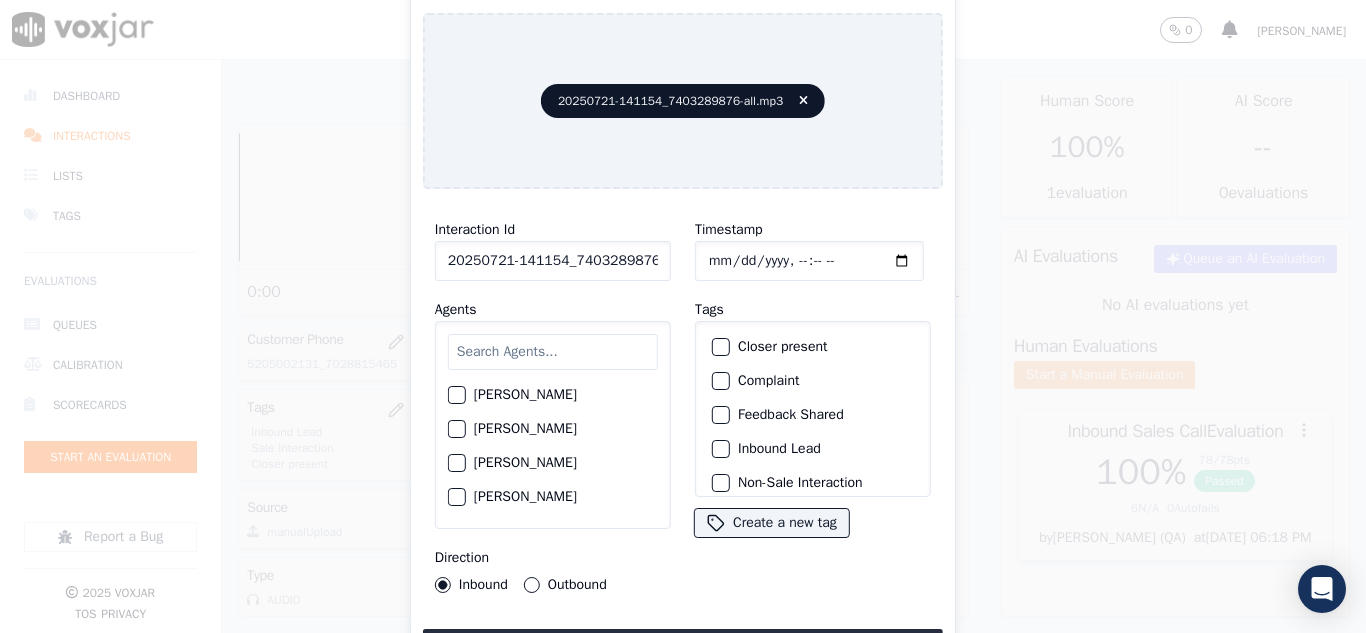 type on "[DATE]T13:00" 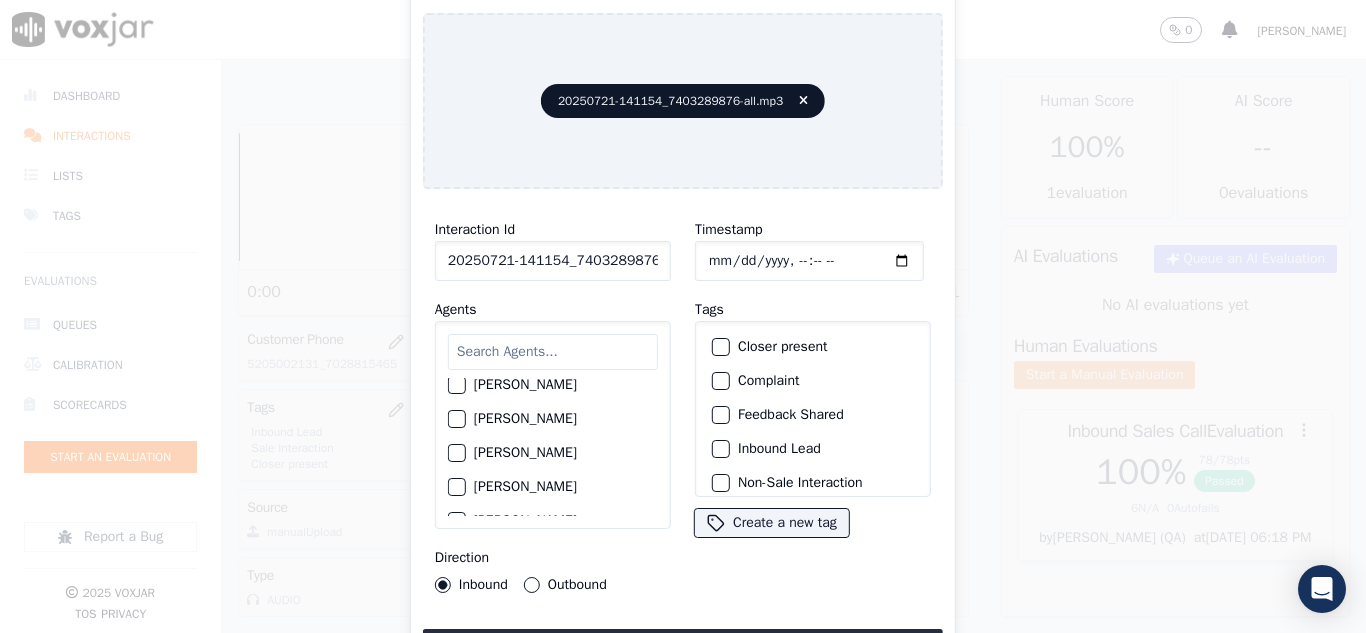 scroll, scrollTop: 1800, scrollLeft: 0, axis: vertical 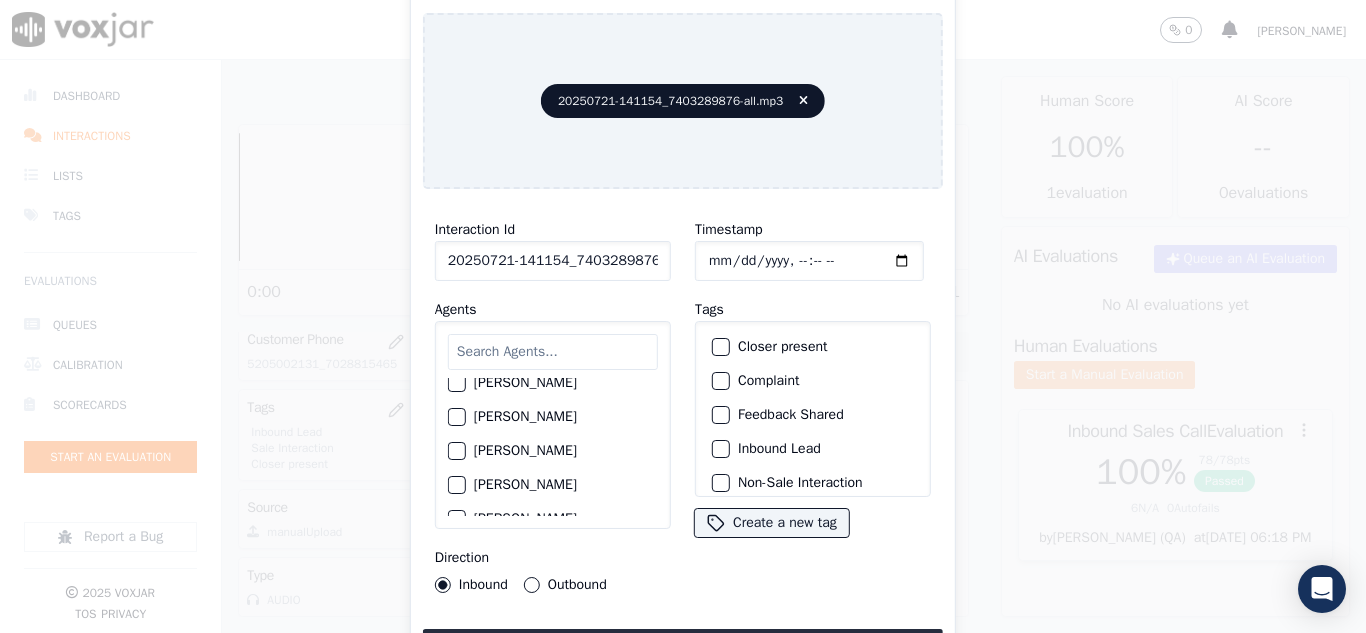 click on "[PERSON_NAME]" 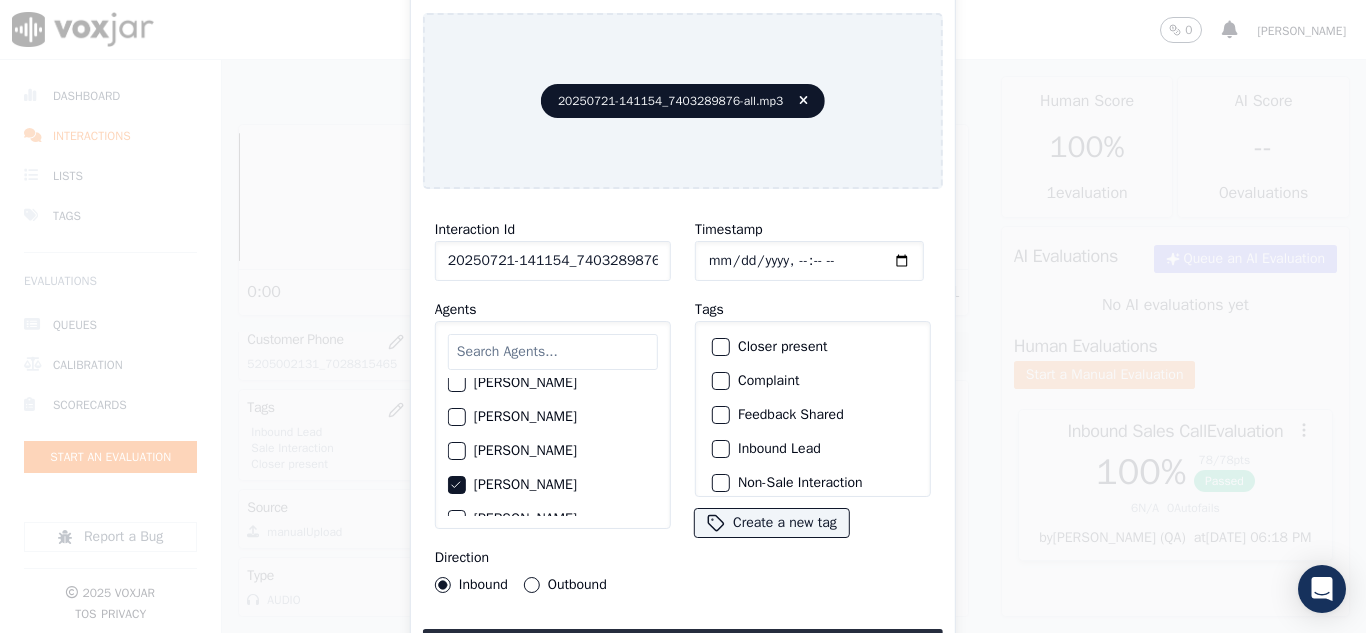 click on "Outbound" at bounding box center (532, 585) 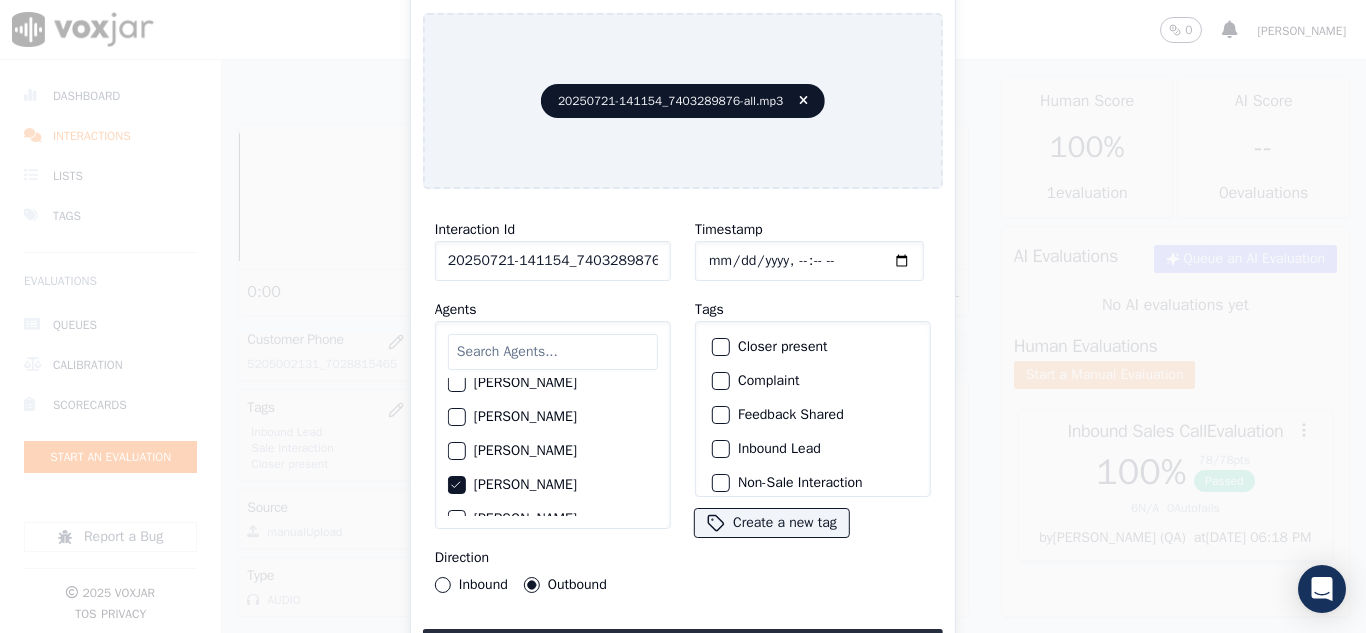 click on "Closer present" at bounding box center (813, 347) 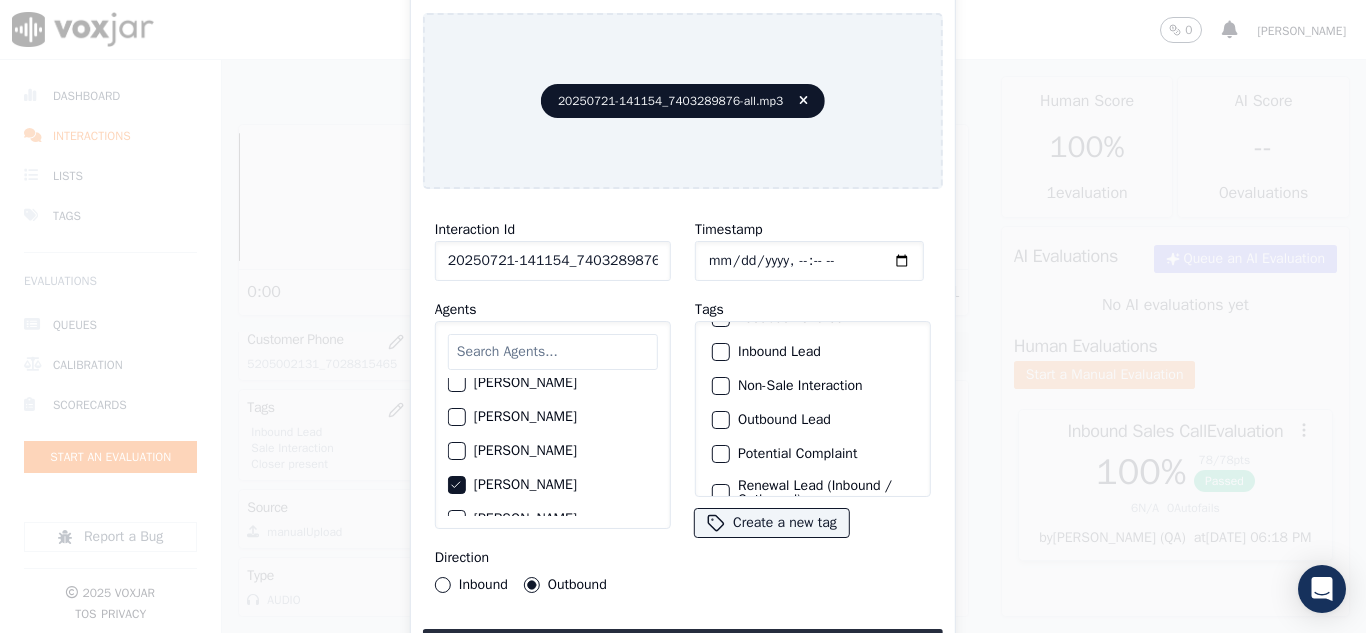 scroll, scrollTop: 173, scrollLeft: 0, axis: vertical 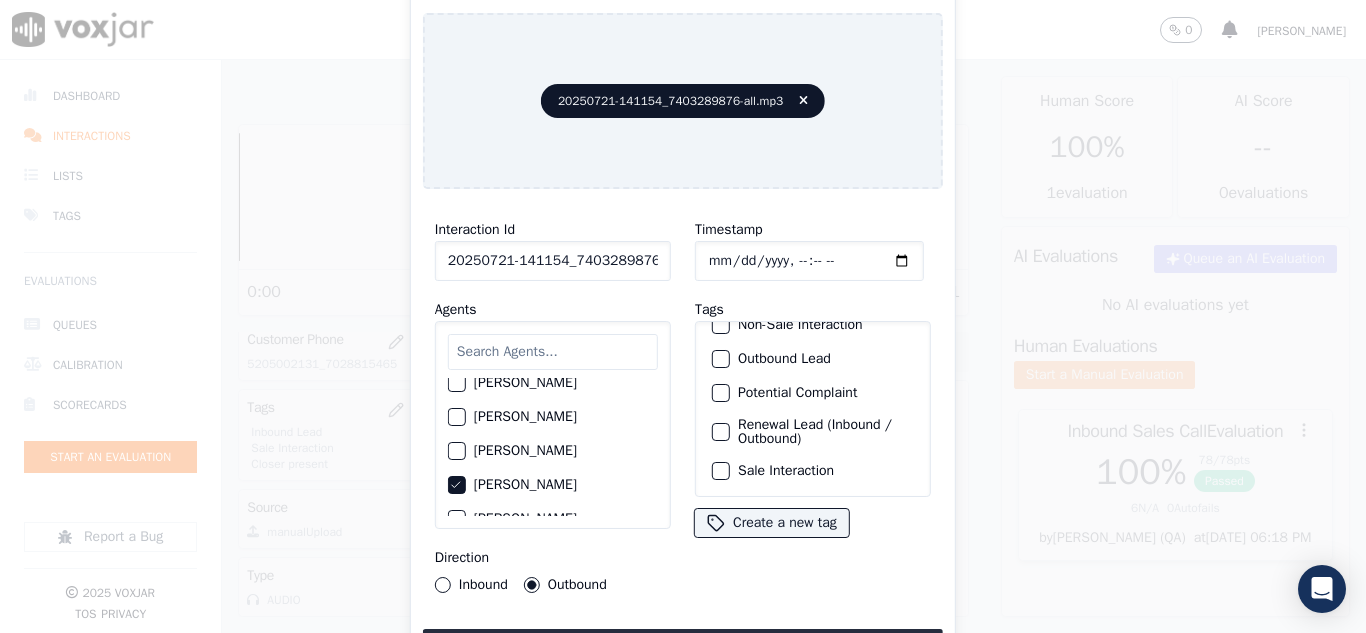 drag, startPoint x: 715, startPoint y: 410, endPoint x: 713, endPoint y: 448, distance: 38.052597 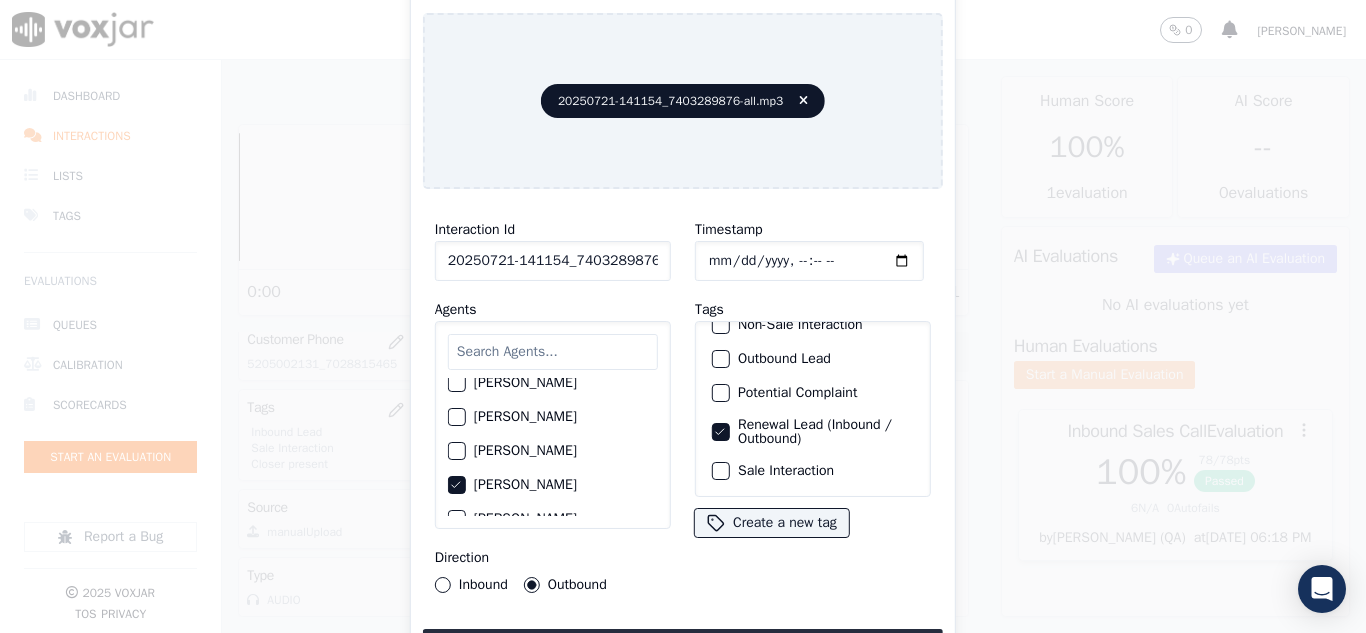 click on "Sale Interaction" at bounding box center [813, 471] 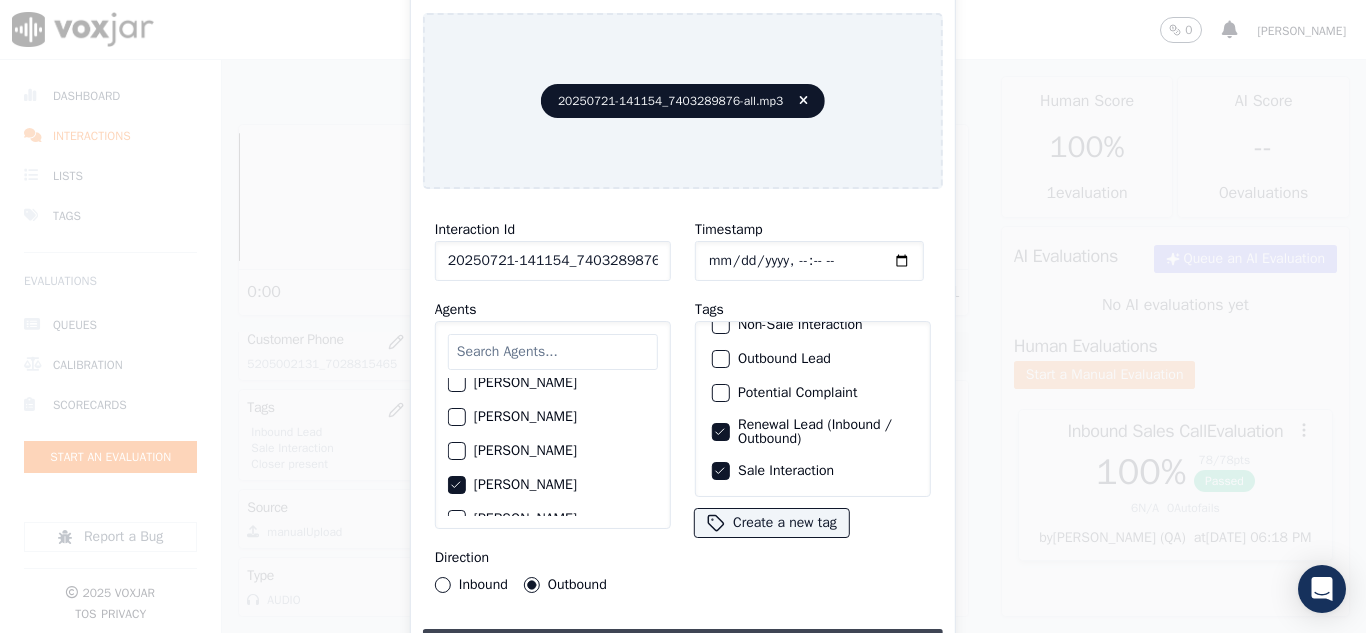 click on "Upload interaction to start evaluation" at bounding box center (683, 647) 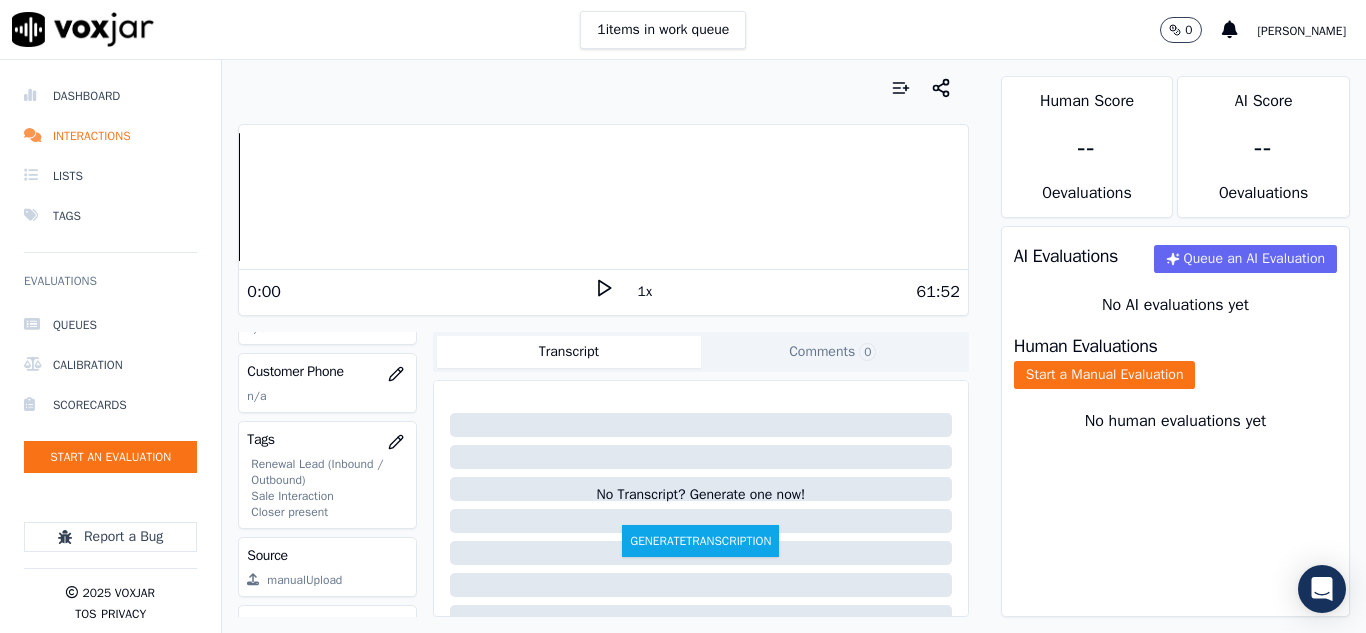 scroll, scrollTop: 300, scrollLeft: 0, axis: vertical 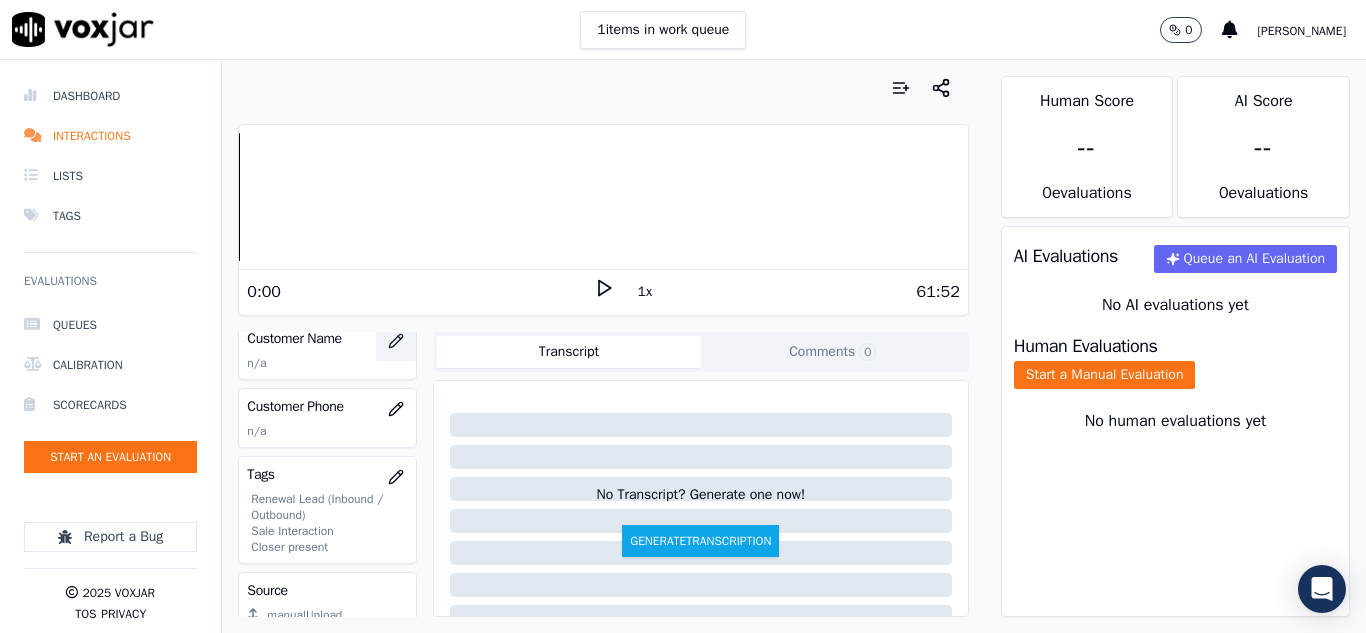 click 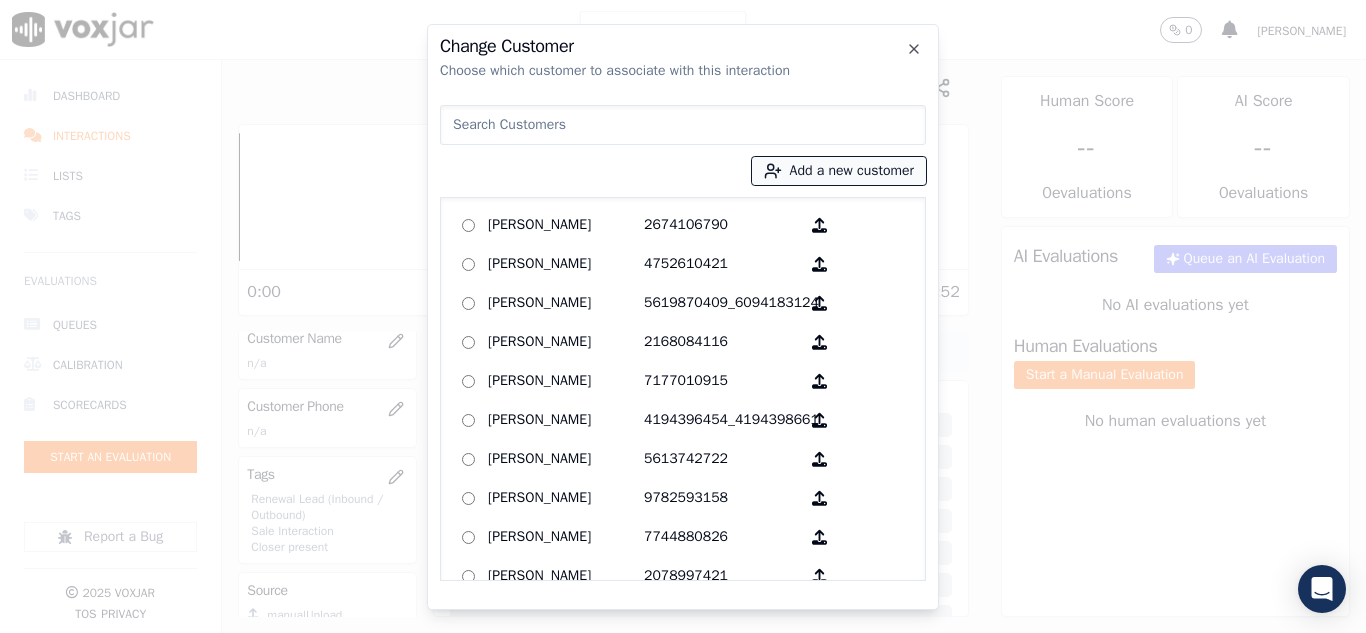 click on "Add a new customer" at bounding box center [839, 171] 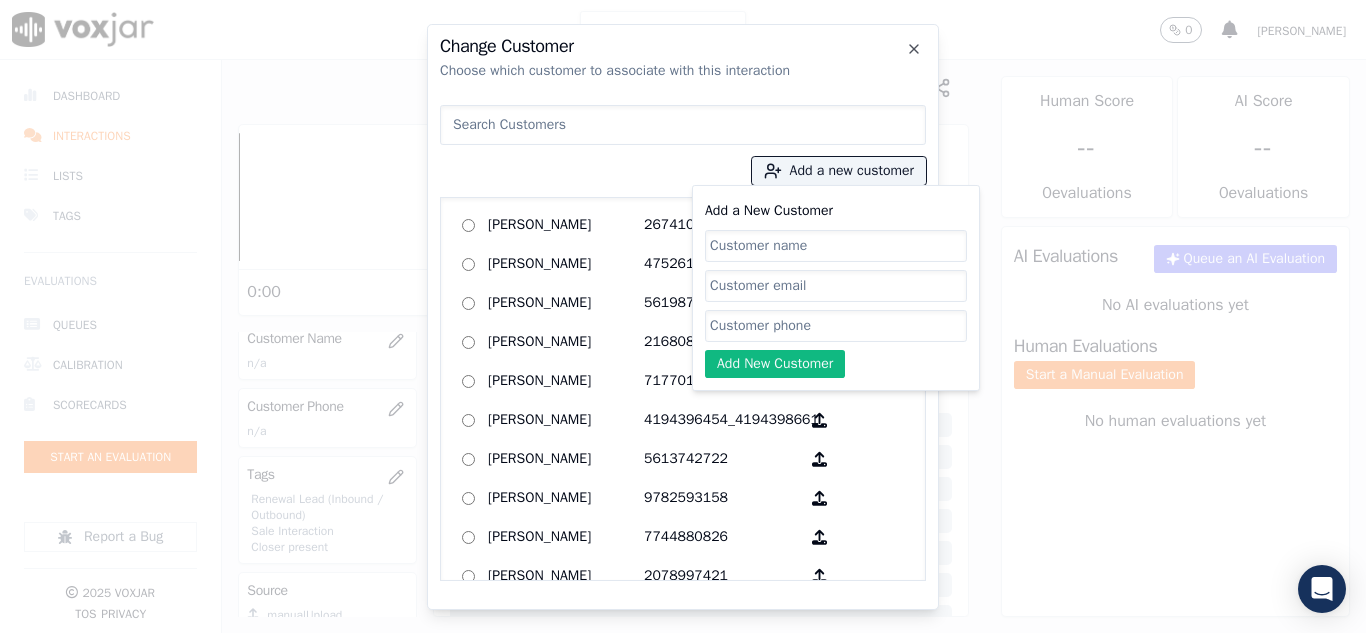 click on "Add a New Customer" 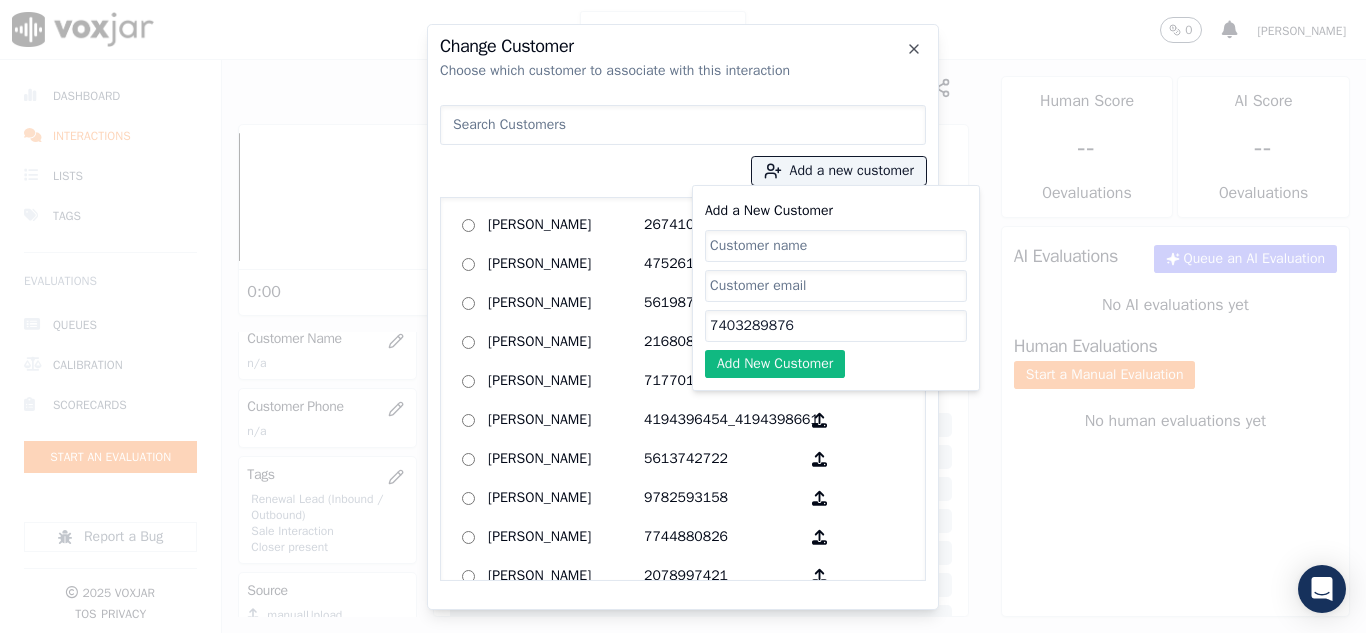 drag, startPoint x: 738, startPoint y: 253, endPoint x: 801, endPoint y: 257, distance: 63.126858 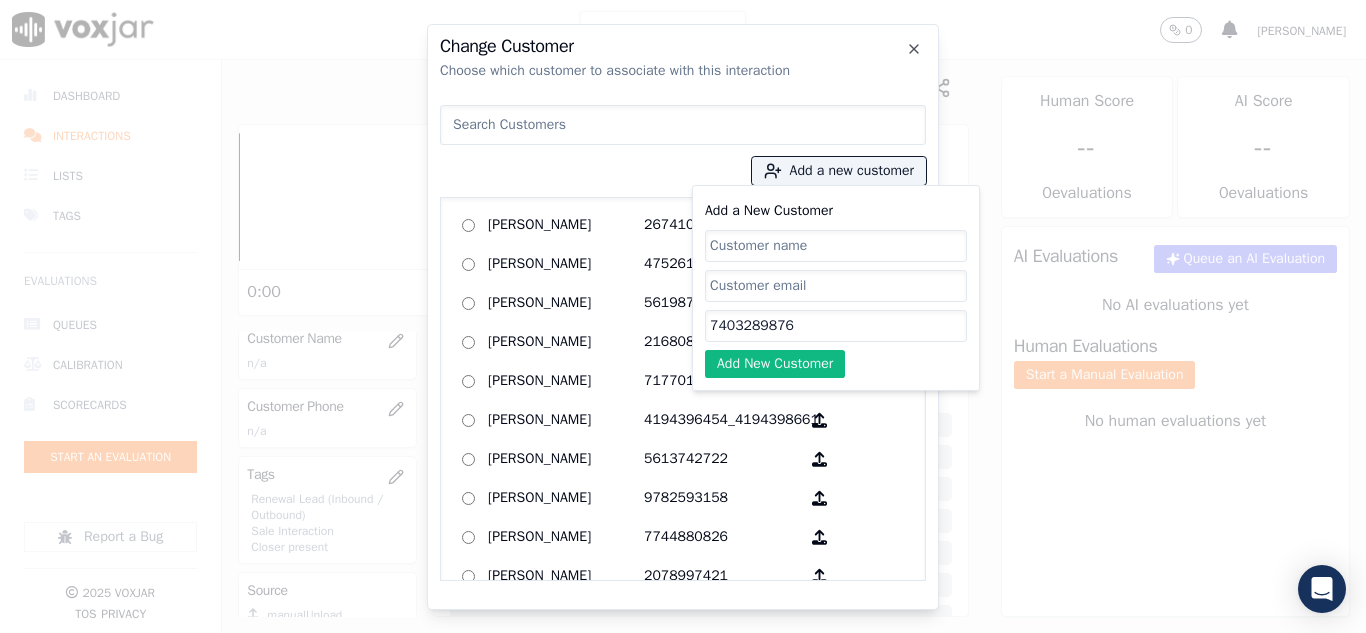click on "7403289876" 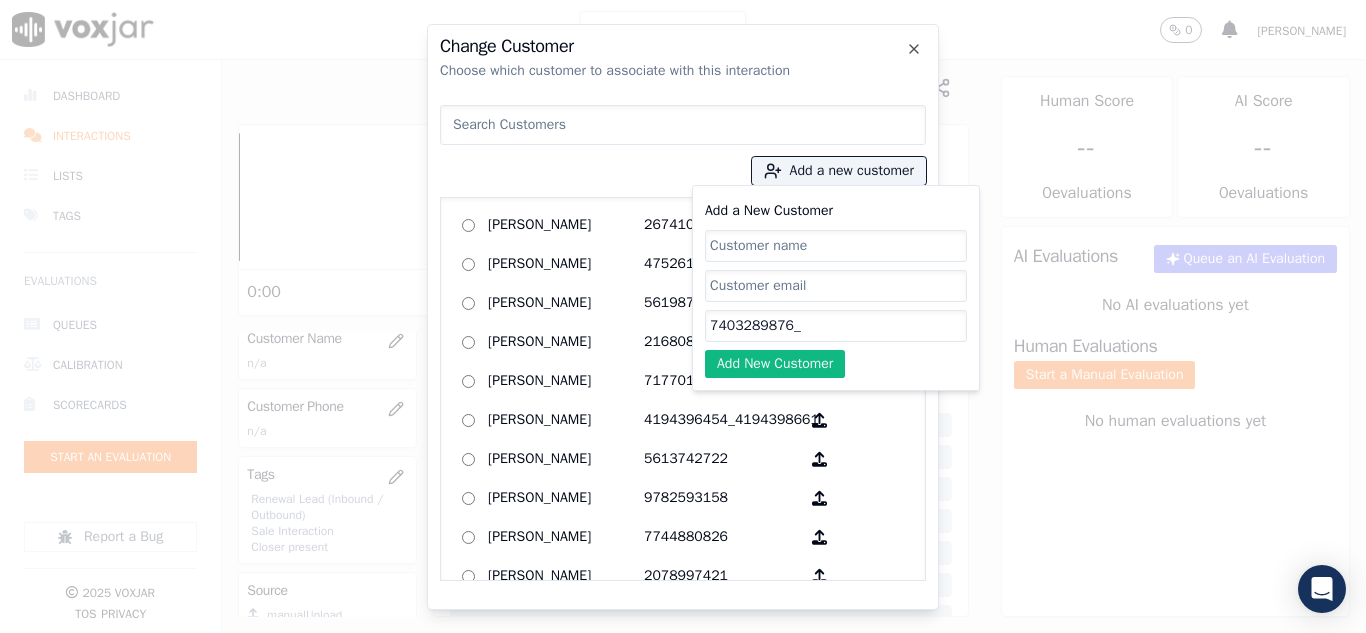 paste on "7407452996" 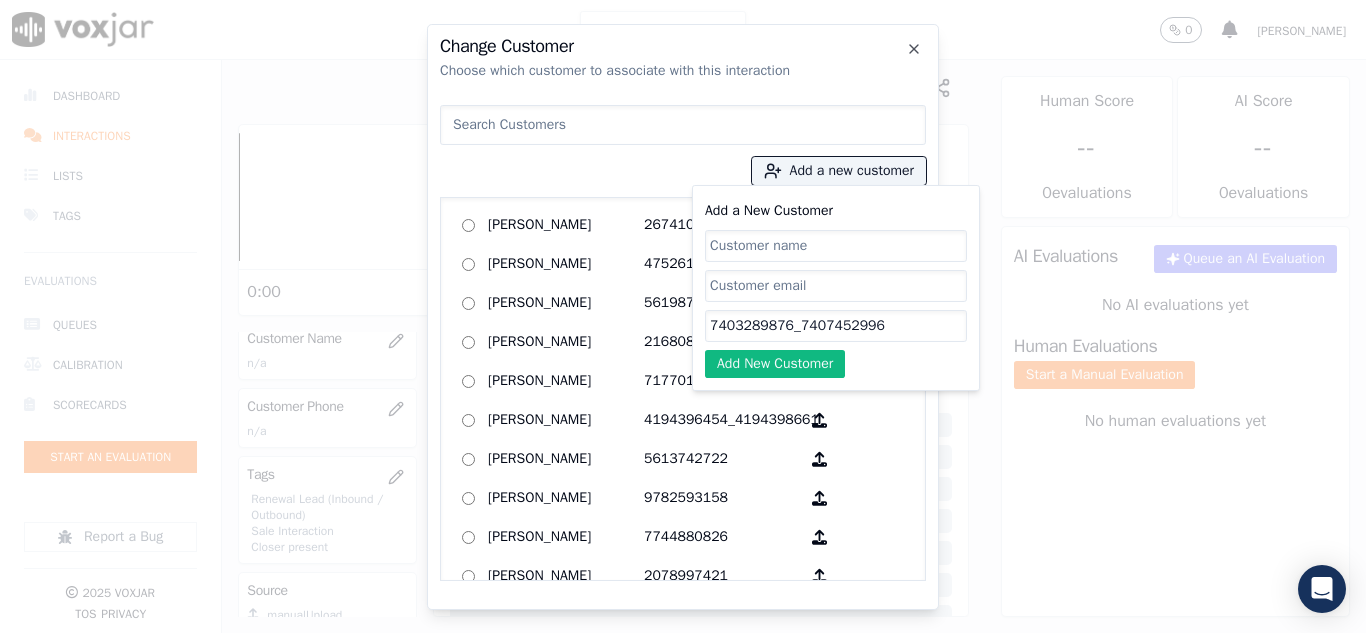 type on "7403289876_7407452996" 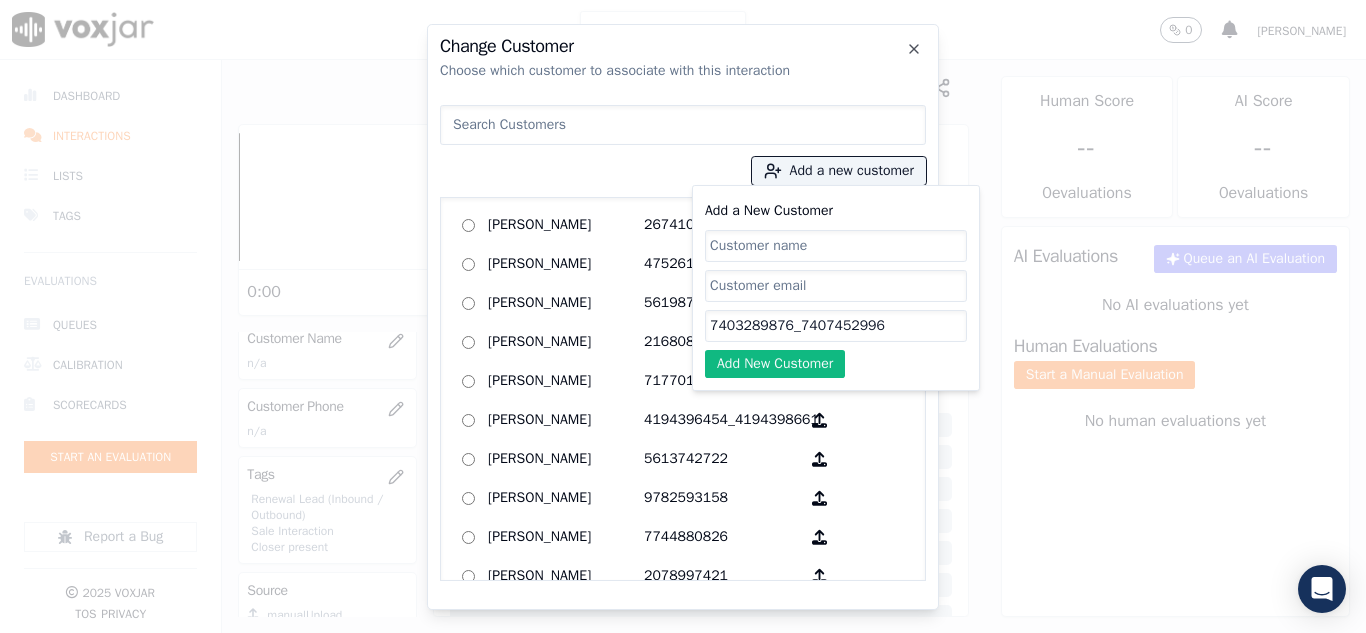 paste on "[PERSON_NAME]" 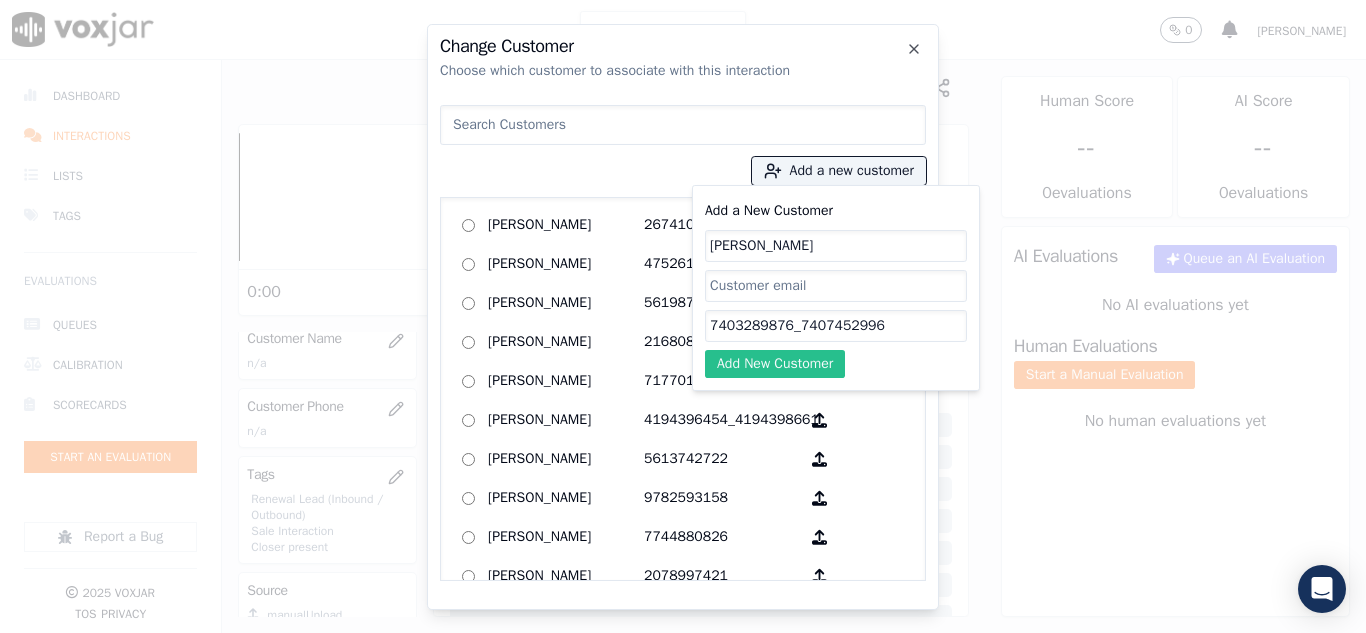 type on "[PERSON_NAME]" 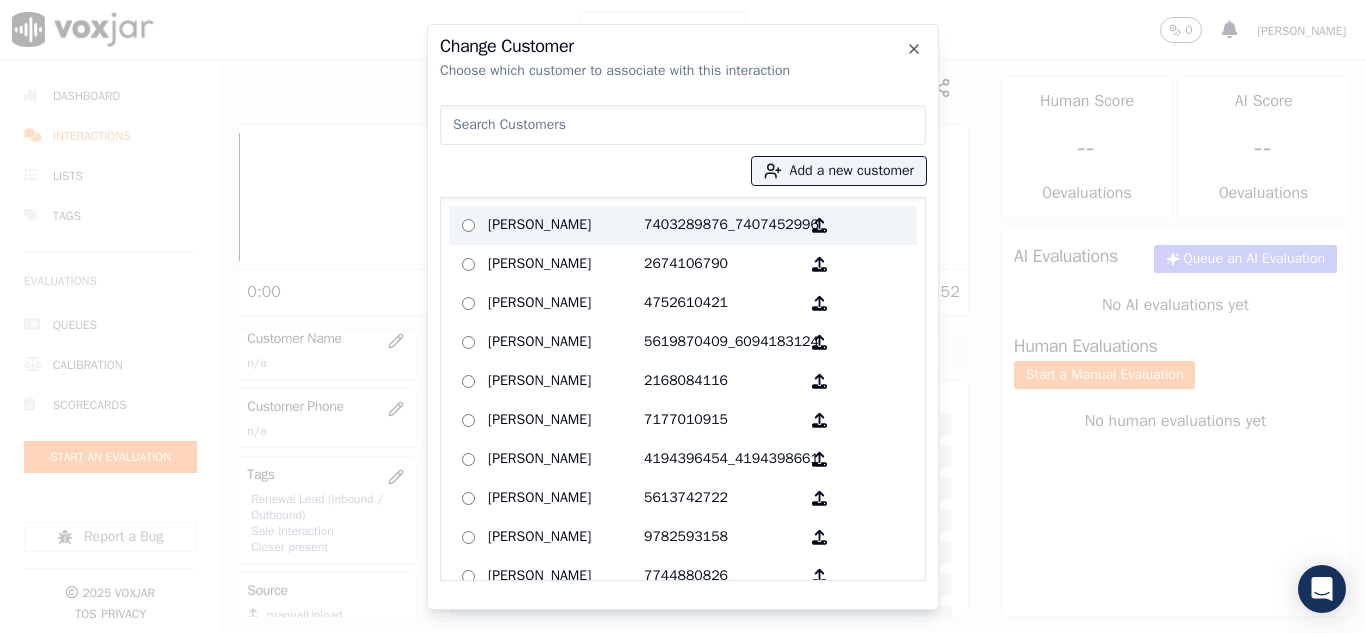 click on "[PERSON_NAME]" at bounding box center [566, 225] 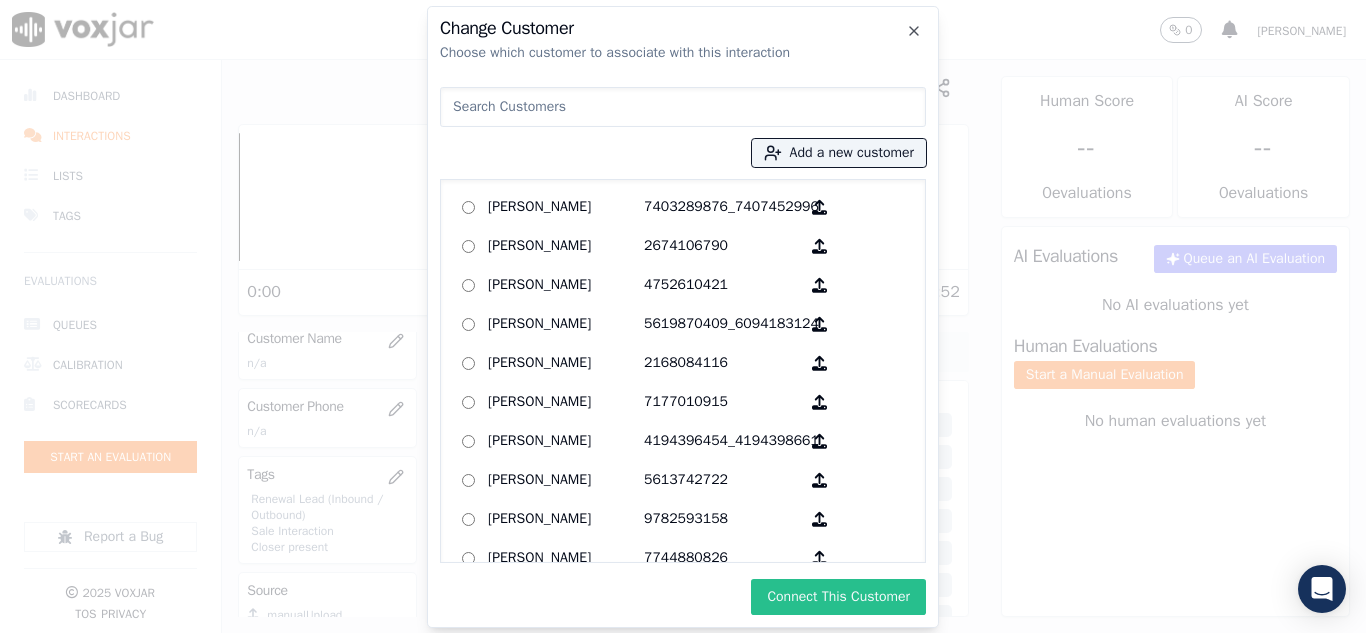 click on "Connect This Customer" at bounding box center (838, 597) 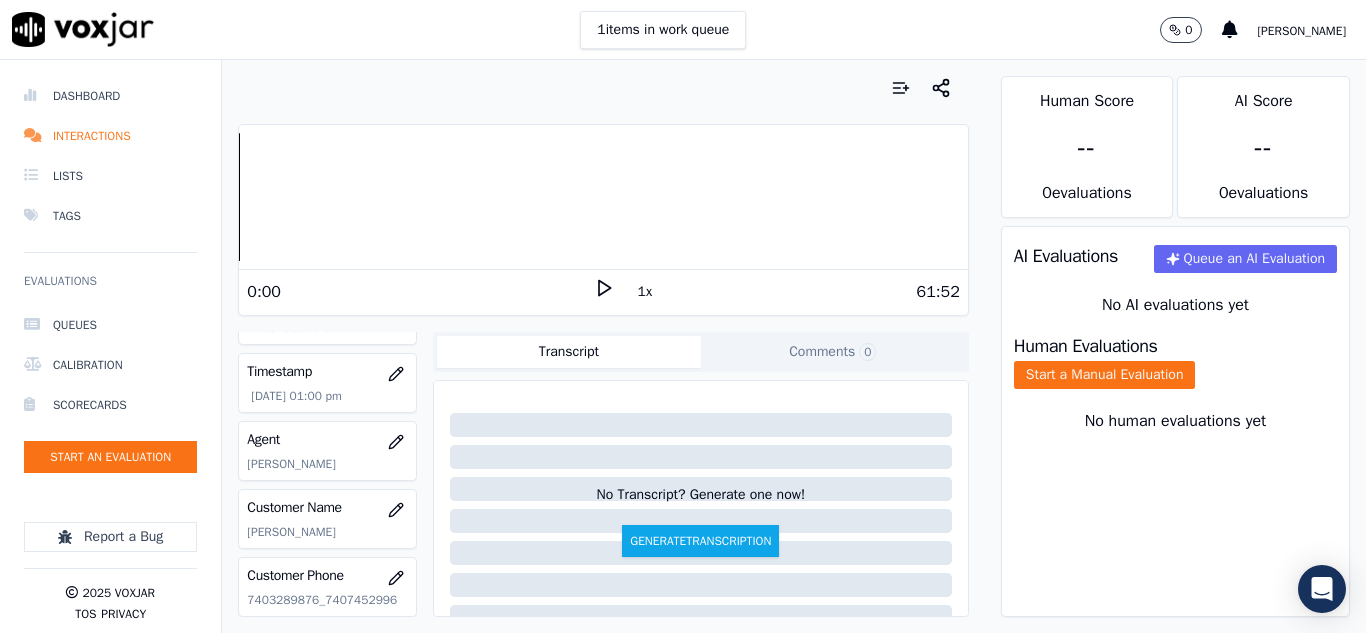 scroll, scrollTop: 128, scrollLeft: 0, axis: vertical 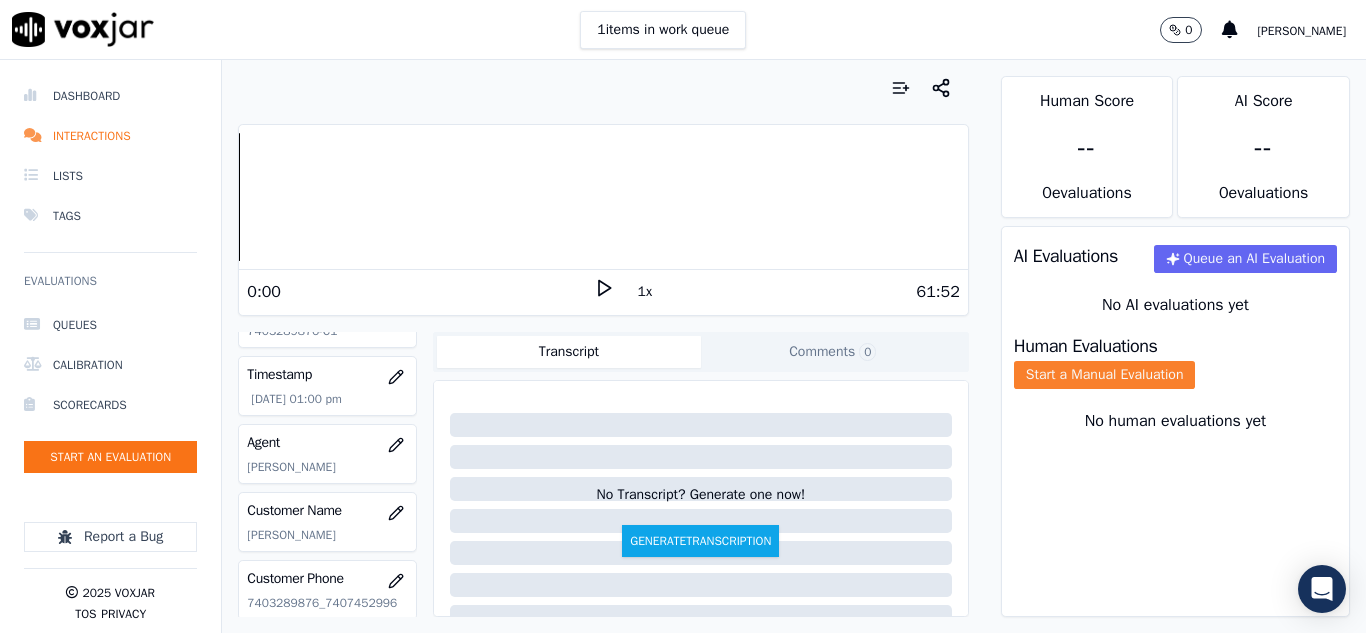 drag, startPoint x: 1064, startPoint y: 380, endPoint x: 1051, endPoint y: 392, distance: 17.691807 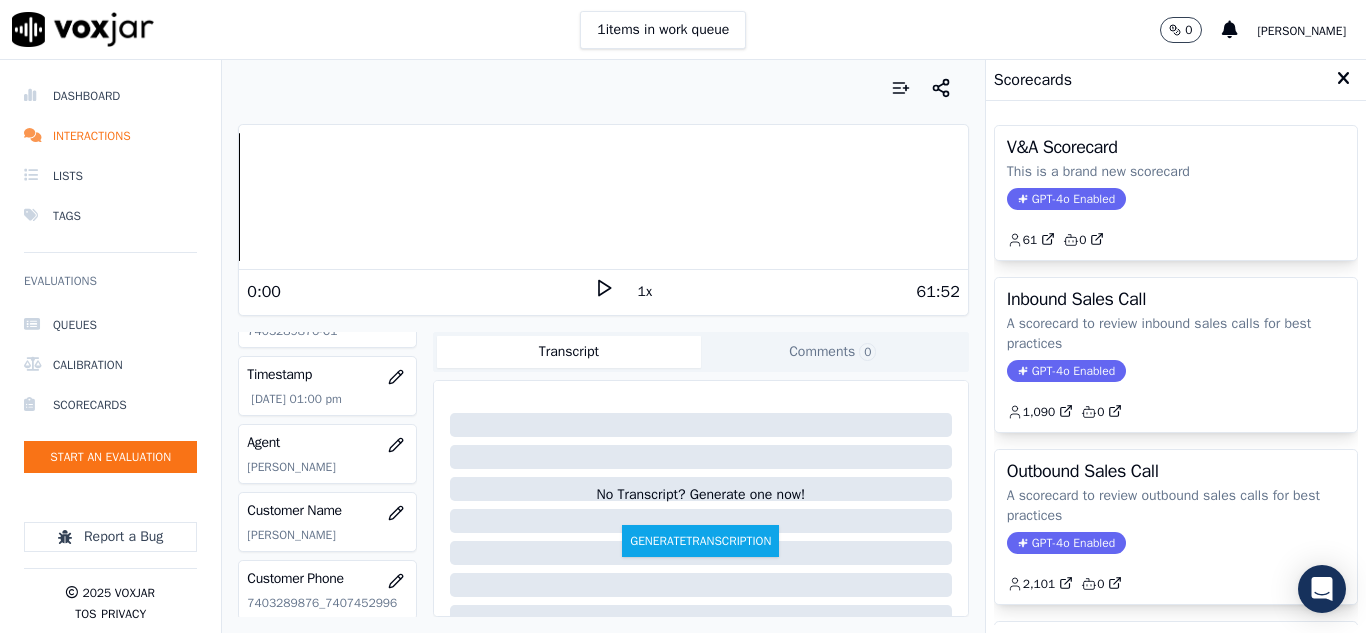 click on "A scorecard to review outbound sales calls for best practices" 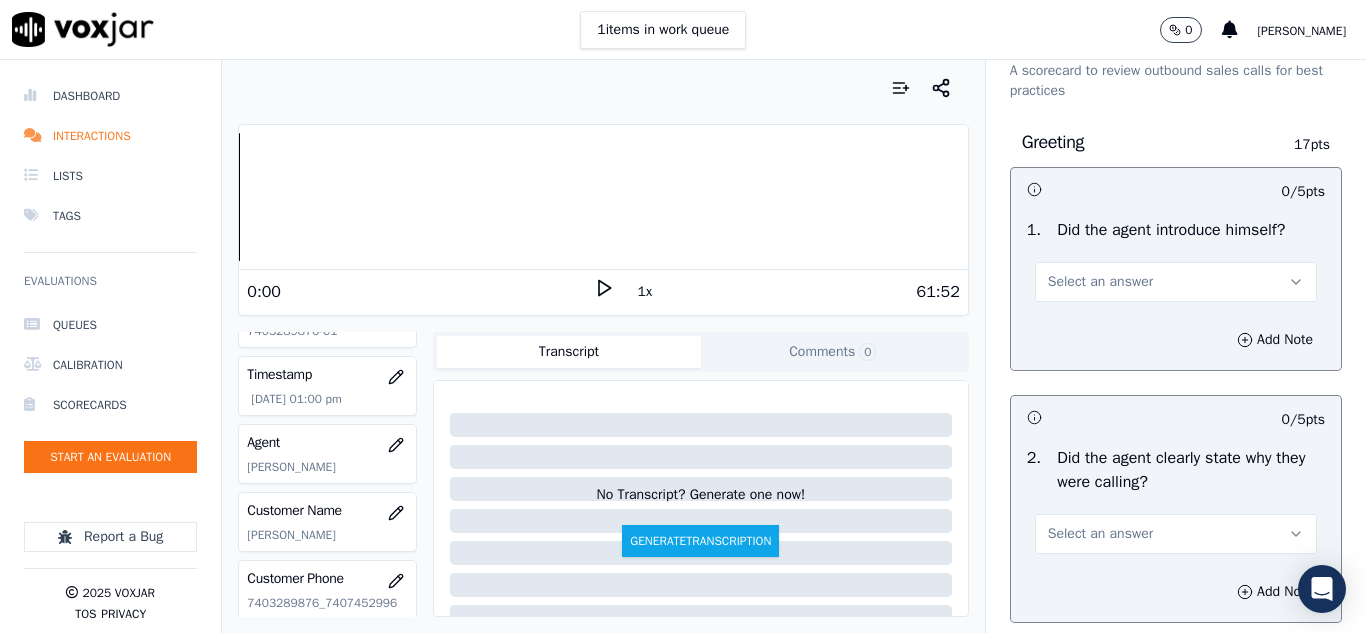 scroll, scrollTop: 100, scrollLeft: 0, axis: vertical 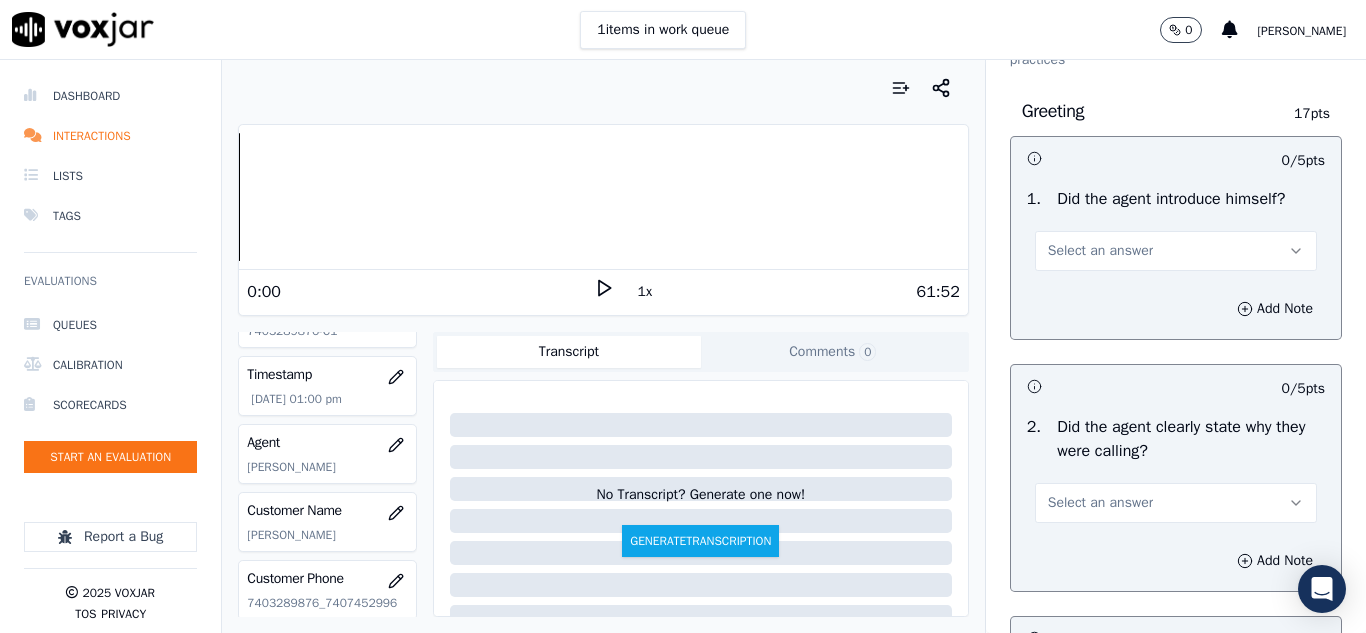 click on "Select an answer" at bounding box center [1100, 251] 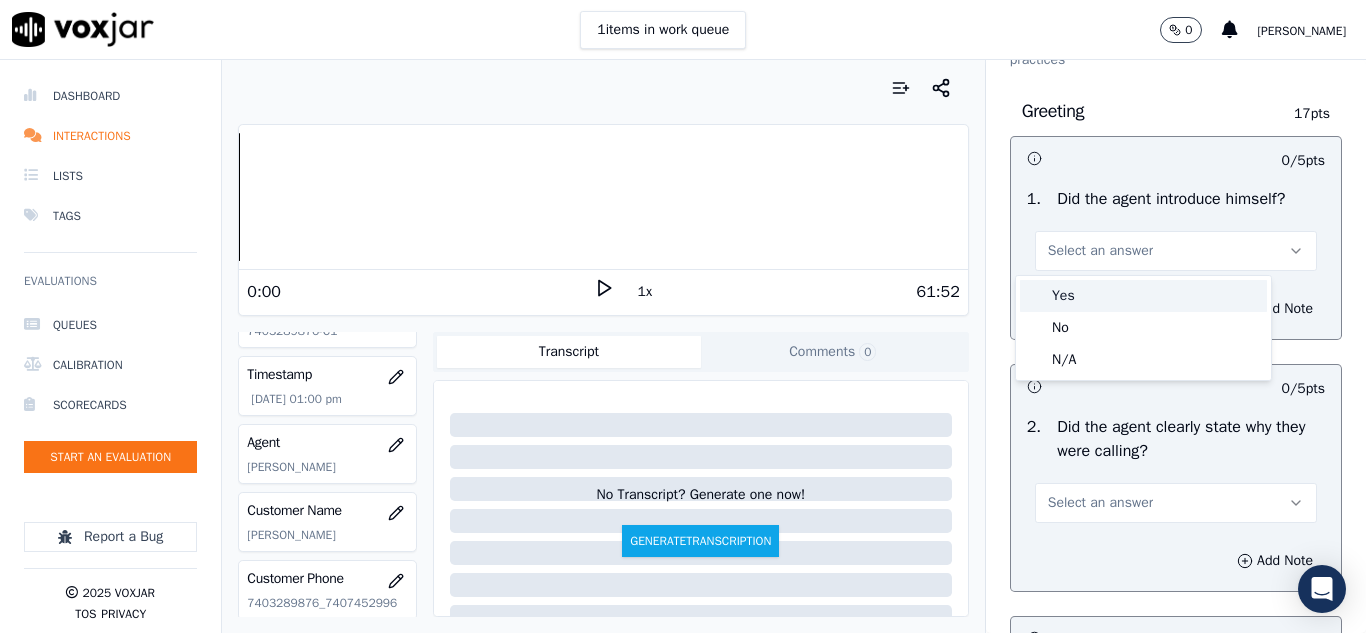 click on "Yes" at bounding box center [1143, 296] 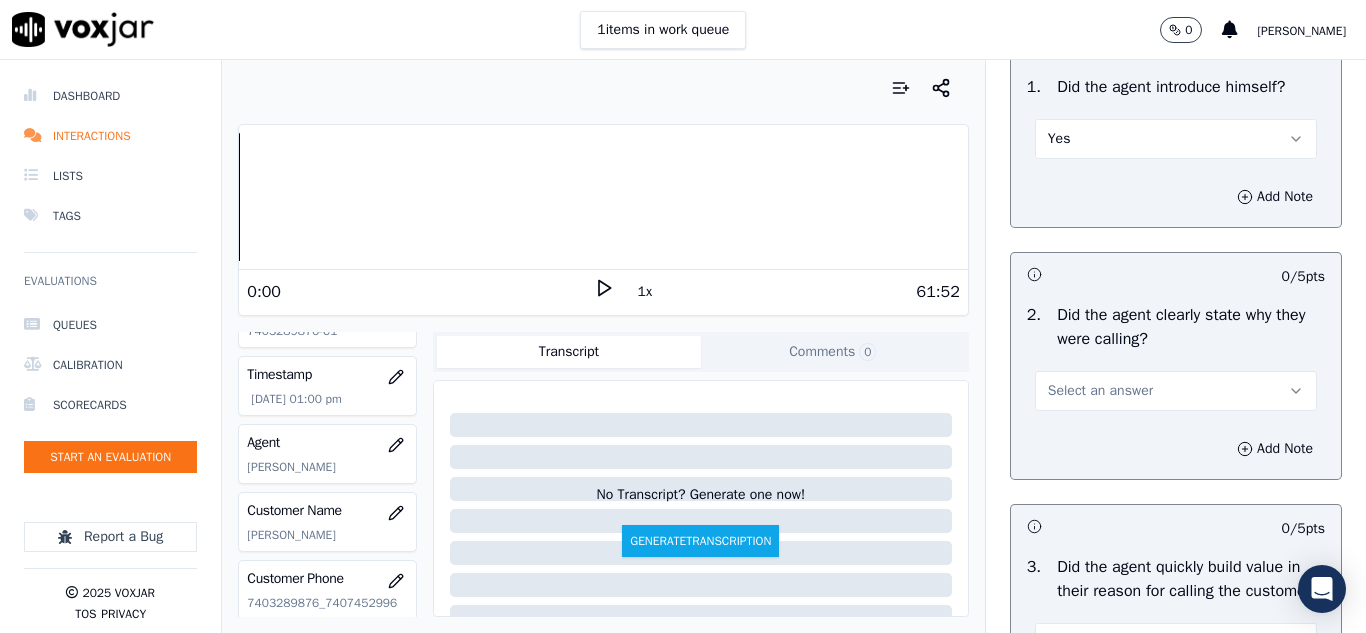 scroll, scrollTop: 300, scrollLeft: 0, axis: vertical 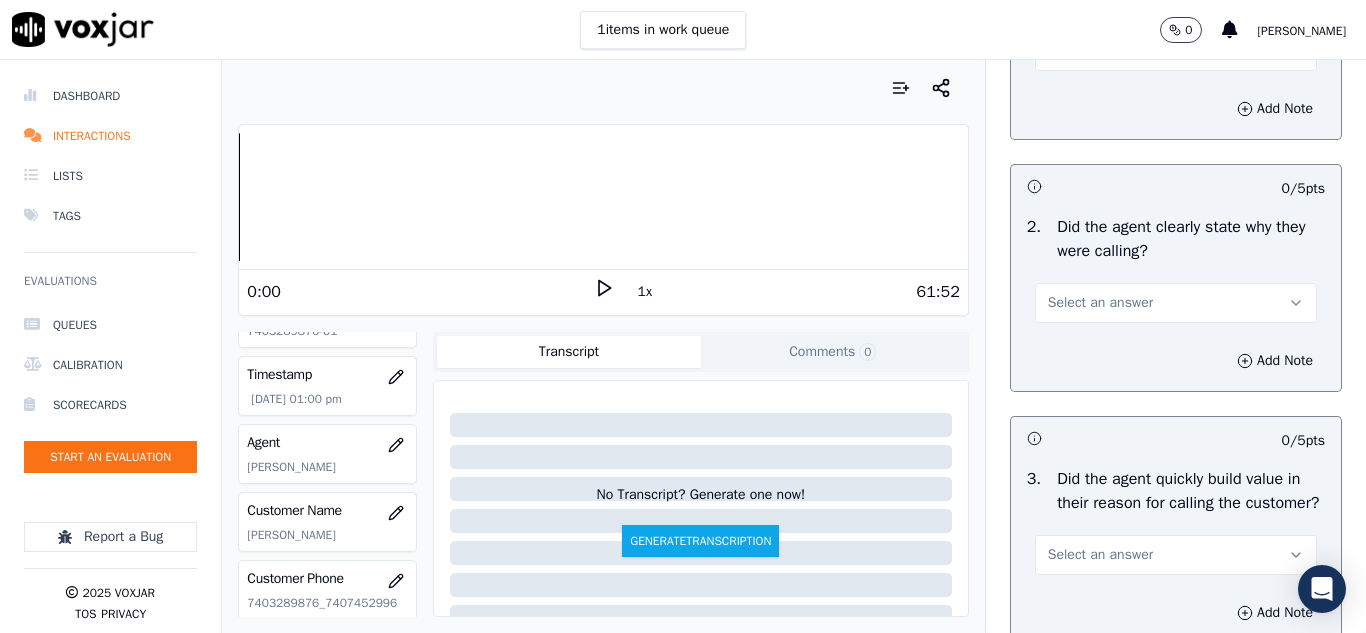 click on "Select an answer" at bounding box center (1100, 303) 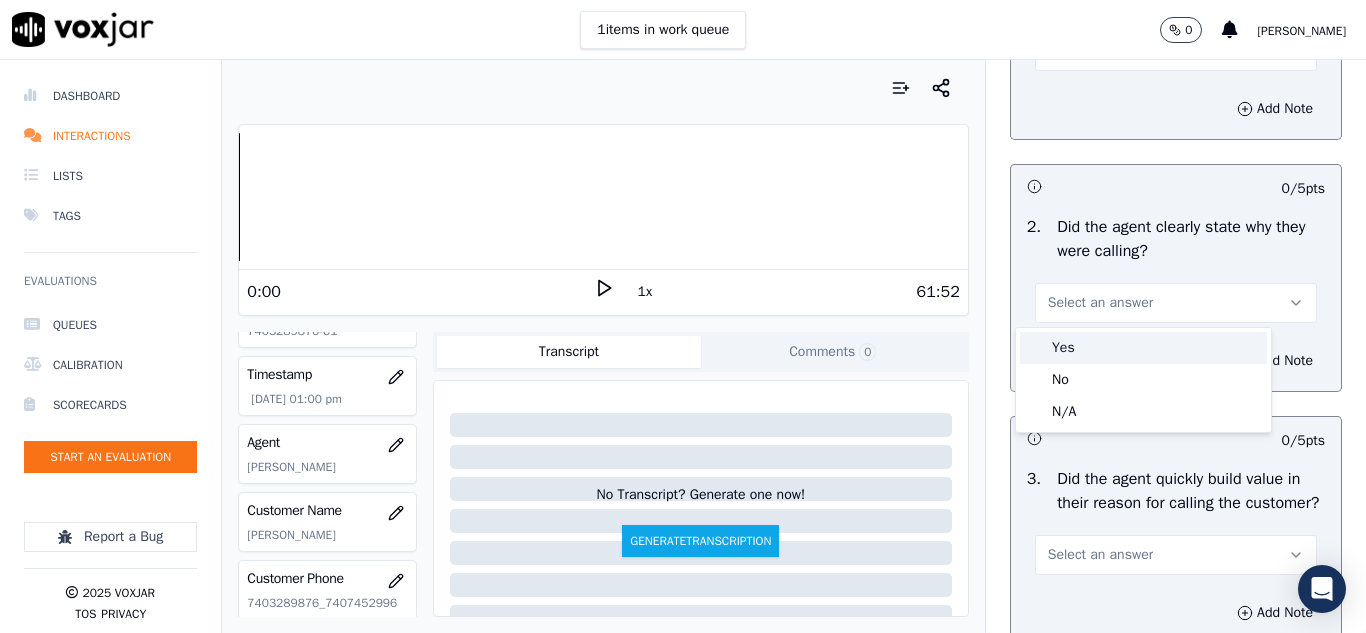 click on "Yes" at bounding box center [1143, 348] 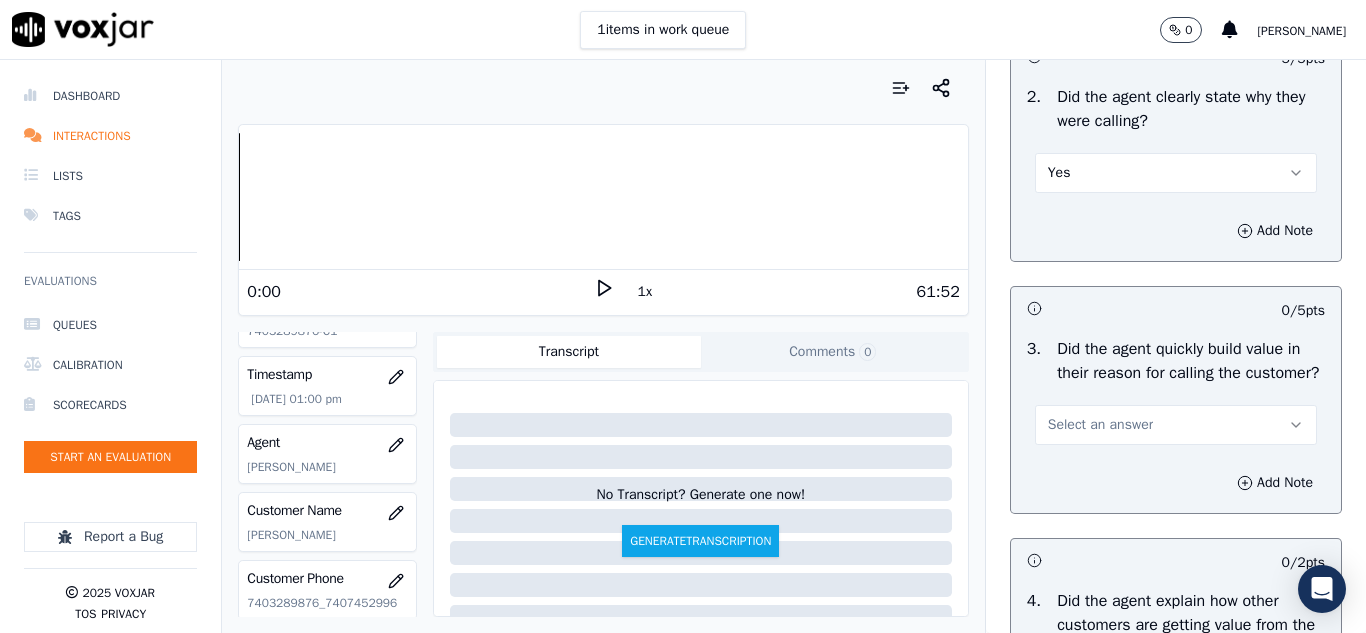 scroll, scrollTop: 500, scrollLeft: 0, axis: vertical 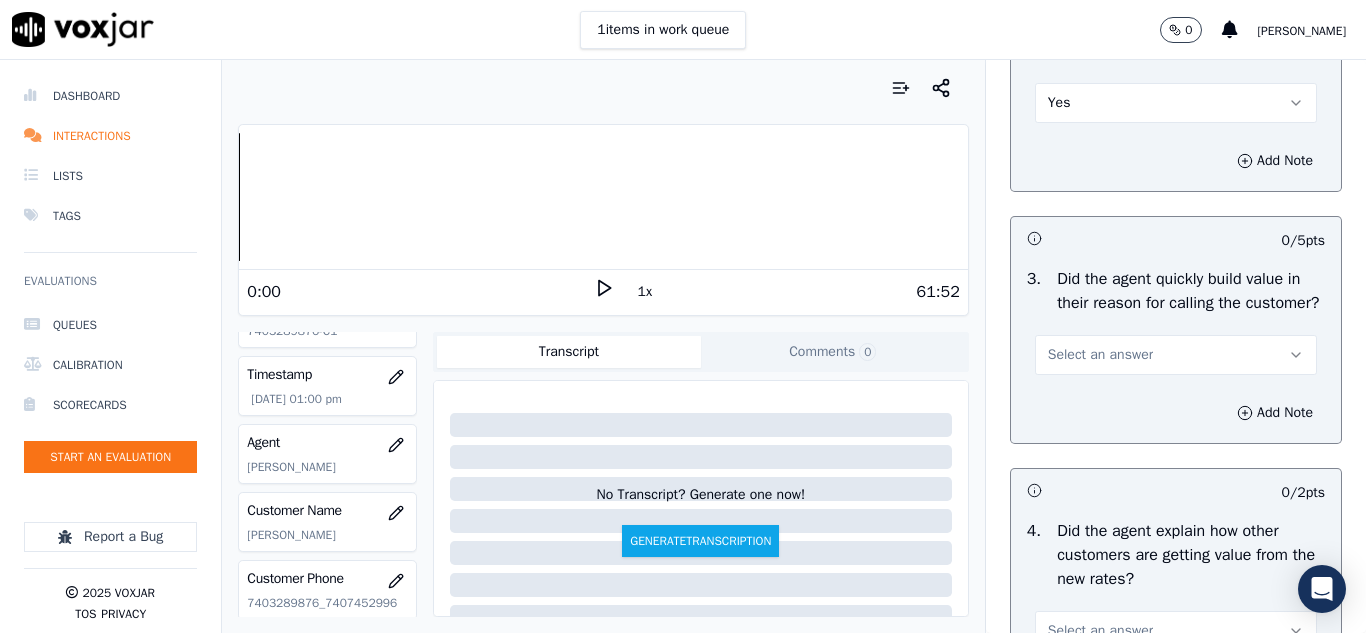 drag, startPoint x: 1085, startPoint y: 380, endPoint x: 1073, endPoint y: 398, distance: 21.633308 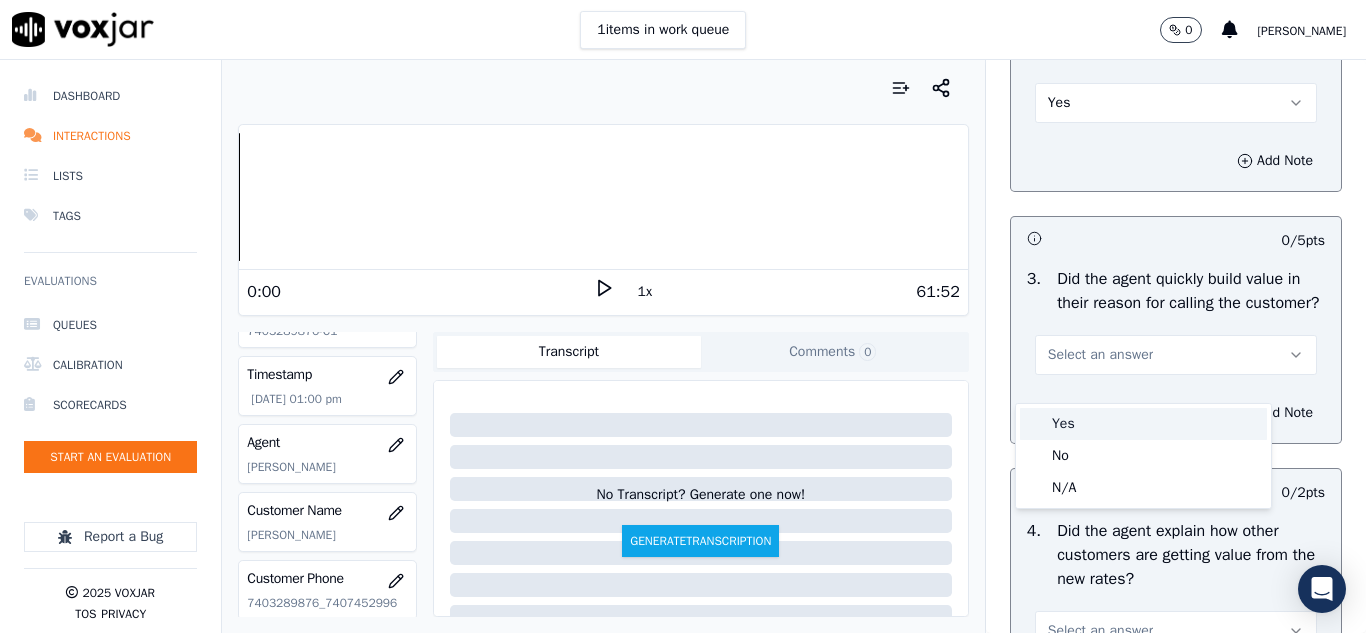 click on "Yes" at bounding box center [1143, 424] 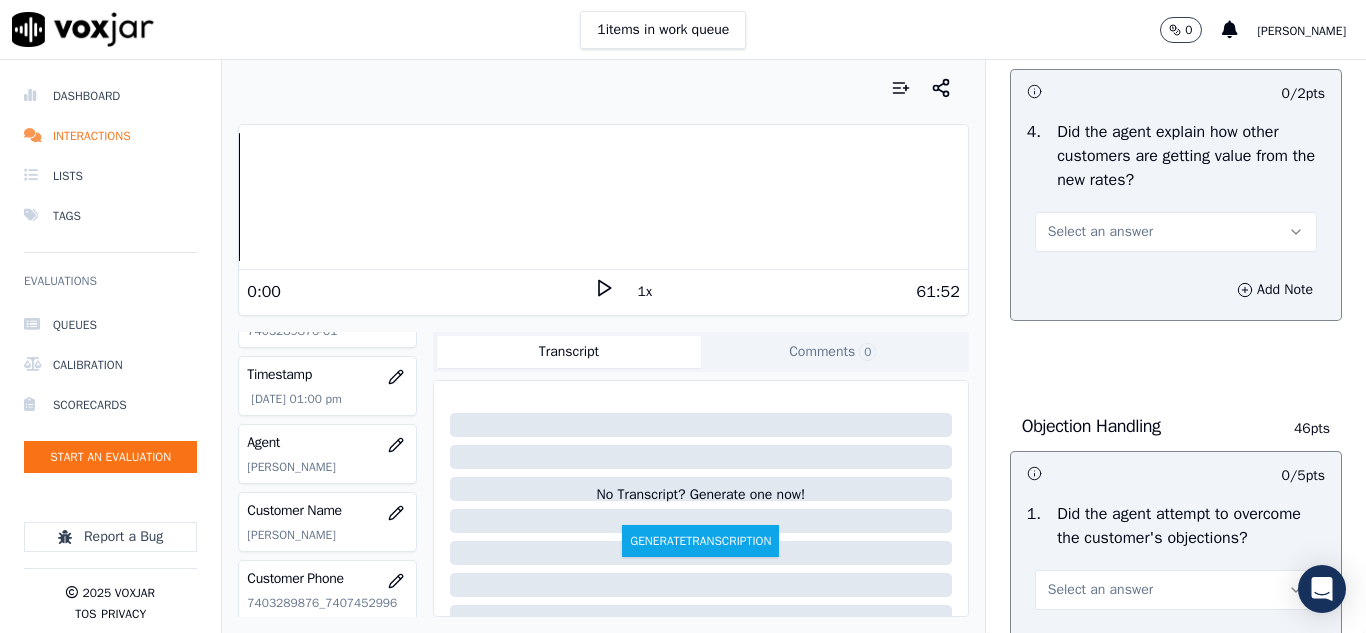scroll, scrollTop: 900, scrollLeft: 0, axis: vertical 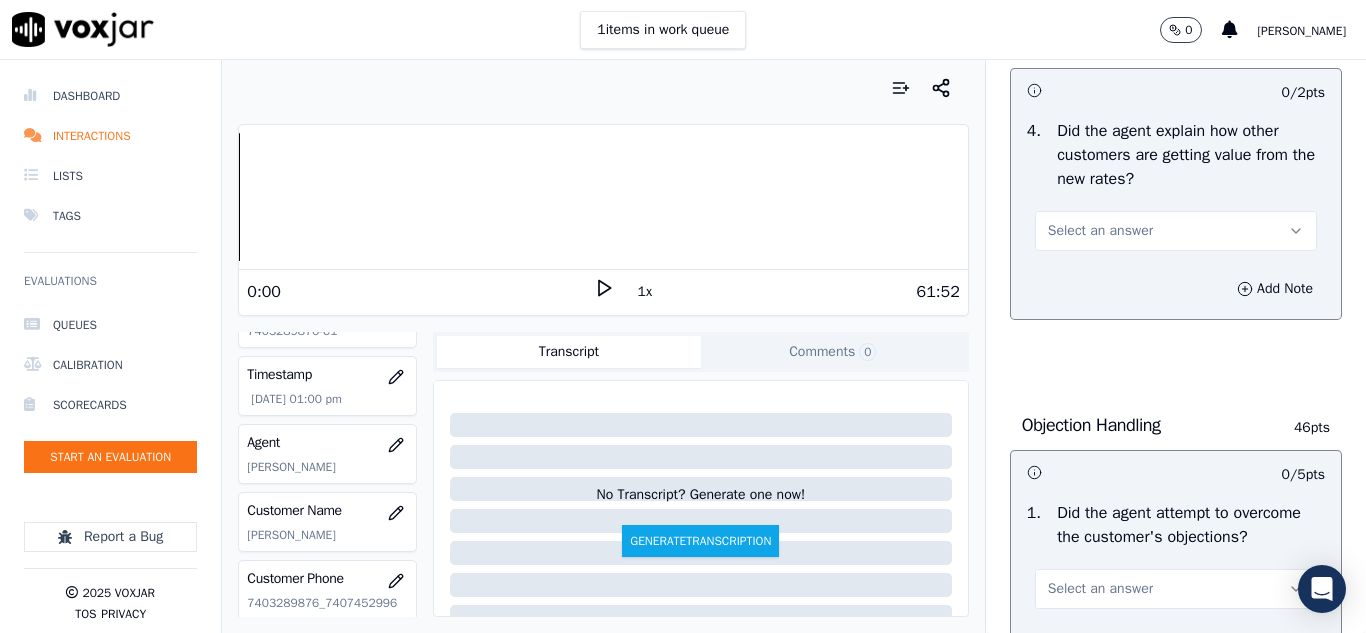 click on "Select an answer" at bounding box center [1100, 231] 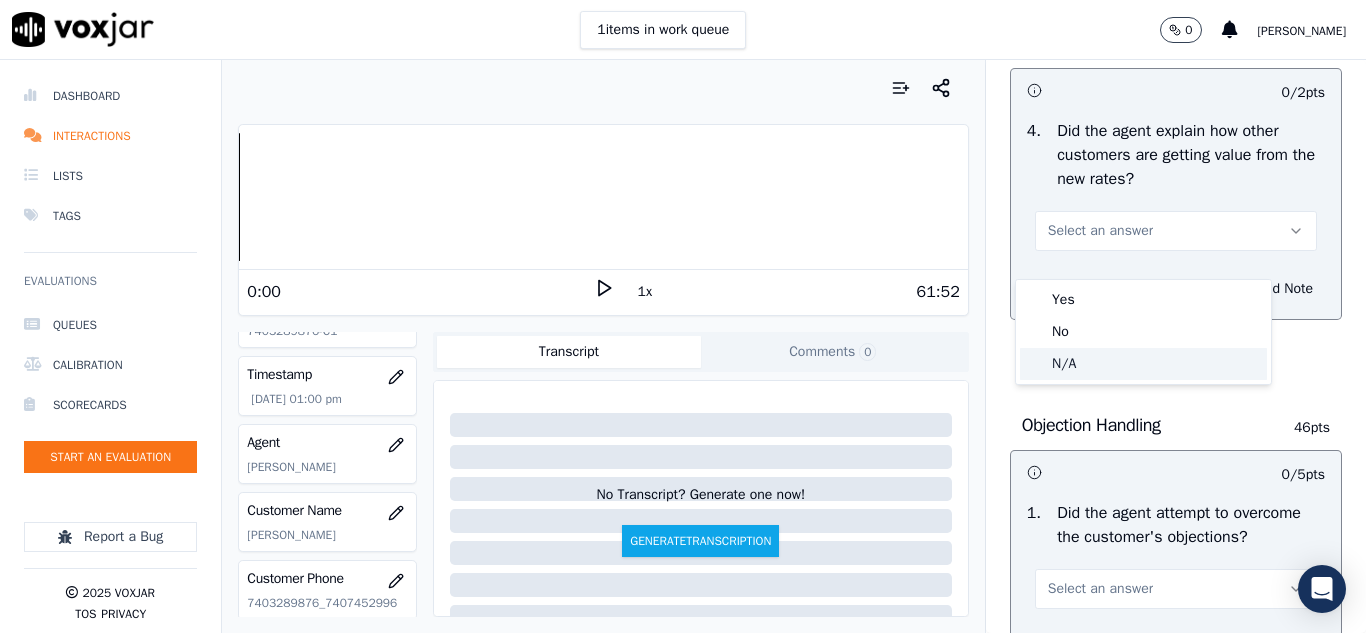 click on "N/A" 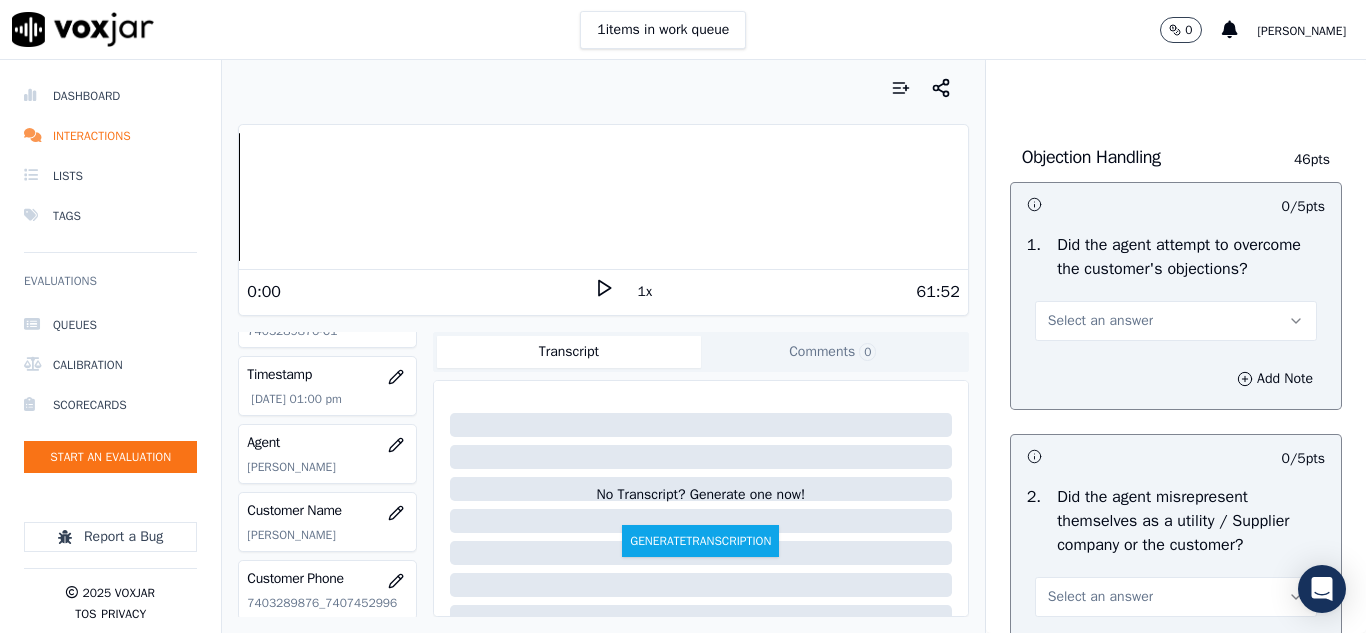 scroll, scrollTop: 1300, scrollLeft: 0, axis: vertical 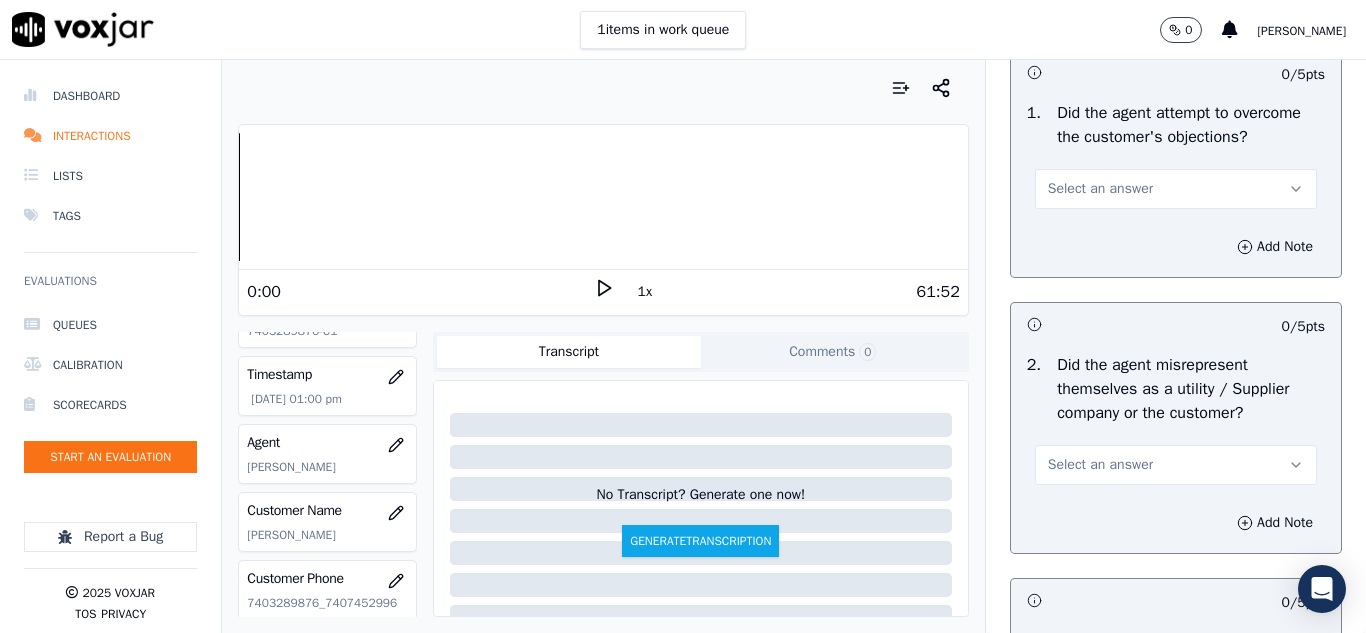 click on "Select an answer" at bounding box center [1176, 189] 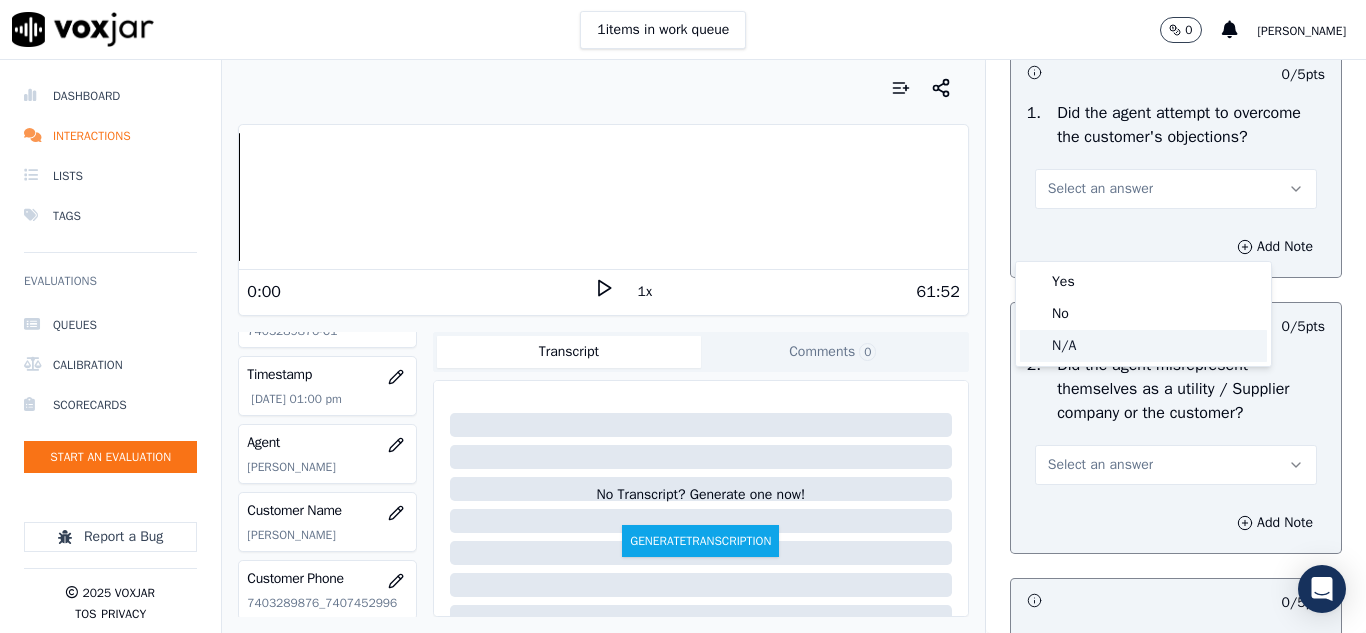 click on "N/A" 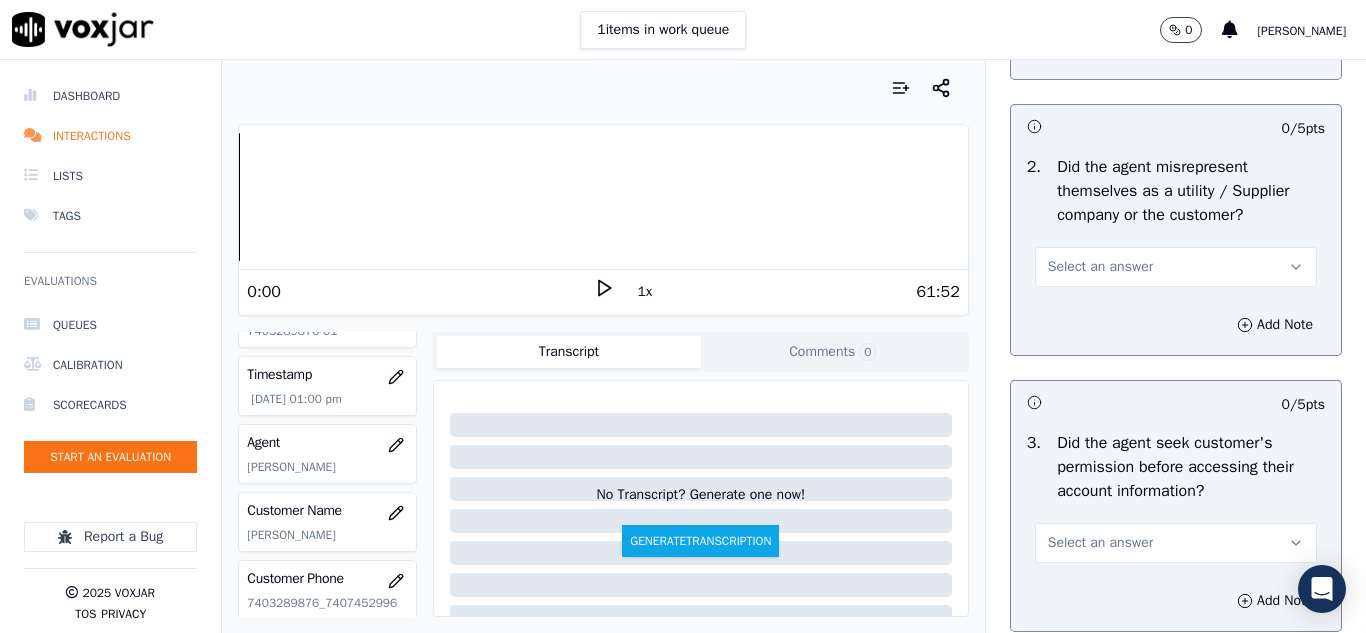 scroll, scrollTop: 1500, scrollLeft: 0, axis: vertical 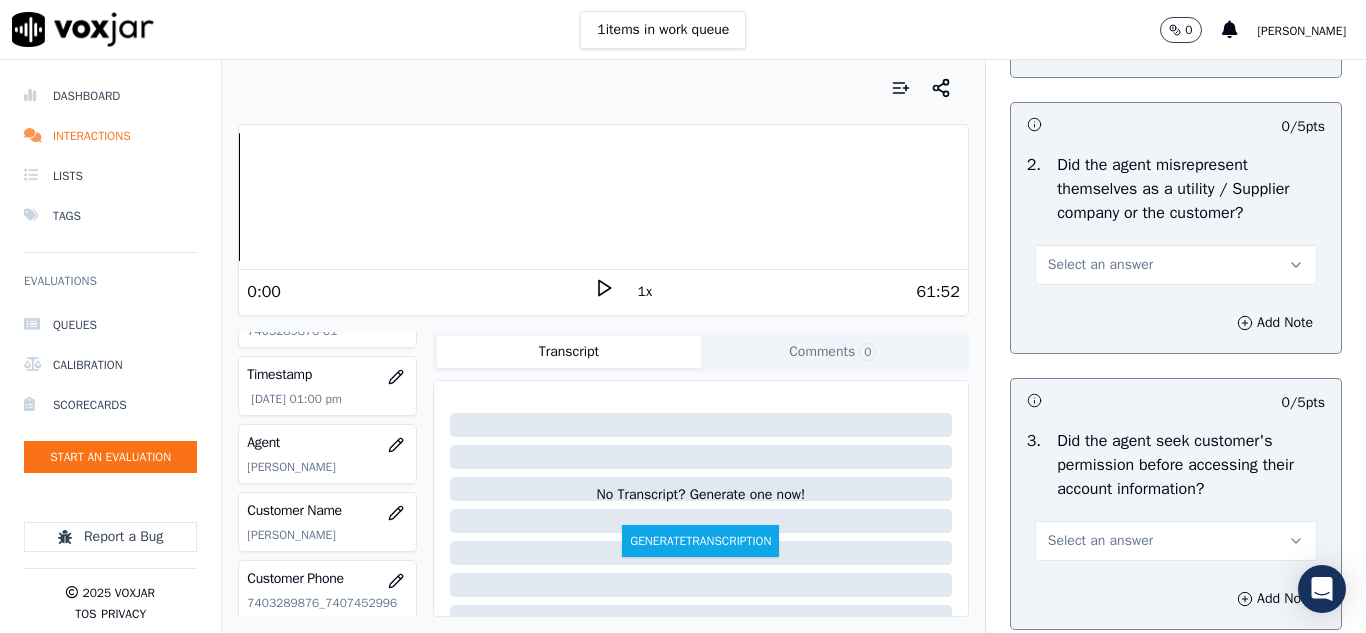 click on "Select an answer" at bounding box center [1176, 265] 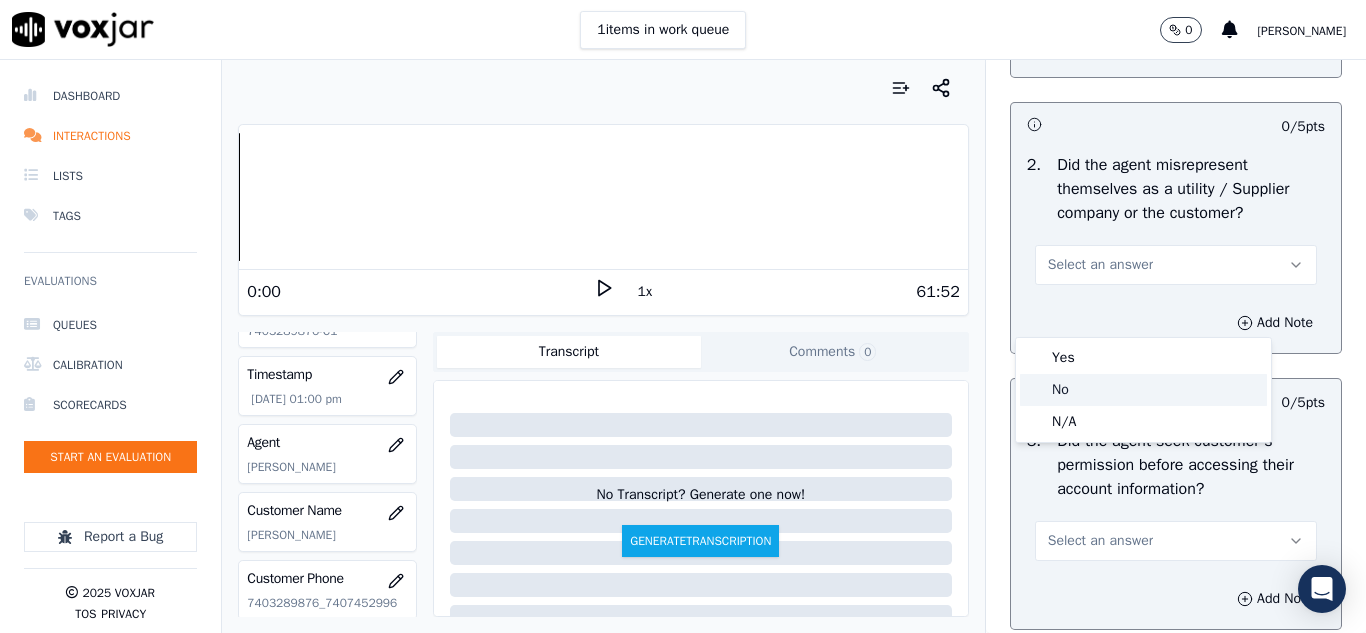 click on "No" 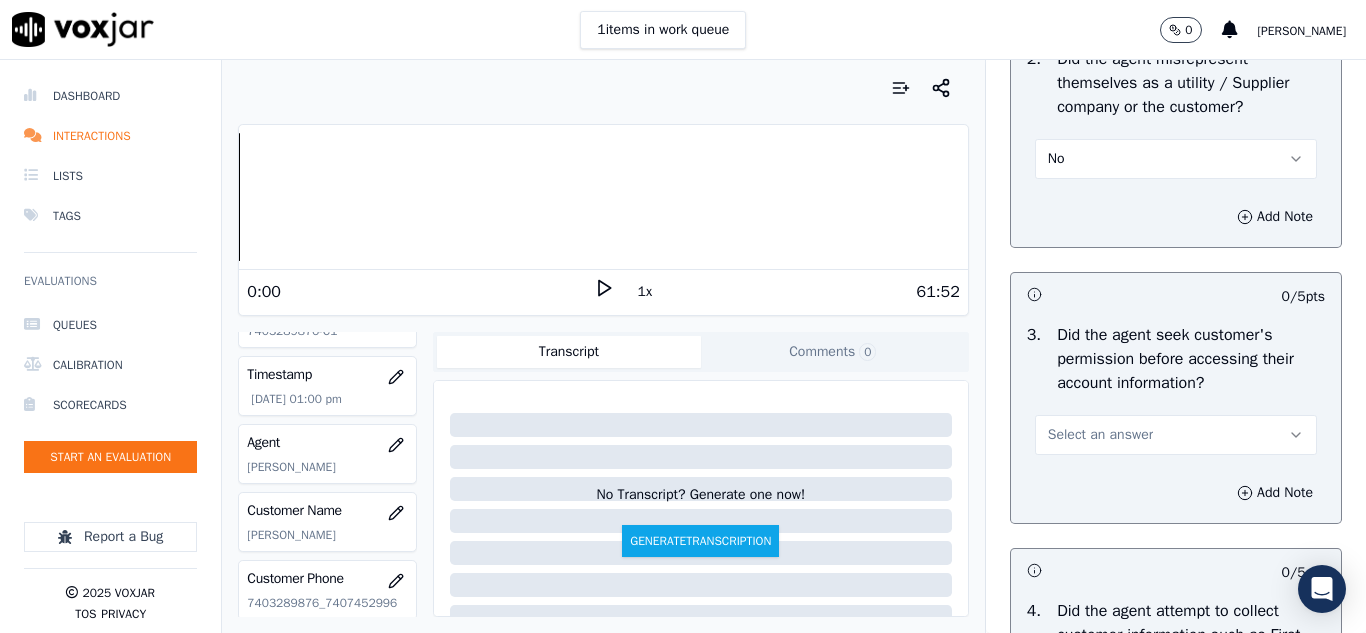 scroll, scrollTop: 1700, scrollLeft: 0, axis: vertical 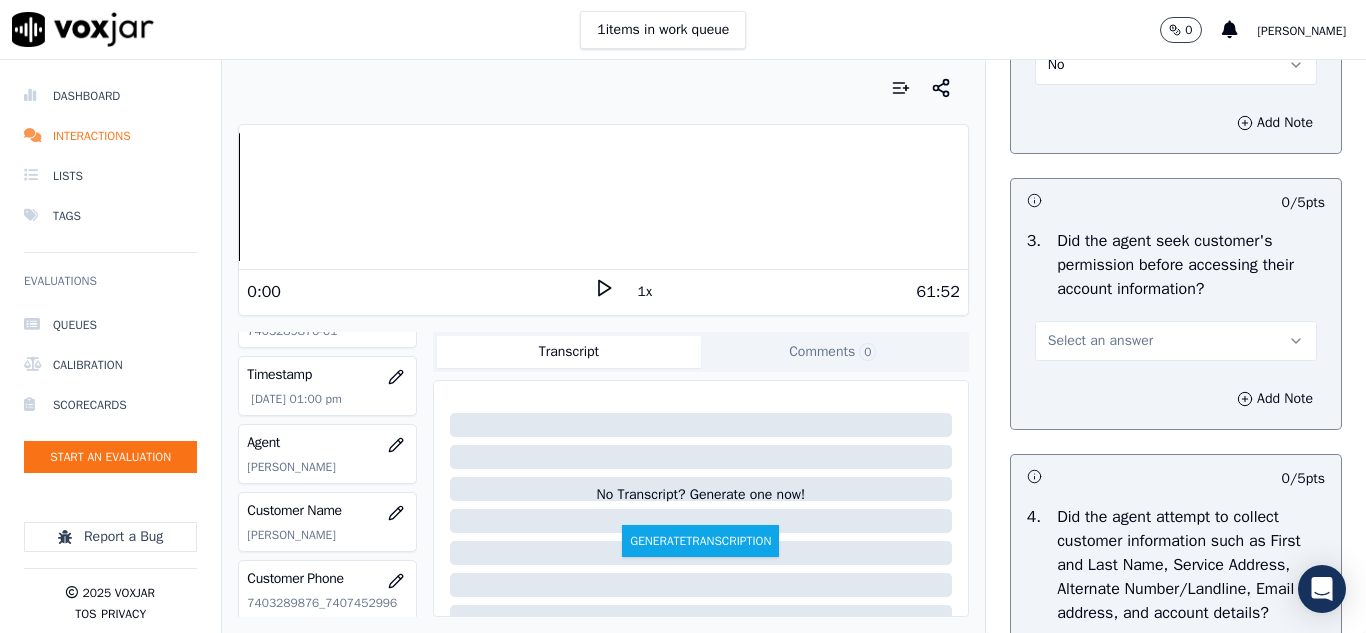 click on "Select an answer" at bounding box center (1176, 341) 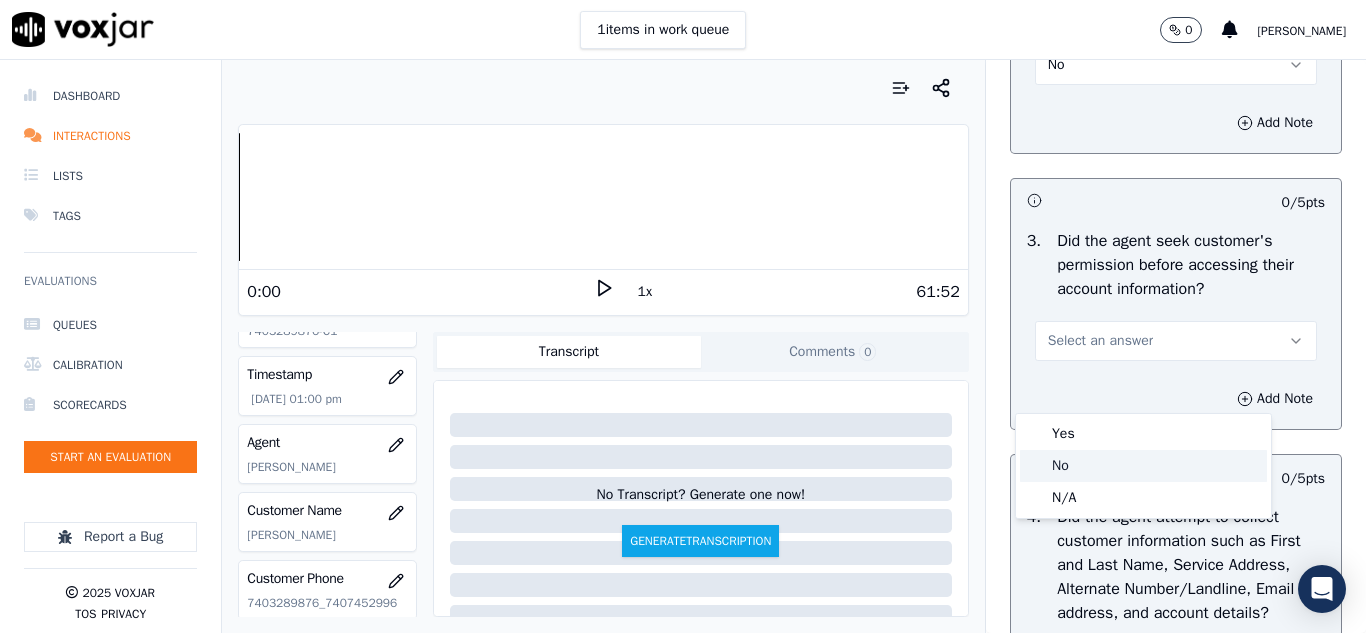 drag, startPoint x: 1062, startPoint y: 467, endPoint x: 1130, endPoint y: 397, distance: 97.59098 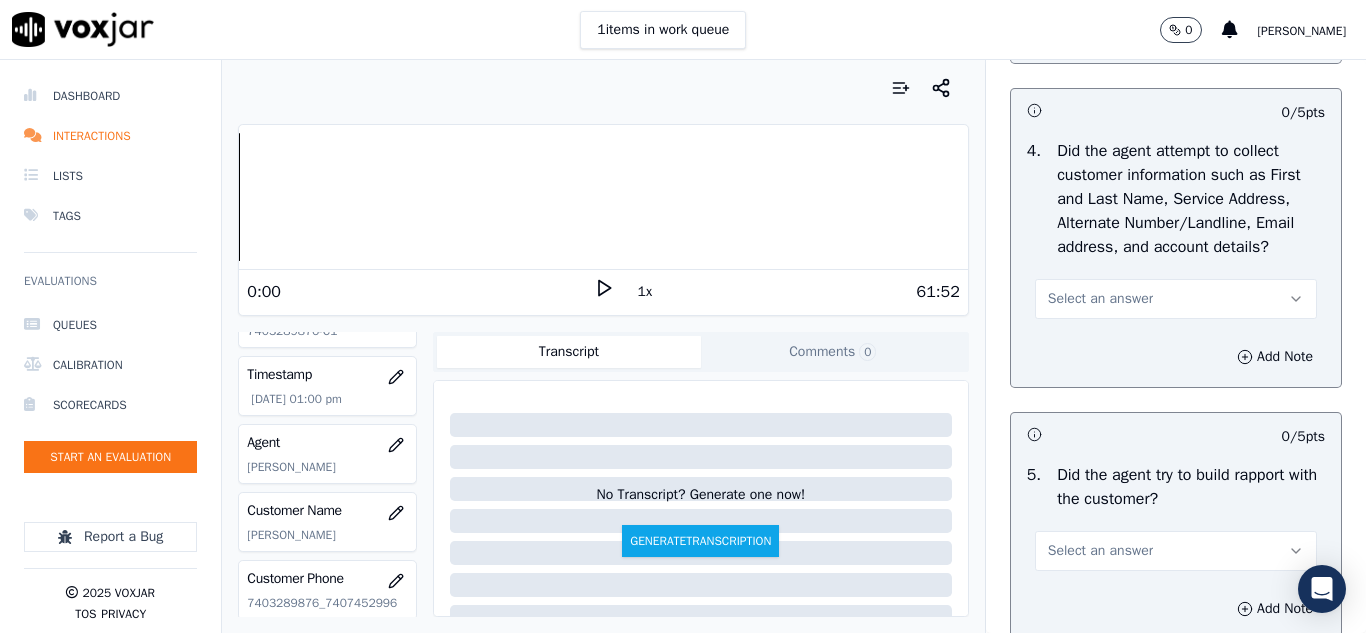 scroll, scrollTop: 2100, scrollLeft: 0, axis: vertical 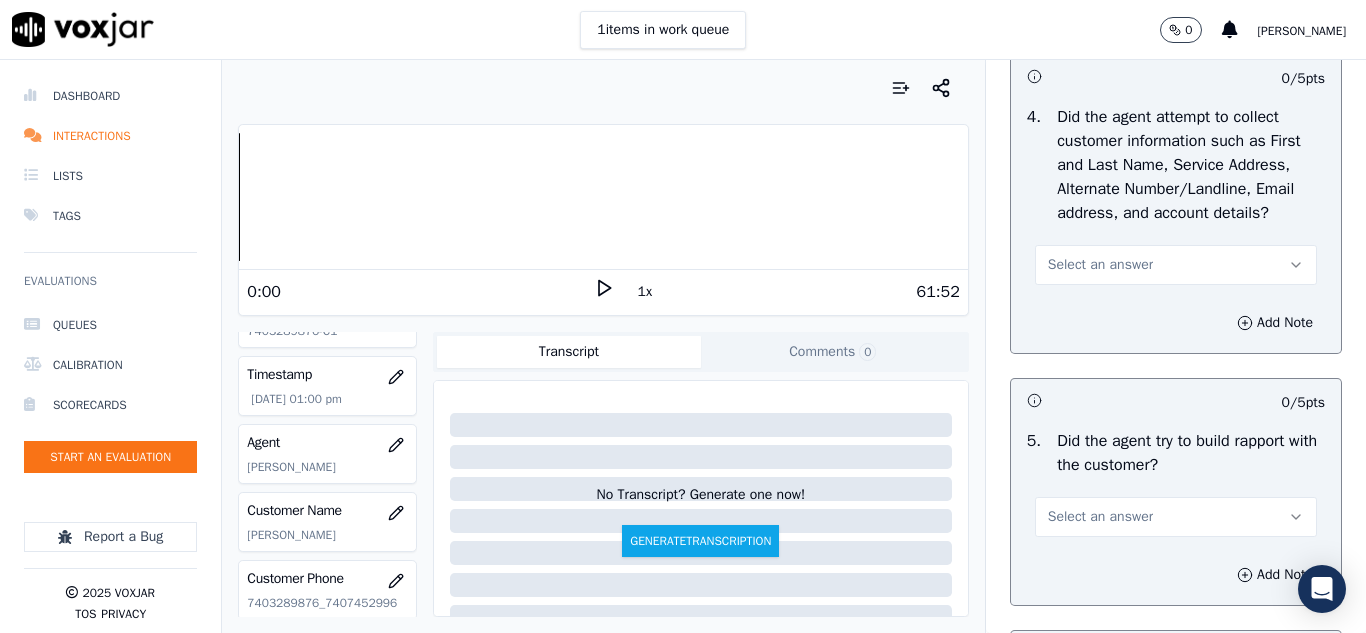 click on "Select an answer" at bounding box center [1100, 265] 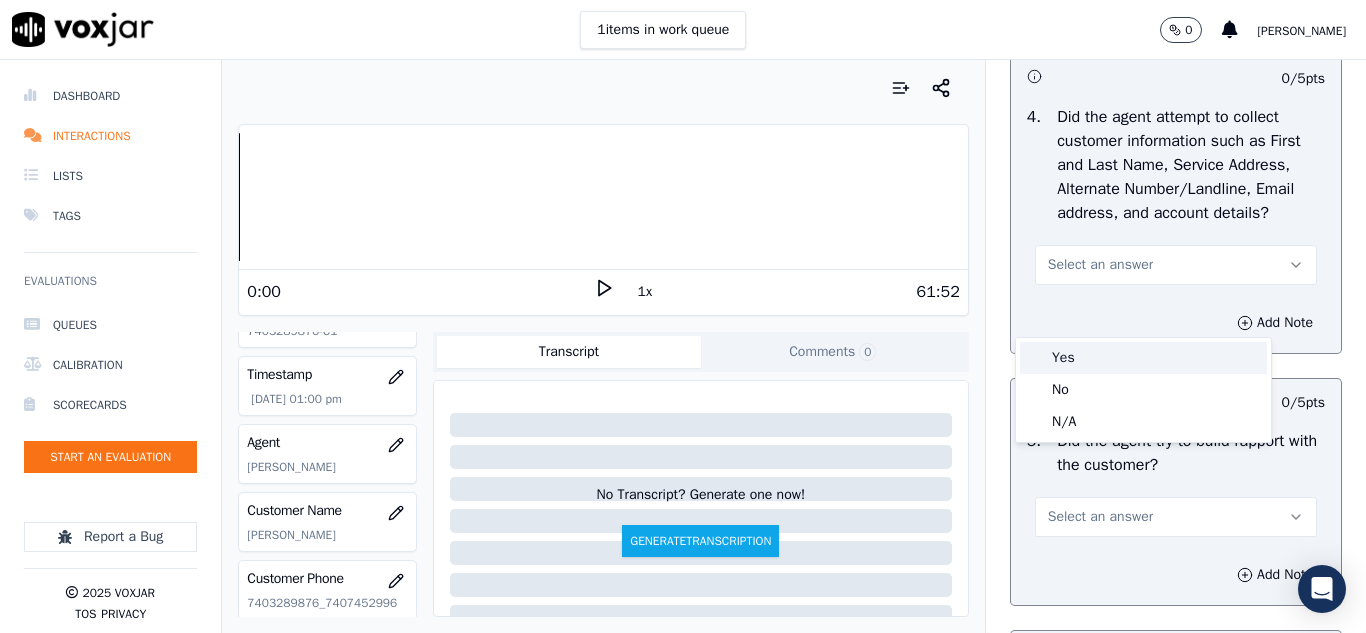 click on "Yes" at bounding box center [1143, 358] 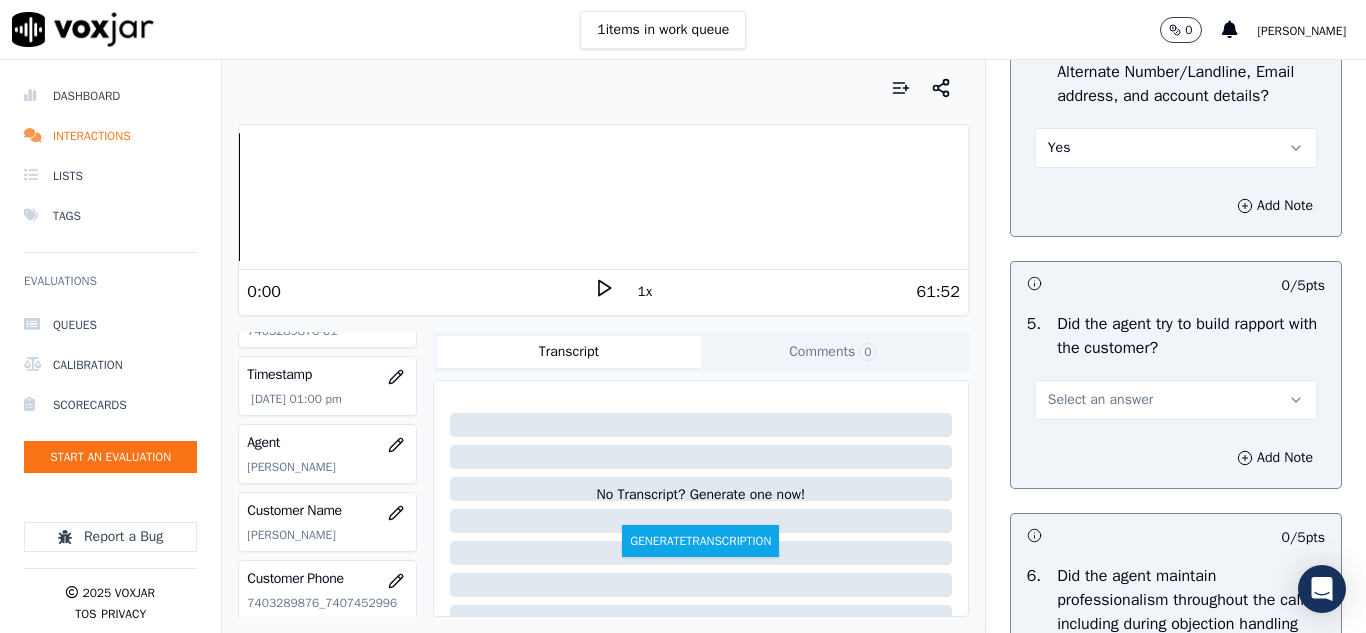 scroll, scrollTop: 2400, scrollLeft: 0, axis: vertical 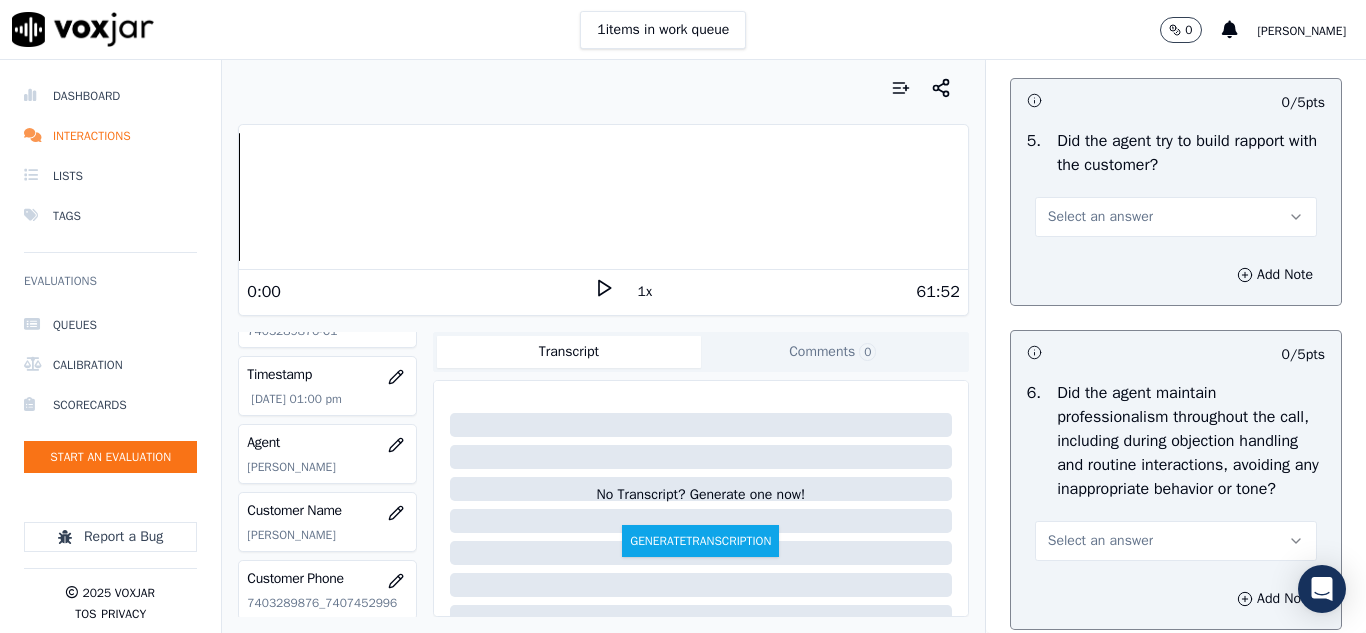 click on "Select an answer" at bounding box center (1176, 207) 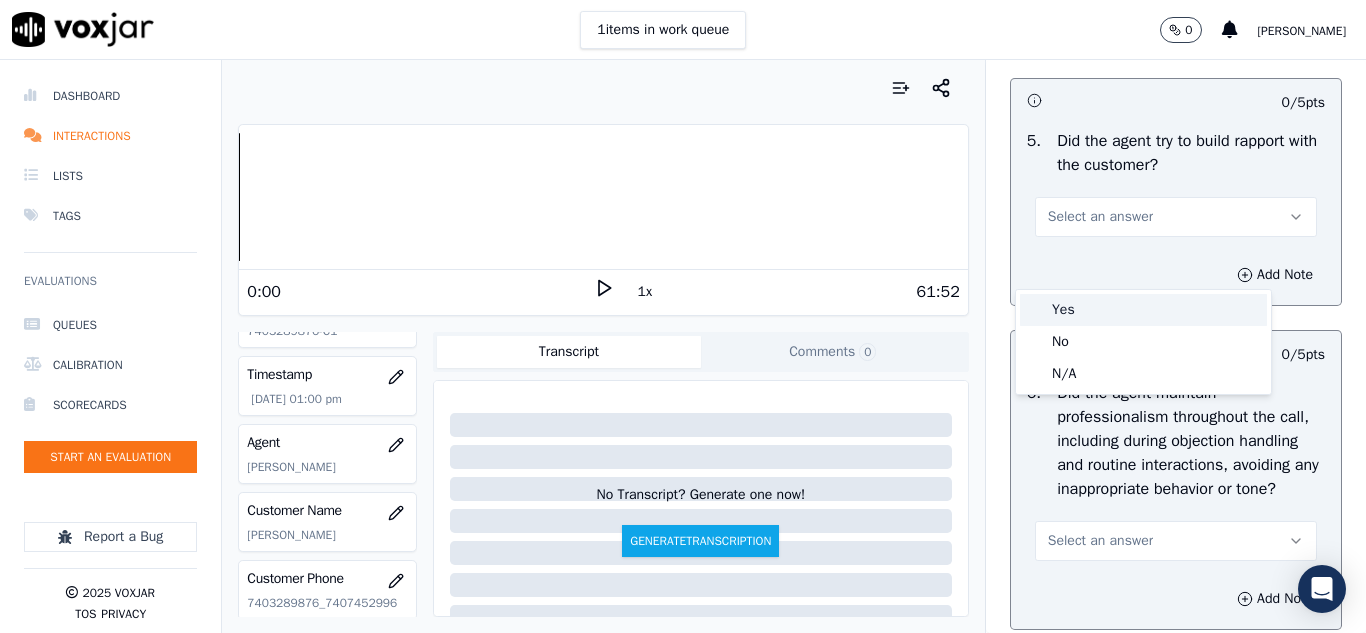 click on "Yes" at bounding box center (1143, 310) 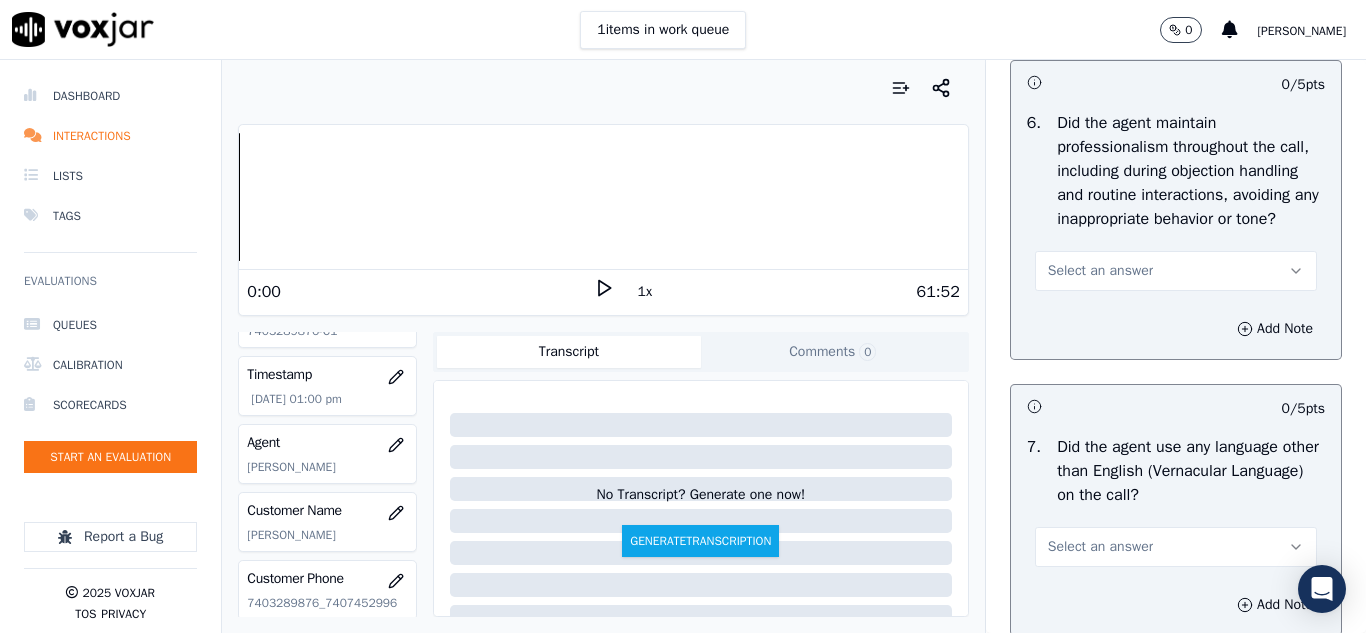 scroll, scrollTop: 2700, scrollLeft: 0, axis: vertical 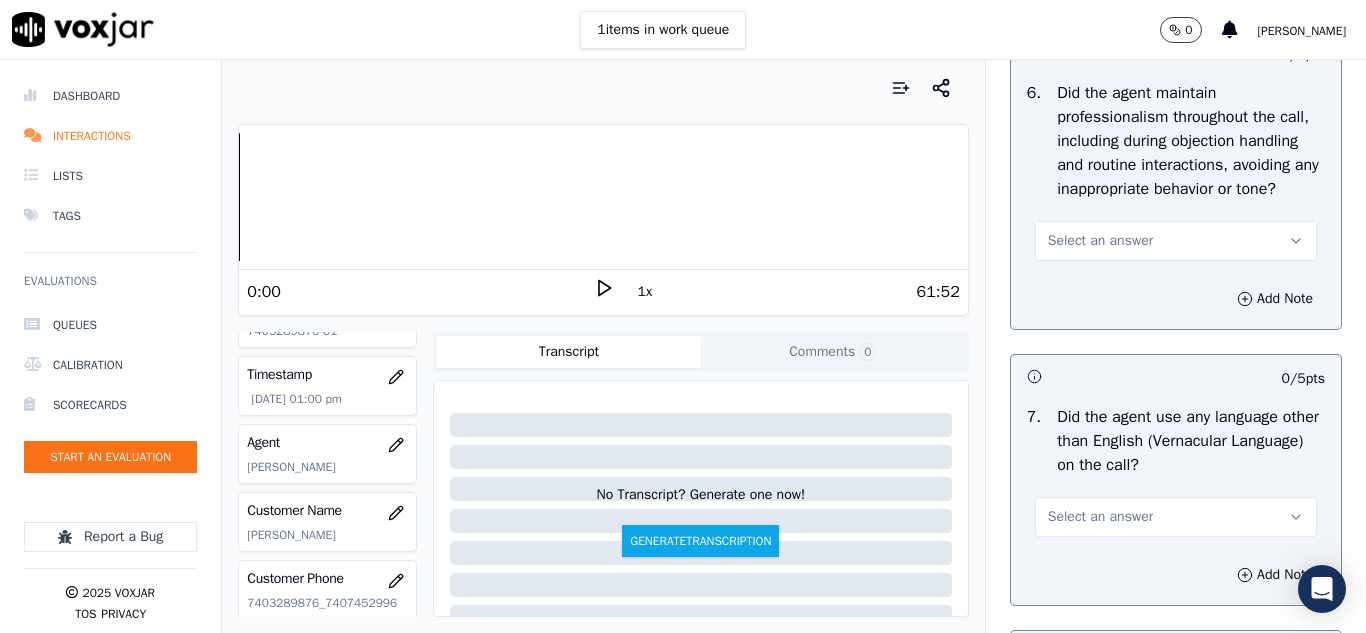 drag, startPoint x: 1083, startPoint y: 304, endPoint x: 1096, endPoint y: 328, distance: 27.294687 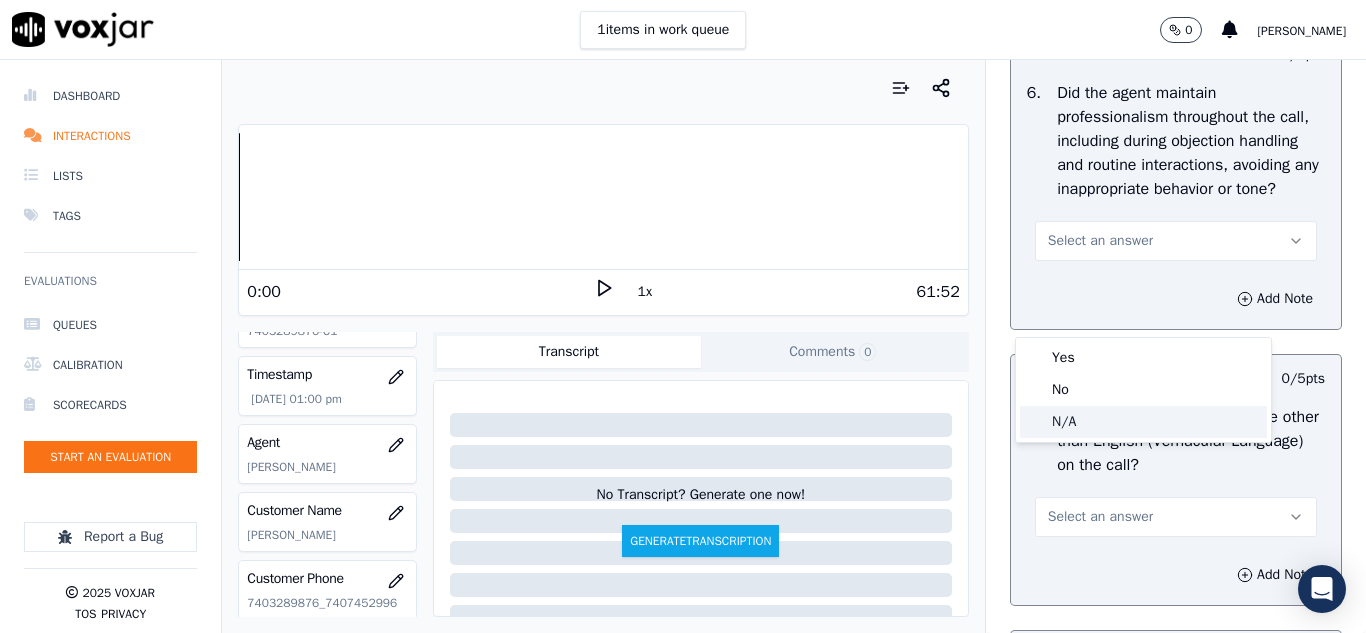click on "N/A" 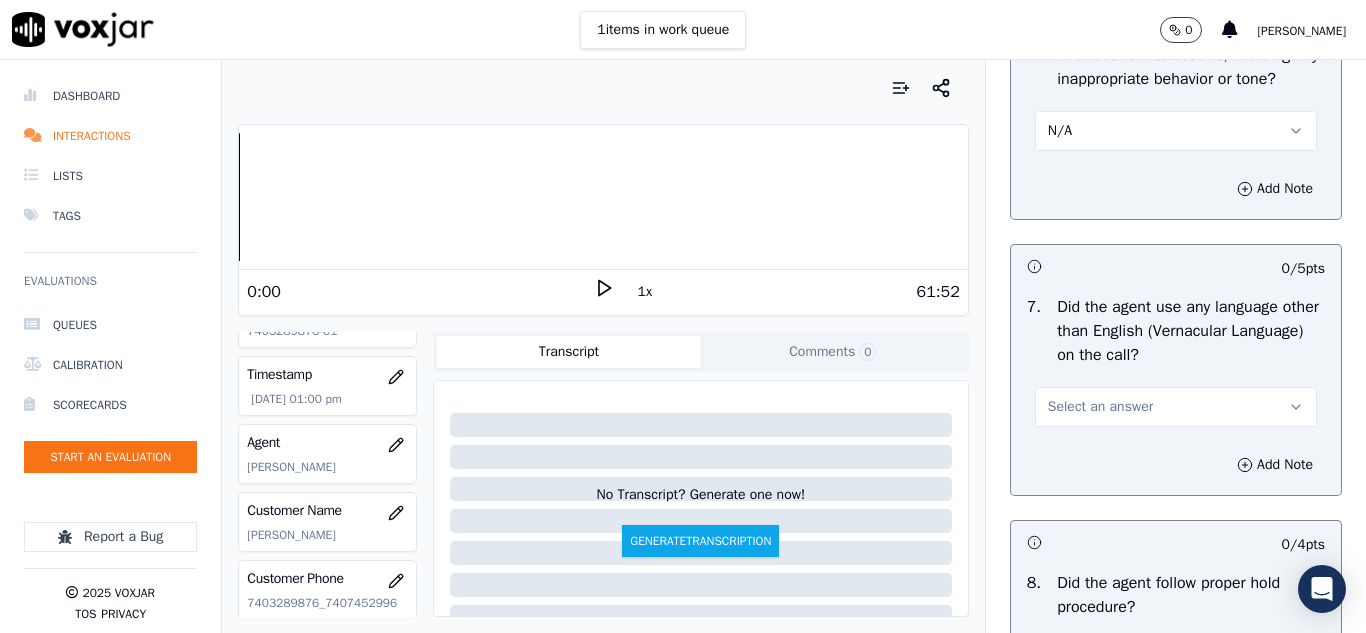 scroll, scrollTop: 2900, scrollLeft: 0, axis: vertical 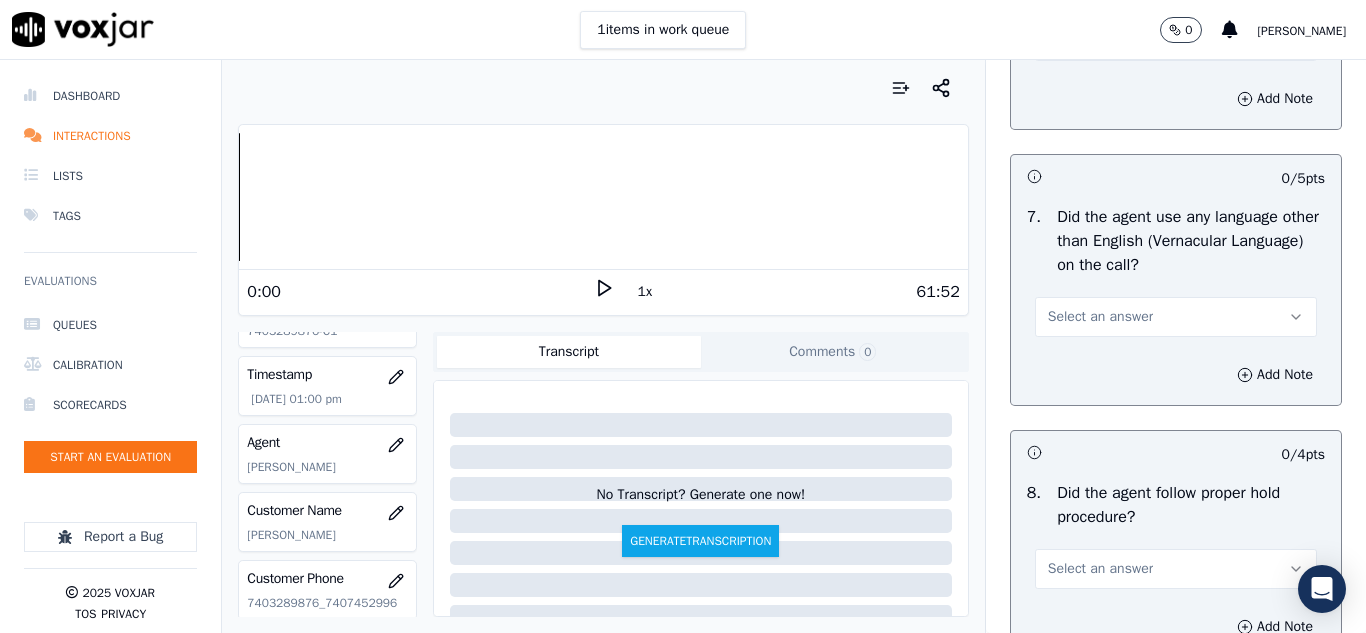 click on "Select an answer" at bounding box center (1100, 317) 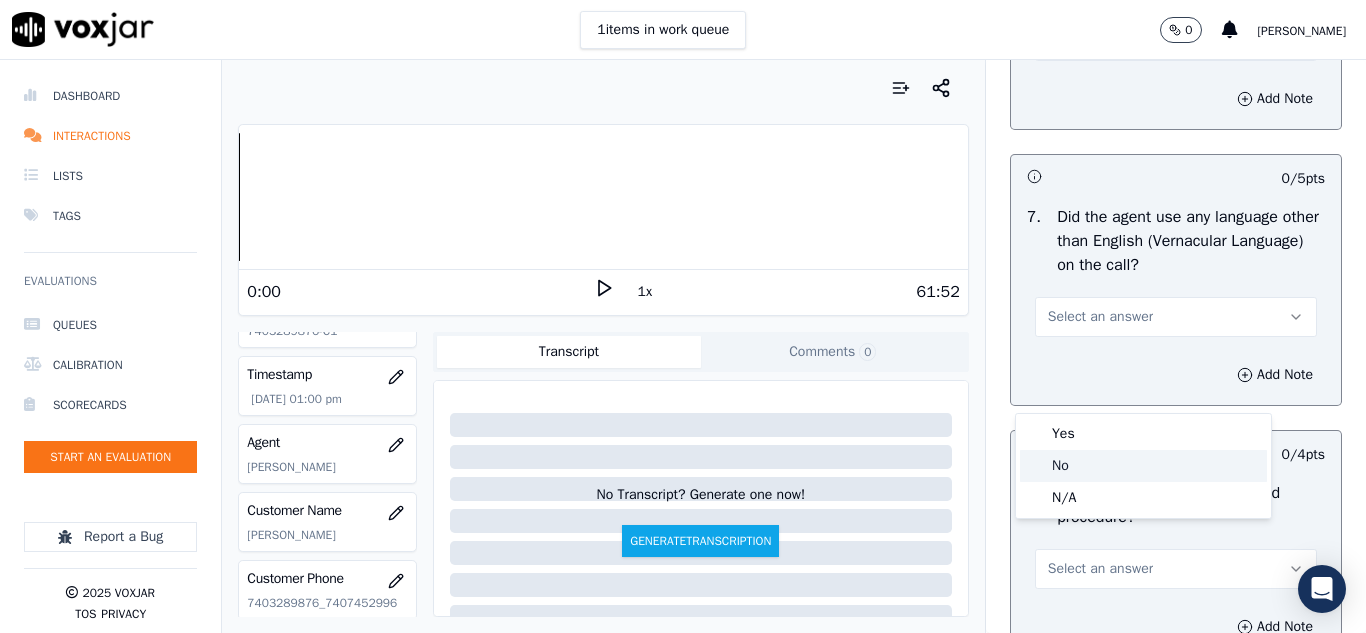 click on "No" 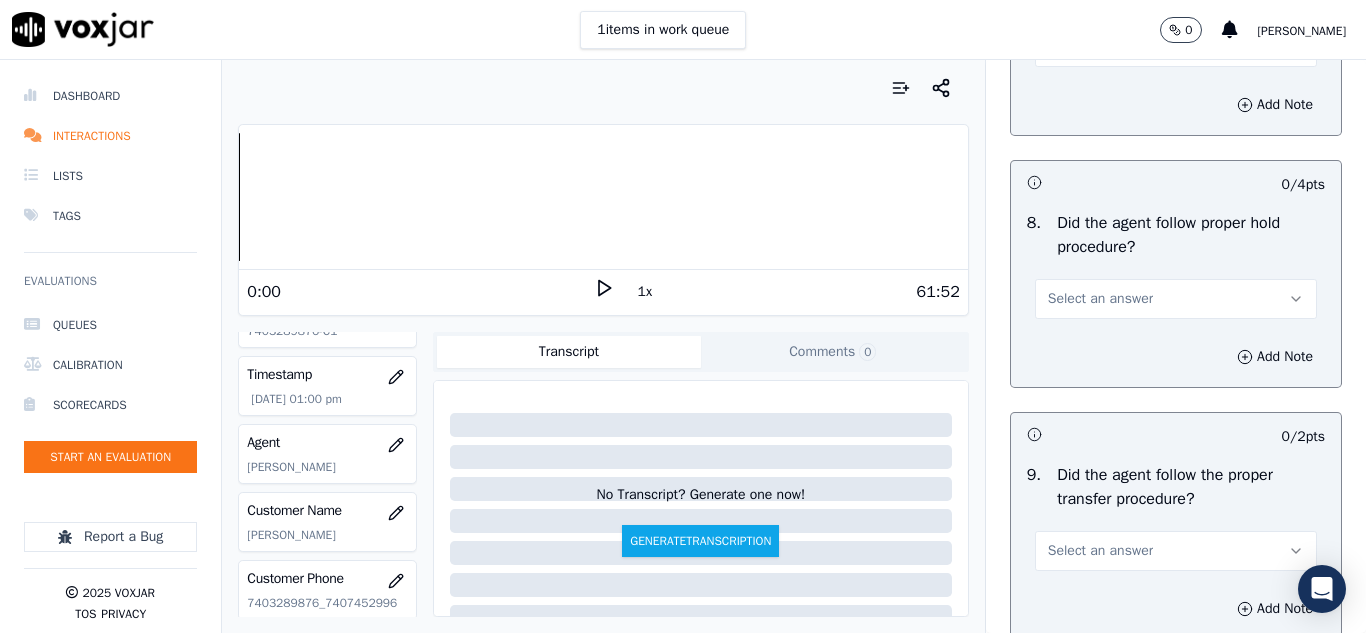 scroll, scrollTop: 3200, scrollLeft: 0, axis: vertical 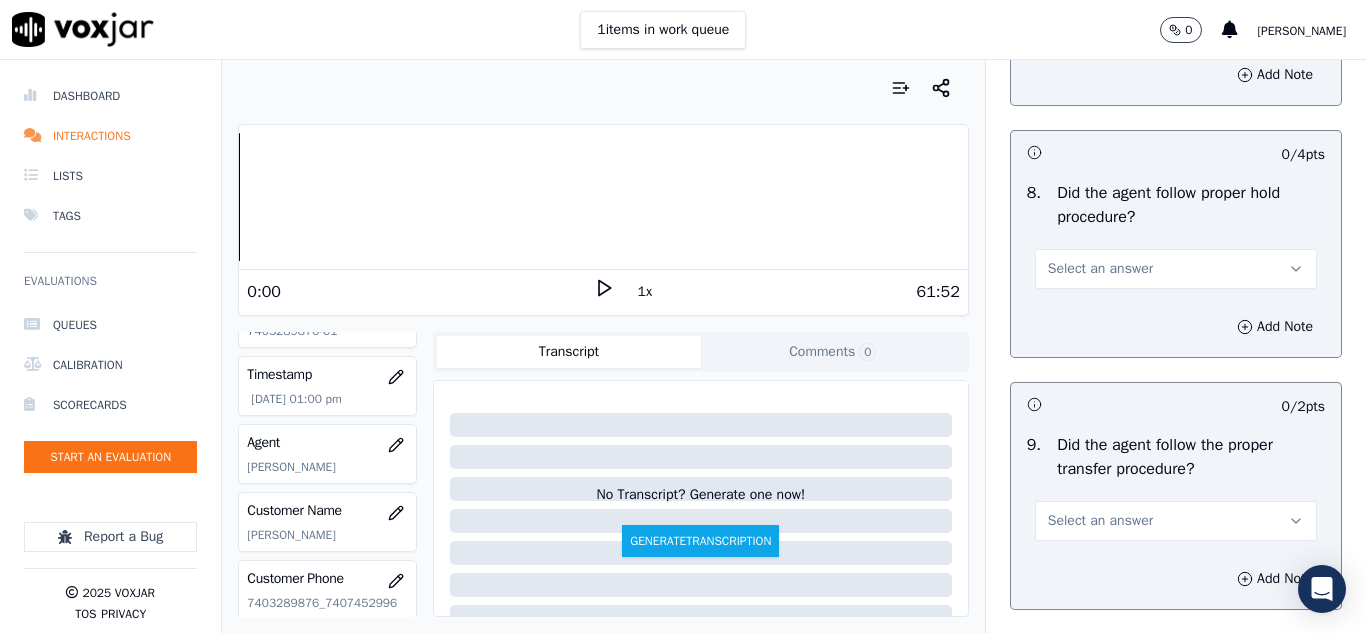 click on "Select an answer" at bounding box center [1100, 269] 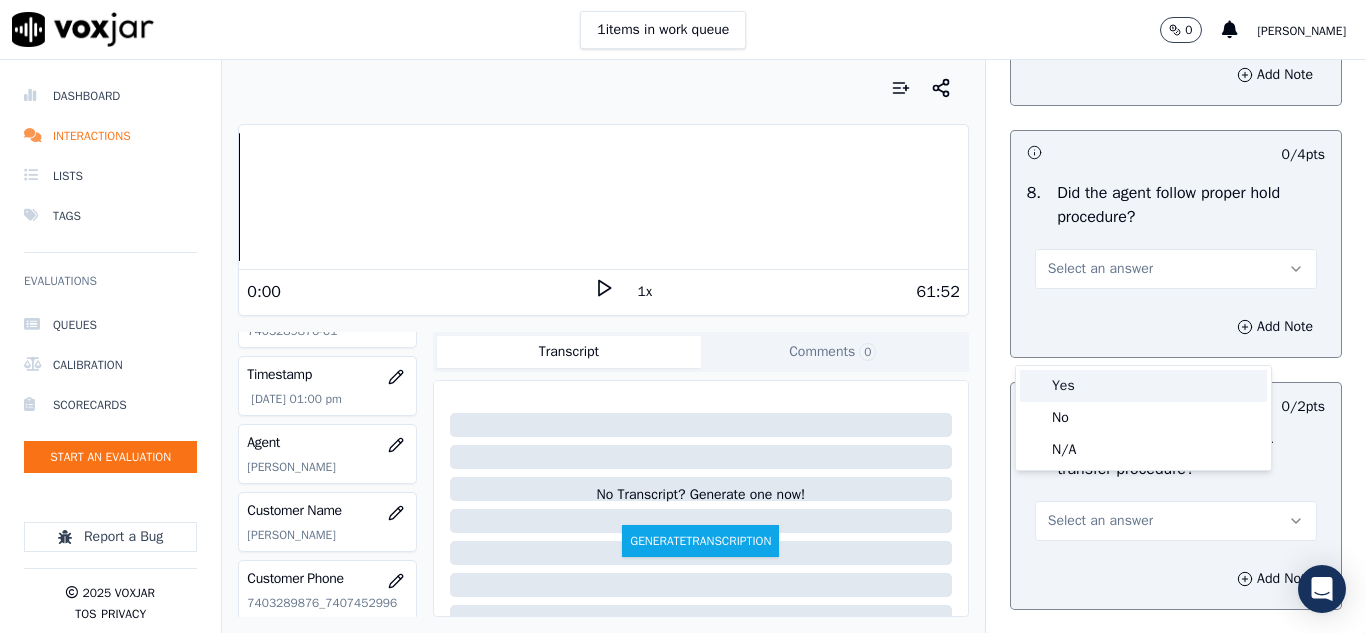 click on "Yes" at bounding box center [1143, 386] 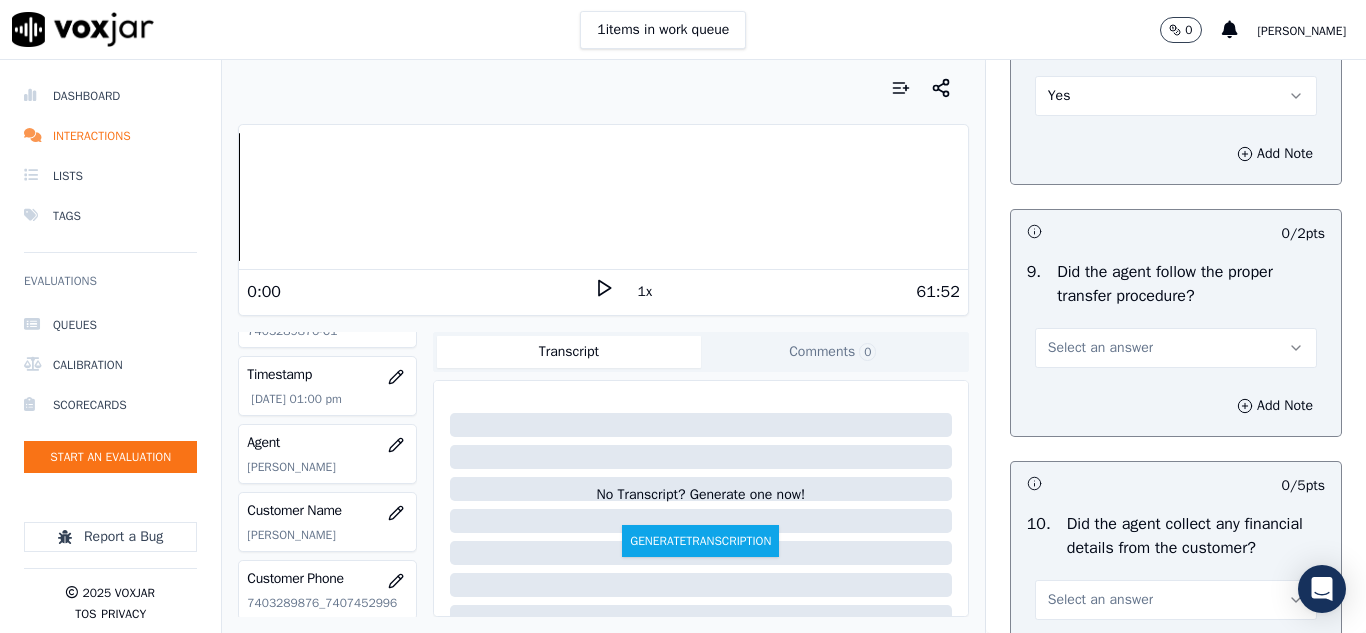scroll, scrollTop: 3400, scrollLeft: 0, axis: vertical 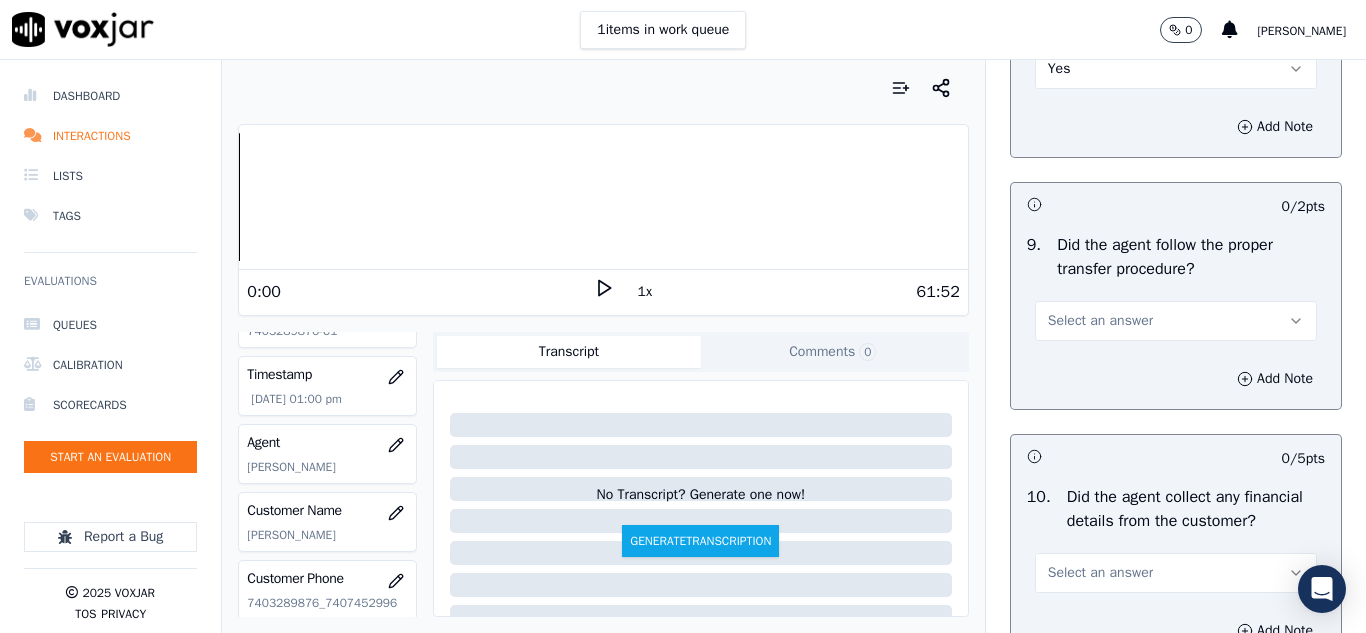 click on "Select an answer" at bounding box center [1100, 321] 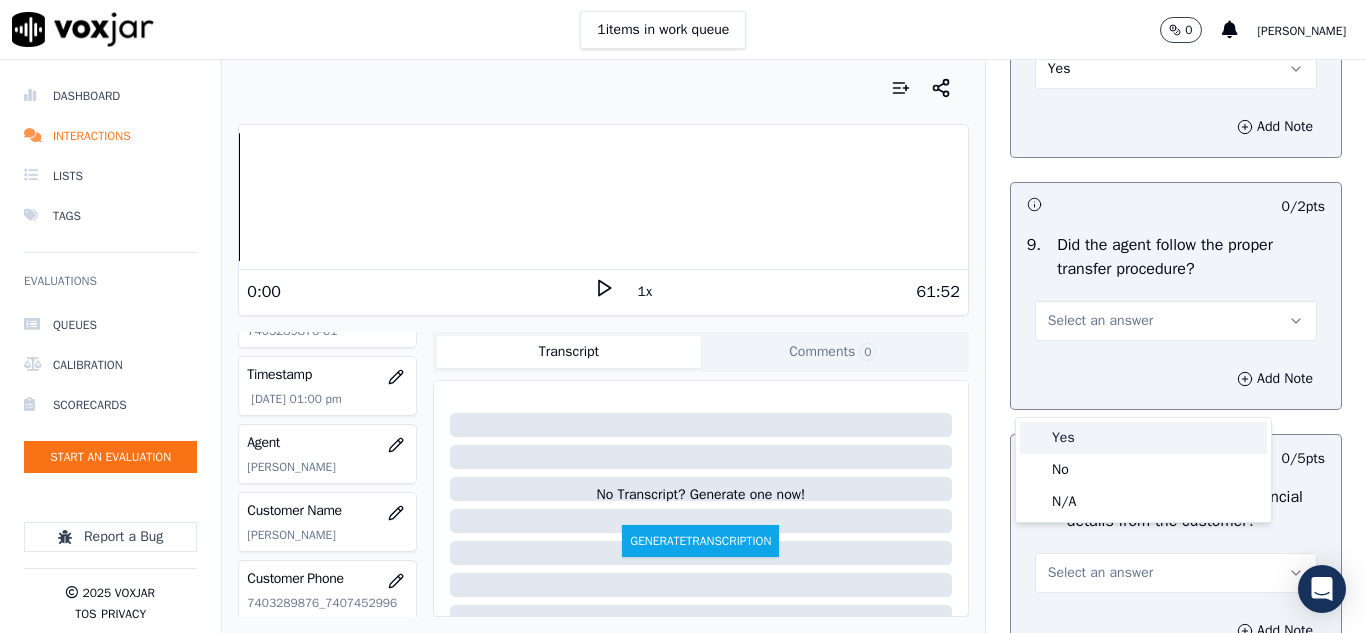 click on "Yes" at bounding box center [1143, 438] 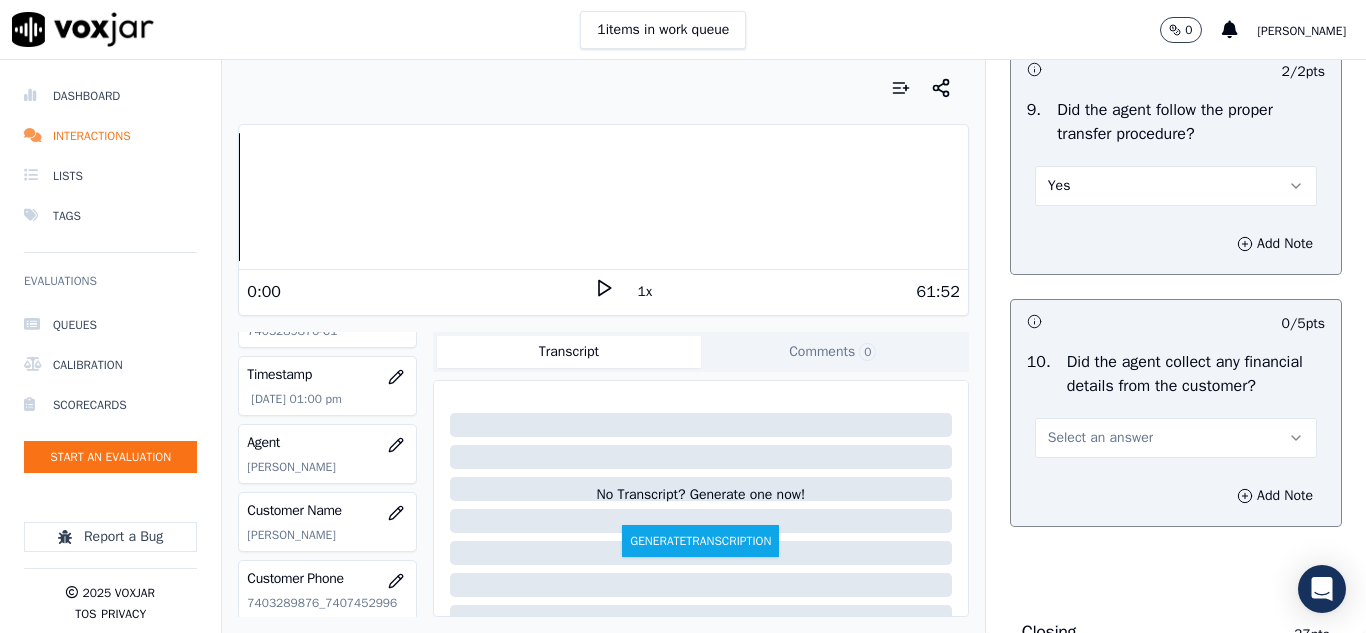 scroll, scrollTop: 3700, scrollLeft: 0, axis: vertical 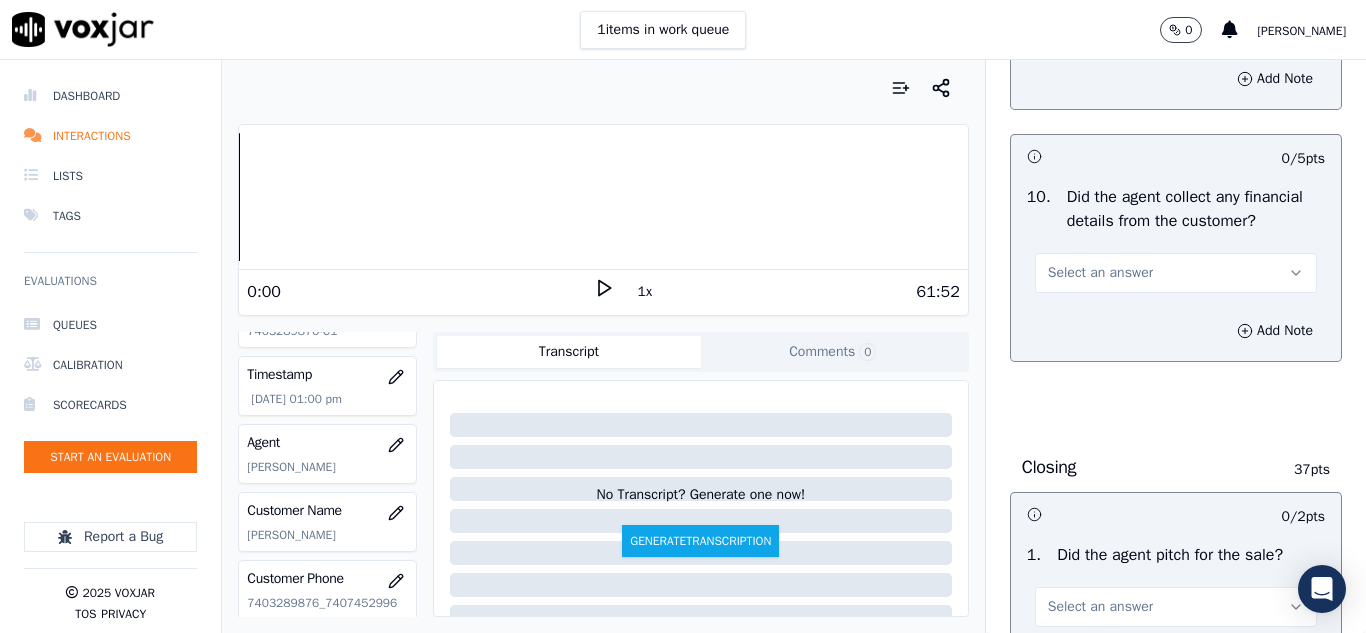 click on "Select an answer" at bounding box center (1100, 273) 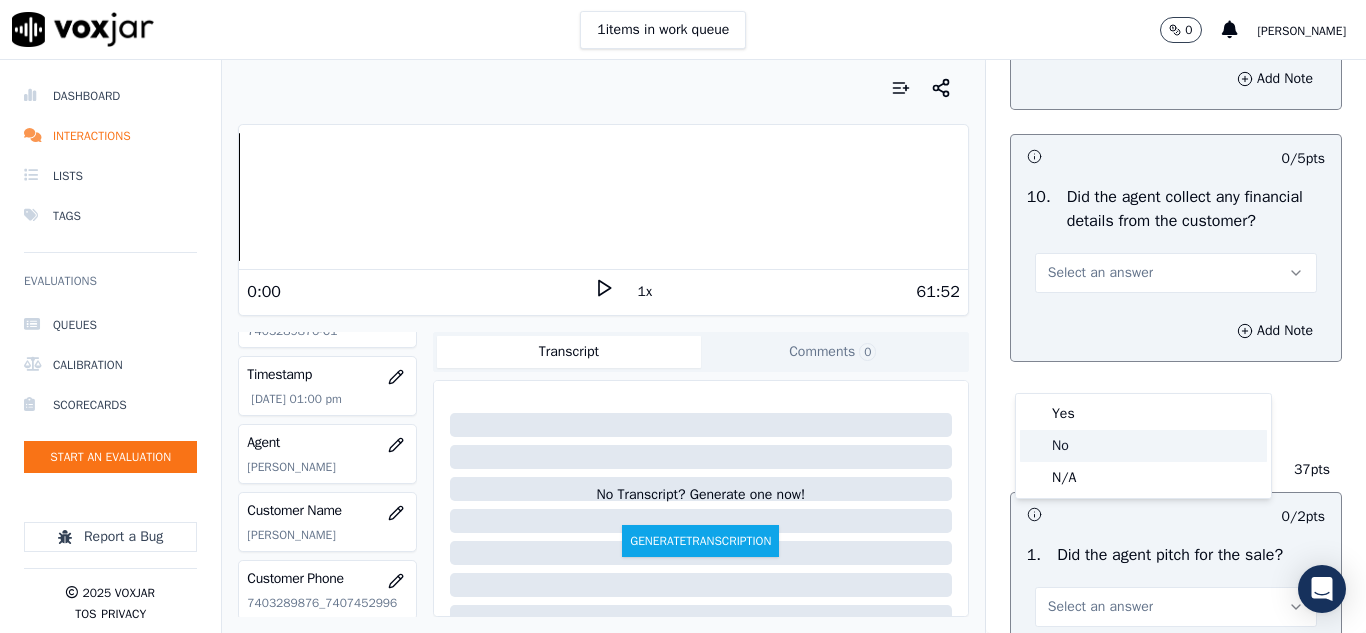 click on "No" 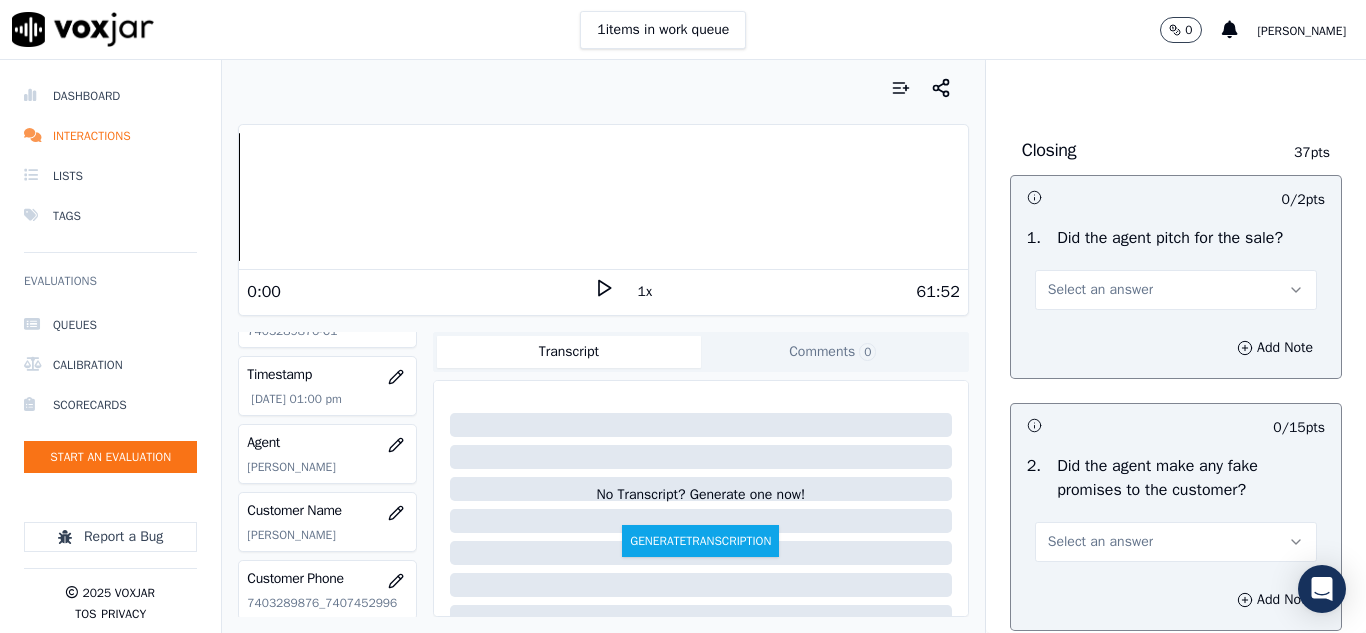 scroll, scrollTop: 4200, scrollLeft: 0, axis: vertical 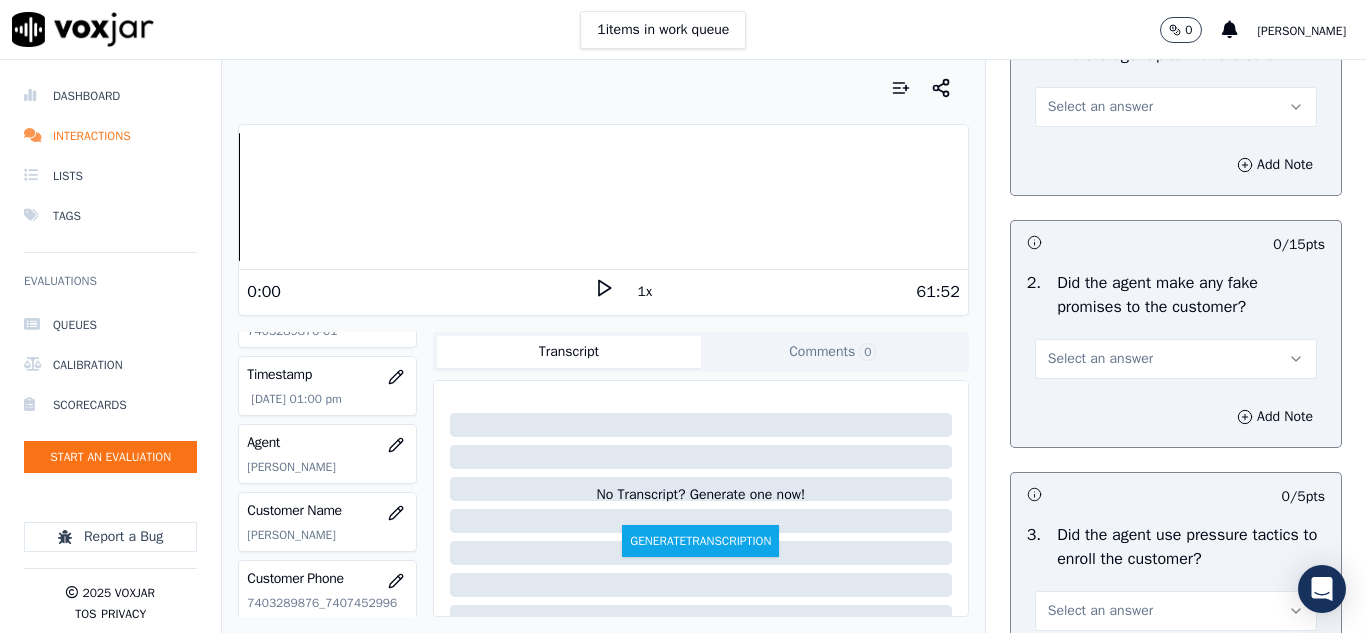 click on "Select an answer" at bounding box center (1100, 107) 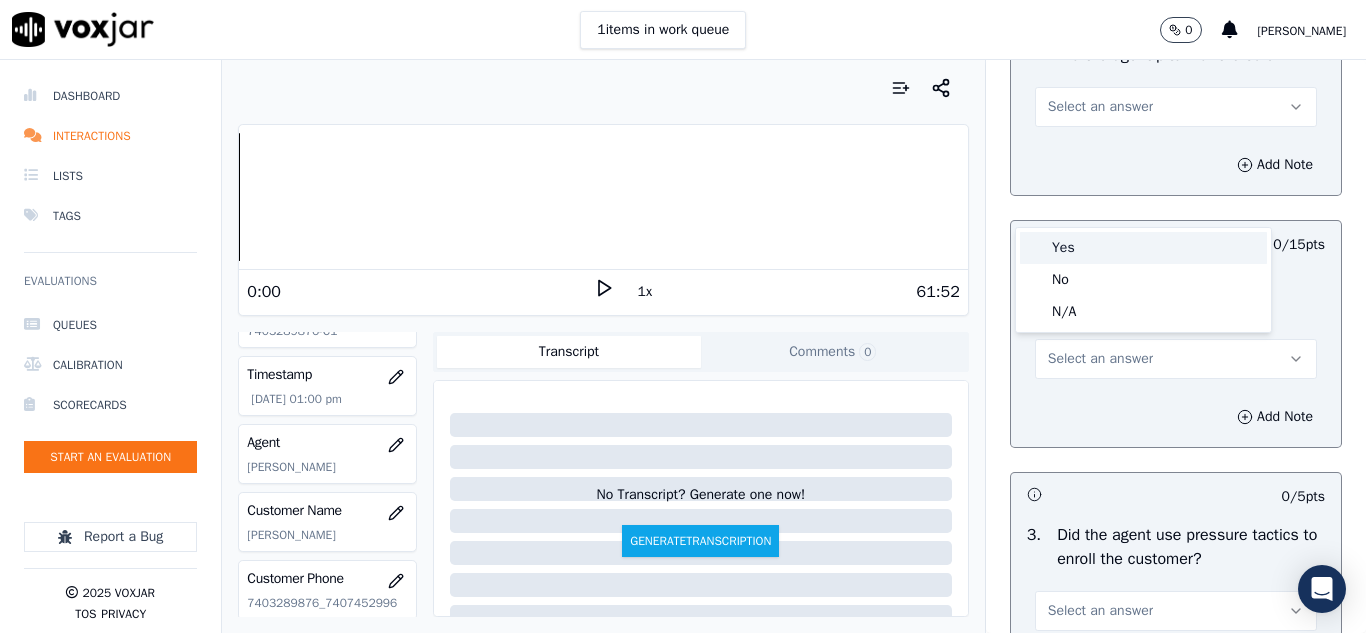 click on "Yes" at bounding box center [1143, 248] 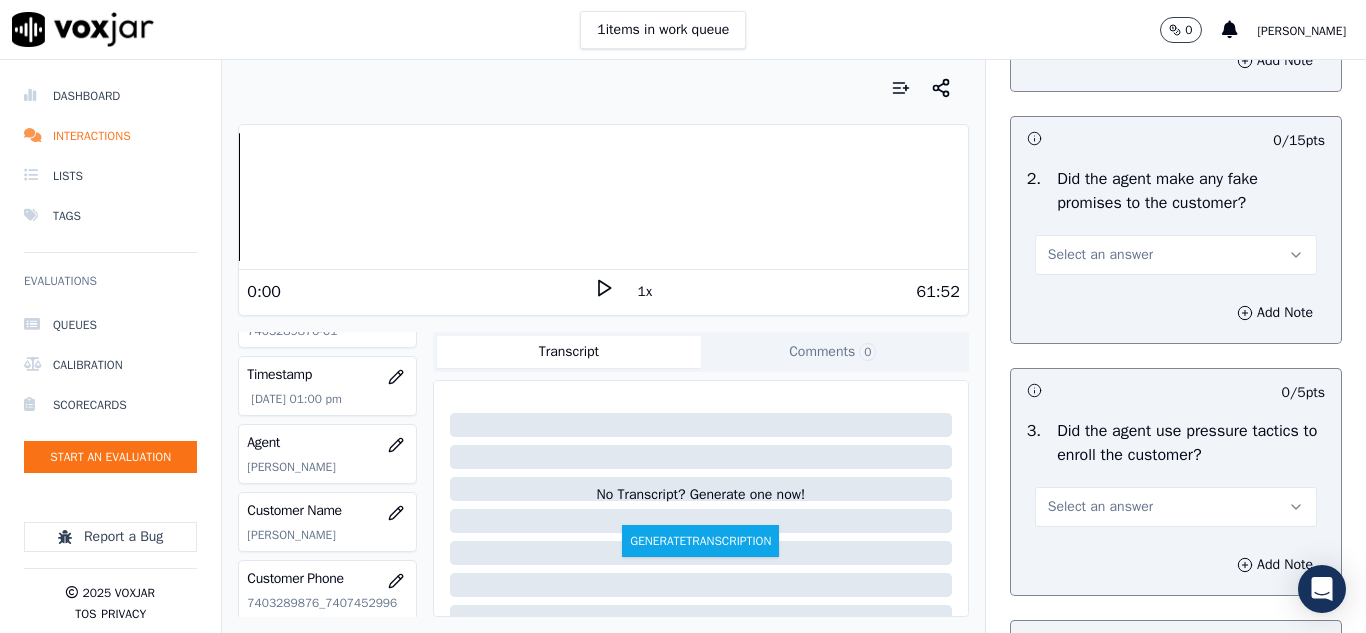 scroll, scrollTop: 4400, scrollLeft: 0, axis: vertical 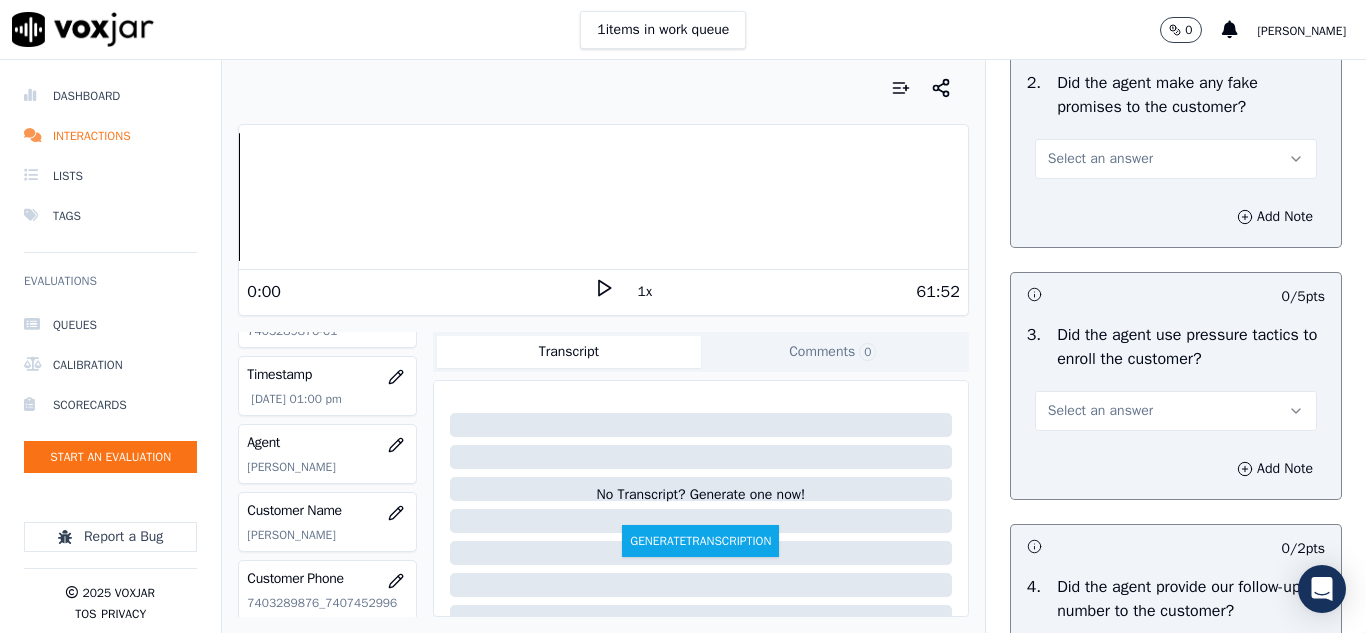 click on "Select an answer" at bounding box center [1100, 159] 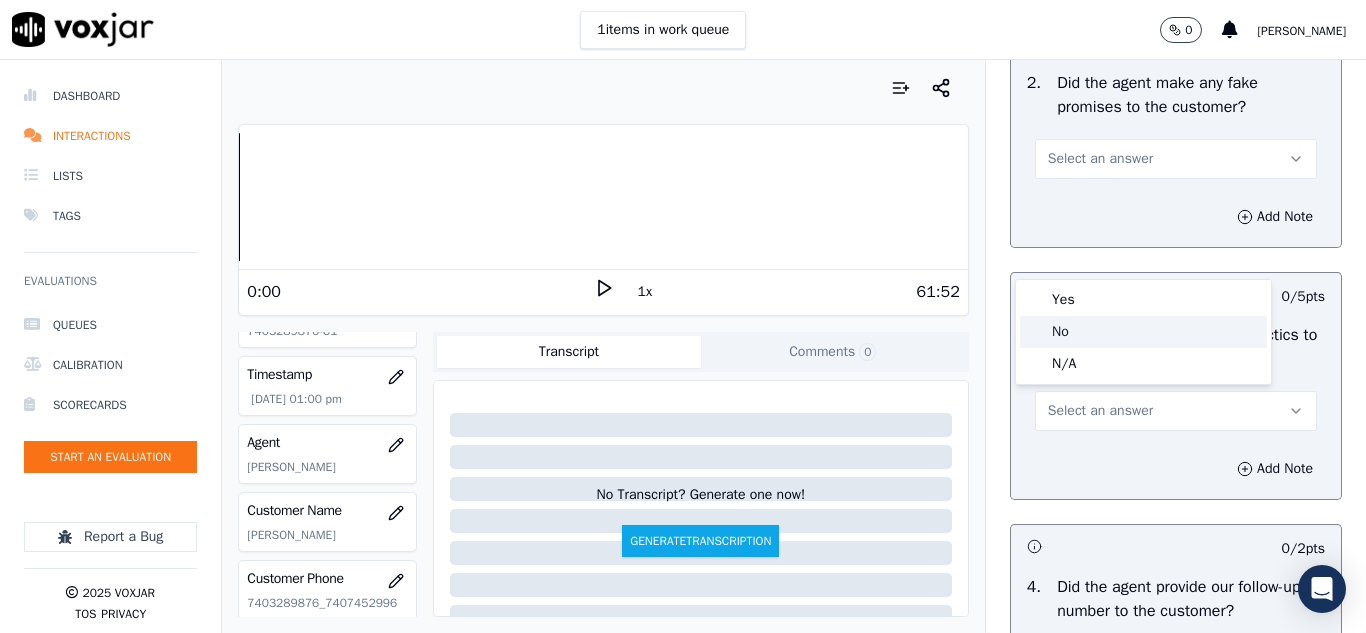 click on "No" 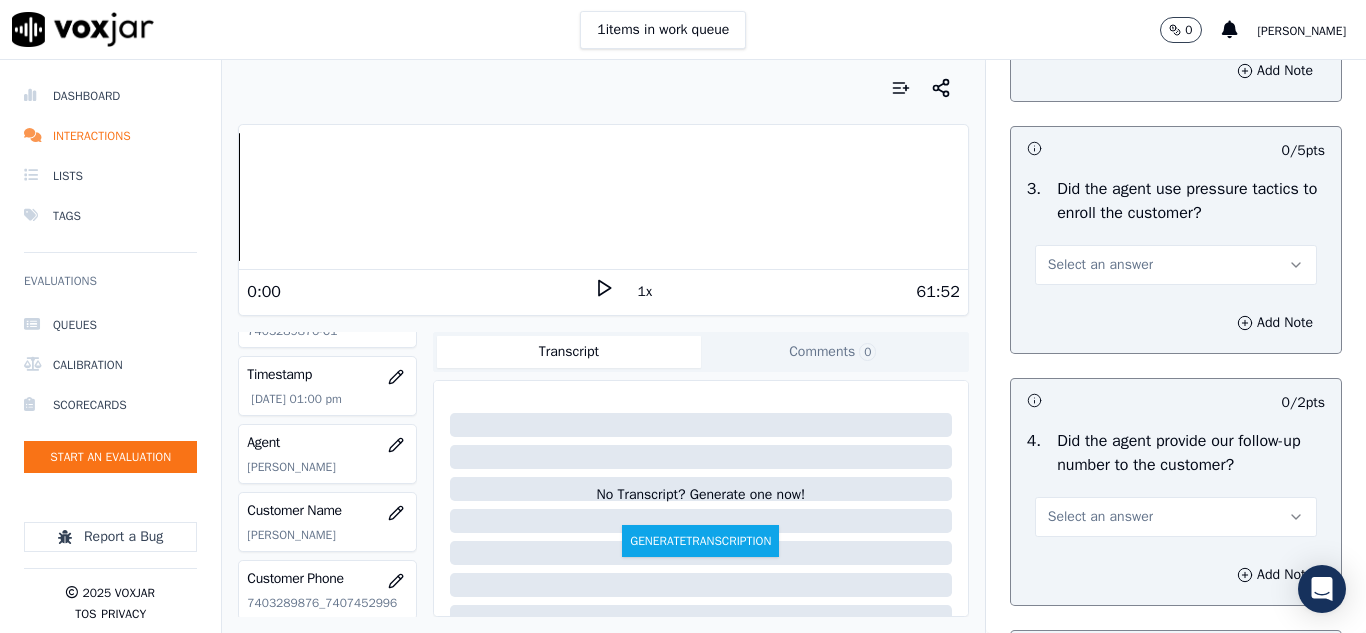 scroll, scrollTop: 4700, scrollLeft: 0, axis: vertical 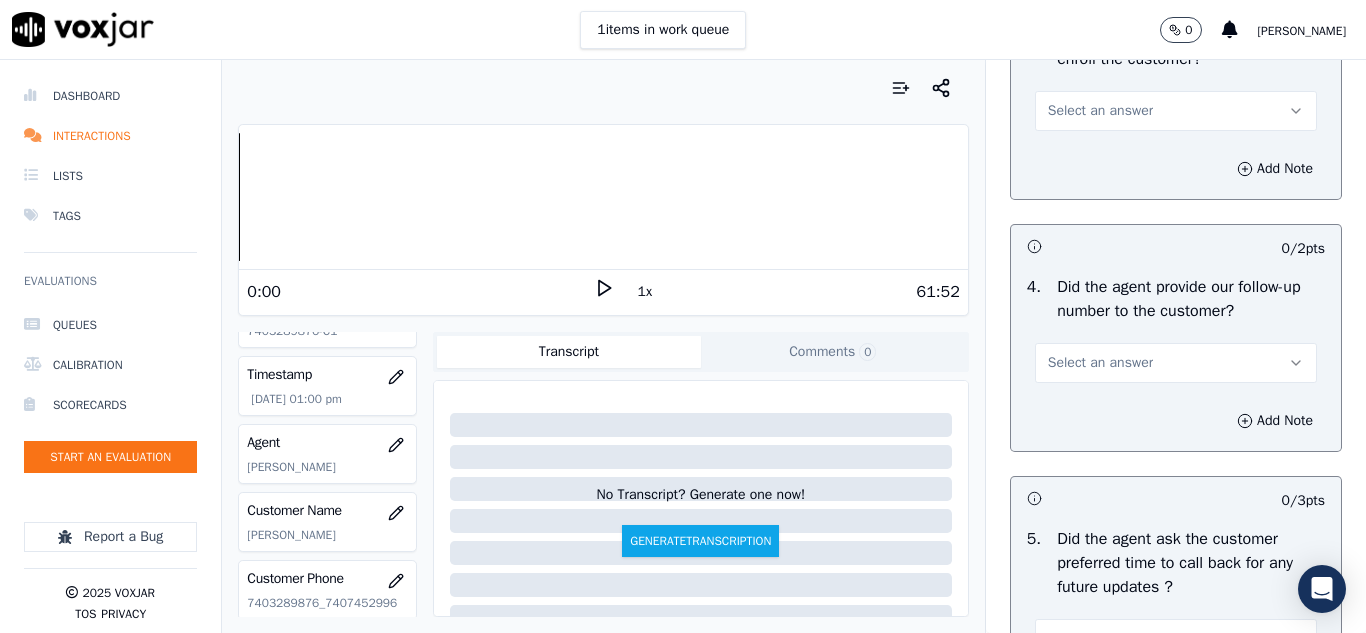 click on "Select an answer" at bounding box center [1100, 111] 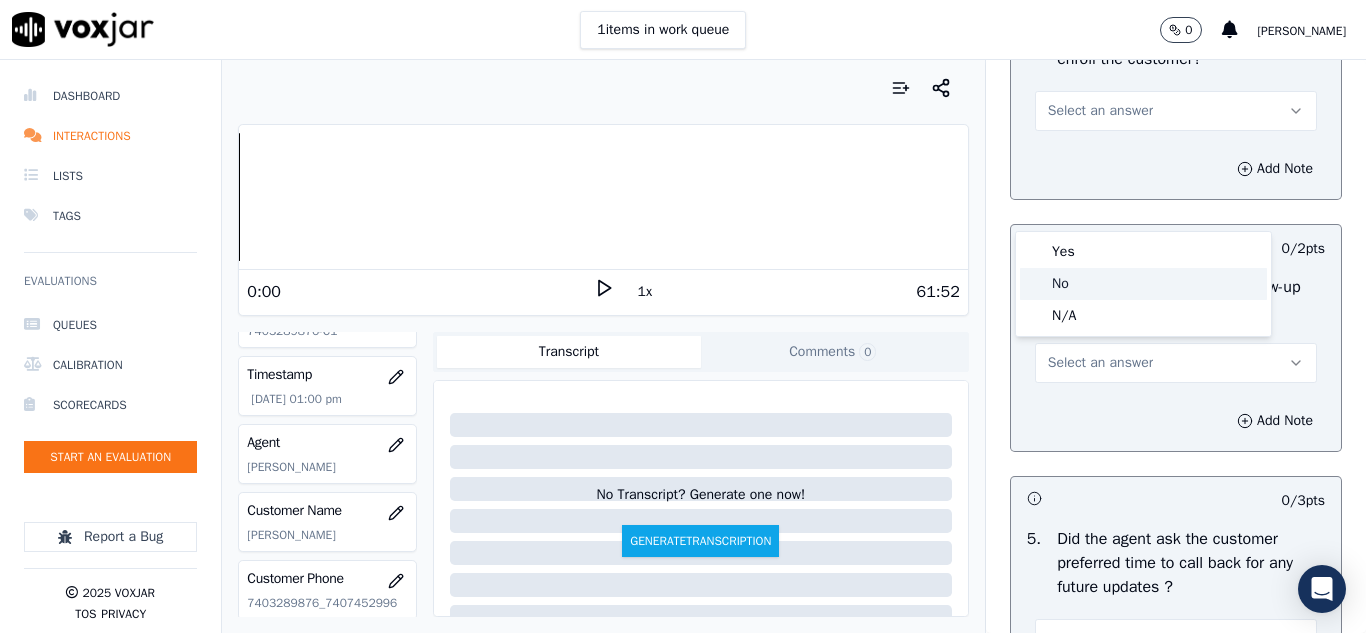 click on "No" 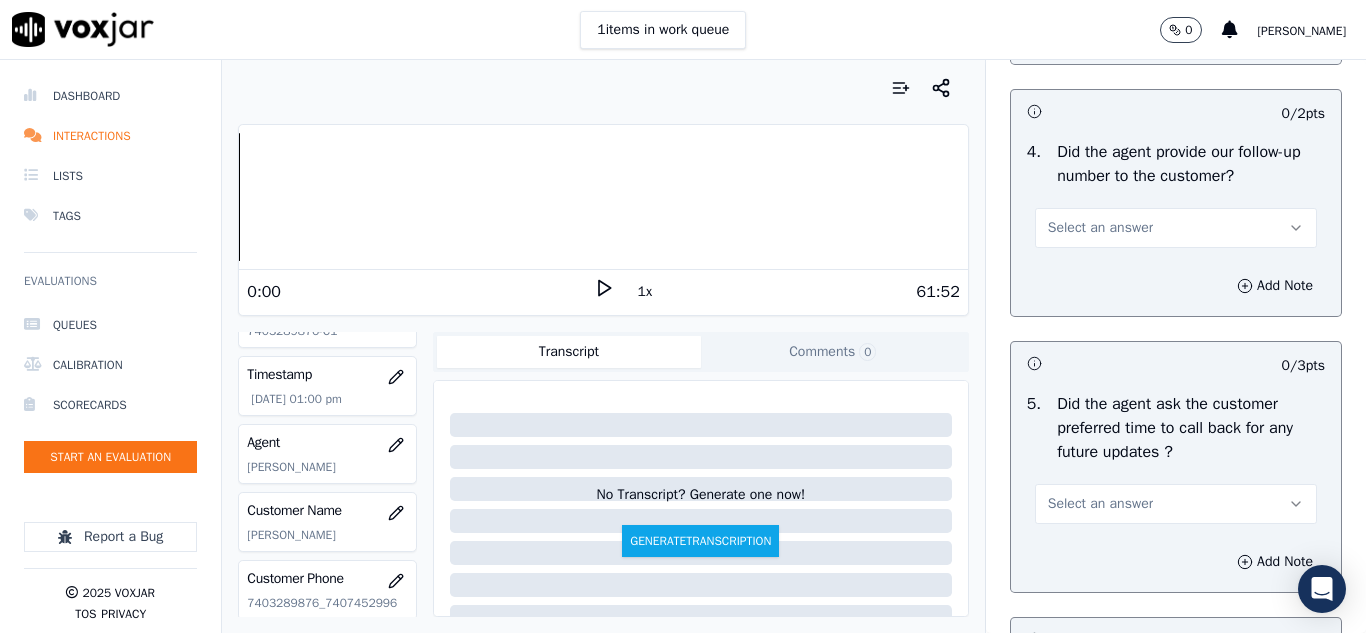 scroll, scrollTop: 5000, scrollLeft: 0, axis: vertical 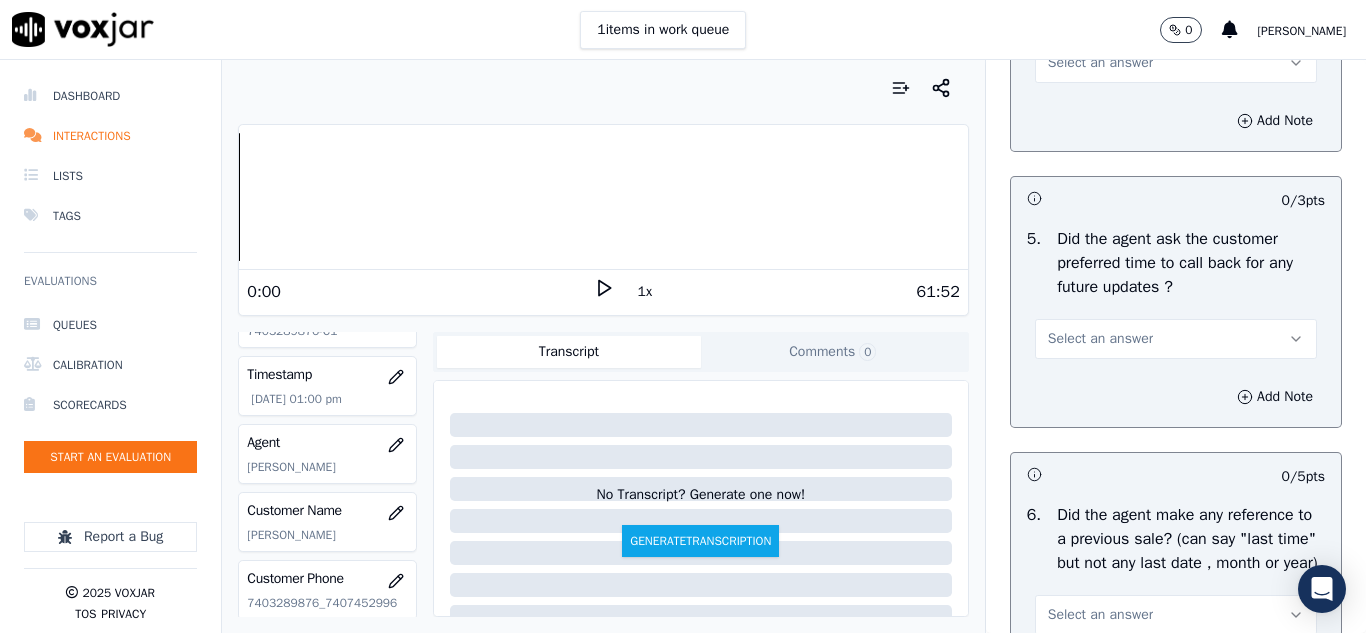click on "Select an answer" at bounding box center (1100, 63) 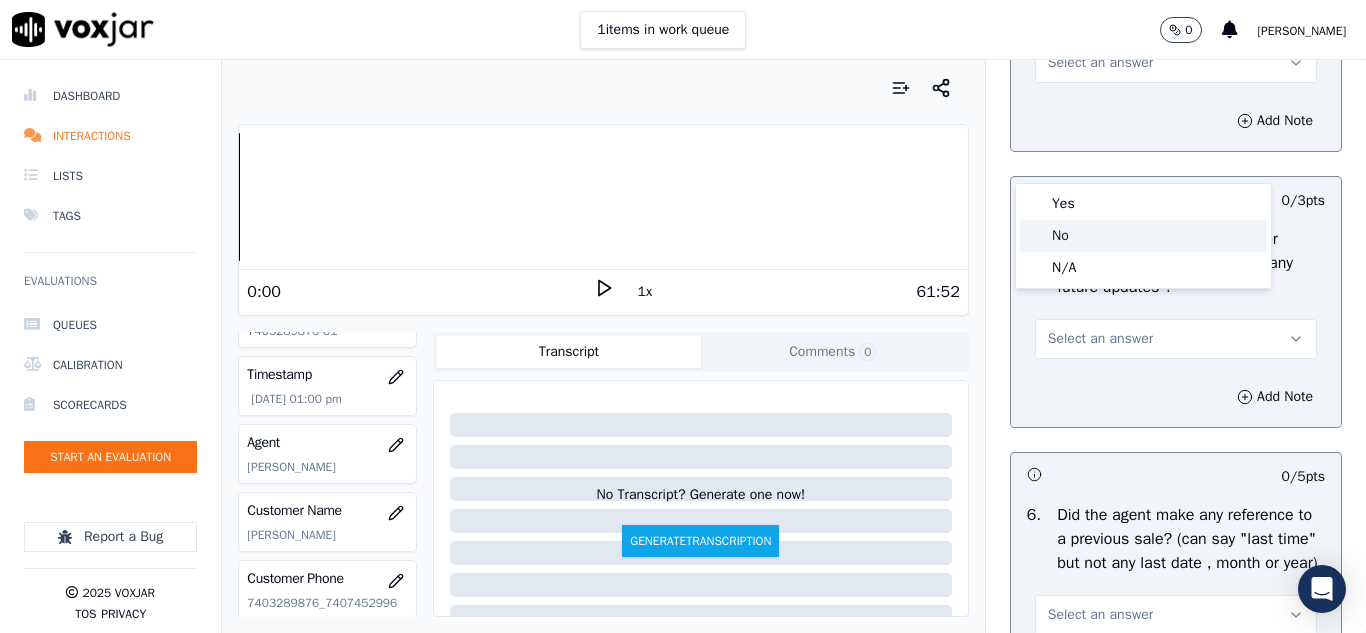 click on "No" 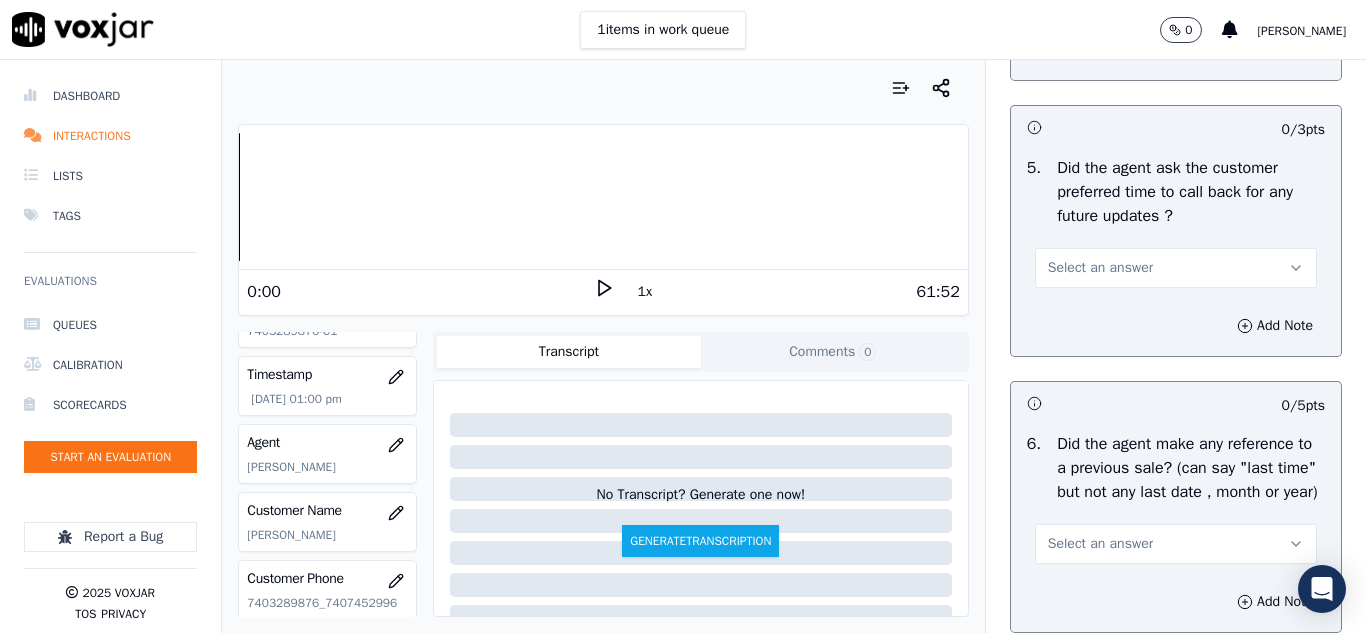 scroll, scrollTop: 5100, scrollLeft: 0, axis: vertical 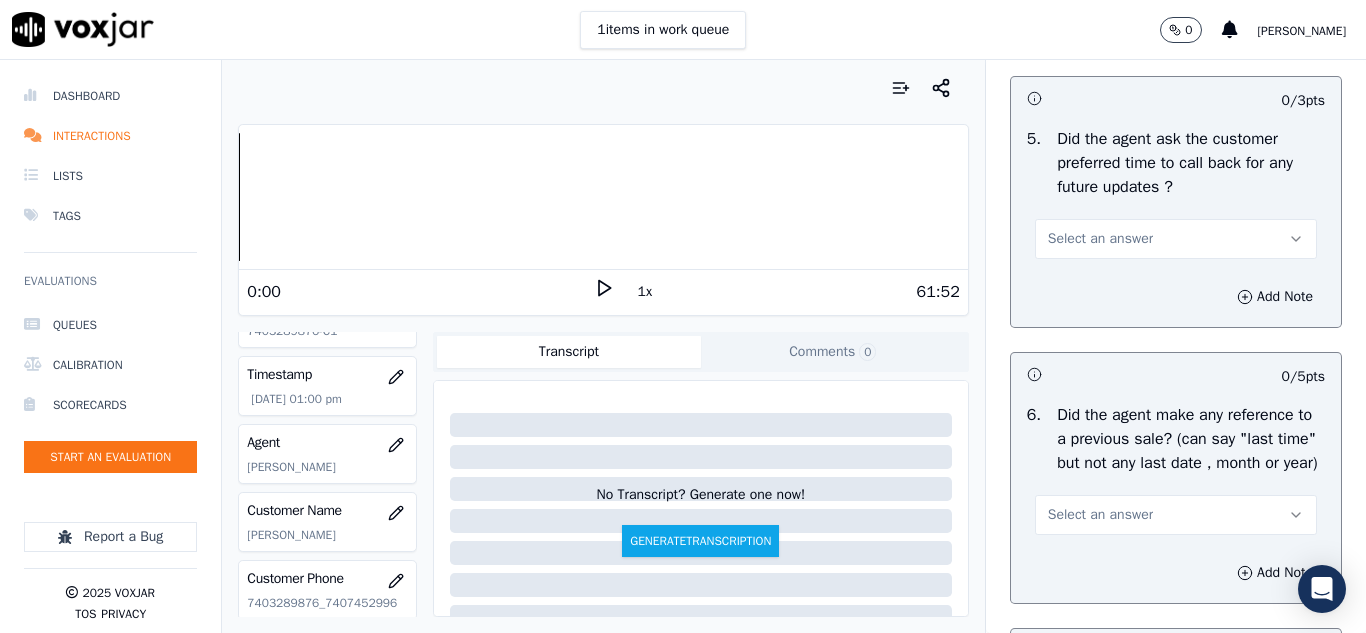 click on "Select an answer" at bounding box center [1100, 239] 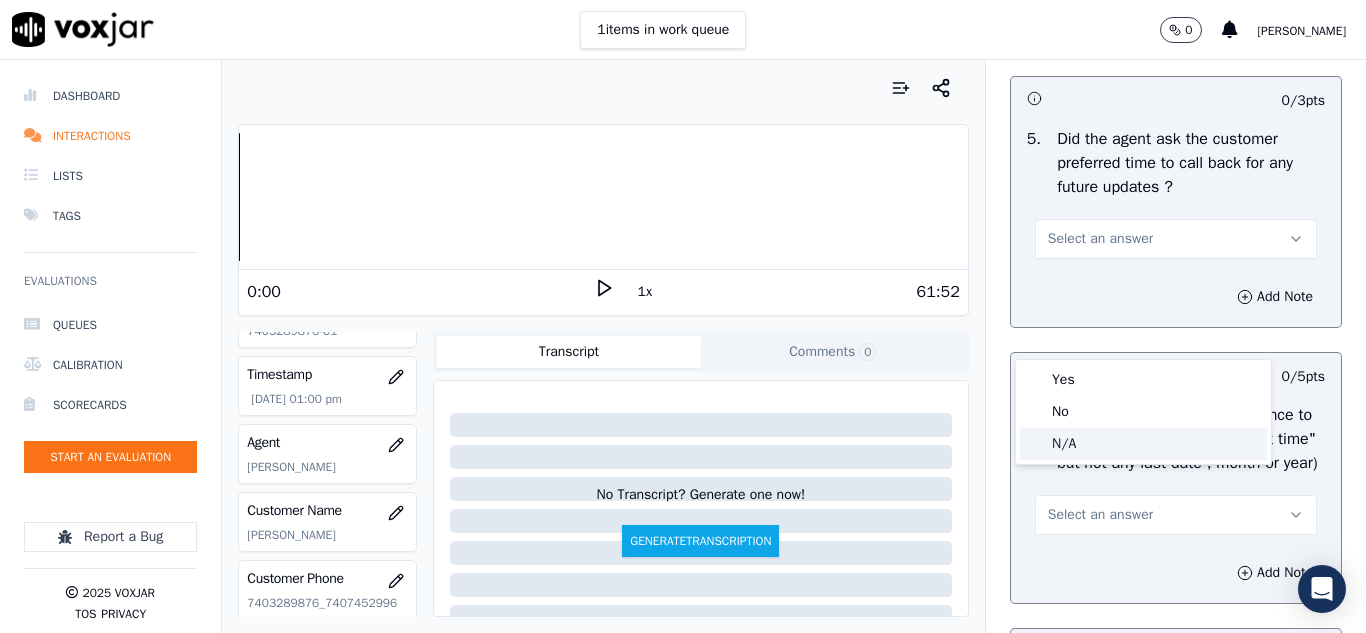 click on "N/A" 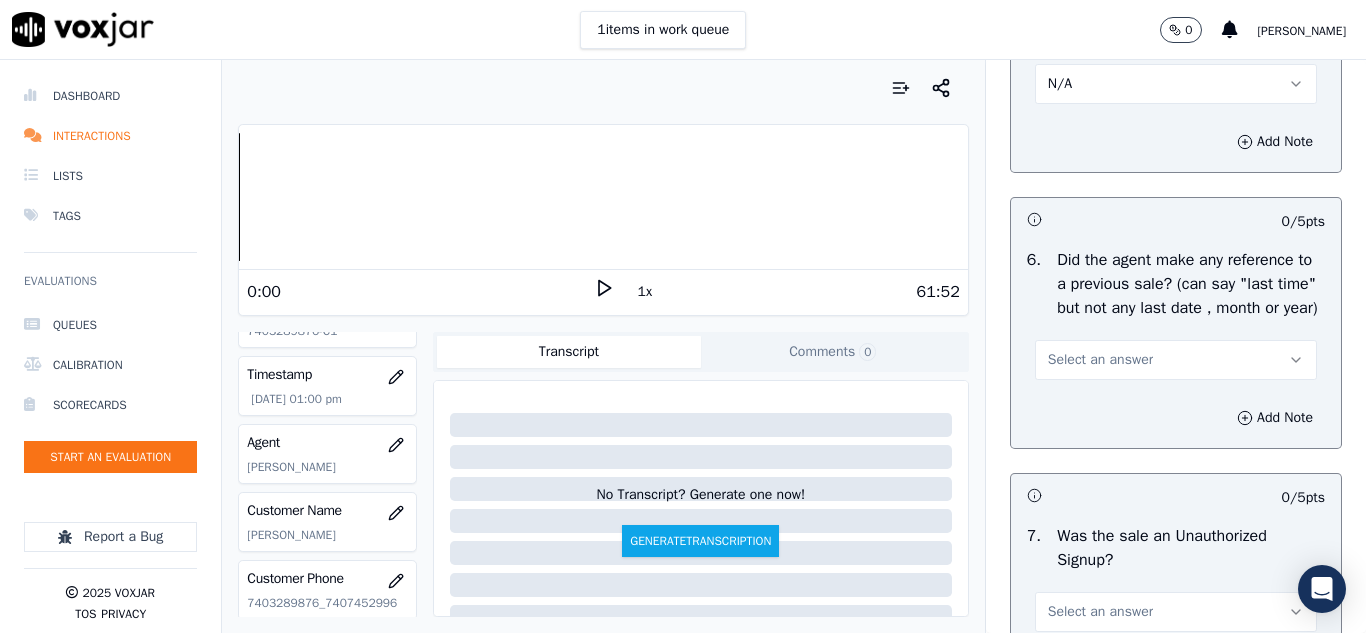 scroll, scrollTop: 5400, scrollLeft: 0, axis: vertical 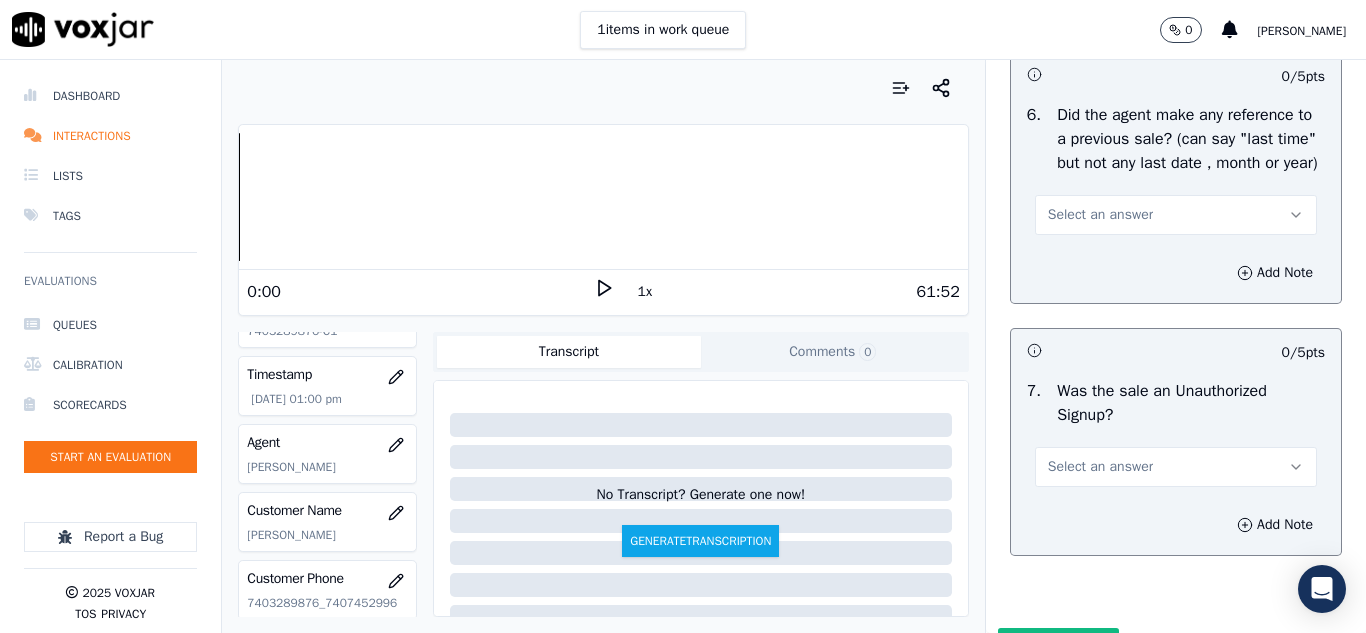 click on "Select an answer" at bounding box center [1100, 215] 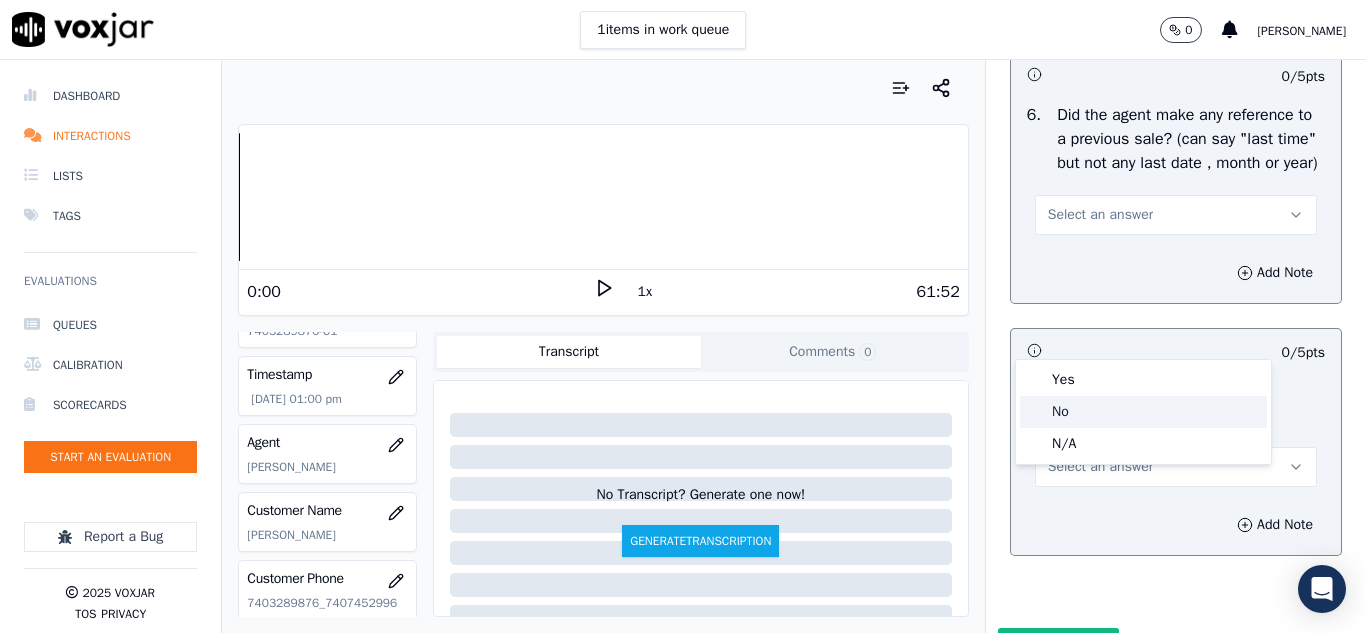 click on "No" 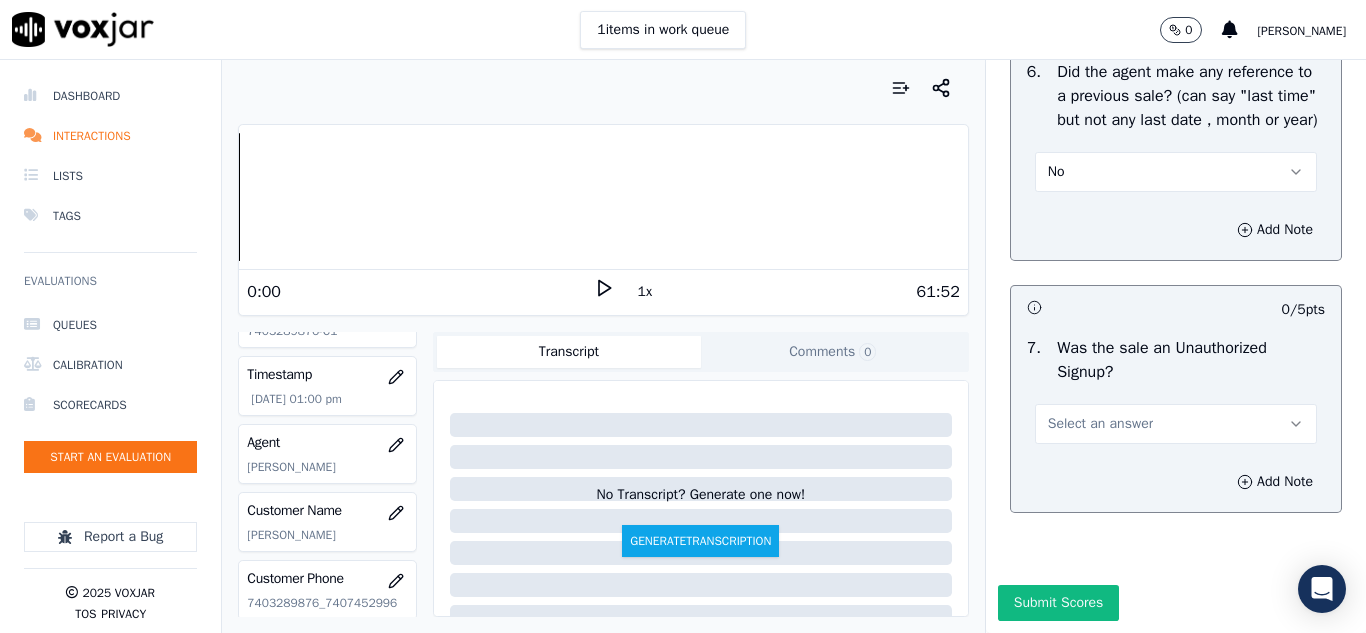 scroll, scrollTop: 5608, scrollLeft: 0, axis: vertical 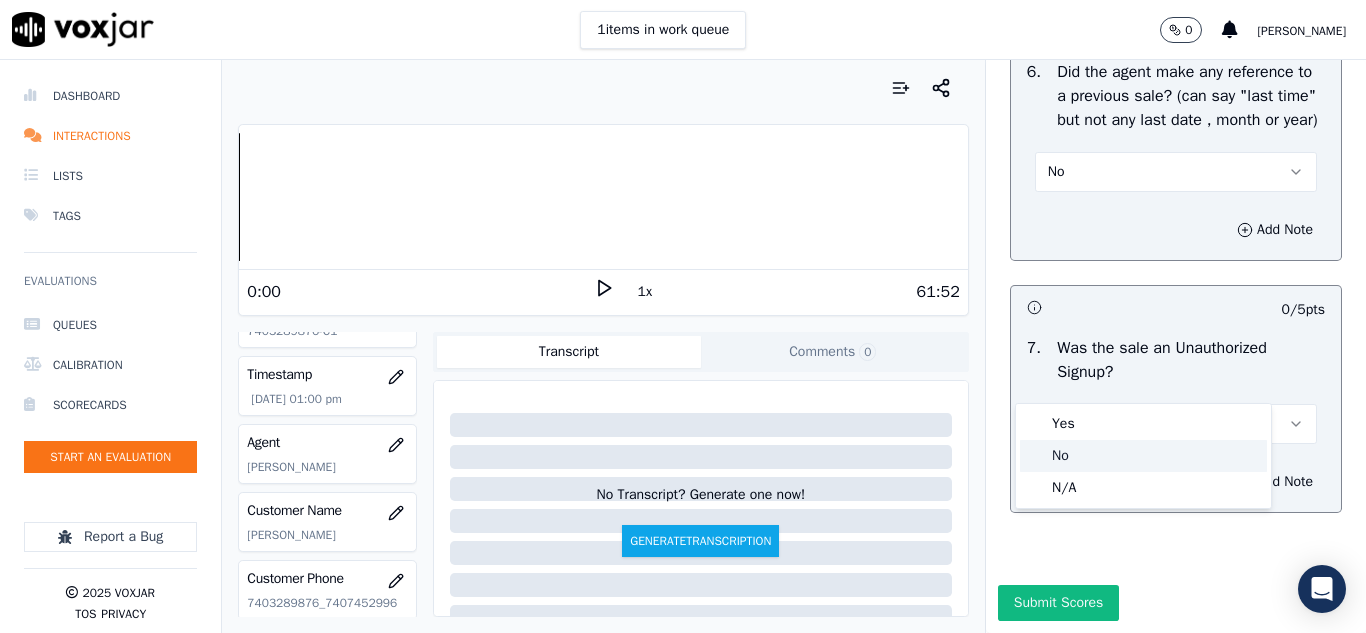 click on "No" 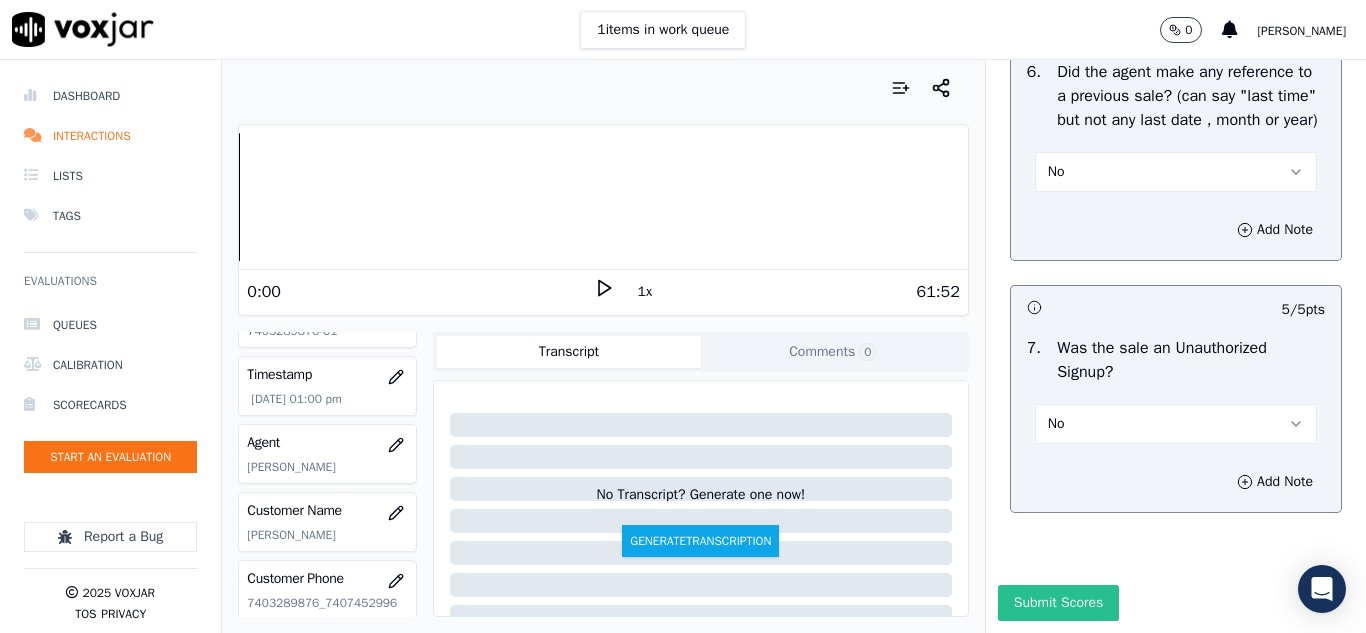 drag, startPoint x: 1040, startPoint y: 555, endPoint x: 1060, endPoint y: 526, distance: 35.22783 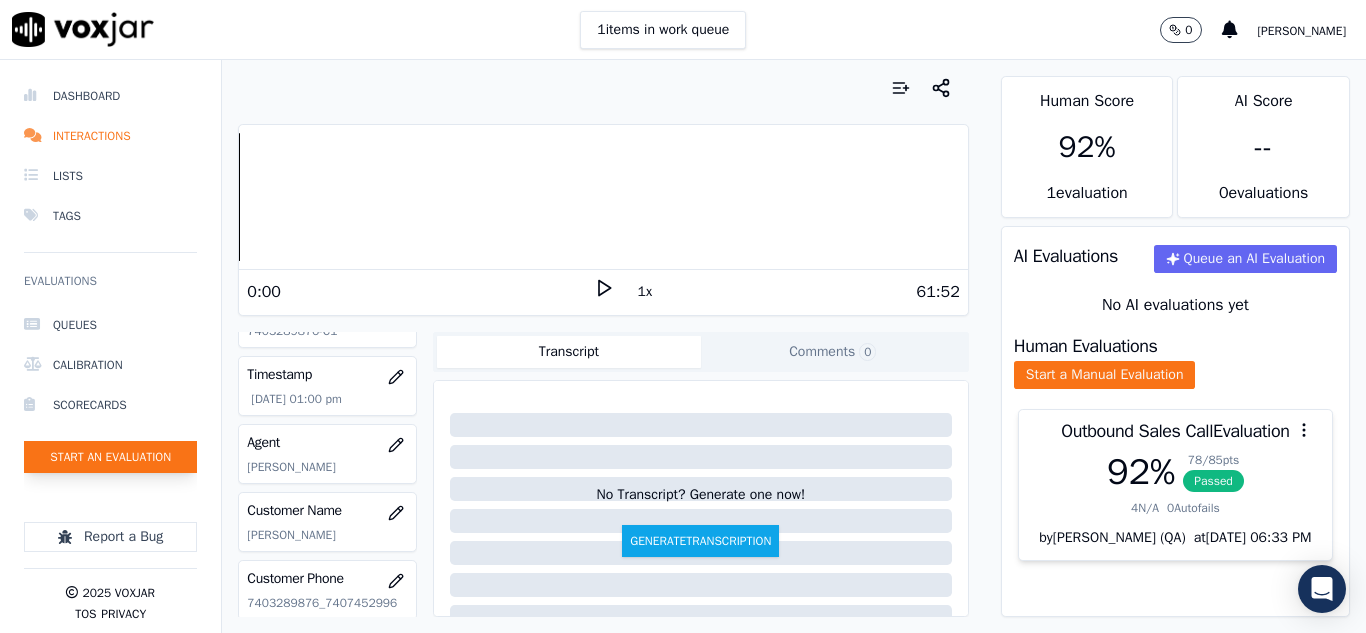click on "Start an Evaluation" 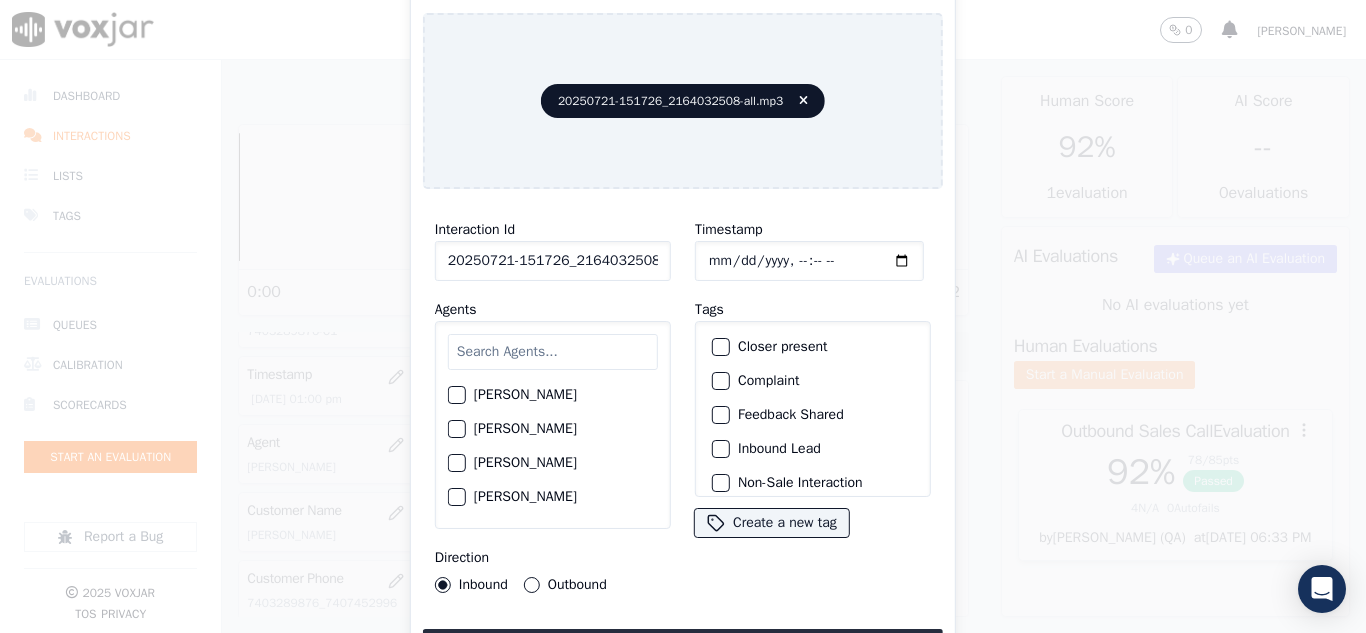 scroll, scrollTop: 0, scrollLeft: 40, axis: horizontal 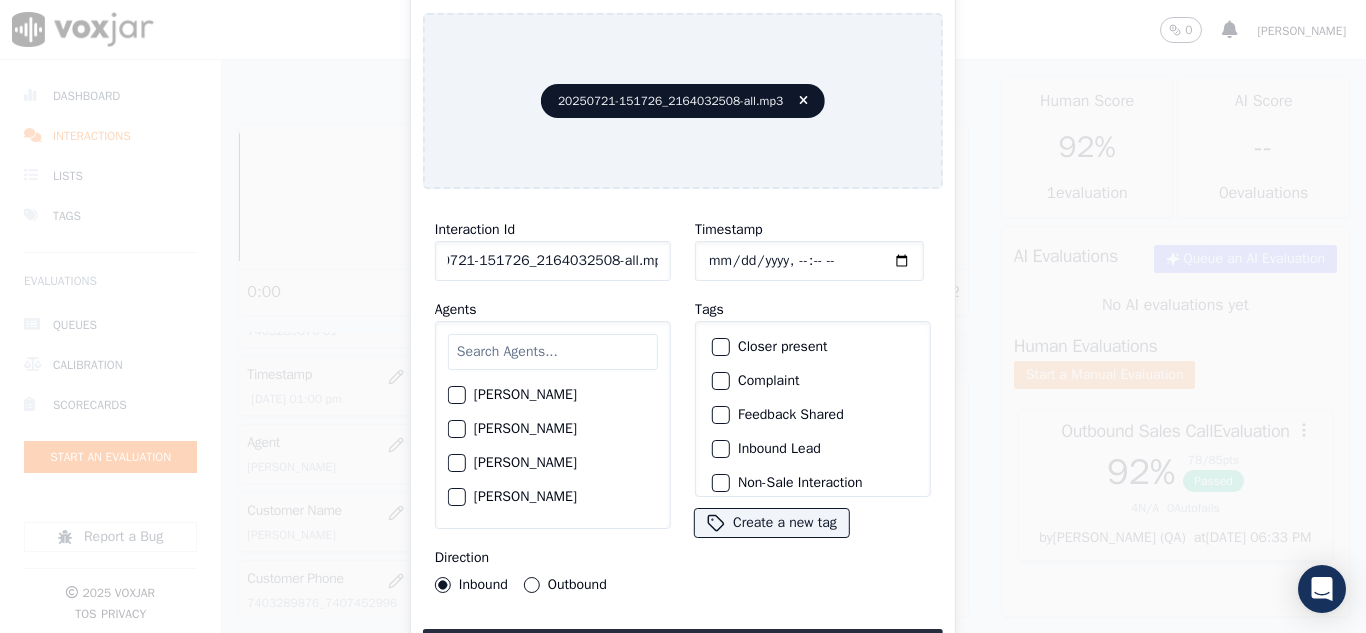 drag, startPoint x: 640, startPoint y: 253, endPoint x: 792, endPoint y: 281, distance: 154.55743 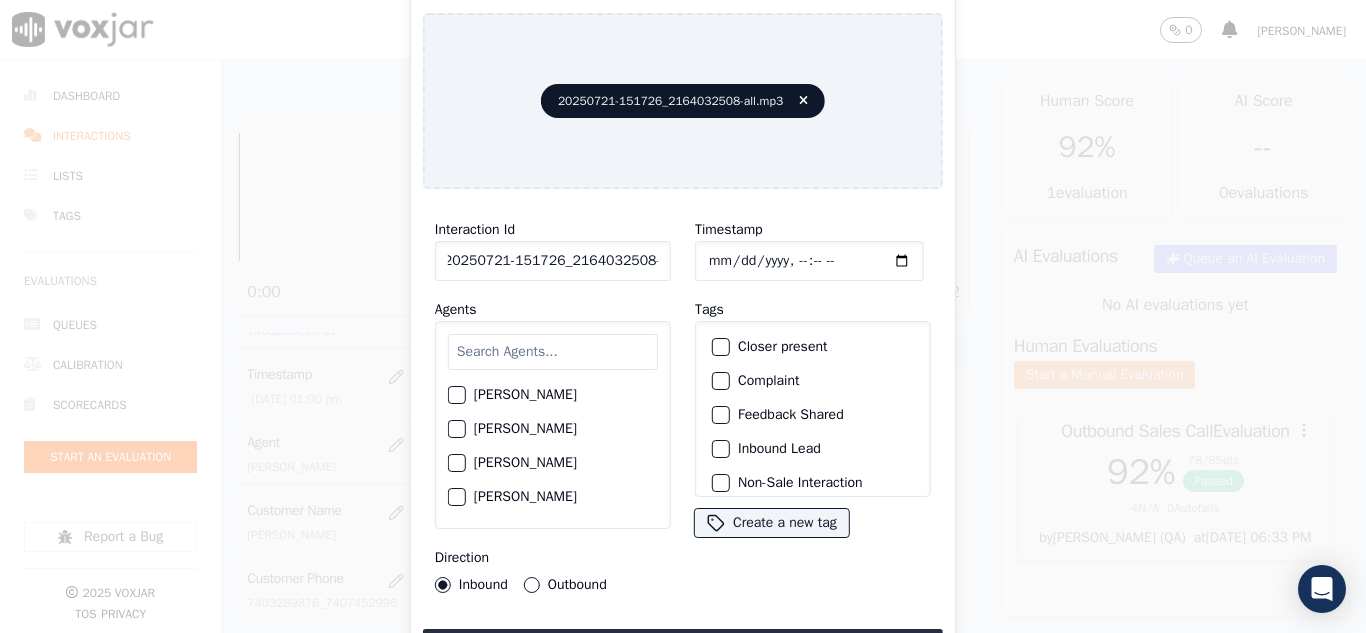 scroll, scrollTop: 0, scrollLeft: 11, axis: horizontal 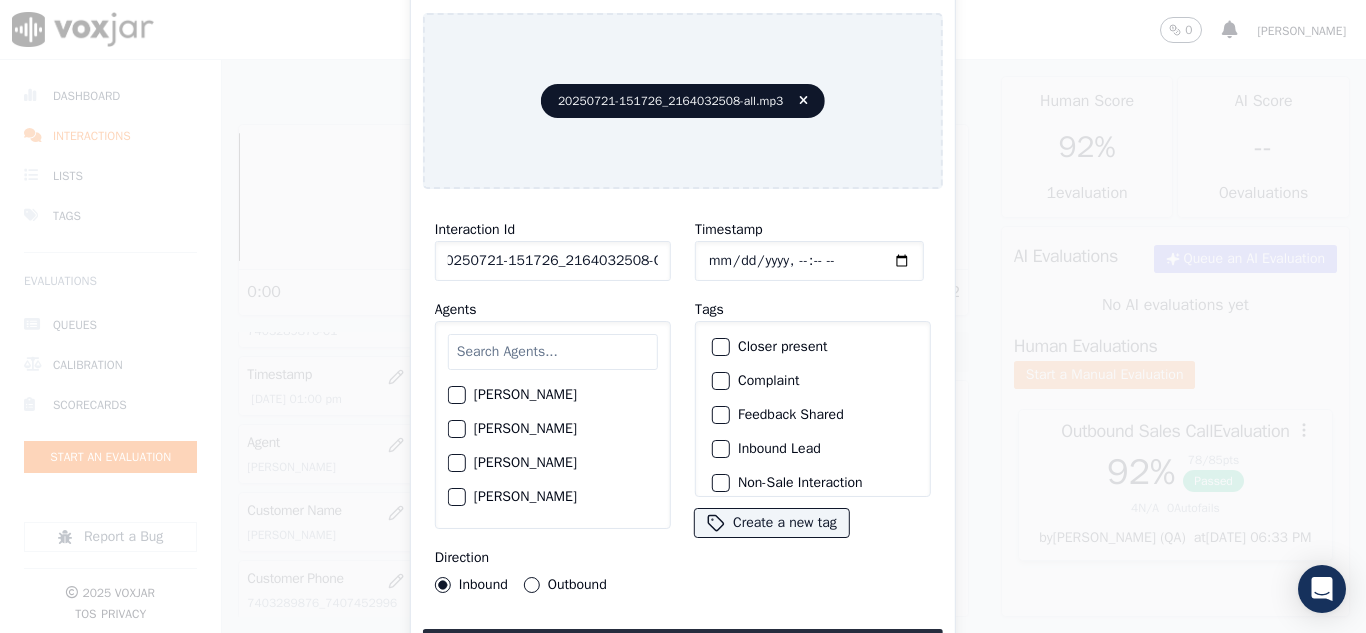type on "20250721-151726_2164032508-C1" 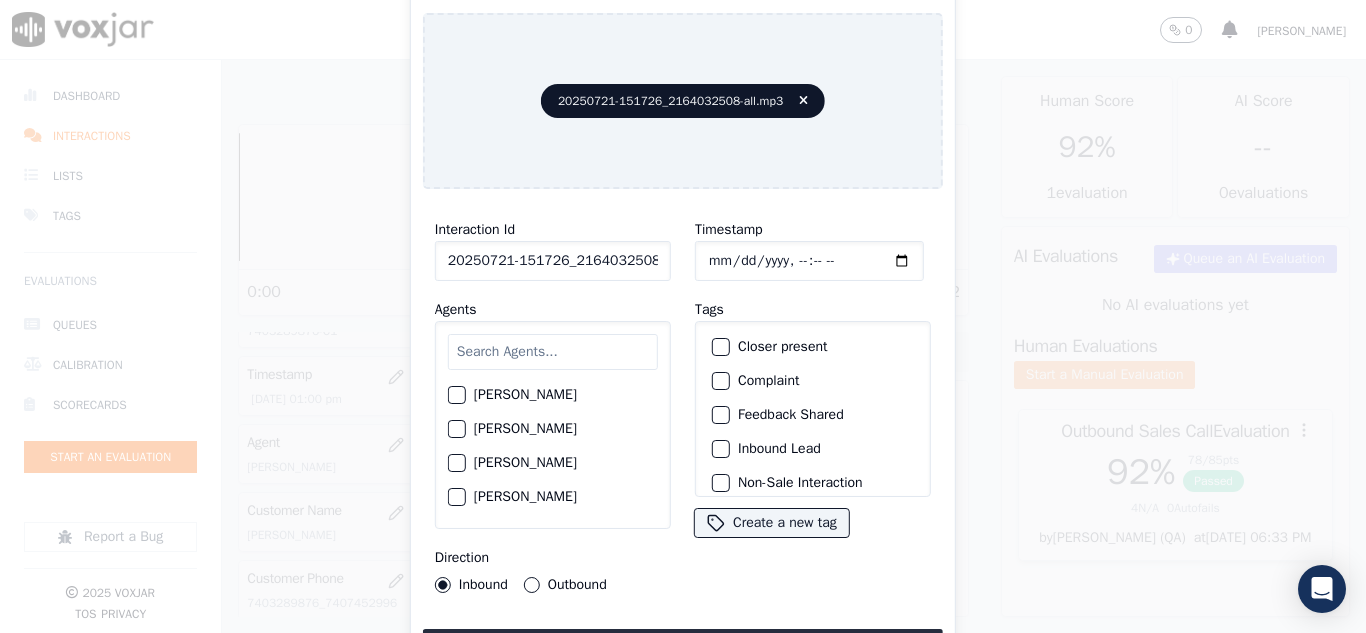 type on "[DATE]T13:11" 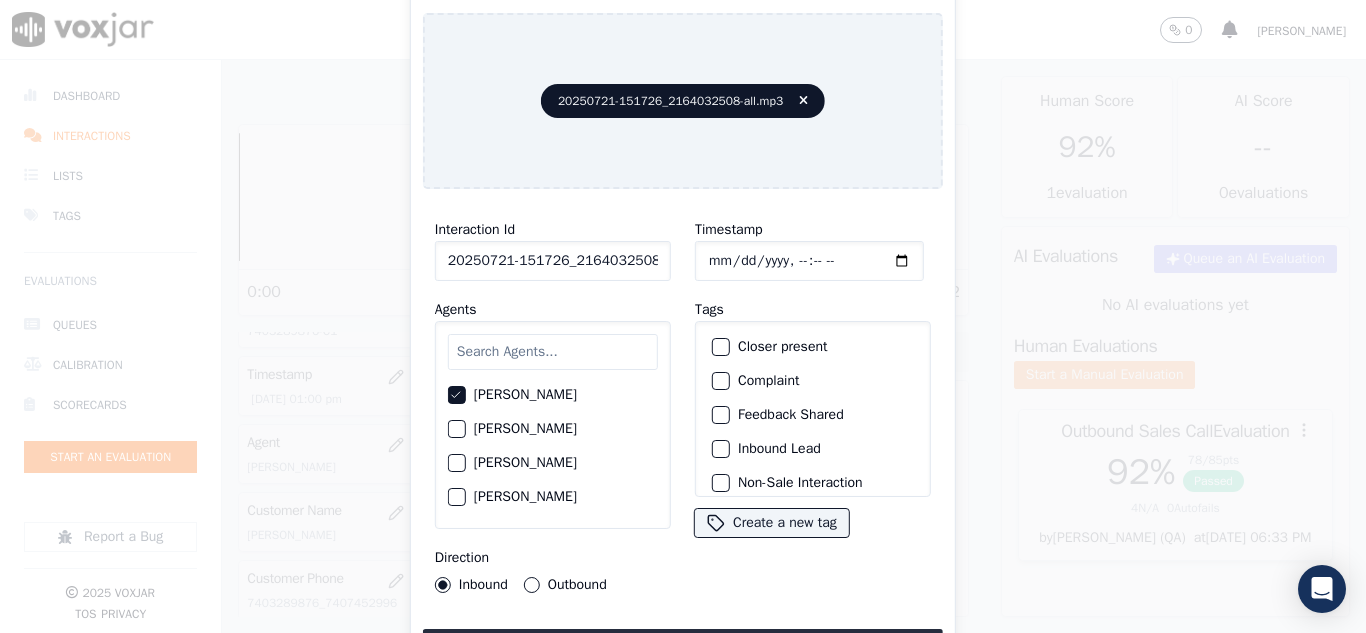 click on "Closer present" 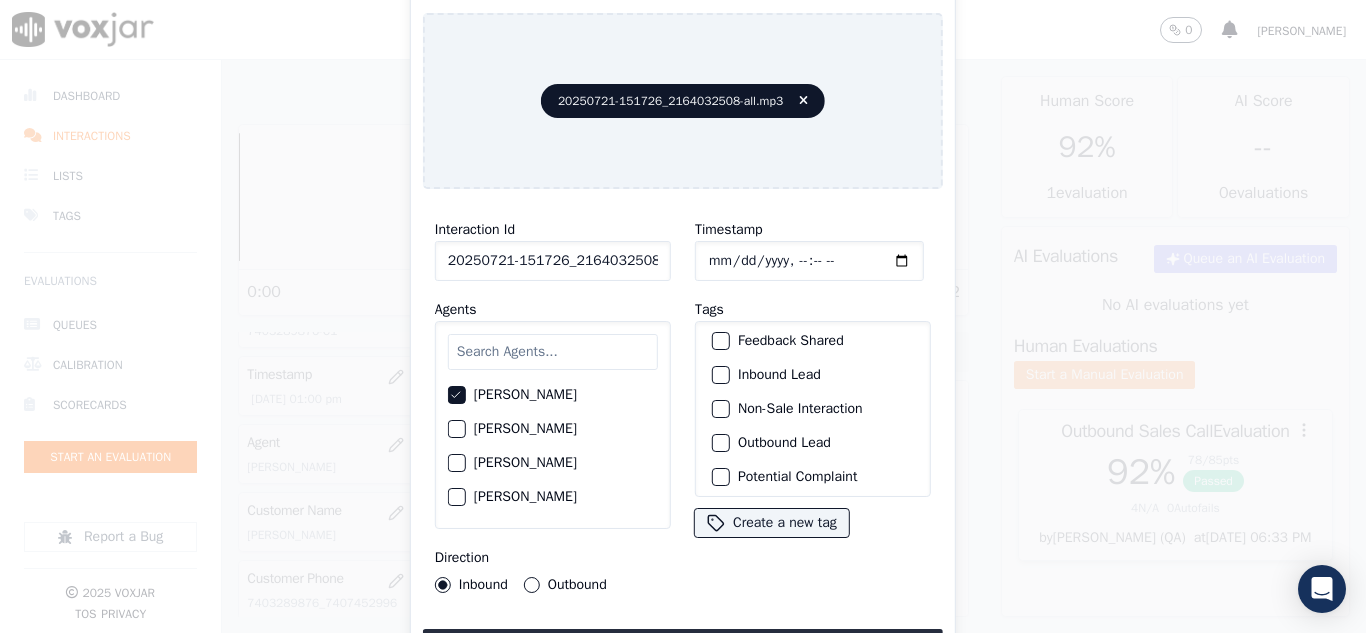 scroll, scrollTop: 73, scrollLeft: 0, axis: vertical 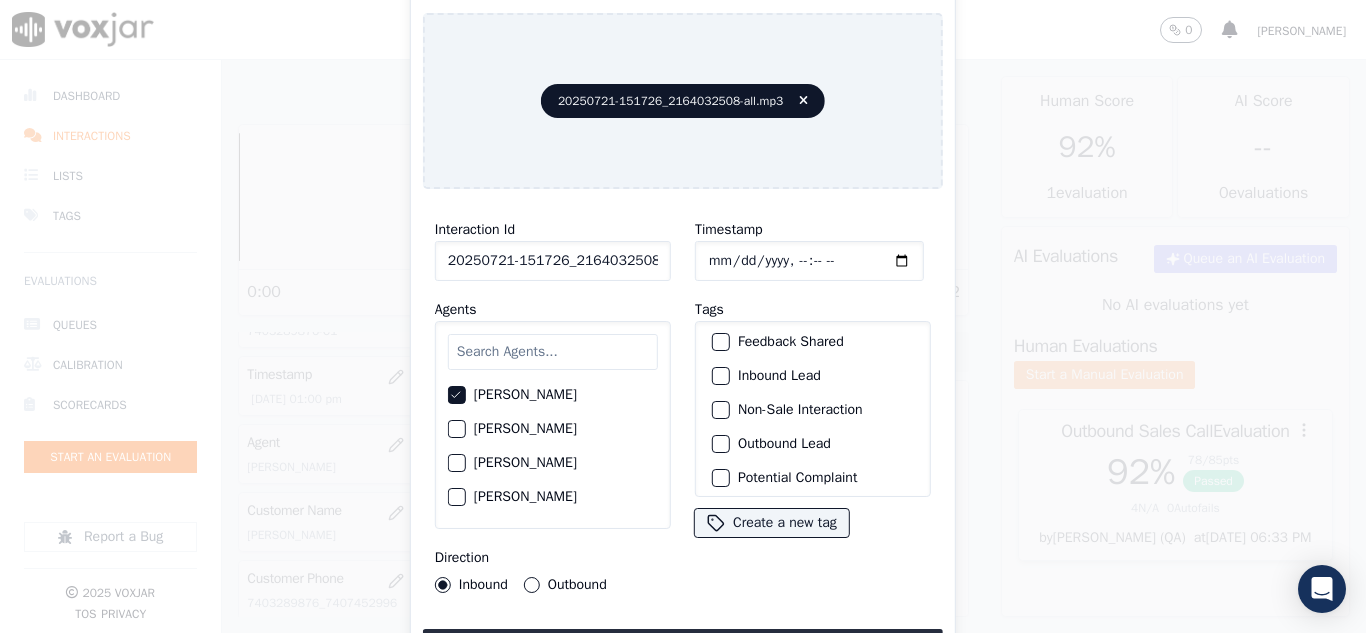 click on "Inbound Lead" 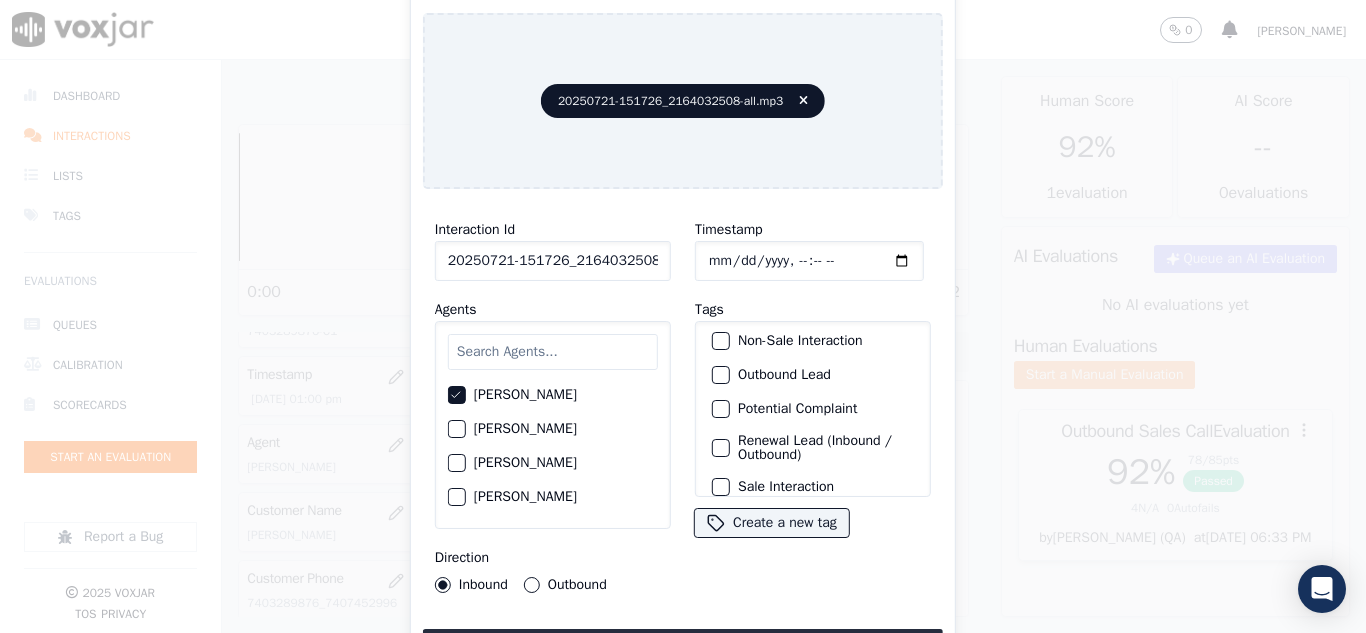 scroll, scrollTop: 173, scrollLeft: 0, axis: vertical 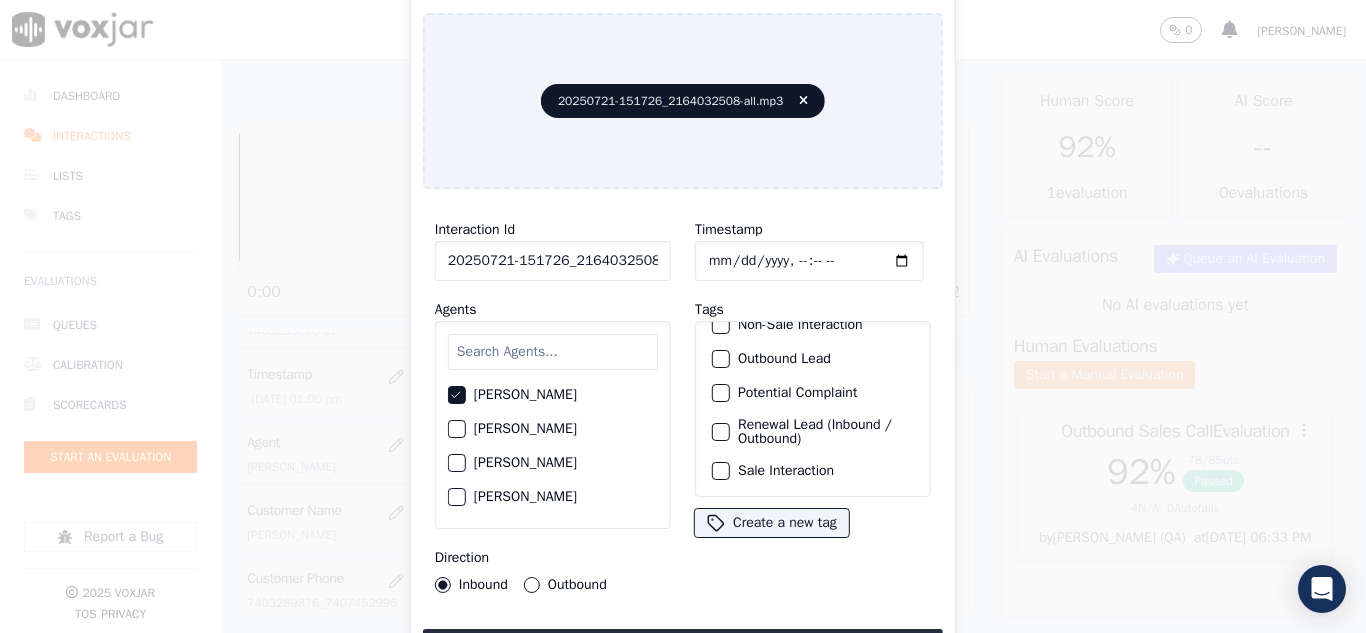 click at bounding box center [720, 471] 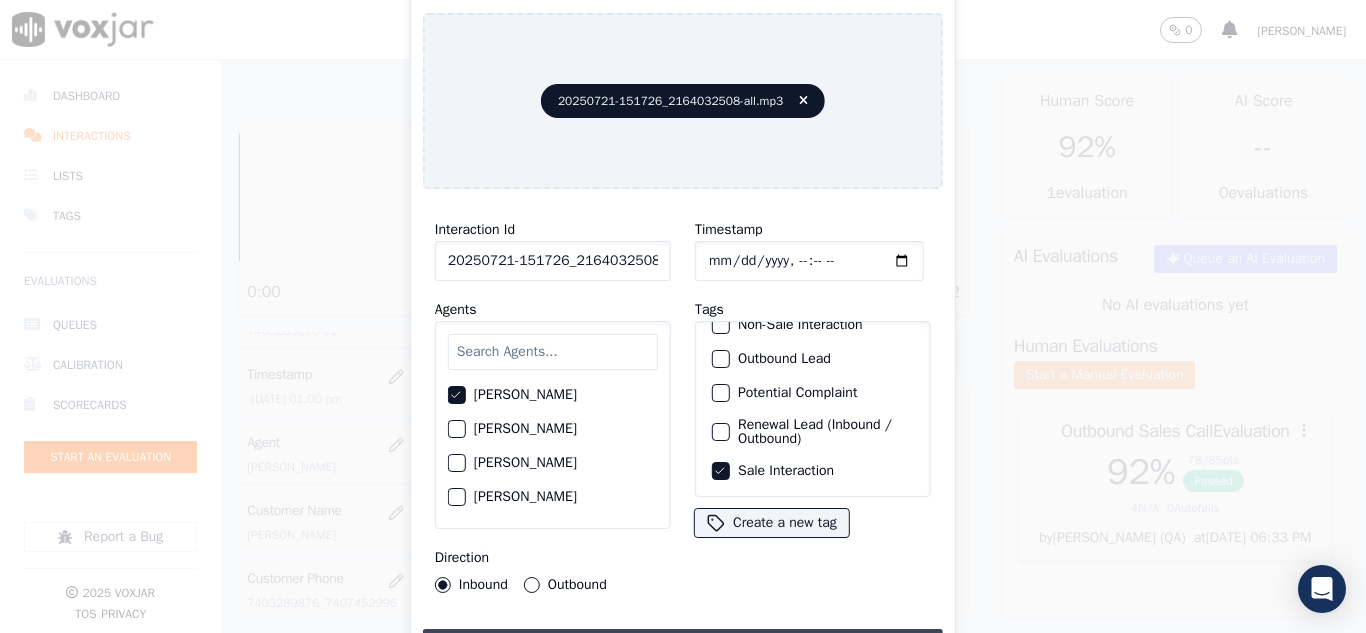 click on "Upload interaction to start evaluation" at bounding box center (683, 647) 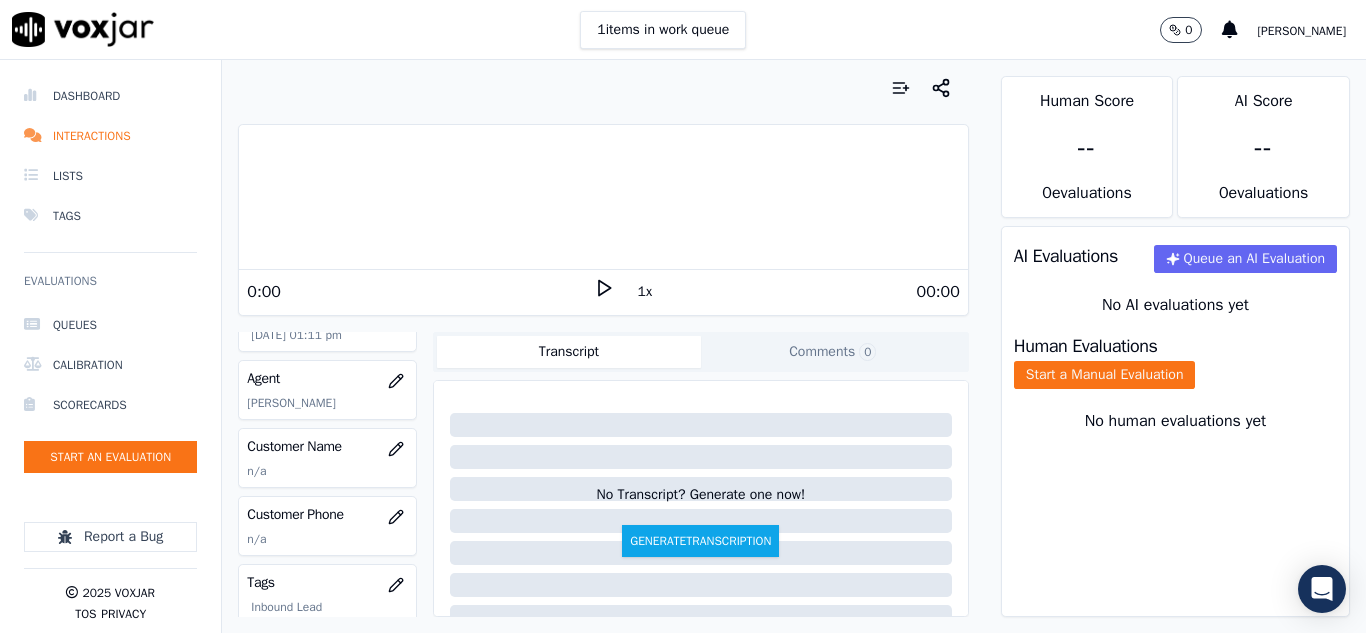 scroll, scrollTop: 200, scrollLeft: 0, axis: vertical 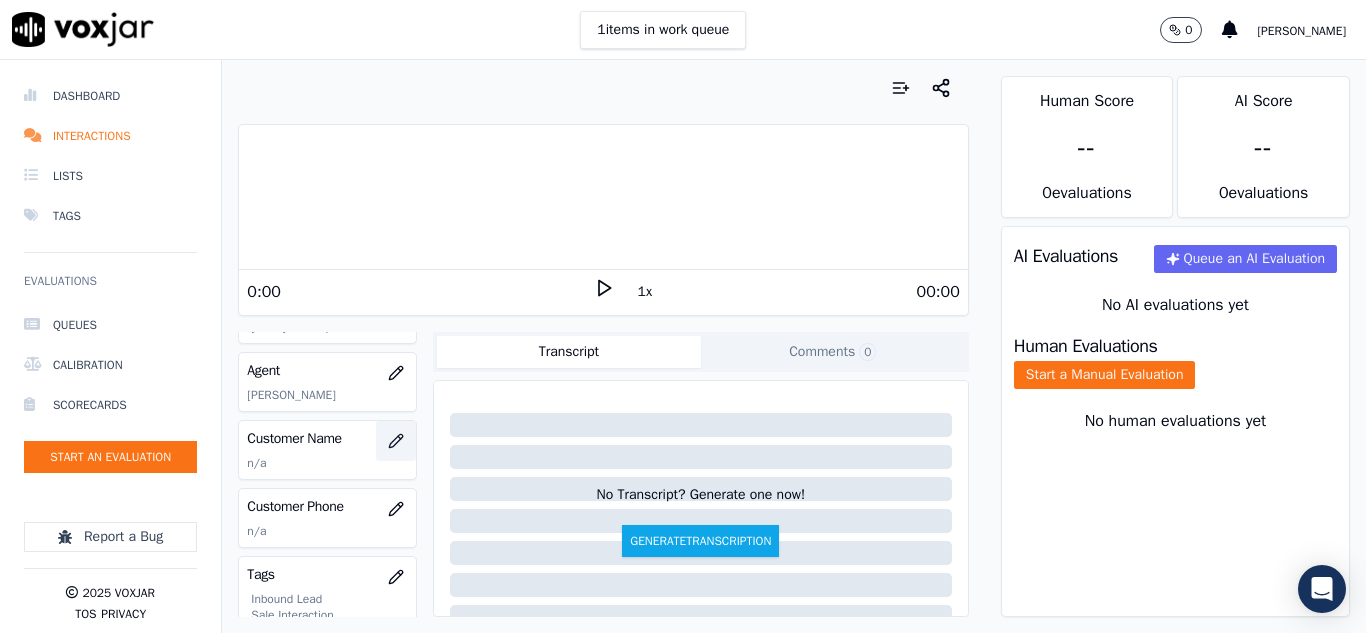 click at bounding box center [396, 441] 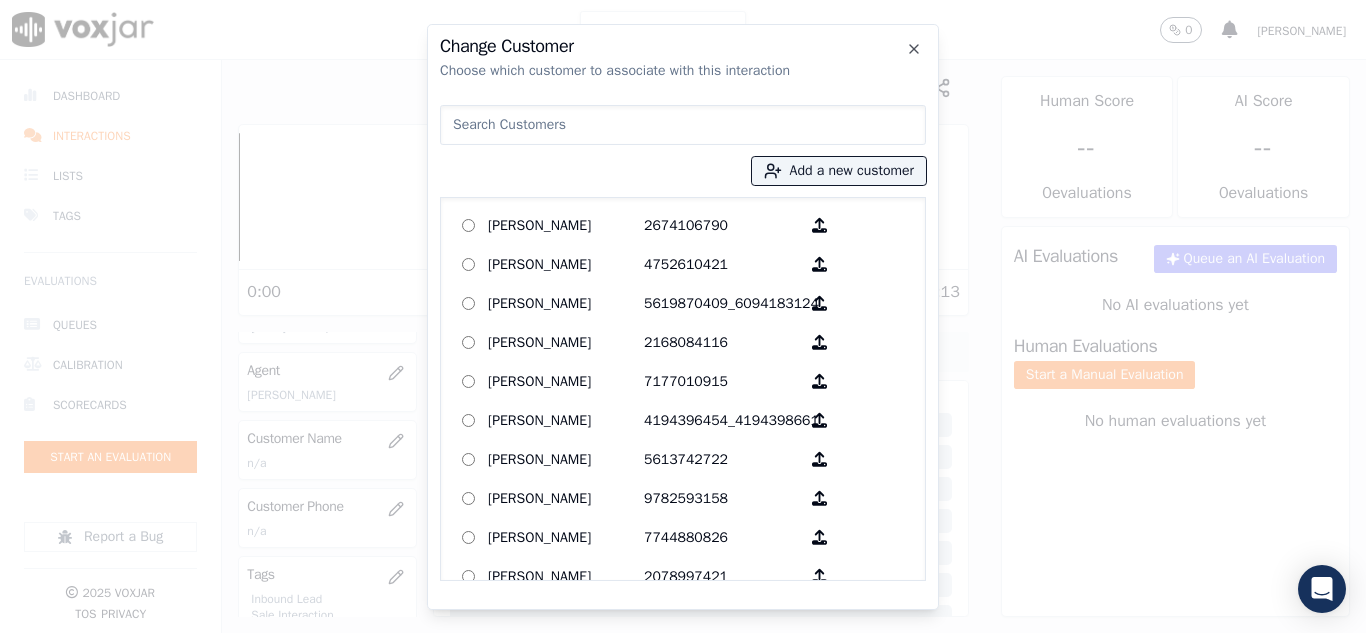 click at bounding box center (683, 316) 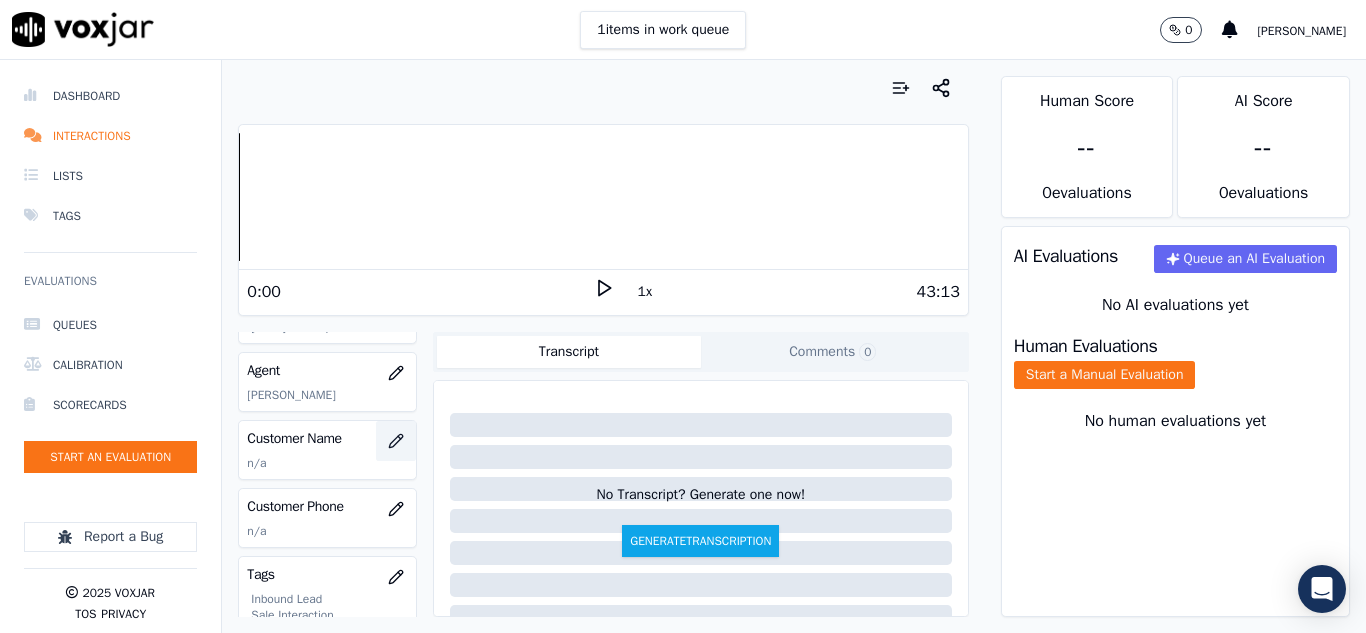 click 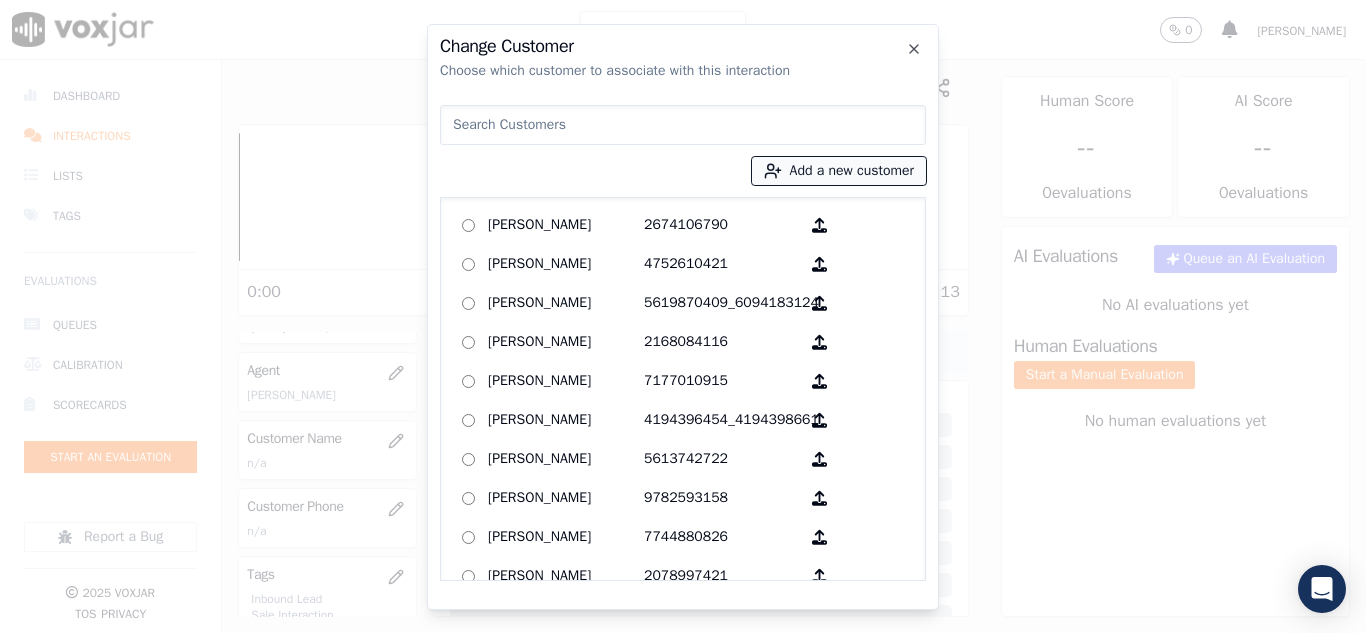 click on "Add a new customer" at bounding box center (839, 171) 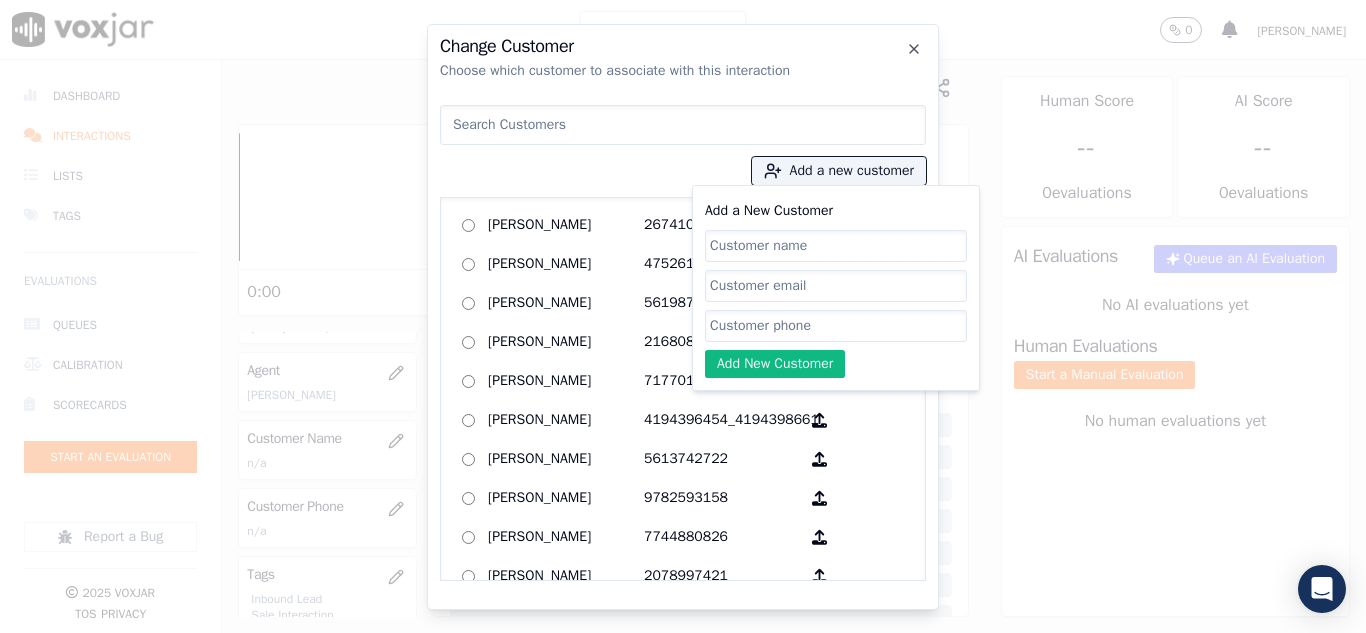 click on "Add a New Customer" 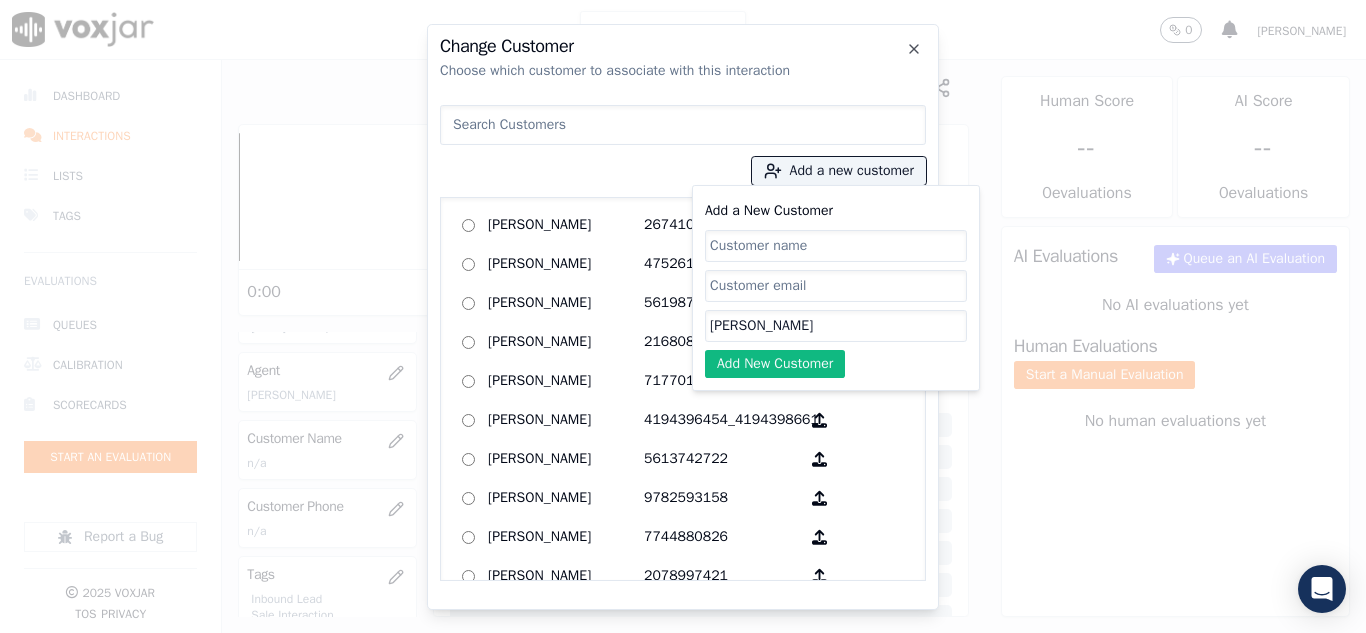 drag, startPoint x: 821, startPoint y: 326, endPoint x: 703, endPoint y: 323, distance: 118.03813 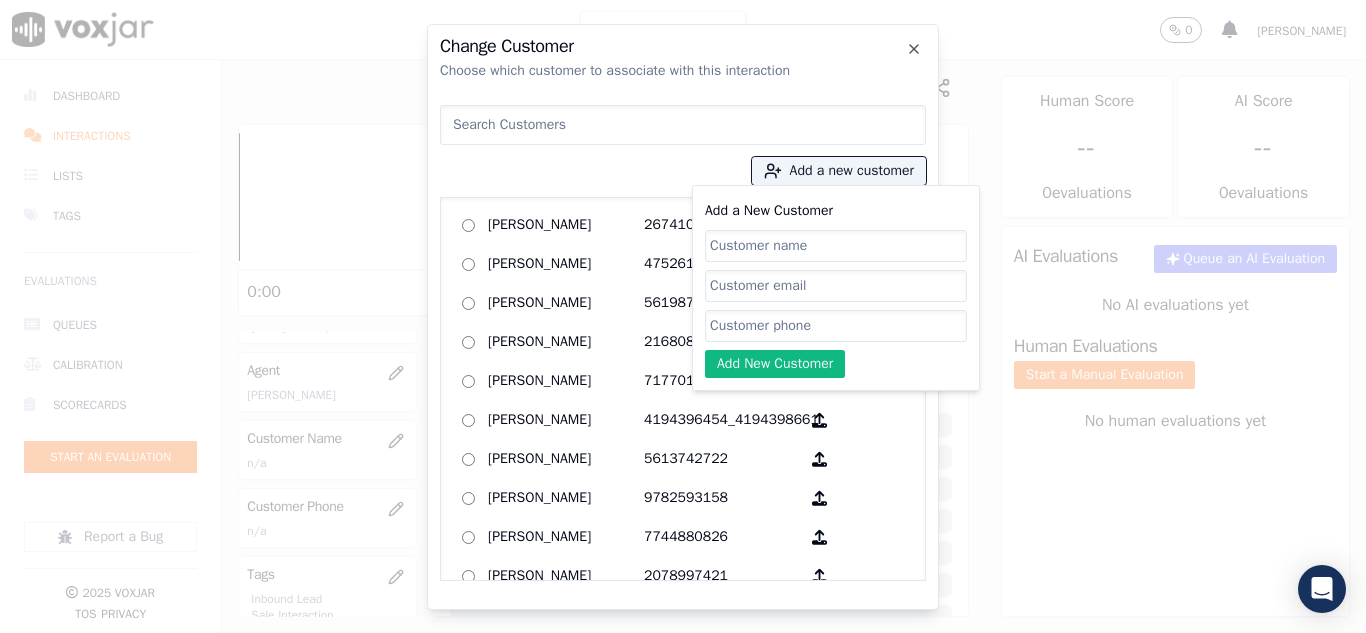 click on "Add a New Customer" 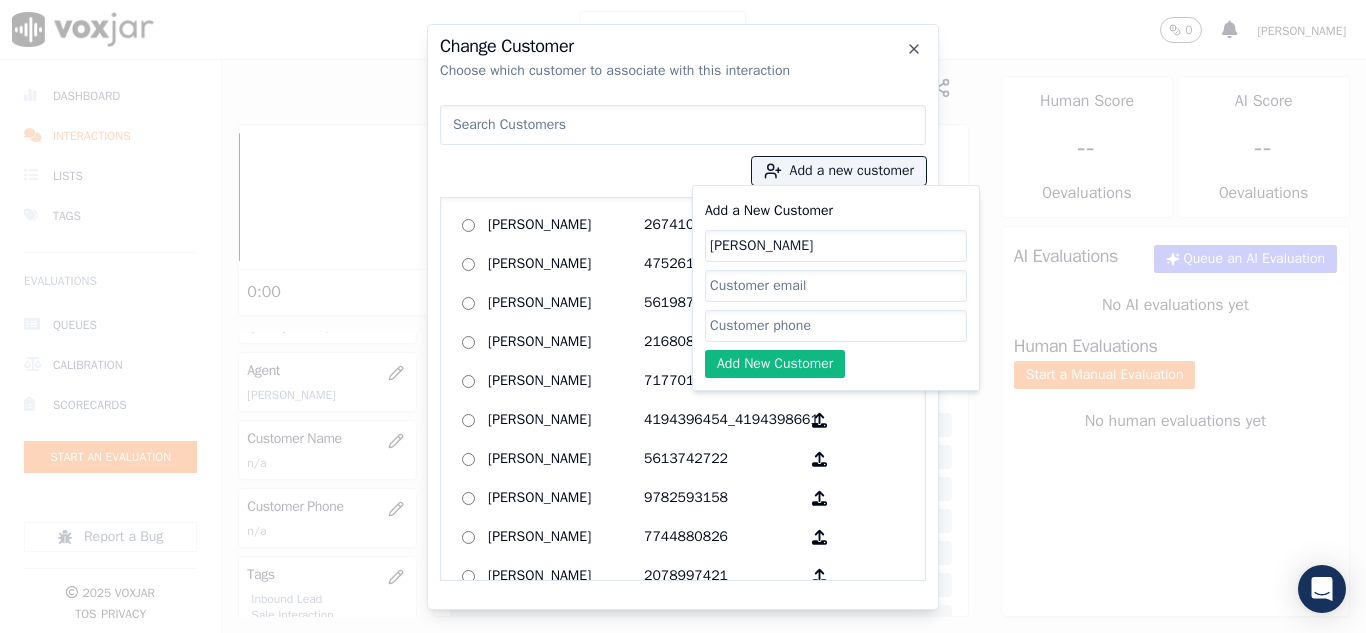 click at bounding box center [683, 125] 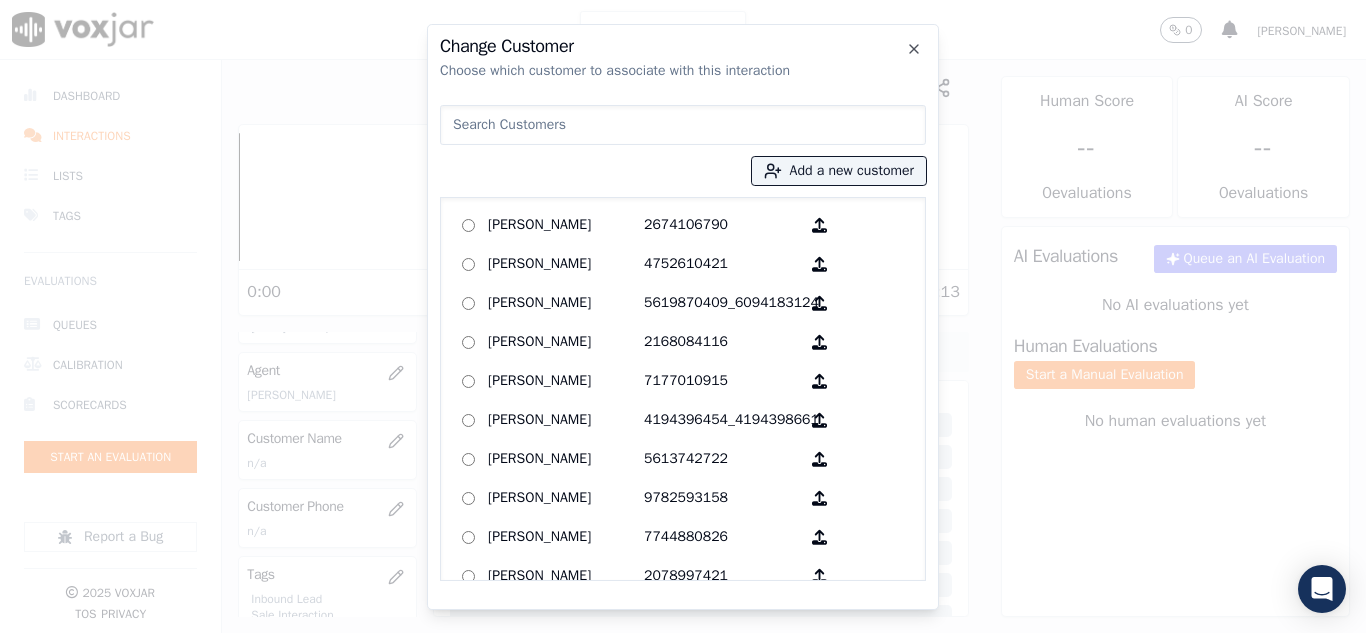 click at bounding box center (683, 125) 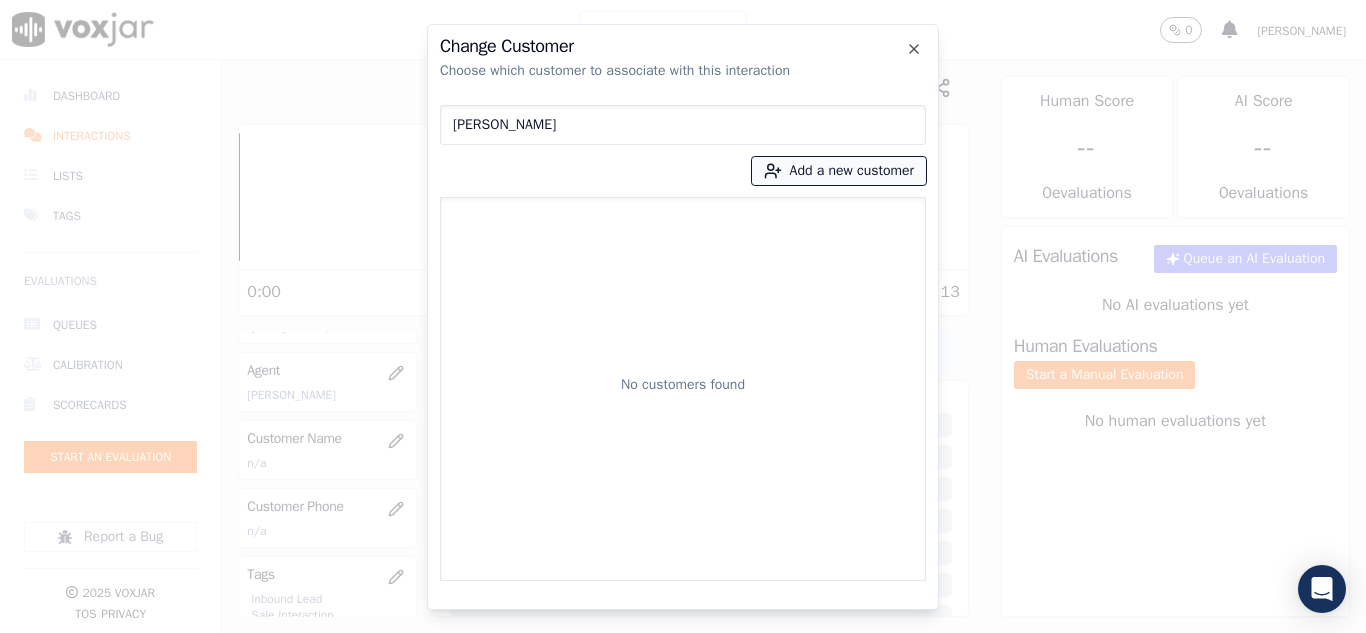 type on "[PERSON_NAME]" 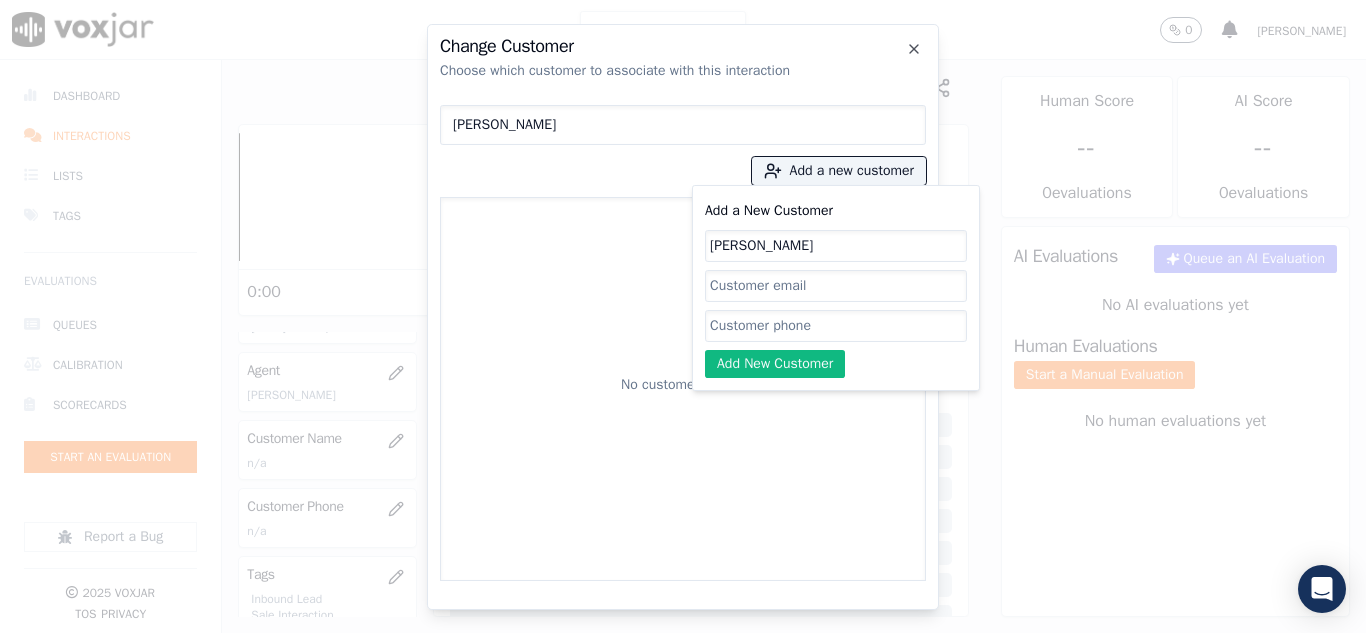 click on "Add a New Customer" 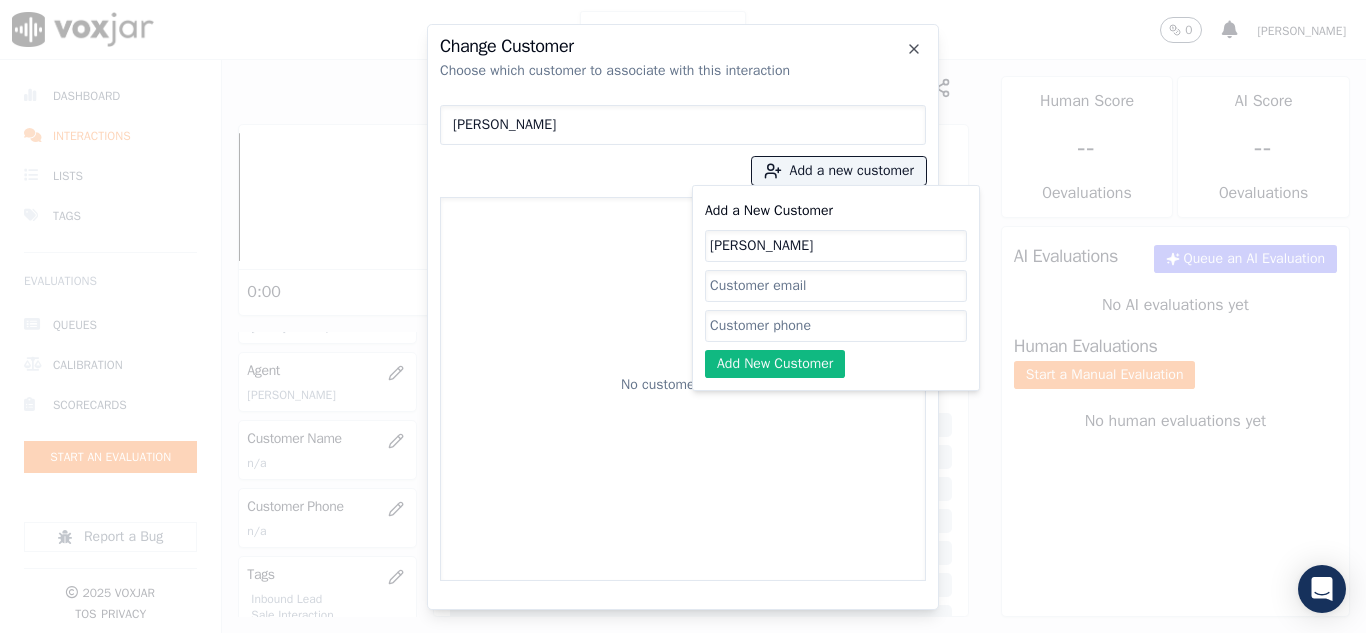 paste on "2164032508" 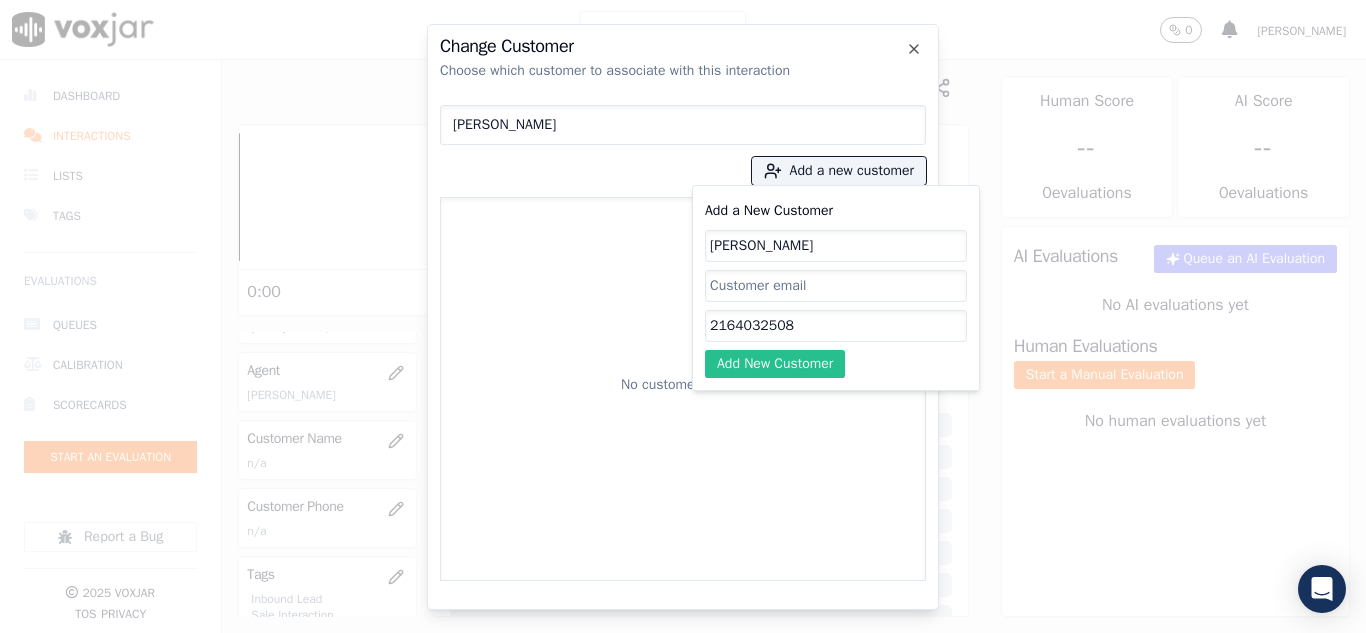 type on "2164032508" 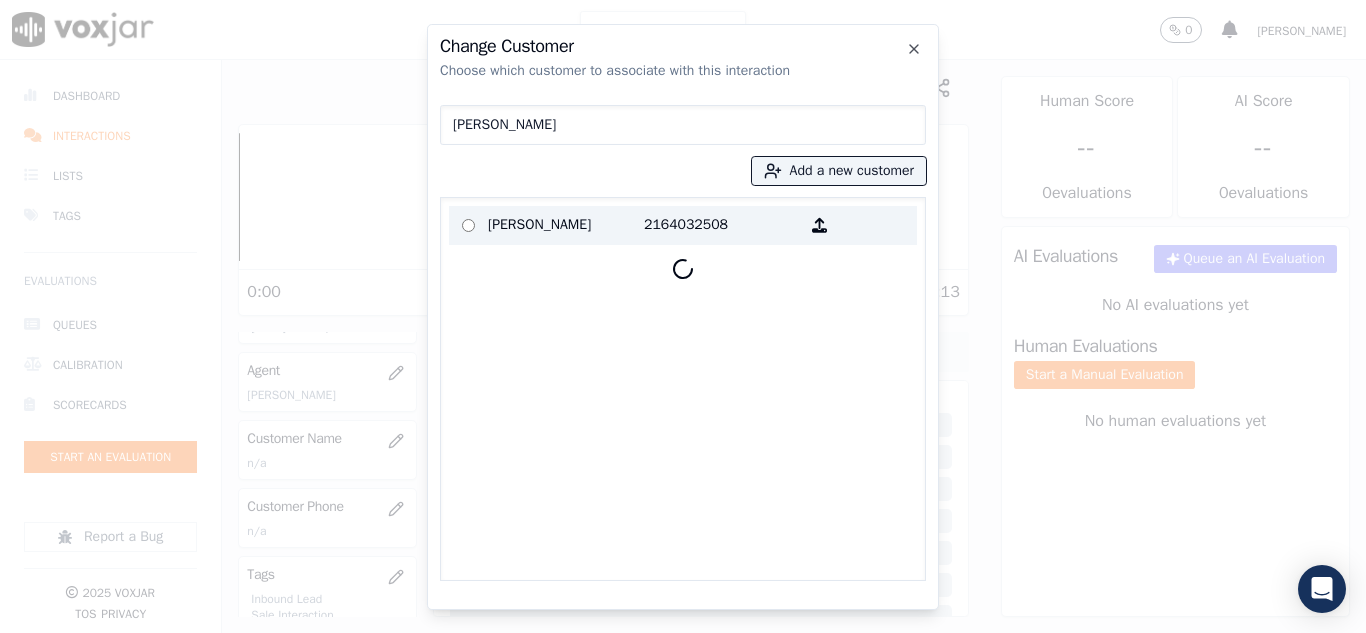 click on "[PERSON_NAME]" at bounding box center (566, 225) 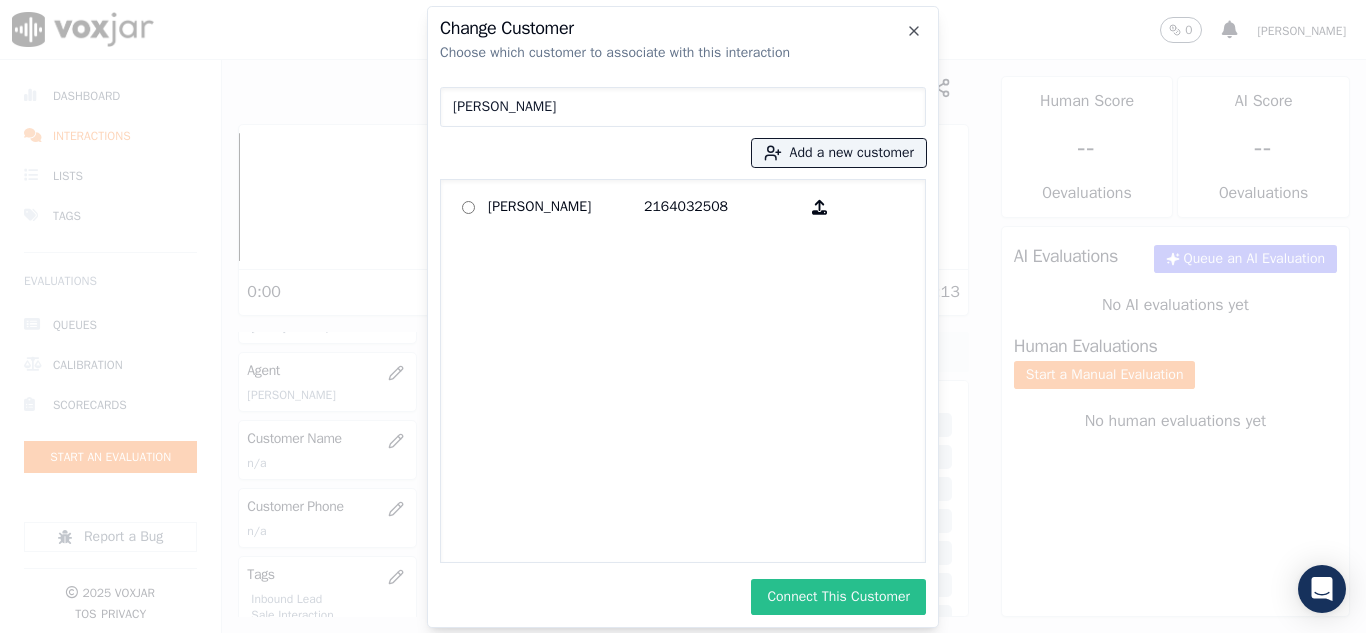 click on "Connect This Customer" at bounding box center [838, 597] 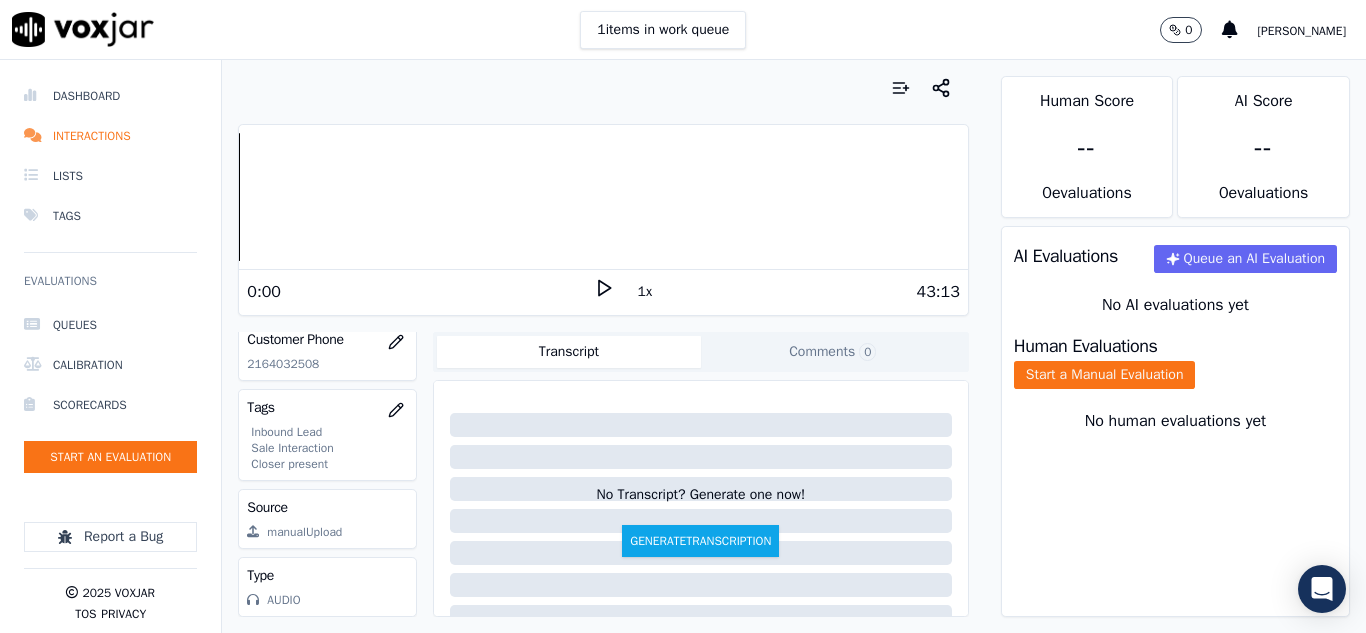 scroll, scrollTop: 400, scrollLeft: 0, axis: vertical 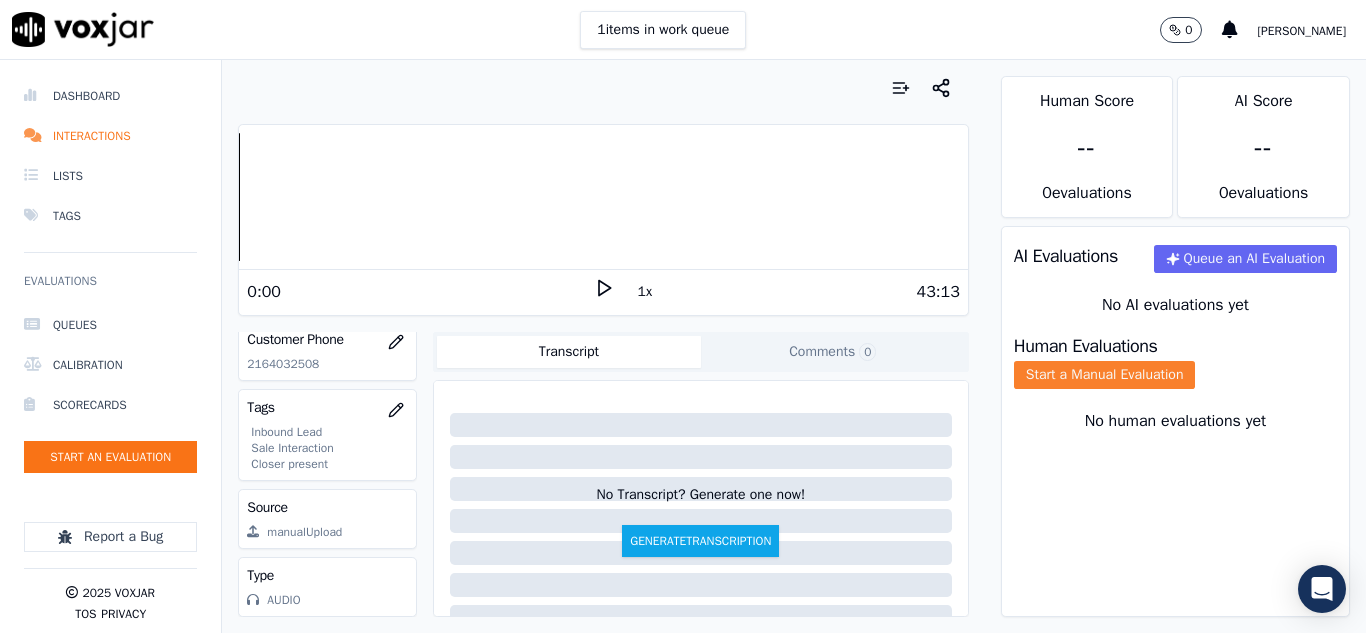 click on "Start a Manual Evaluation" 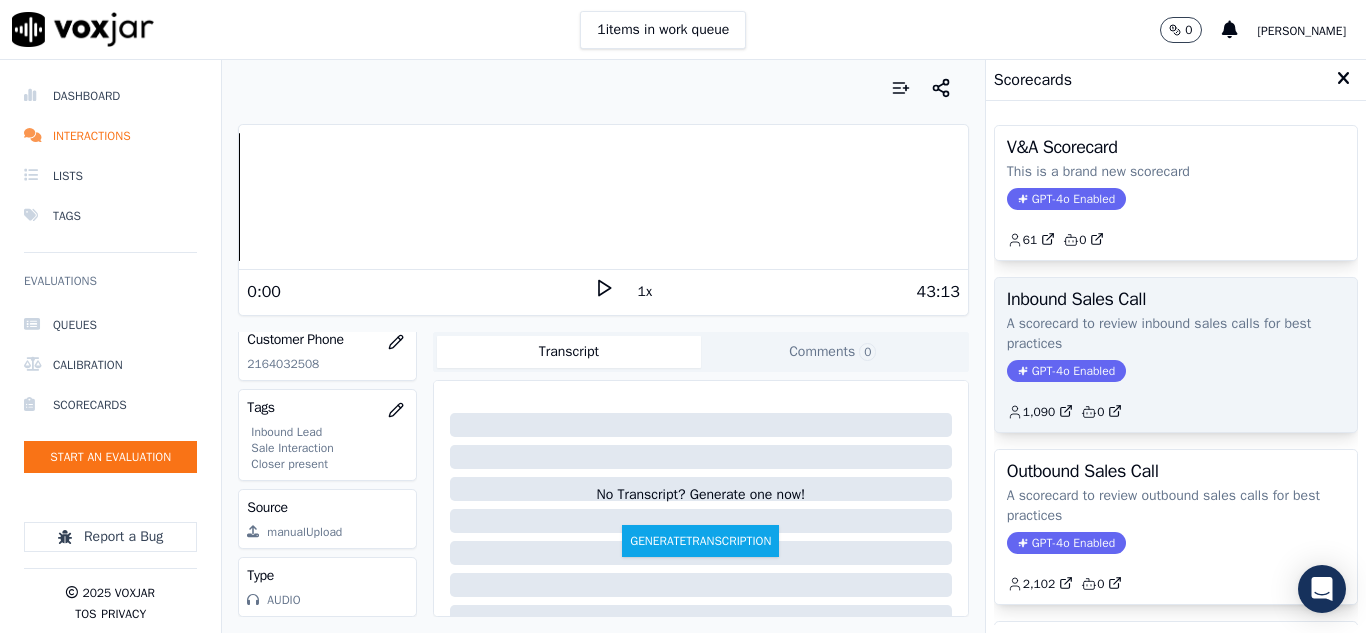 click on "GPT-4o Enabled" 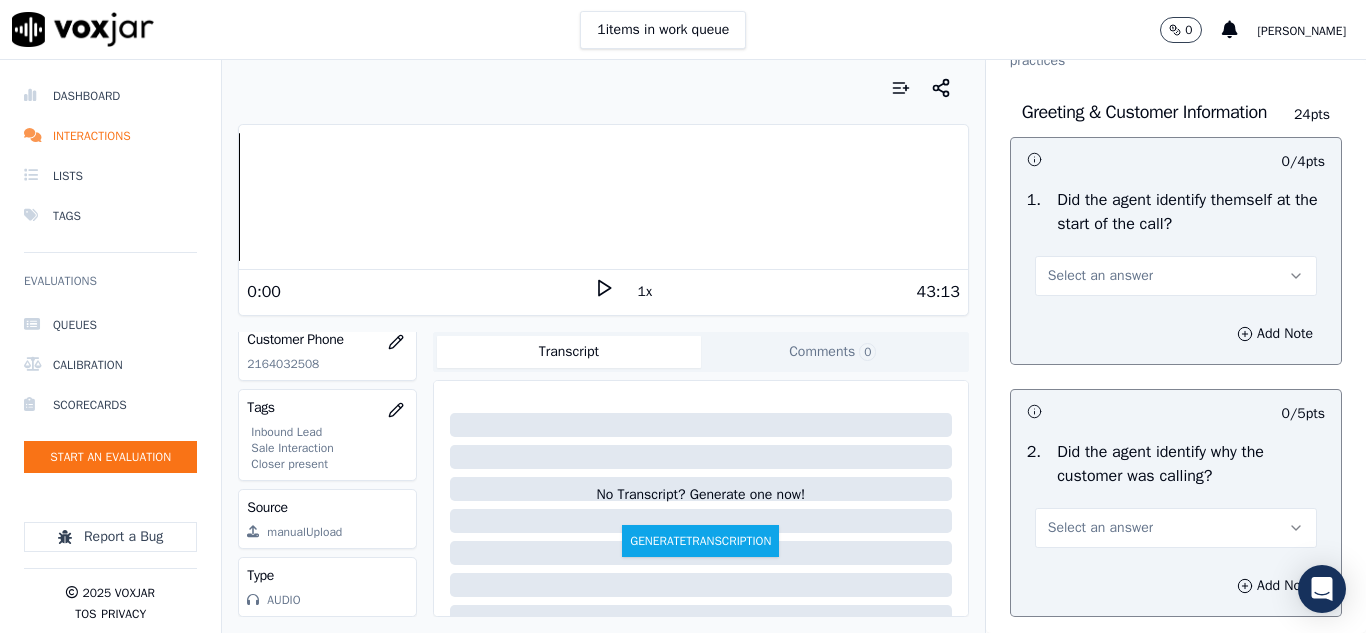 scroll, scrollTop: 100, scrollLeft: 0, axis: vertical 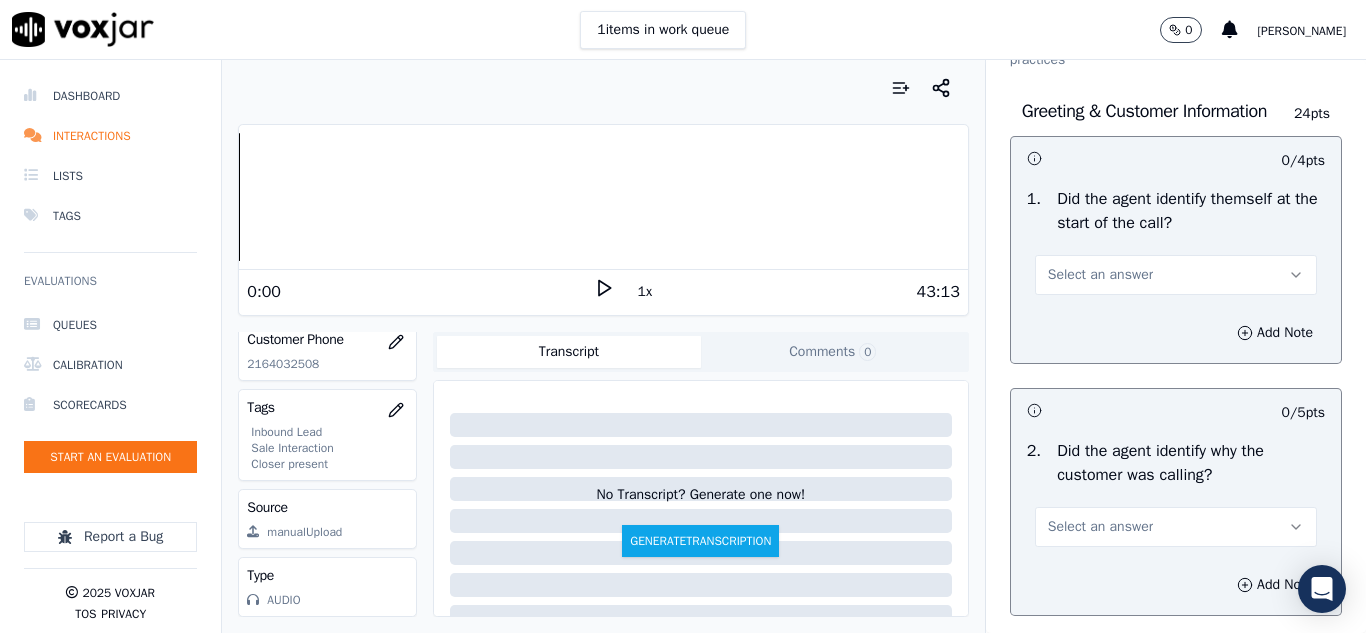 click on "Select an answer" at bounding box center (1100, 275) 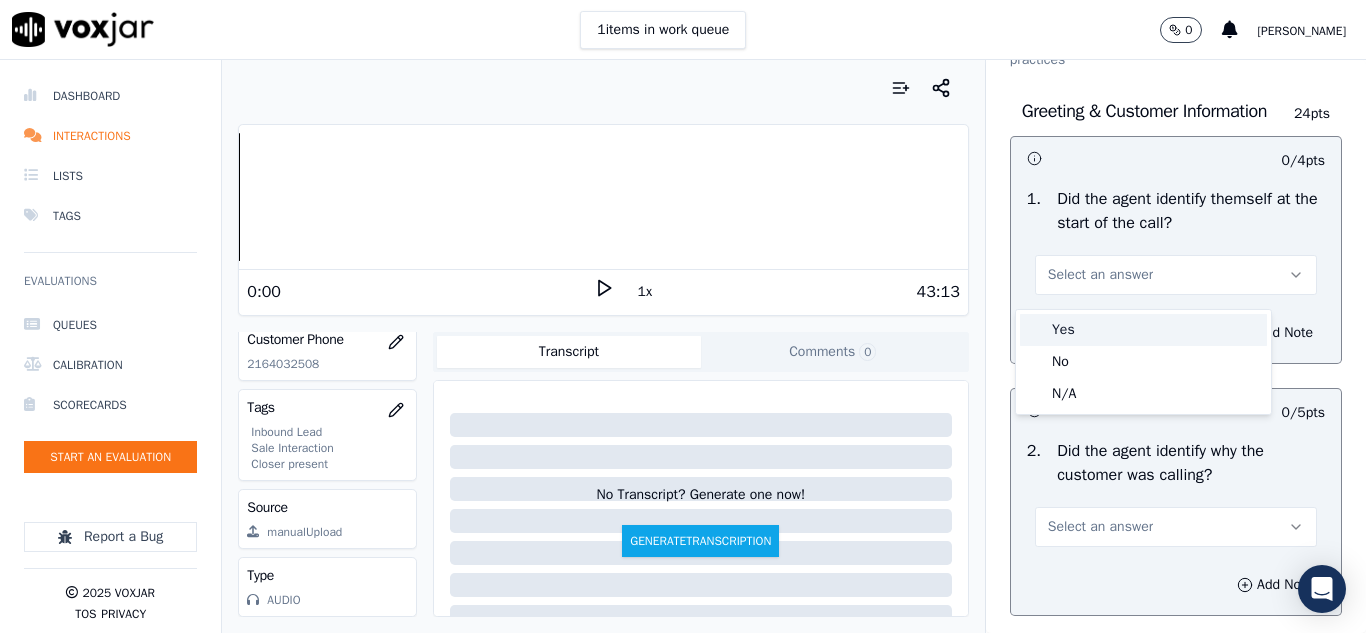 click on "Yes" at bounding box center (1143, 330) 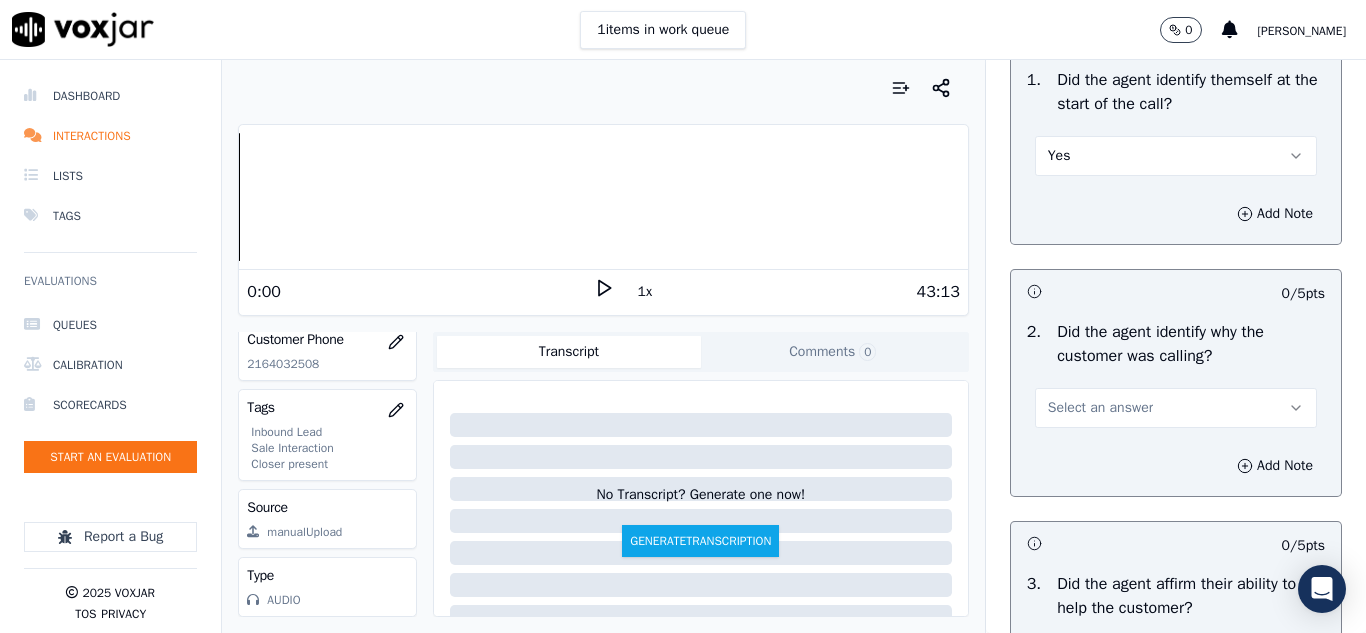 scroll, scrollTop: 300, scrollLeft: 0, axis: vertical 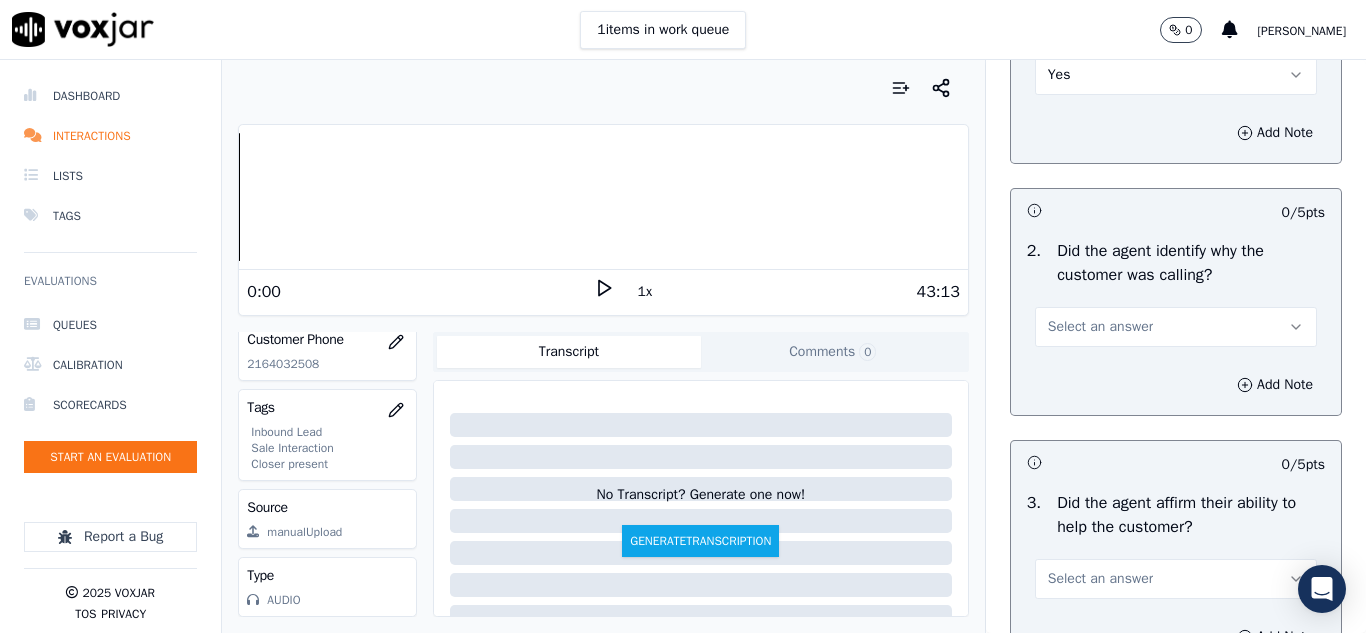 click on "Select an answer" at bounding box center [1100, 327] 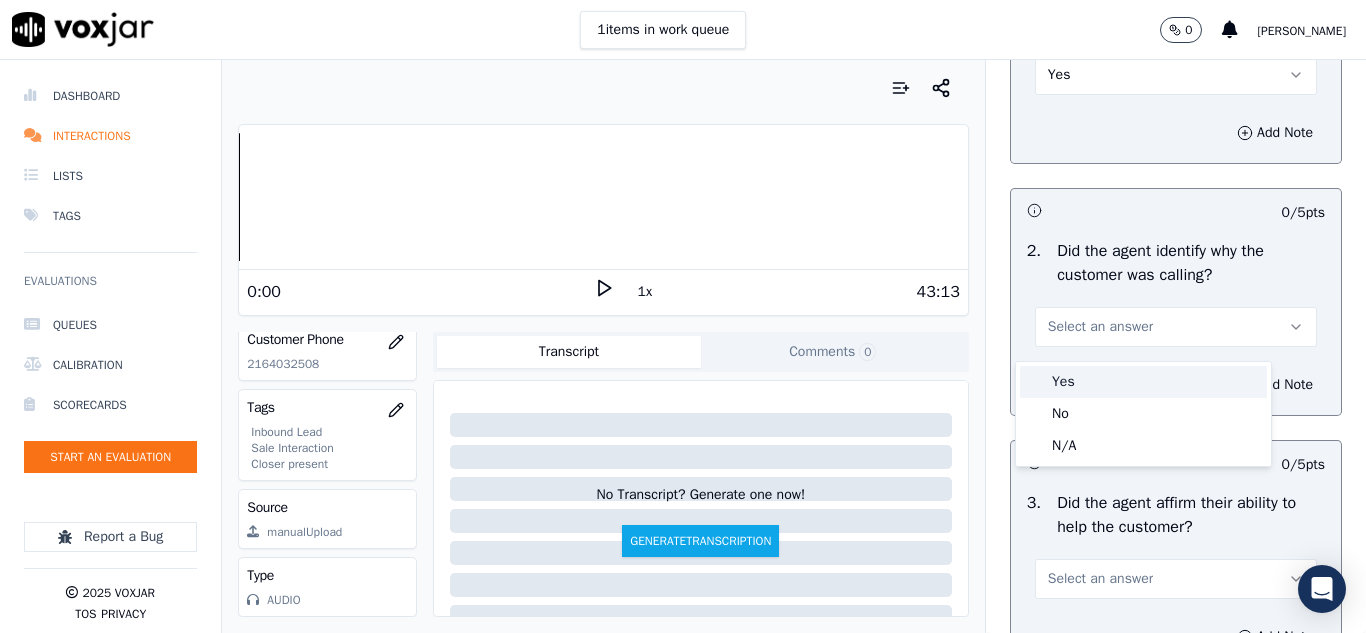 click on "Yes" at bounding box center [1143, 382] 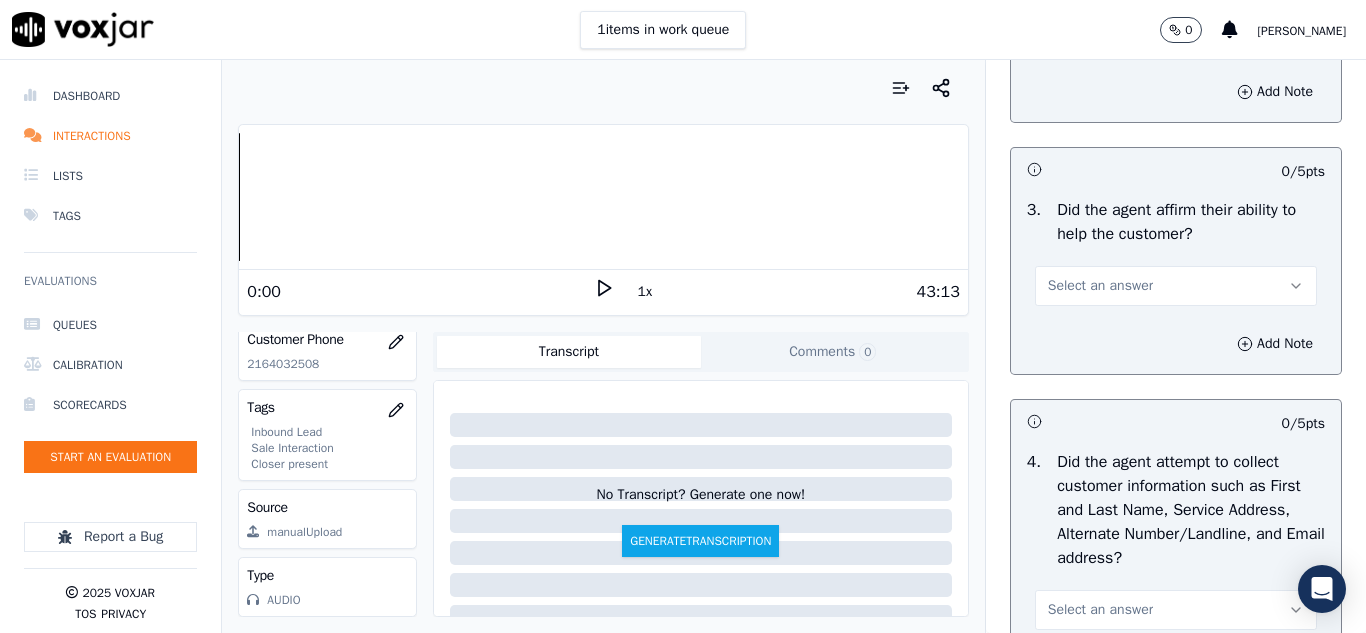 scroll, scrollTop: 600, scrollLeft: 0, axis: vertical 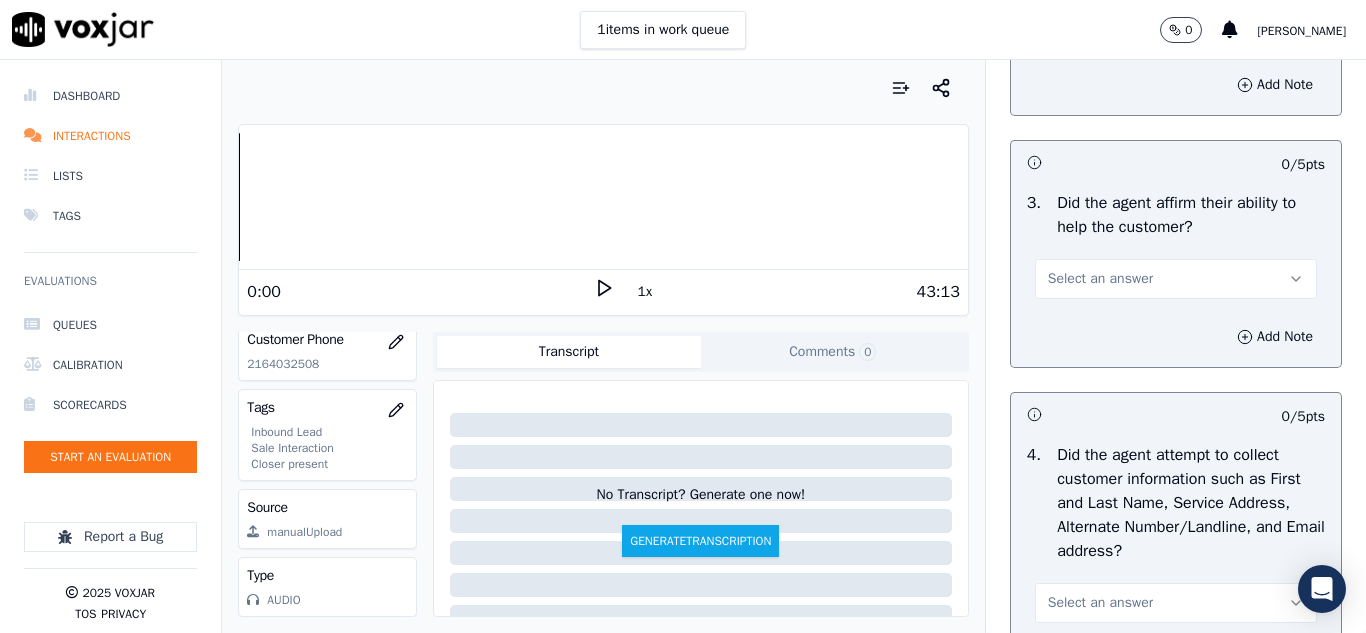 click on "Select an answer" at bounding box center [1100, 279] 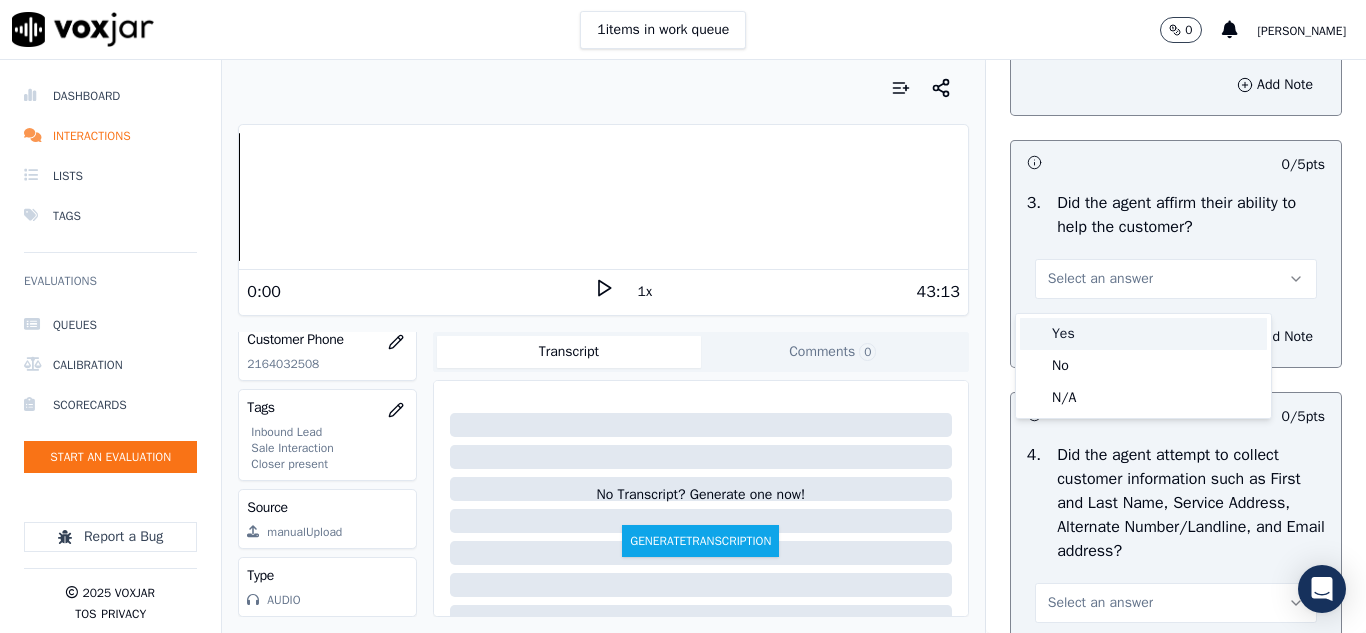 click on "Yes" at bounding box center [1143, 334] 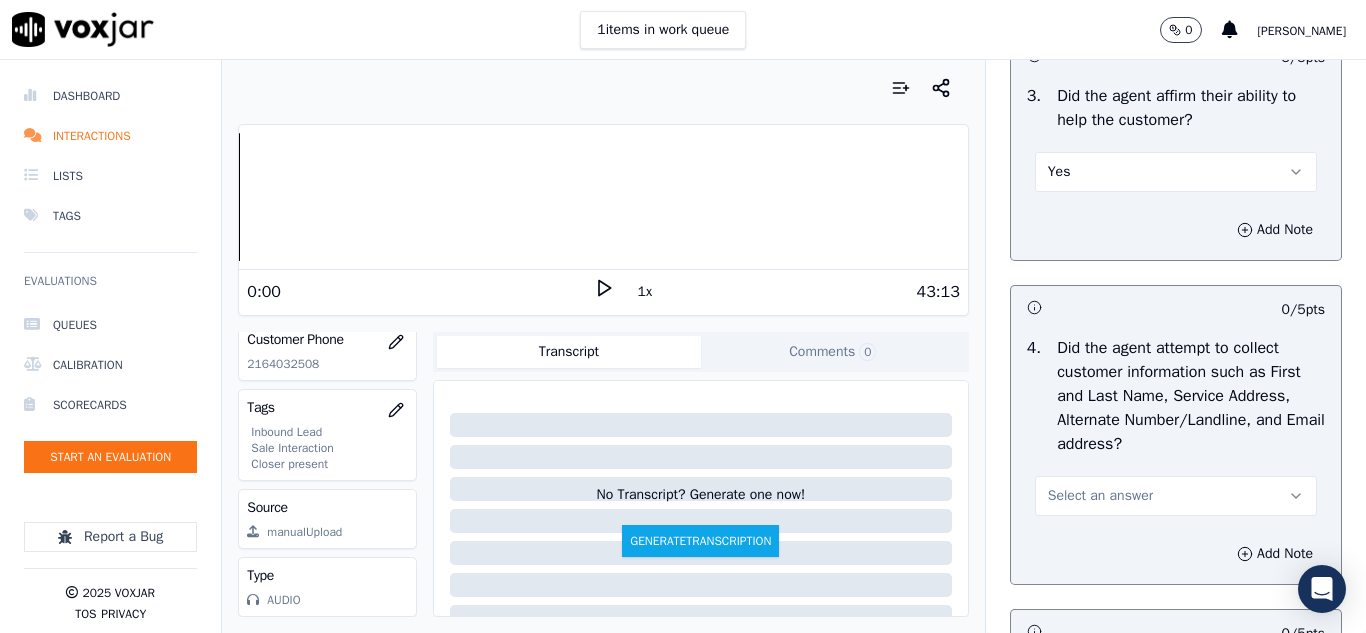 scroll, scrollTop: 900, scrollLeft: 0, axis: vertical 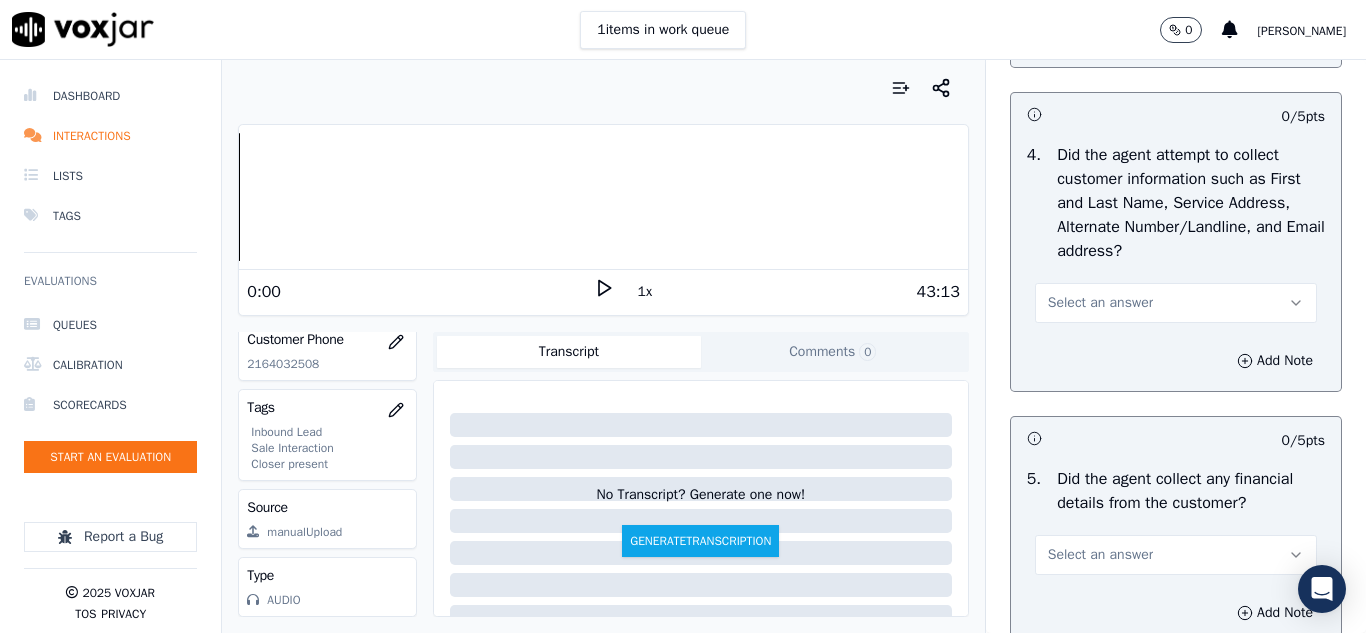 click on "Select an answer" at bounding box center (1100, 303) 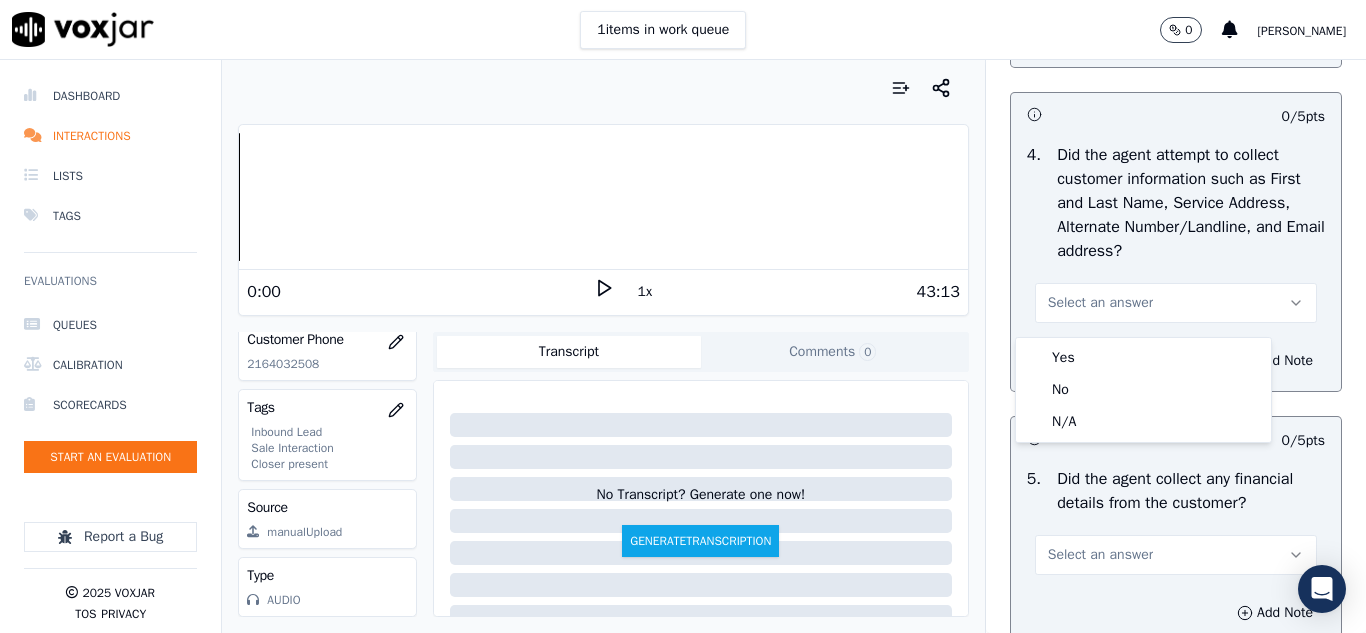 click on "Yes   No     N/A" at bounding box center [1143, 390] 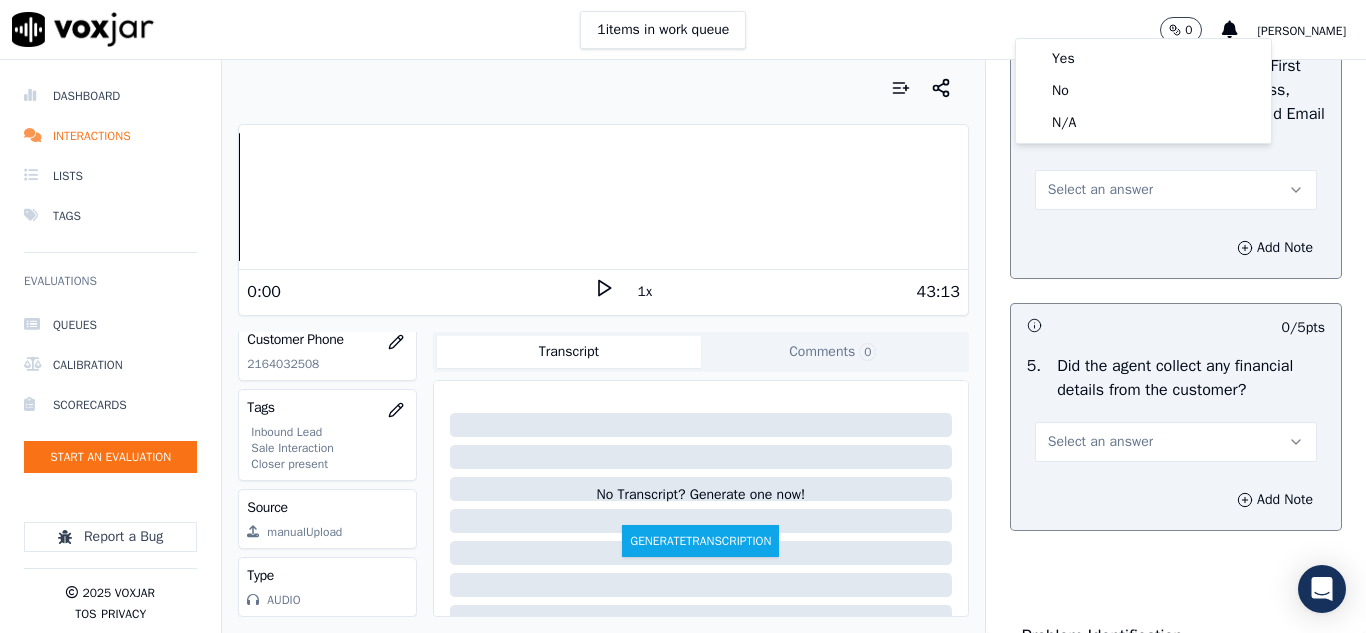 scroll, scrollTop: 1200, scrollLeft: 0, axis: vertical 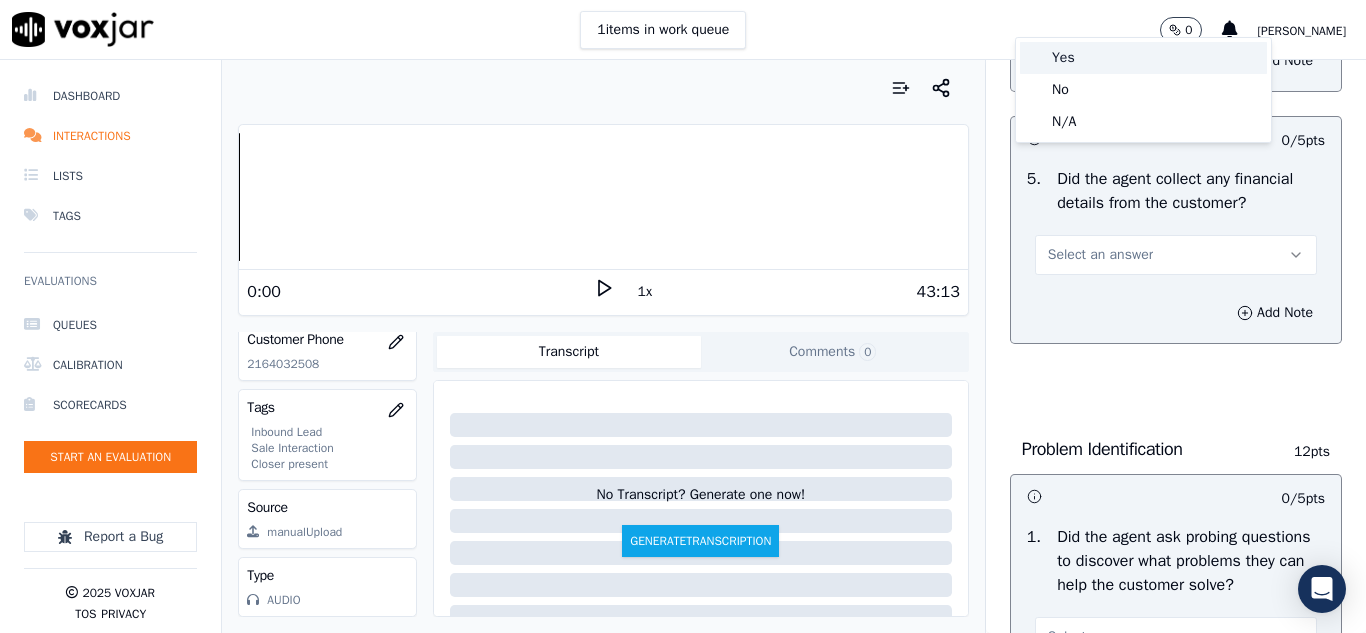 click on "Yes" at bounding box center (1143, 58) 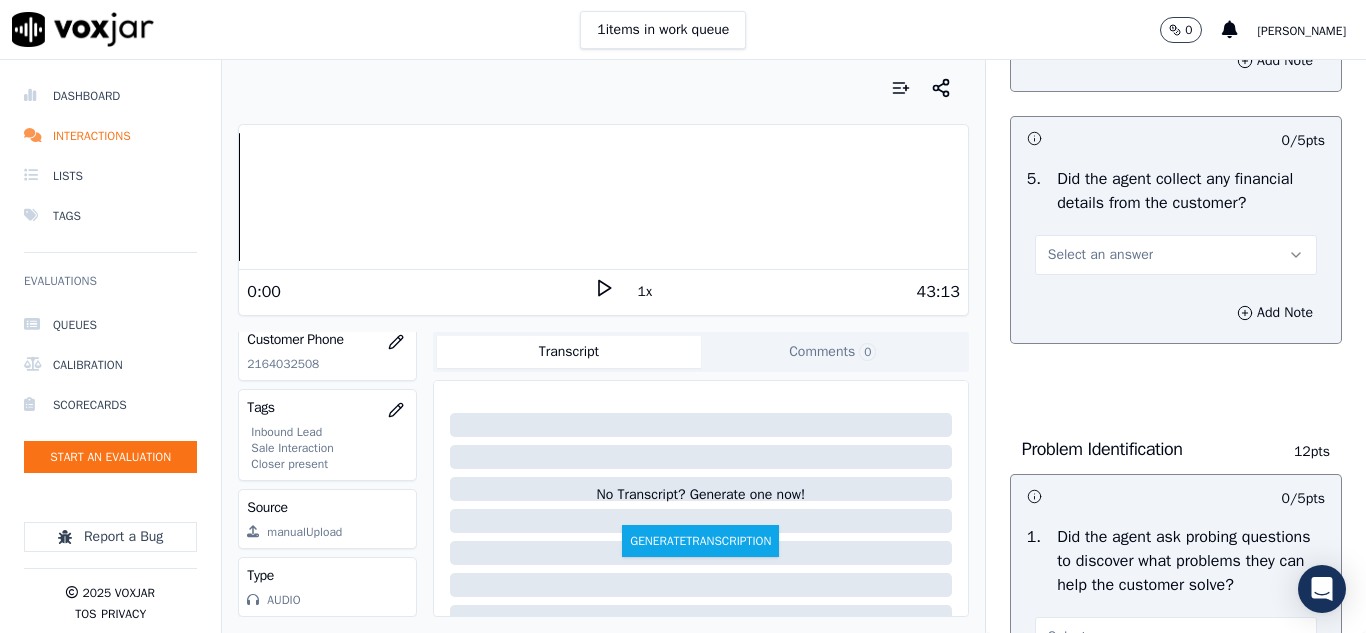 click on "Select an answer" at bounding box center [1100, 255] 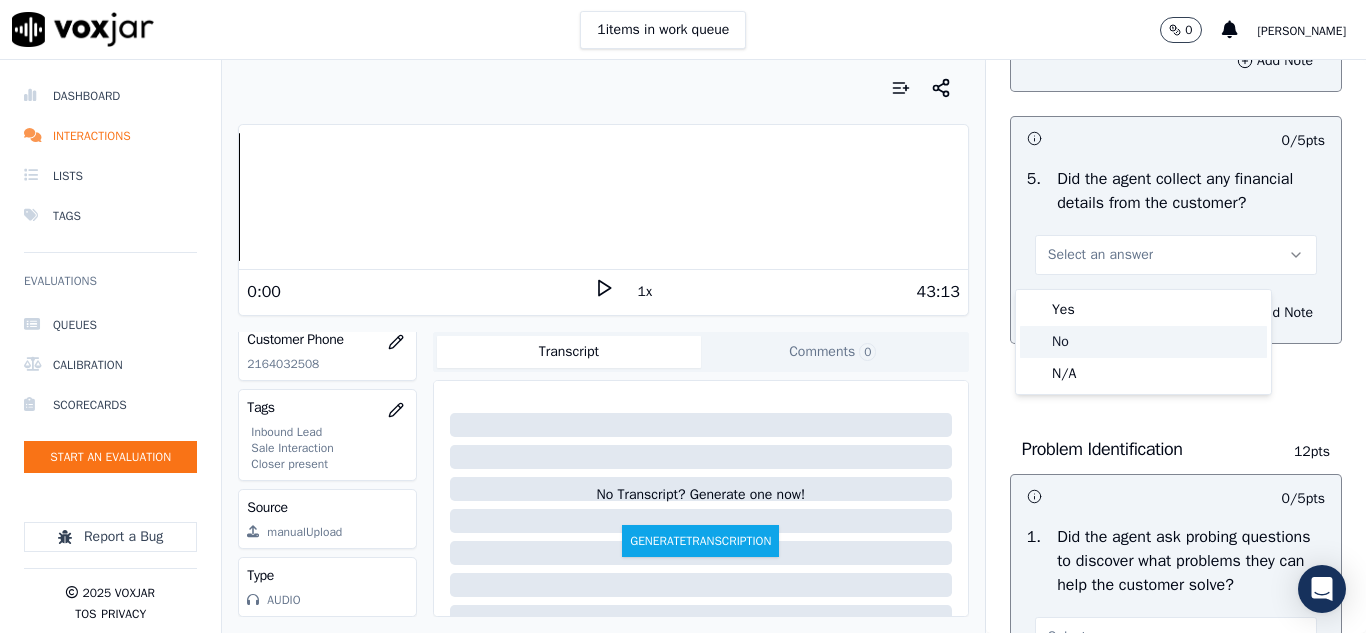 click on "No" 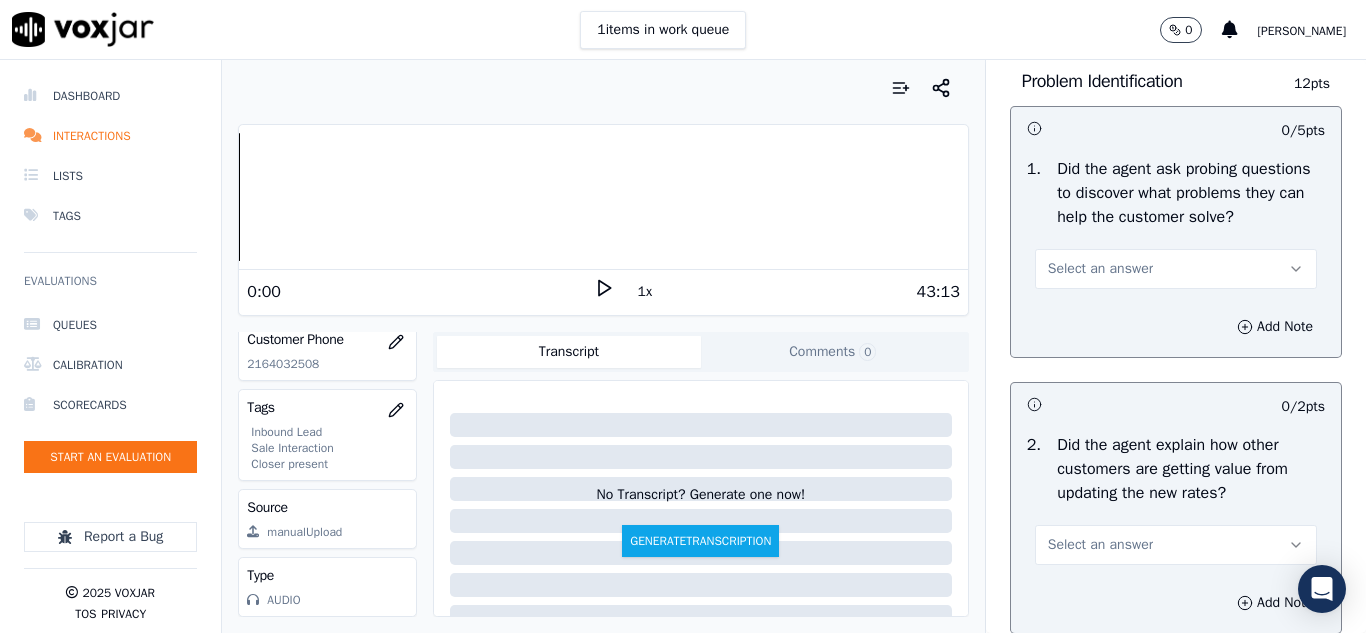 scroll, scrollTop: 1600, scrollLeft: 0, axis: vertical 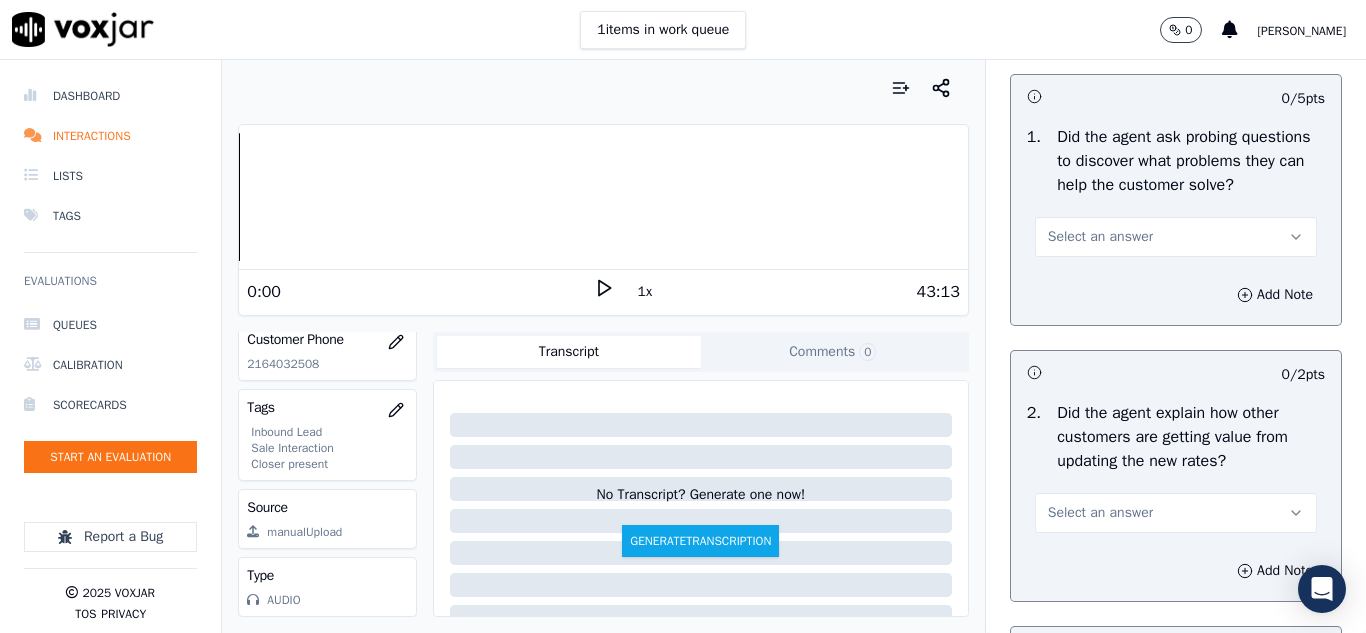 click on "Select an answer" at bounding box center (1100, 237) 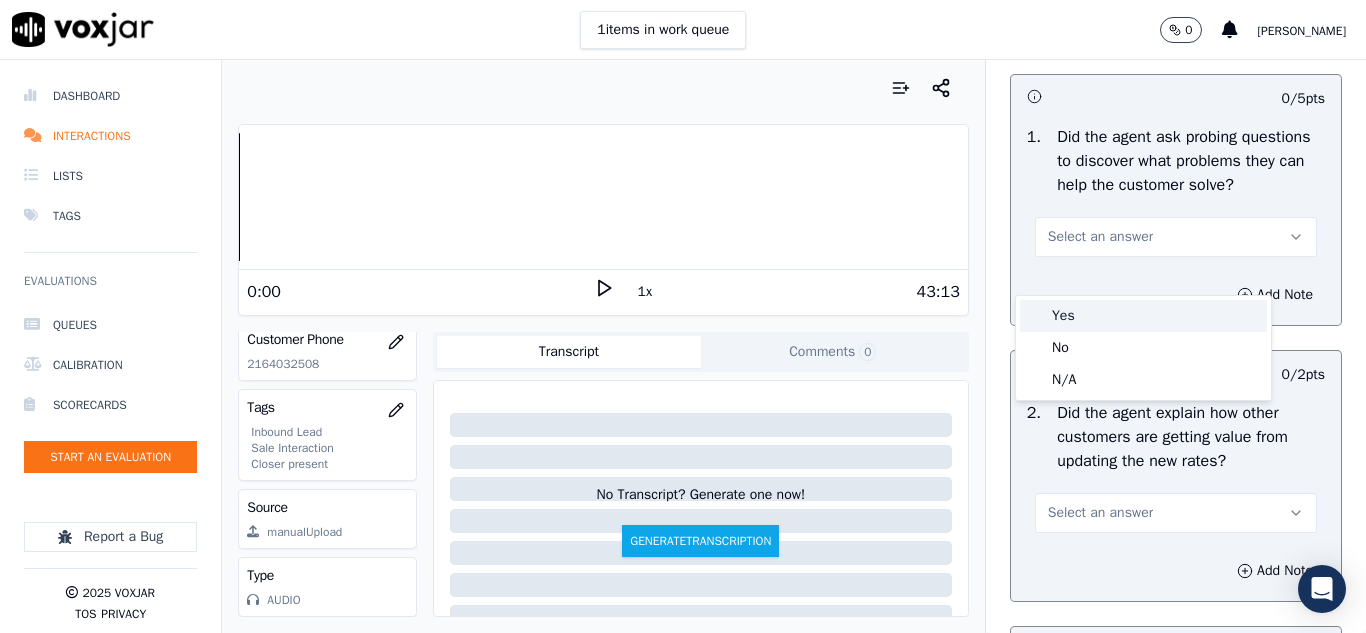 click on "Yes" at bounding box center [1143, 316] 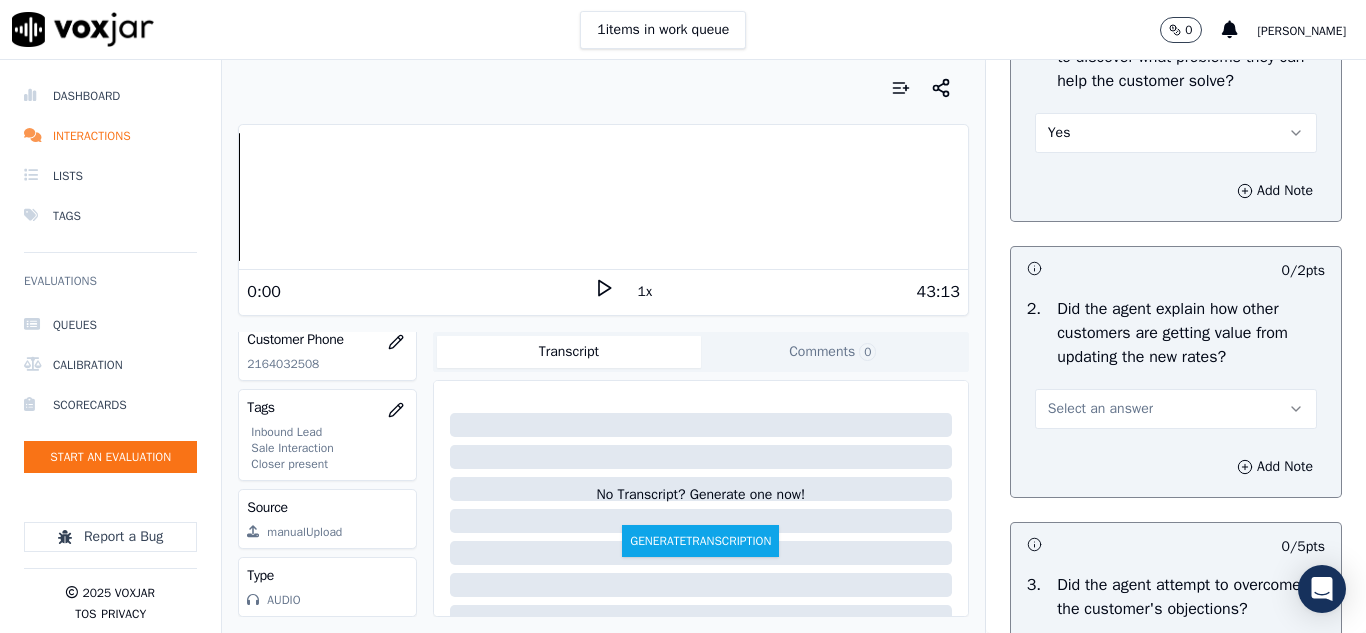 scroll, scrollTop: 1800, scrollLeft: 0, axis: vertical 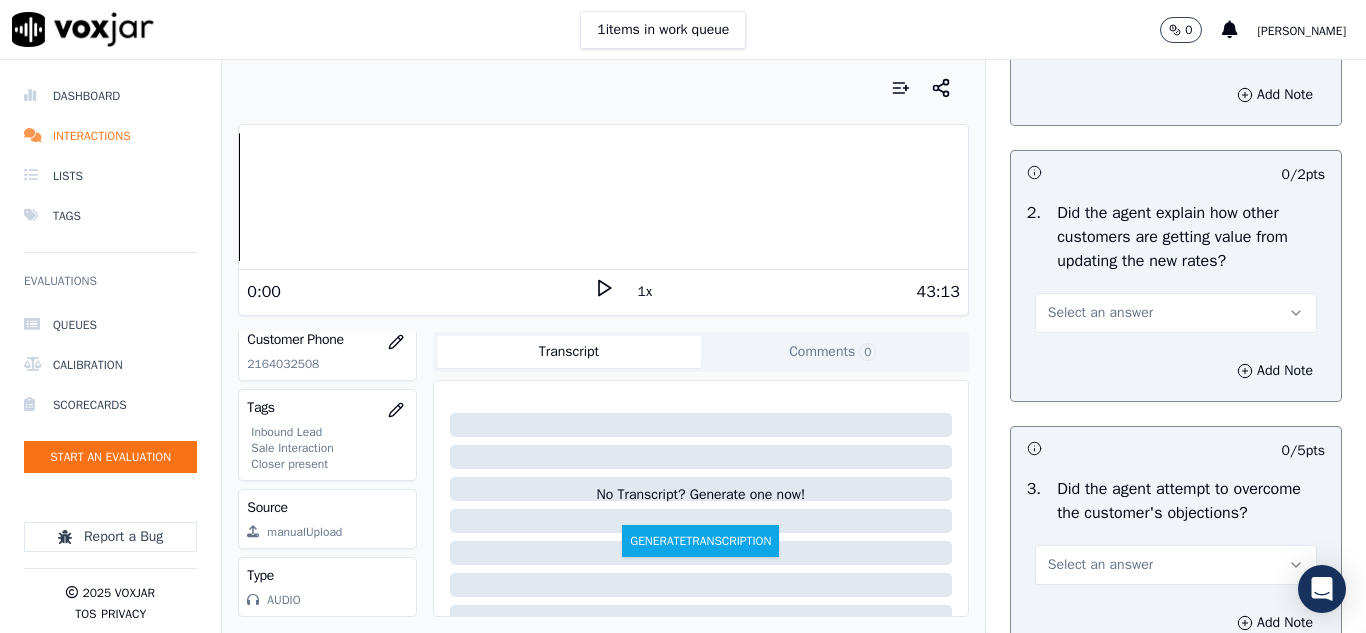 click on "Select an answer" at bounding box center (1100, 313) 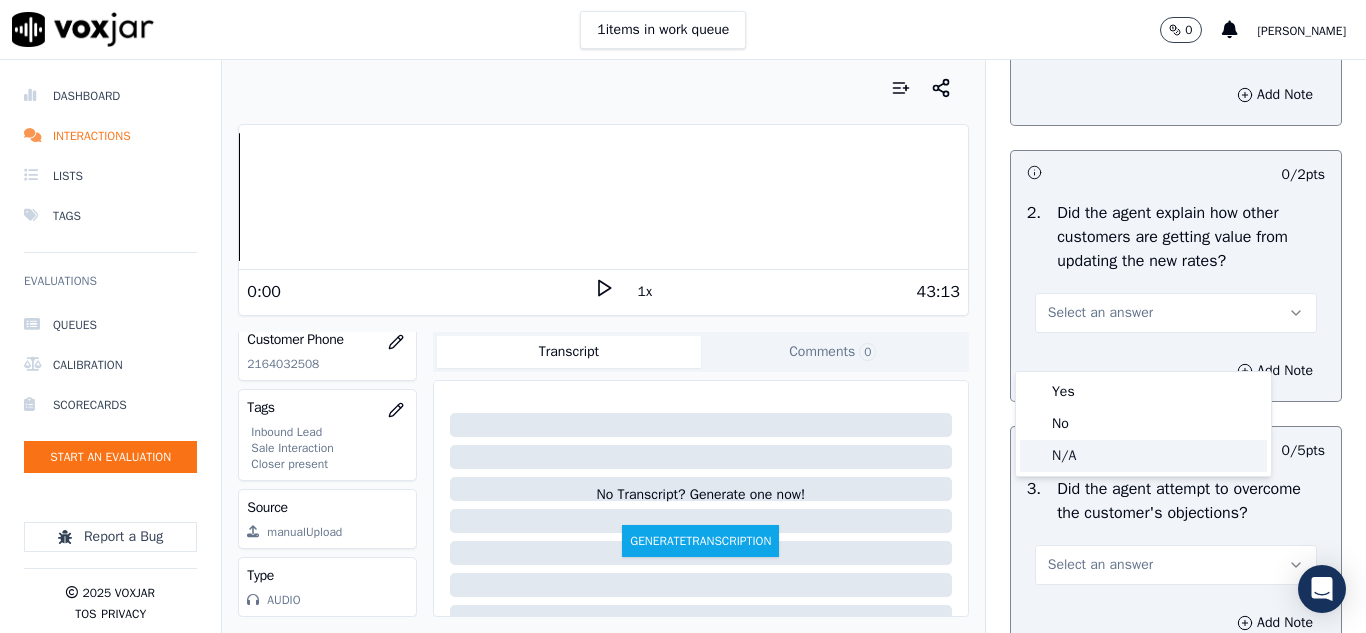 drag, startPoint x: 1071, startPoint y: 463, endPoint x: 1081, endPoint y: 461, distance: 10.198039 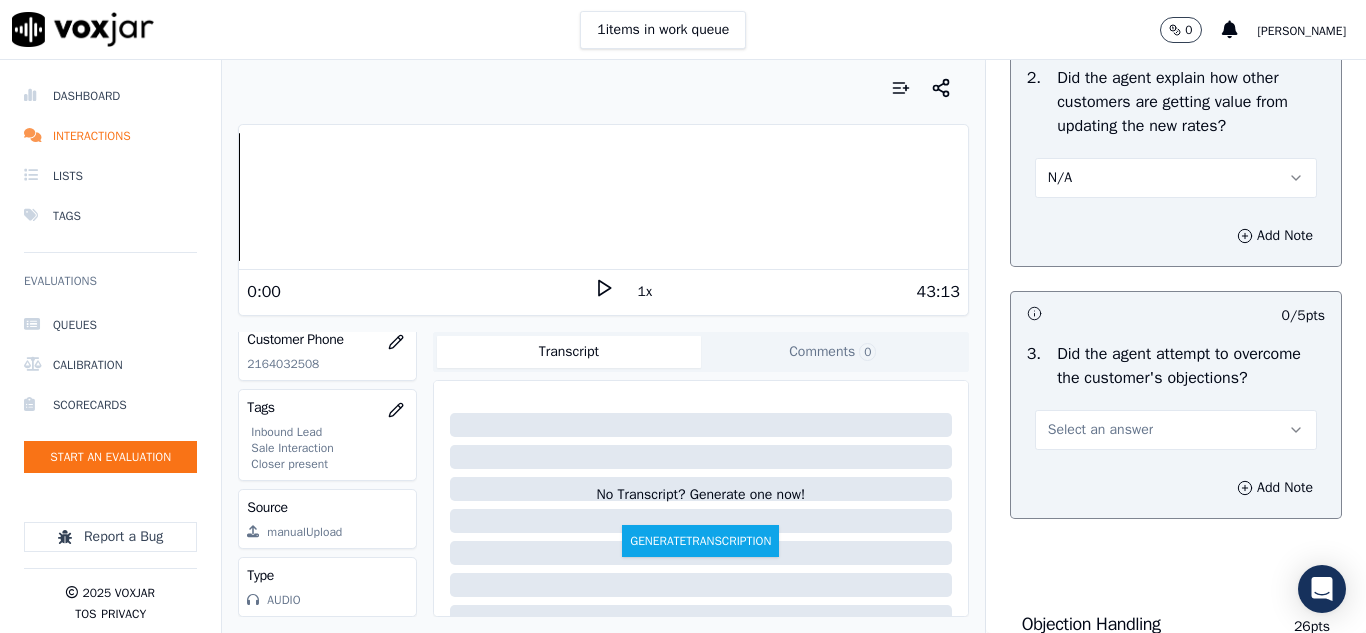scroll, scrollTop: 2100, scrollLeft: 0, axis: vertical 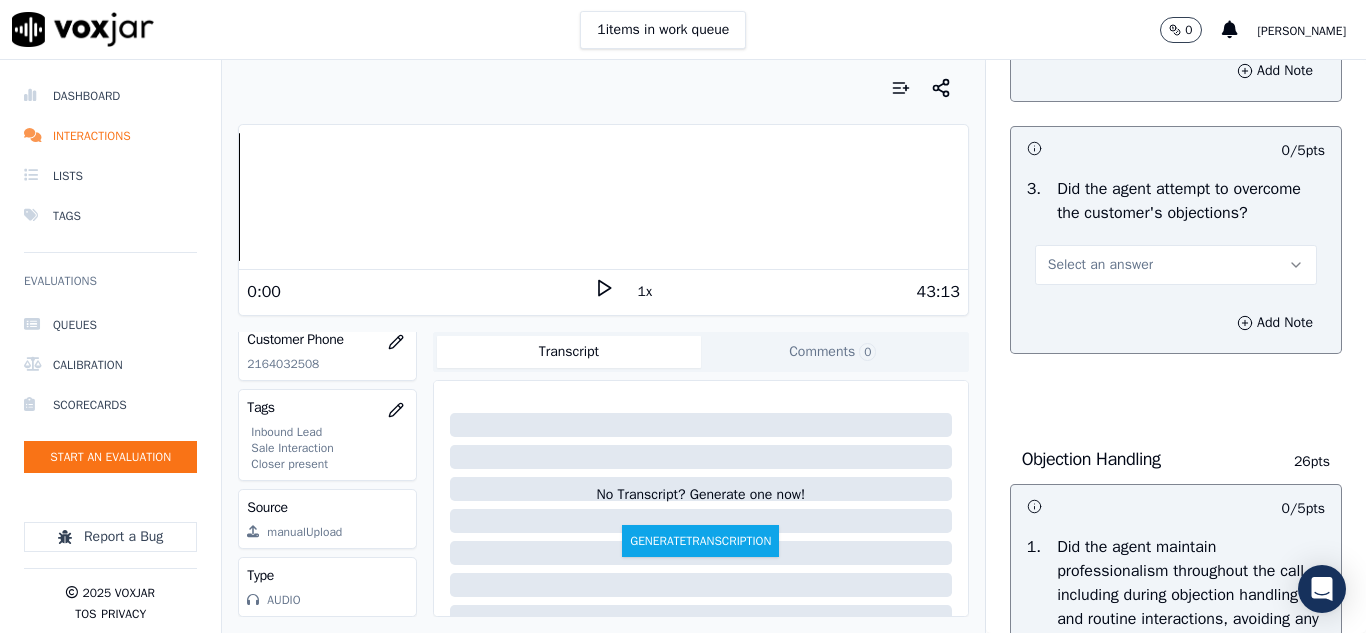 click on "Select an answer" at bounding box center [1100, 265] 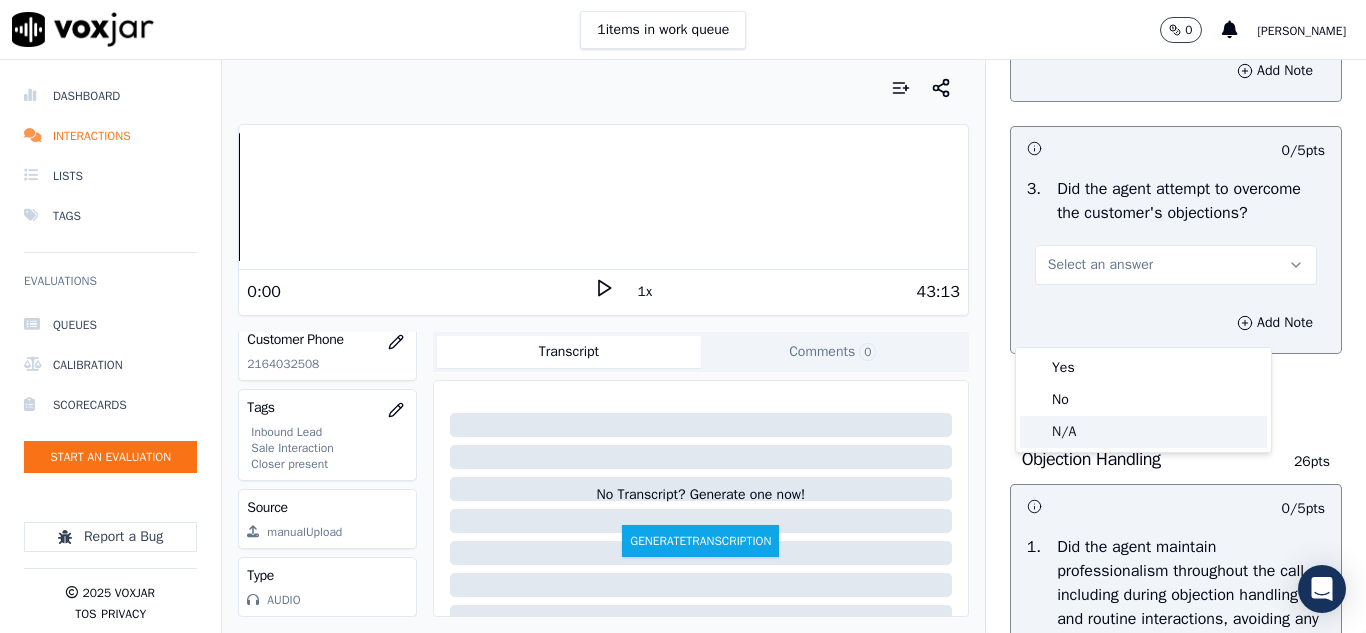 click on "N/A" 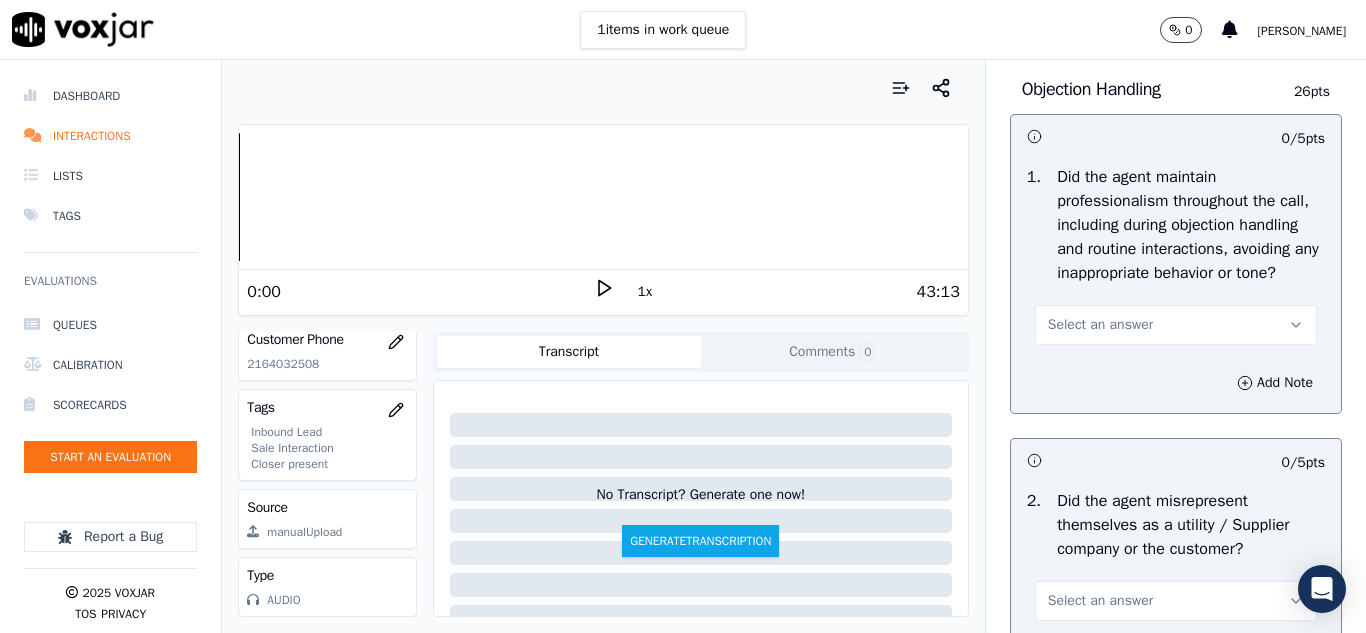 scroll, scrollTop: 2500, scrollLeft: 0, axis: vertical 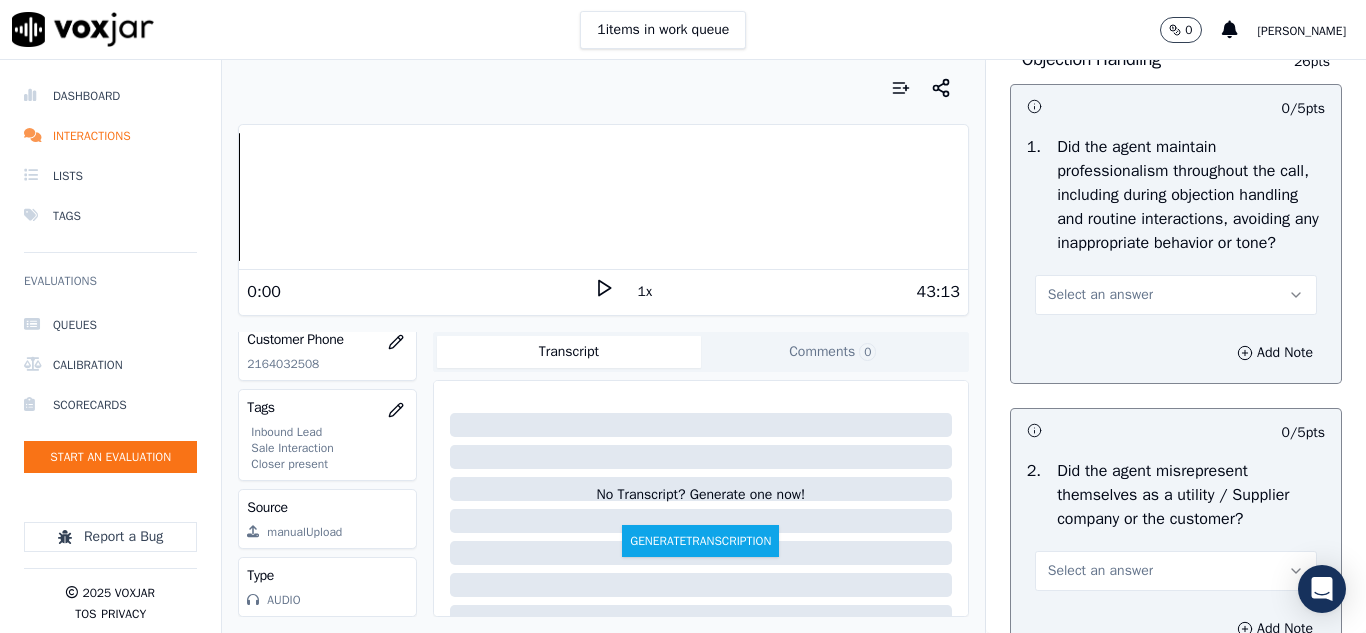 drag, startPoint x: 1065, startPoint y: 377, endPoint x: 1064, endPoint y: 390, distance: 13.038404 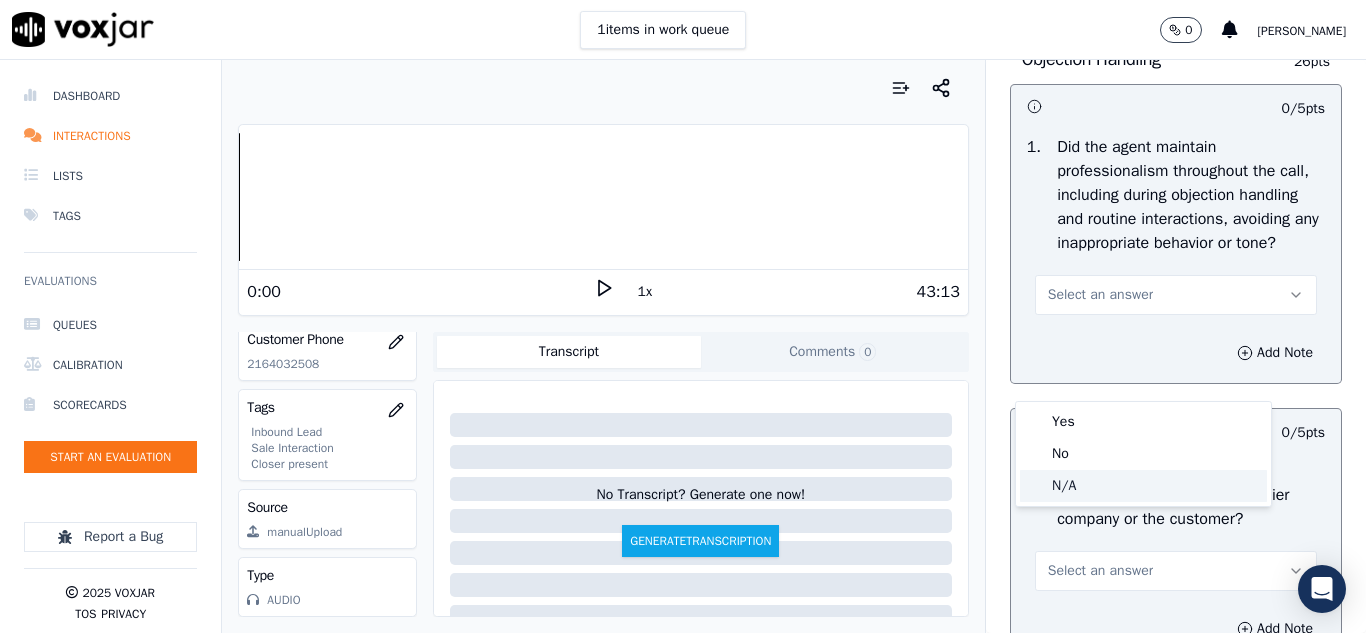 click on "N/A" 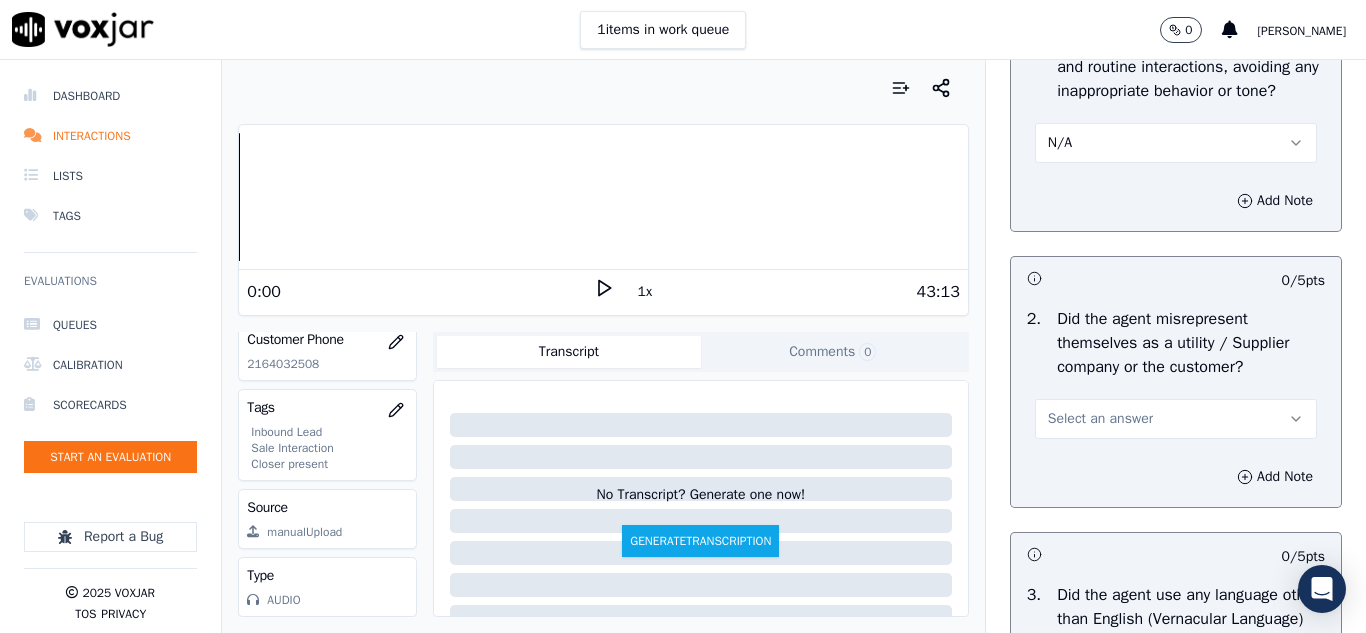 scroll, scrollTop: 2800, scrollLeft: 0, axis: vertical 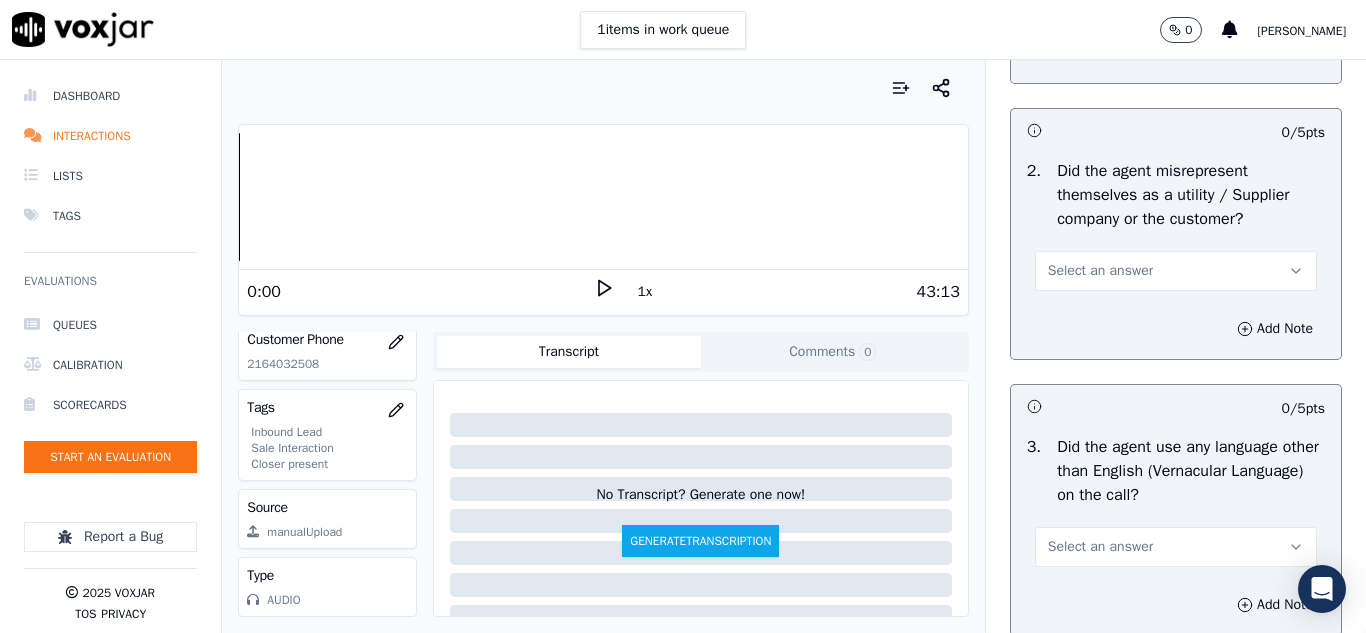 click on "Select an answer" at bounding box center (1100, 271) 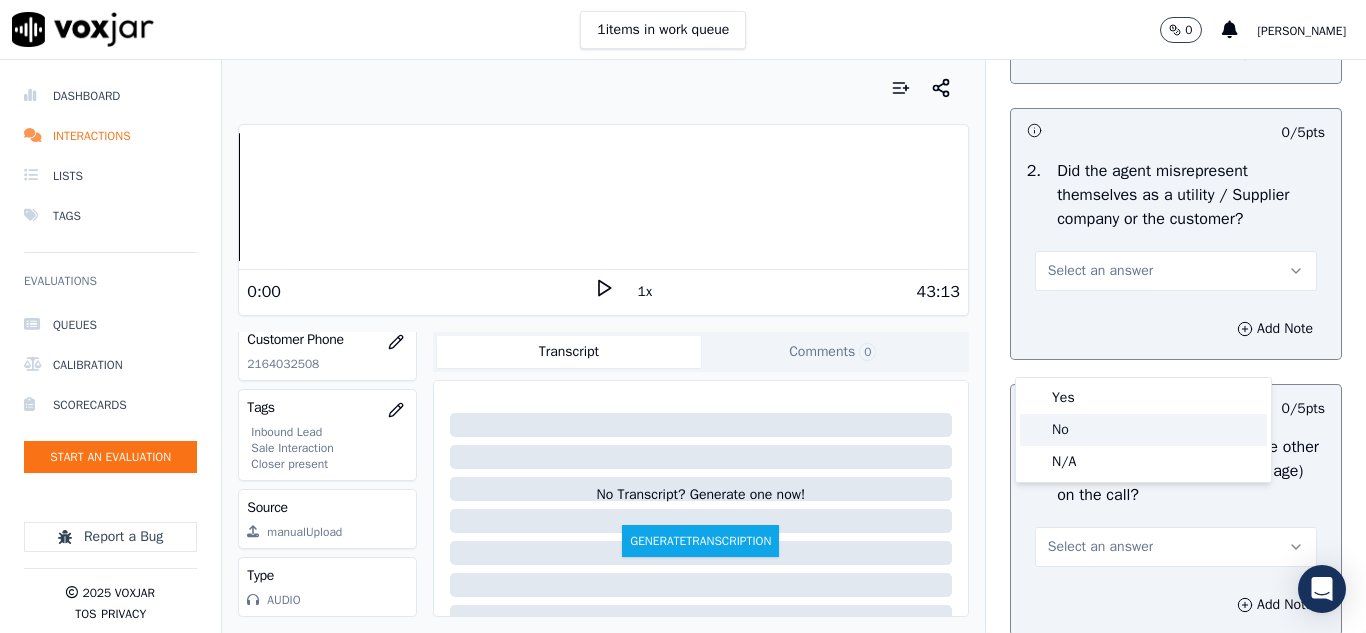 click on "No" 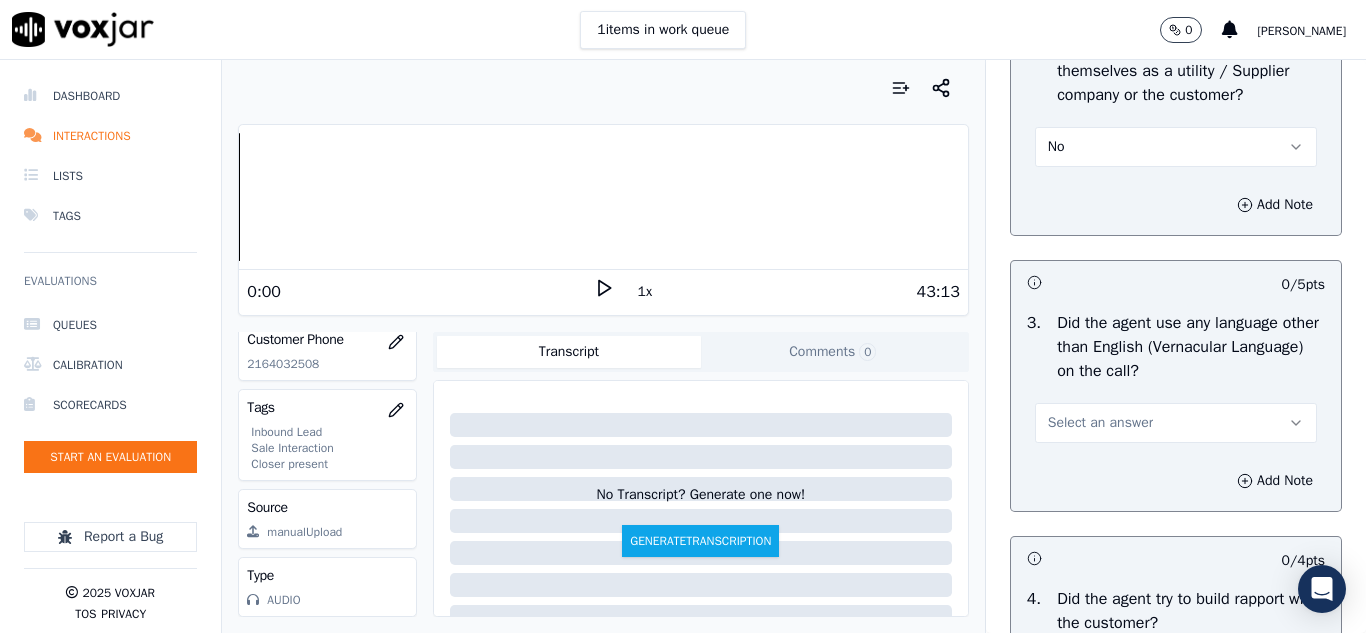 scroll, scrollTop: 3100, scrollLeft: 0, axis: vertical 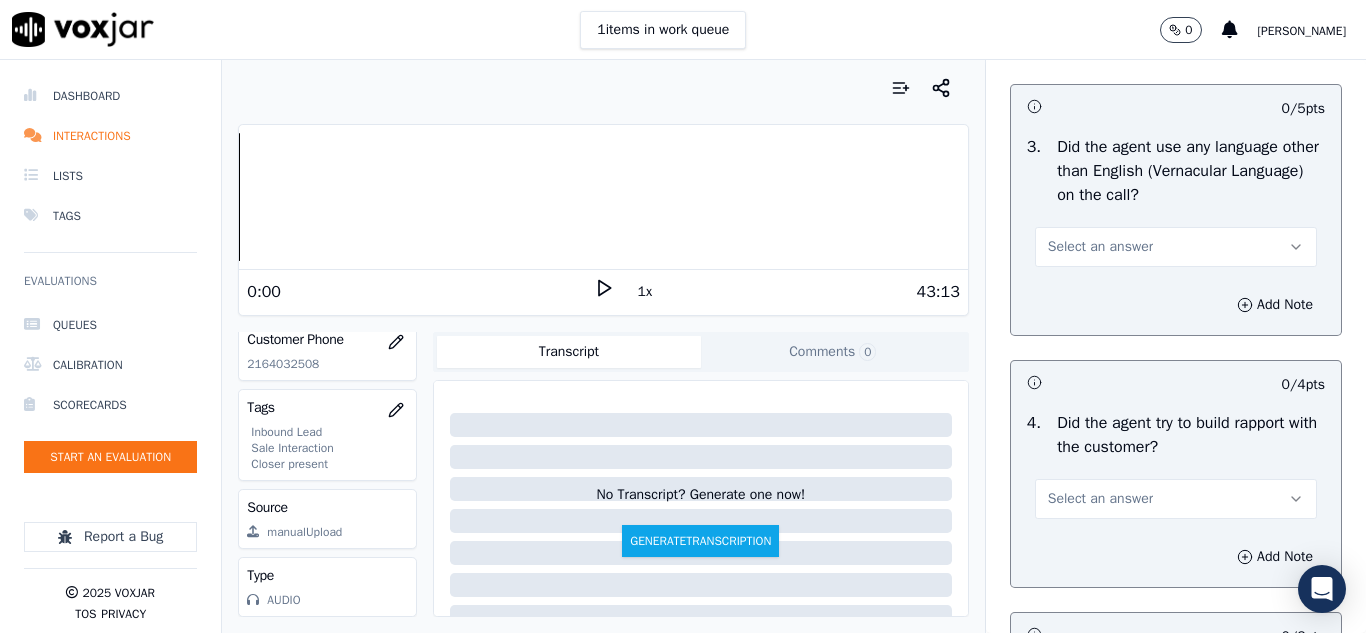 drag, startPoint x: 1067, startPoint y: 328, endPoint x: 1077, endPoint y: 342, distance: 17.20465 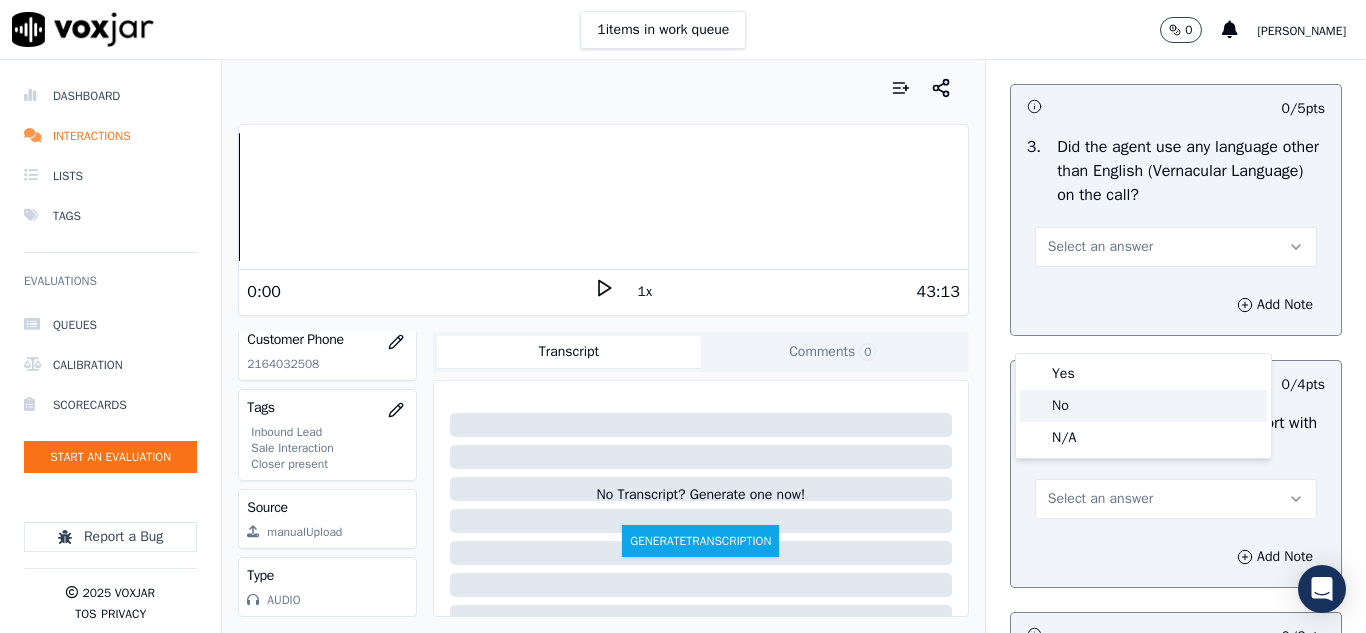 drag, startPoint x: 1057, startPoint y: 410, endPoint x: 1061, endPoint y: 370, distance: 40.1995 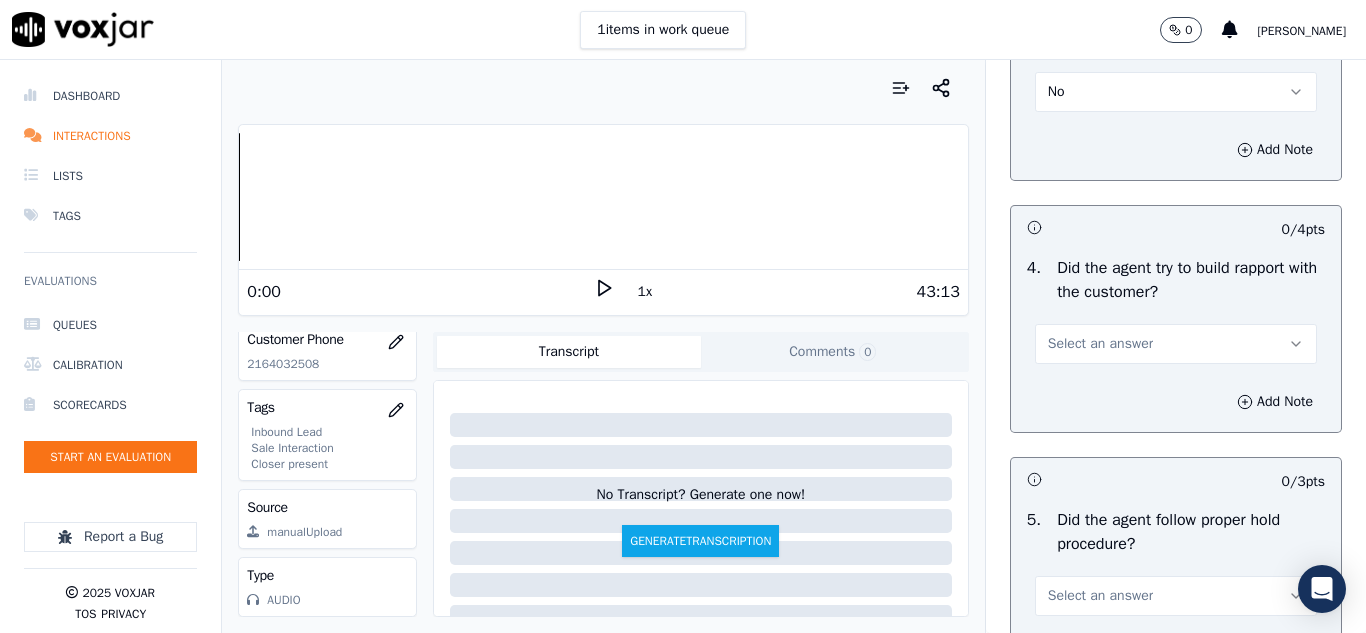 scroll, scrollTop: 3400, scrollLeft: 0, axis: vertical 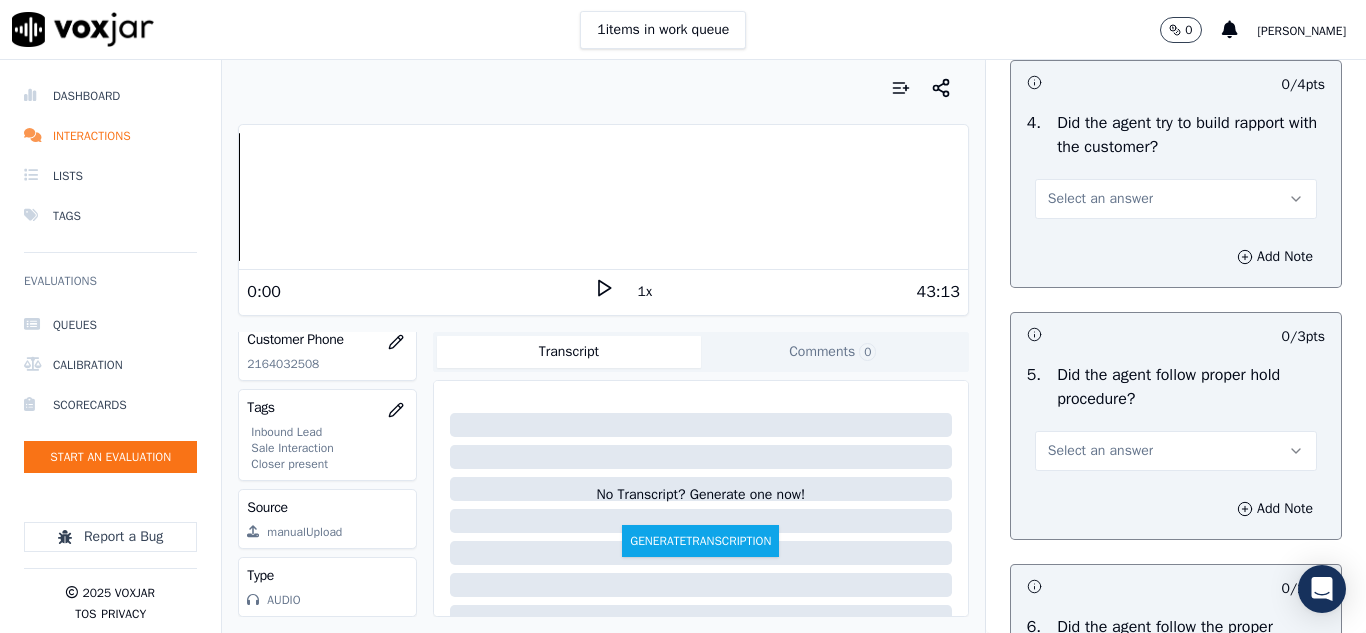 click on "Select an answer" at bounding box center (1100, 199) 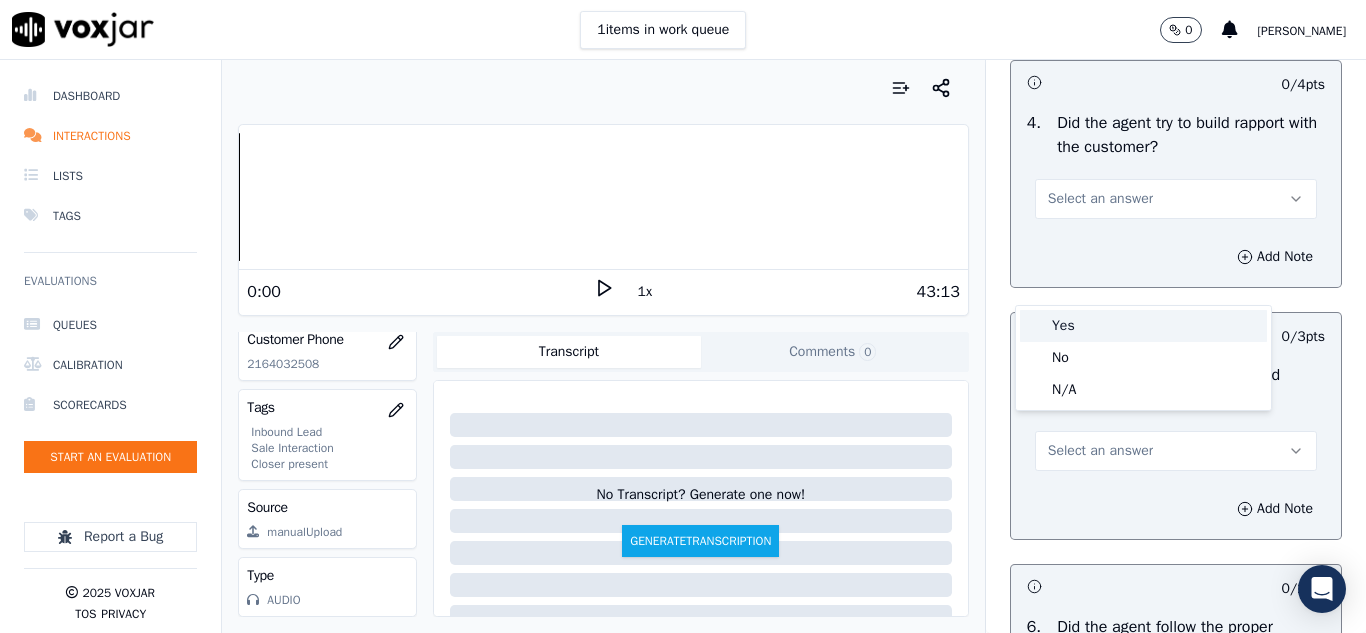 click on "Yes" at bounding box center (1143, 326) 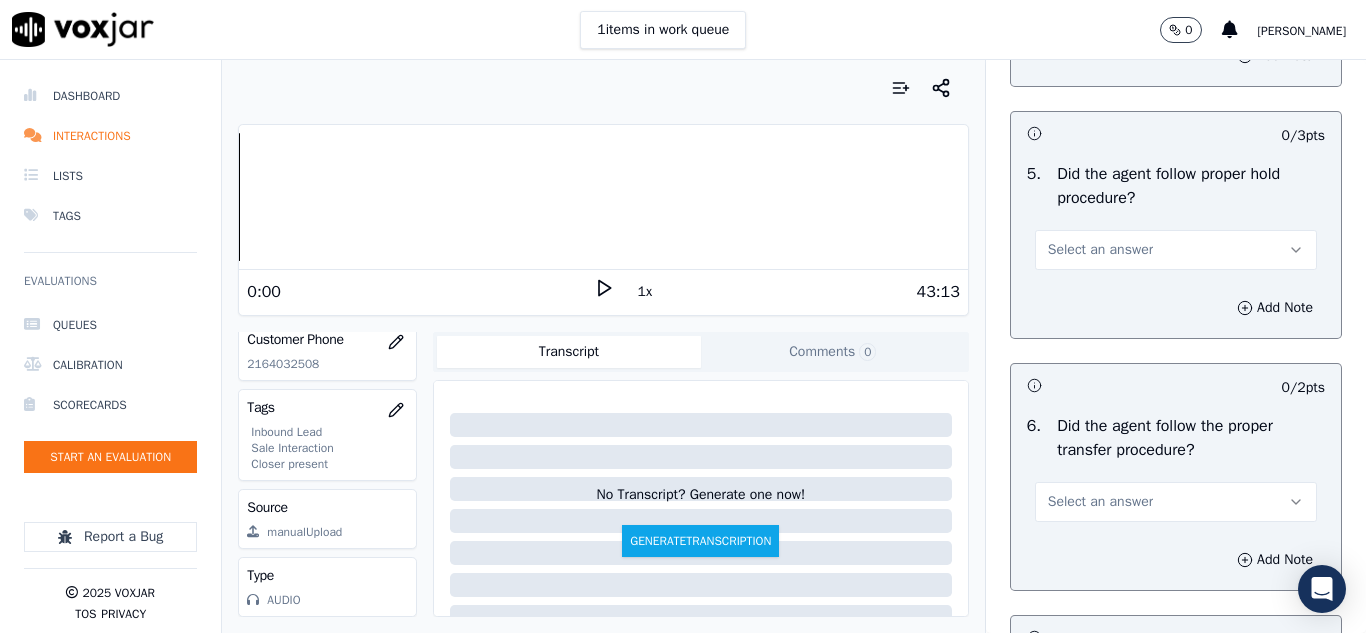 scroll, scrollTop: 3700, scrollLeft: 0, axis: vertical 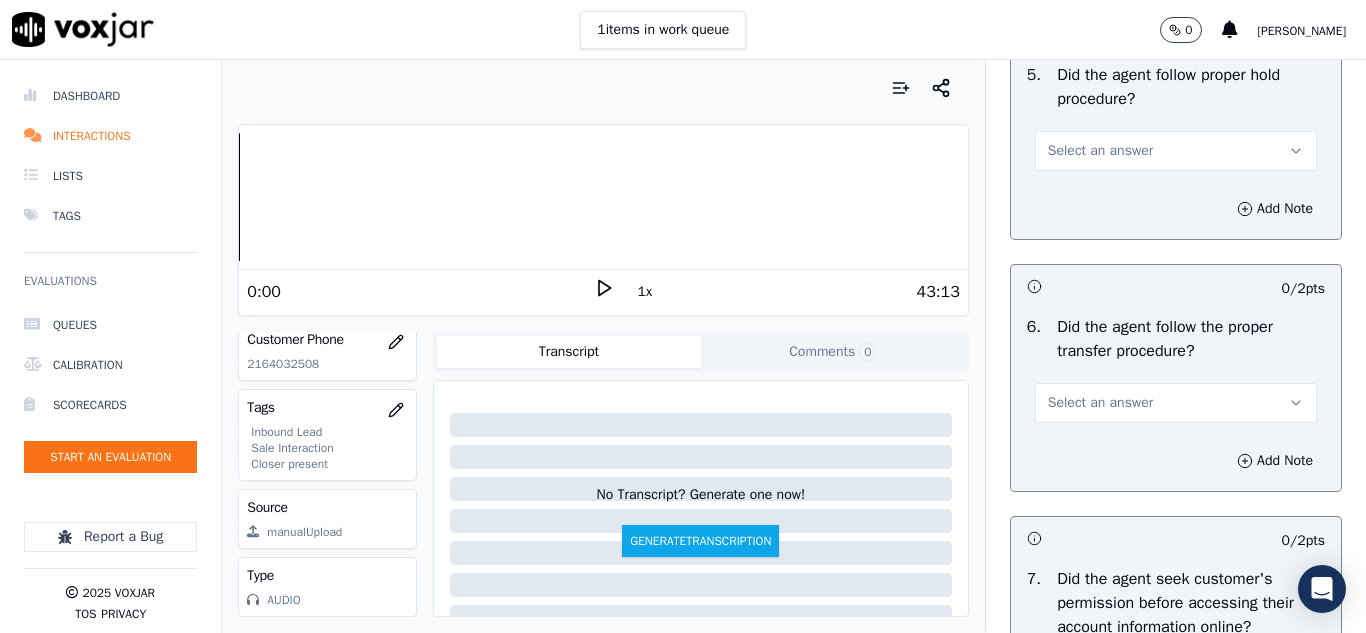 click on "Select an answer" at bounding box center [1100, 151] 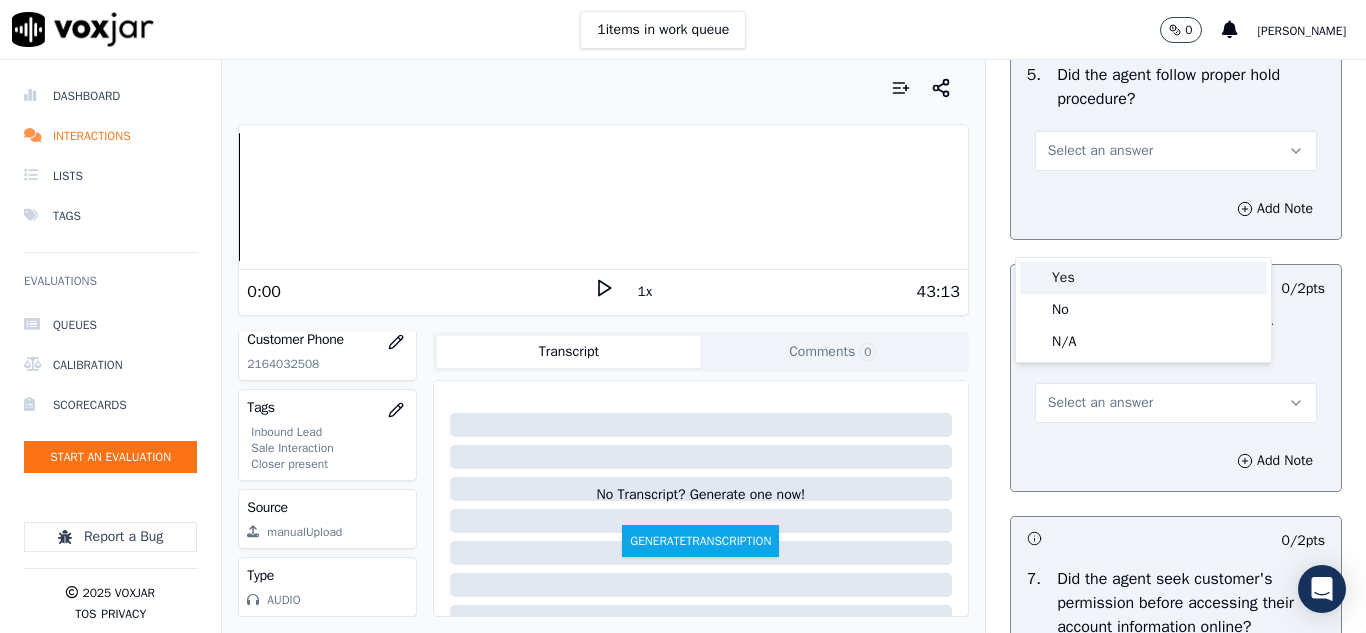 click on "Yes" at bounding box center (1143, 278) 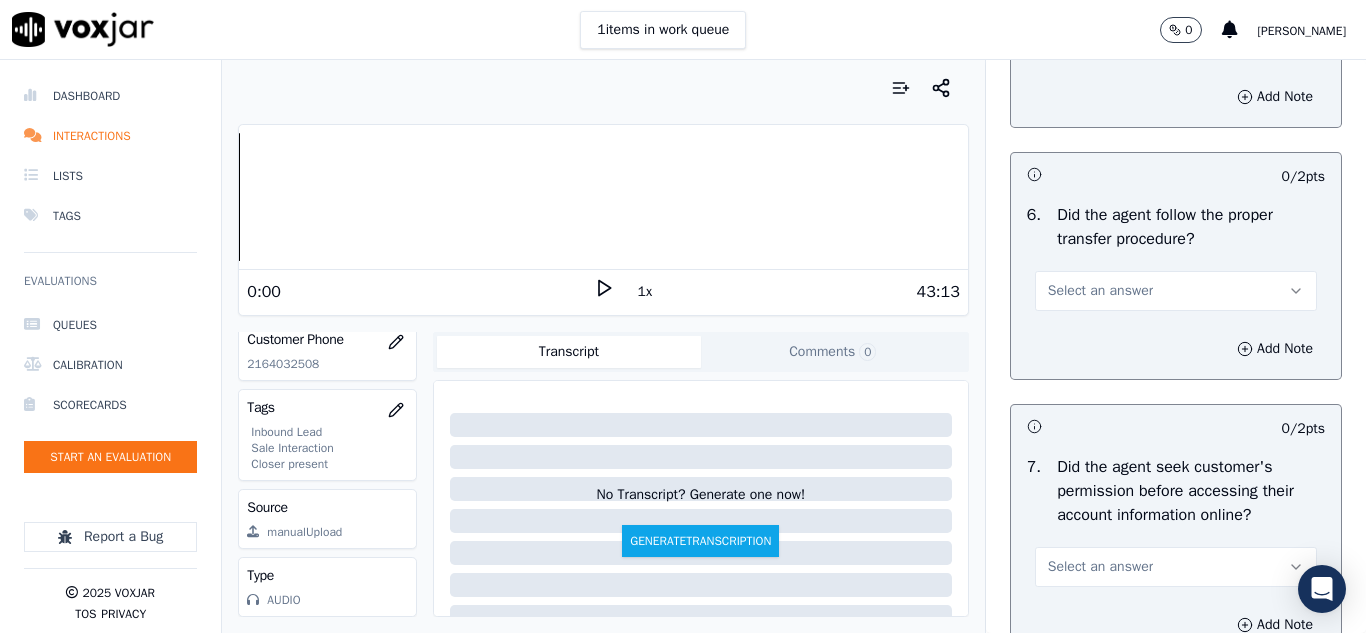 scroll, scrollTop: 3900, scrollLeft: 0, axis: vertical 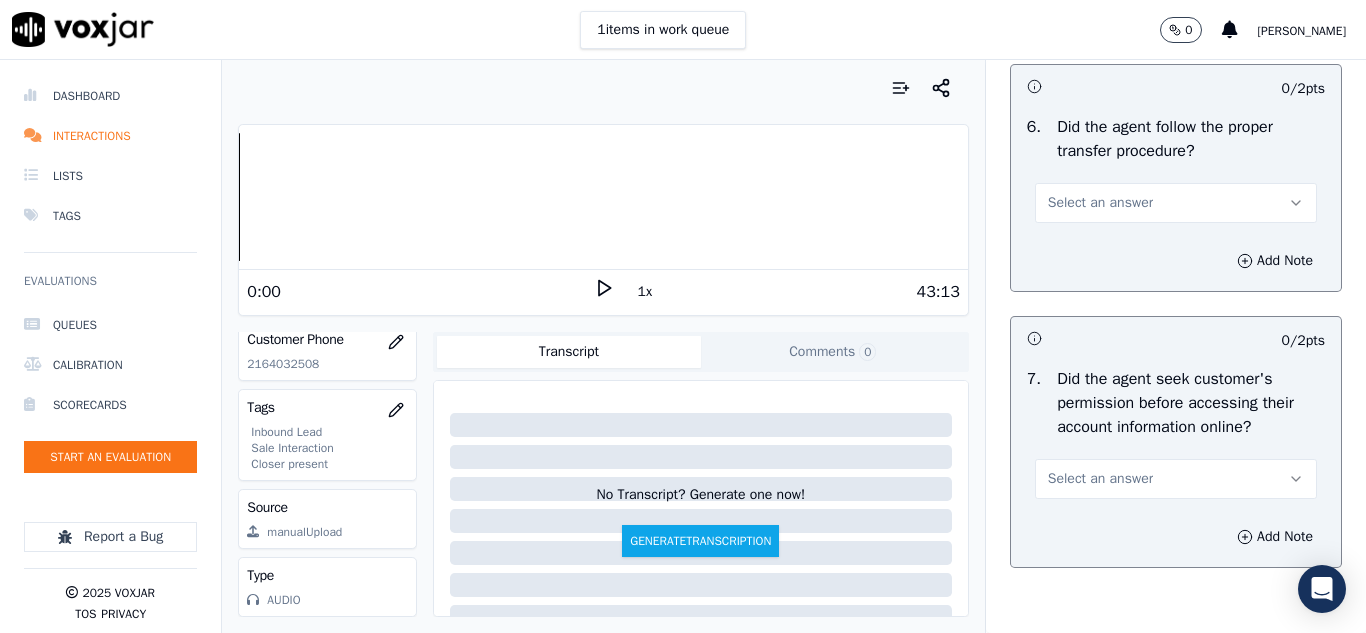 click on "Select an answer" at bounding box center (1100, 203) 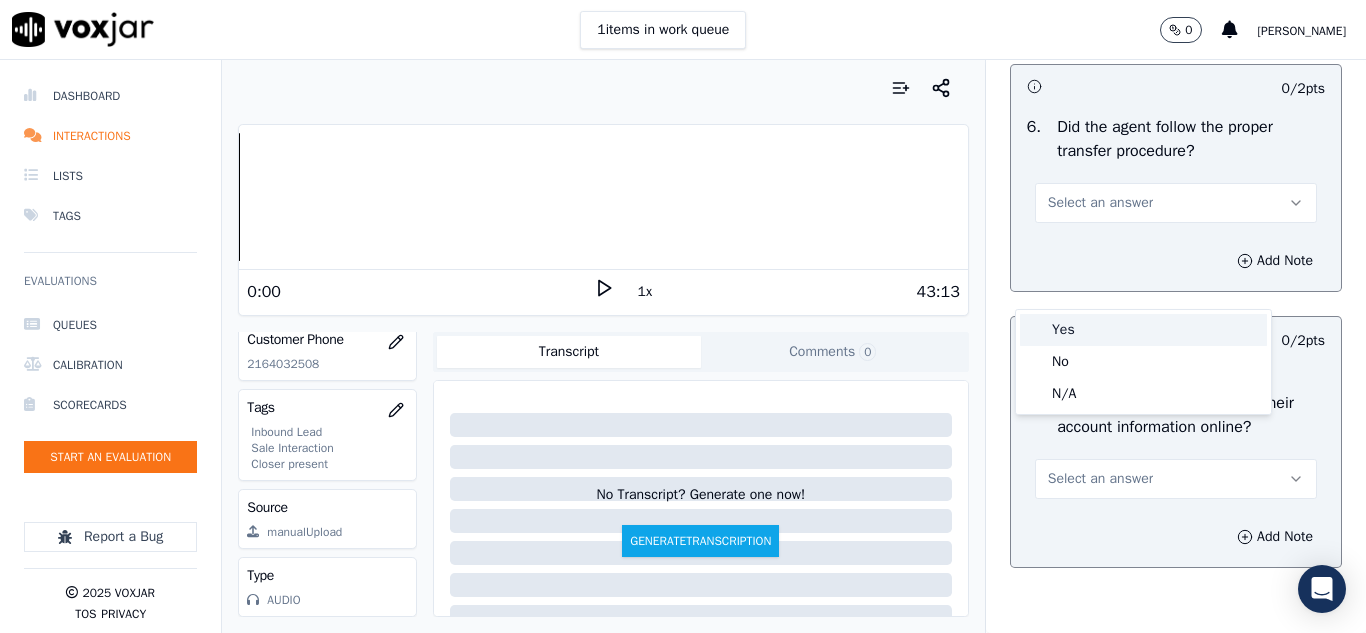 drag, startPoint x: 1064, startPoint y: 329, endPoint x: 1100, endPoint y: 289, distance: 53.814495 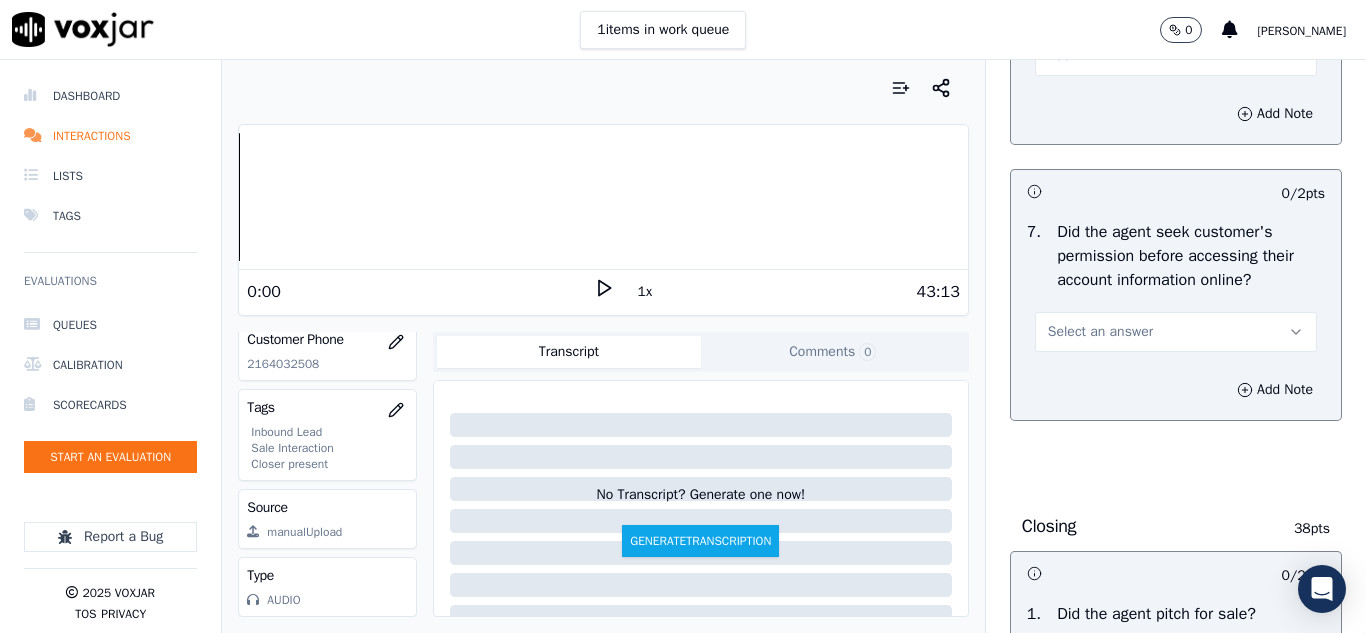 scroll, scrollTop: 4200, scrollLeft: 0, axis: vertical 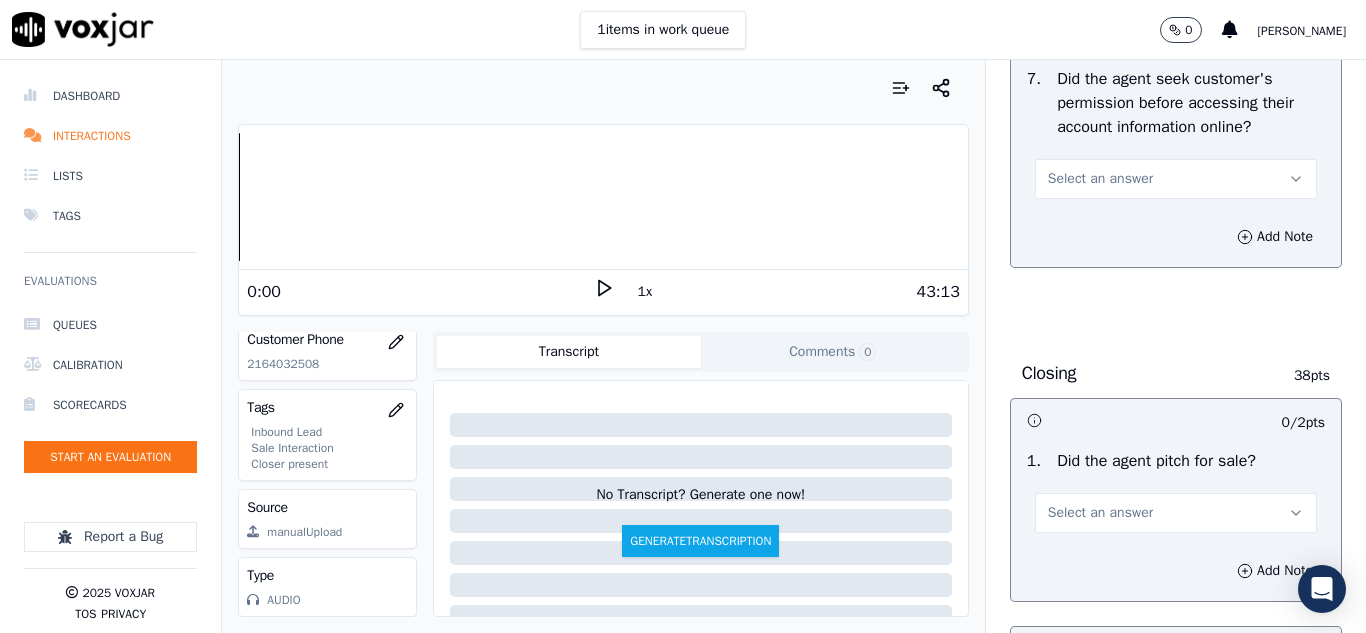 click on "Select an answer" at bounding box center (1100, 179) 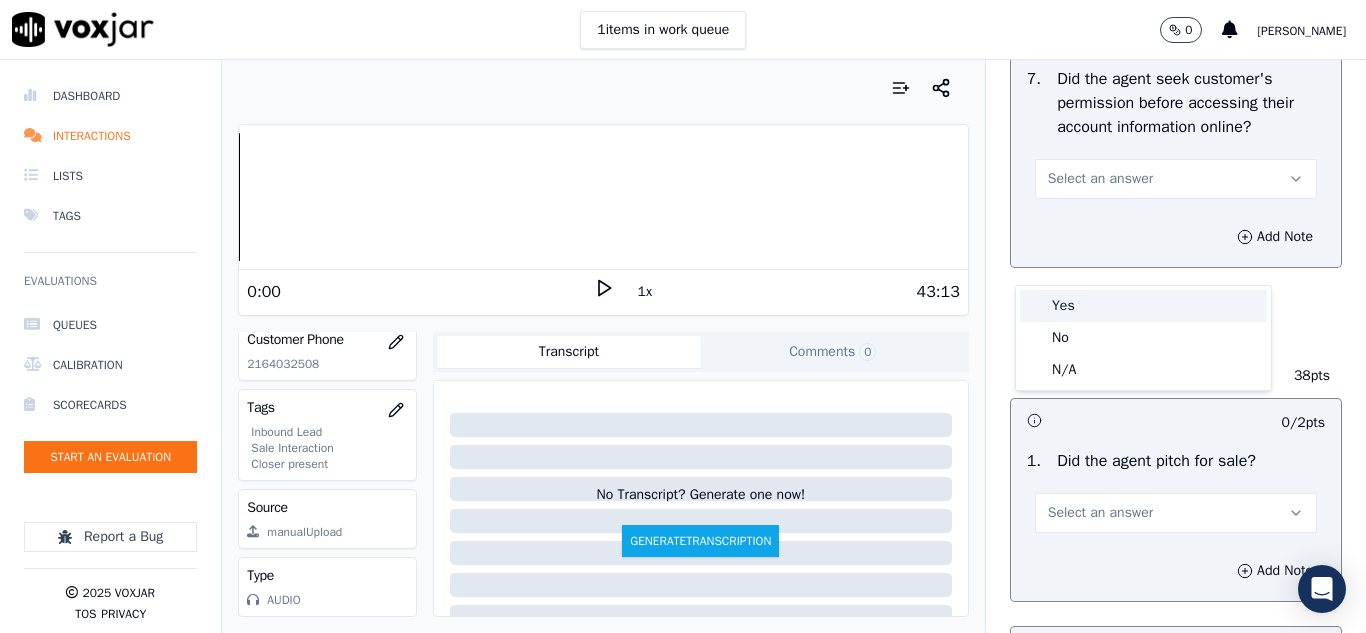 click on "Yes" at bounding box center [1143, 306] 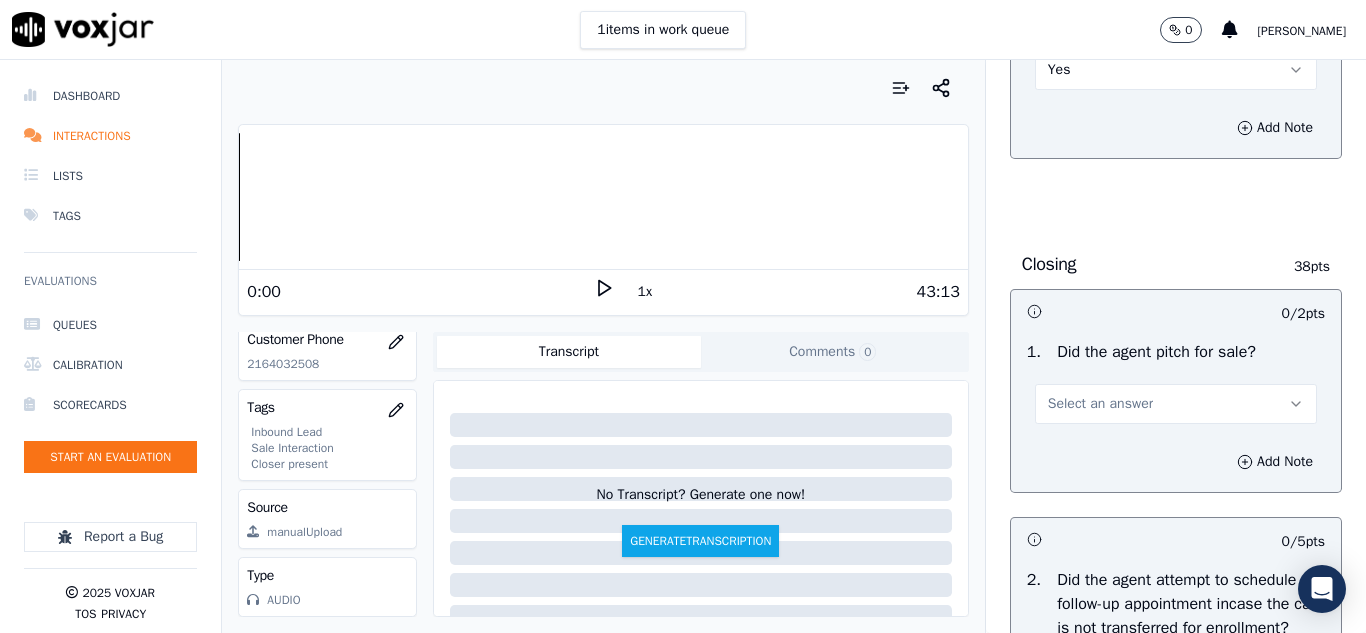 scroll, scrollTop: 4500, scrollLeft: 0, axis: vertical 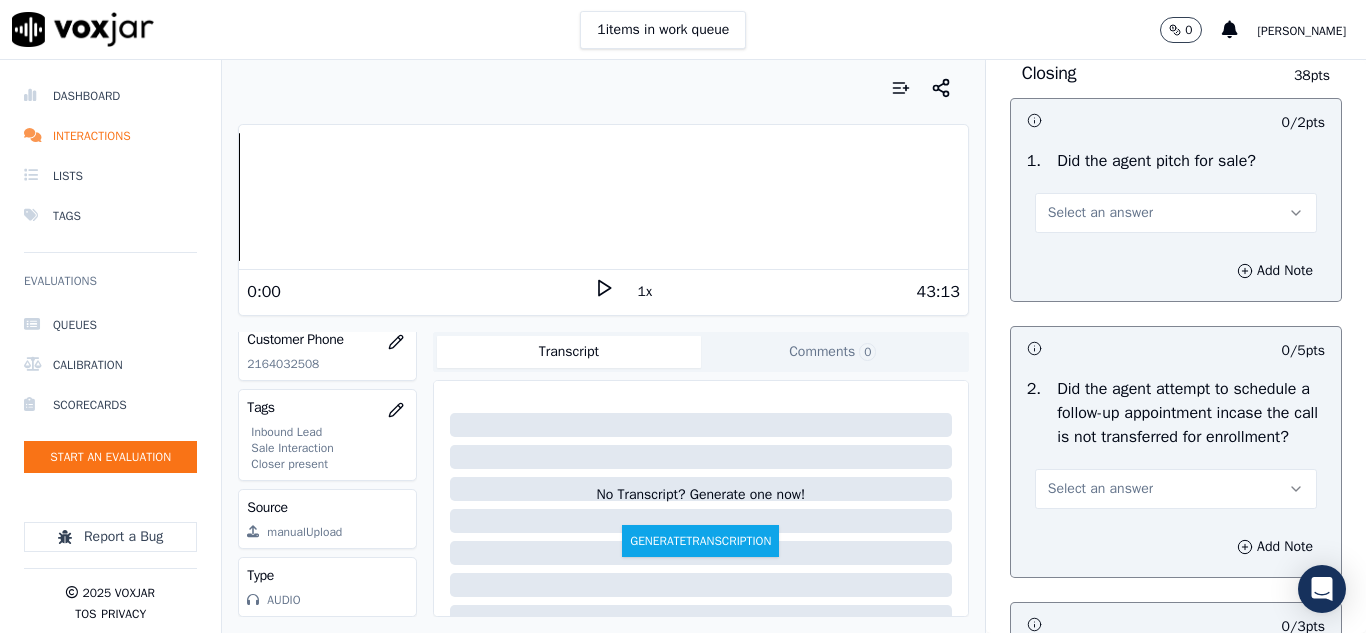 click on "Select an answer" at bounding box center (1176, 213) 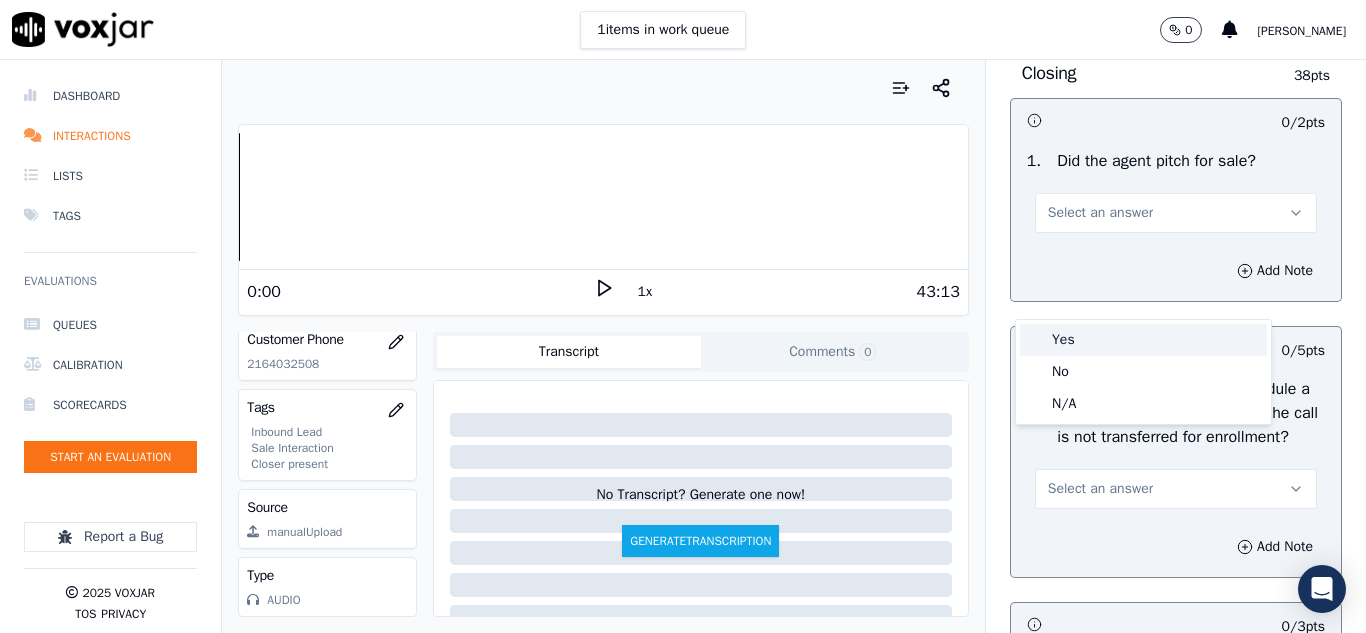 click on "Yes" at bounding box center [1143, 340] 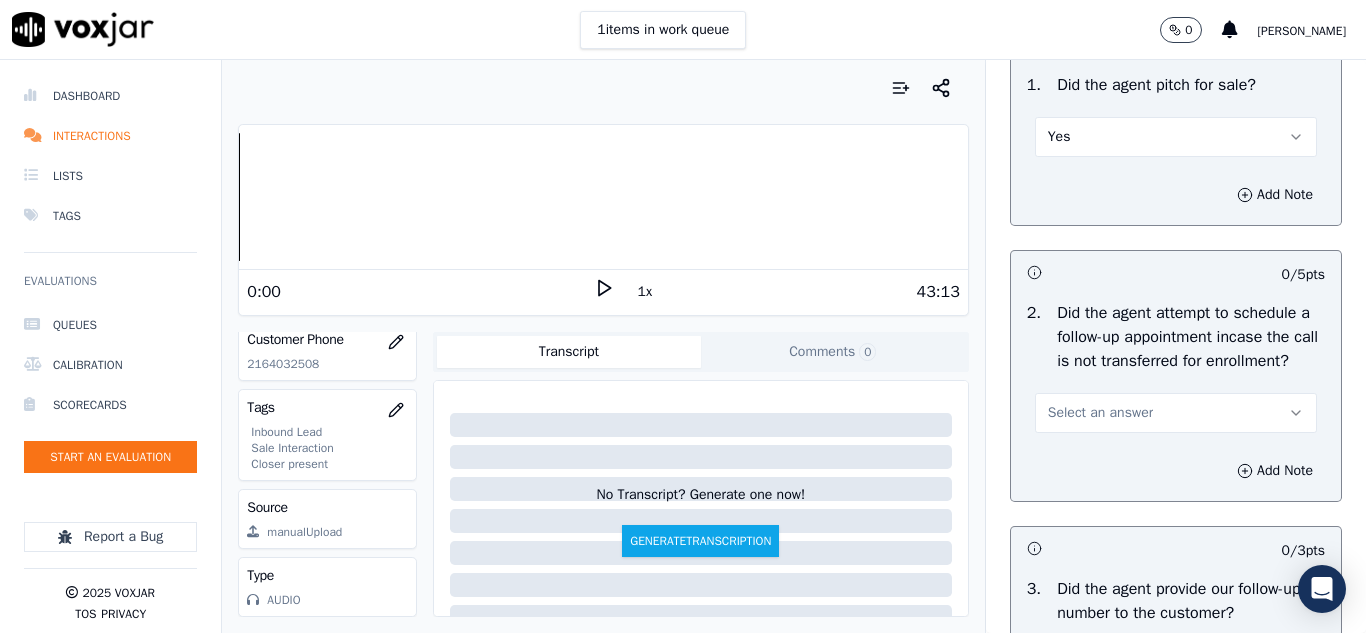 scroll, scrollTop: 4700, scrollLeft: 0, axis: vertical 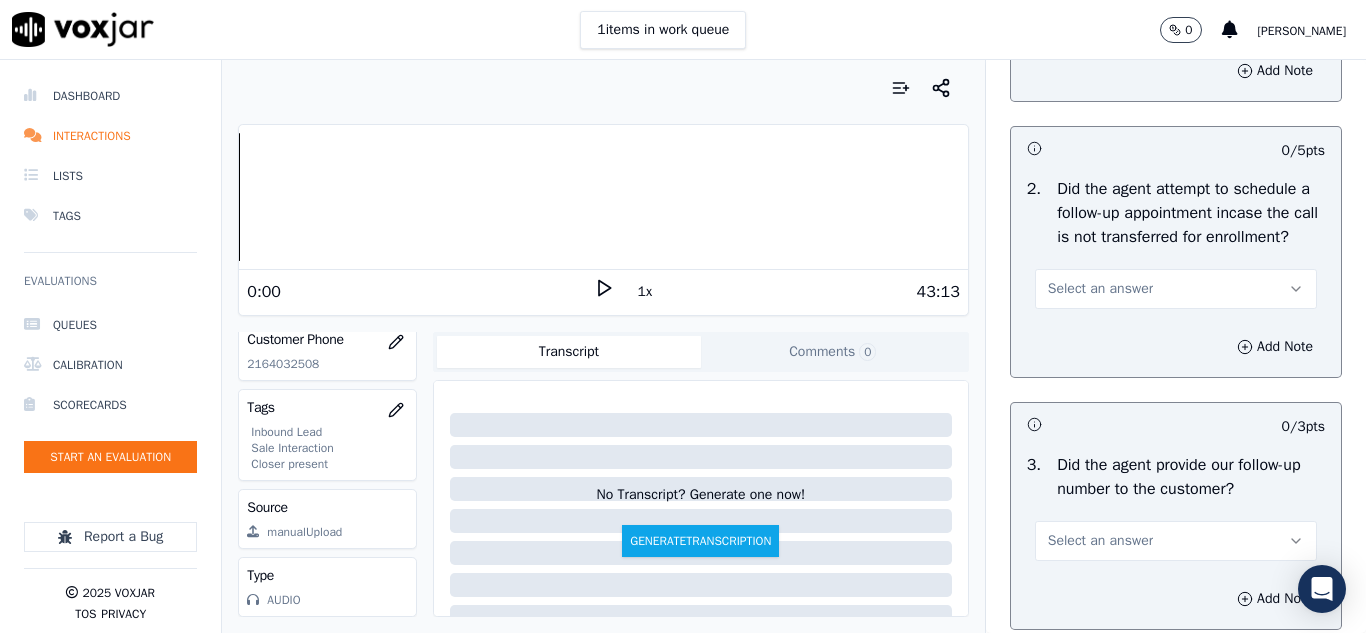 drag, startPoint x: 1079, startPoint y: 387, endPoint x: 1088, endPoint y: 414, distance: 28.460499 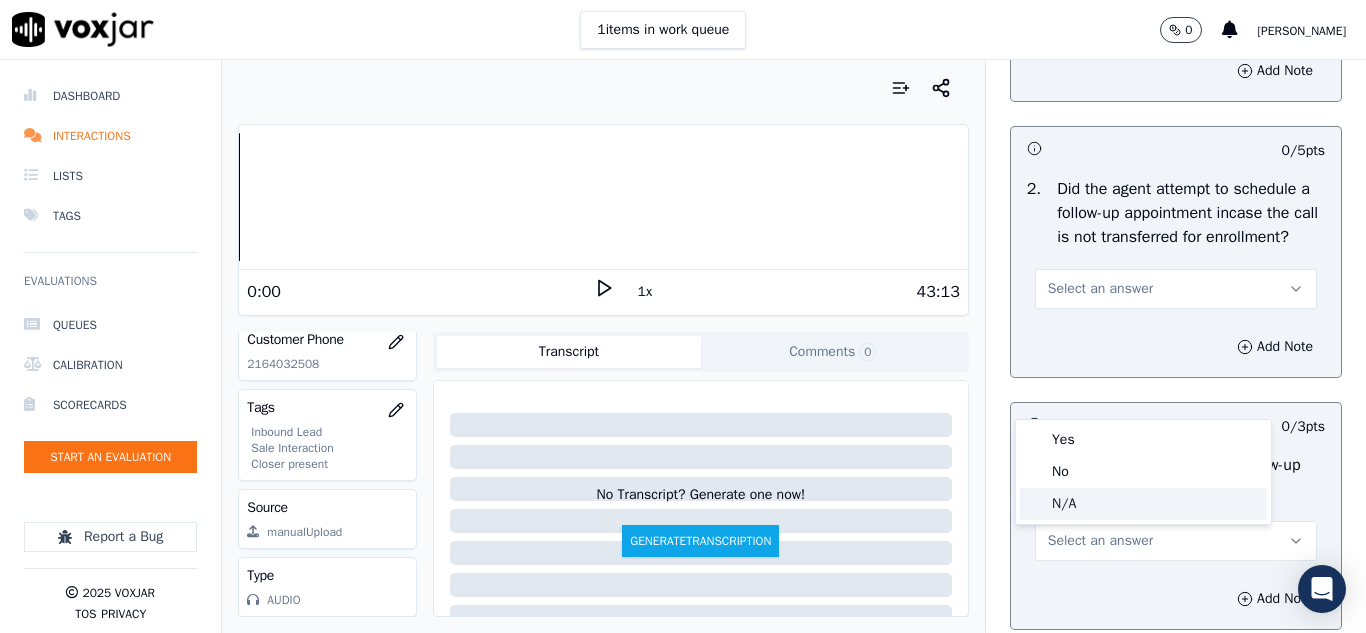 click on "N/A" 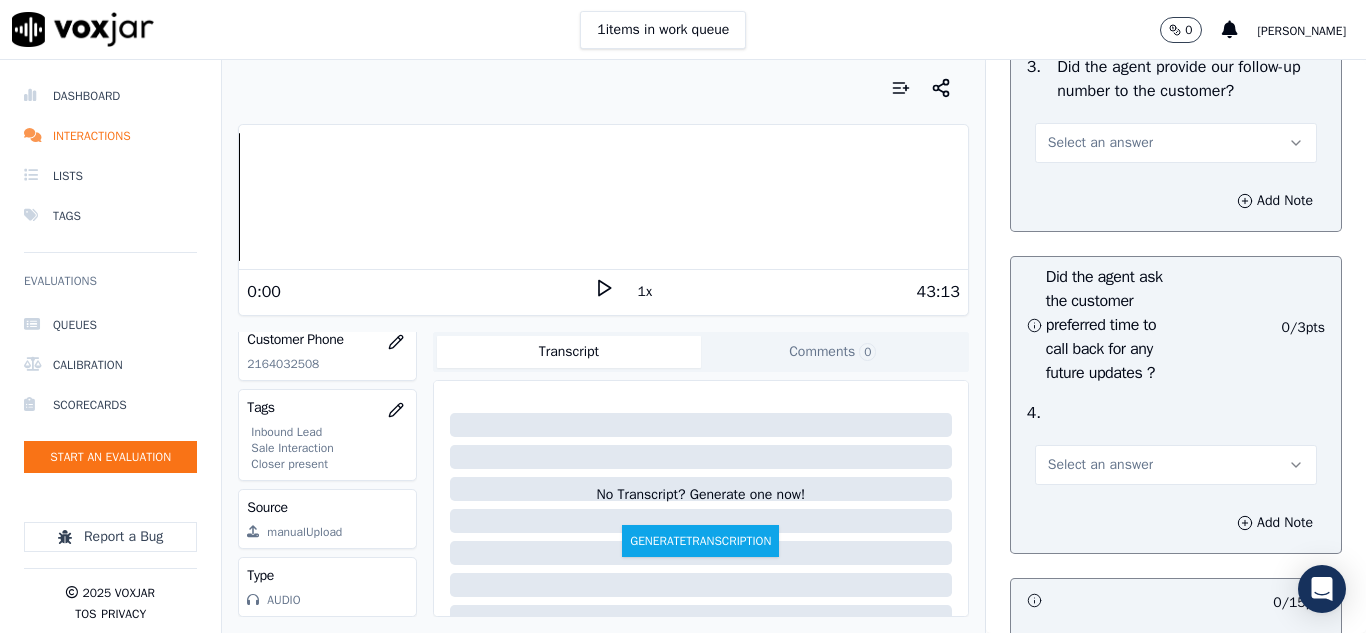 scroll, scrollTop: 5100, scrollLeft: 0, axis: vertical 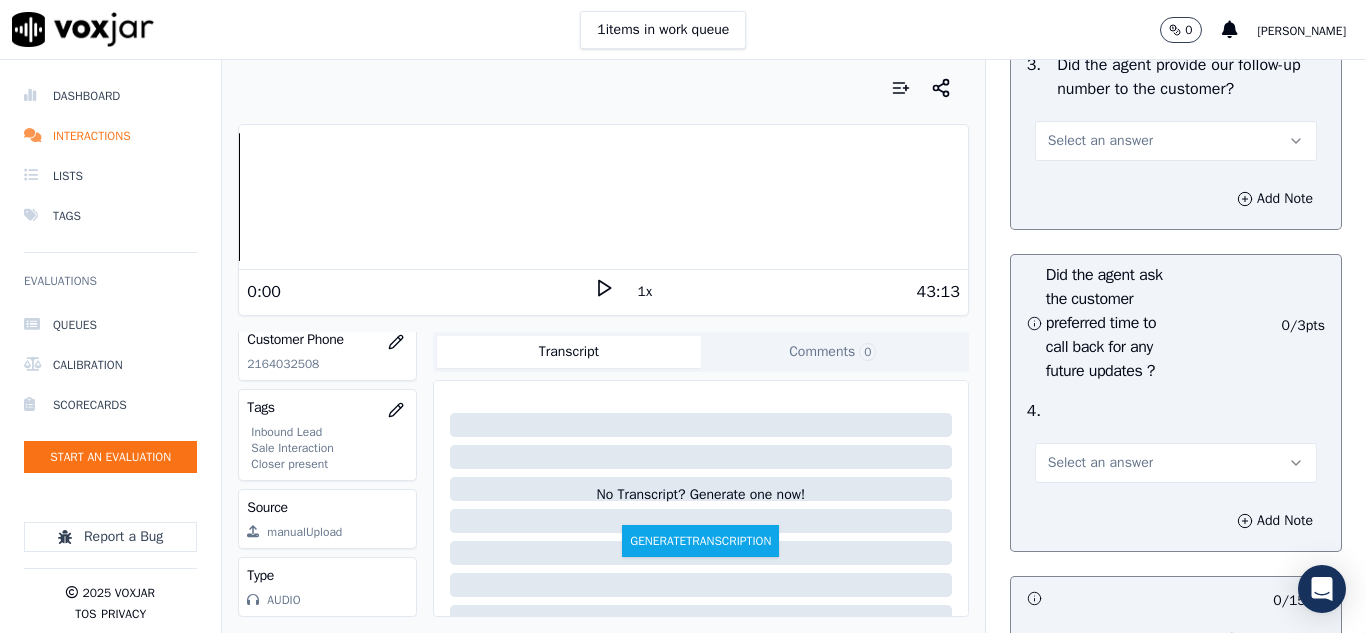 click on "Select an answer" at bounding box center [1100, 141] 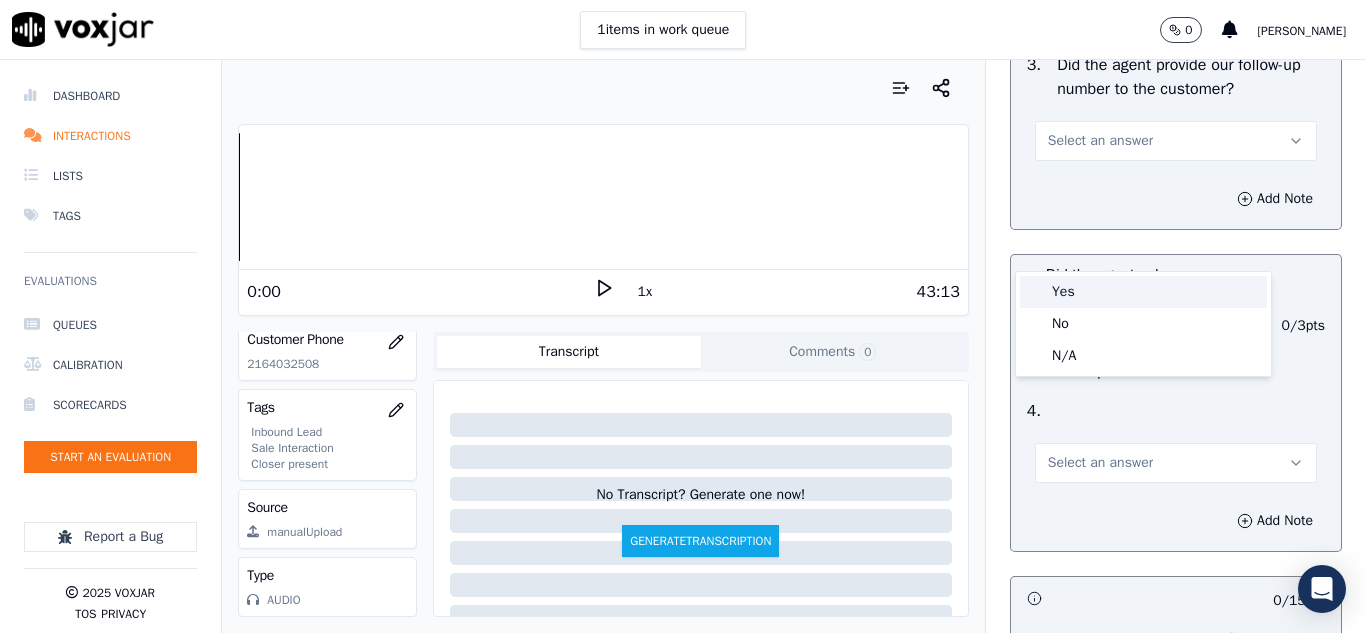 click on "Yes" at bounding box center [1143, 292] 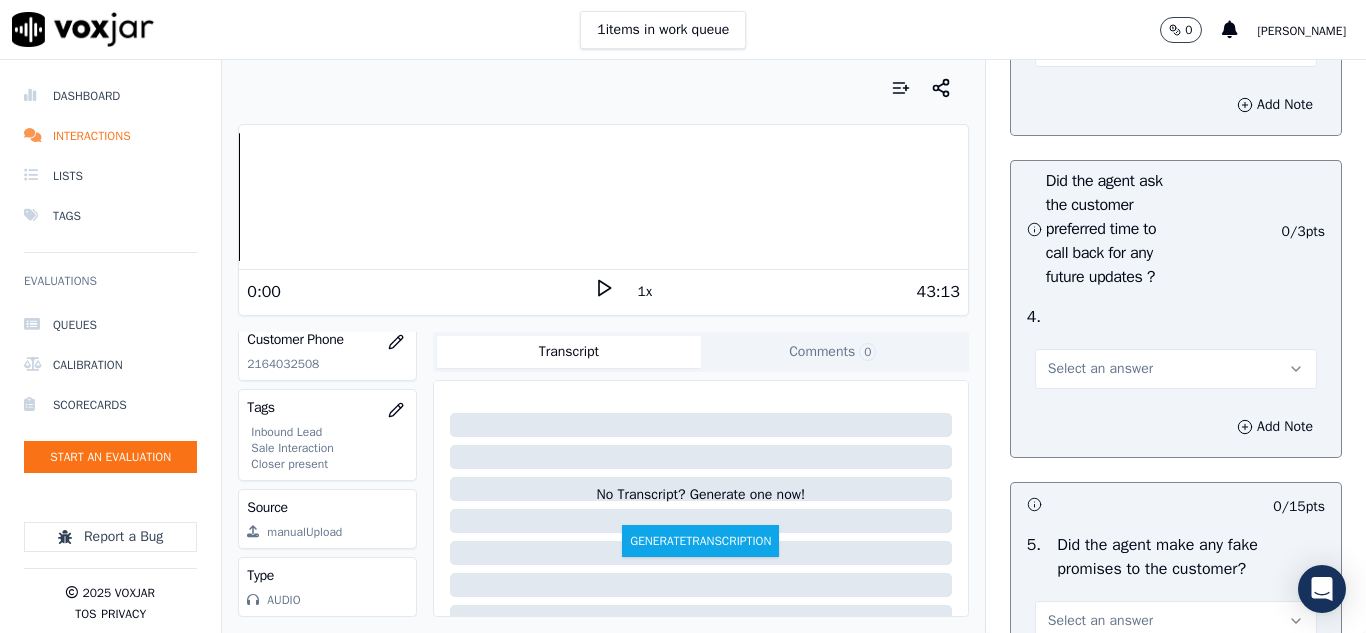 scroll, scrollTop: 5300, scrollLeft: 0, axis: vertical 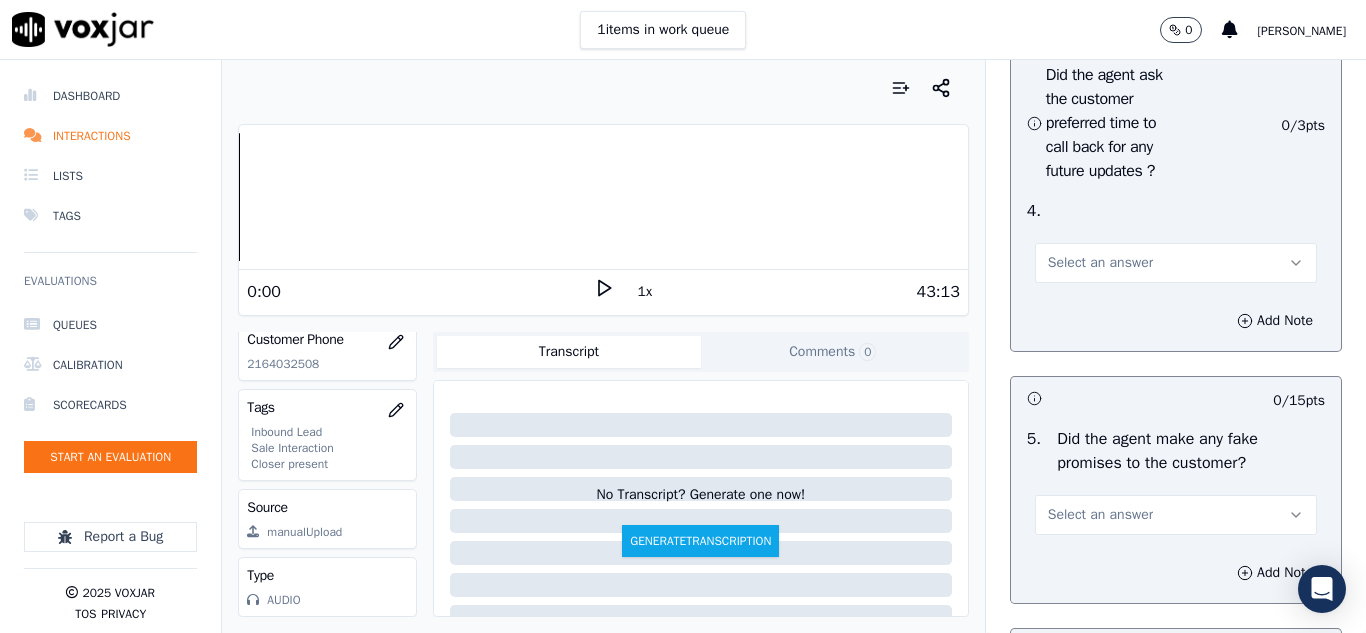 drag, startPoint x: 1067, startPoint y: 353, endPoint x: 1075, endPoint y: 387, distance: 34.928497 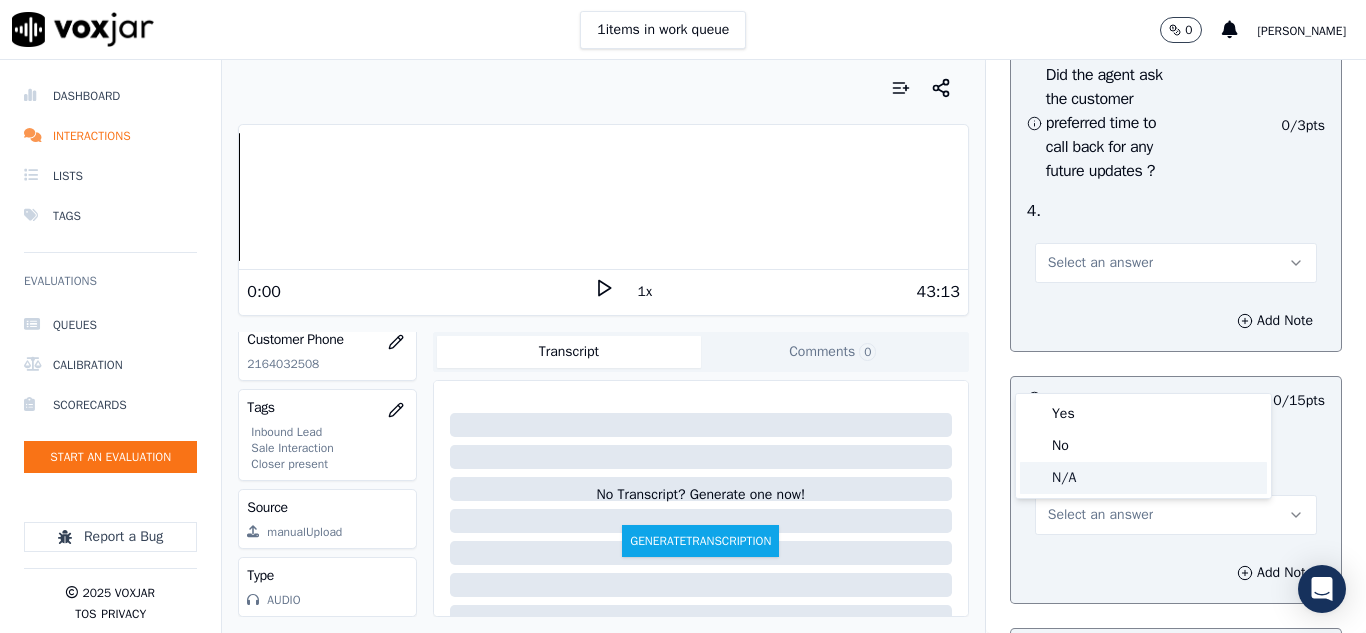 click on "N/A" 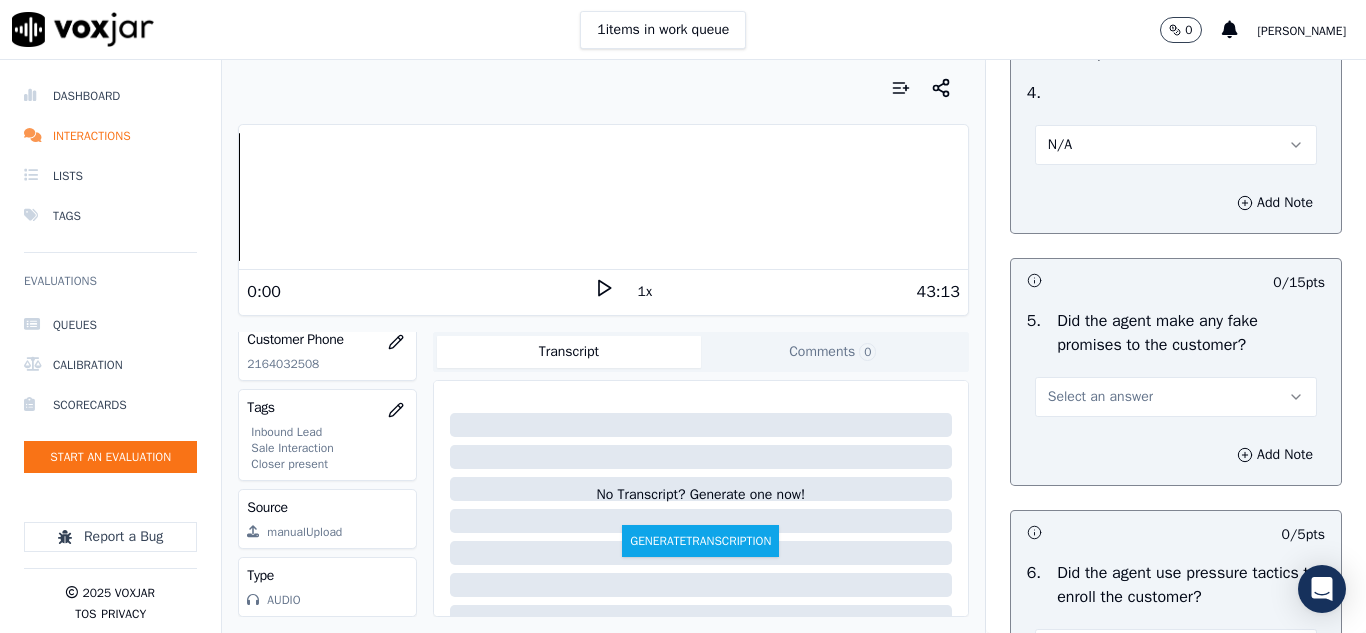 scroll, scrollTop: 5600, scrollLeft: 0, axis: vertical 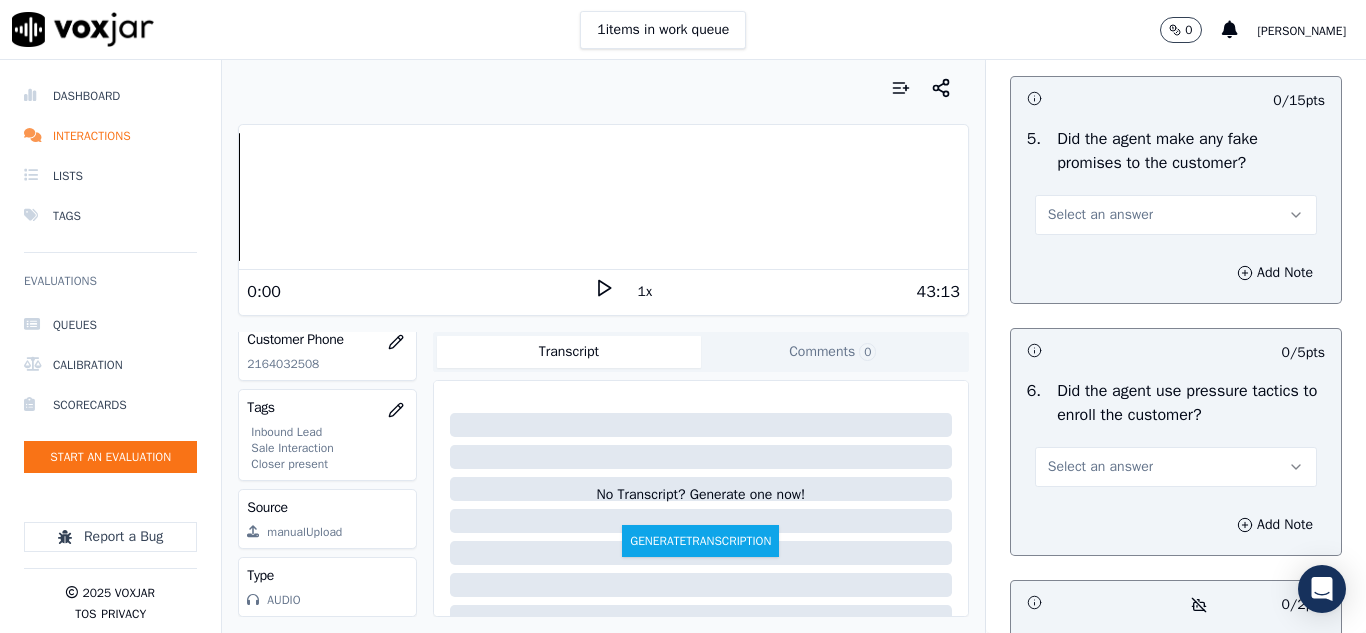 click on "Select an answer" at bounding box center (1100, 215) 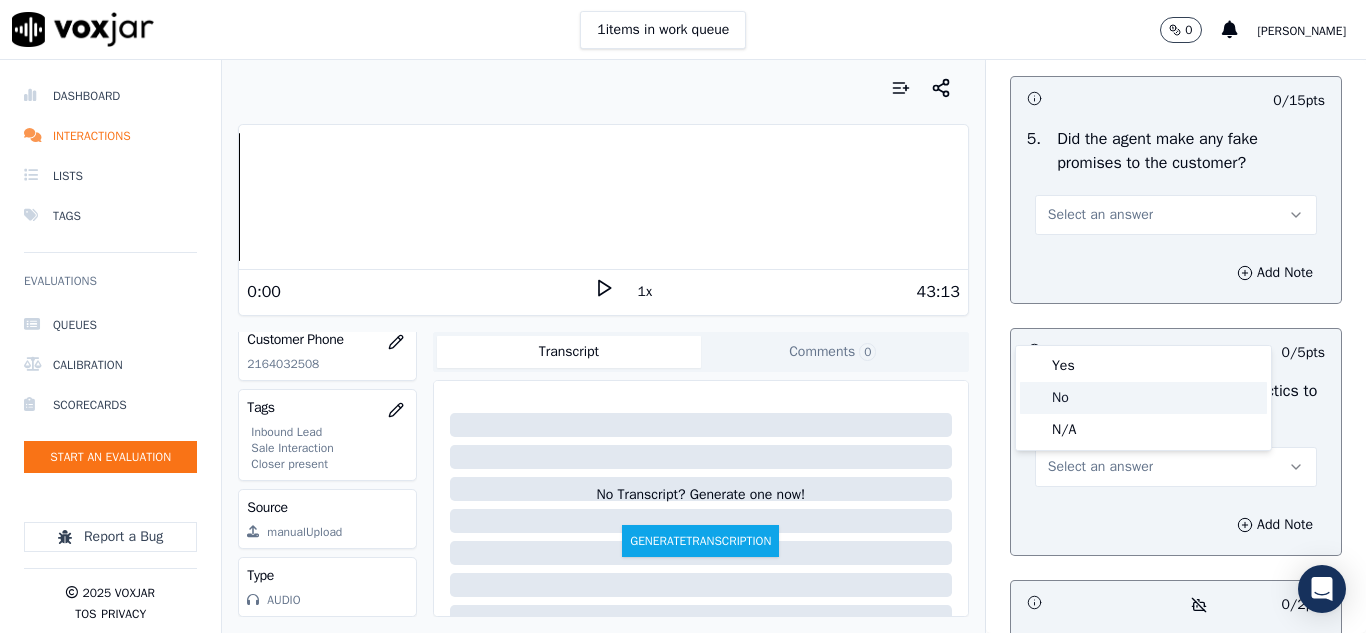 click on "No" 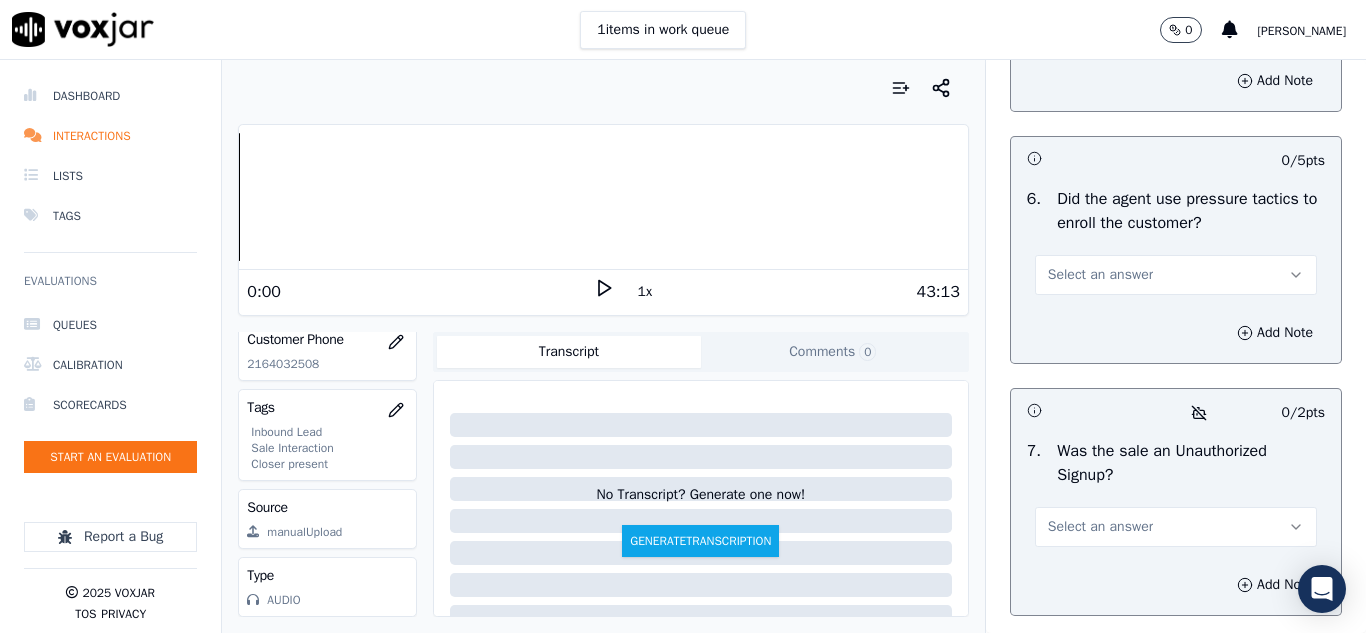 scroll, scrollTop: 5800, scrollLeft: 0, axis: vertical 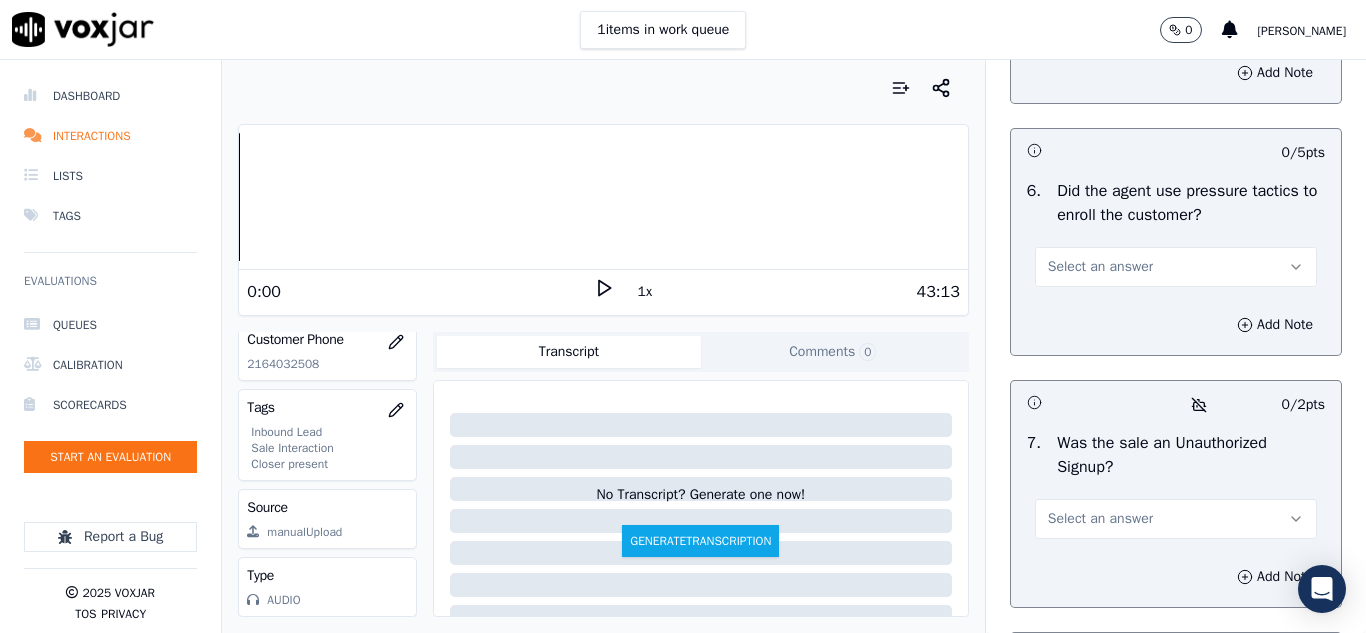 click on "Select an answer" at bounding box center [1100, 267] 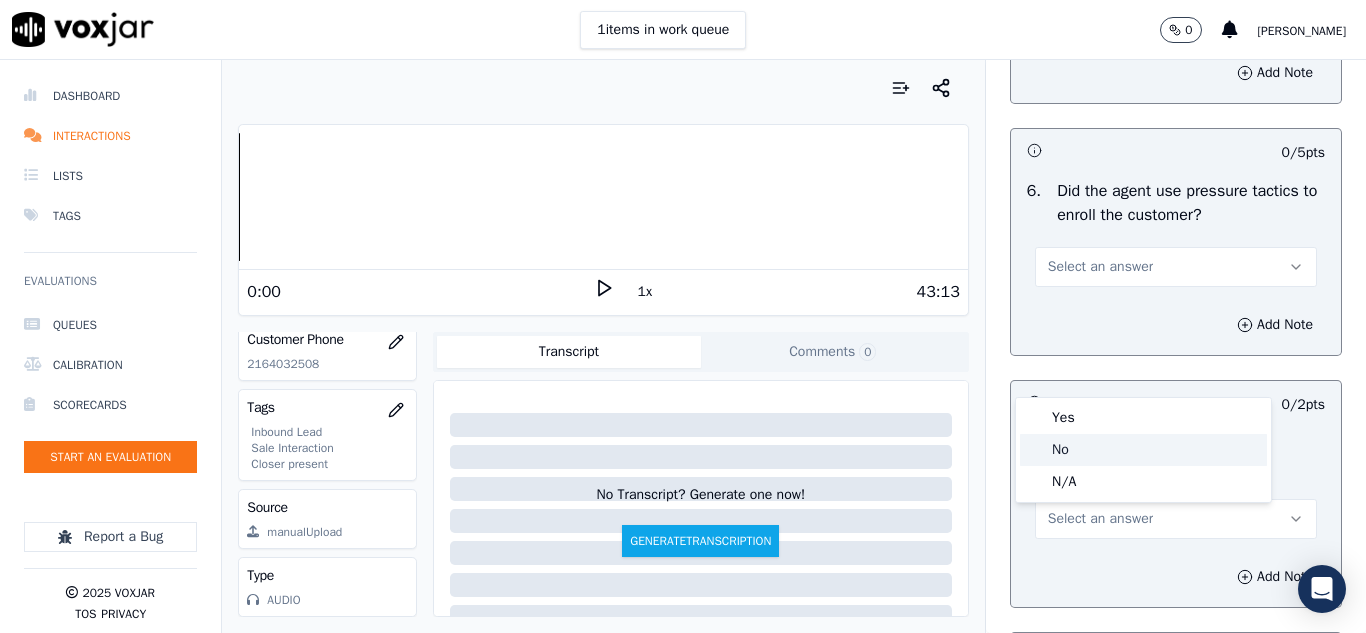 click on "No" 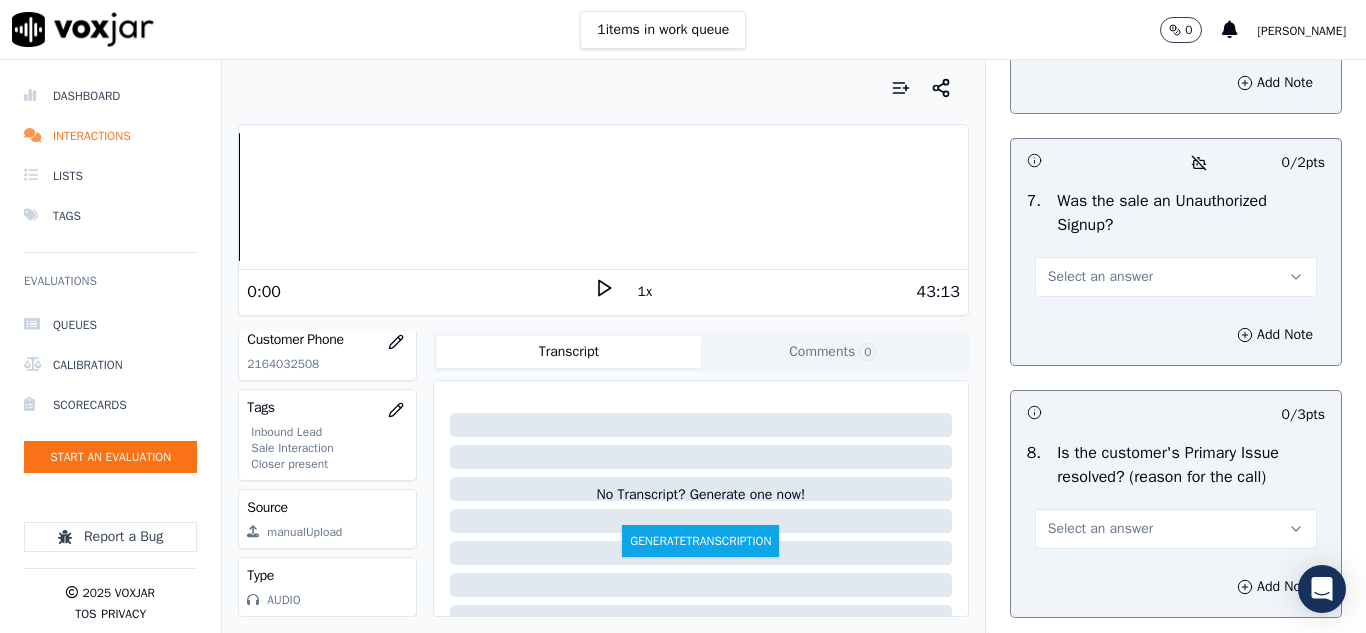 scroll, scrollTop: 6100, scrollLeft: 0, axis: vertical 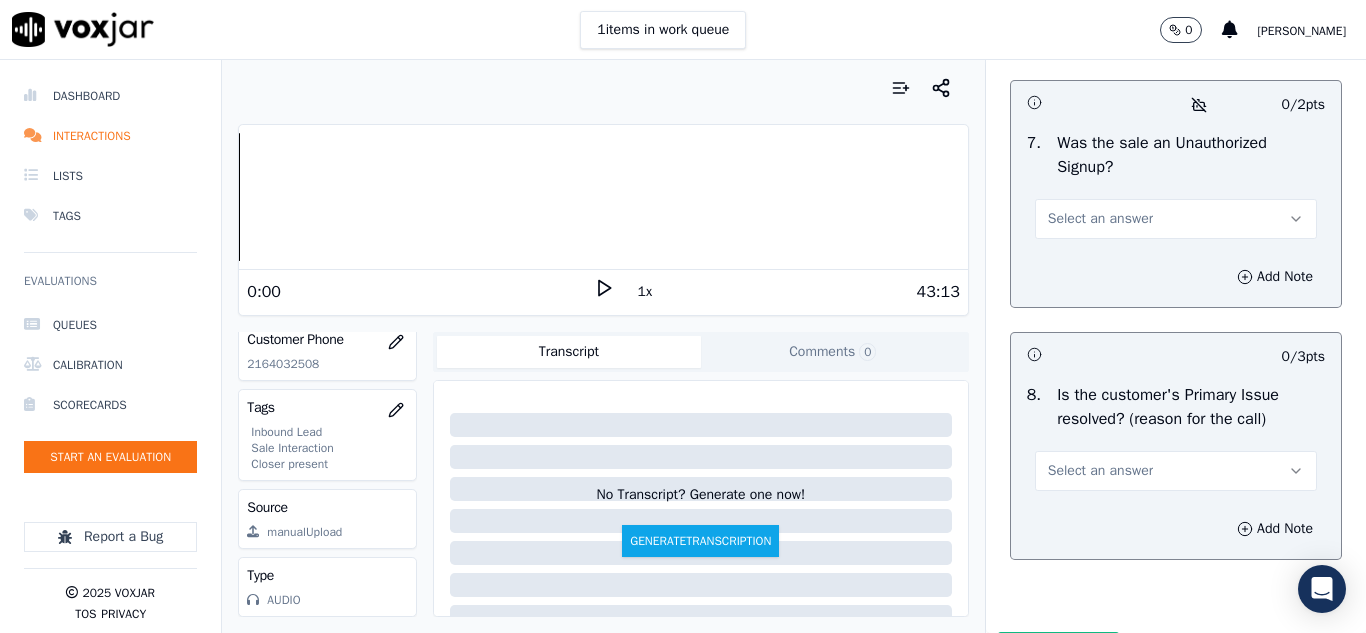 click on "Select an answer" at bounding box center [1100, 219] 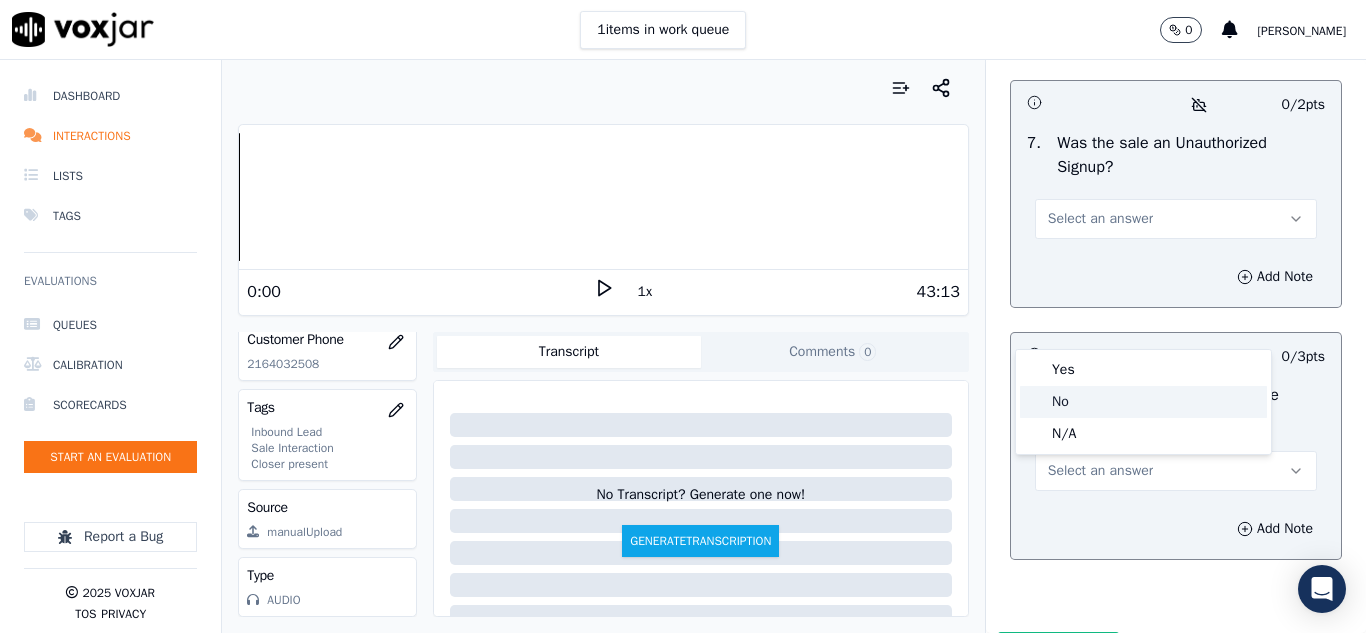 click on "No" 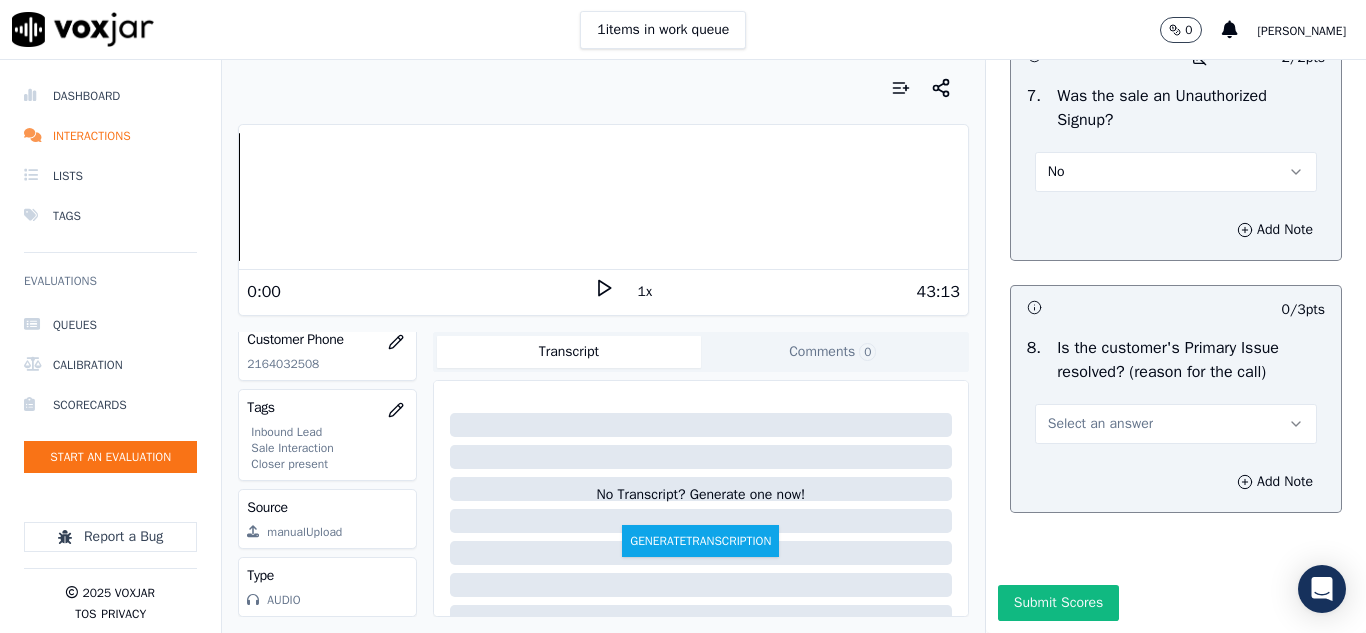 scroll, scrollTop: 6298, scrollLeft: 0, axis: vertical 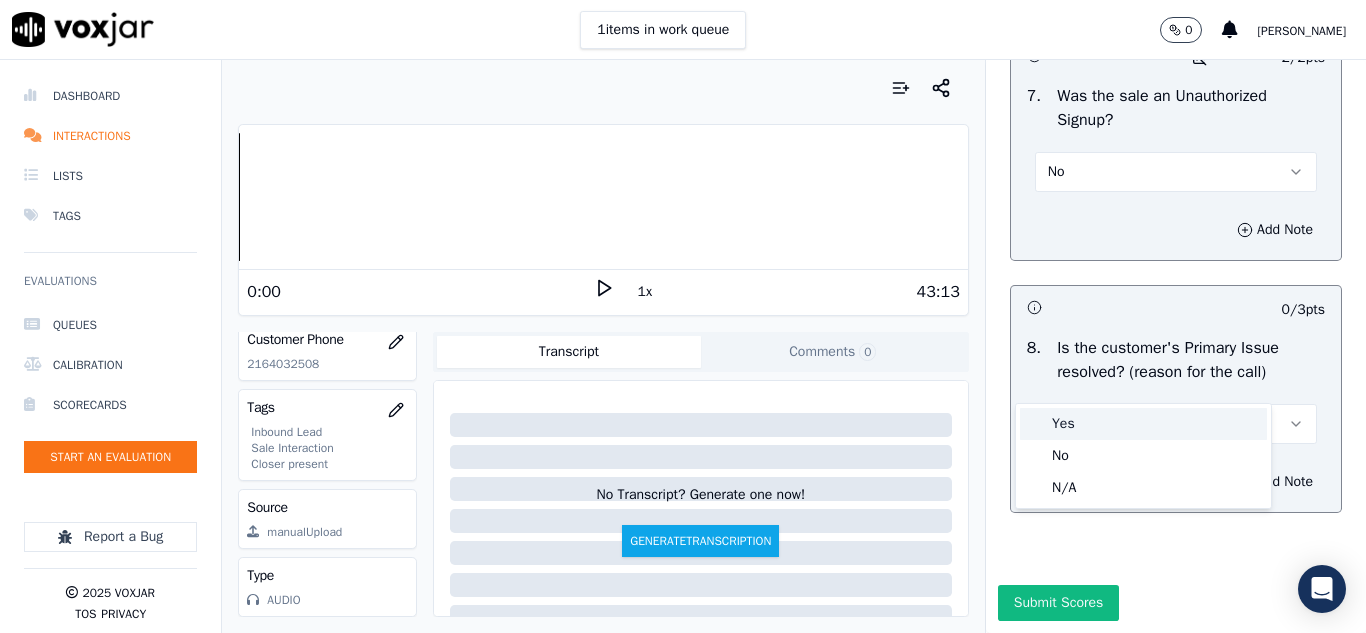 click on "Yes" at bounding box center (1143, 424) 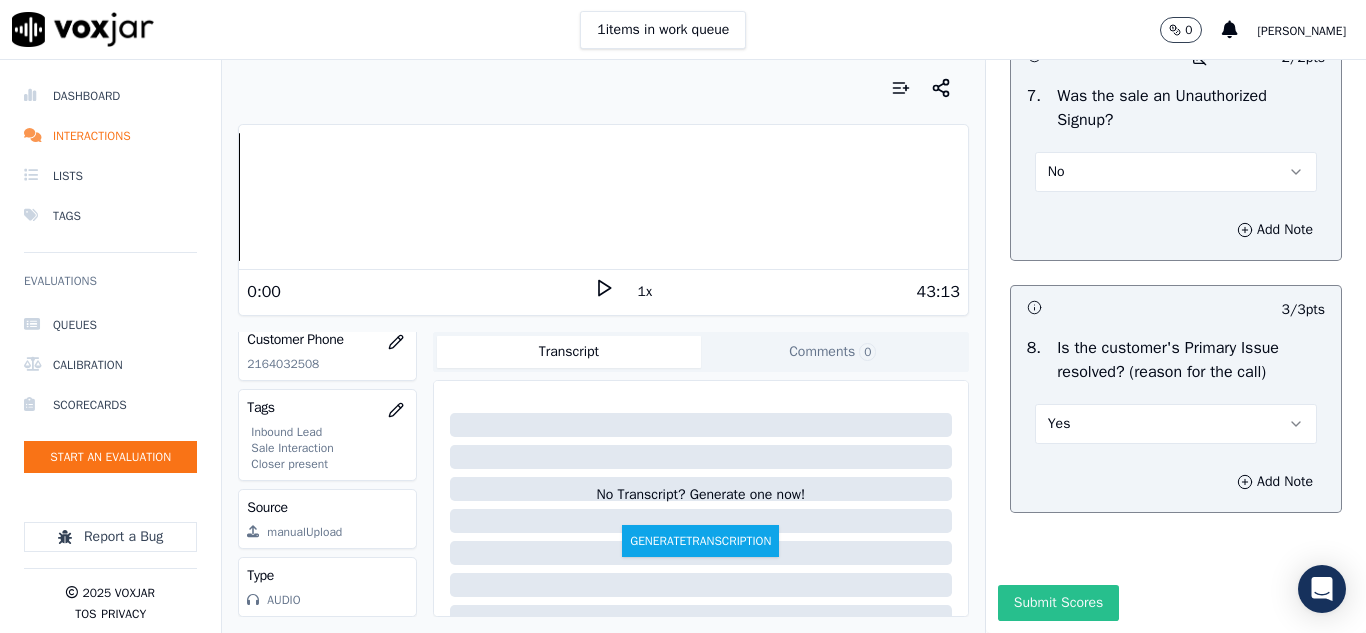 click on "Submit Scores" at bounding box center [1058, 603] 